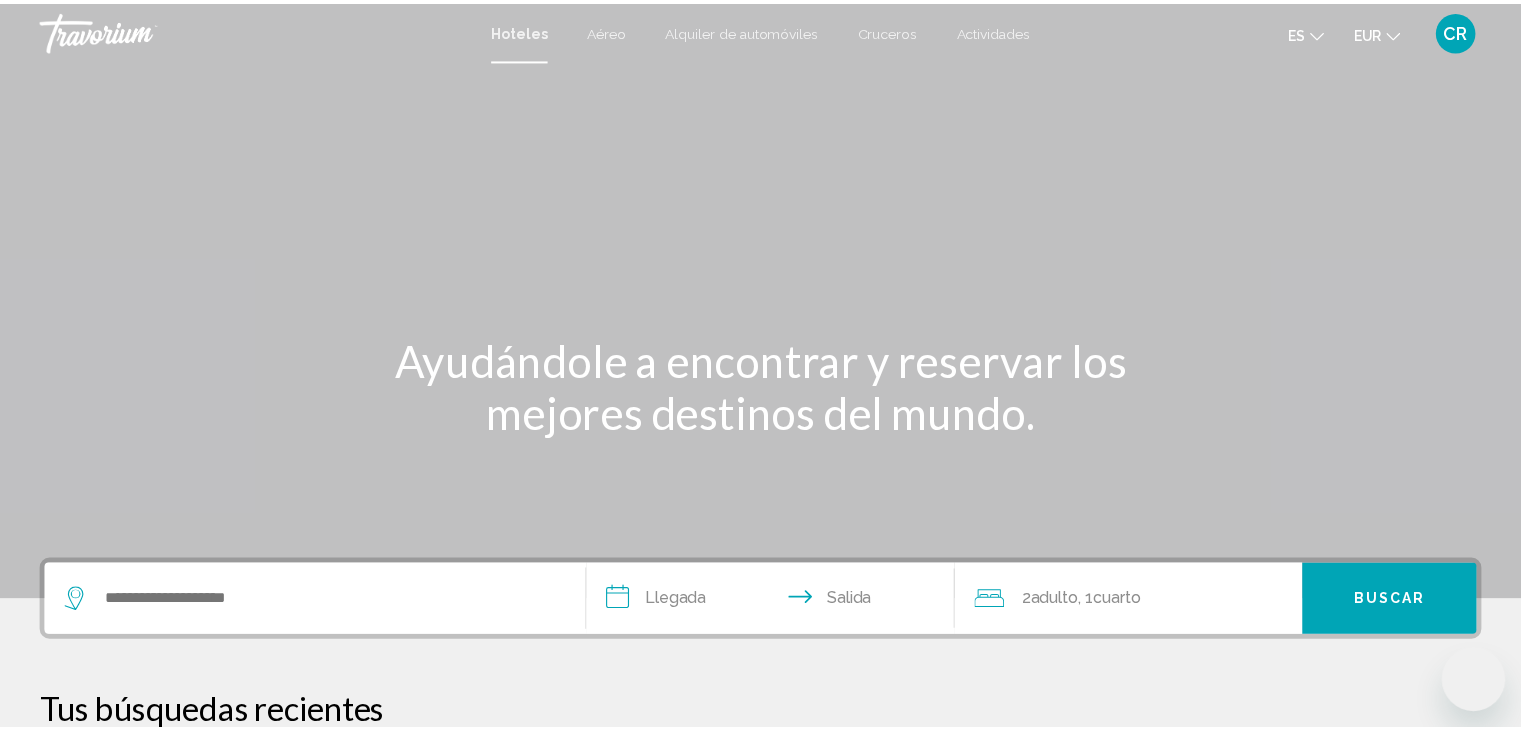 scroll, scrollTop: 0, scrollLeft: 0, axis: both 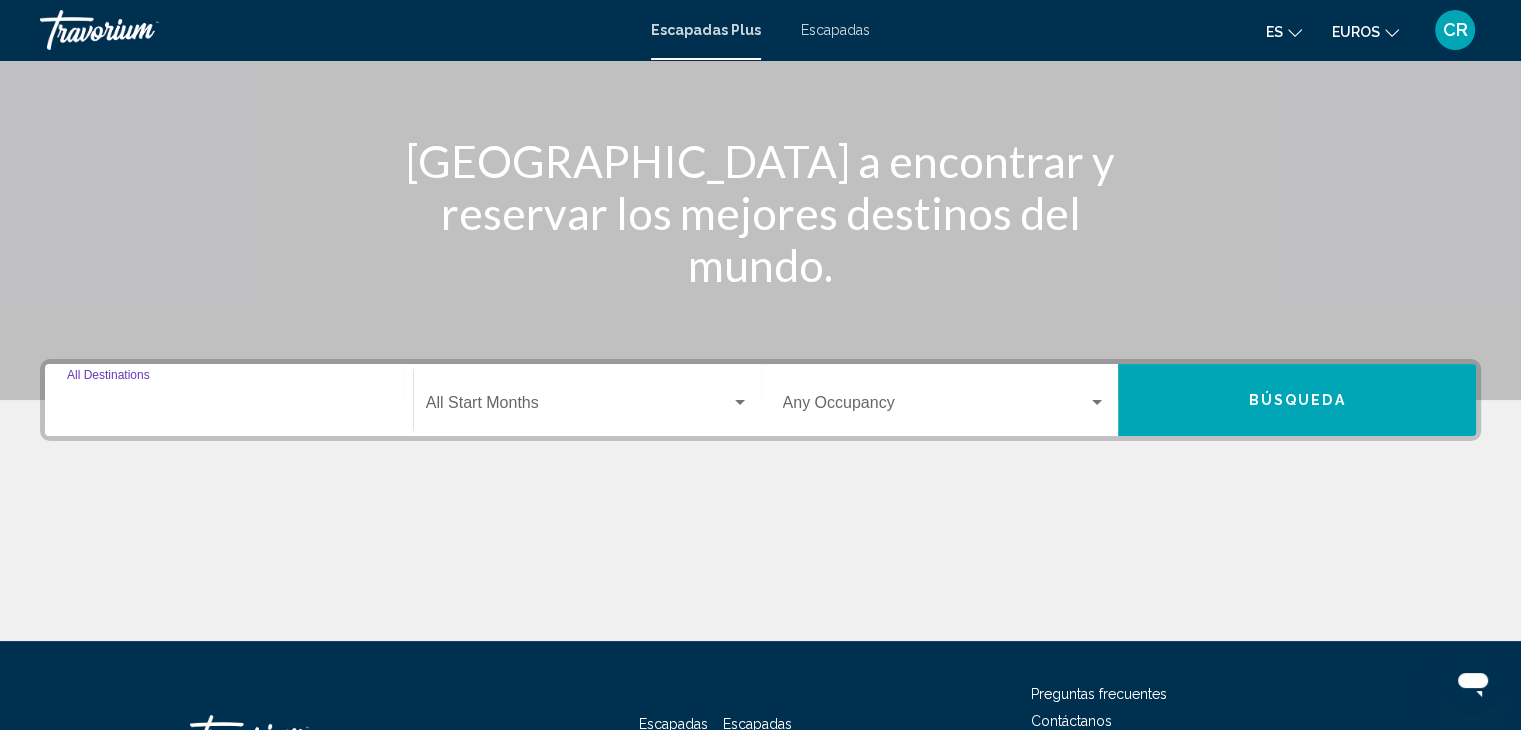 click on "Destination All Destinations" at bounding box center [229, 407] 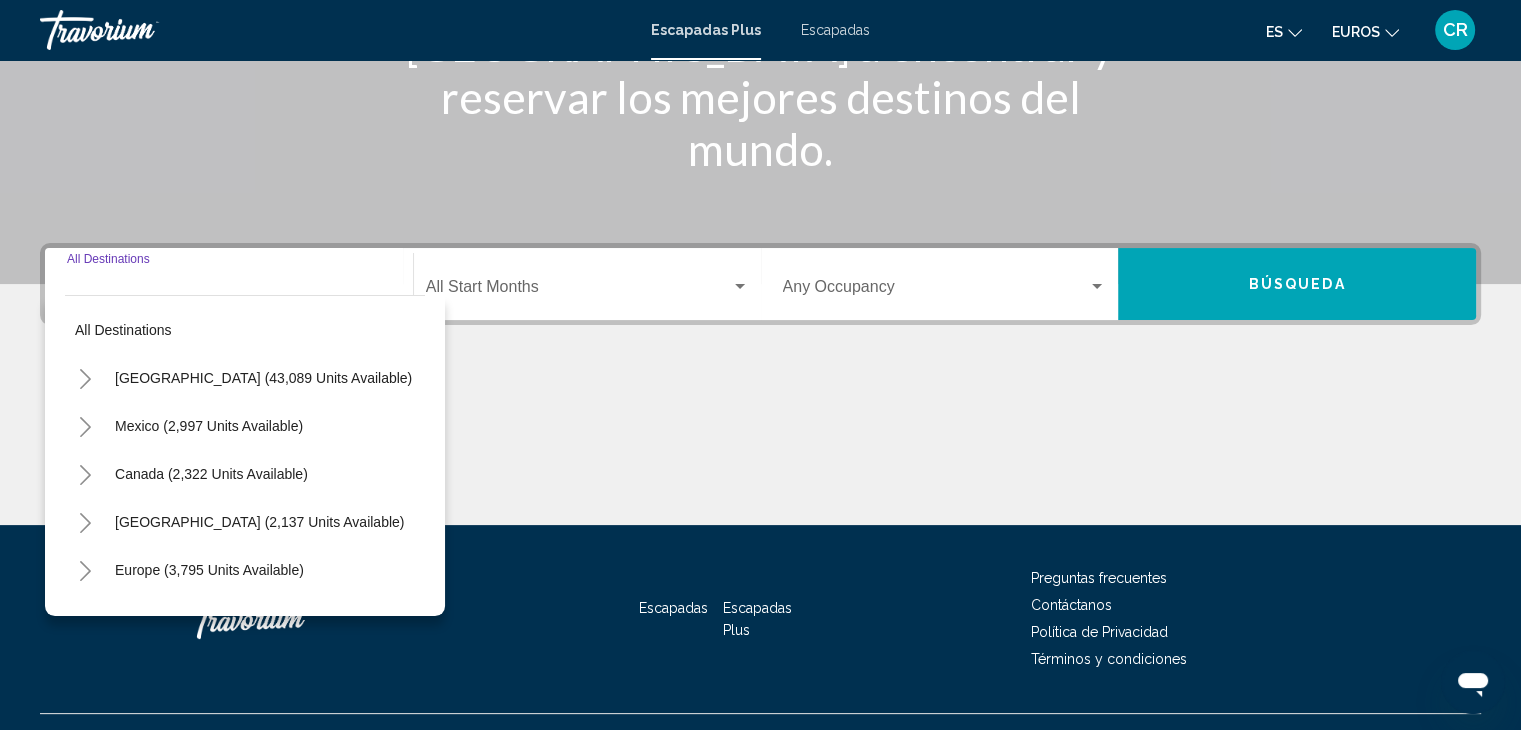 scroll, scrollTop: 356, scrollLeft: 0, axis: vertical 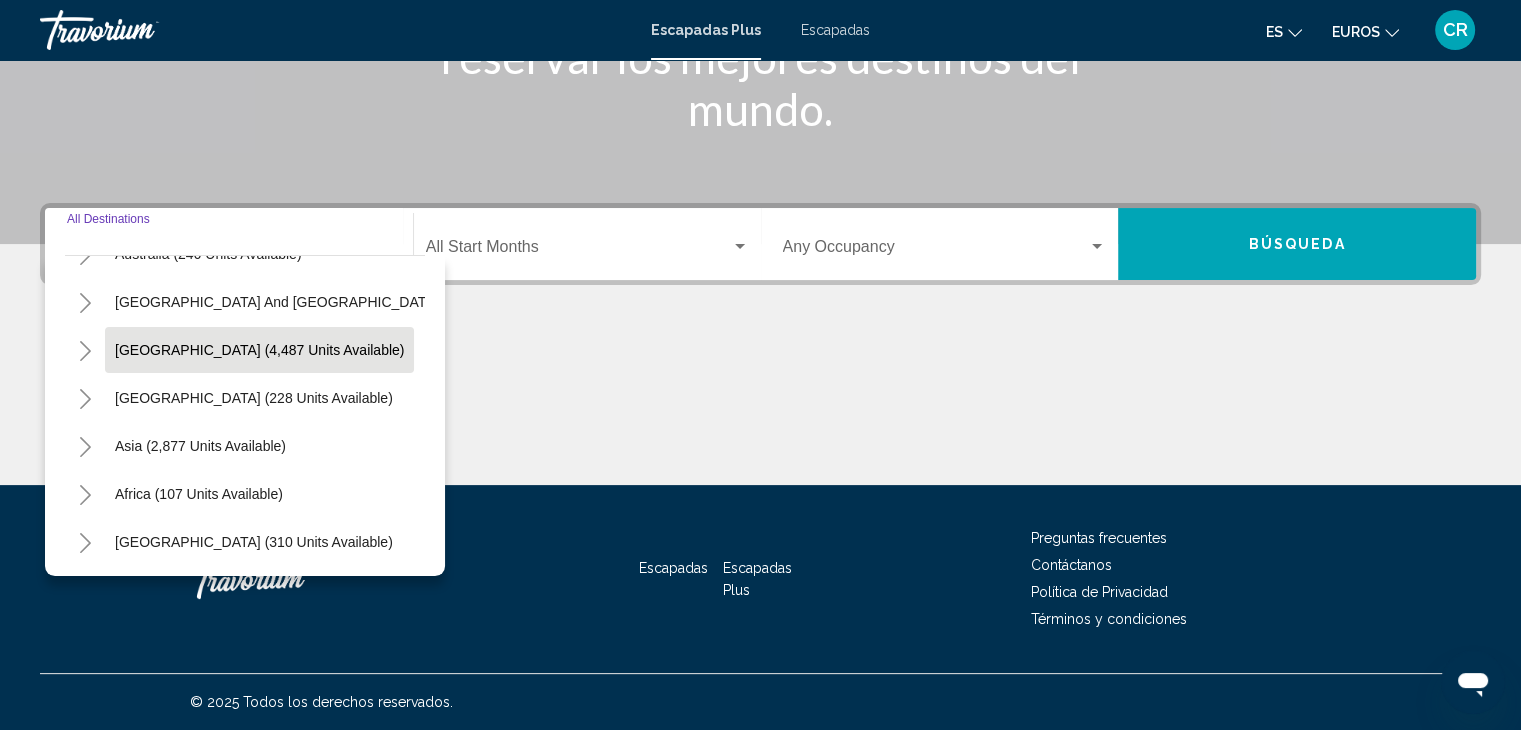 click on "[GEOGRAPHIC_DATA] (4,487 units available)" at bounding box center (254, 398) 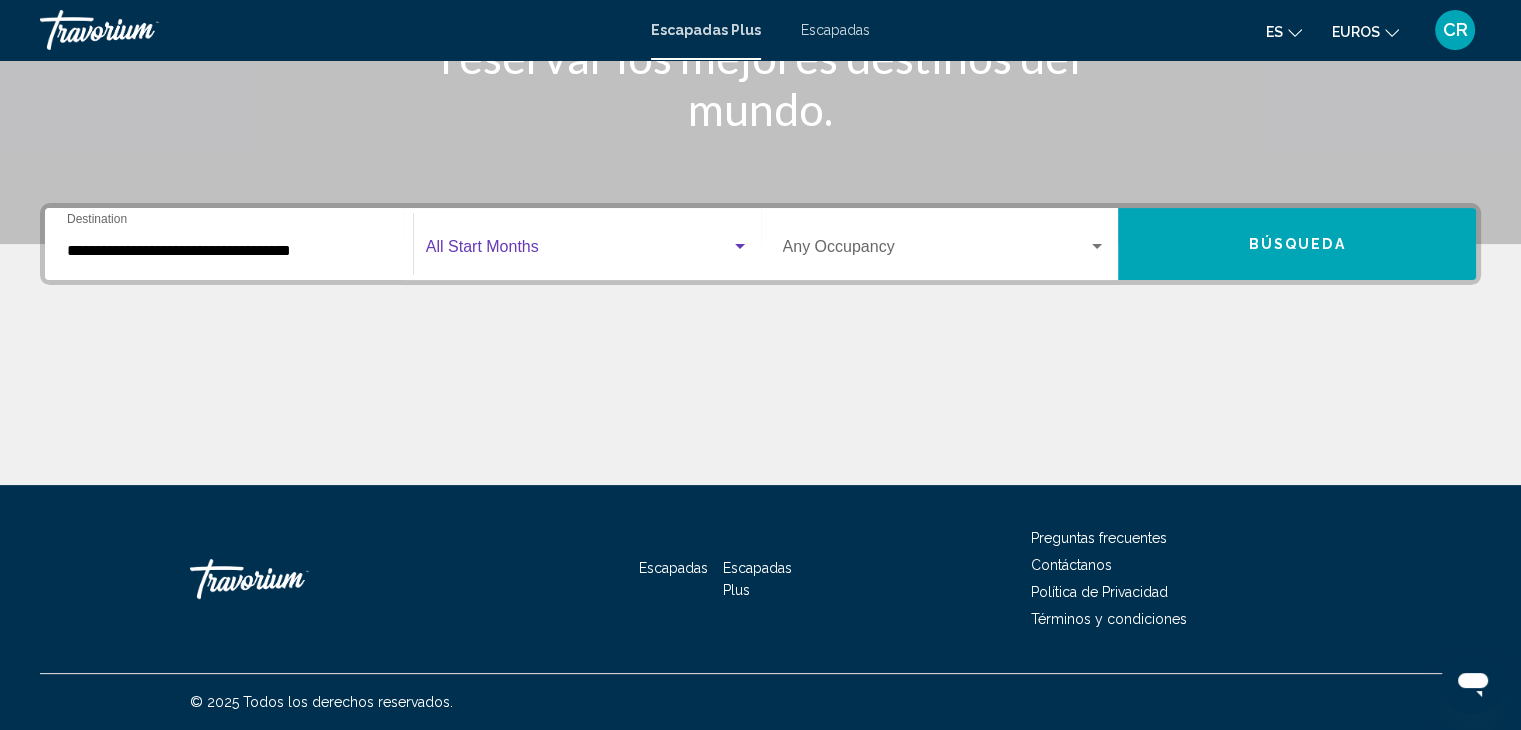 click at bounding box center (578, 251) 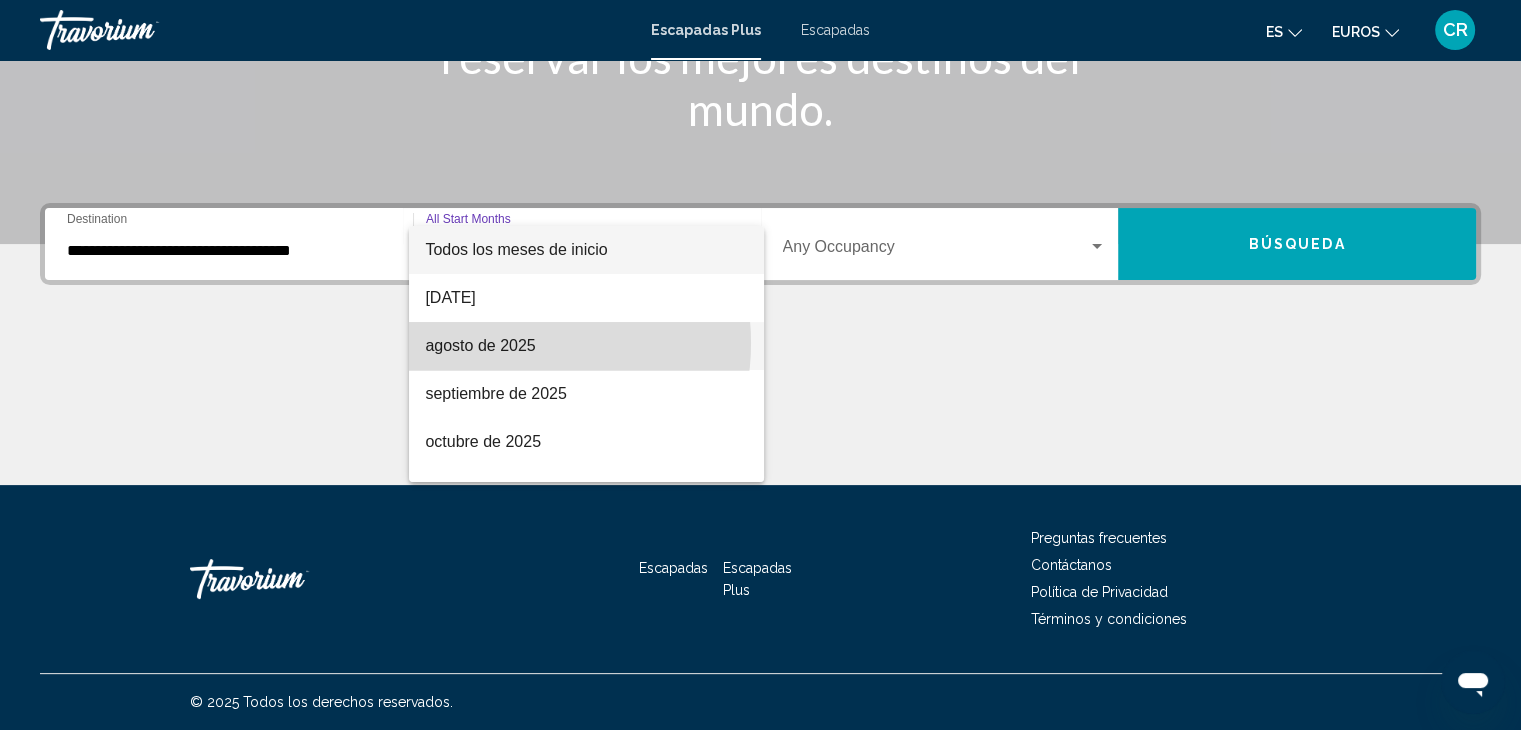 click on "agosto de 2025" at bounding box center (480, 345) 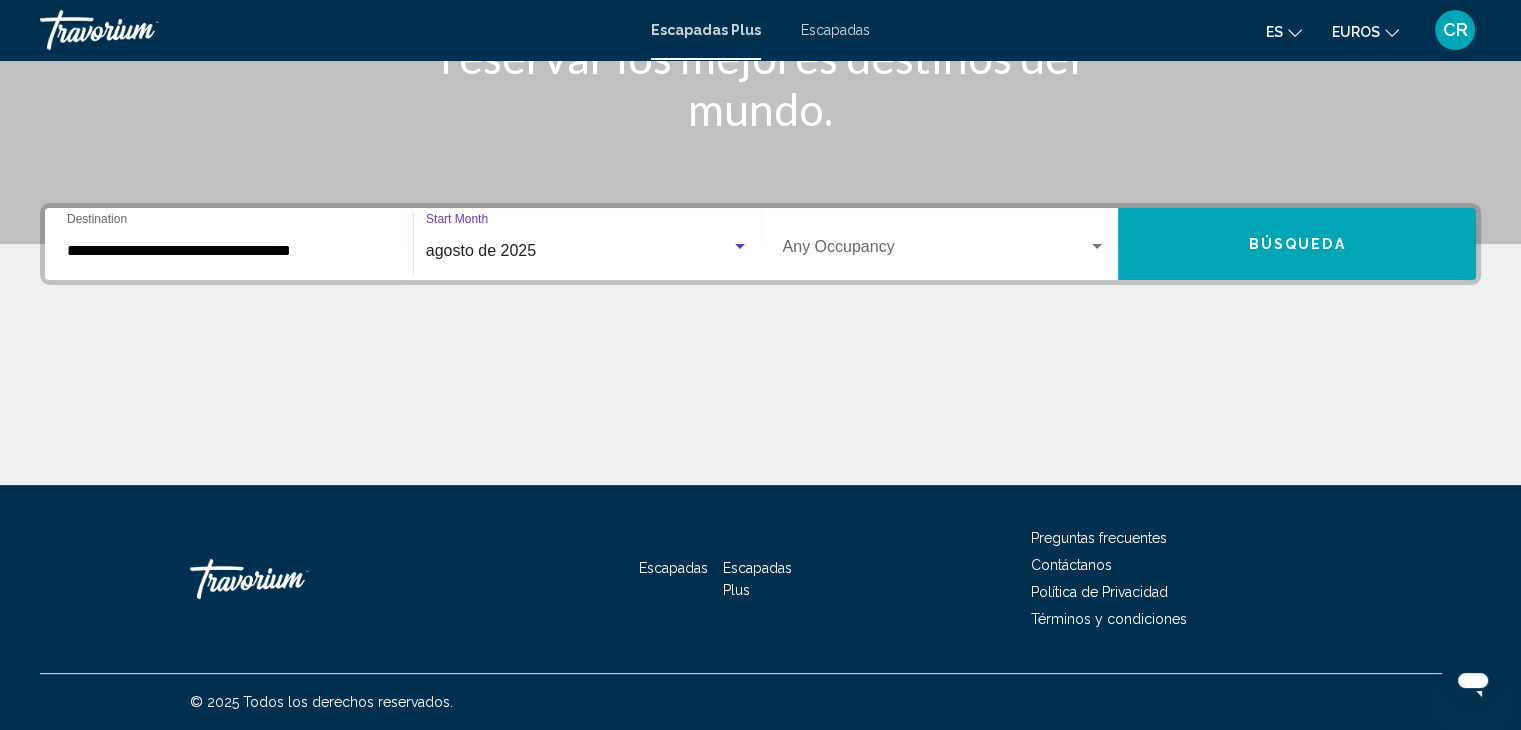 click on "Occupancy Any Occupancy" at bounding box center (945, 244) 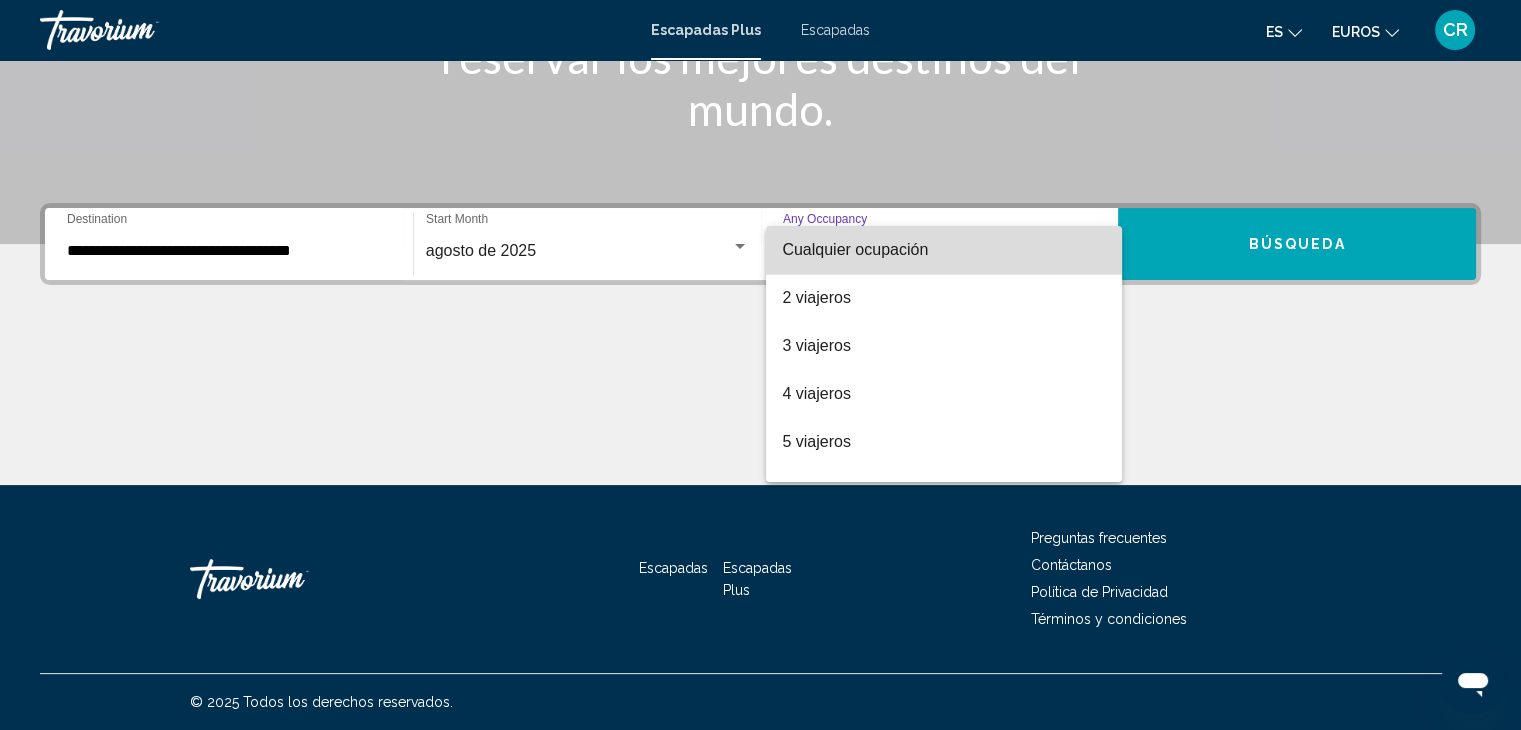 click on "Cualquier ocupación" at bounding box center [944, 250] 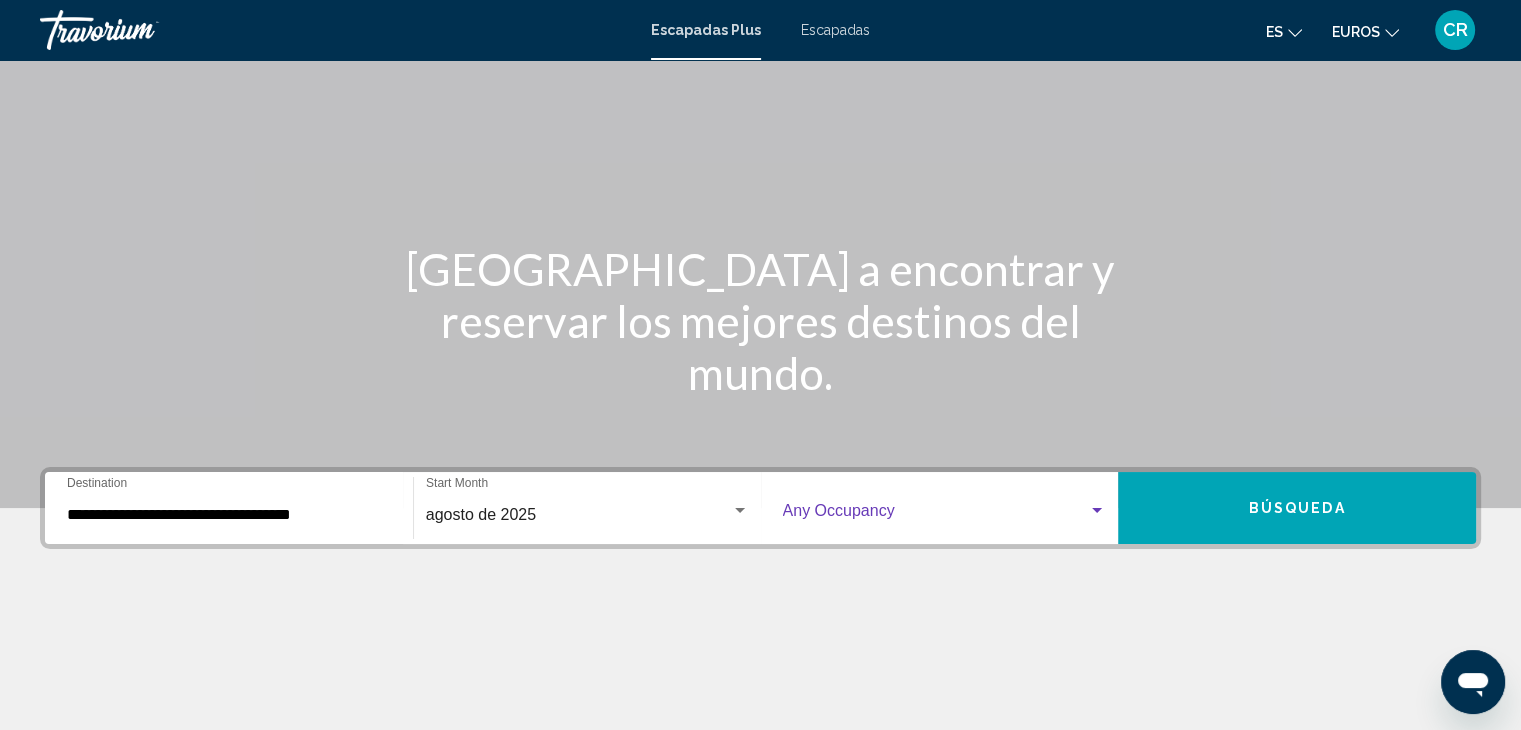 scroll, scrollTop: 100, scrollLeft: 0, axis: vertical 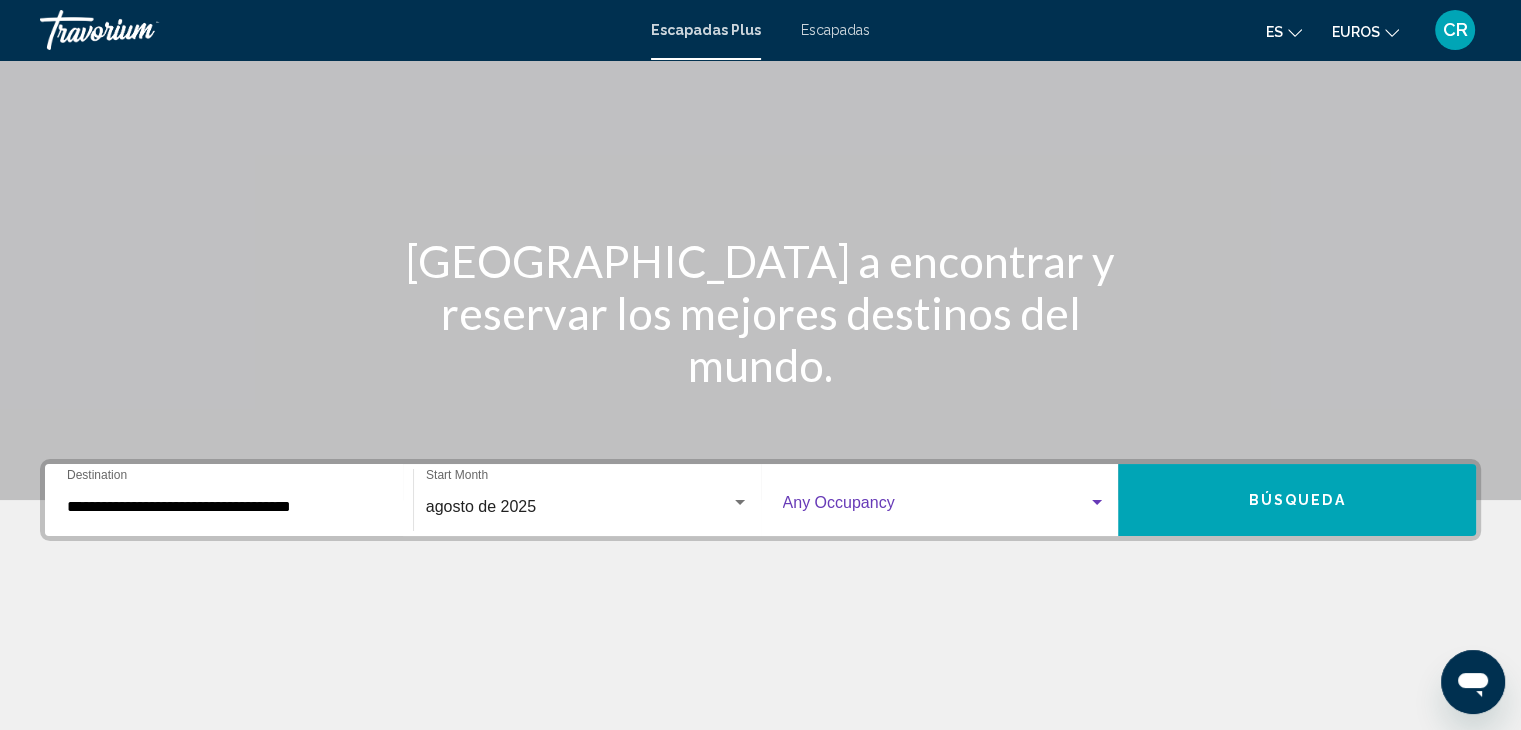click on "Búsqueda" at bounding box center (1297, 501) 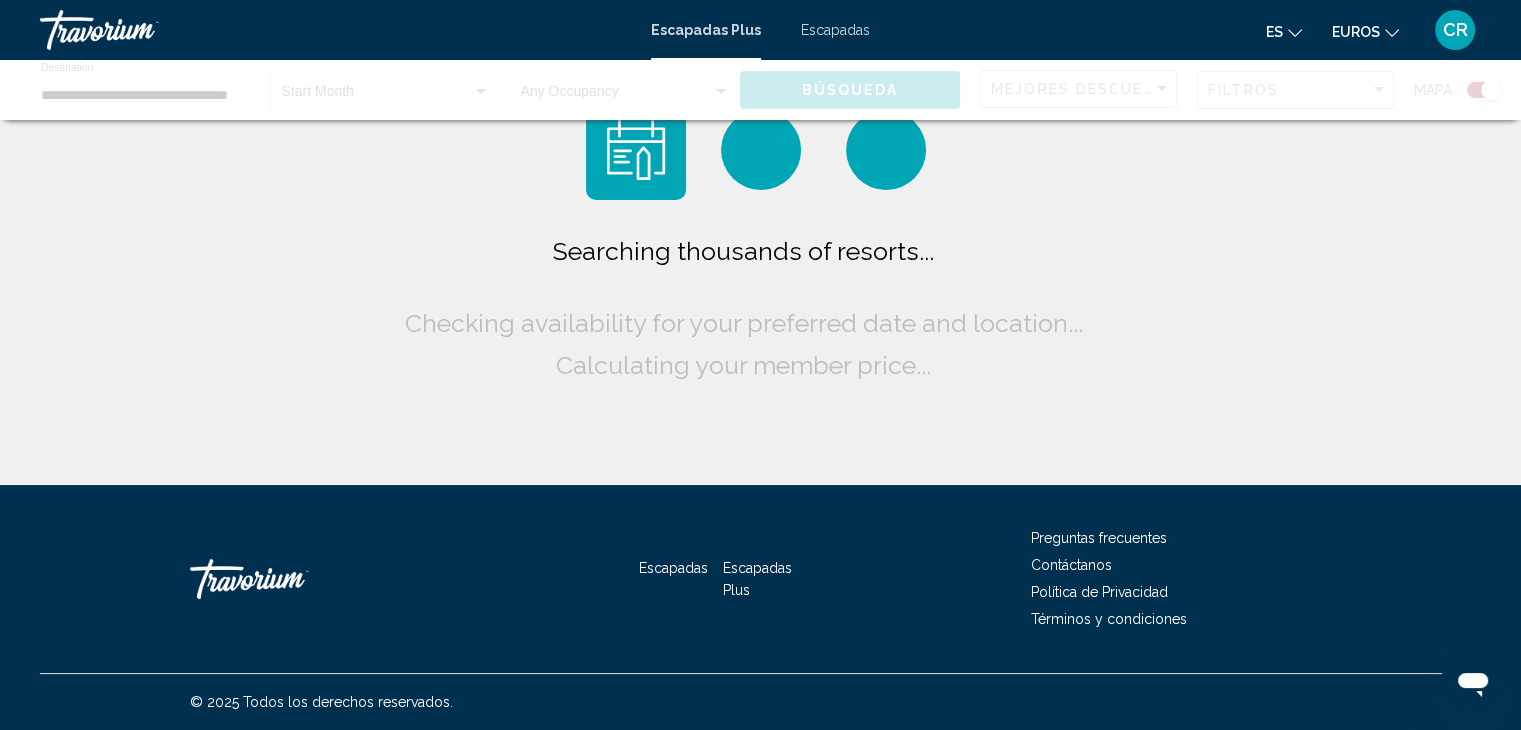 scroll, scrollTop: 0, scrollLeft: 0, axis: both 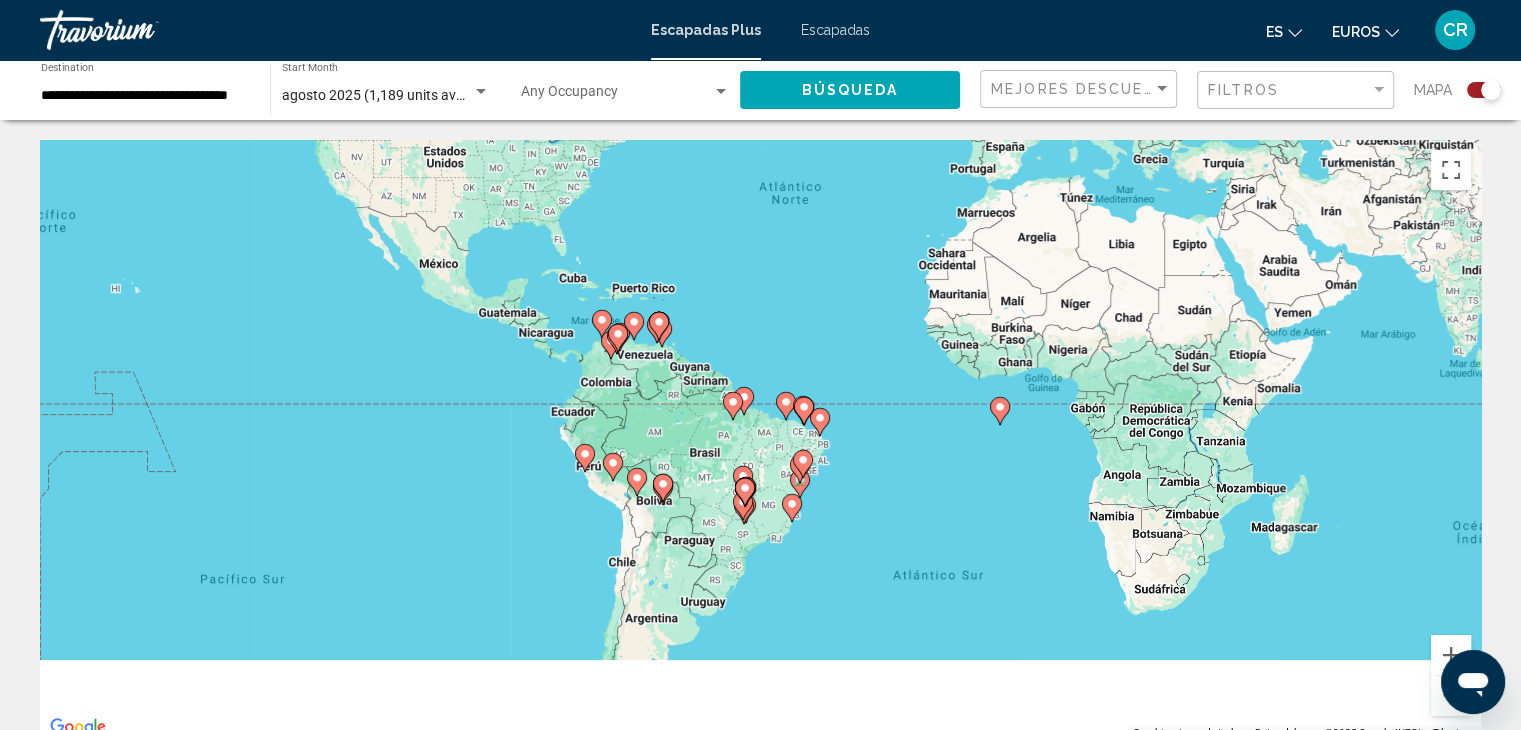drag, startPoint x: 560, startPoint y: 597, endPoint x: 680, endPoint y: 336, distance: 287.26468 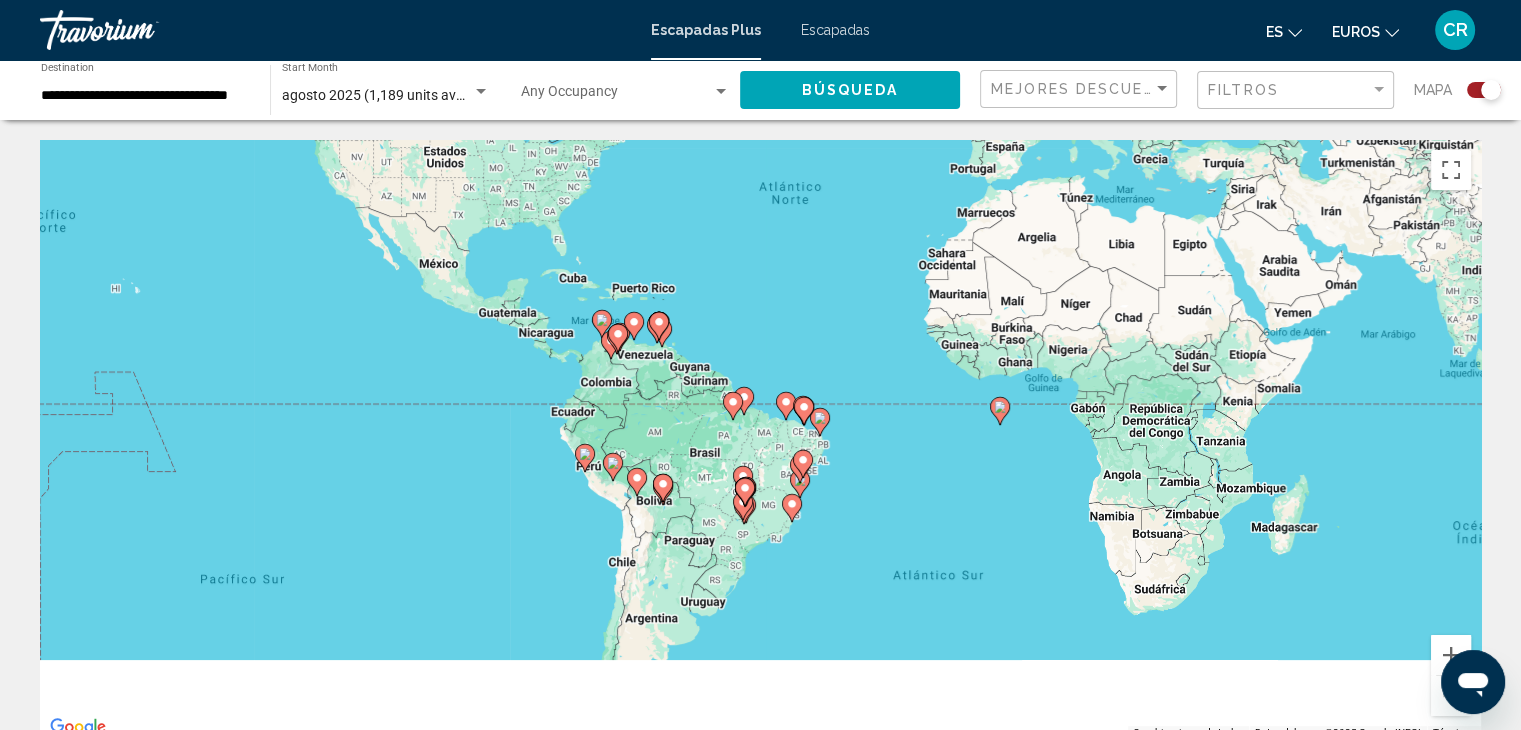 click on "Para desplazarte, pulsa las teclas [PERSON_NAME]. Para activar la función de arrastre con el teclado, pulsa Alt + Intro. Cuando hayas habilitado esa función, usa las teclas [PERSON_NAME] para mover el marcador. Para completar el arrastre, pulsa Intro. Para cancelar, pulsa Escape." at bounding box center (760, 440) 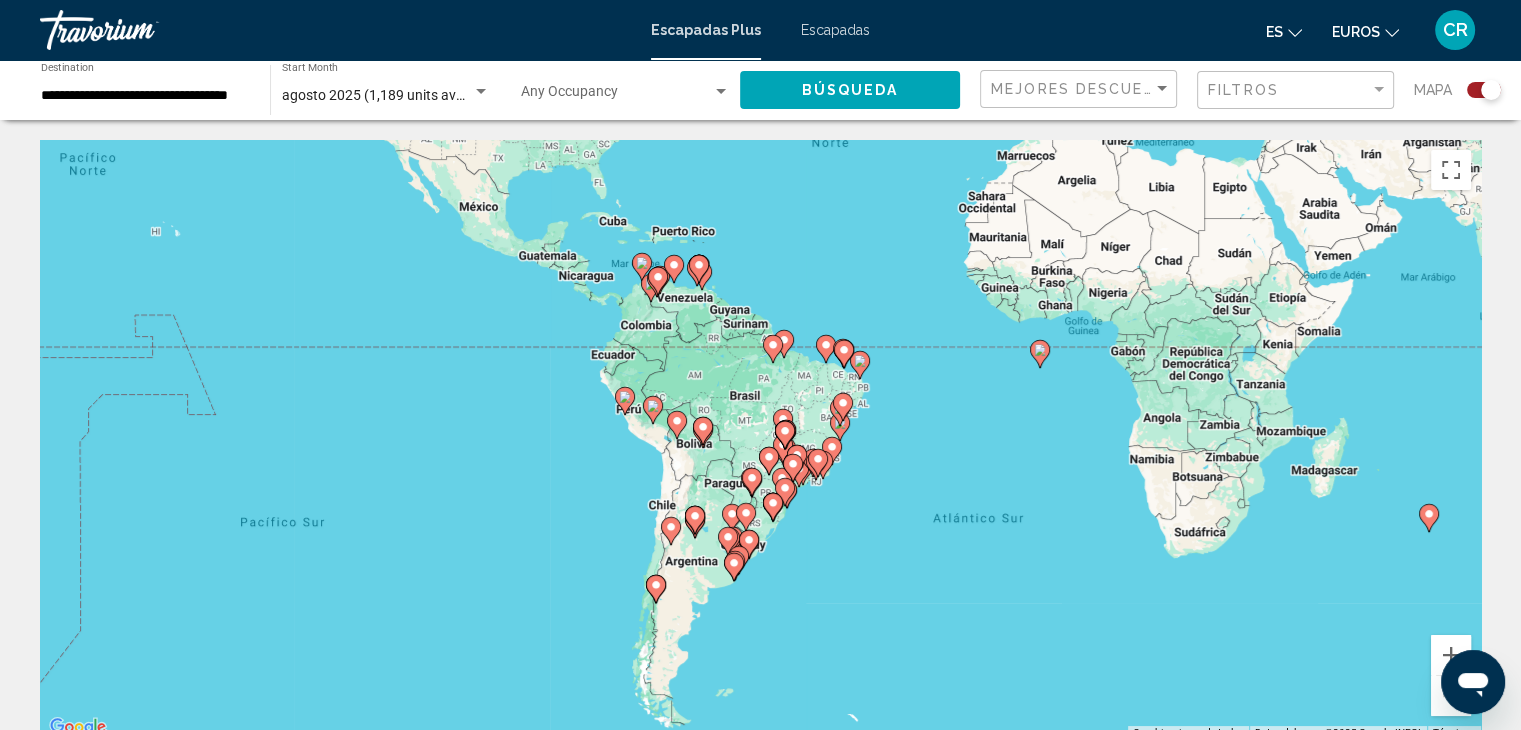 click on "Para desplazarte, pulsa las teclas [PERSON_NAME]. Para activar la función de arrastre con el teclado, pulsa Alt + Intro. Cuando hayas habilitado esa función, usa las teclas [PERSON_NAME] para mover el marcador. Para completar el arrastre, pulsa Intro. Para cancelar, pulsa Escape." at bounding box center (760, 440) 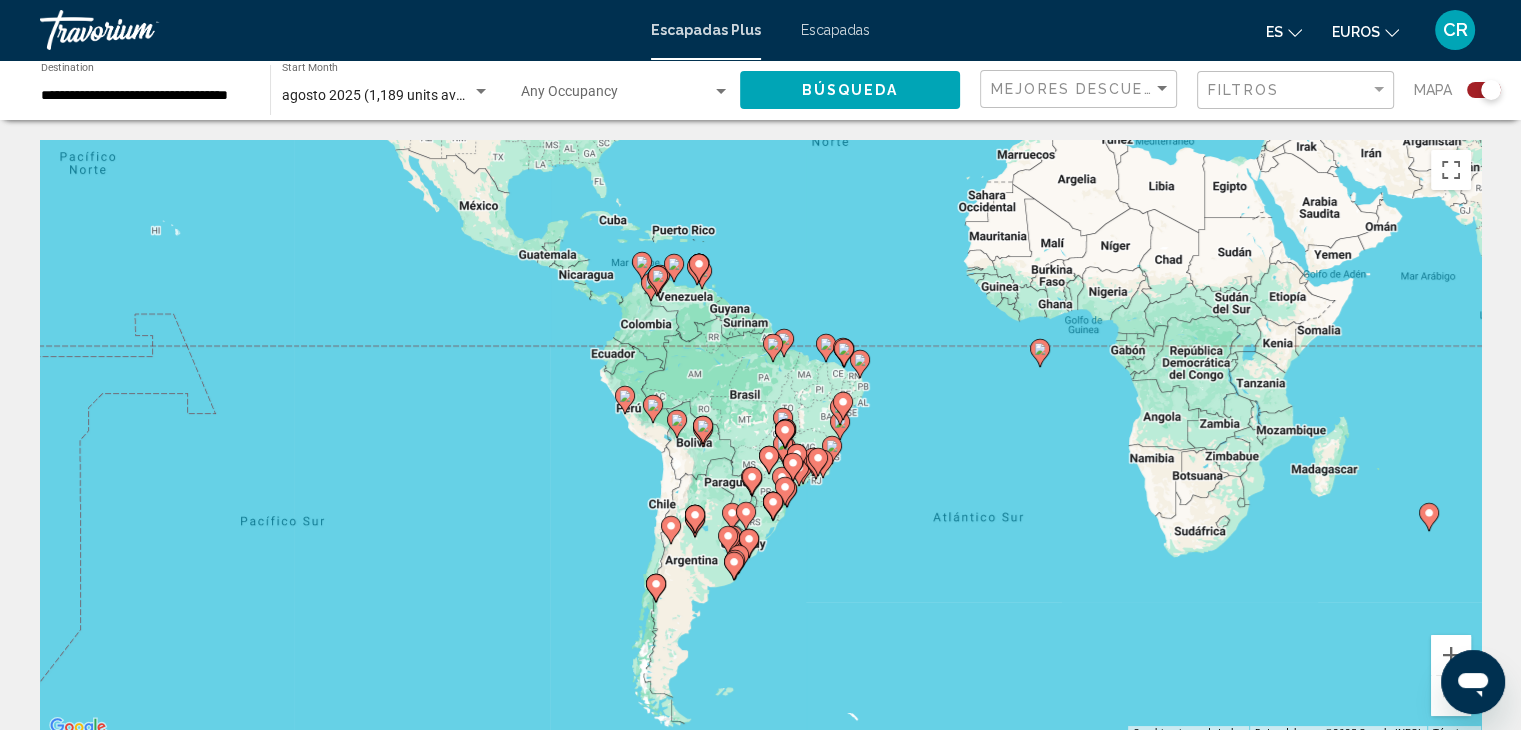 click on "Para desplazarte, pulsa las teclas [PERSON_NAME]. Para activar la función de arrastre con el teclado, pulsa Alt + Intro. Cuando hayas habilitado esa función, usa las teclas [PERSON_NAME] para mover el marcador. Para completar el arrastre, pulsa Intro. Para cancelar, pulsa Escape." at bounding box center (760, 440) 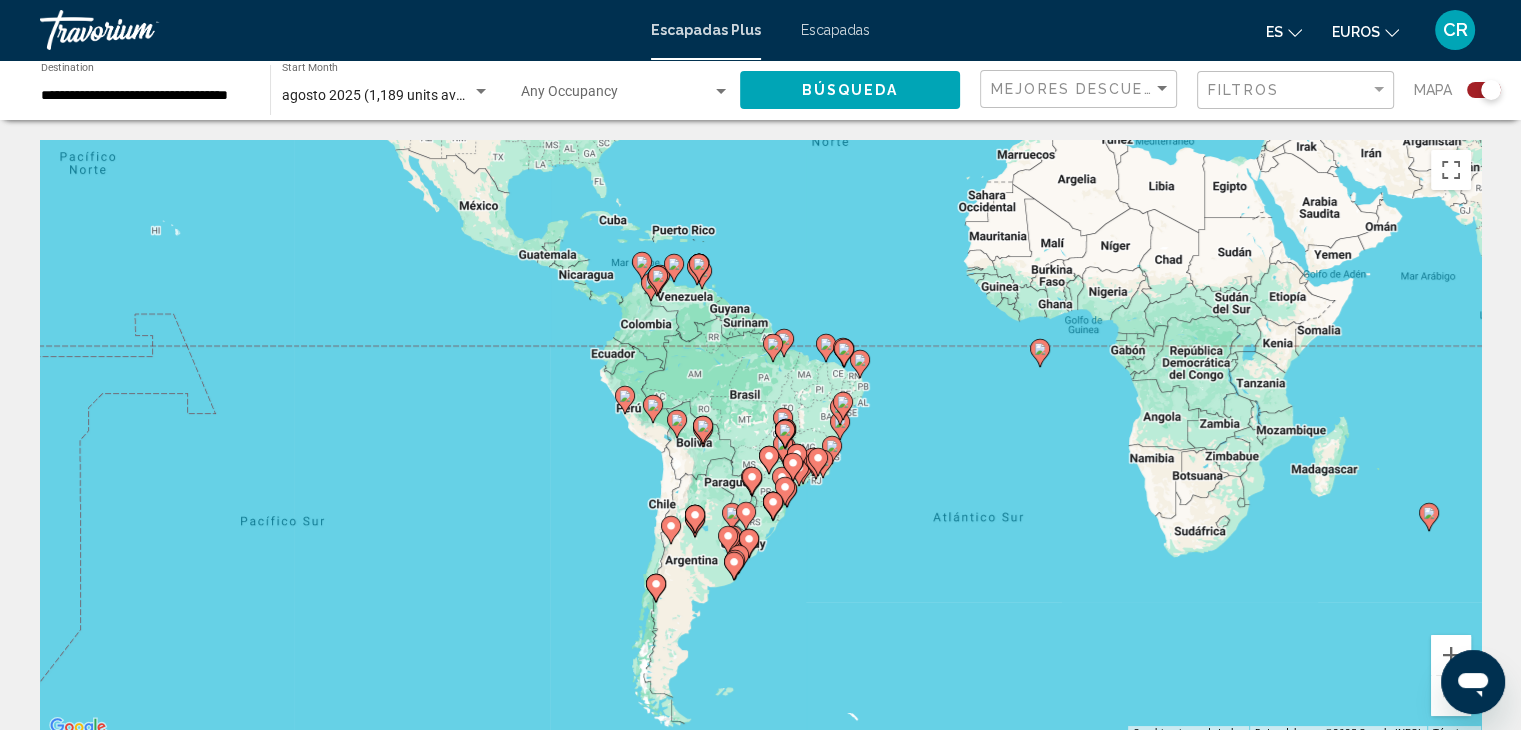 click on "Para desplazarte, pulsa las teclas [PERSON_NAME]. Para activar la función de arrastre con el teclado, pulsa Alt + Intro. Cuando hayas habilitado esa función, usa las teclas [PERSON_NAME] para mover el marcador. Para completar el arrastre, pulsa Intro. Para cancelar, pulsa Escape." at bounding box center (760, 440) 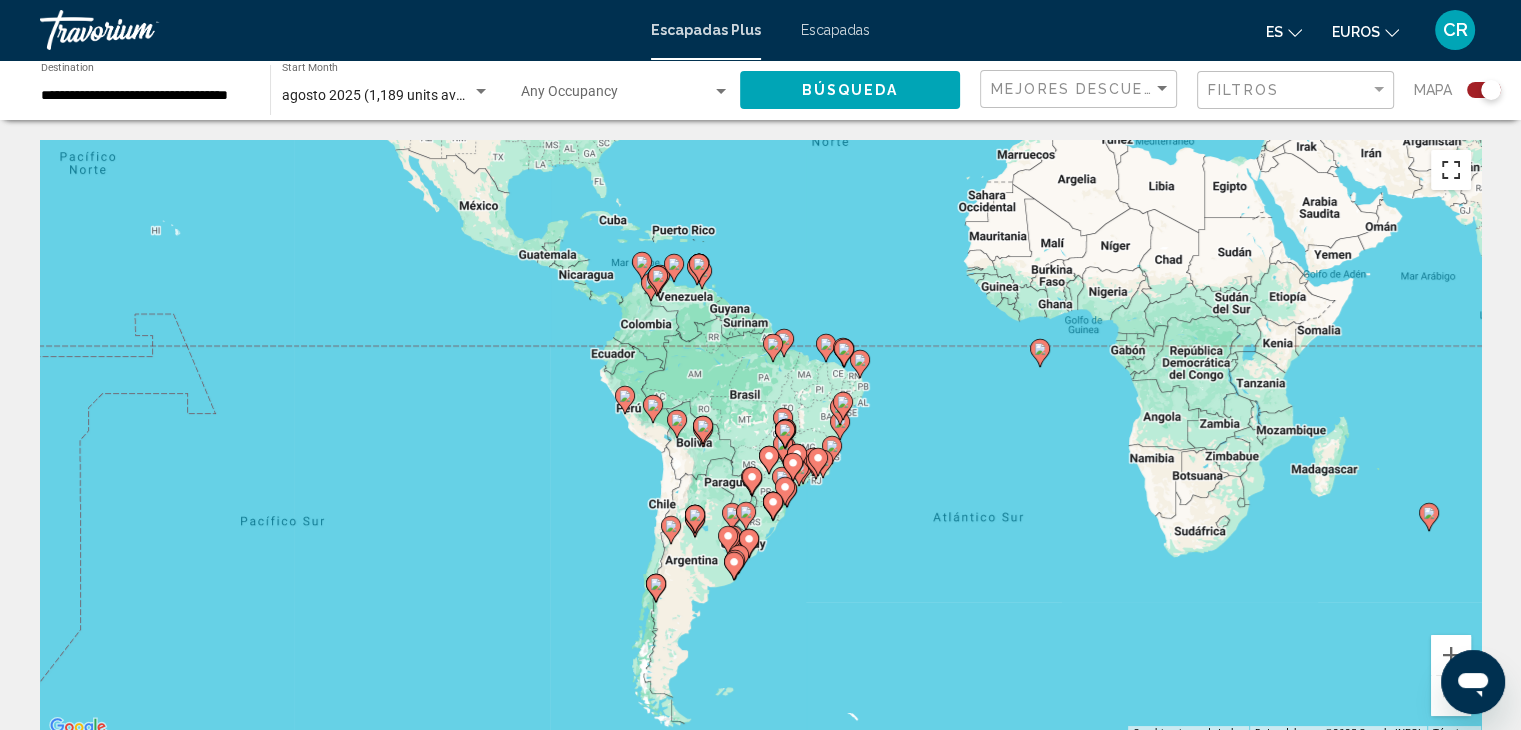click at bounding box center (1451, 170) 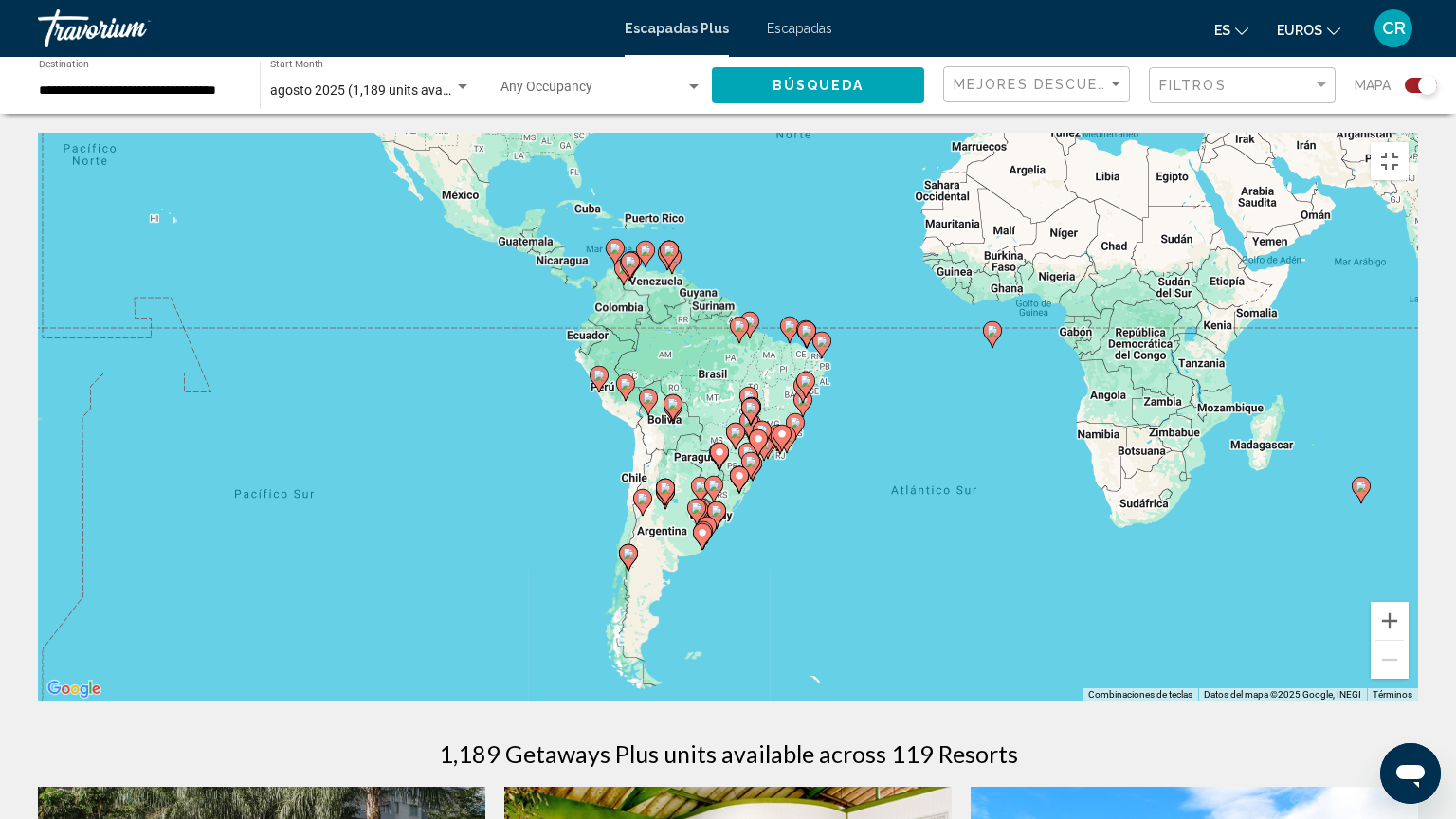 click 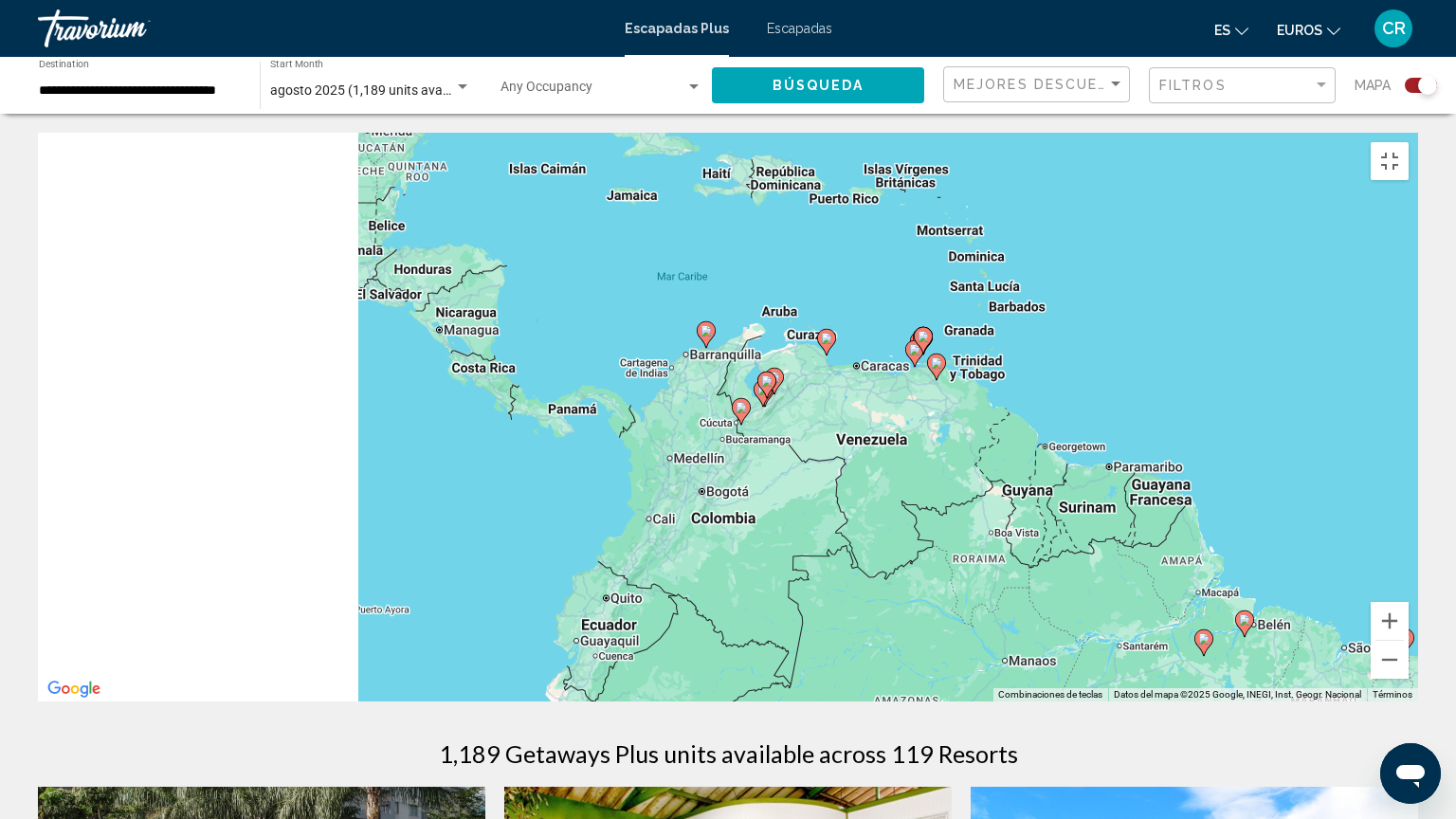 drag, startPoint x: 504, startPoint y: 272, endPoint x: 1062, endPoint y: 527, distance: 613.5055 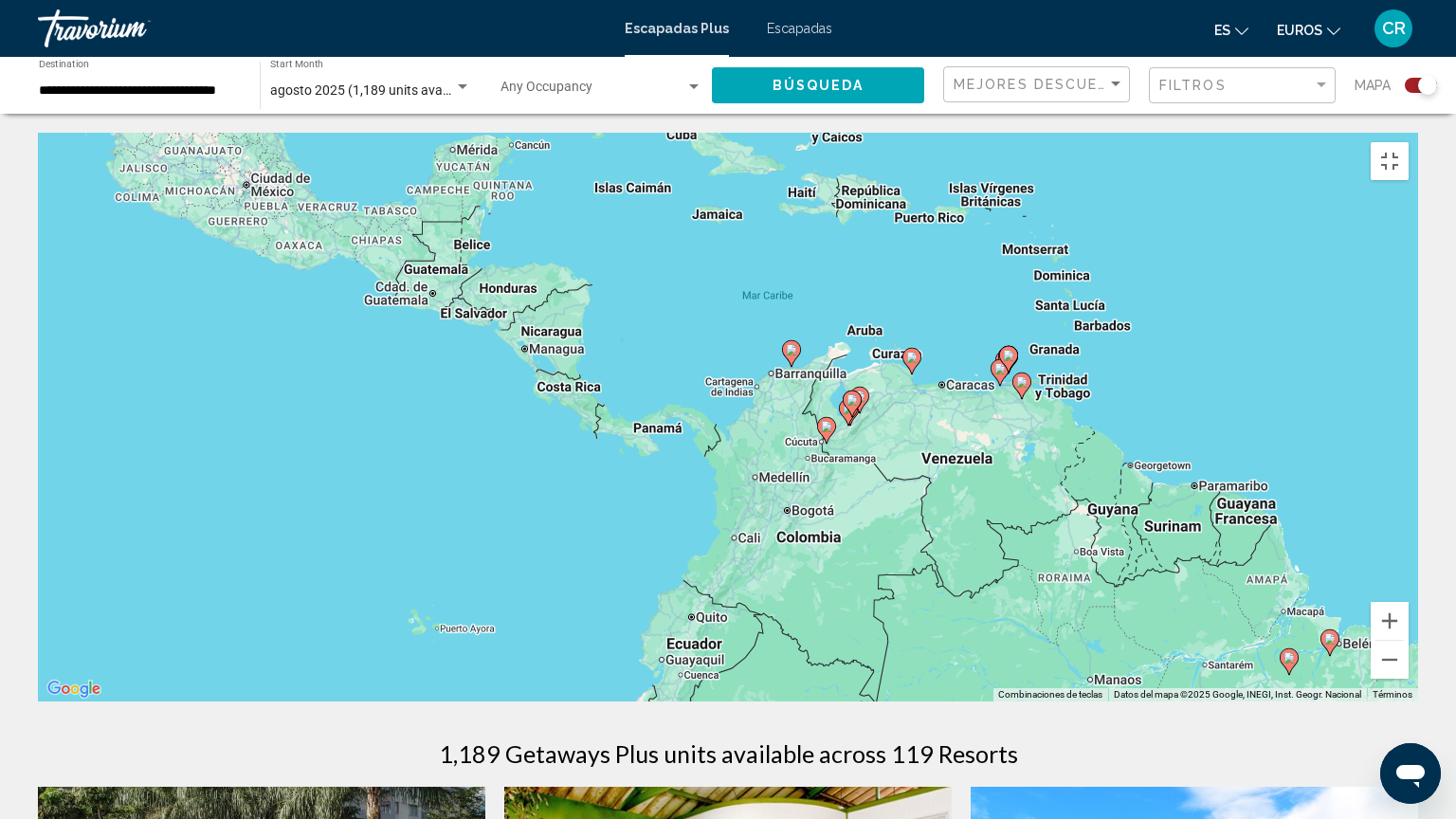 click on "Para desplazarte, pulsa las teclas [PERSON_NAME]. Para activar la función de arrastre con el teclado, pulsa Alt + Intro. Cuando hayas habilitado esa función, usa las teclas [PERSON_NAME] para mover el marcador. Para completar el arrastre, pulsa Intro. Para cancelar, pulsa Escape." at bounding box center [728, 417] 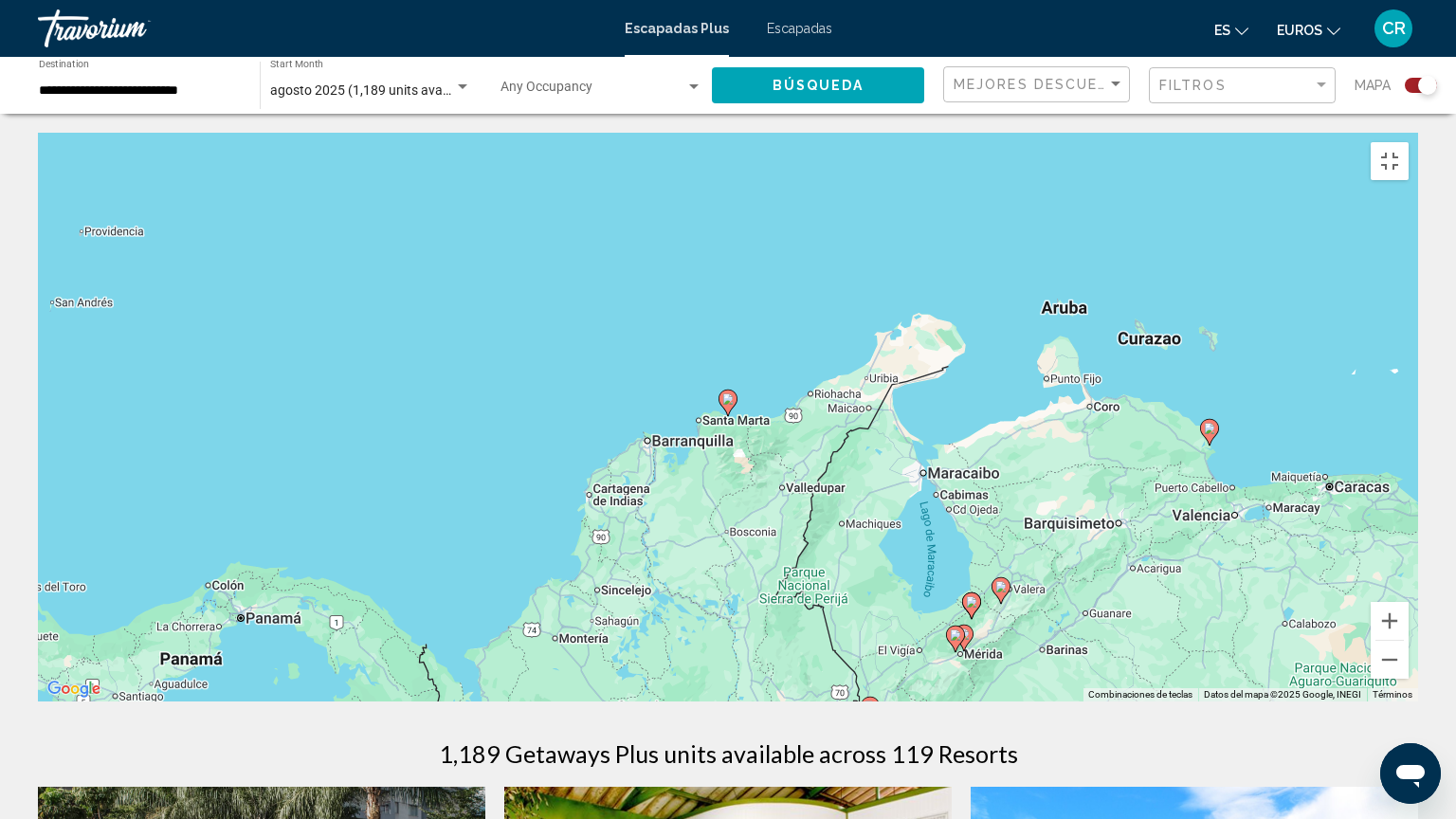 click on "Para desplazarte, pulsa las teclas [PERSON_NAME]. Para activar la función de arrastre con el teclado, pulsa Alt + Intro. Cuando hayas habilitado esa función, usa las teclas [PERSON_NAME] para mover el marcador. Para completar el arrastre, pulsa Intro. Para cancelar, pulsa Escape." at bounding box center (728, 417) 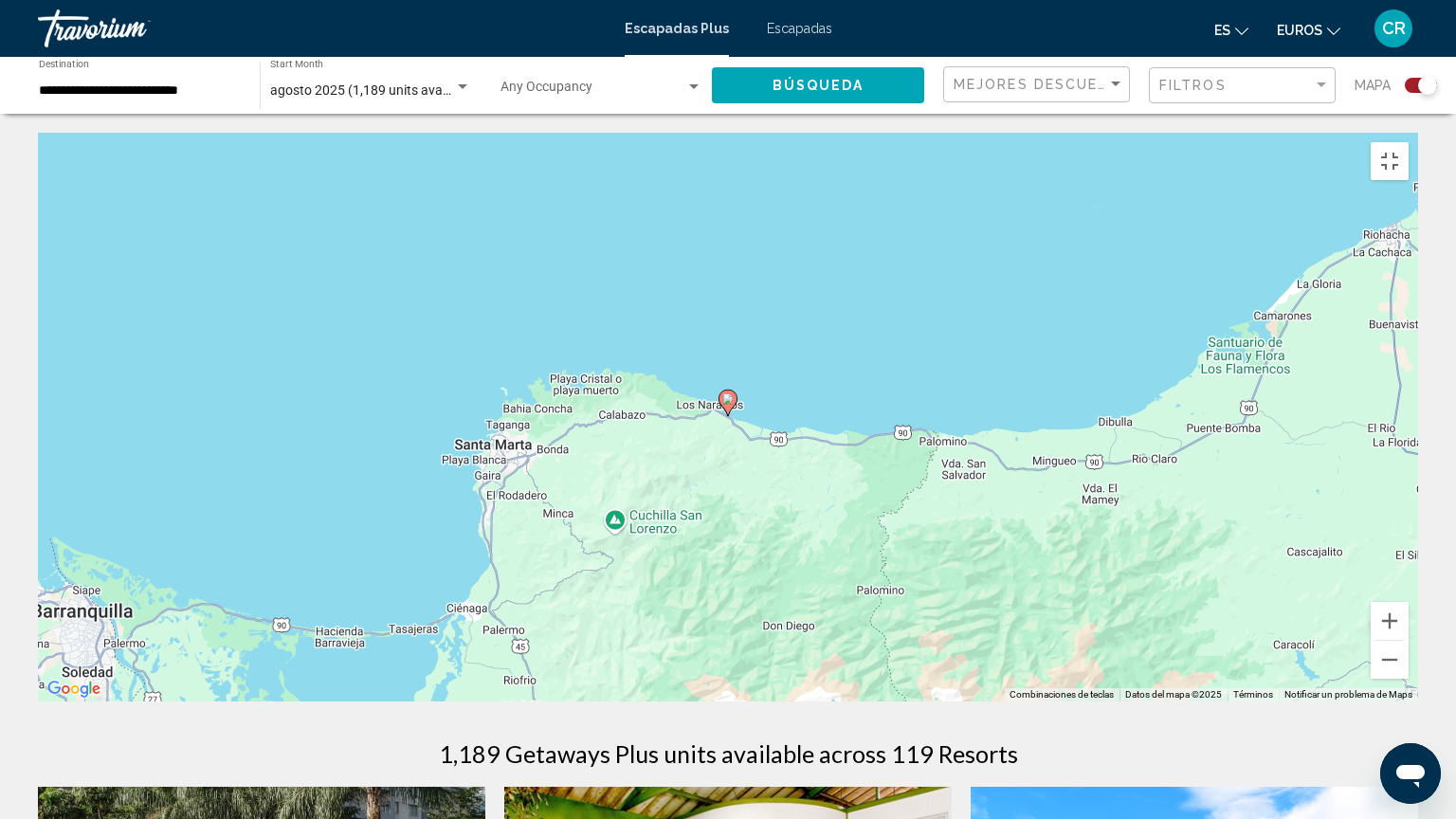 click 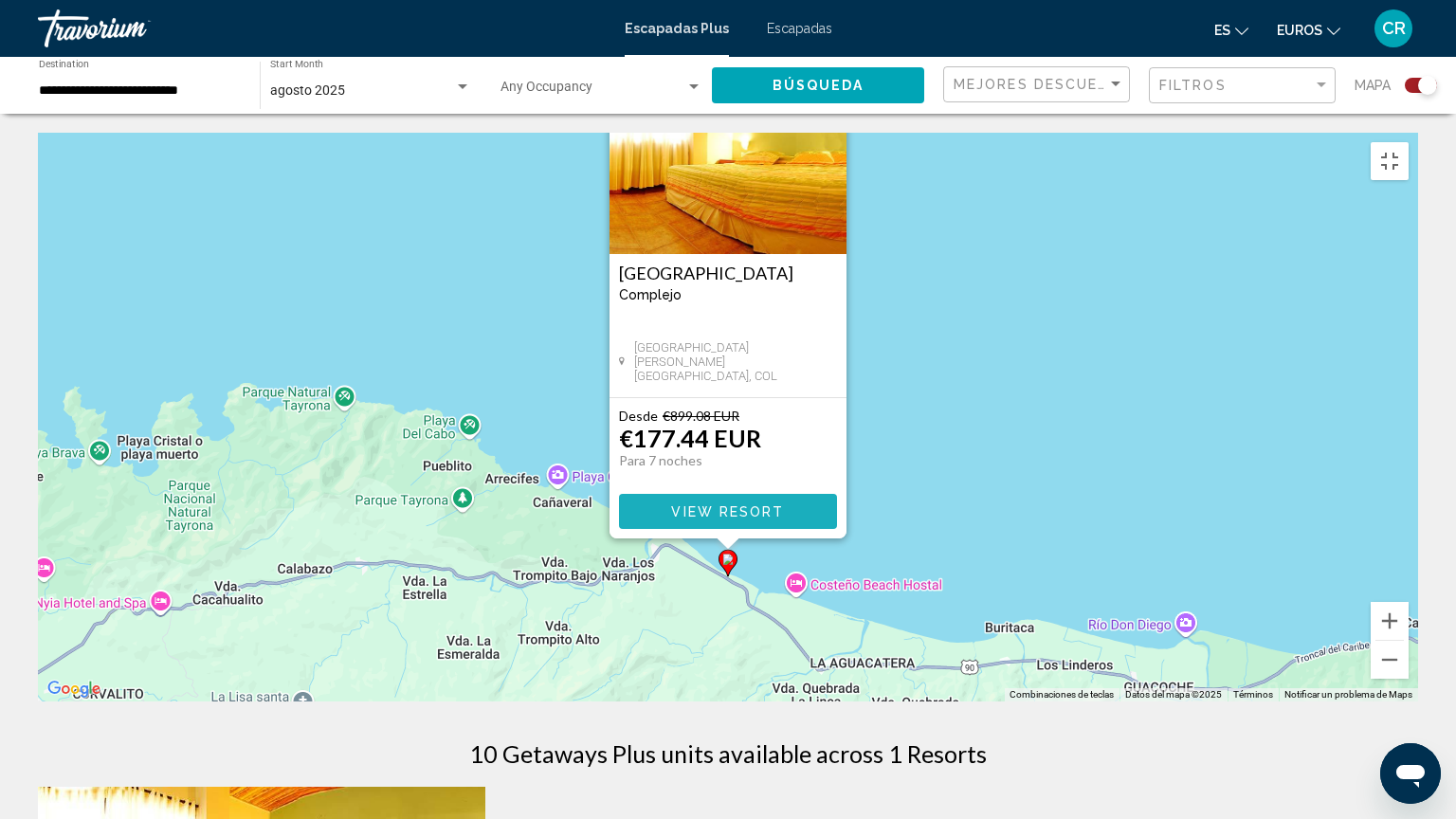 click on "View Resort" at bounding box center (727, 512) 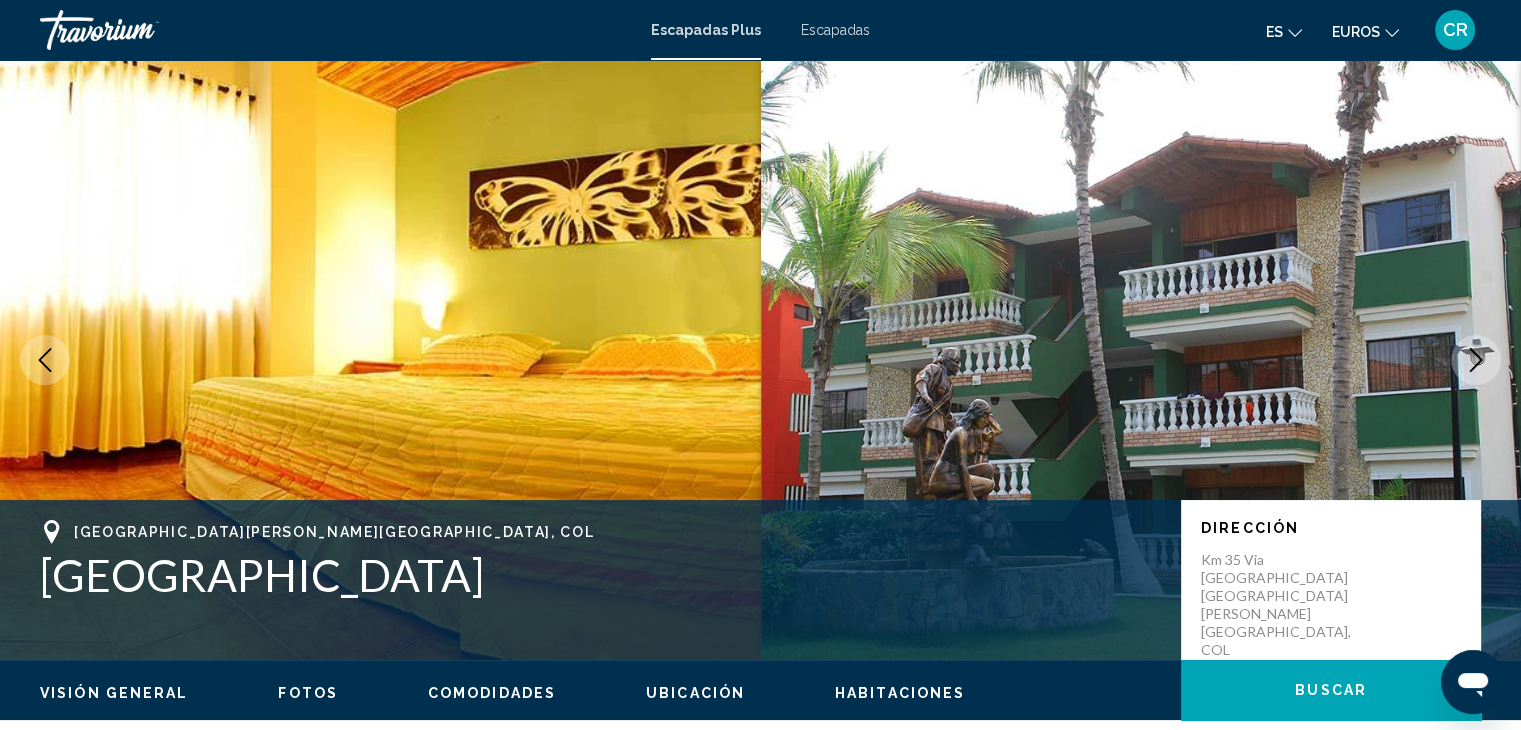 click 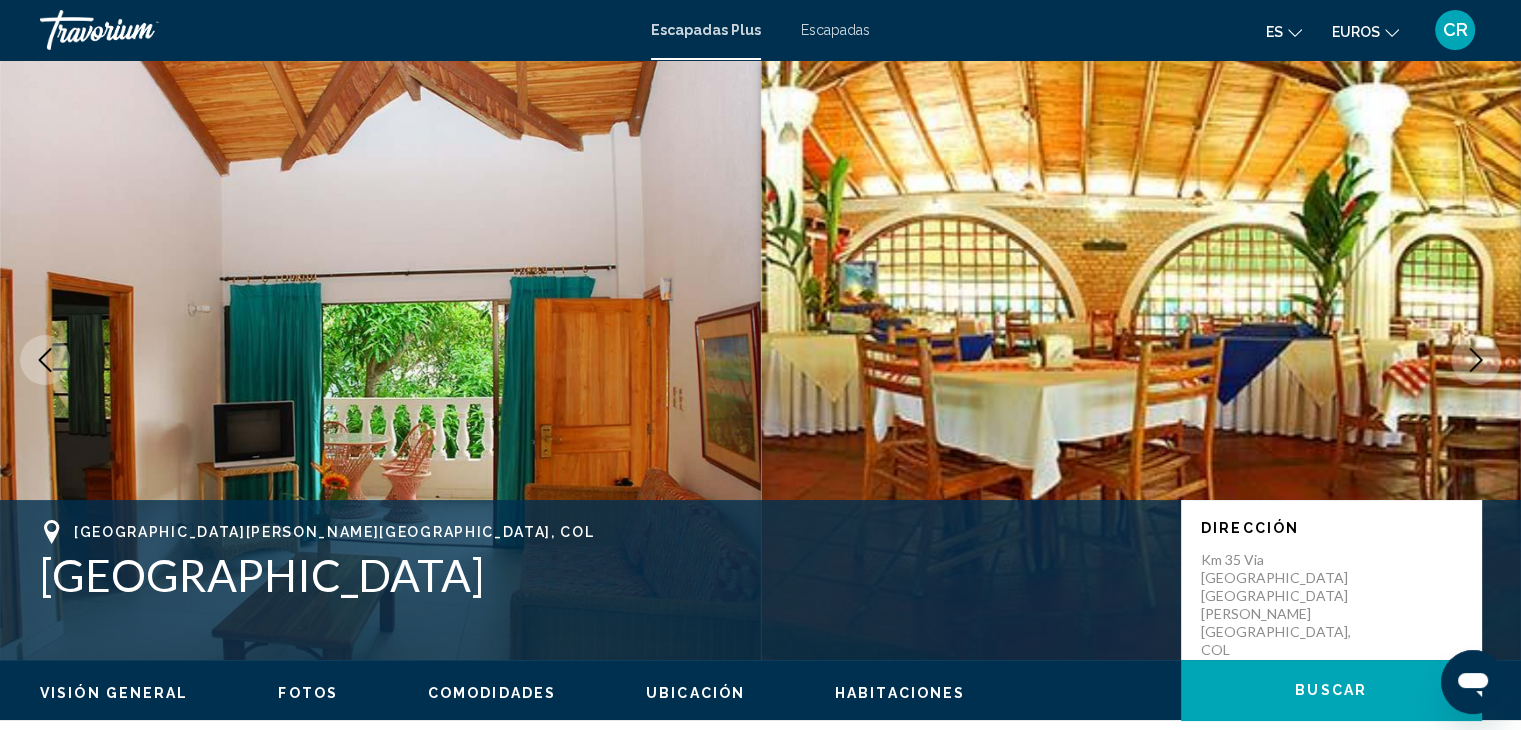 click 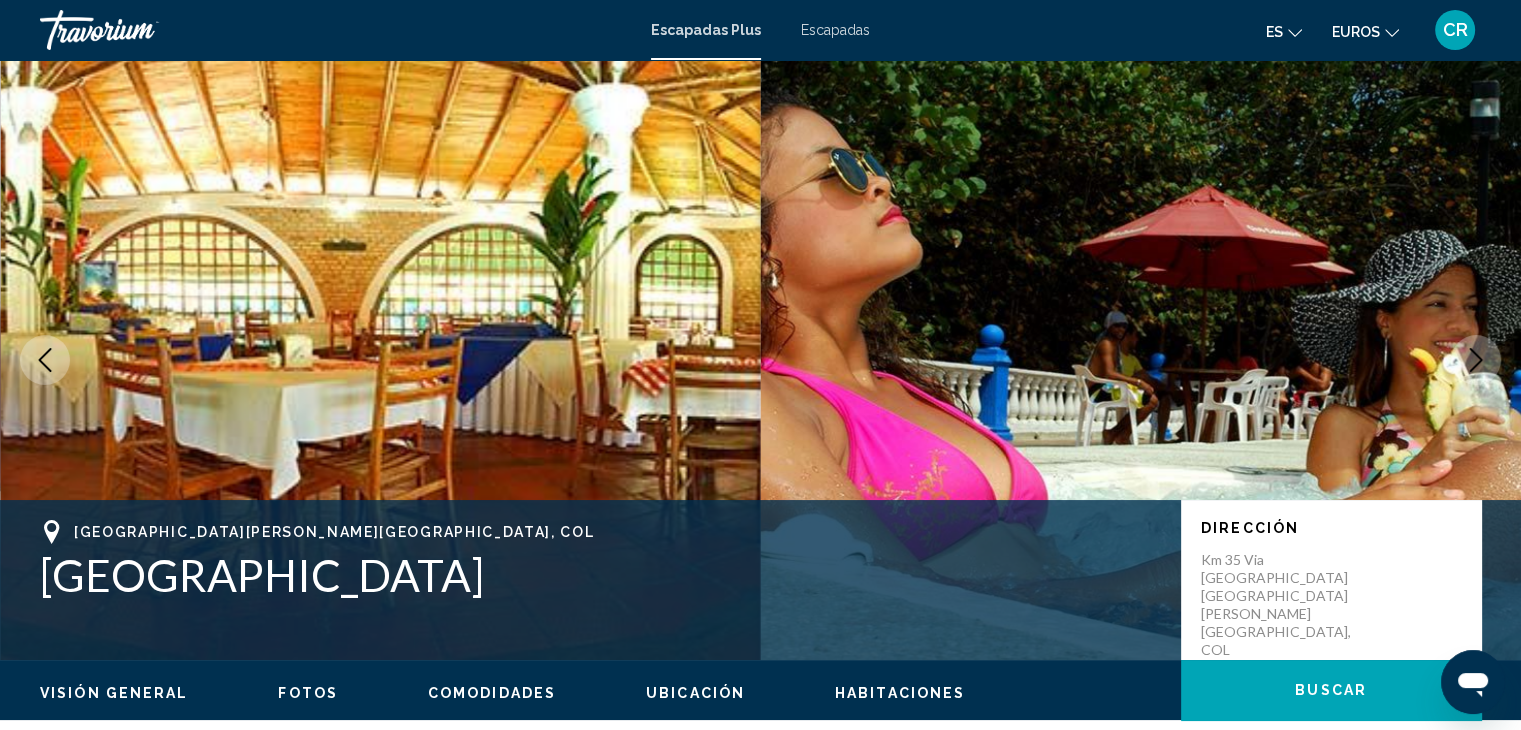 click 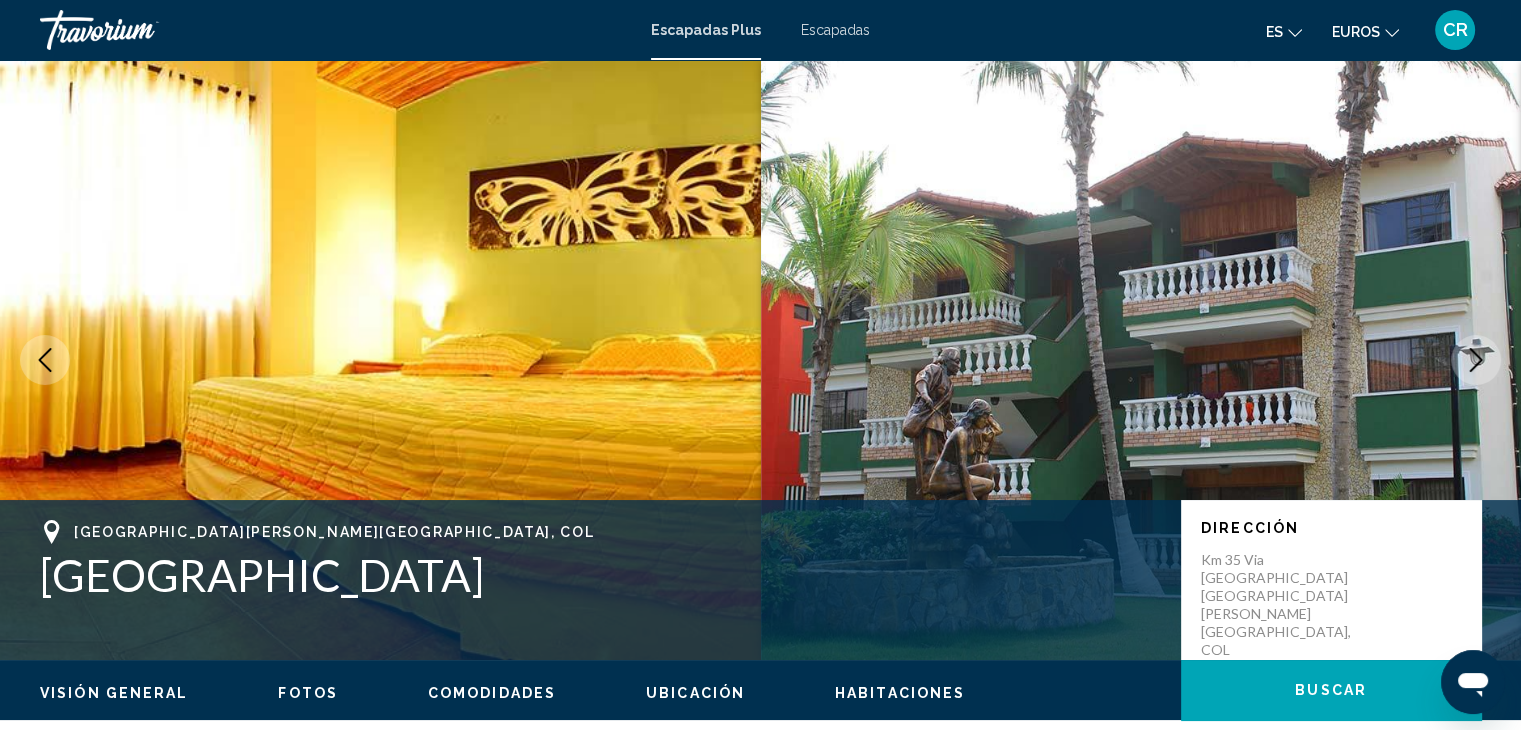 click 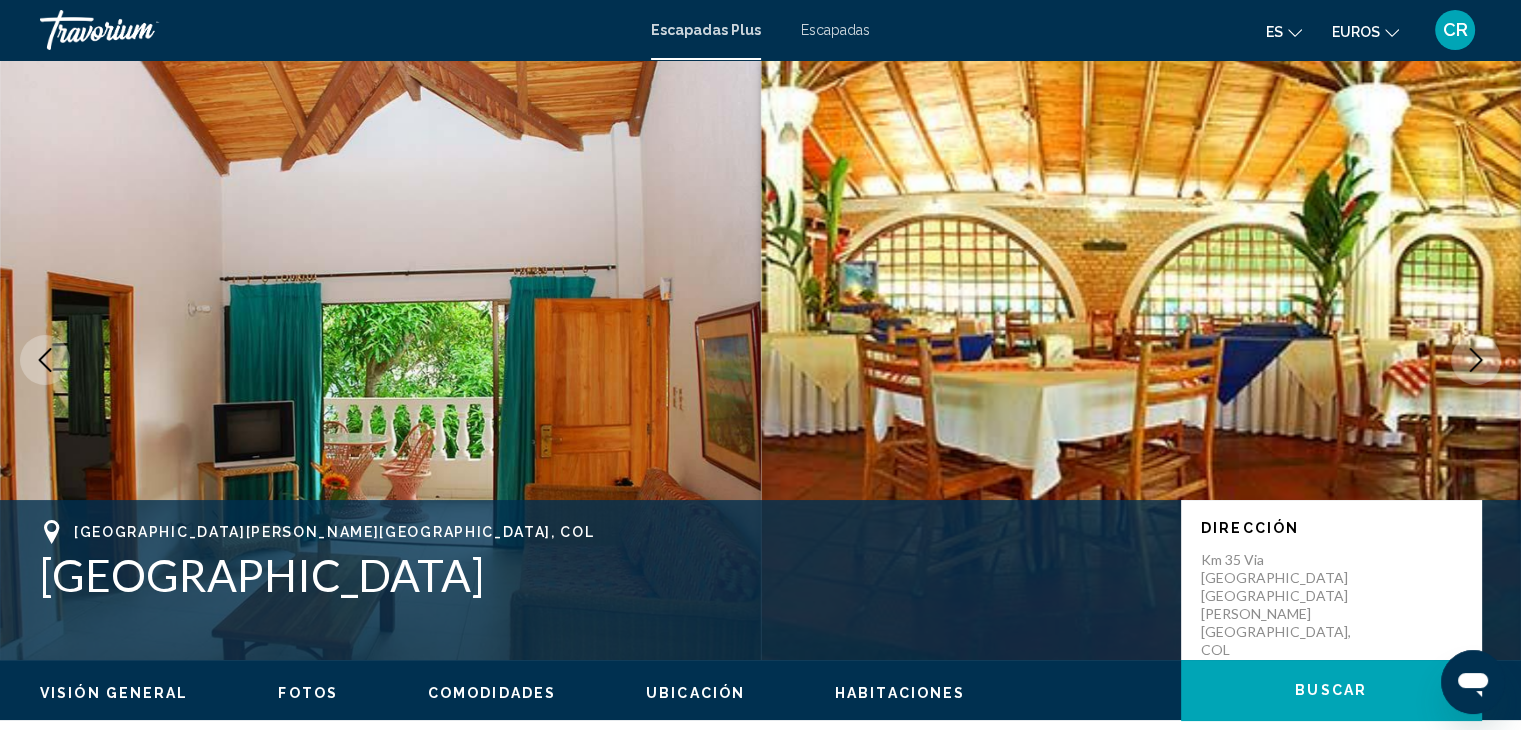 click 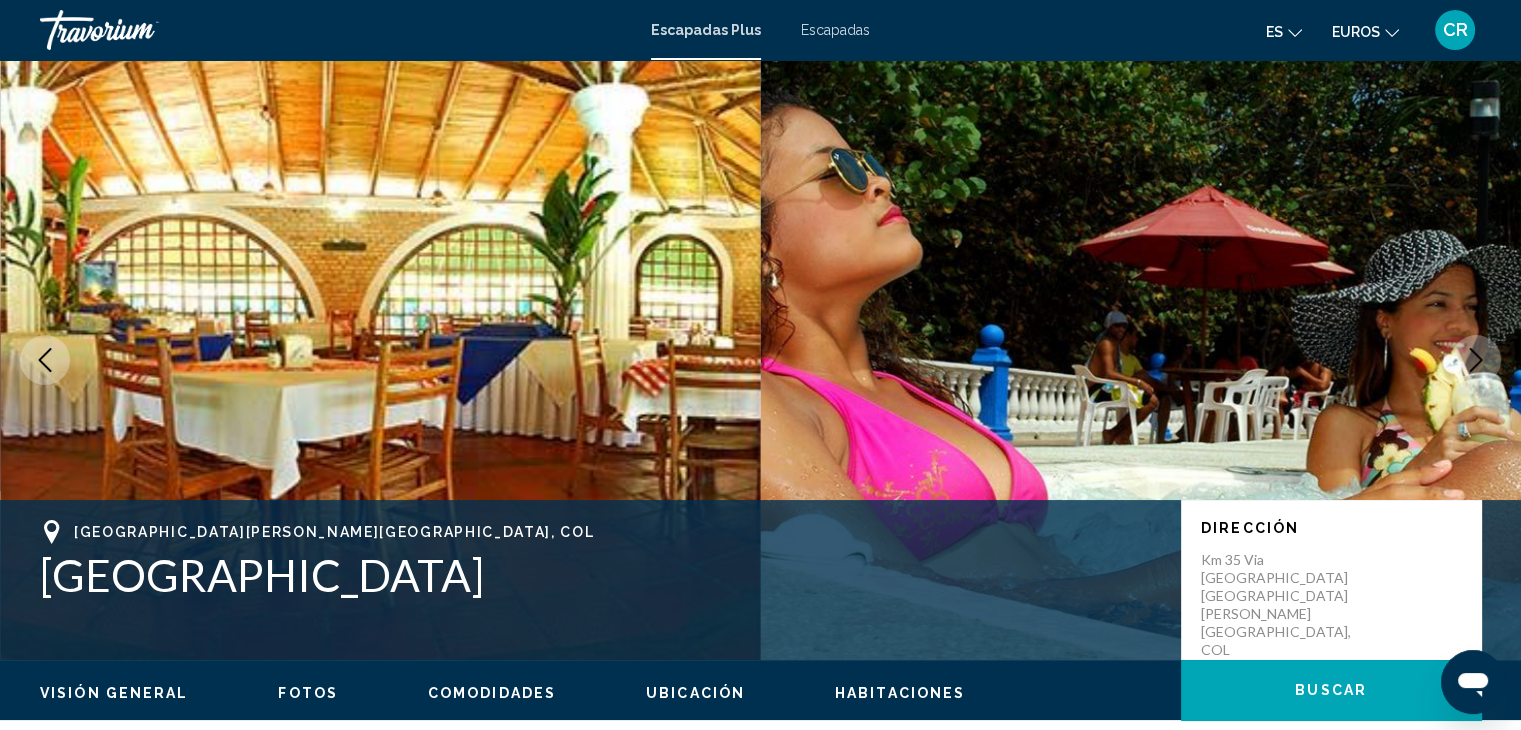 click 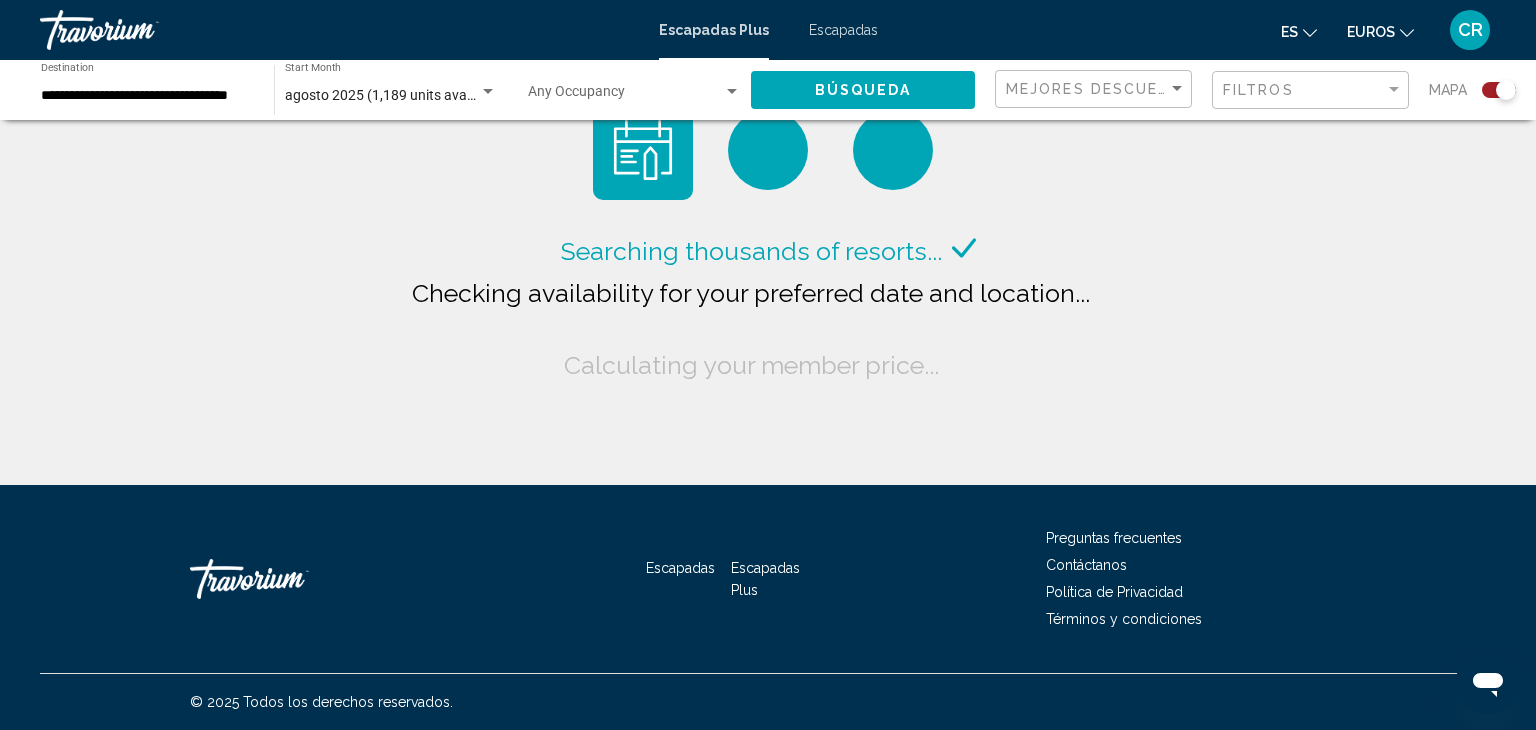 click on "Escapadas" at bounding box center (843, 30) 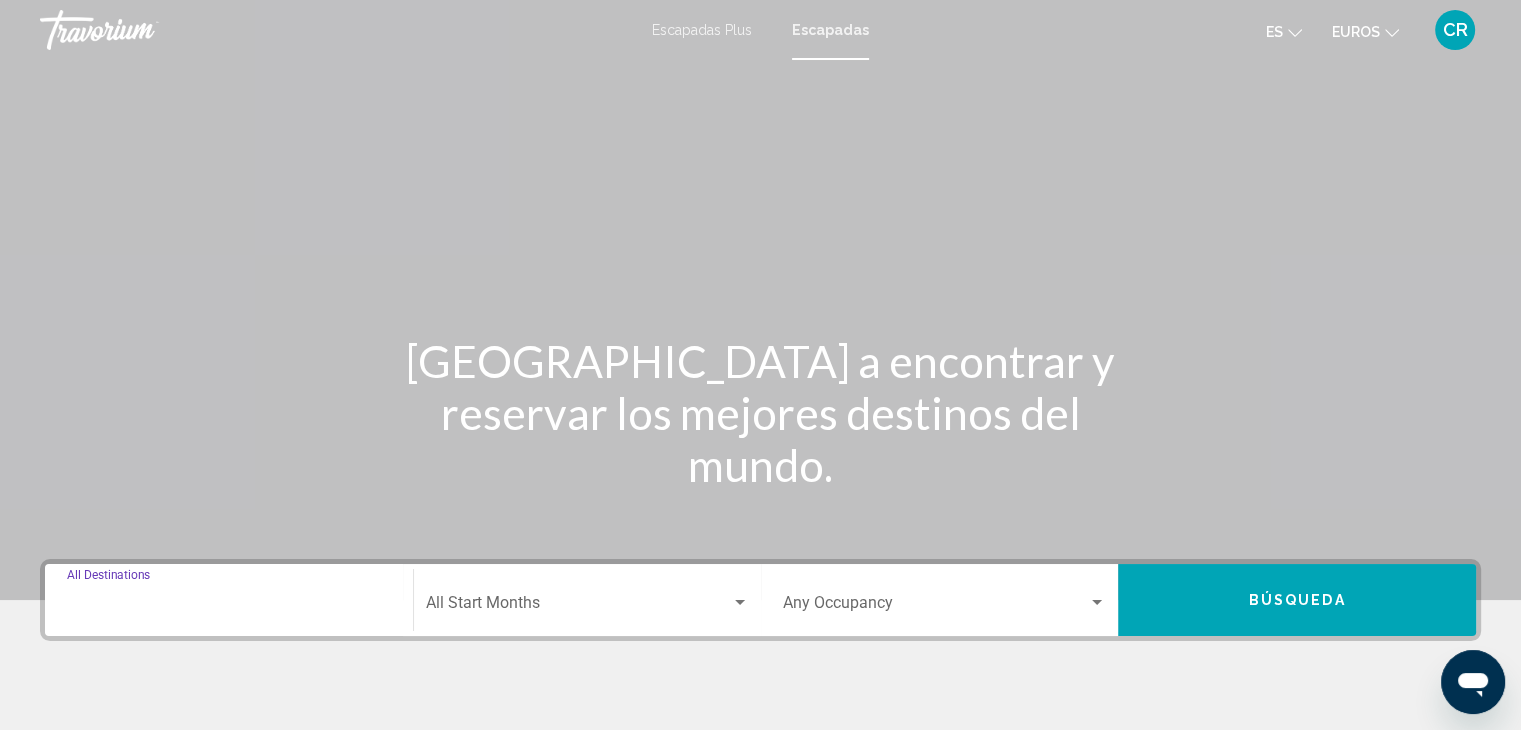 click on "Destination All Destinations" at bounding box center (229, 607) 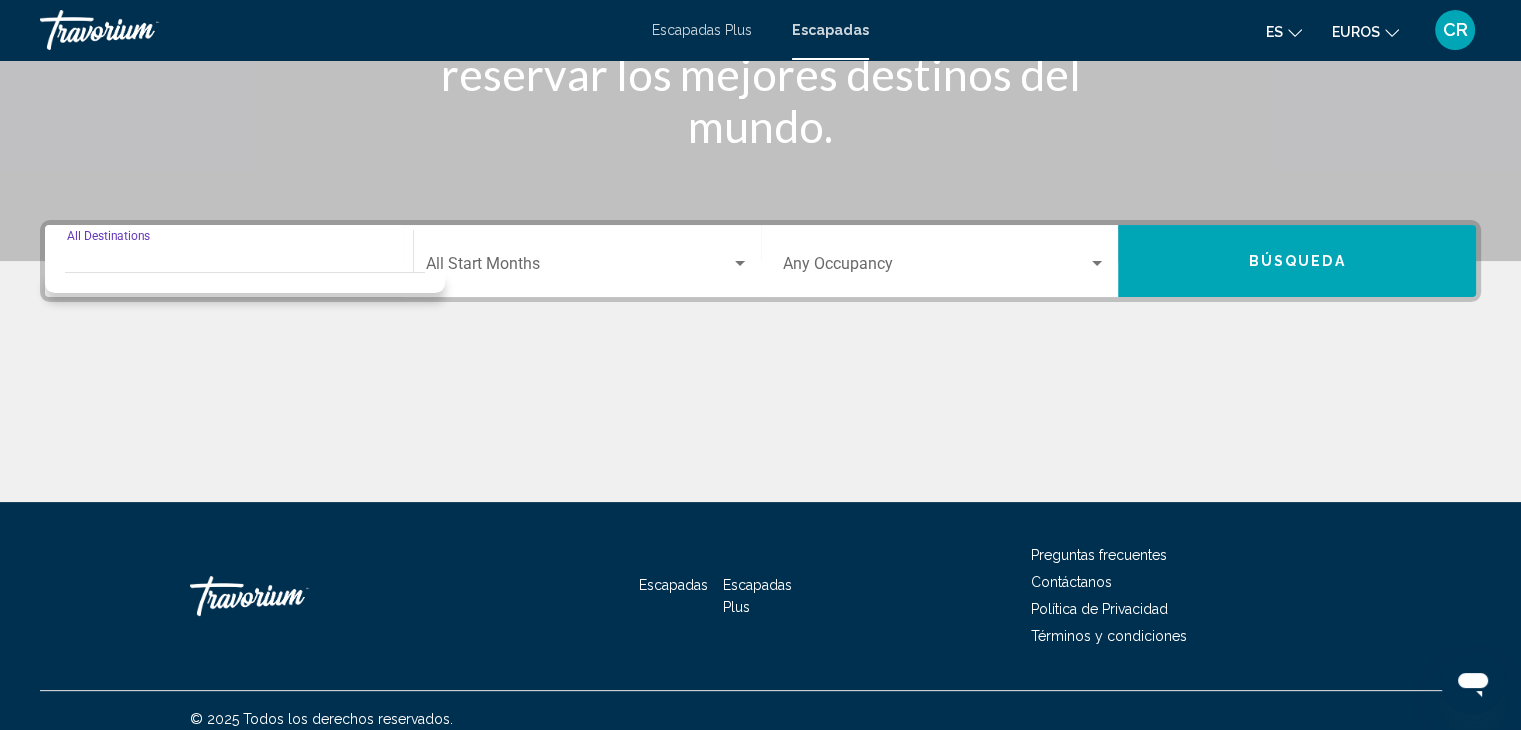 scroll, scrollTop: 356, scrollLeft: 0, axis: vertical 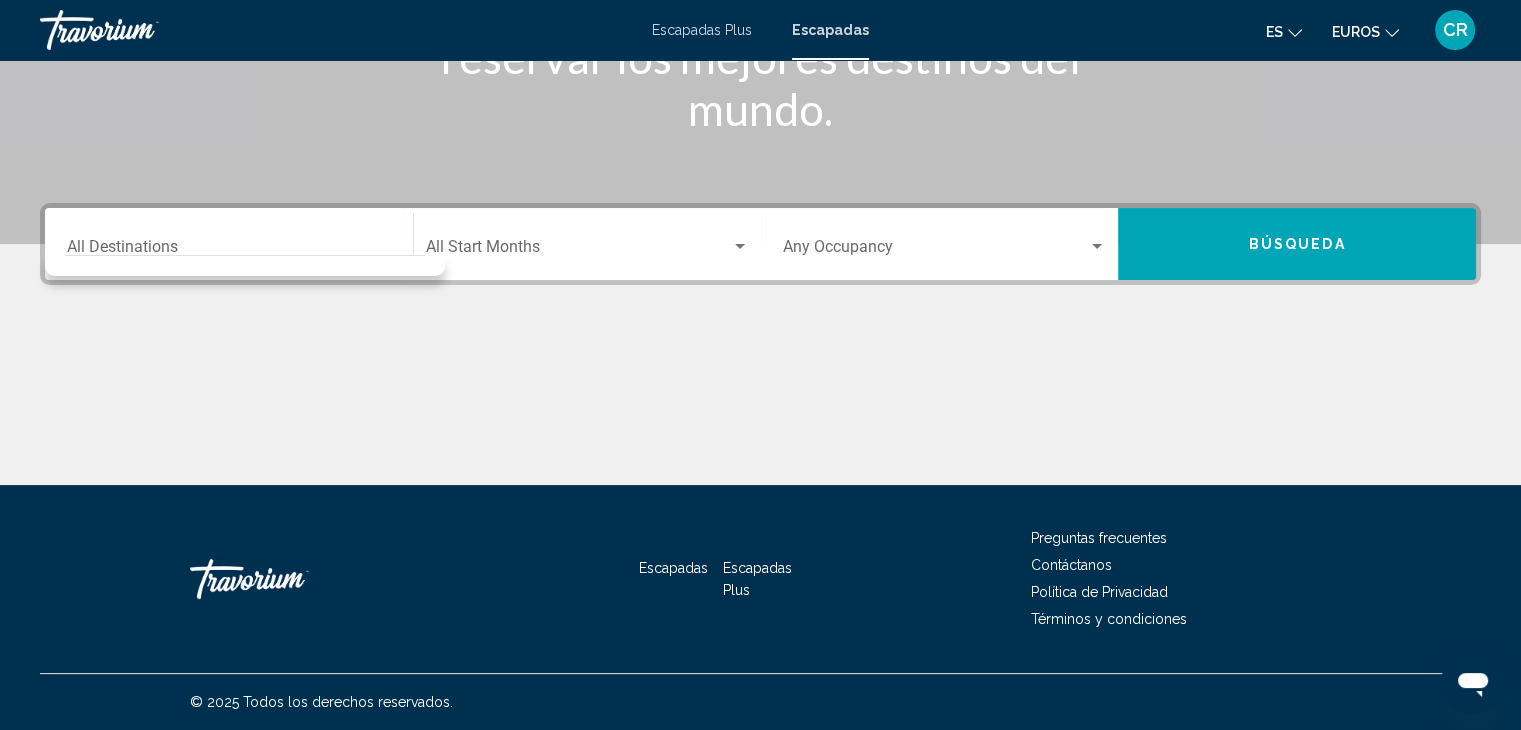 click 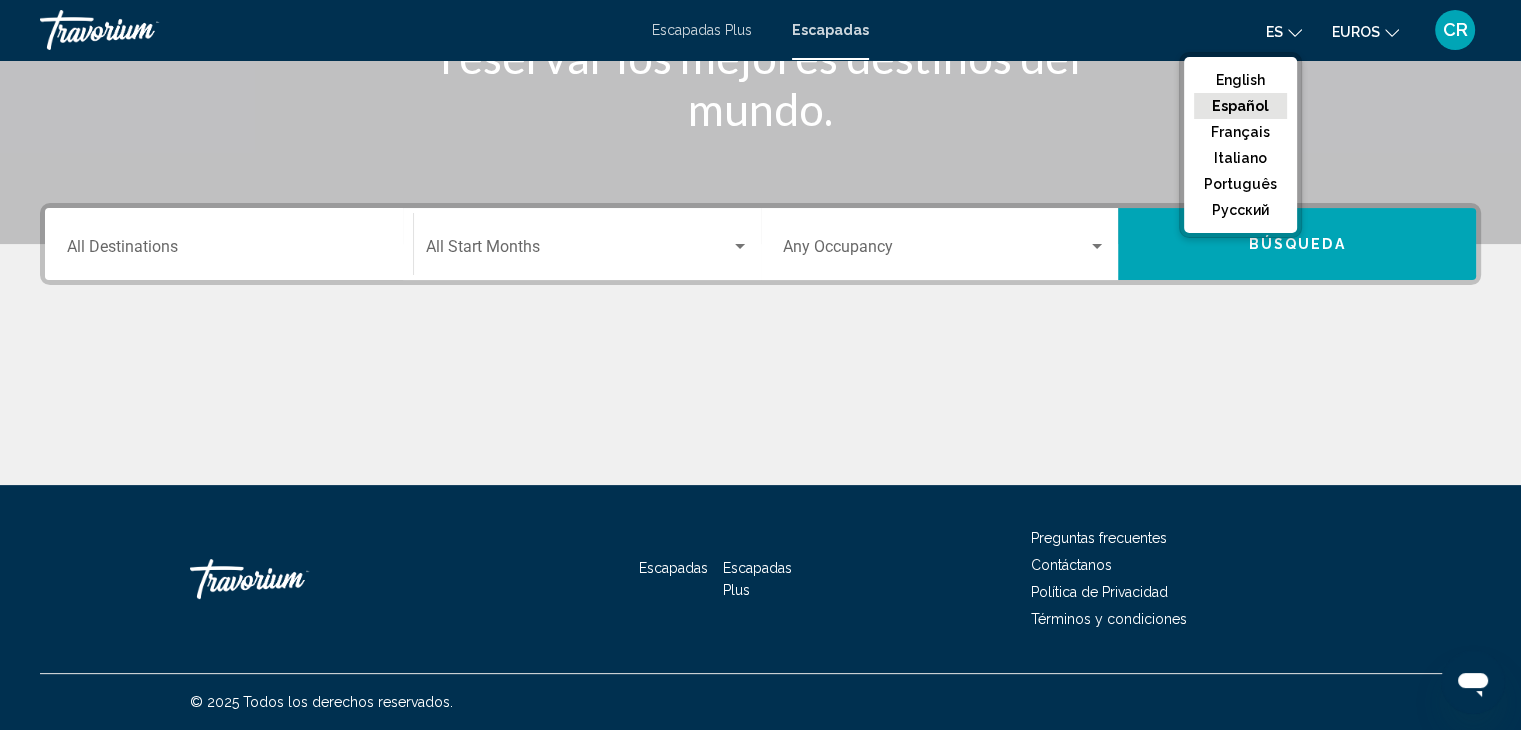 click on "Español" 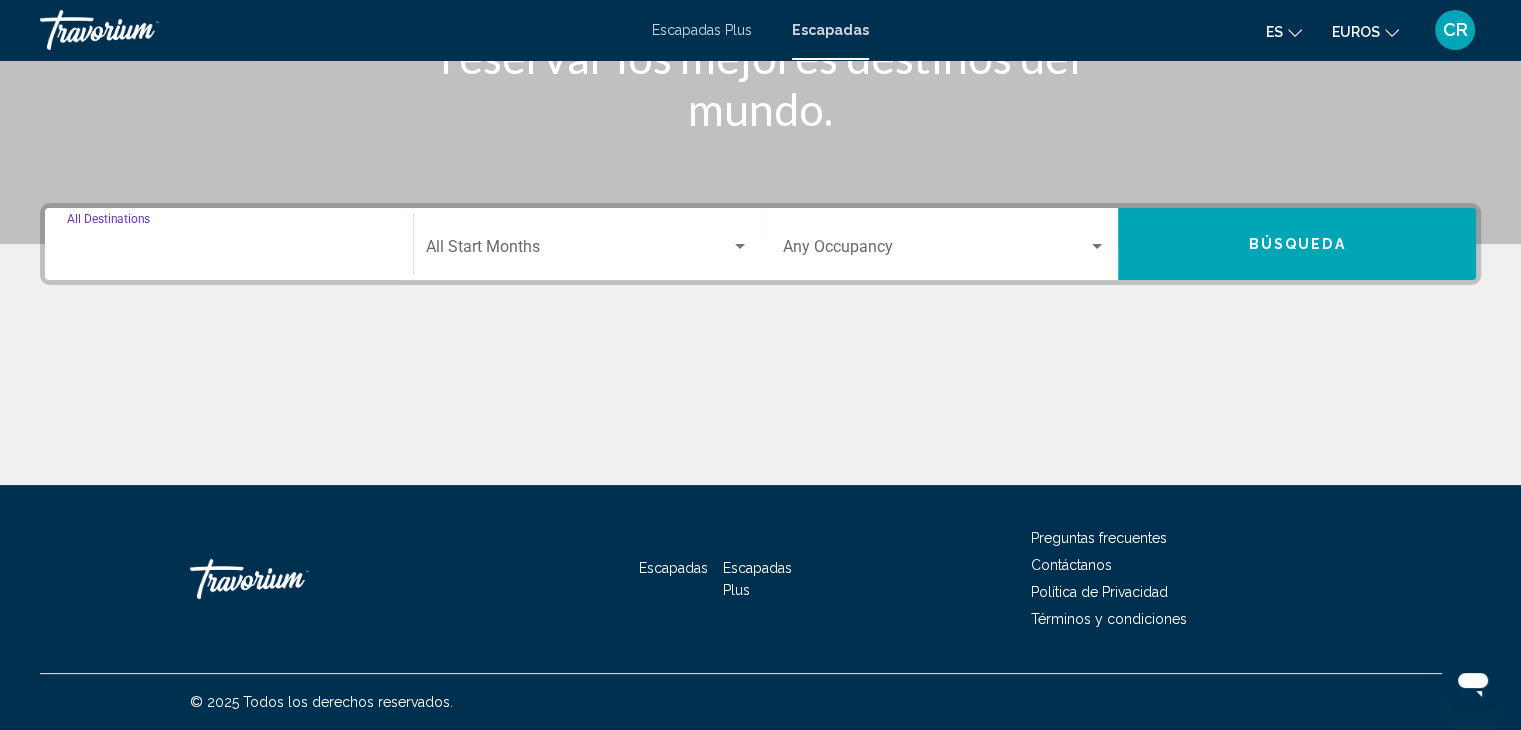 click on "Destination All Destinations" at bounding box center [229, 251] 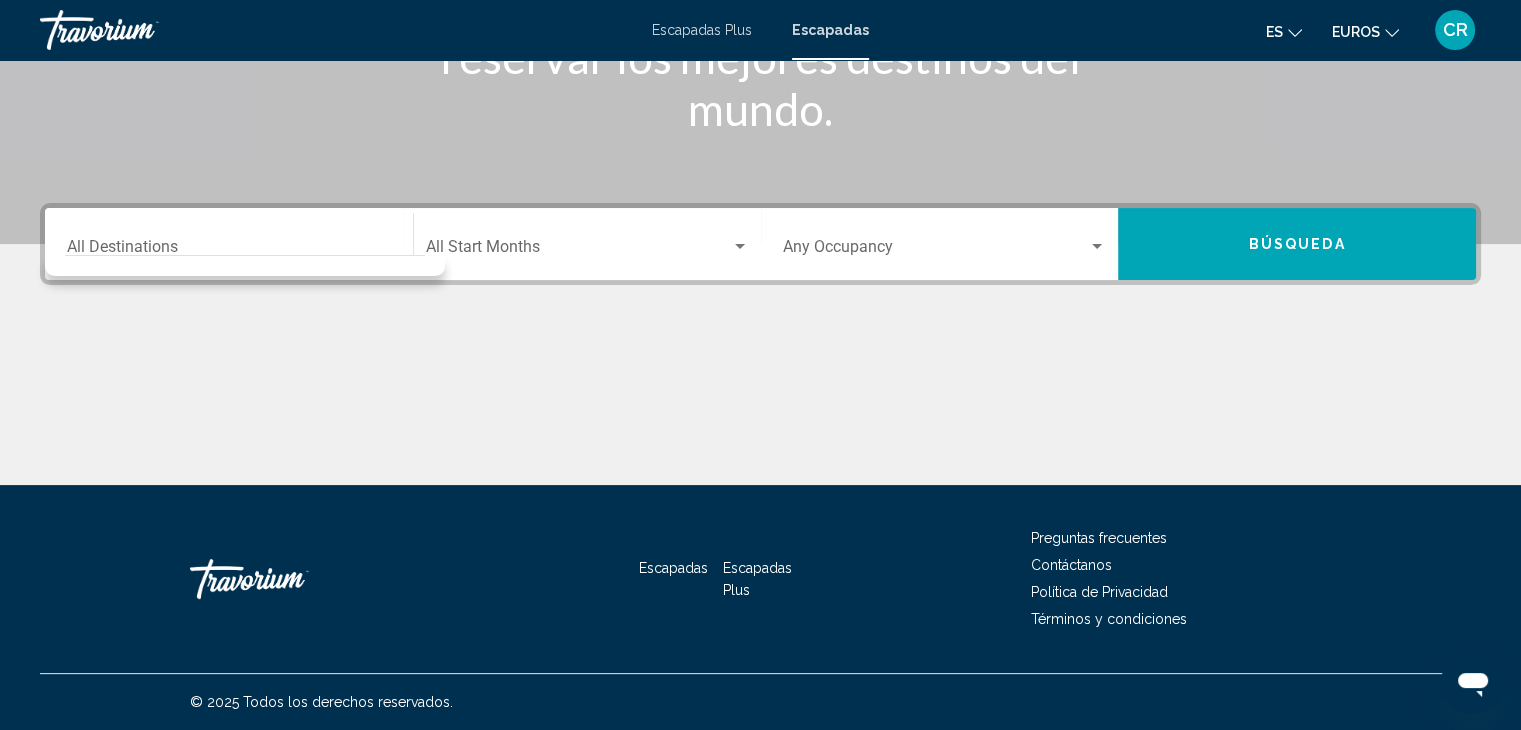 click on "Destination All Destinations" at bounding box center [229, 244] 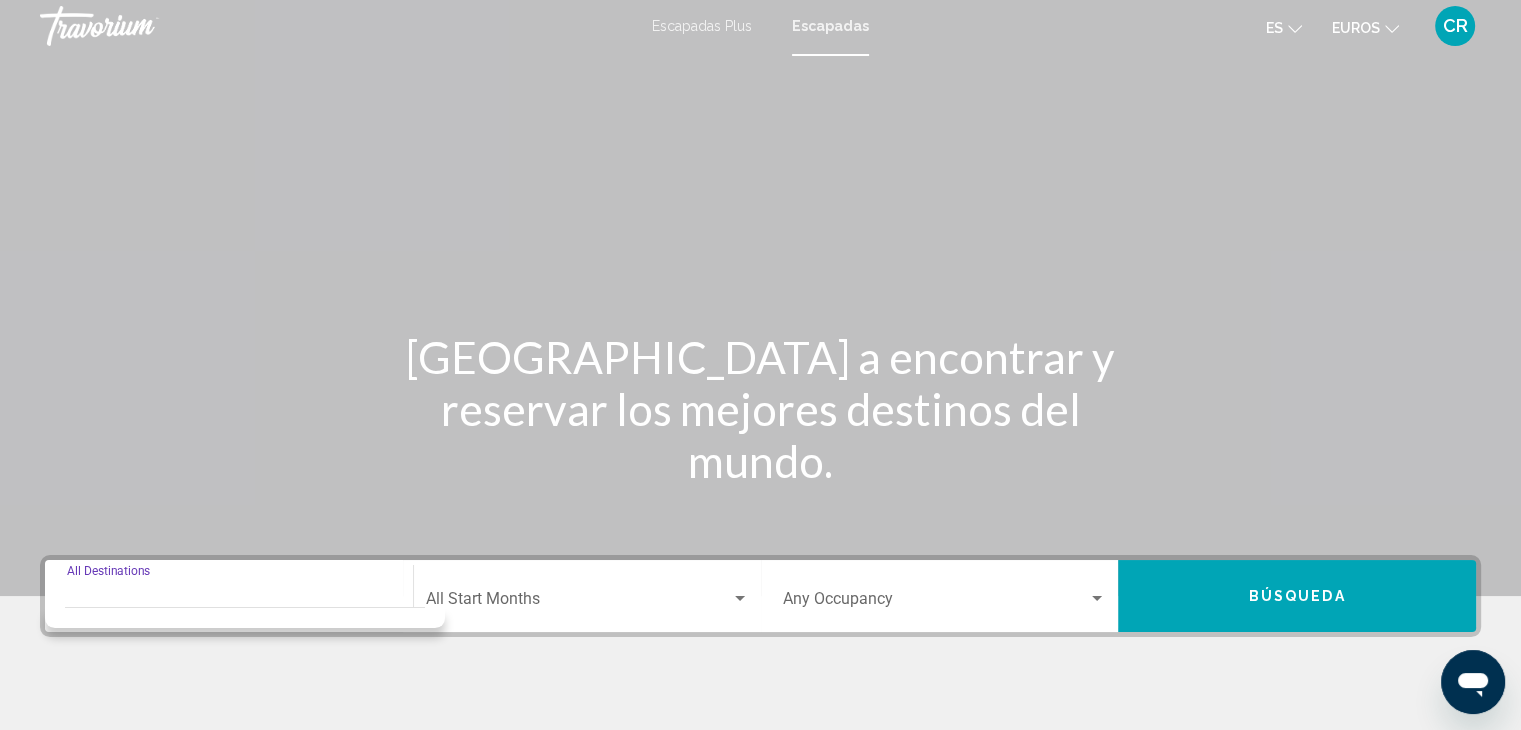 scroll, scrollTop: 0, scrollLeft: 0, axis: both 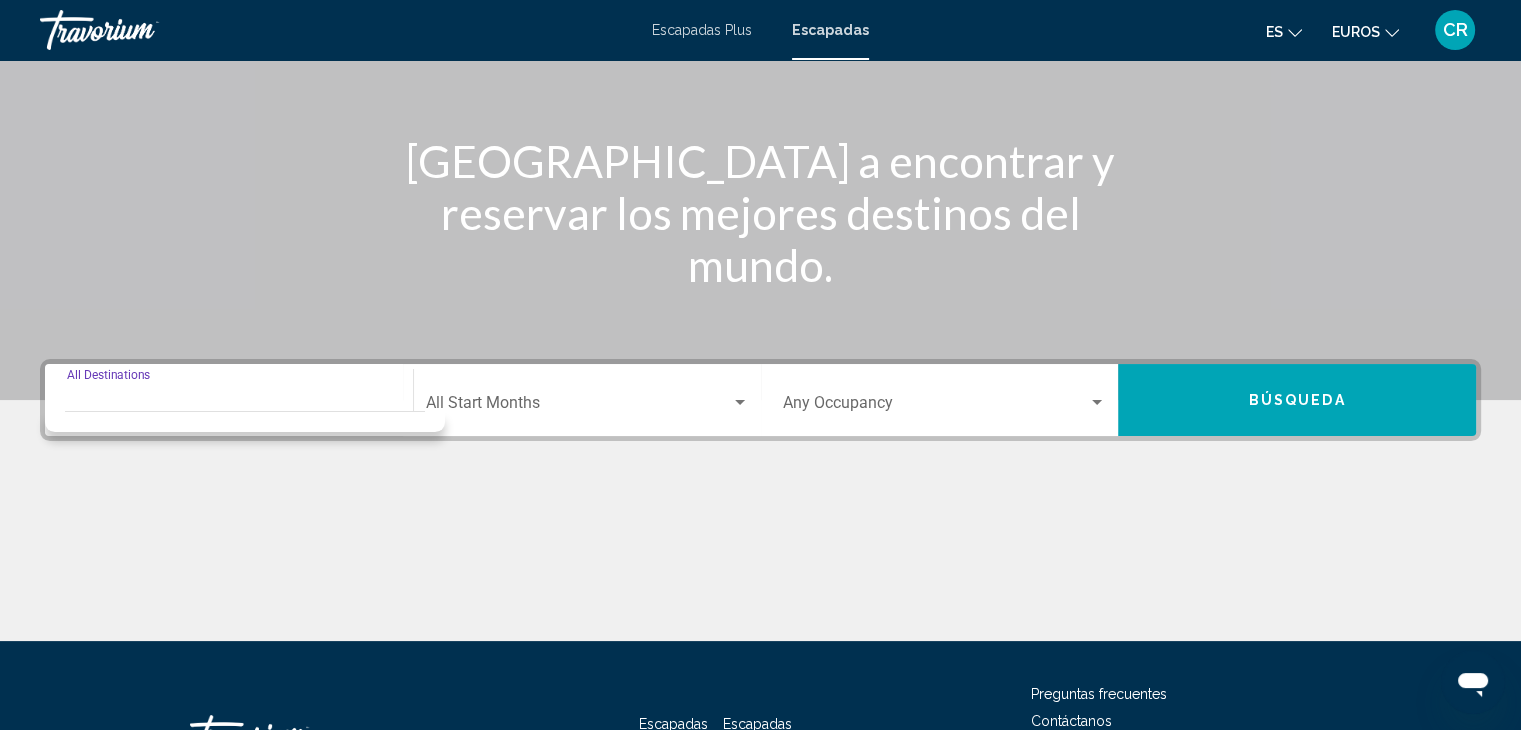 click on "Destination All Destinations" at bounding box center (229, 407) 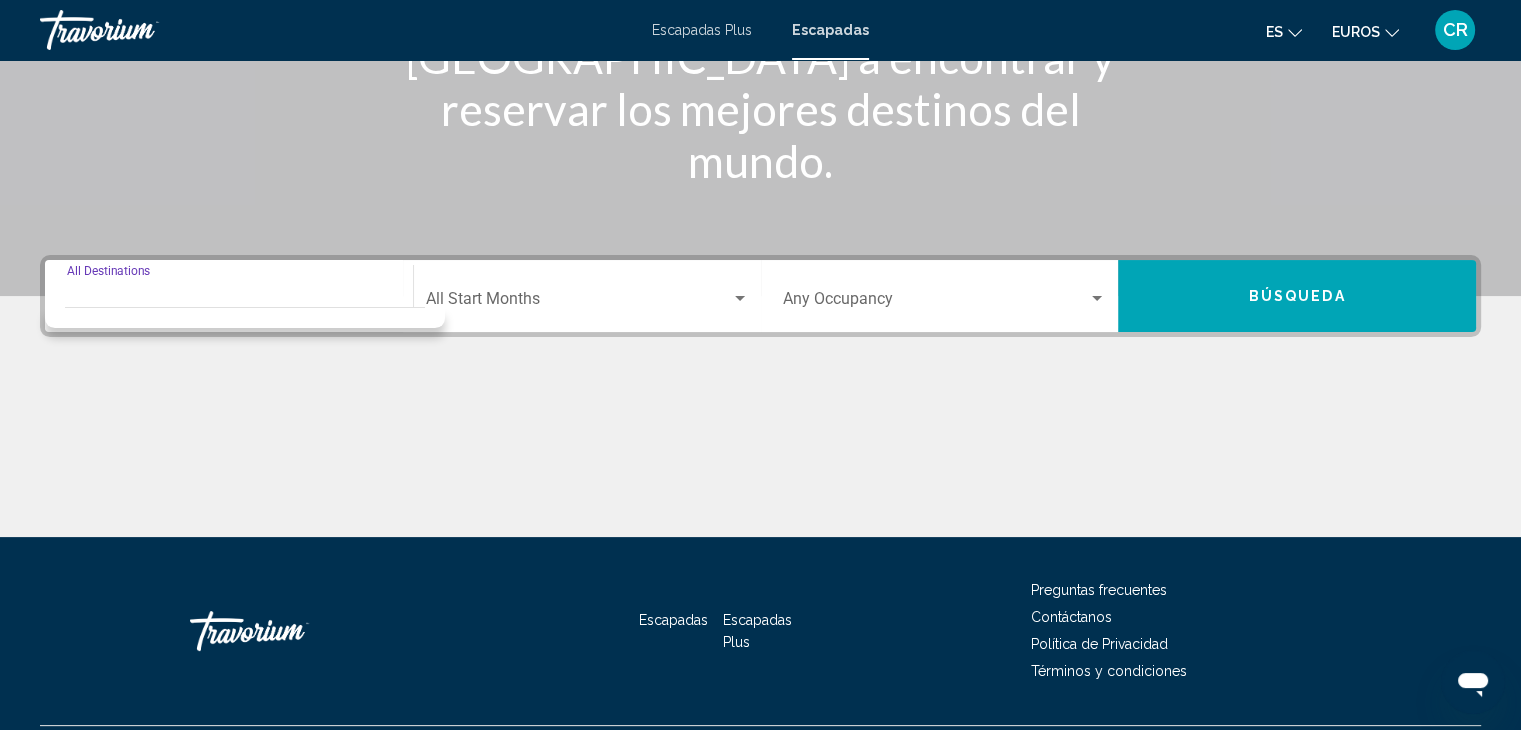 scroll, scrollTop: 356, scrollLeft: 0, axis: vertical 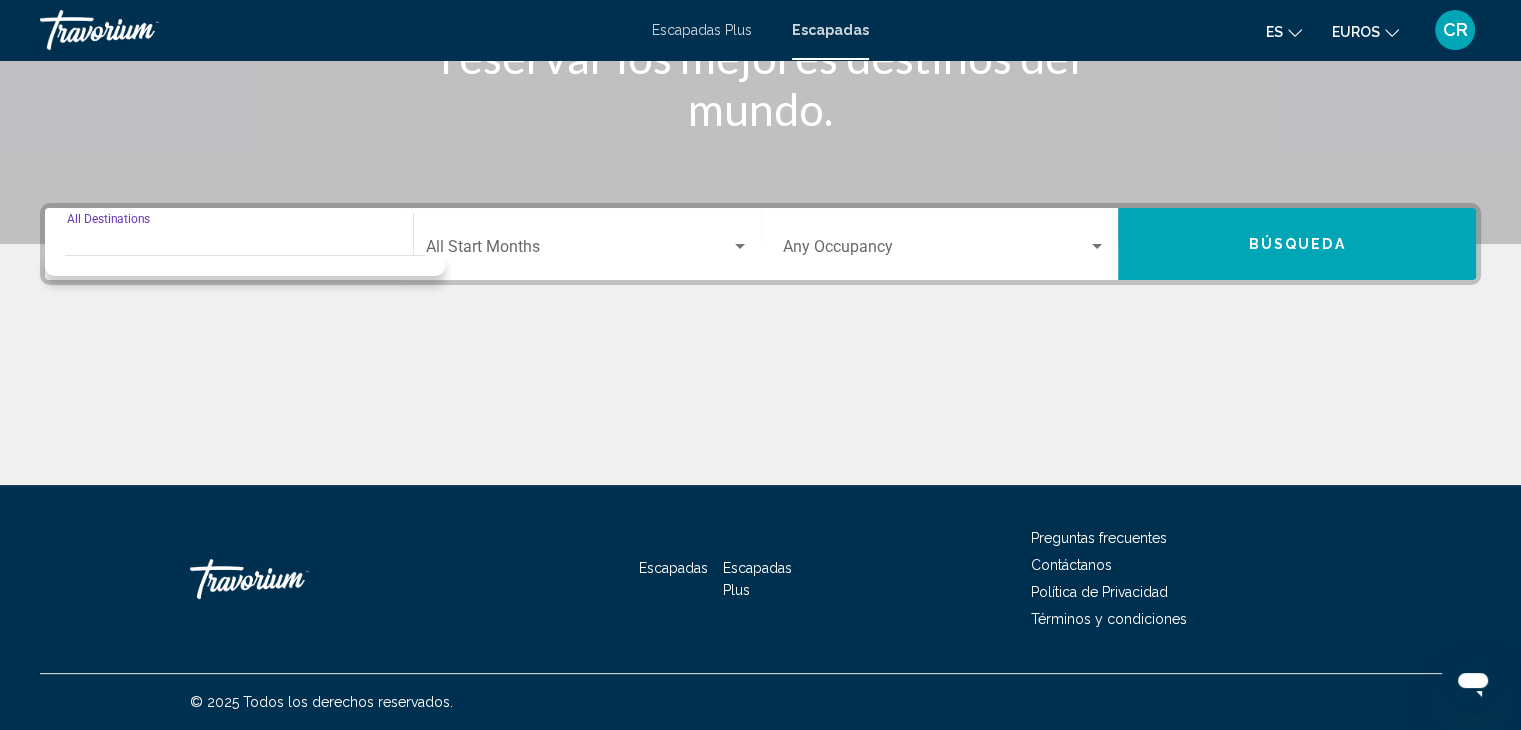 click at bounding box center [245, 261] 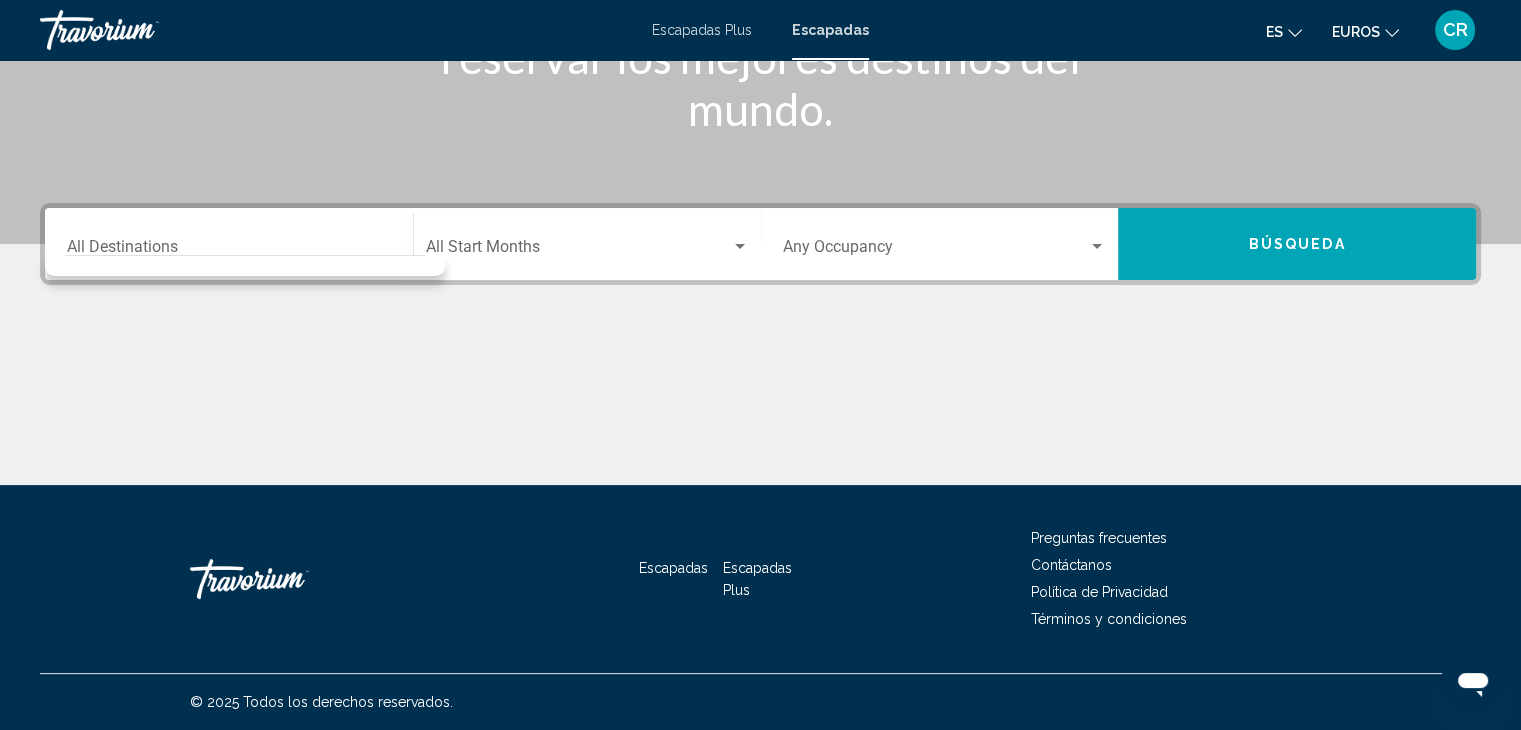 click on "Destination All Destinations" at bounding box center [229, 244] 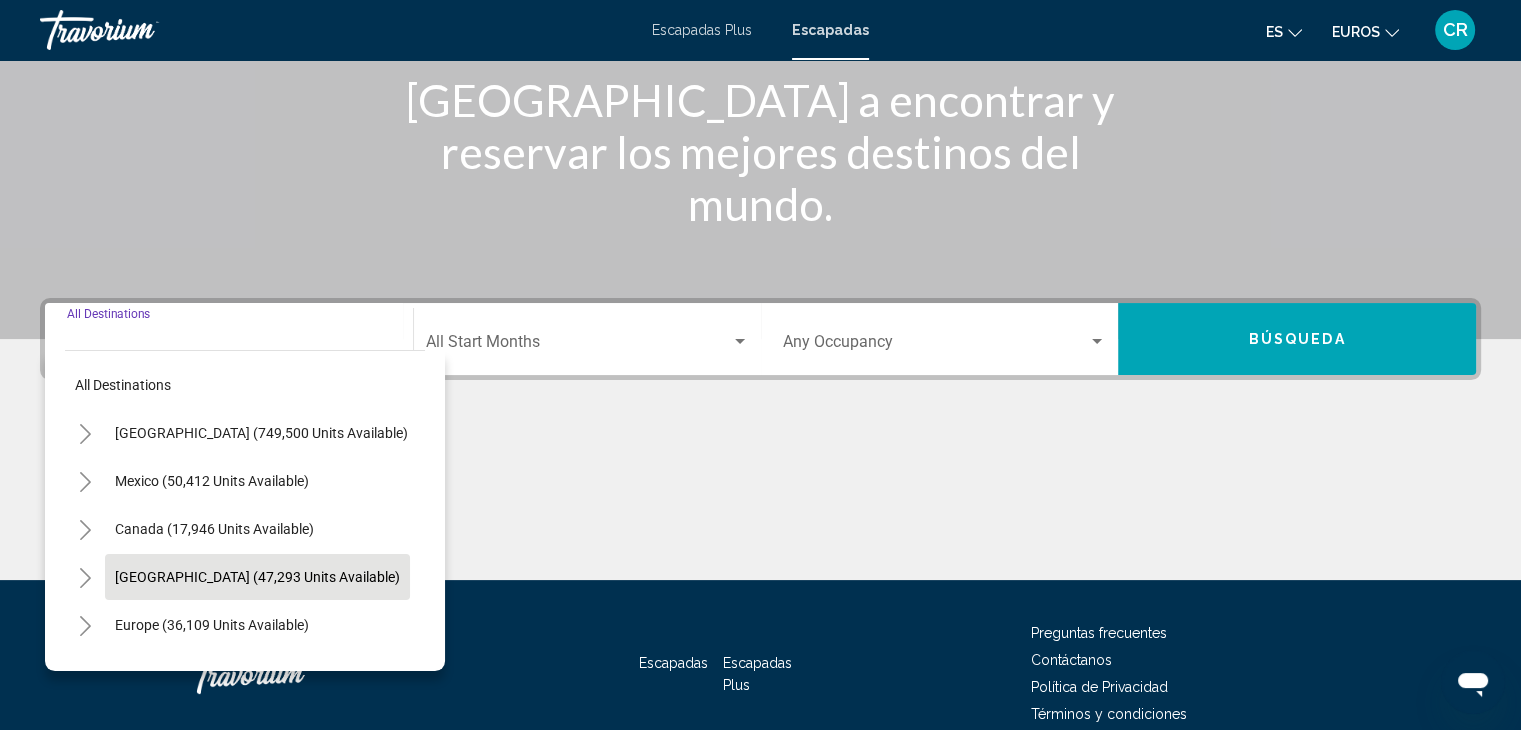 scroll, scrollTop: 300, scrollLeft: 0, axis: vertical 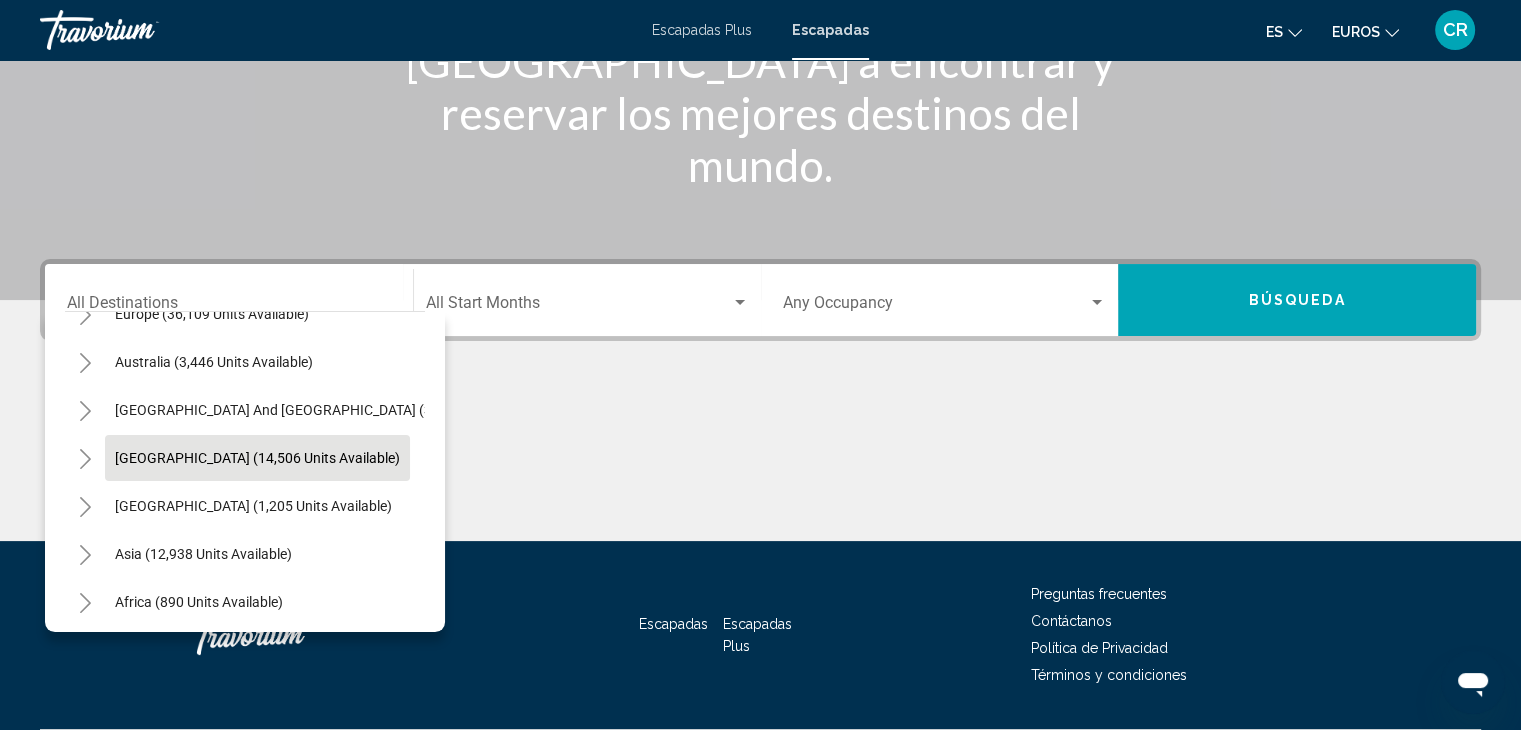 click on "[GEOGRAPHIC_DATA] (14,506 units available)" at bounding box center [253, 506] 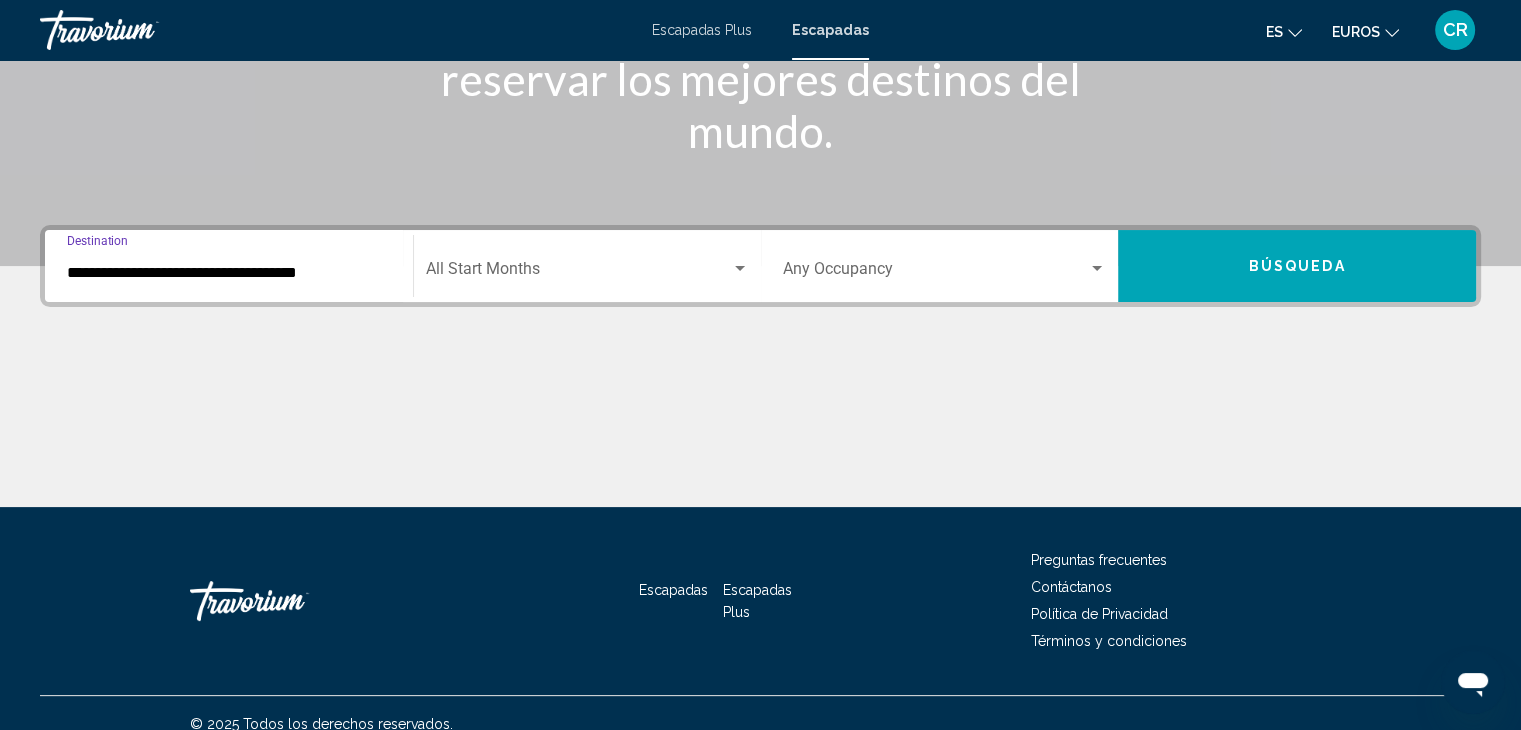 scroll, scrollTop: 356, scrollLeft: 0, axis: vertical 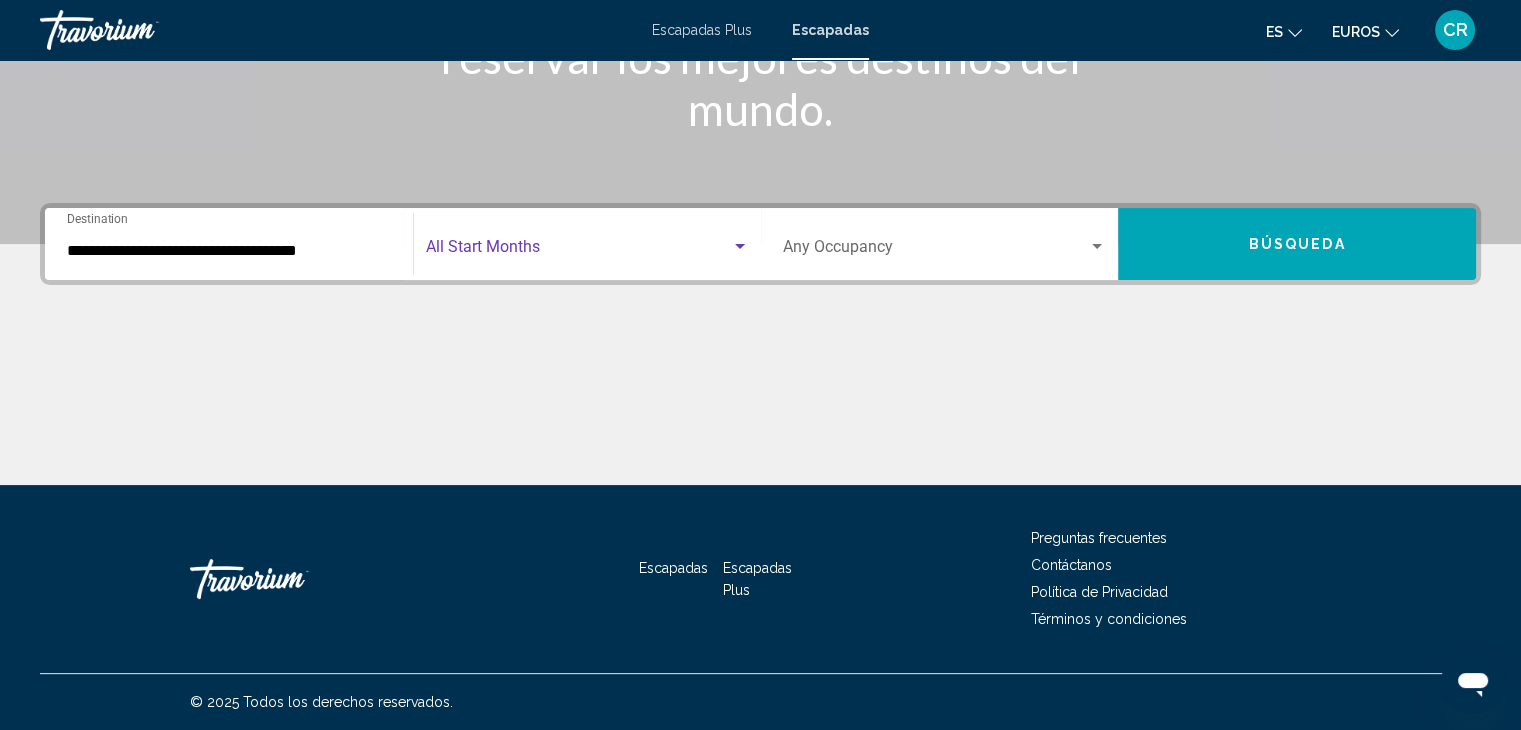 click at bounding box center [578, 251] 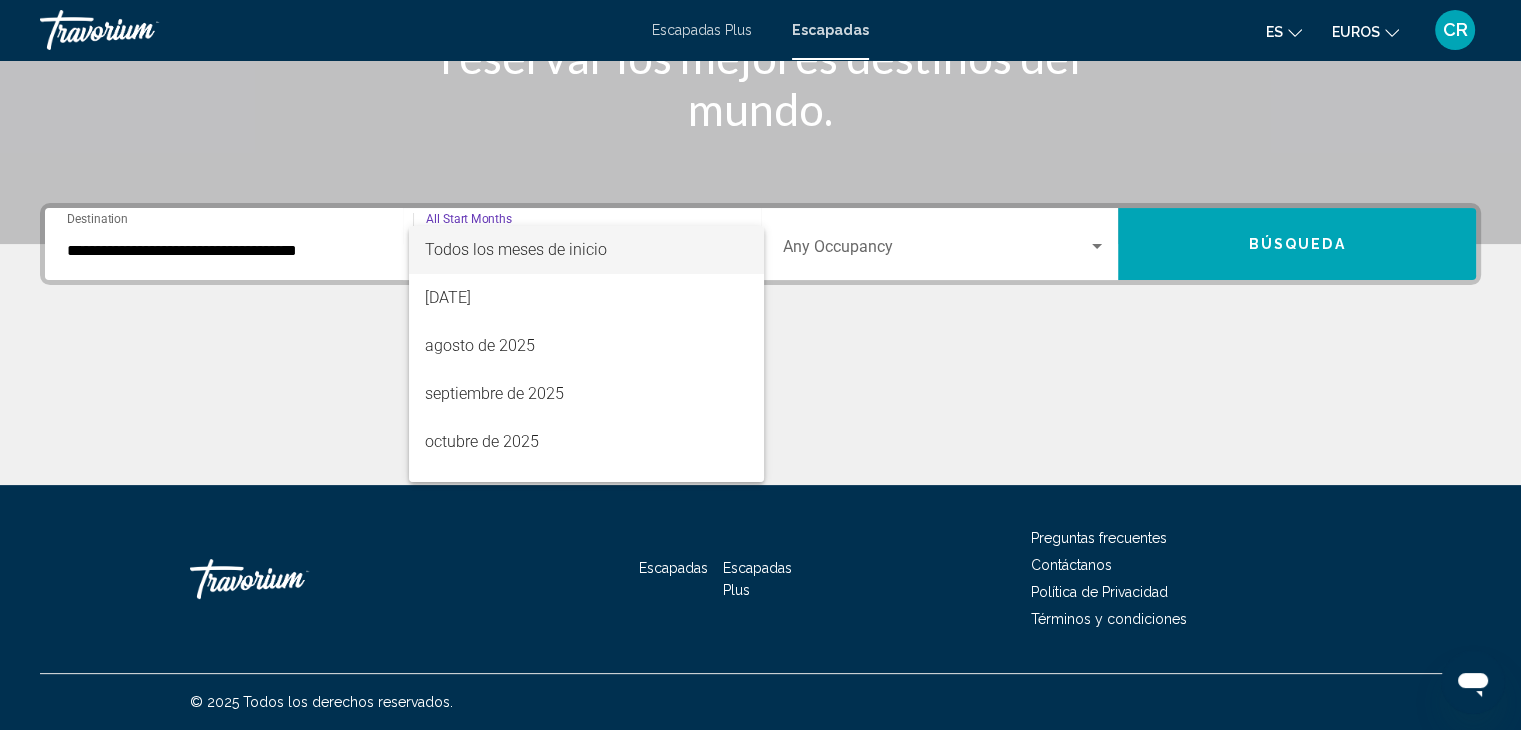 click at bounding box center (760, 365) 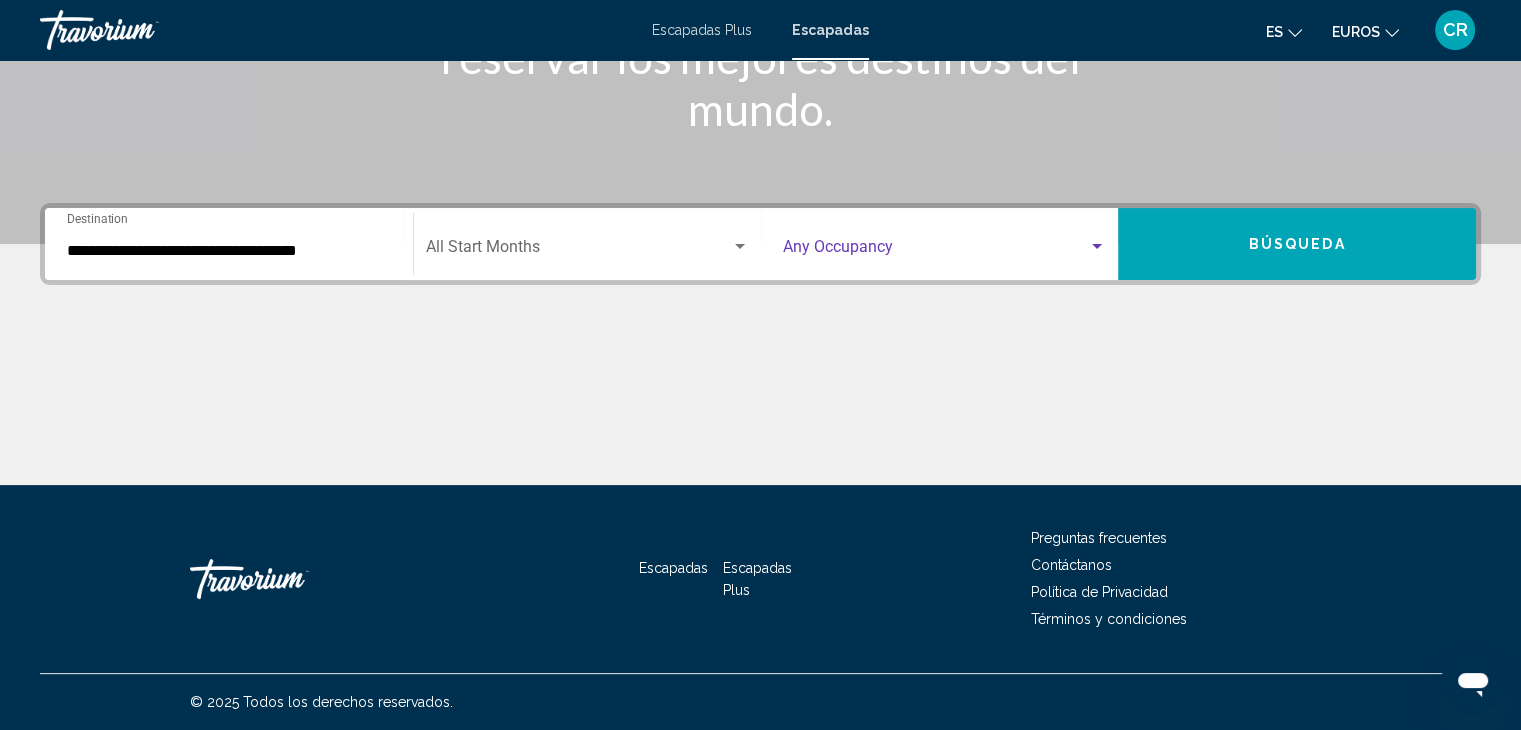 click at bounding box center (1097, 247) 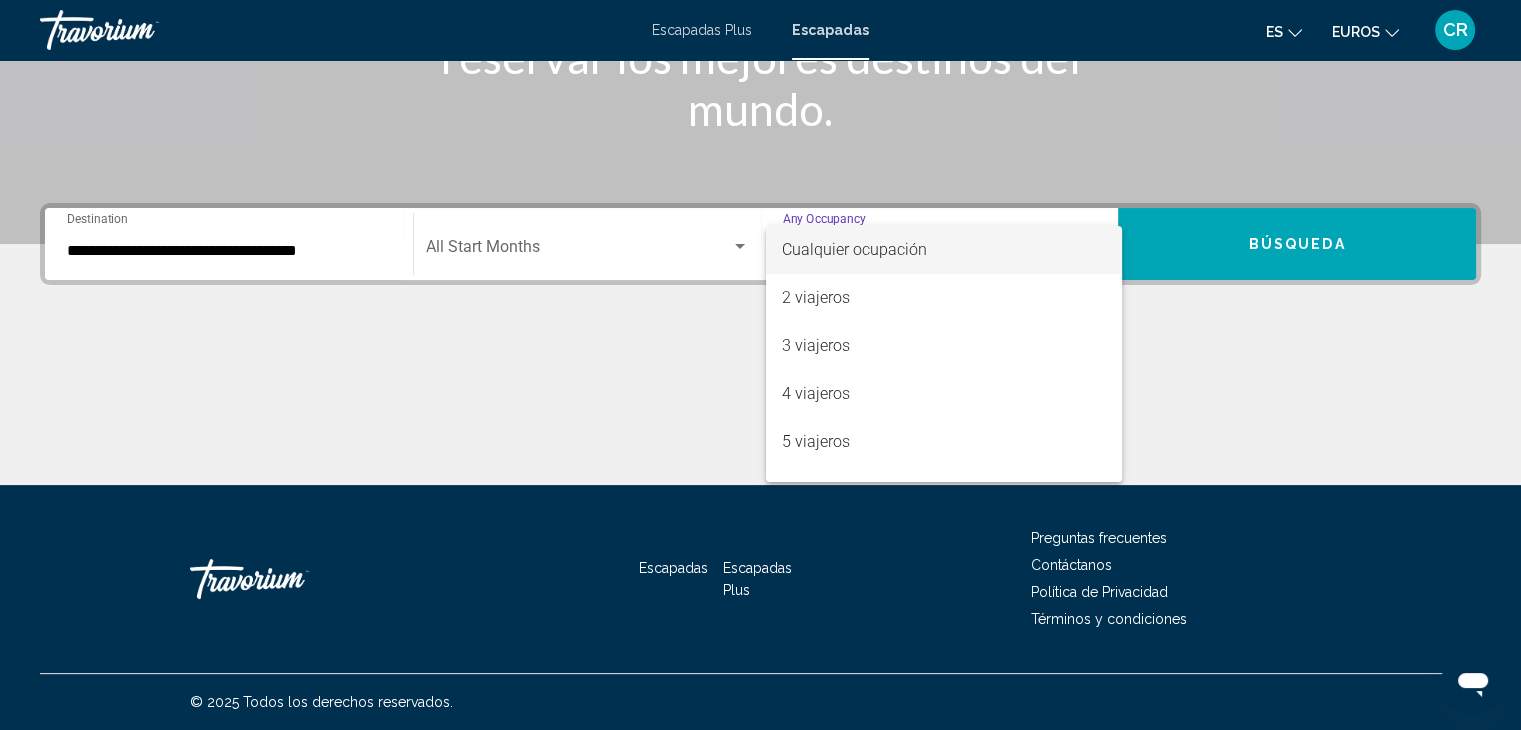 click on "Cualquier ocupación" at bounding box center [944, 250] 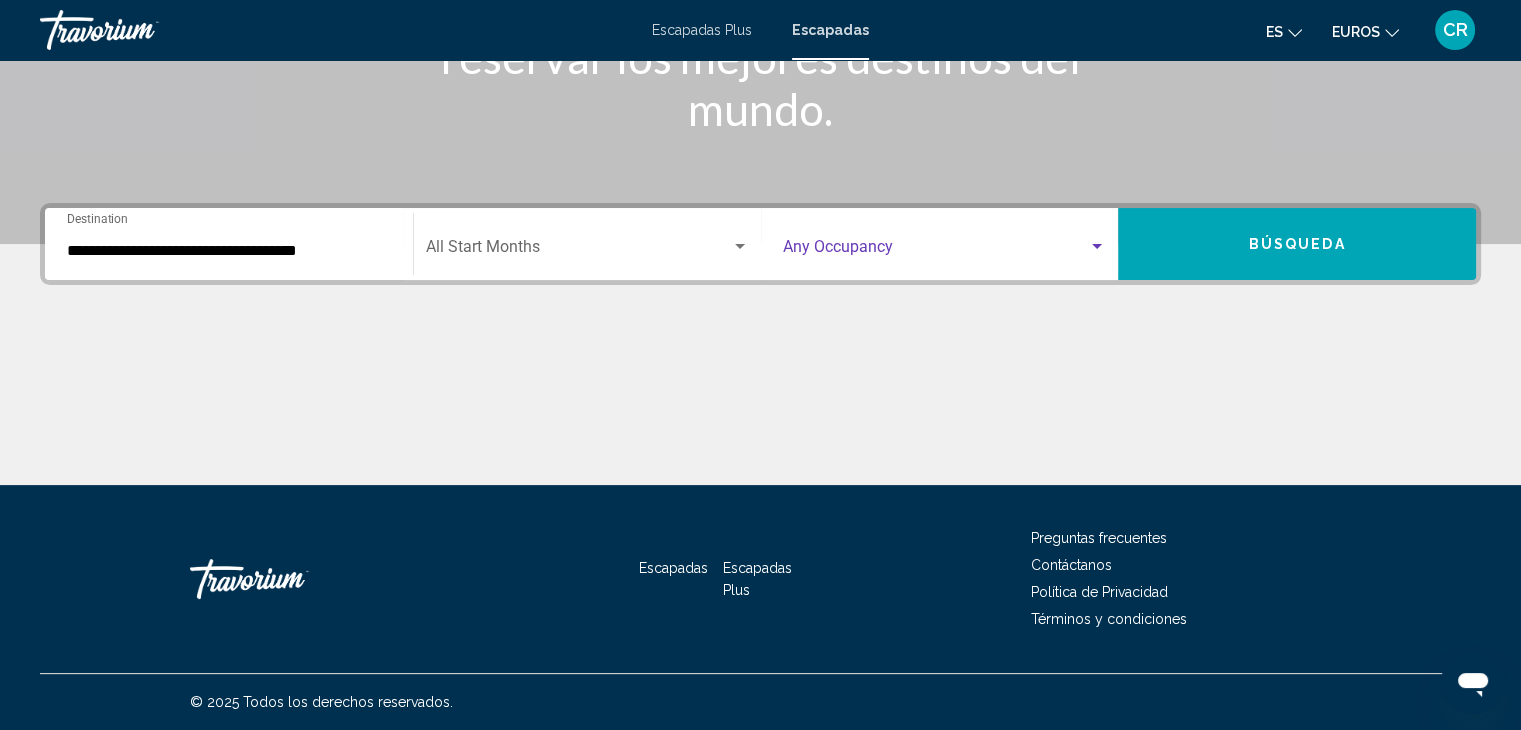 click on "Búsqueda" at bounding box center (1297, 245) 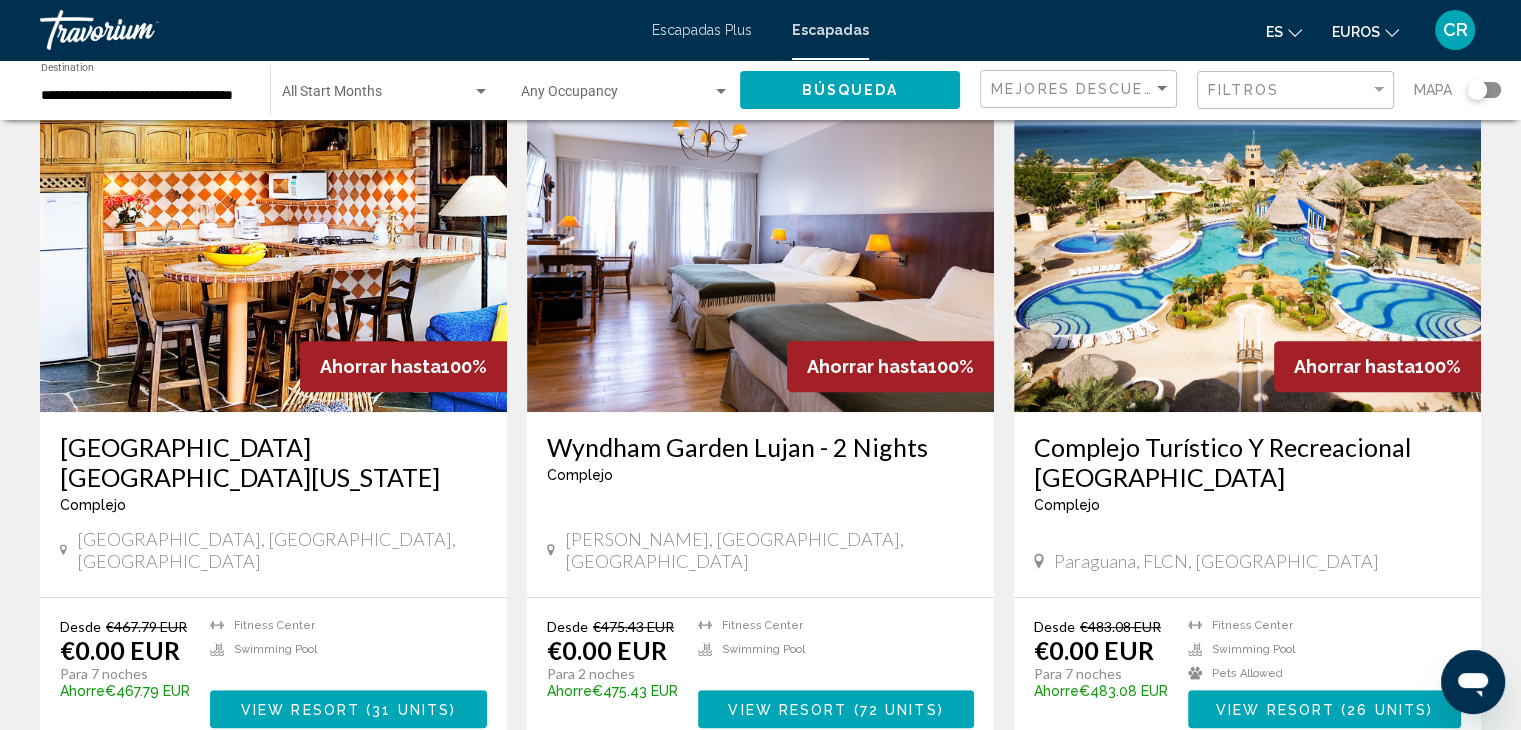 scroll, scrollTop: 800, scrollLeft: 0, axis: vertical 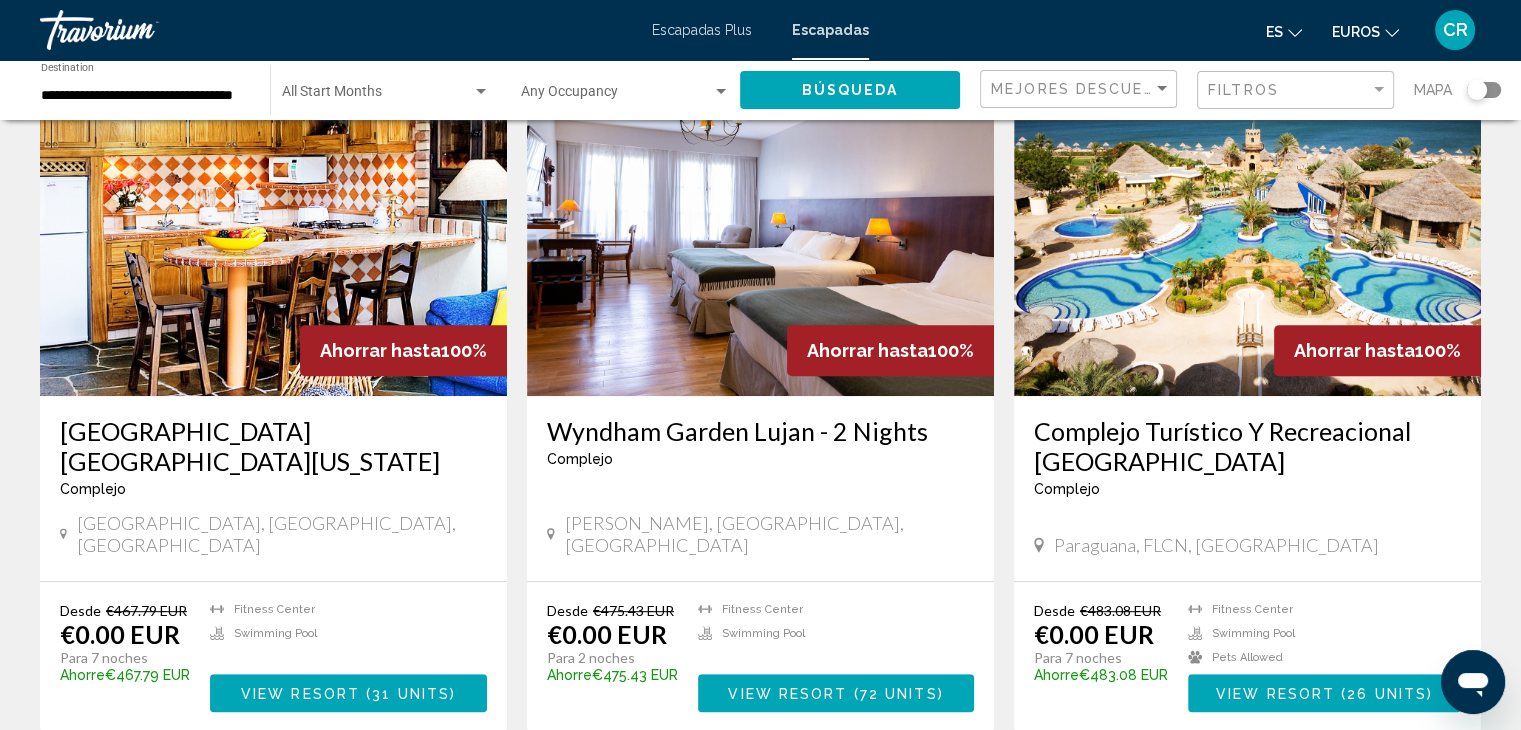 click 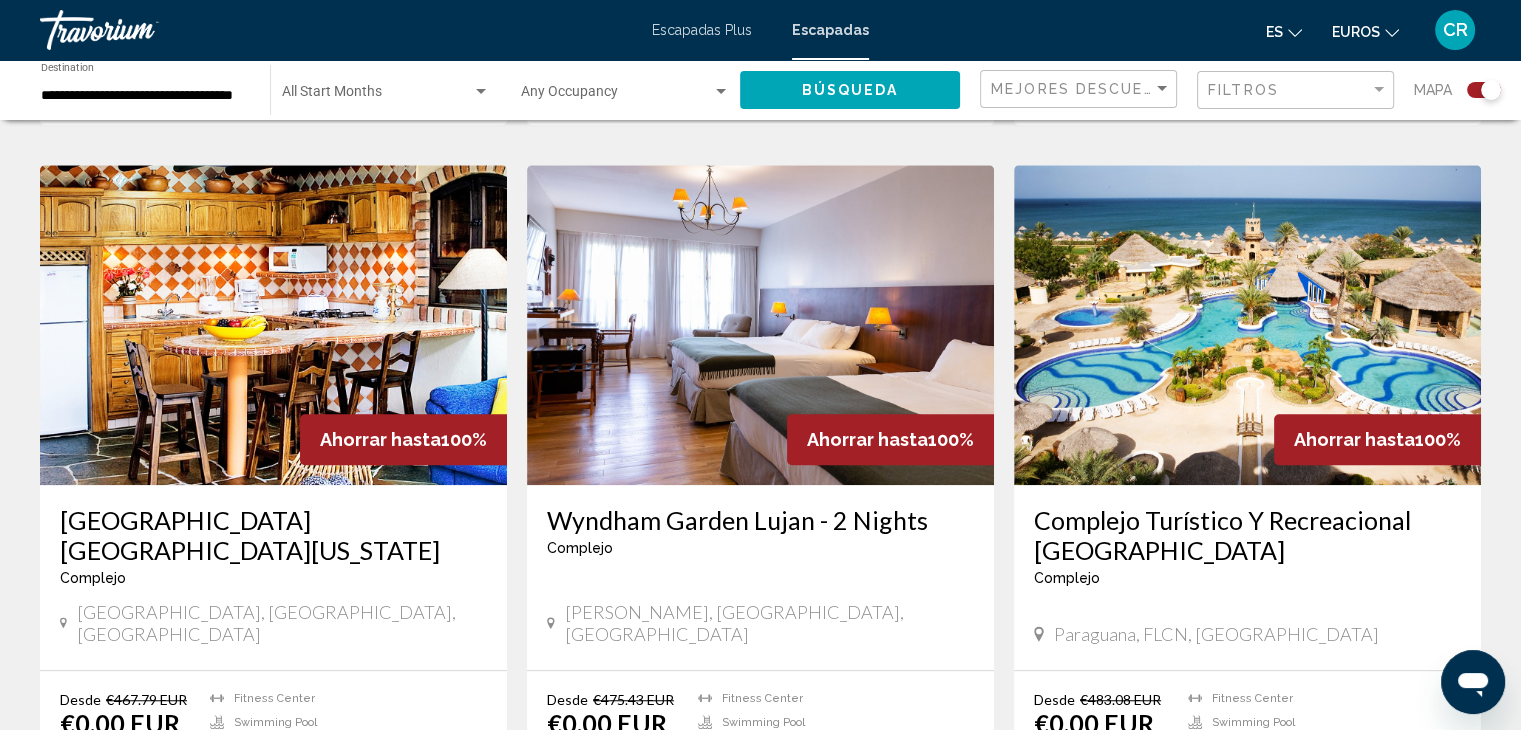 scroll, scrollTop: 1020, scrollLeft: 0, axis: vertical 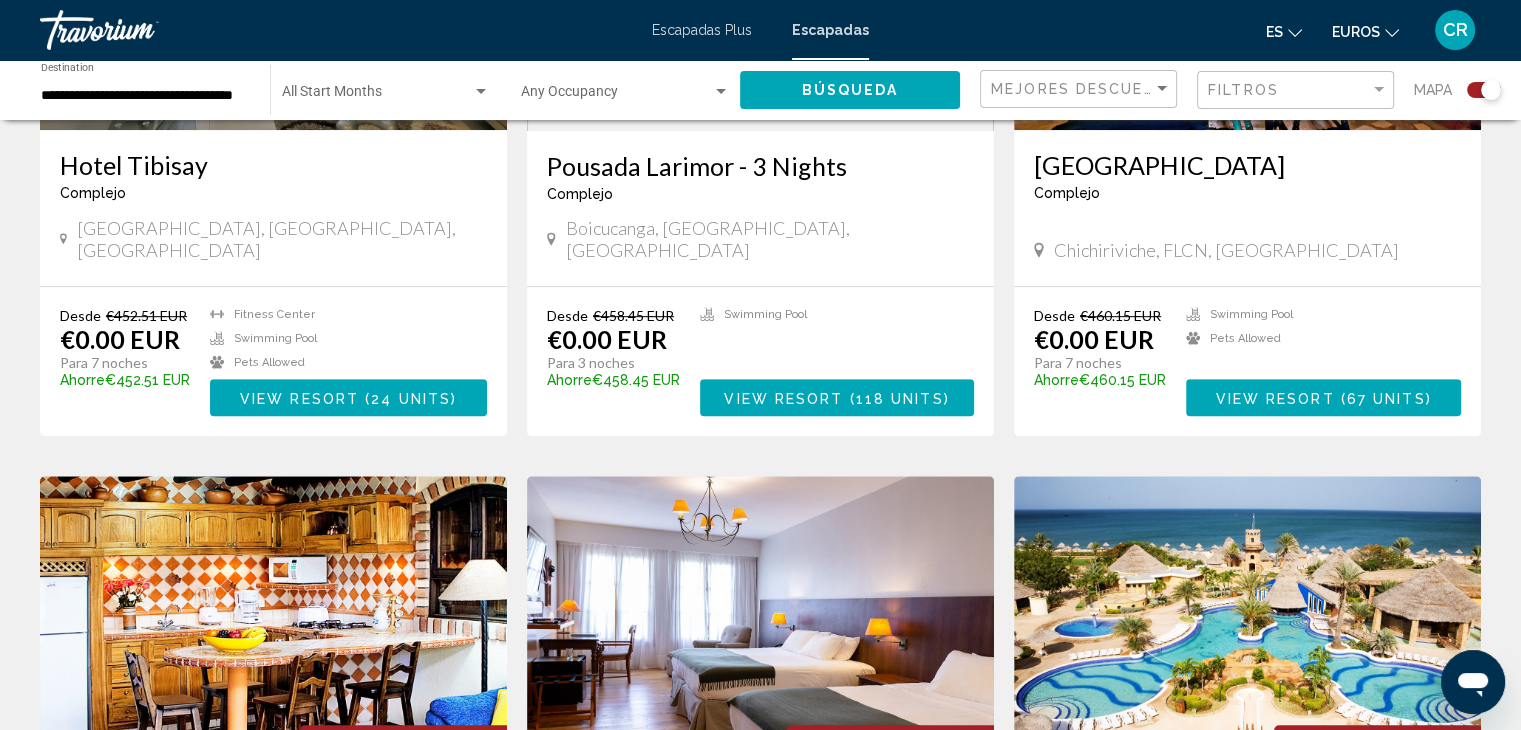 click on "Mapa" 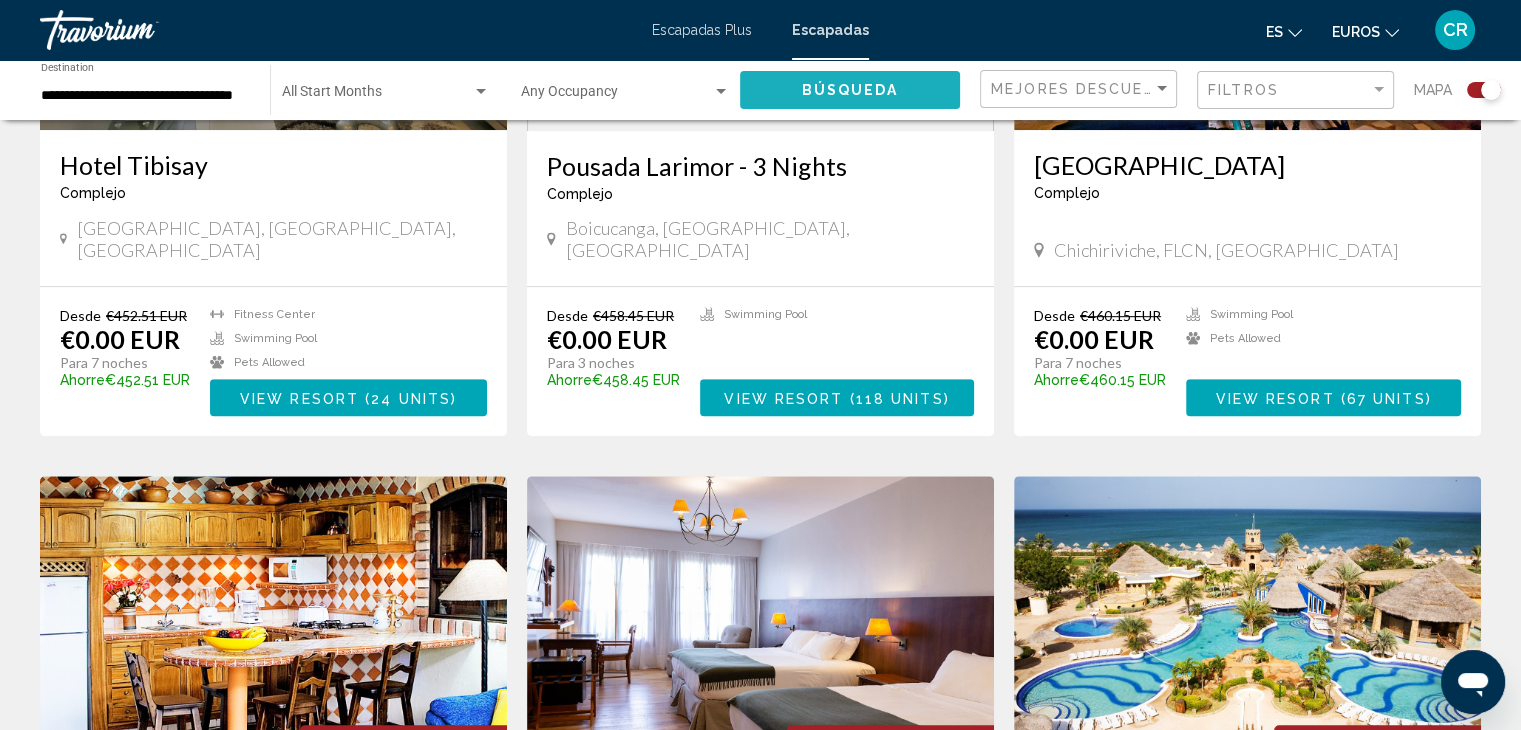 click on "Búsqueda" 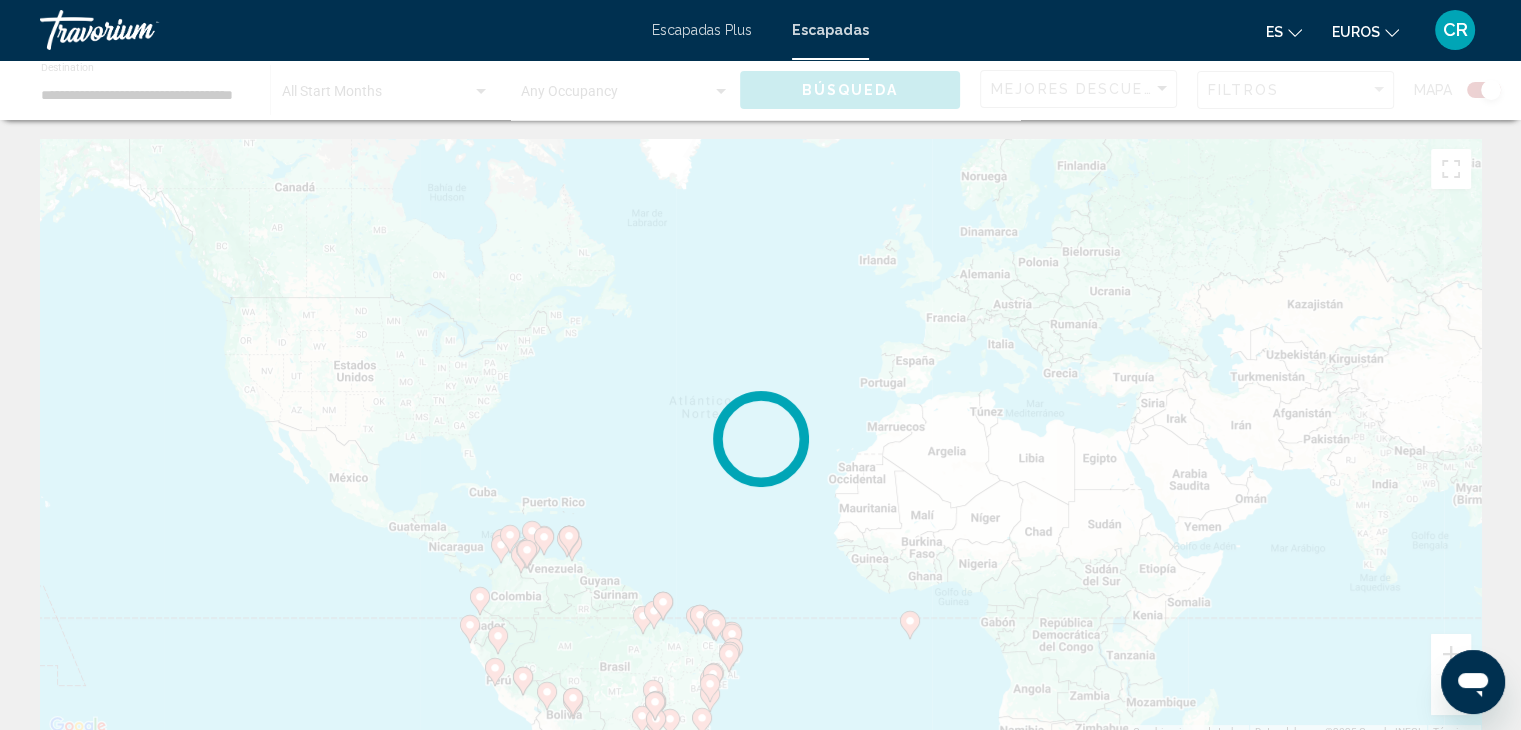 scroll, scrollTop: 0, scrollLeft: 0, axis: both 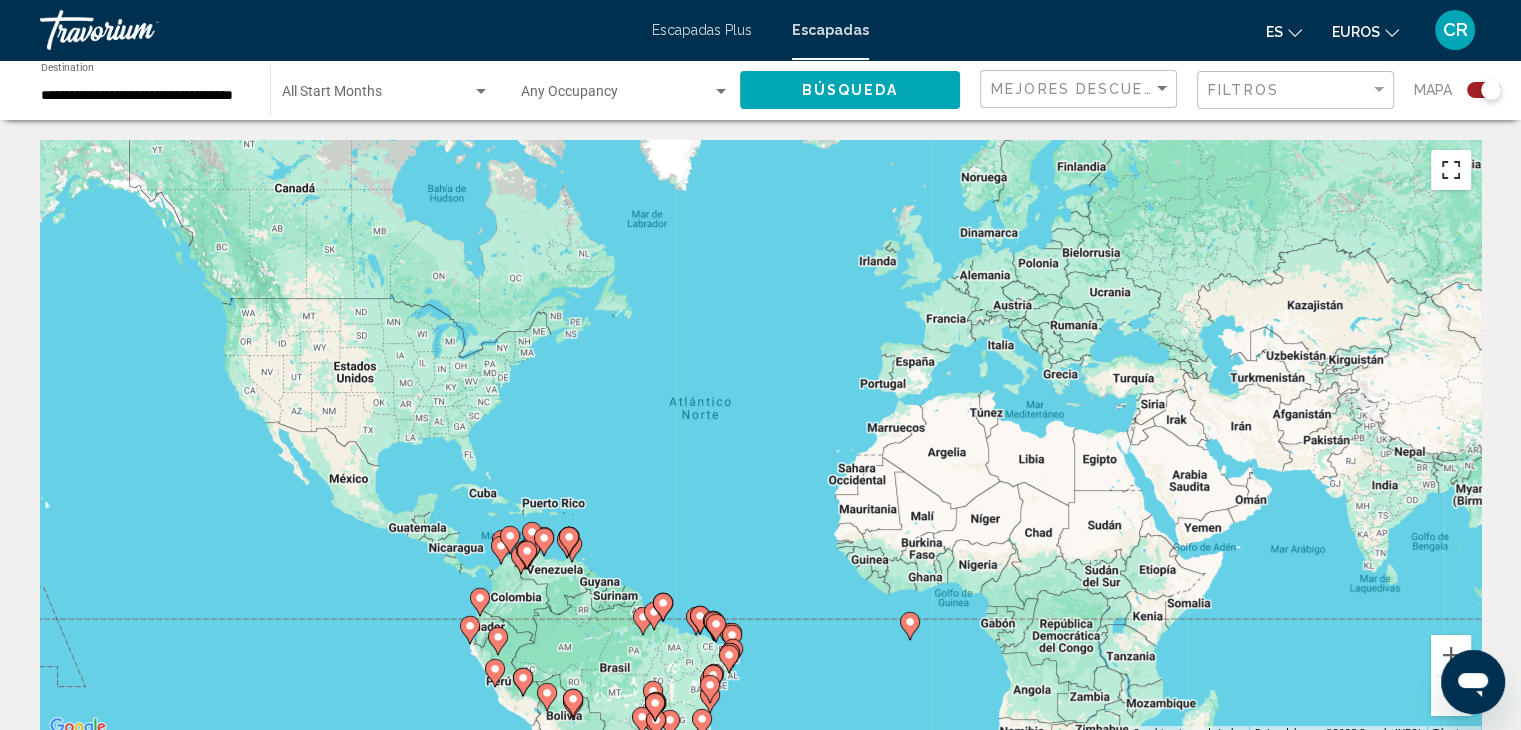 click at bounding box center [1451, 170] 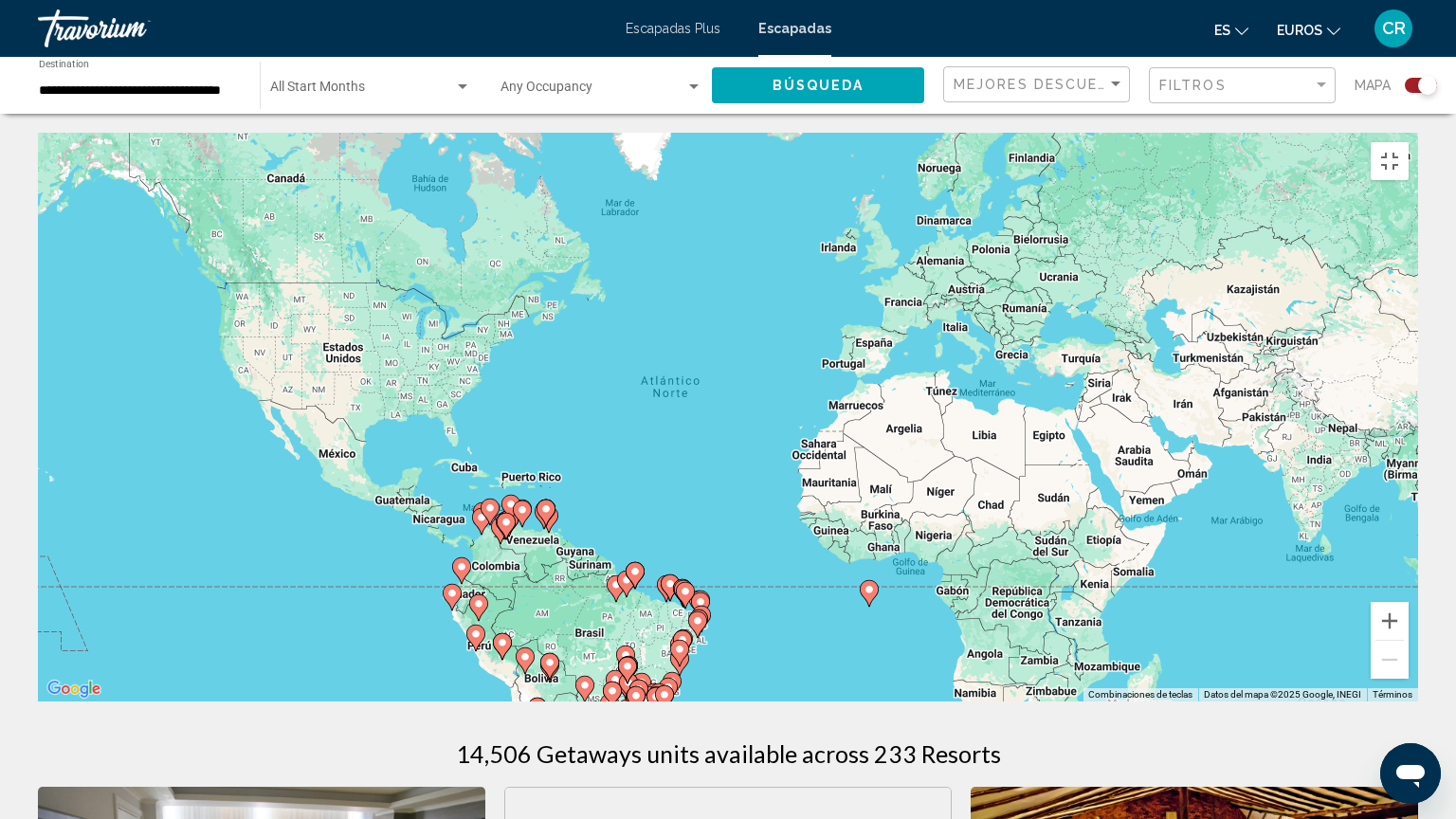 click on "Para desplazarte, pulsa las teclas de flecha. Para activar la función de arrastre con el teclado, pulsa Alt + Intro. Cuando hayas habilitado esa función, usa las teclas de flecha para mover el marcador. Para completar el arrastre, pulsa Intro. Para cancelar, pulsa Escape." at bounding box center (728, 417) 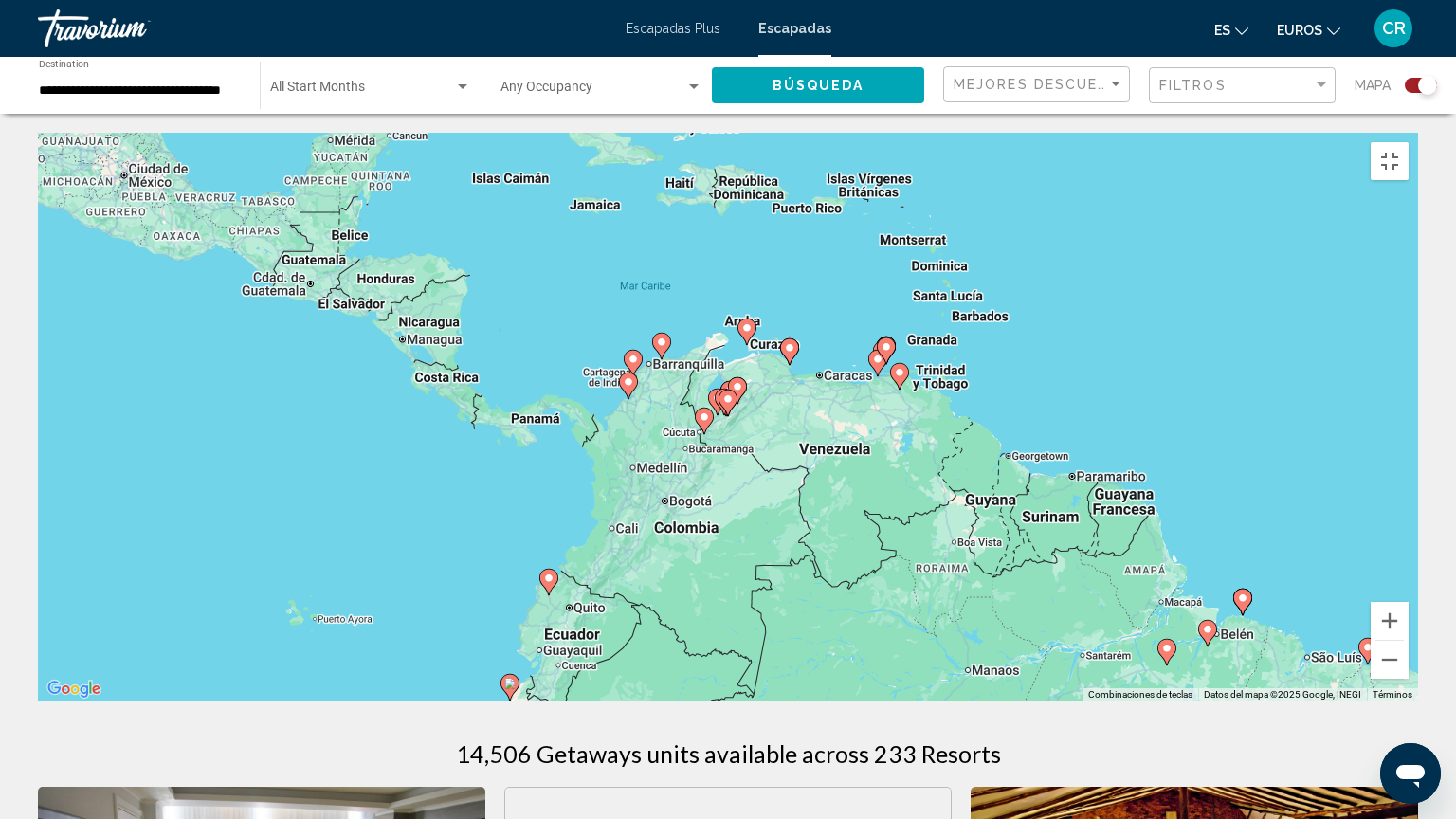 click on "Para desplazarte, pulsa las teclas de flecha. Para activar la función de arrastre con el teclado, pulsa Alt + Intro. Cuando hayas habilitado esa función, usa las teclas de flecha para mover el marcador. Para completar el arrastre, pulsa Intro. Para cancelar, pulsa Escape." at bounding box center (728, 417) 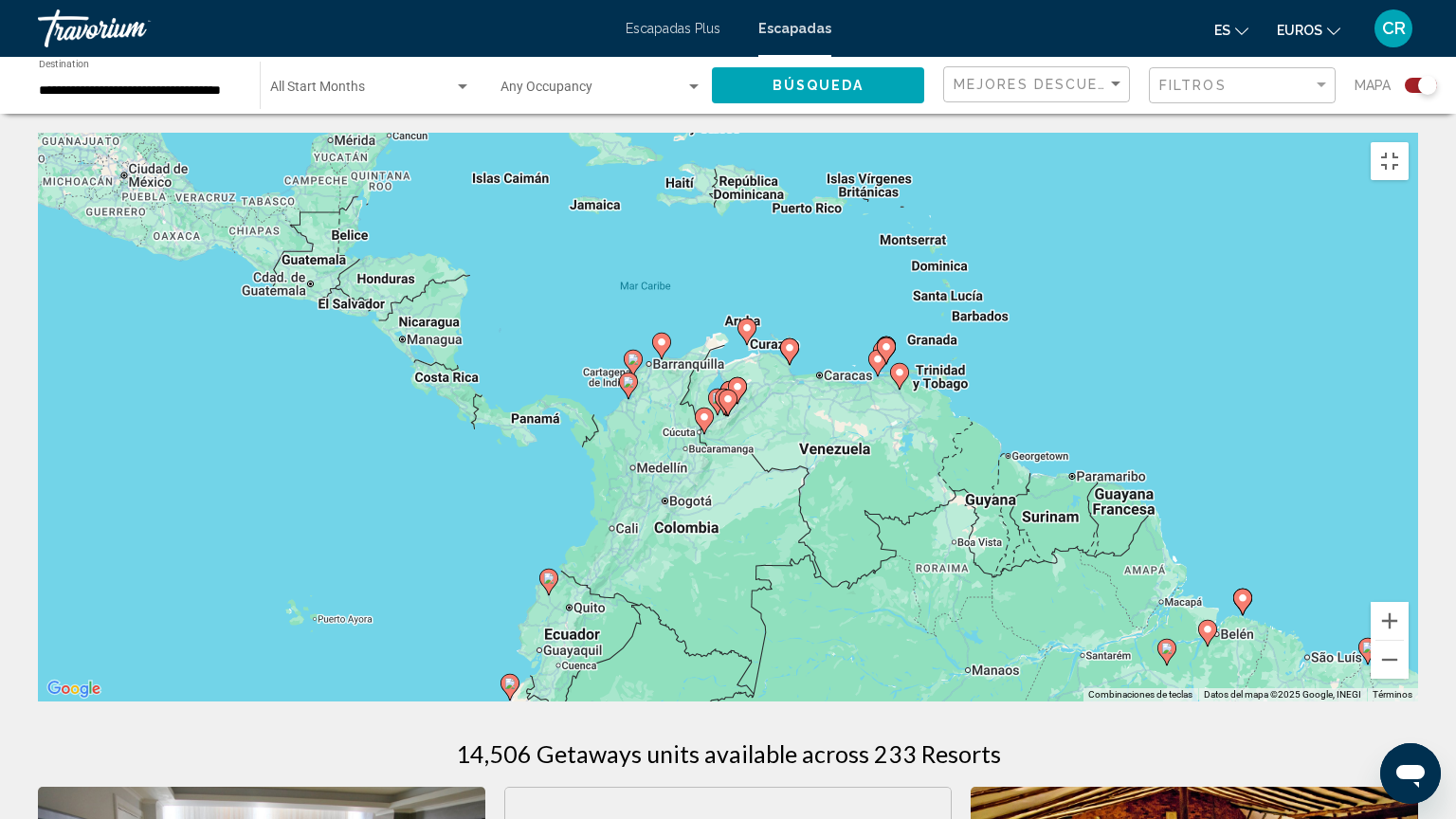 click 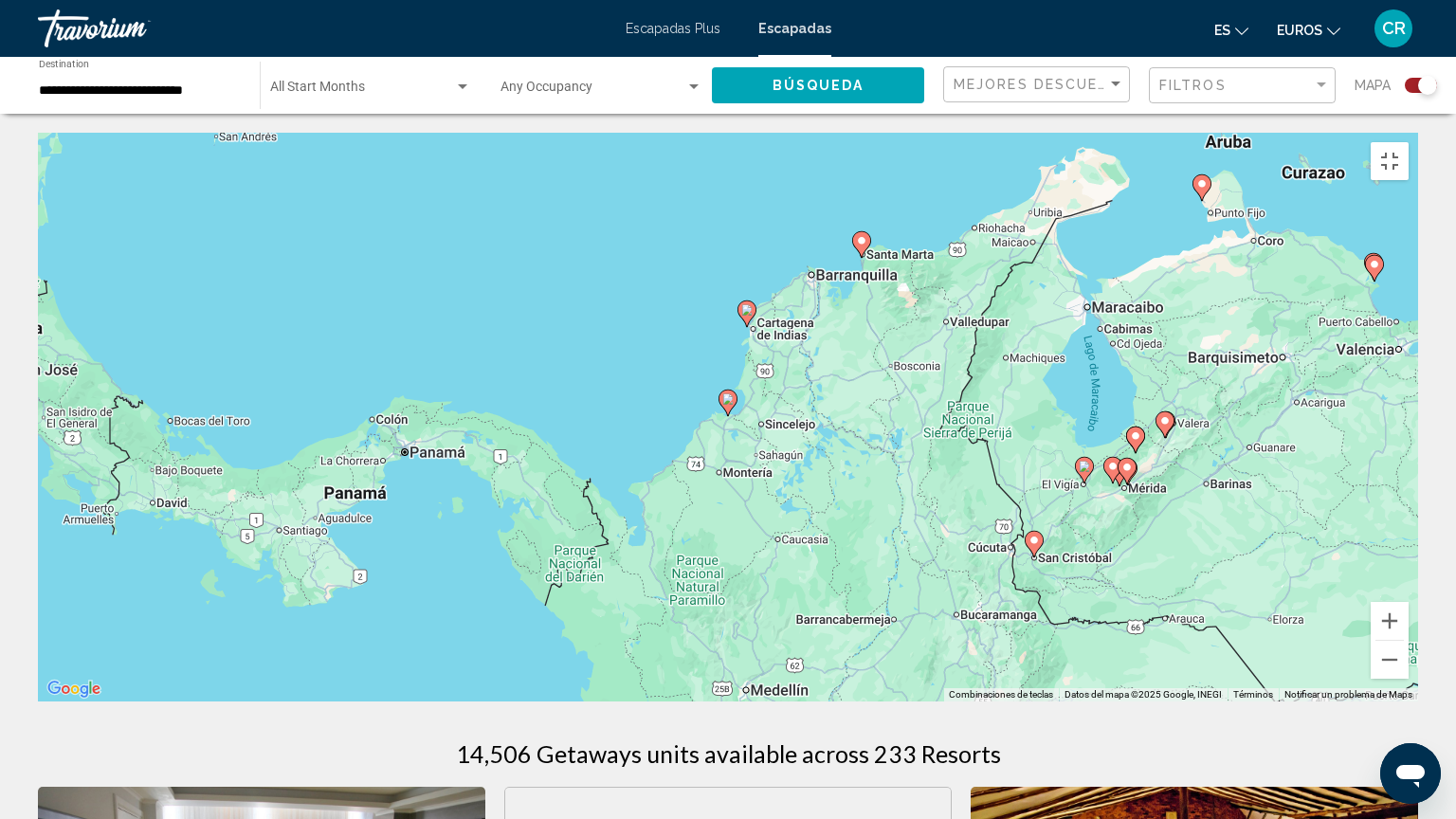click 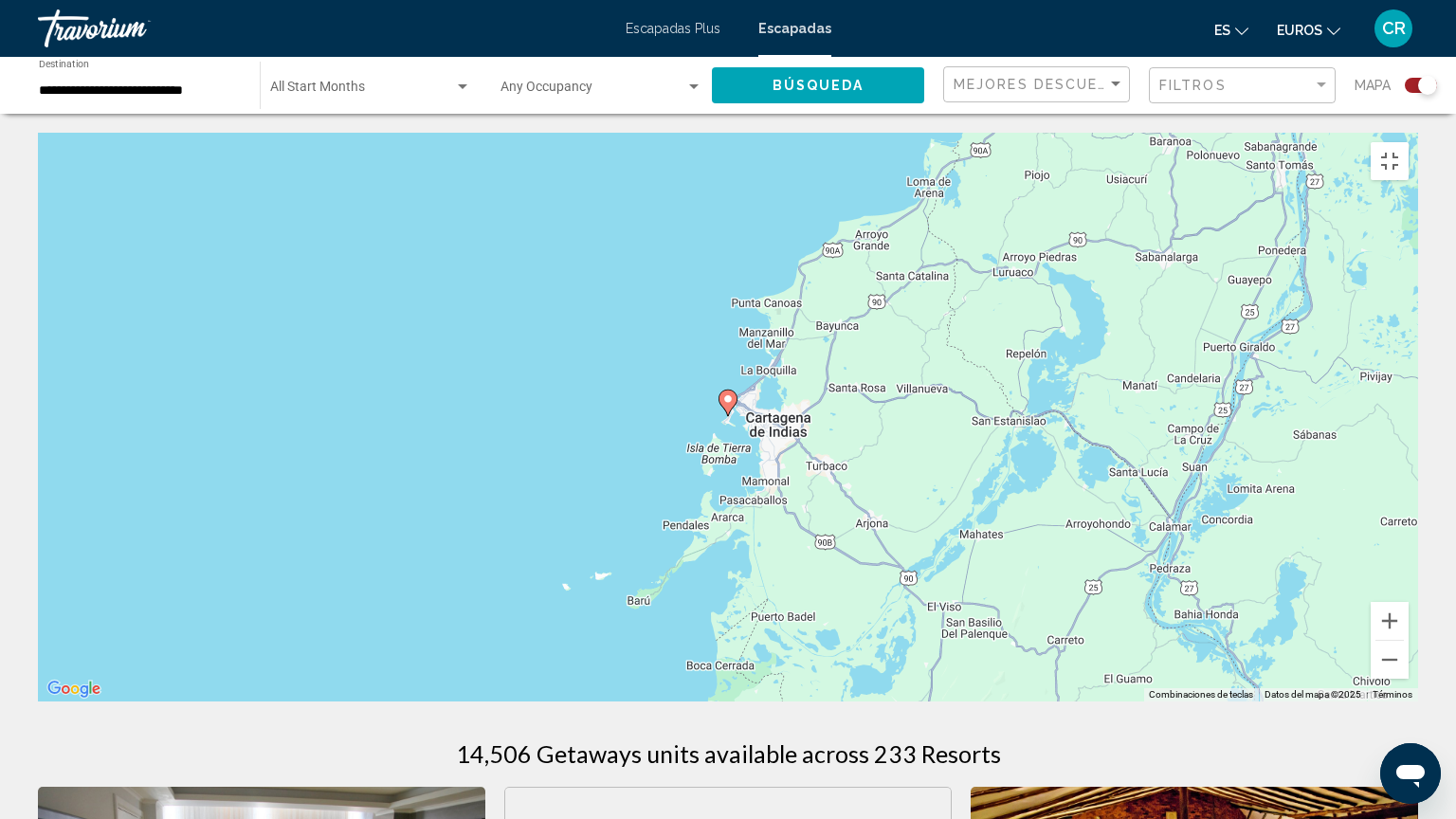 click 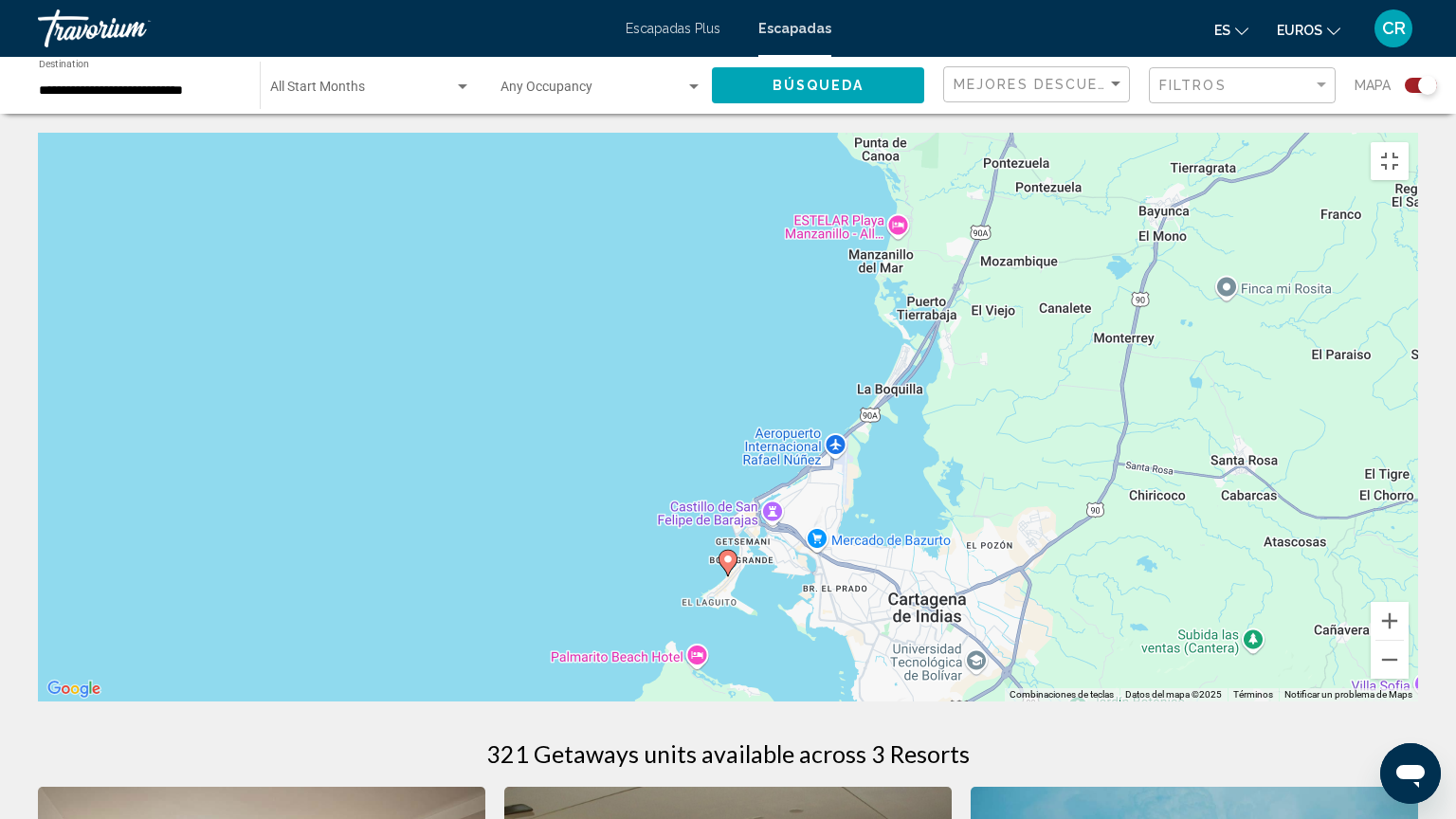click on "Para desplazarte, pulsa las teclas de flecha. Para activar la función de arrastre con el teclado, pulsa Alt + Intro. Cuando hayas habilitado esa función, usa las teclas de flecha para mover el marcador. Para completar el arrastre, pulsa Intro. Para cancelar, pulsa Escape." at bounding box center (728, 417) 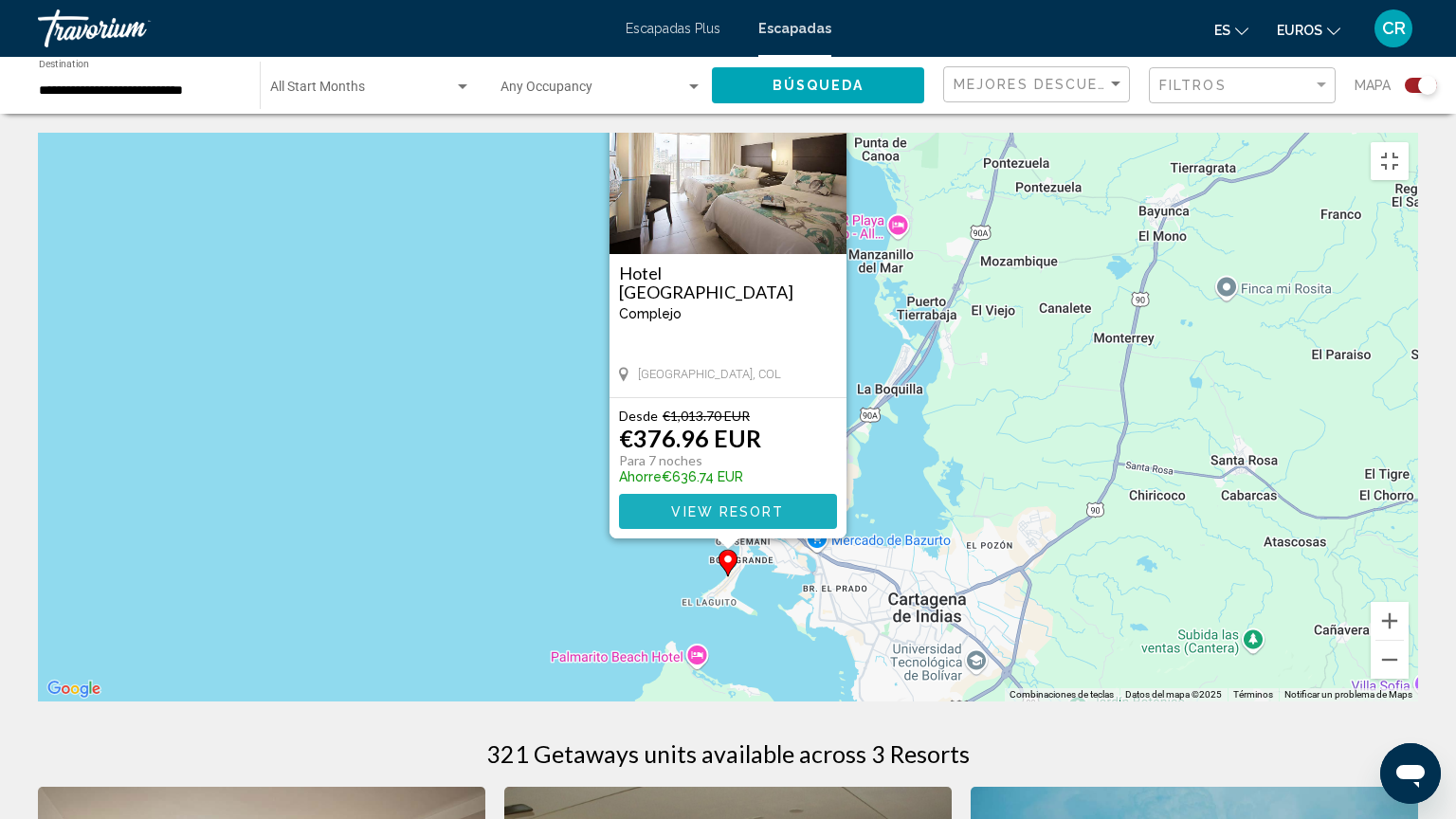 click on "View Resort" at bounding box center (727, 512) 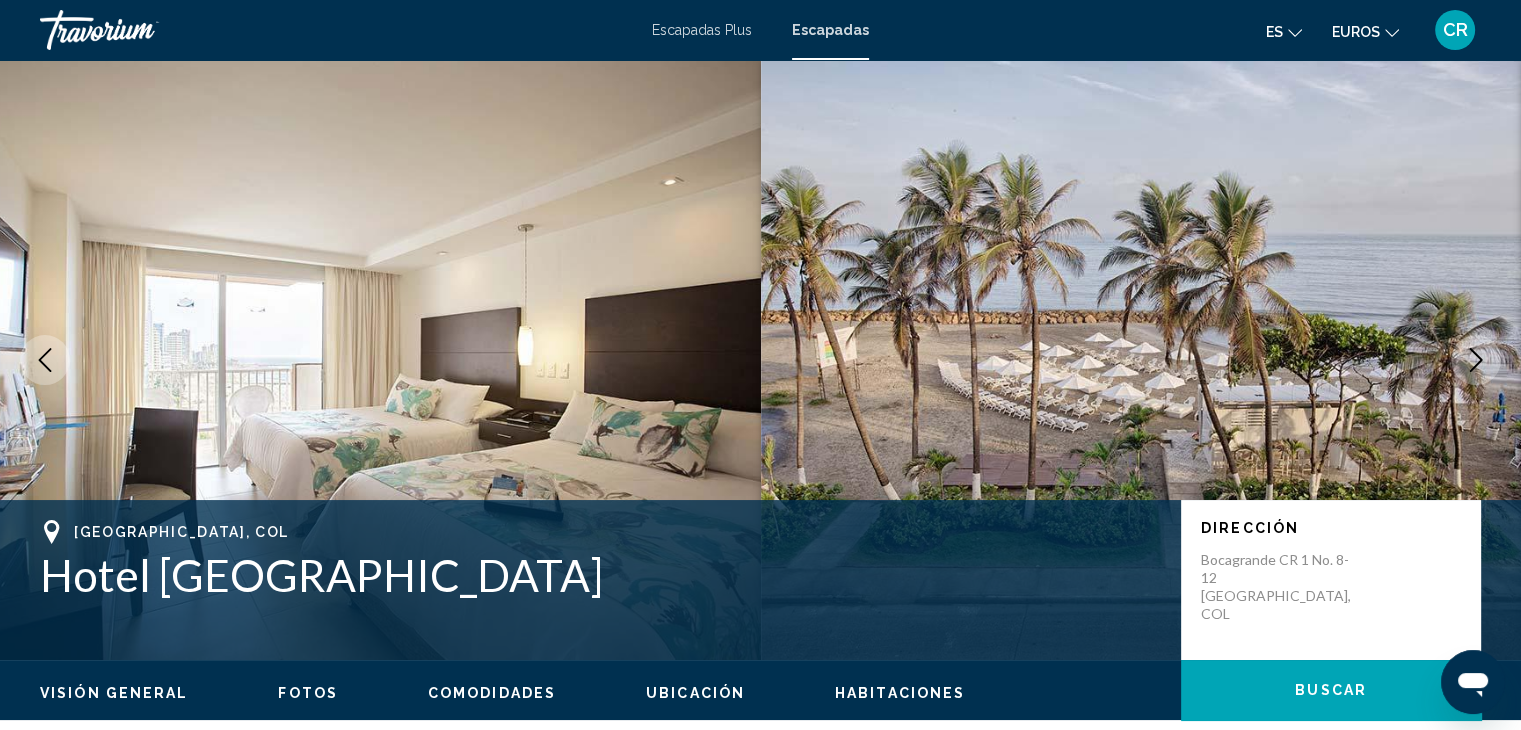 click 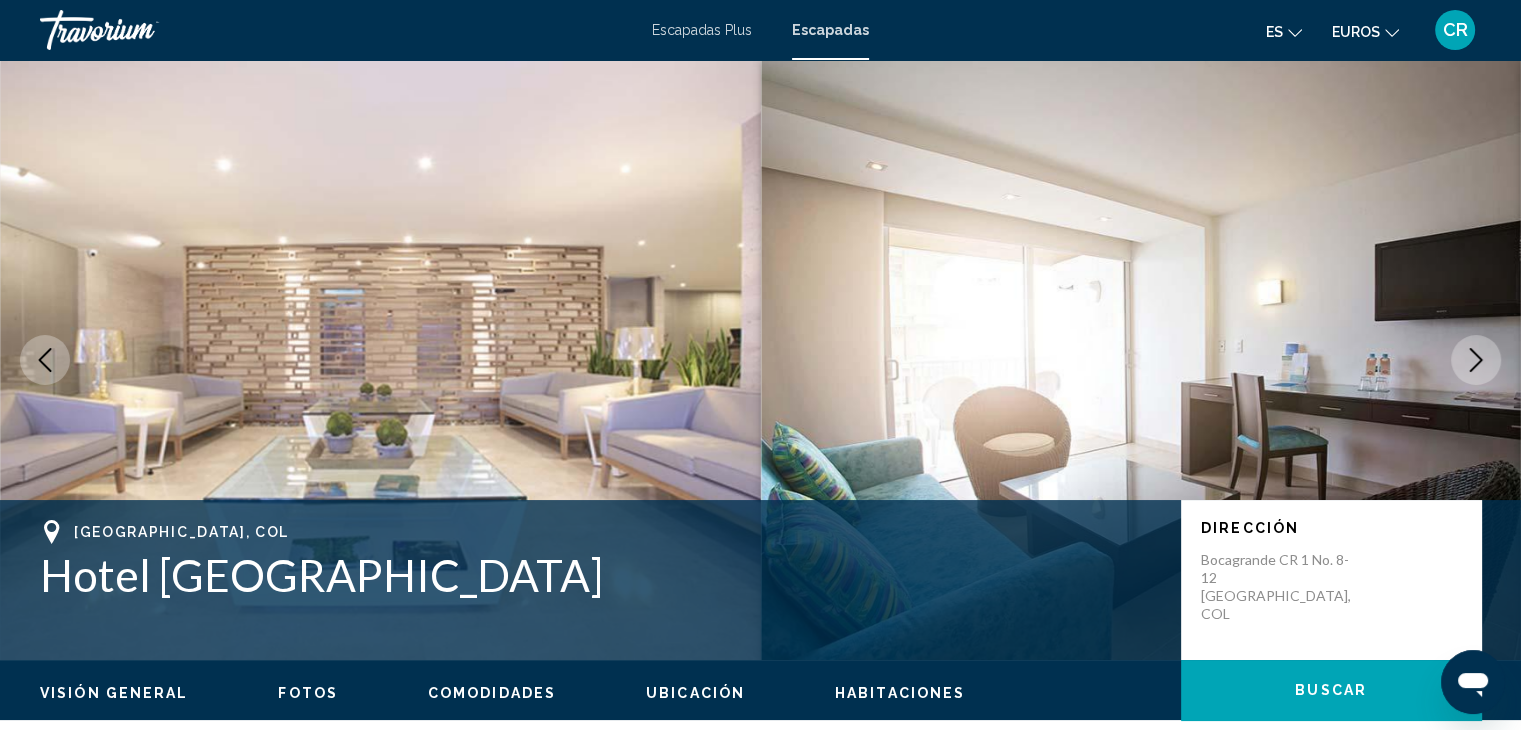 click 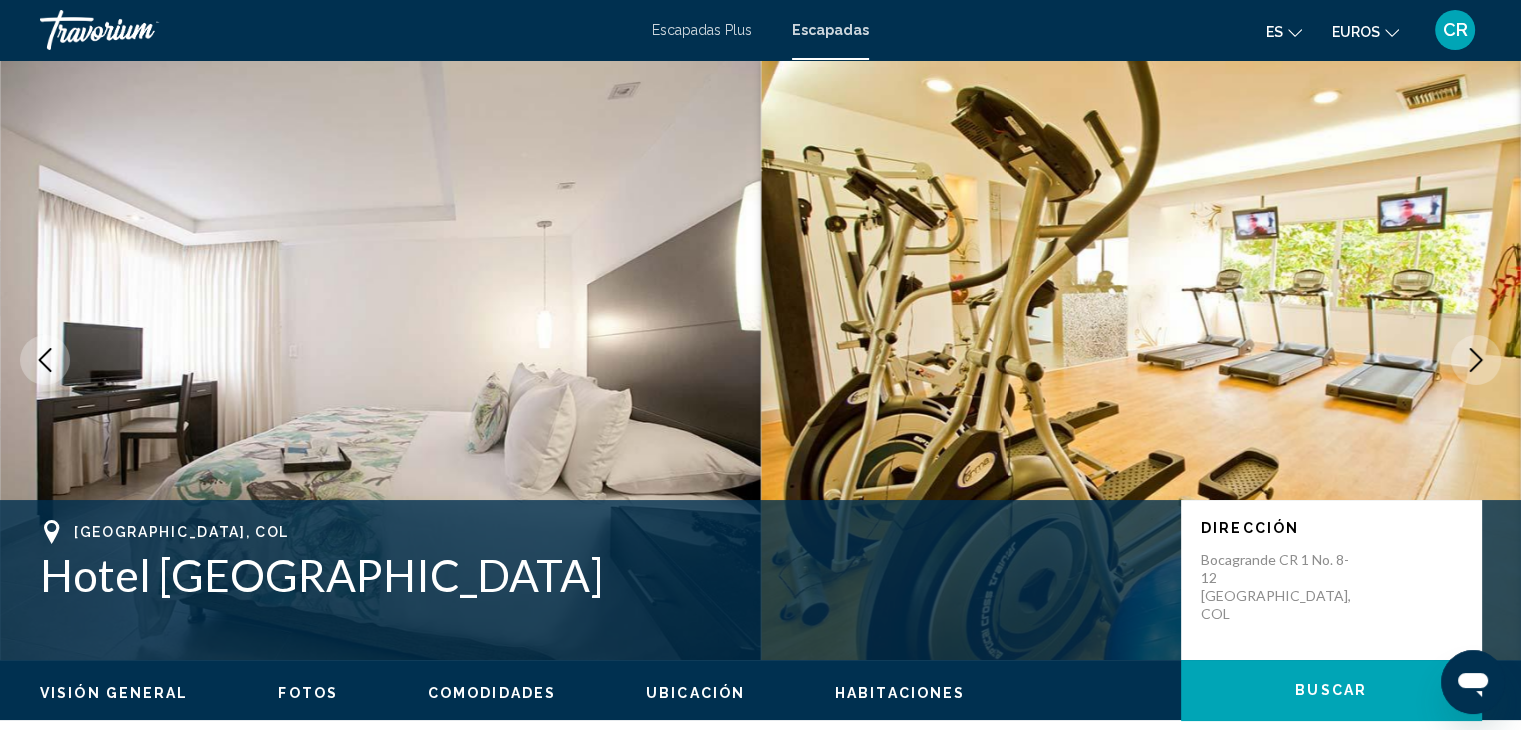 click 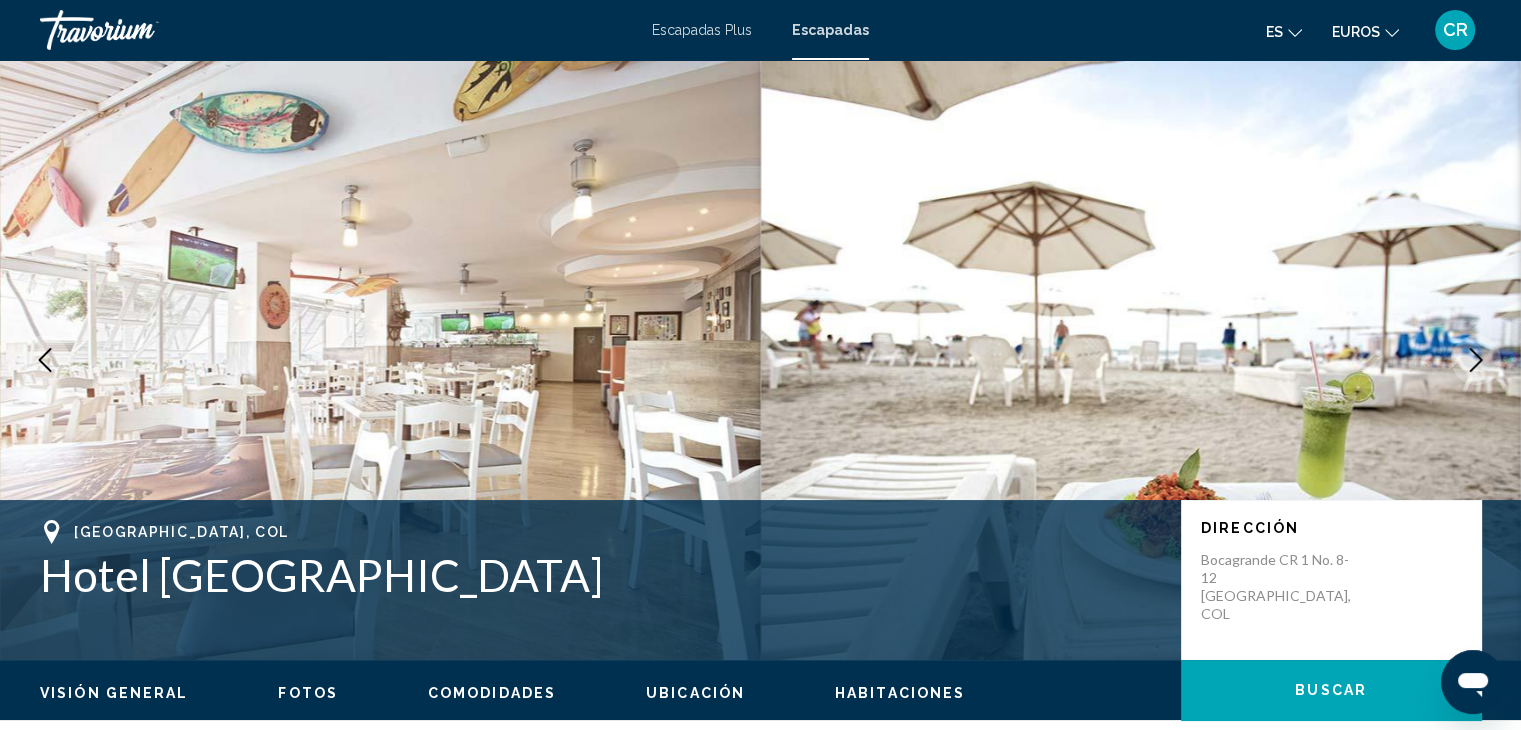 click 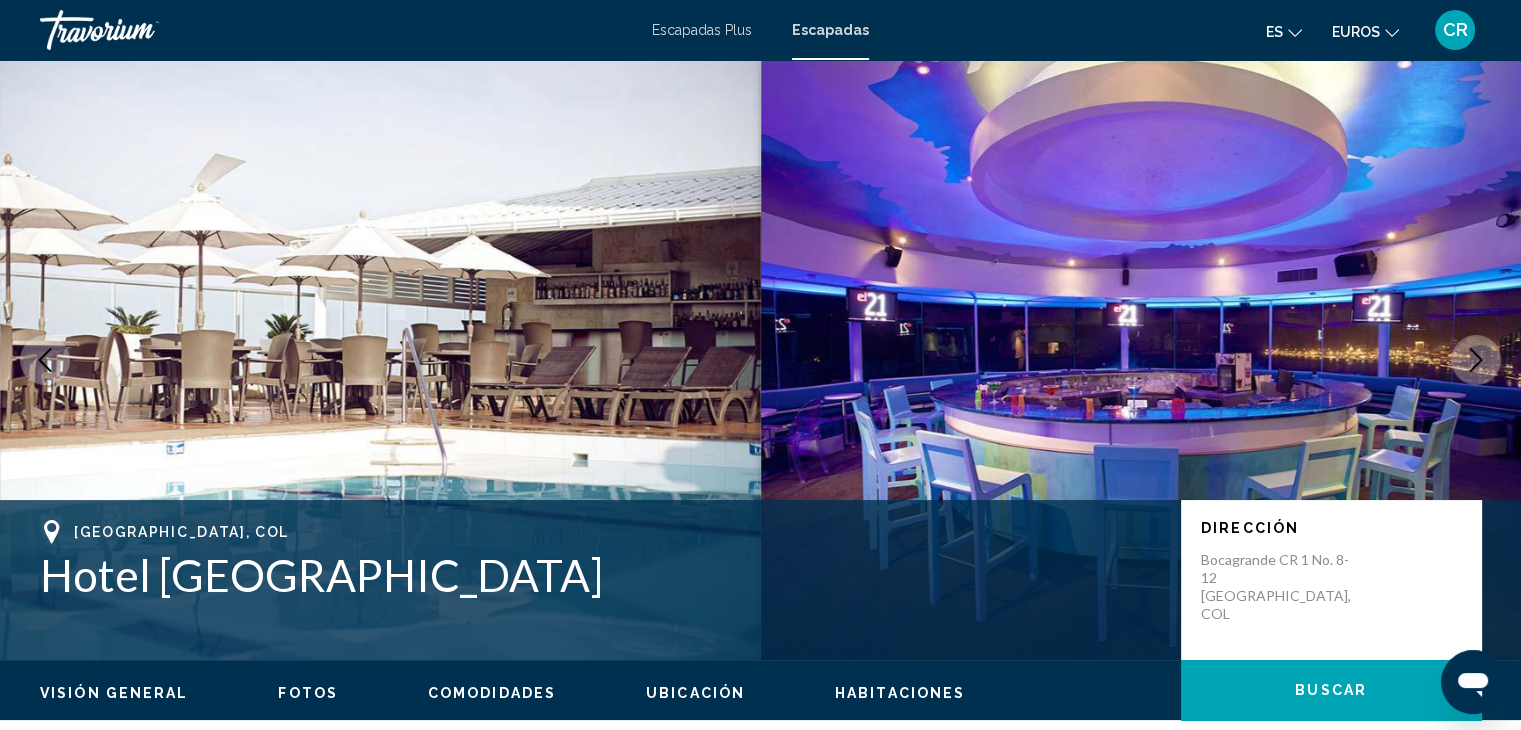 click 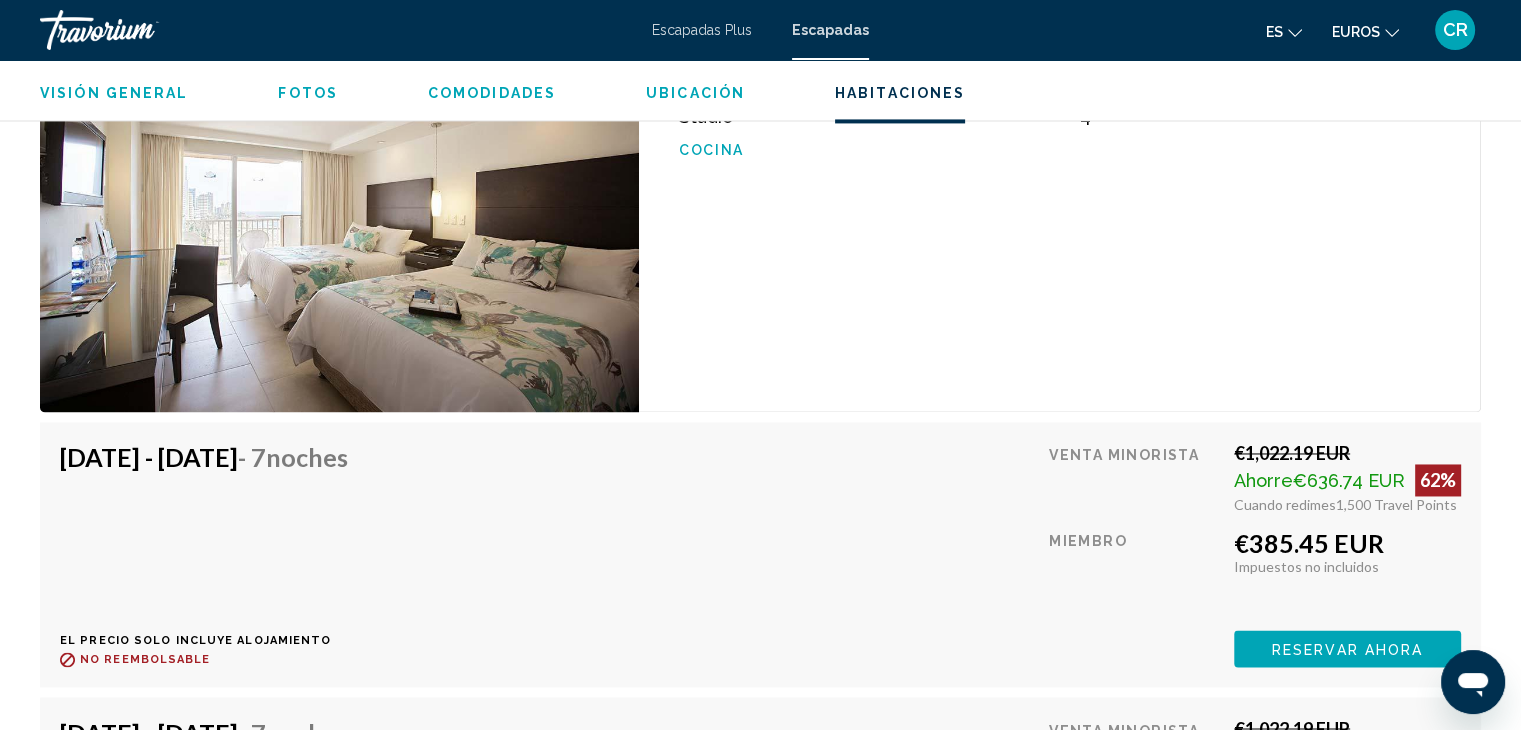 scroll, scrollTop: 3100, scrollLeft: 0, axis: vertical 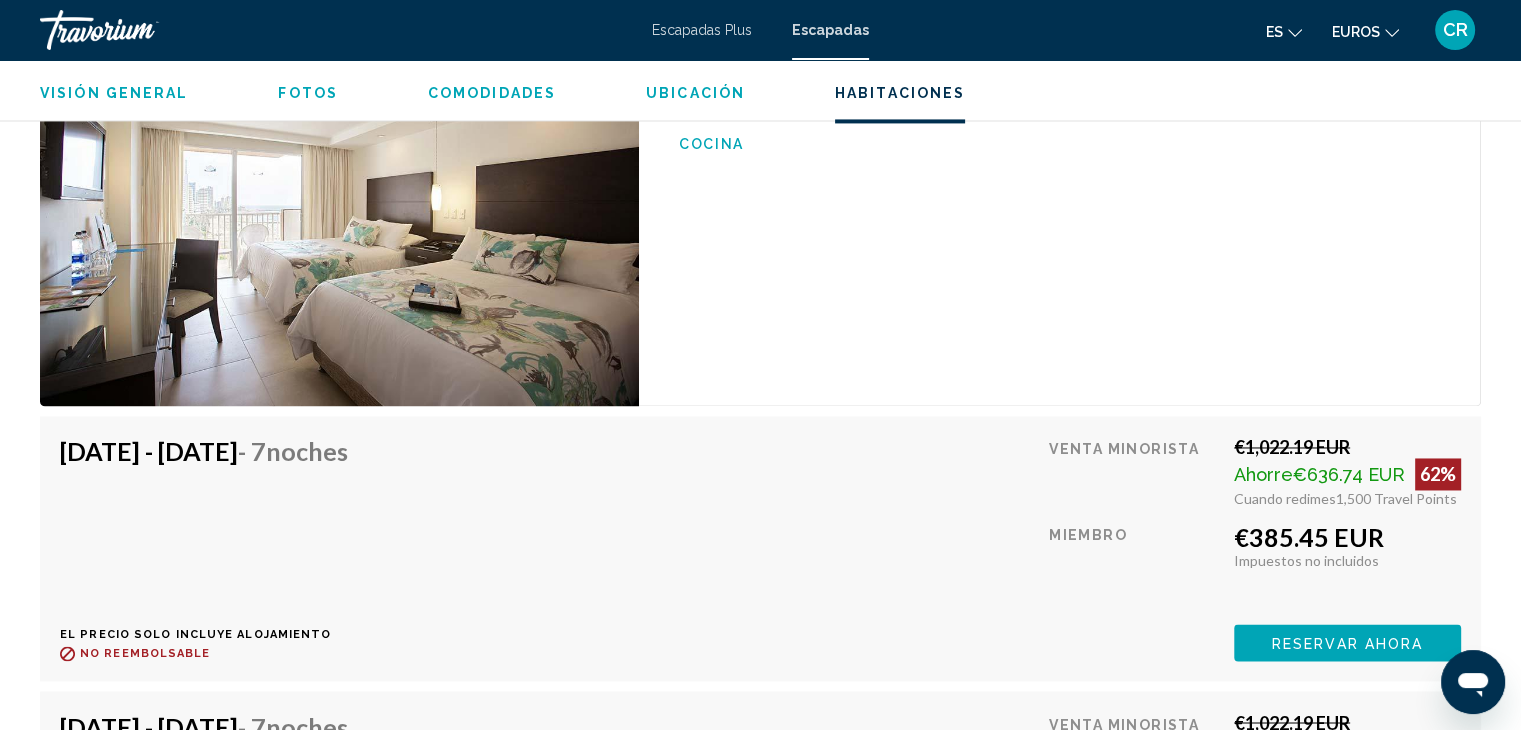 click on "Reservar ahora" at bounding box center [1347, 643] 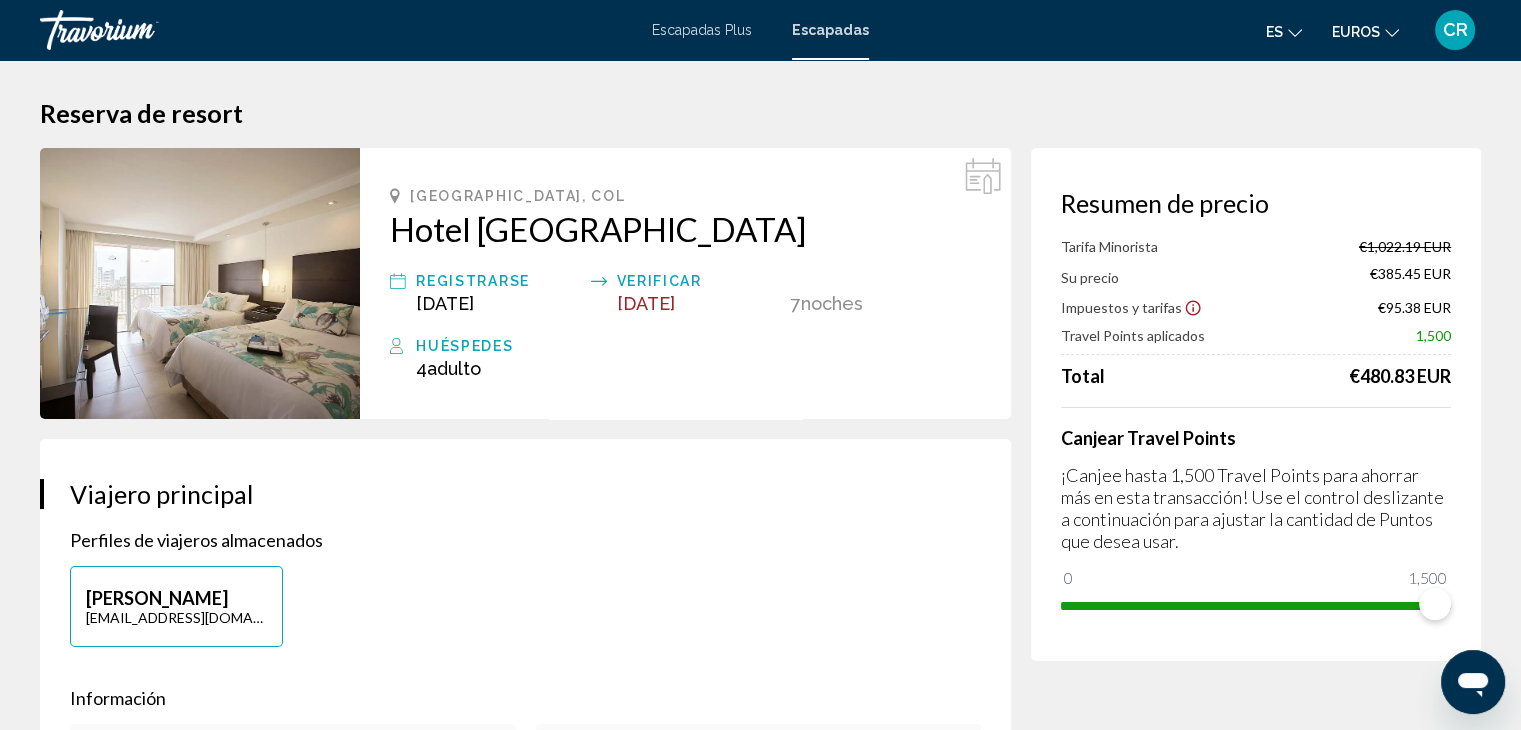 scroll, scrollTop: 0, scrollLeft: 0, axis: both 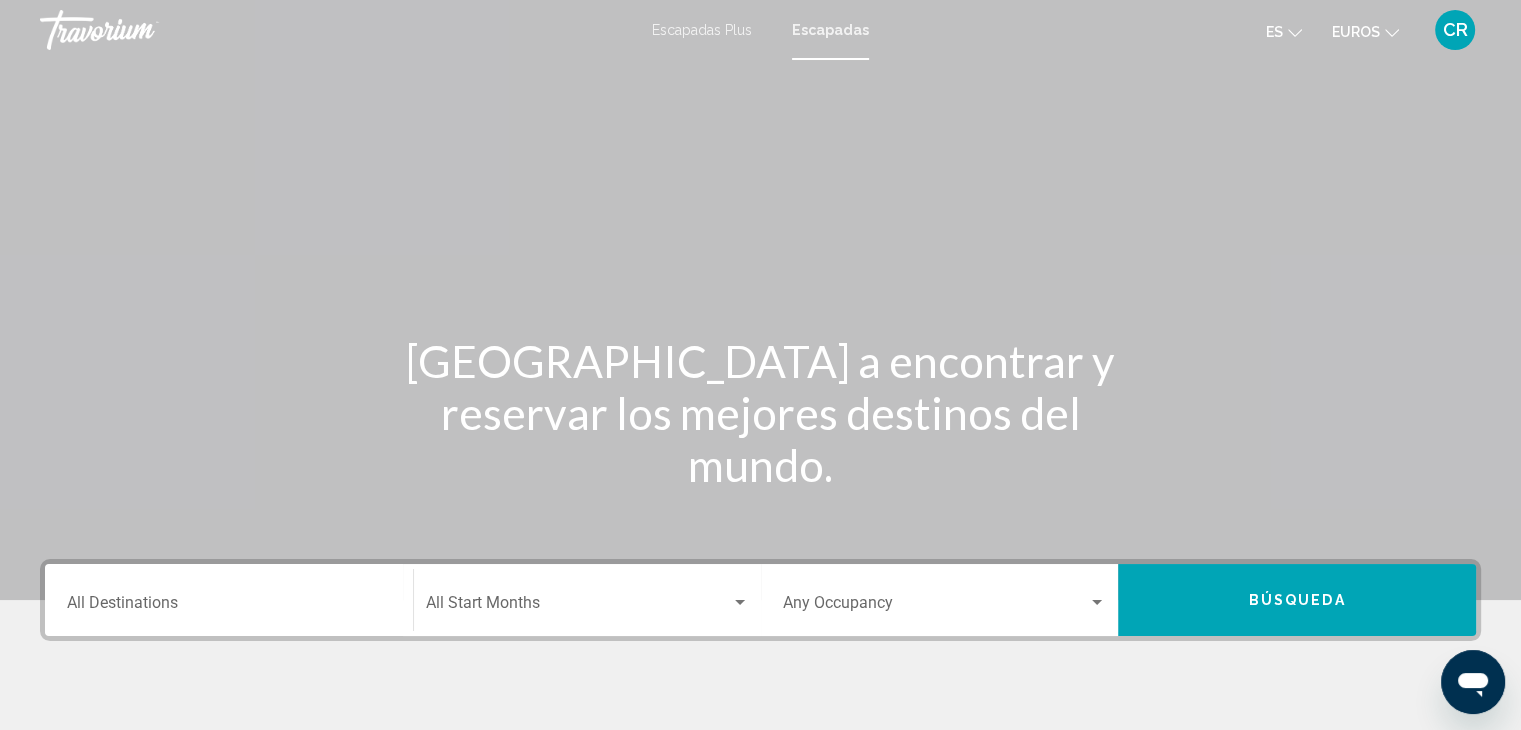 click on "Destination All Destinations" at bounding box center [229, 607] 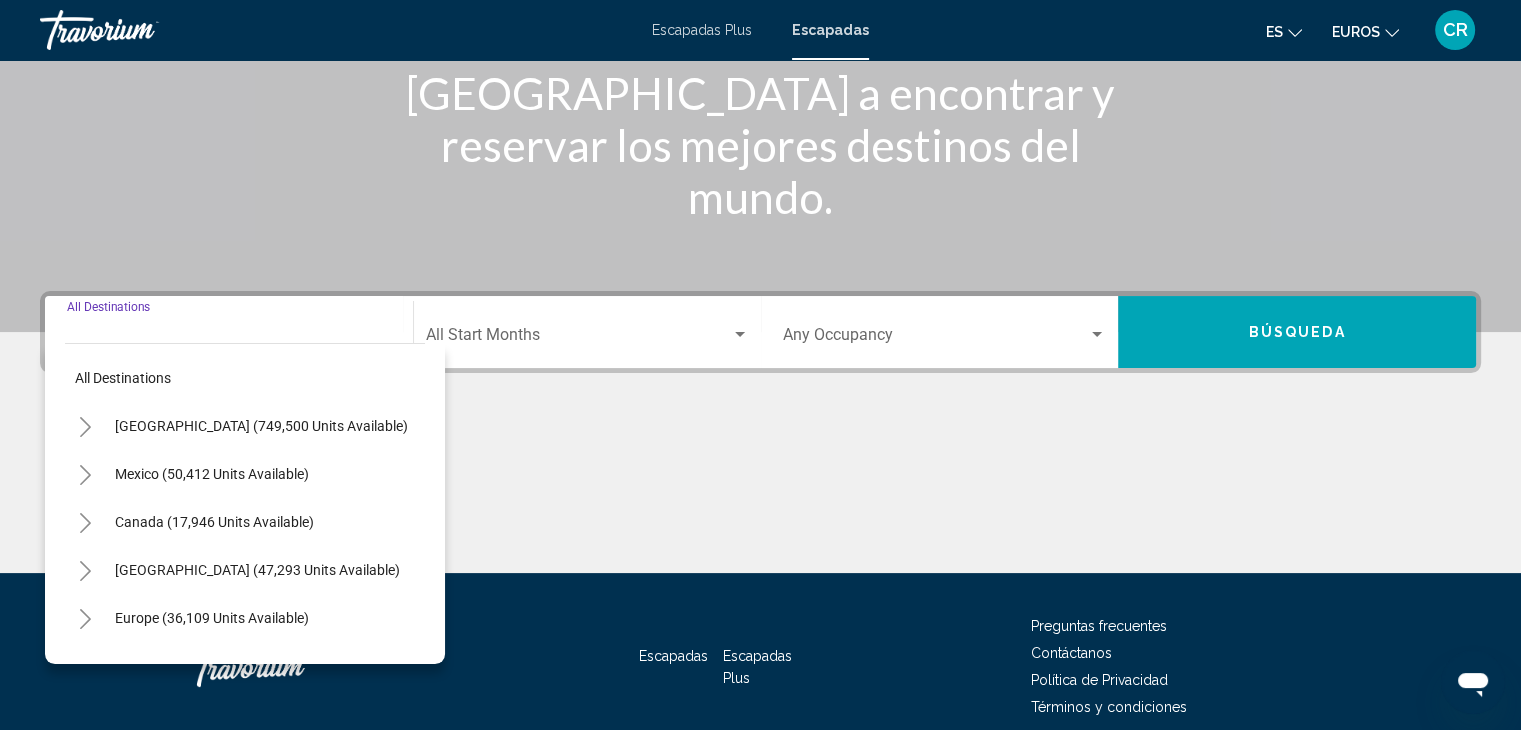 scroll, scrollTop: 356, scrollLeft: 0, axis: vertical 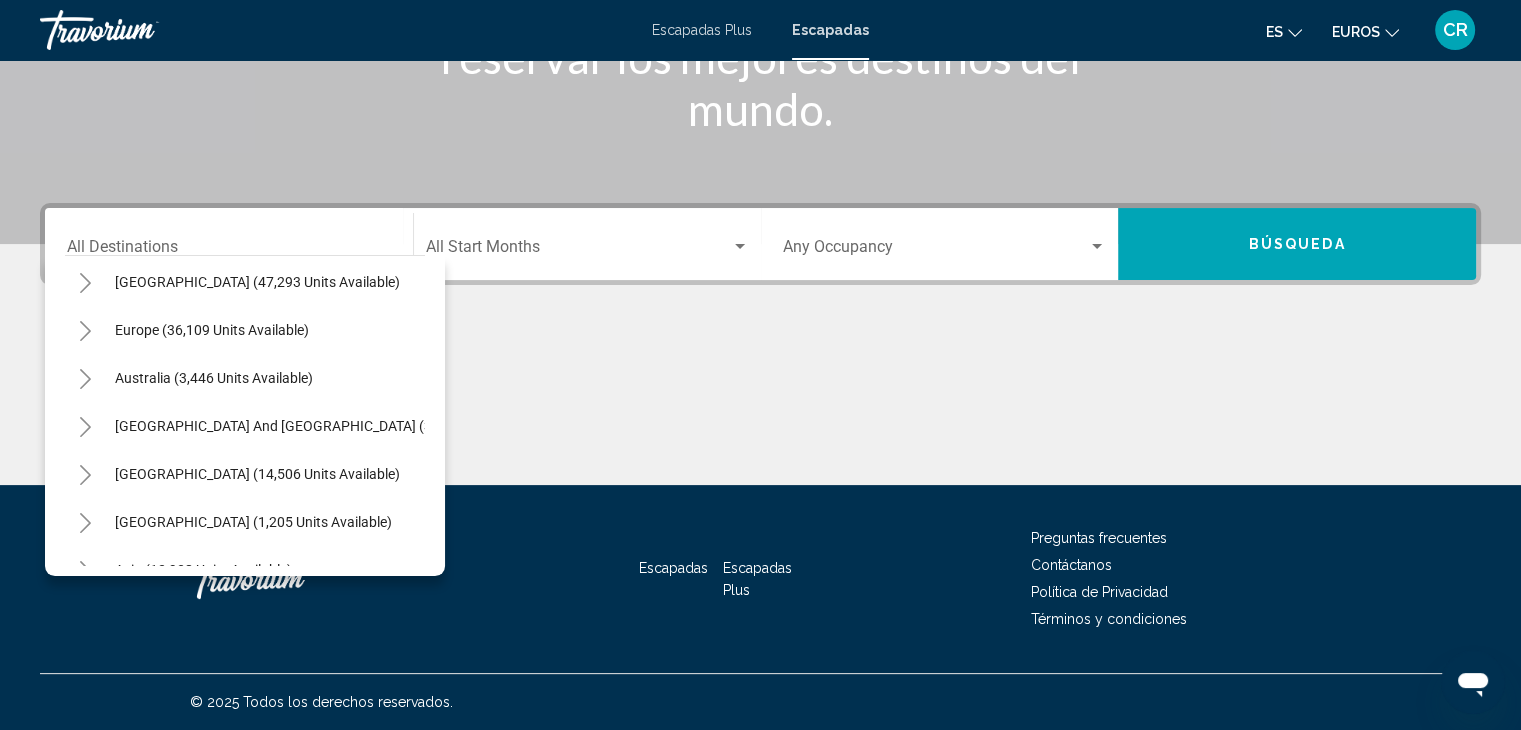 drag, startPoint x: 166, startPoint y: 467, endPoint x: 180, endPoint y: 463, distance: 14.56022 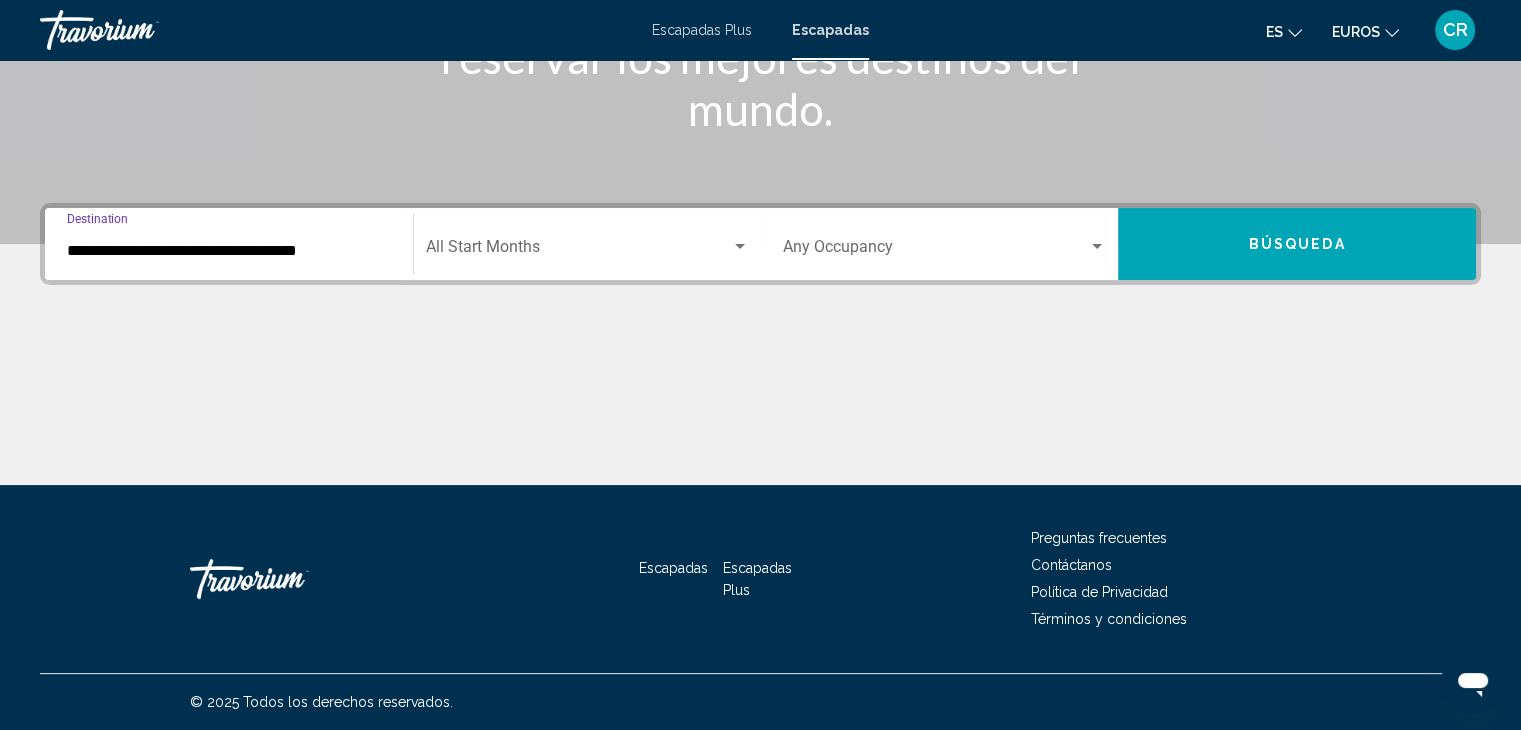 click on "Búsqueda" at bounding box center [1297, 244] 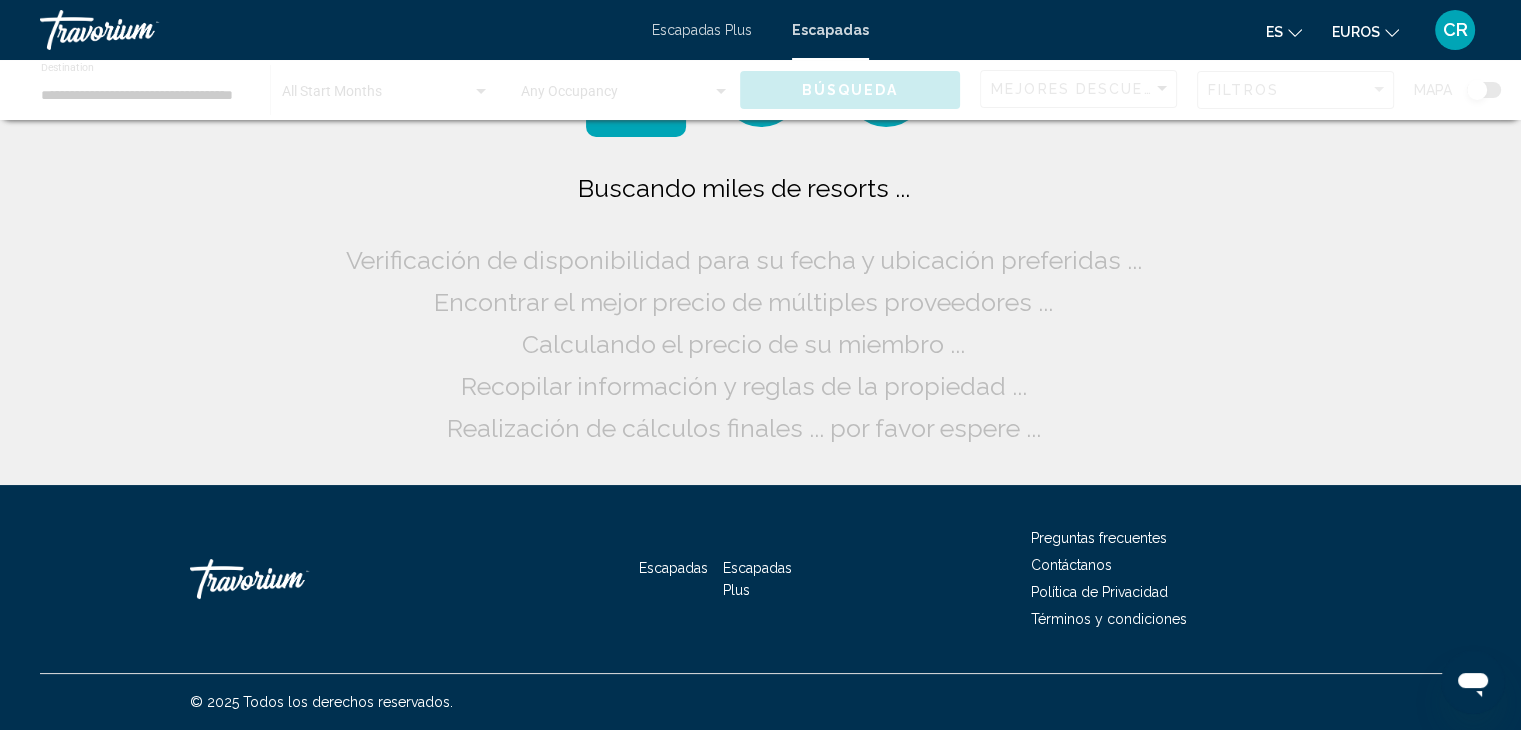 scroll, scrollTop: 0, scrollLeft: 0, axis: both 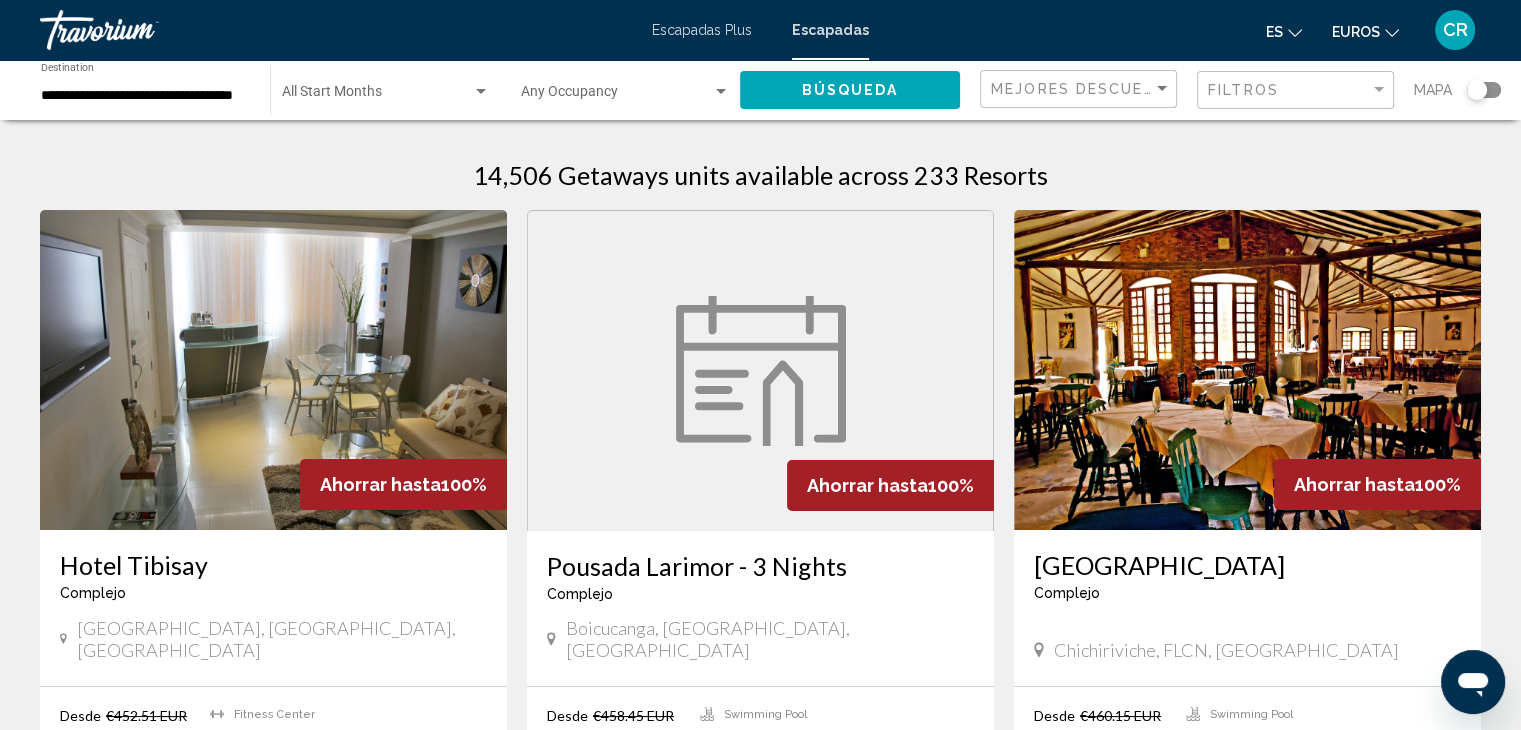 click 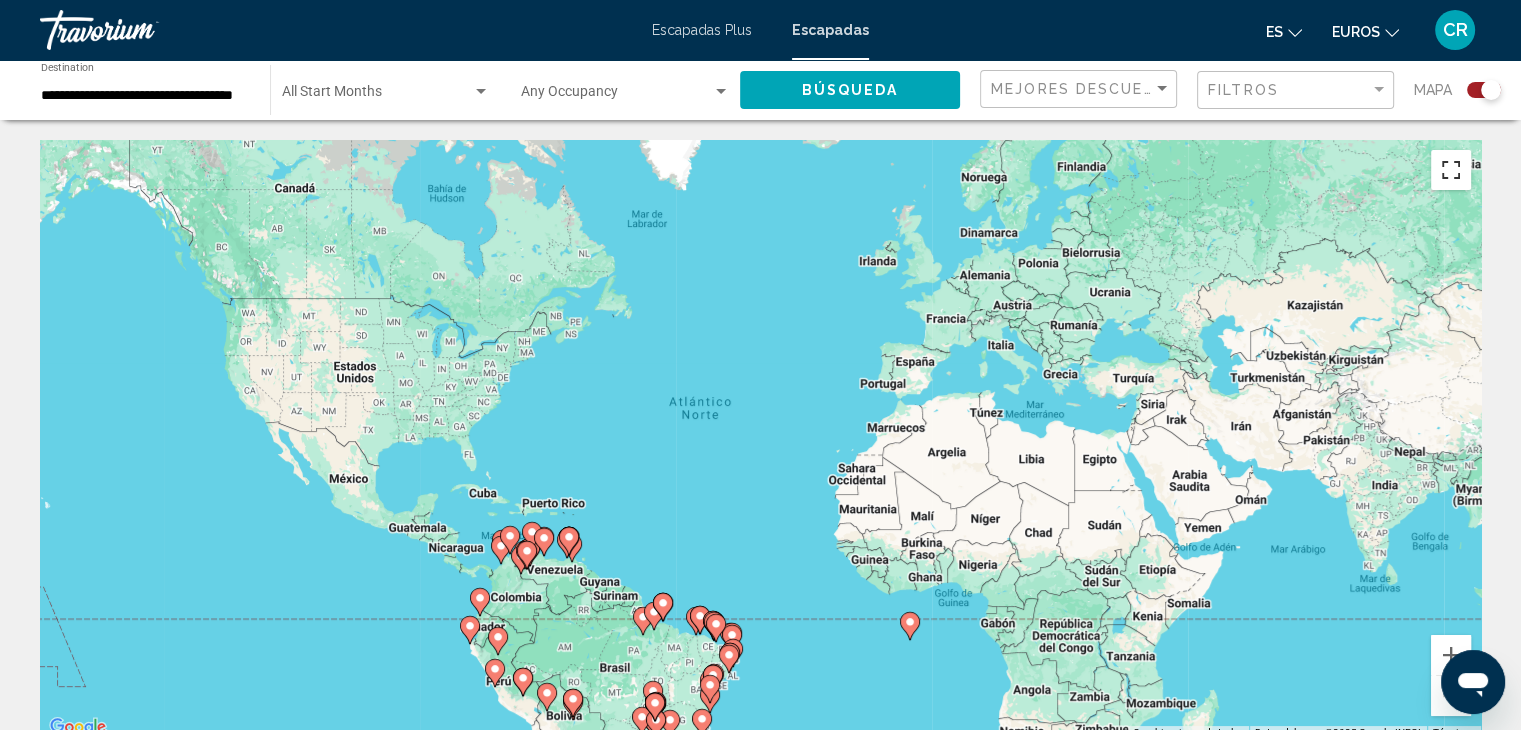 click at bounding box center (1451, 170) 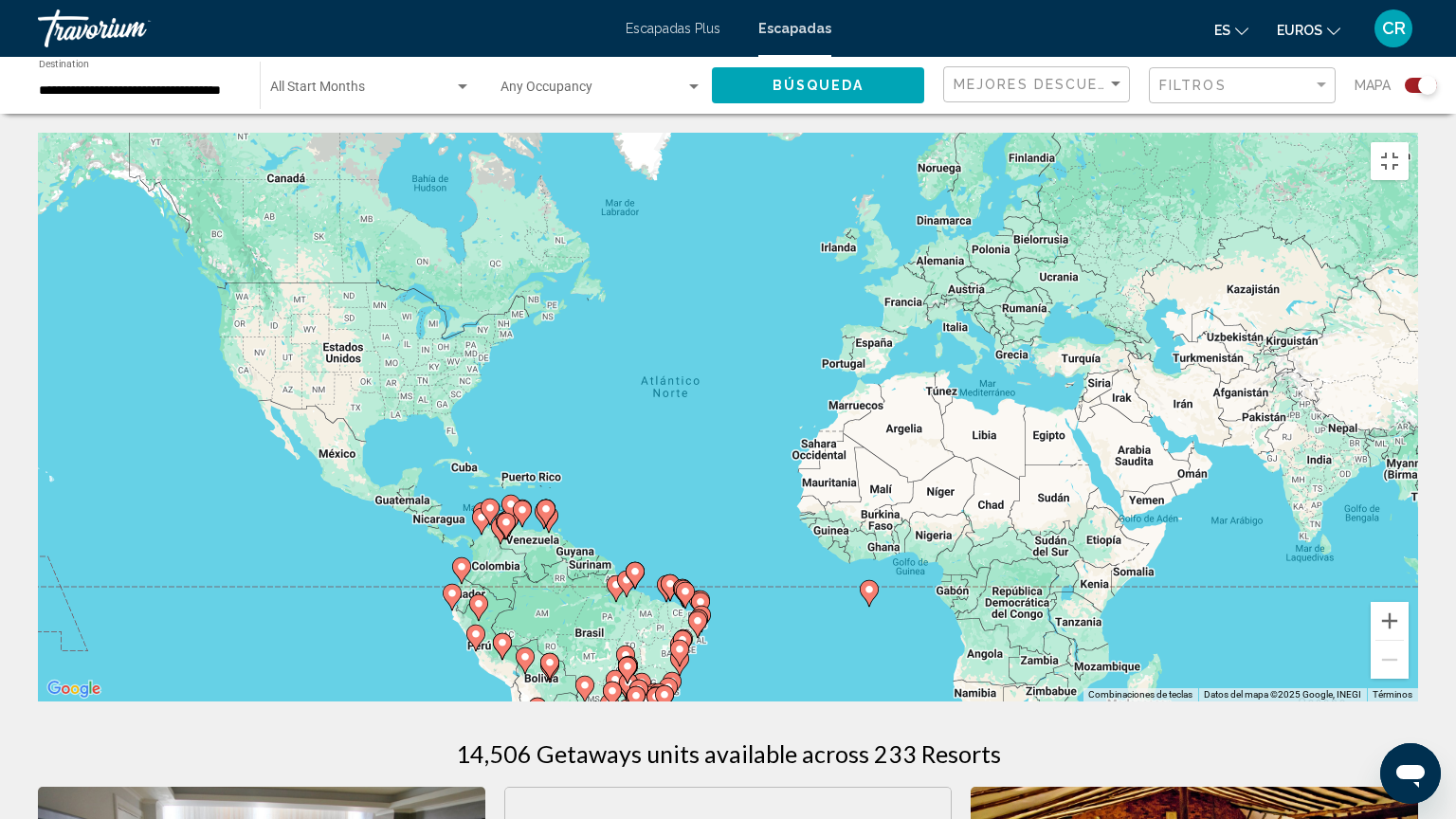 click 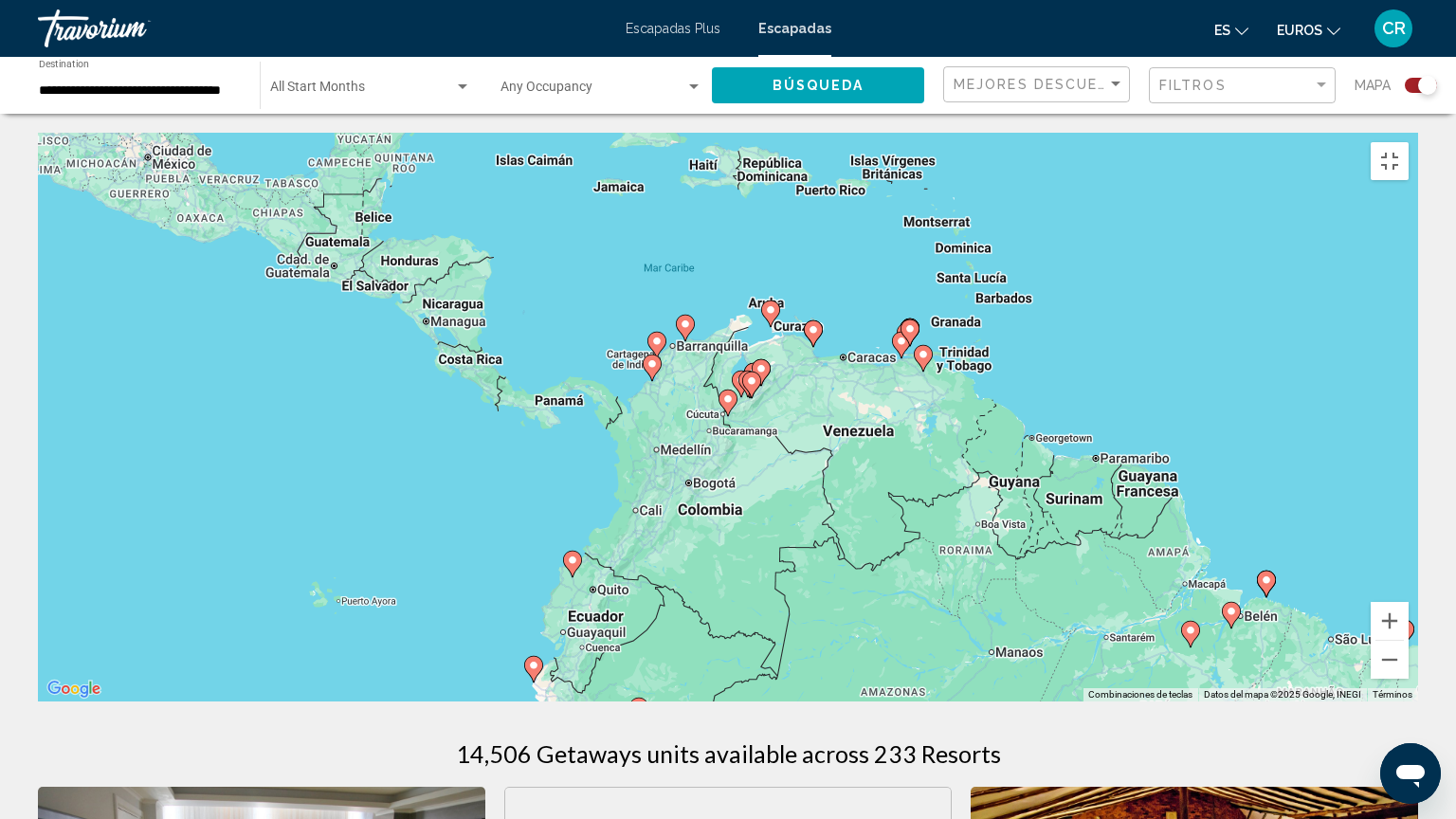 click on "Para desplazarte, pulsa las teclas de flecha. Para activar la función de arrastre con el teclado, pulsa Alt + Intro. Cuando hayas habilitado esa función, usa las teclas de flecha para mover el marcador. Para completar el arrastre, pulsa Intro. Para cancelar, pulsa Escape." at bounding box center [728, 417] 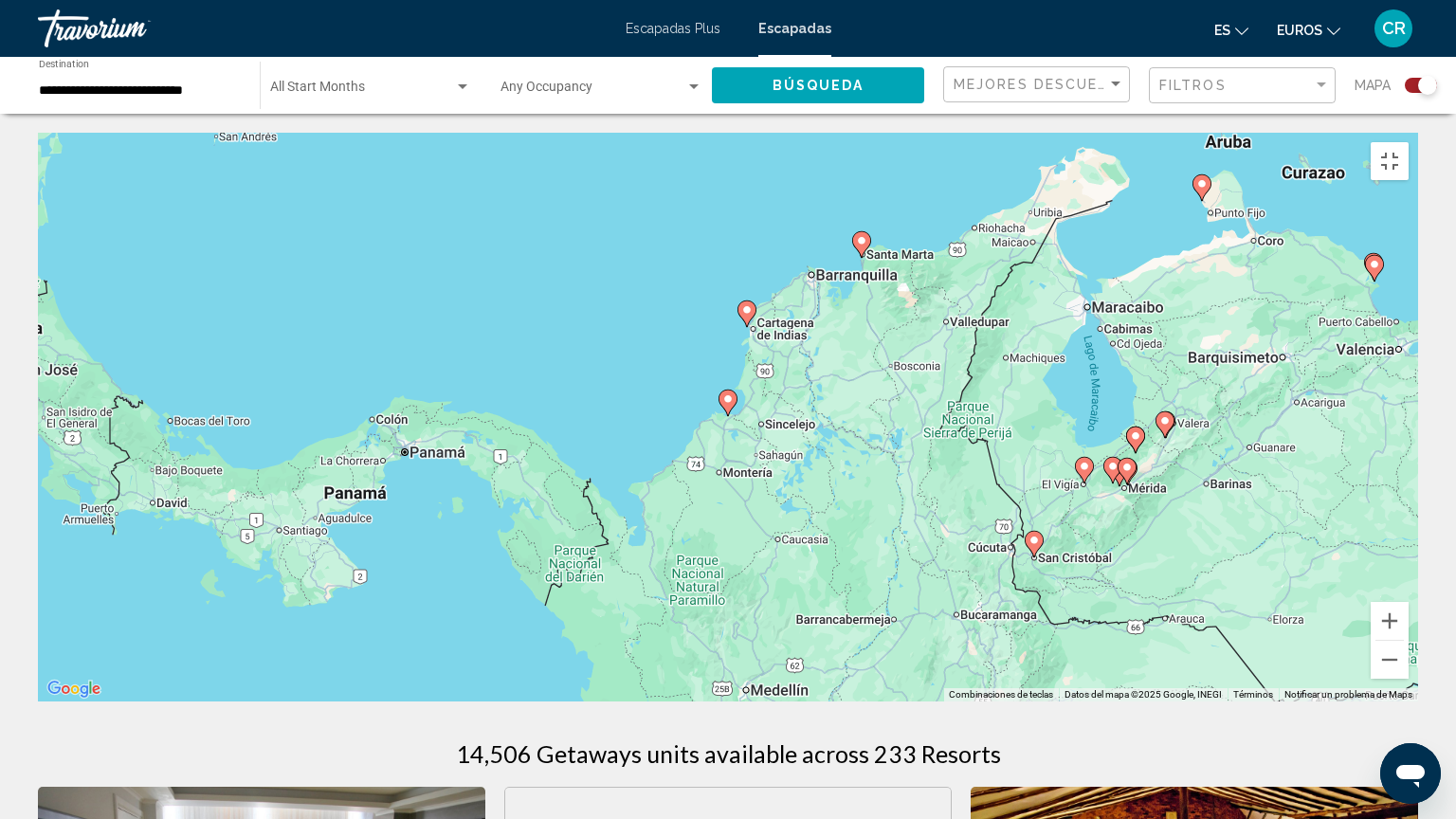 click 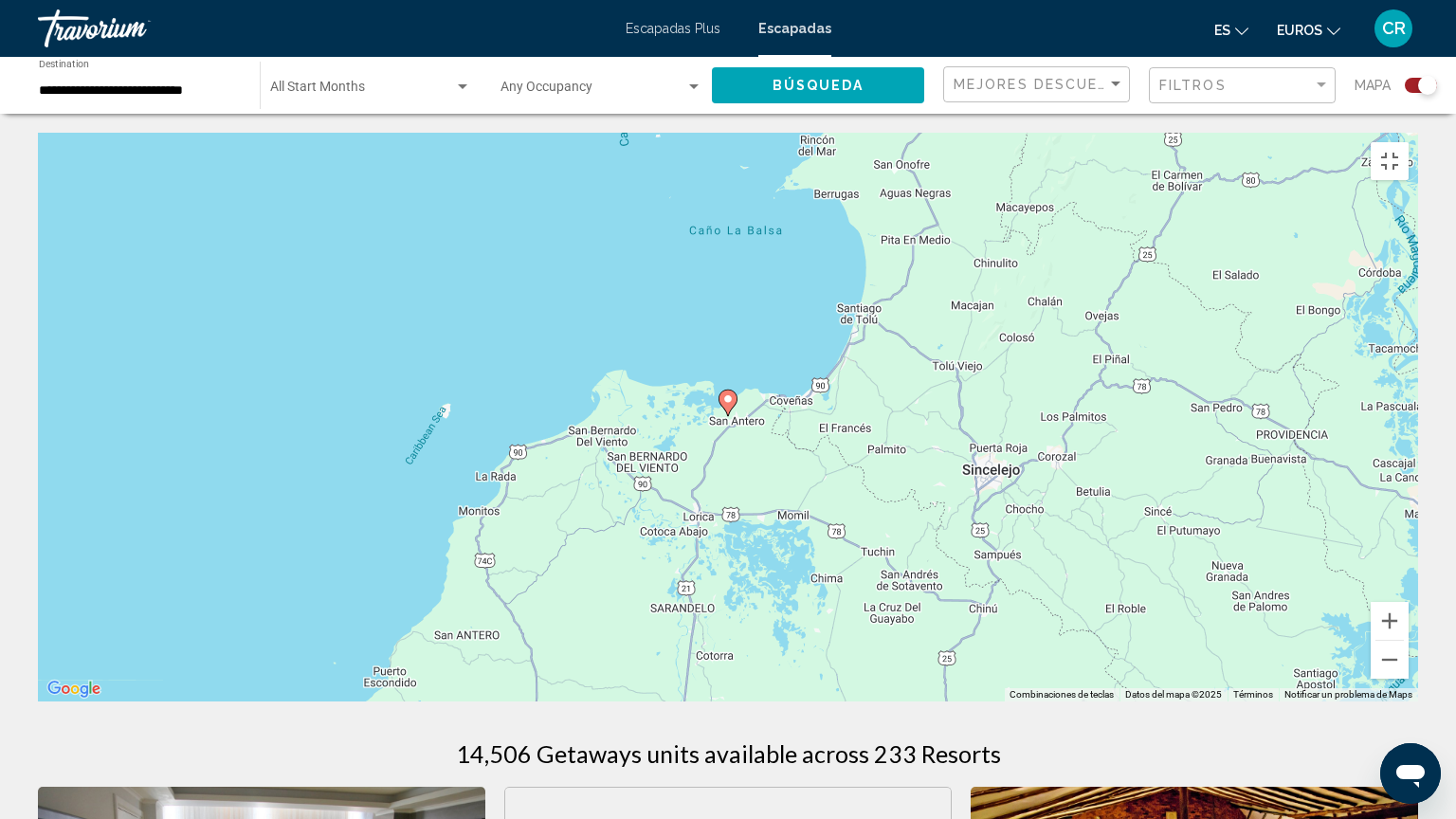 click 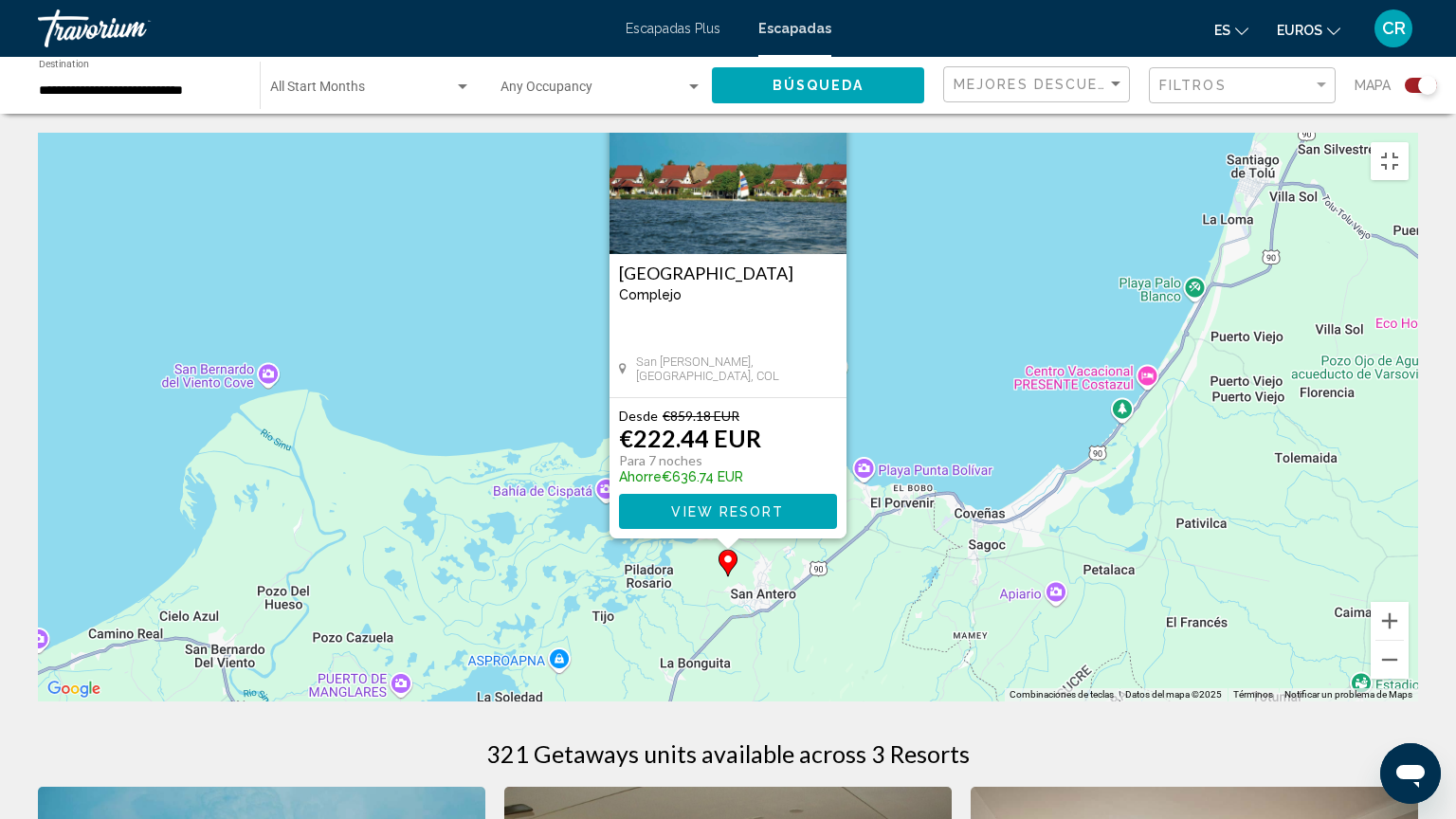 click on "View Resort" at bounding box center (727, 512) 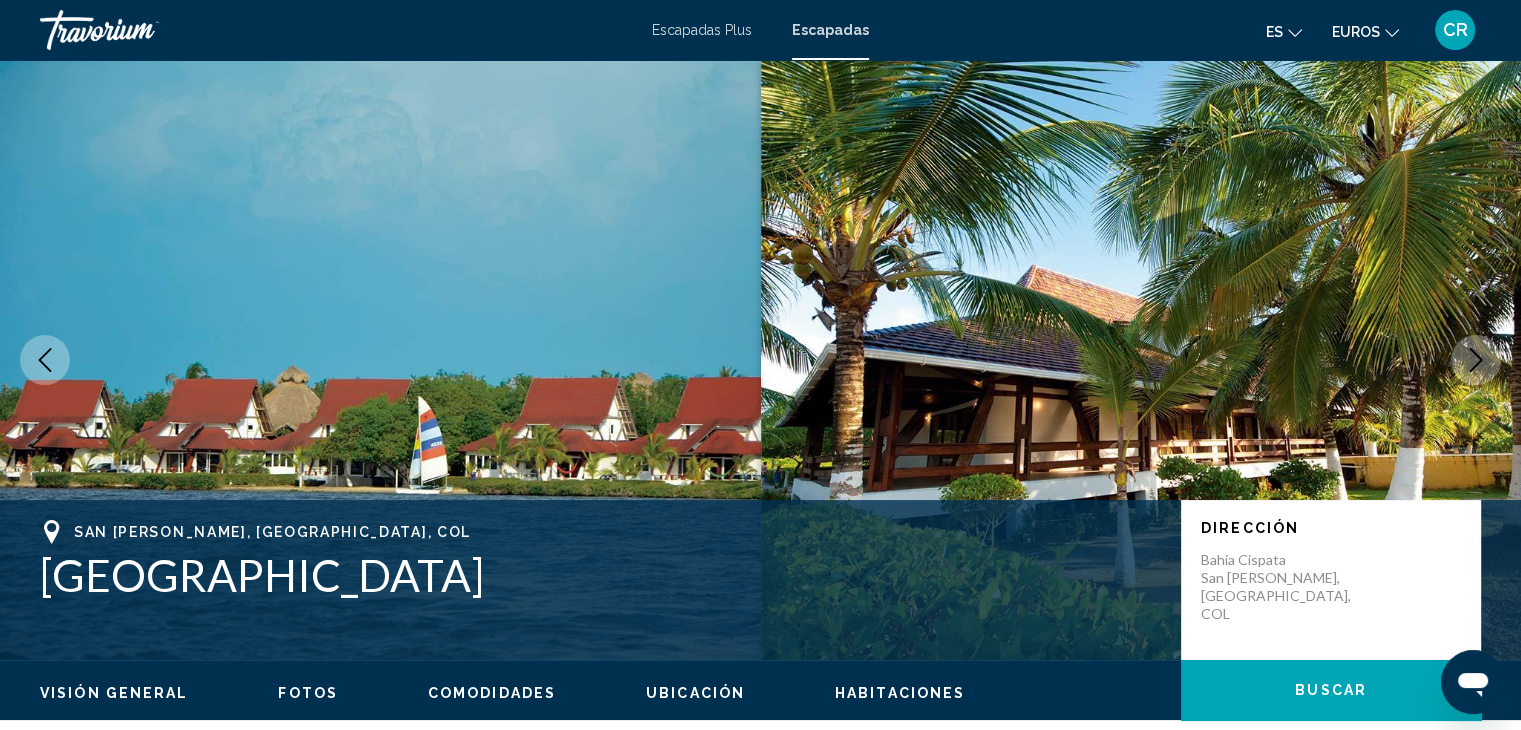 click 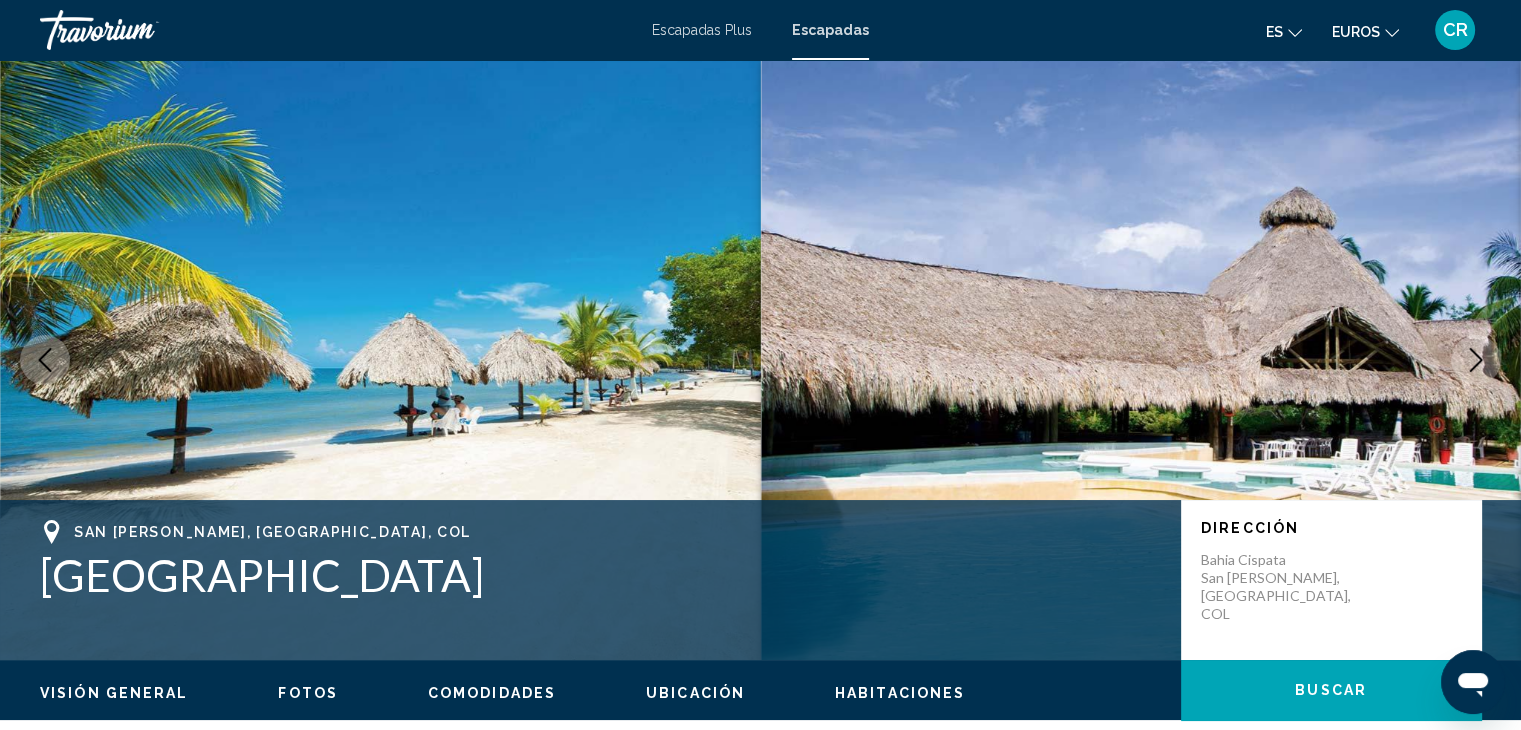 click 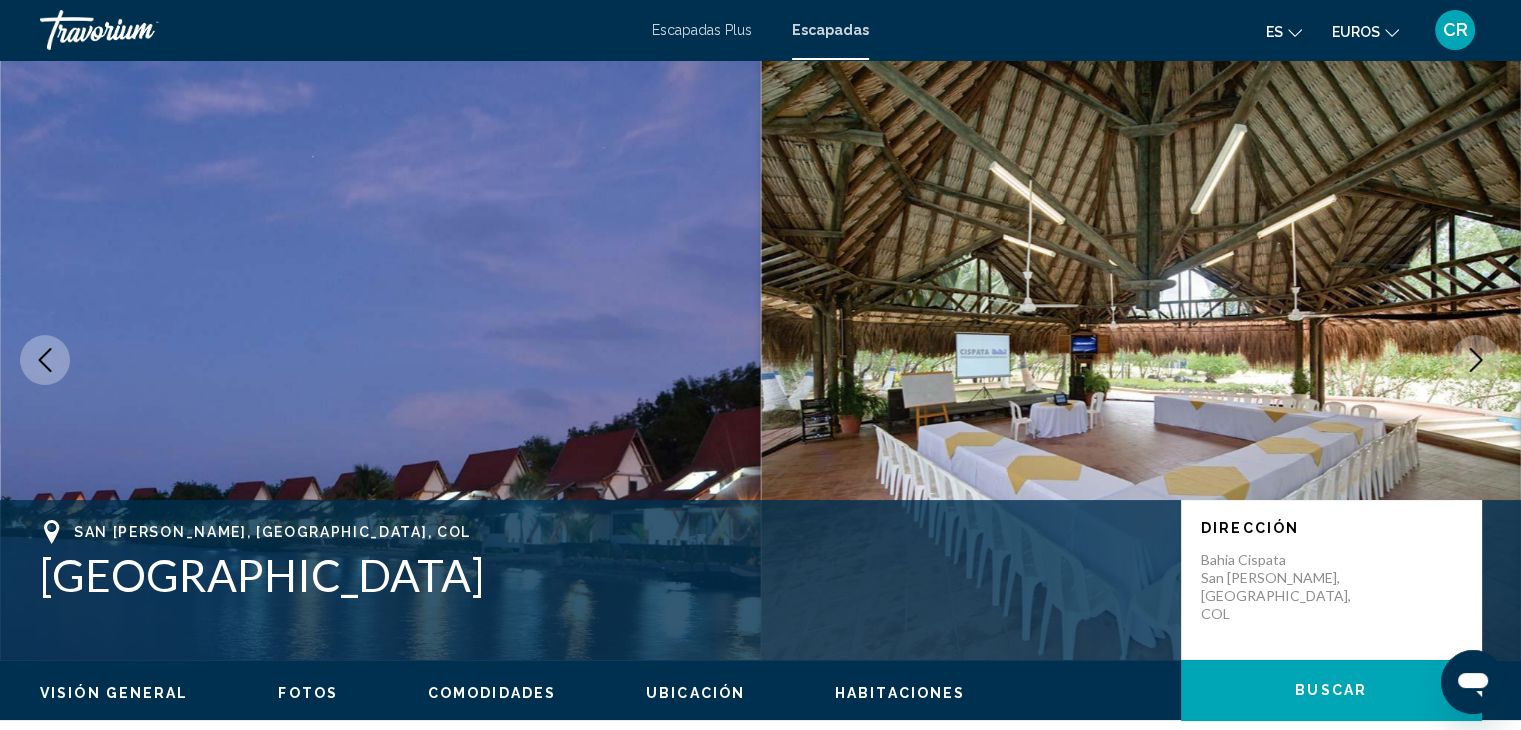 click 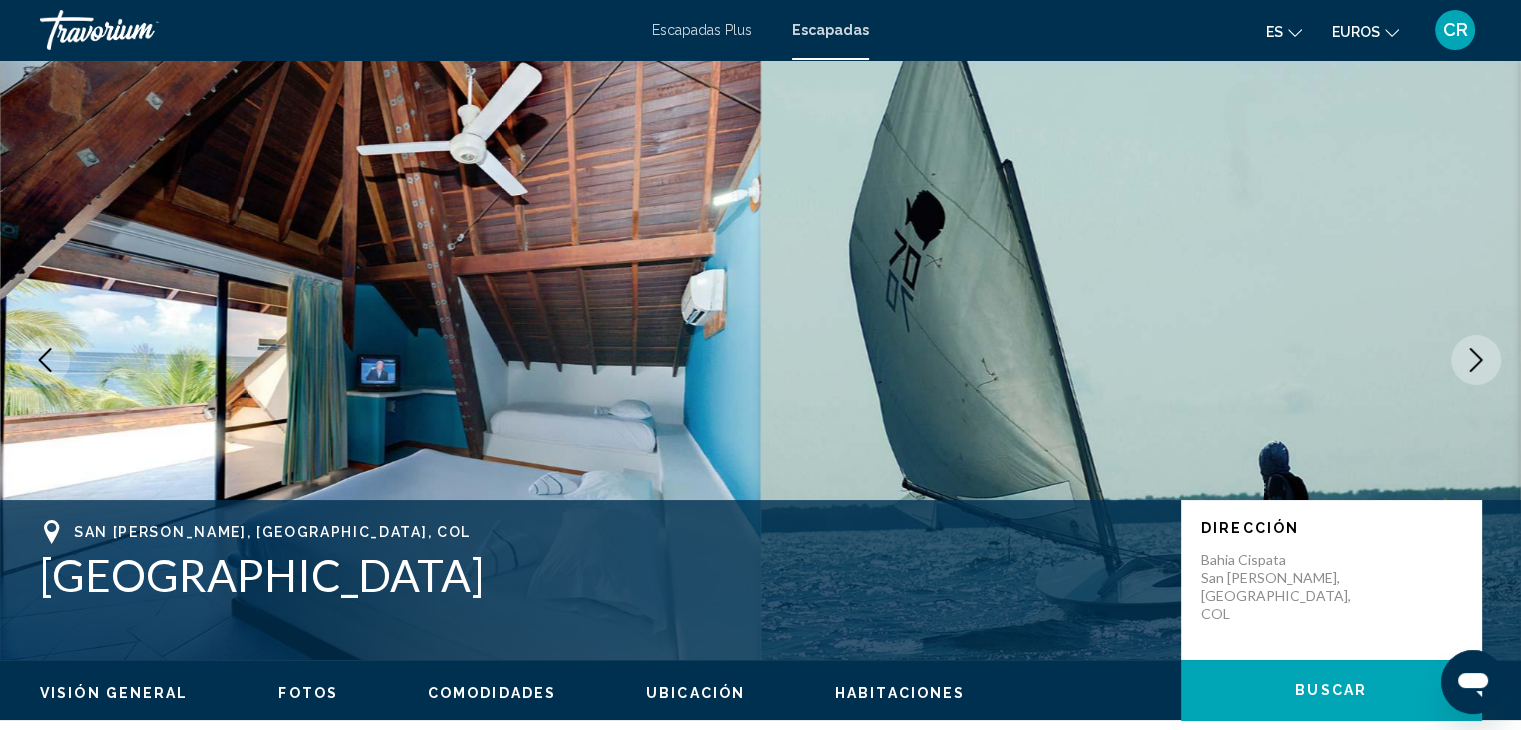 click 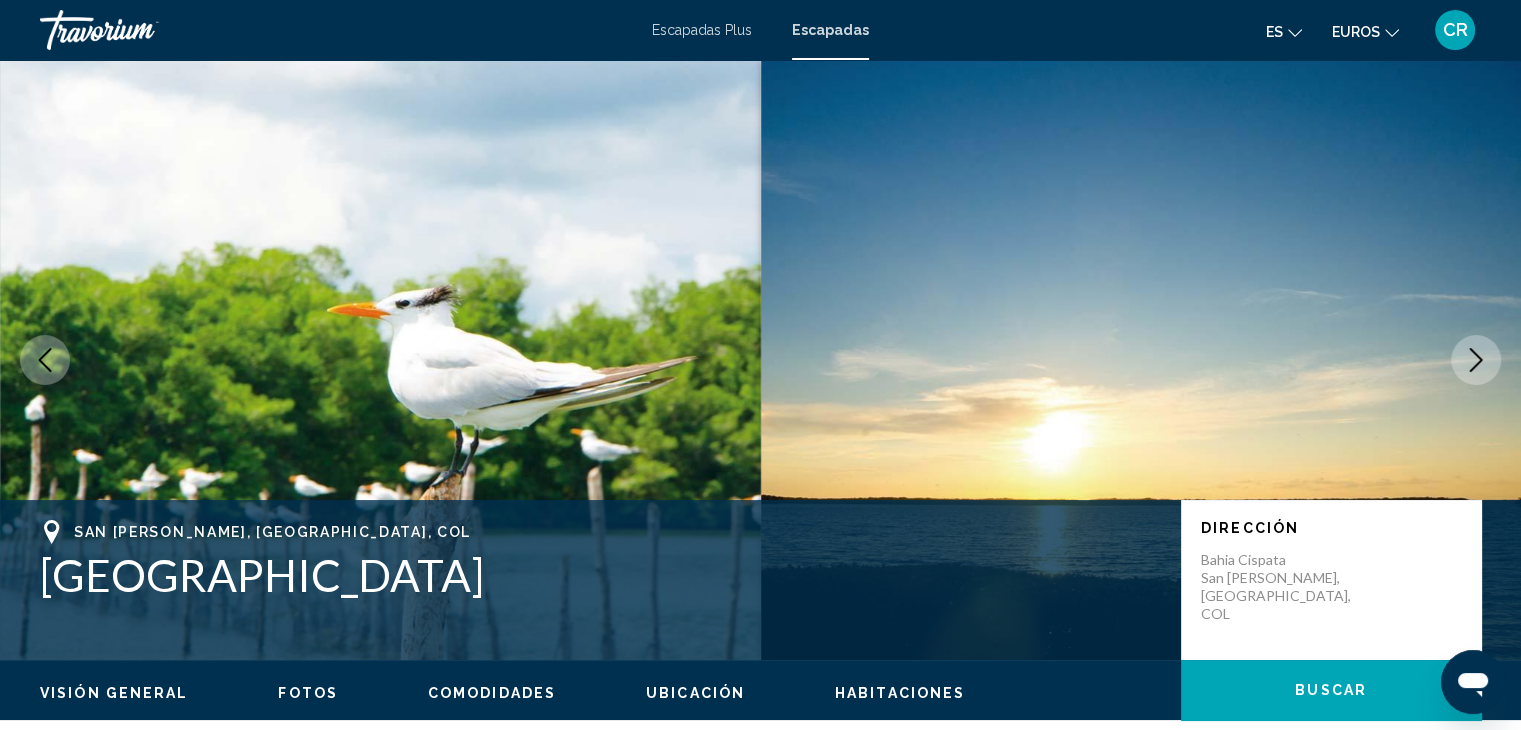 click 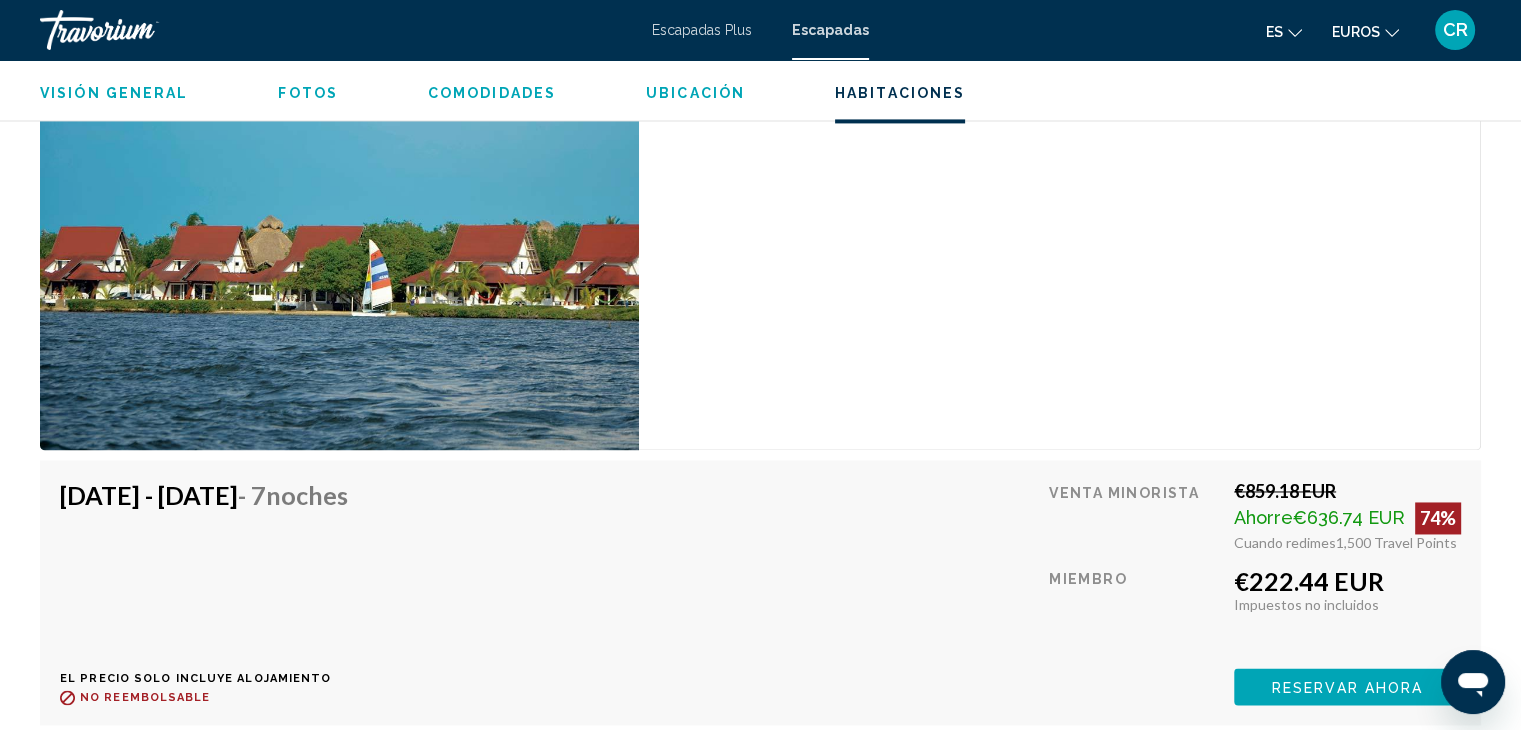 scroll, scrollTop: 3100, scrollLeft: 0, axis: vertical 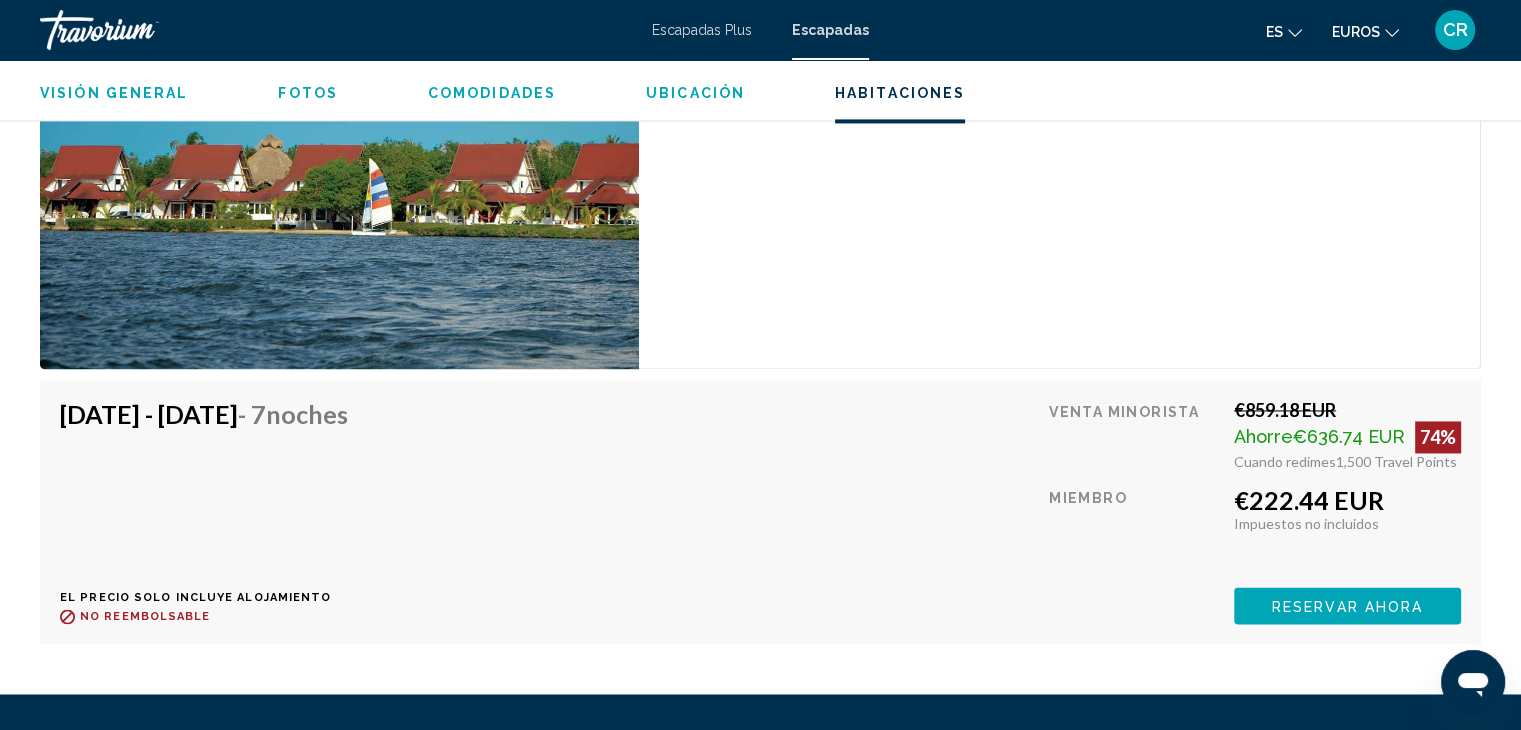 click on "Reservar ahora" at bounding box center (1347, 606) 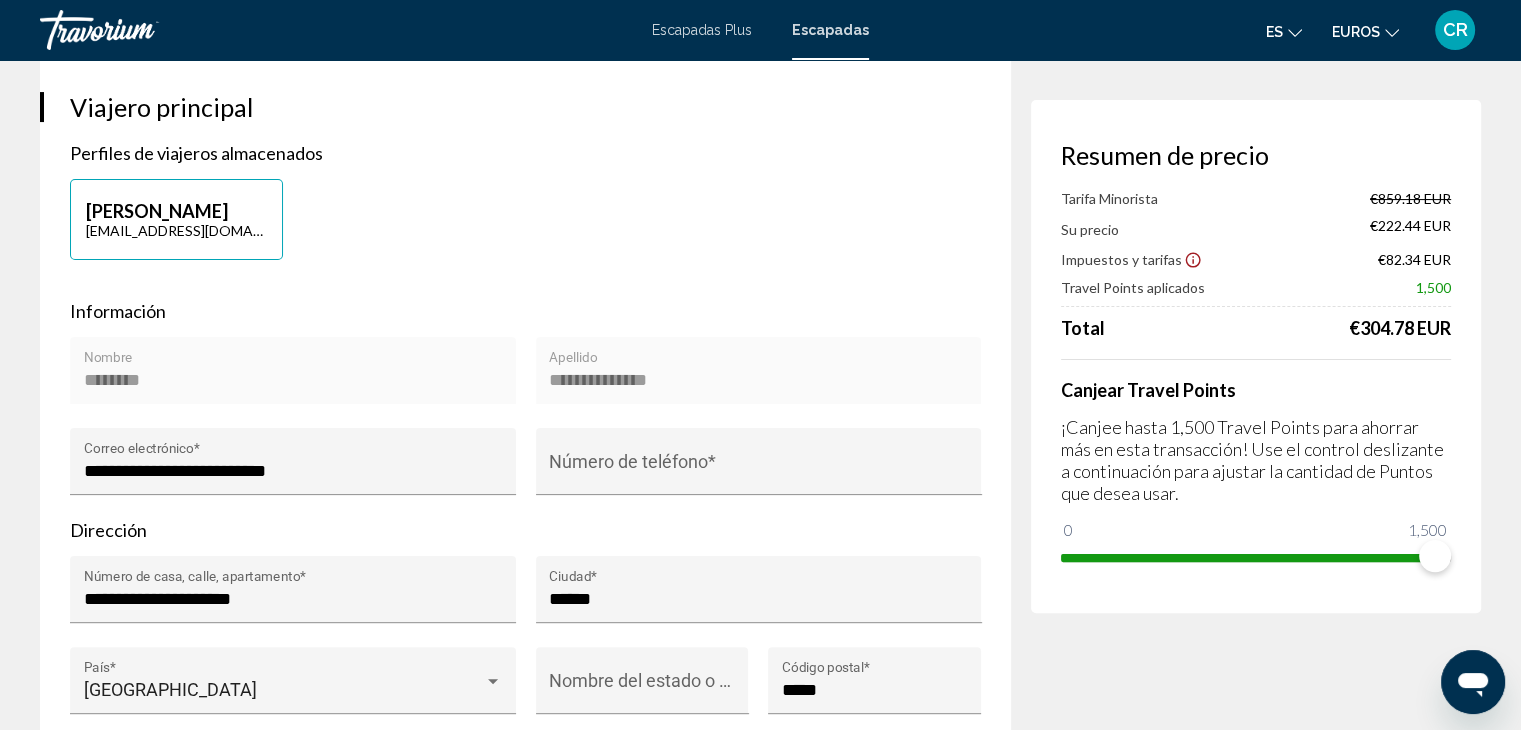 scroll, scrollTop: 0, scrollLeft: 0, axis: both 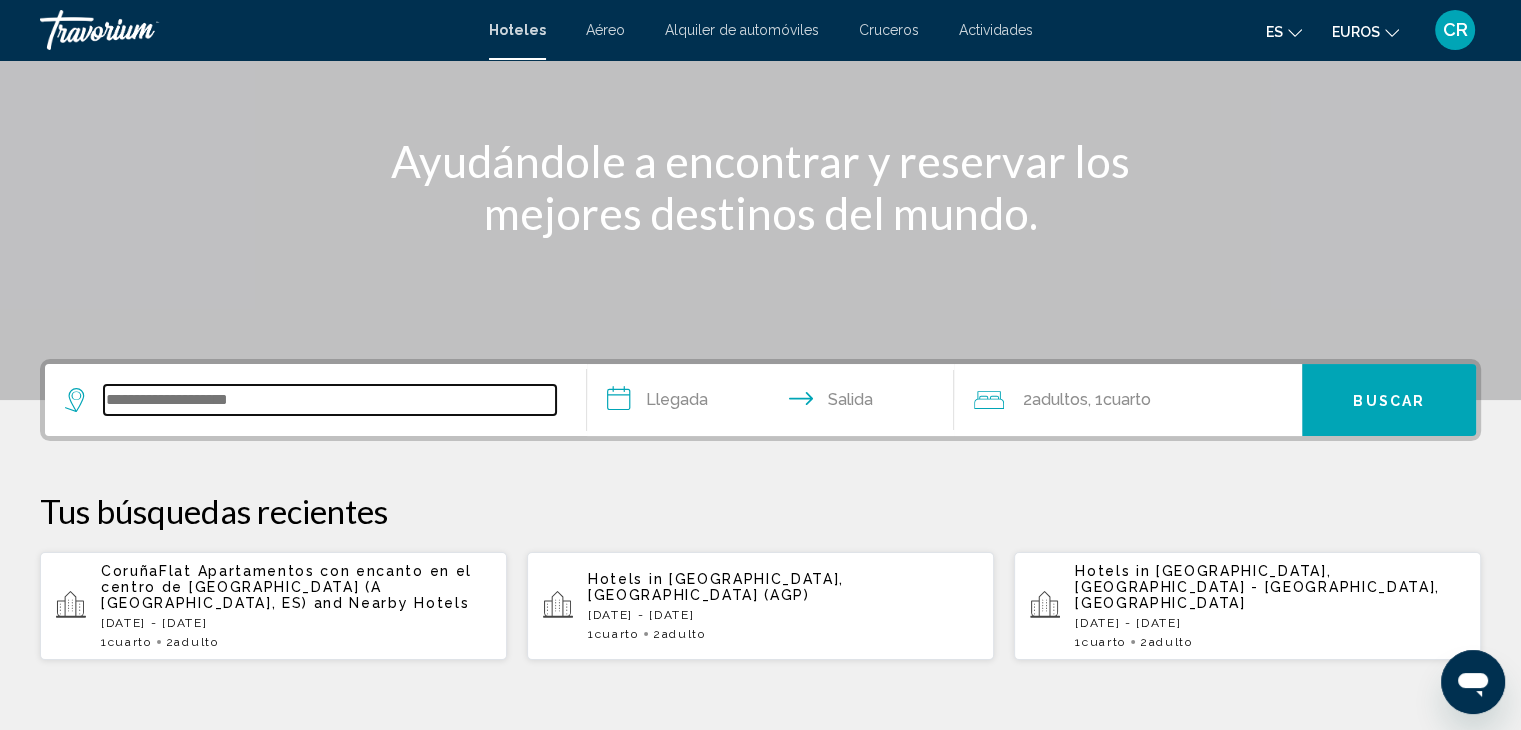 click at bounding box center (330, 400) 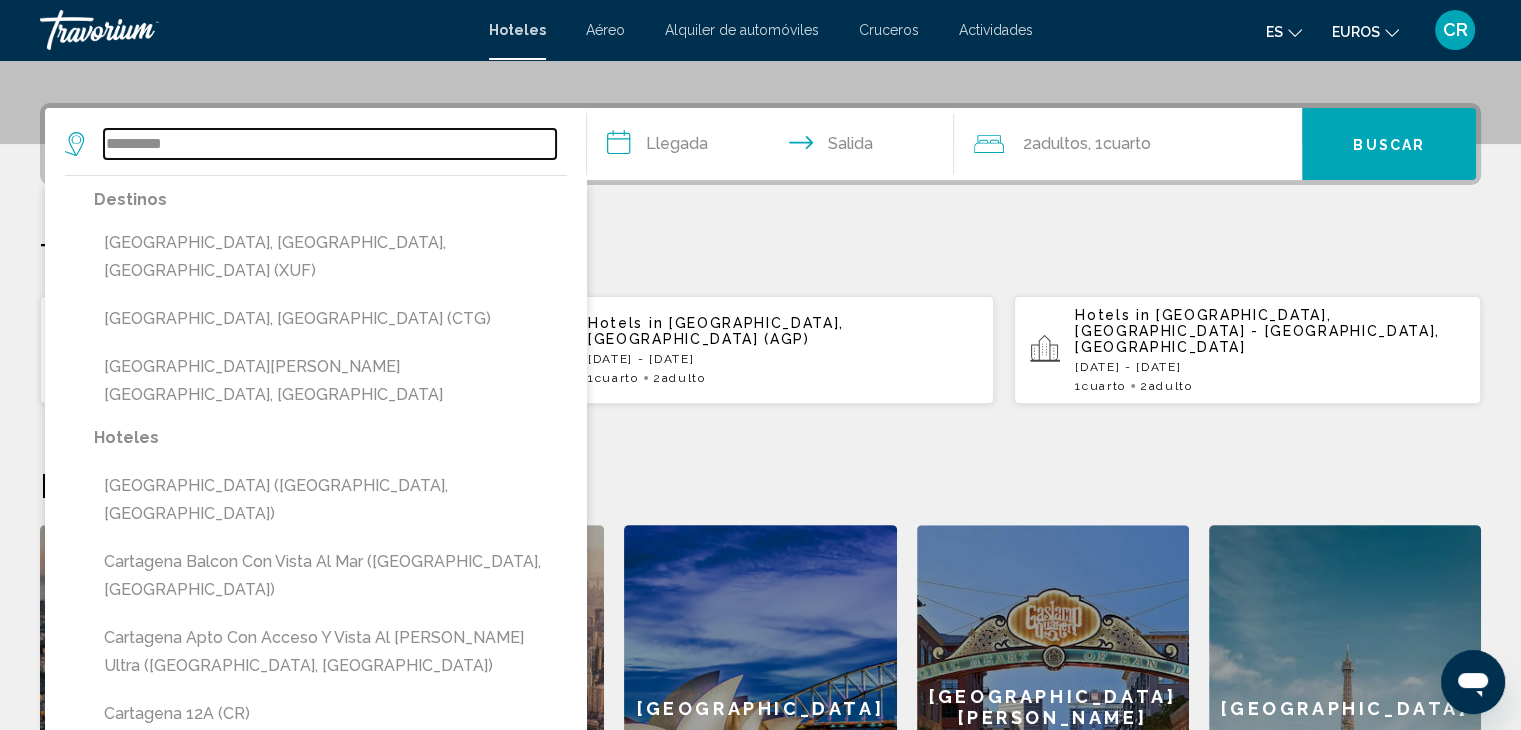 scroll, scrollTop: 393, scrollLeft: 0, axis: vertical 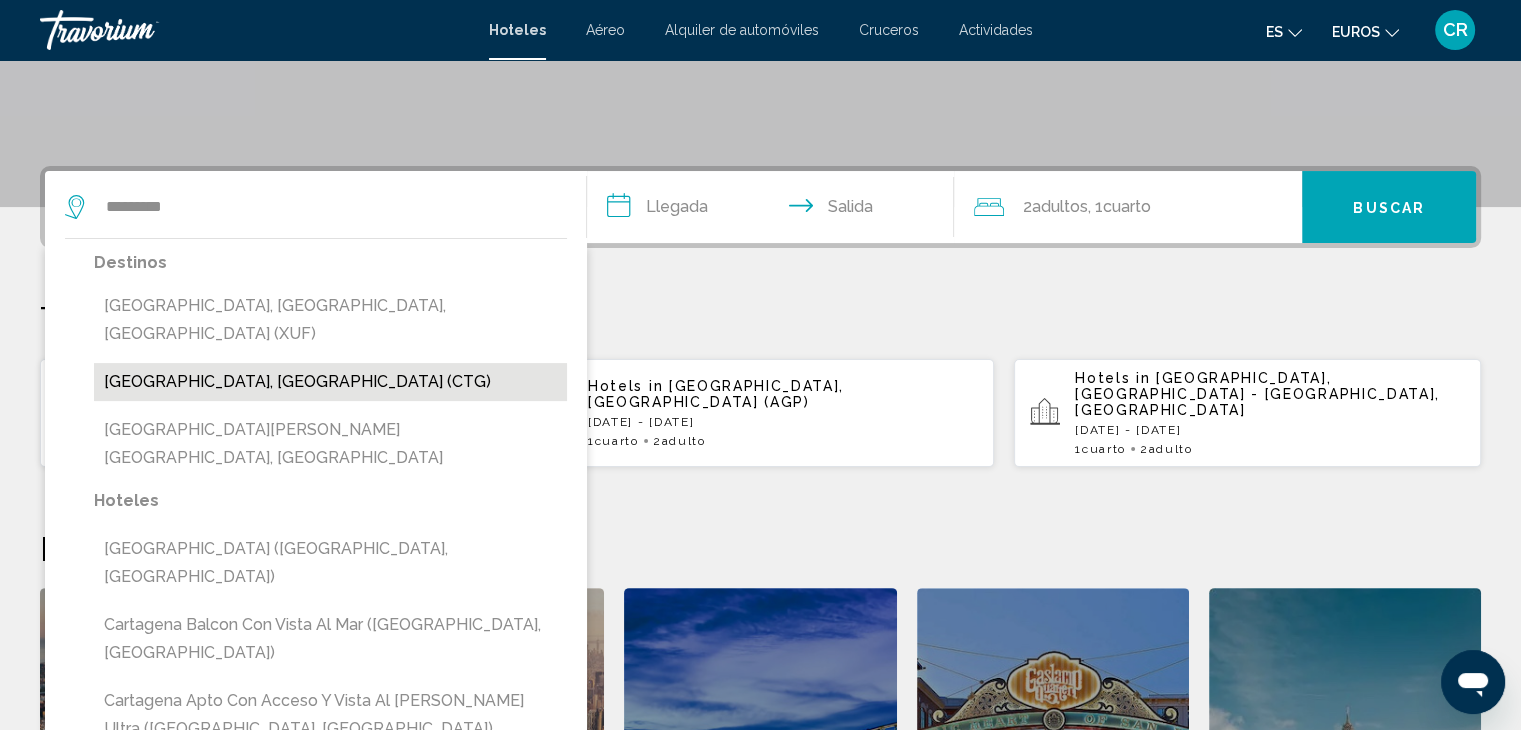 click on "Cartagena, Colombia (CTG)" at bounding box center [330, 382] 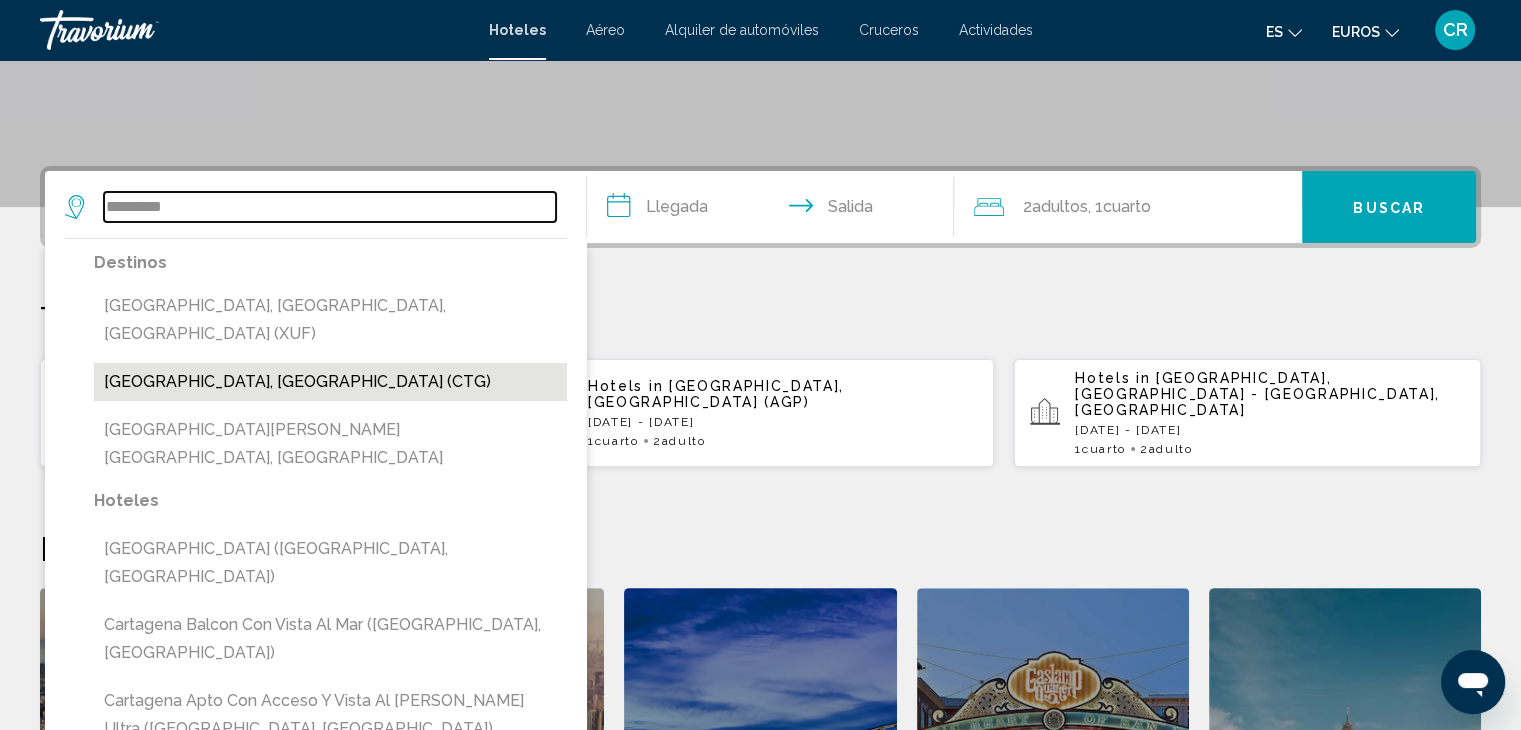 type on "**********" 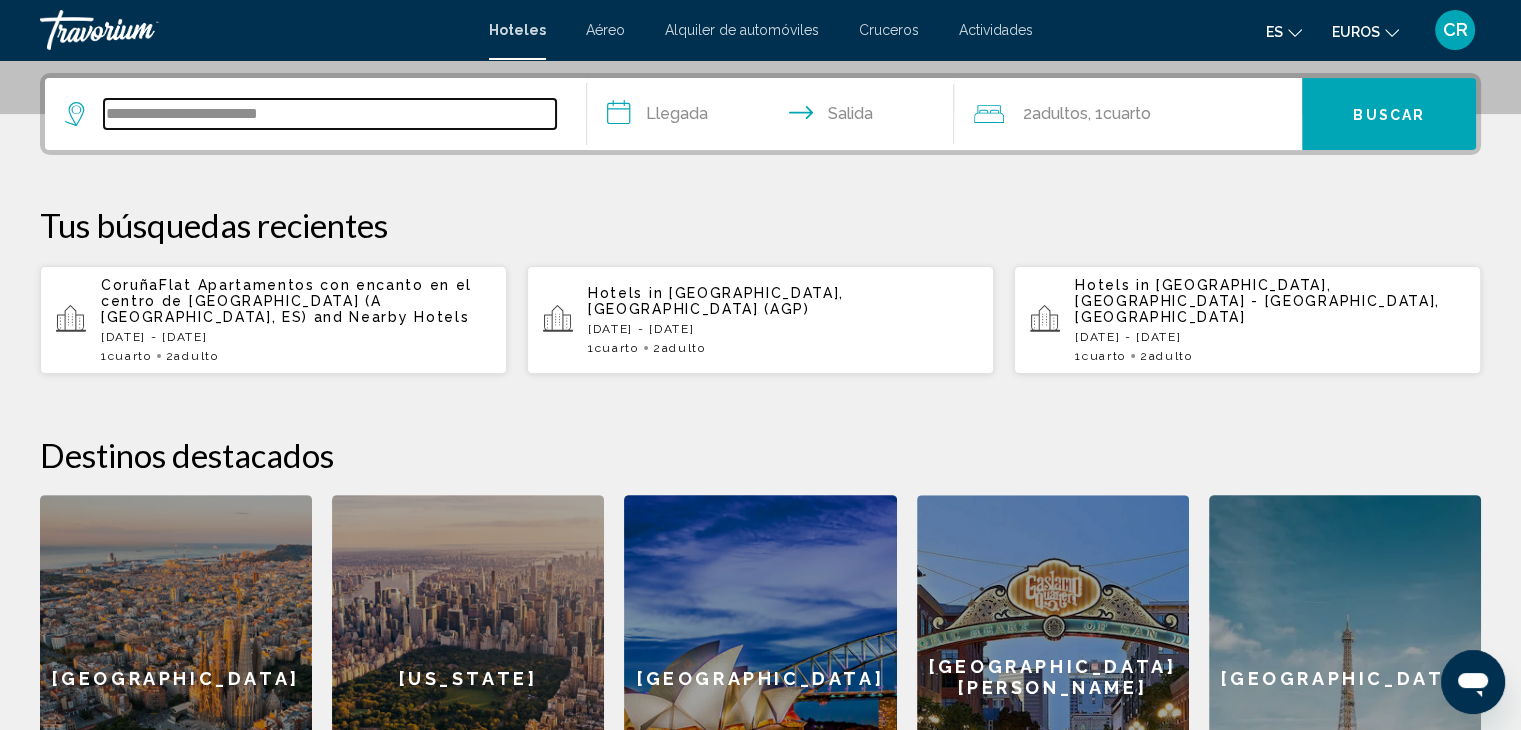 scroll, scrollTop: 493, scrollLeft: 0, axis: vertical 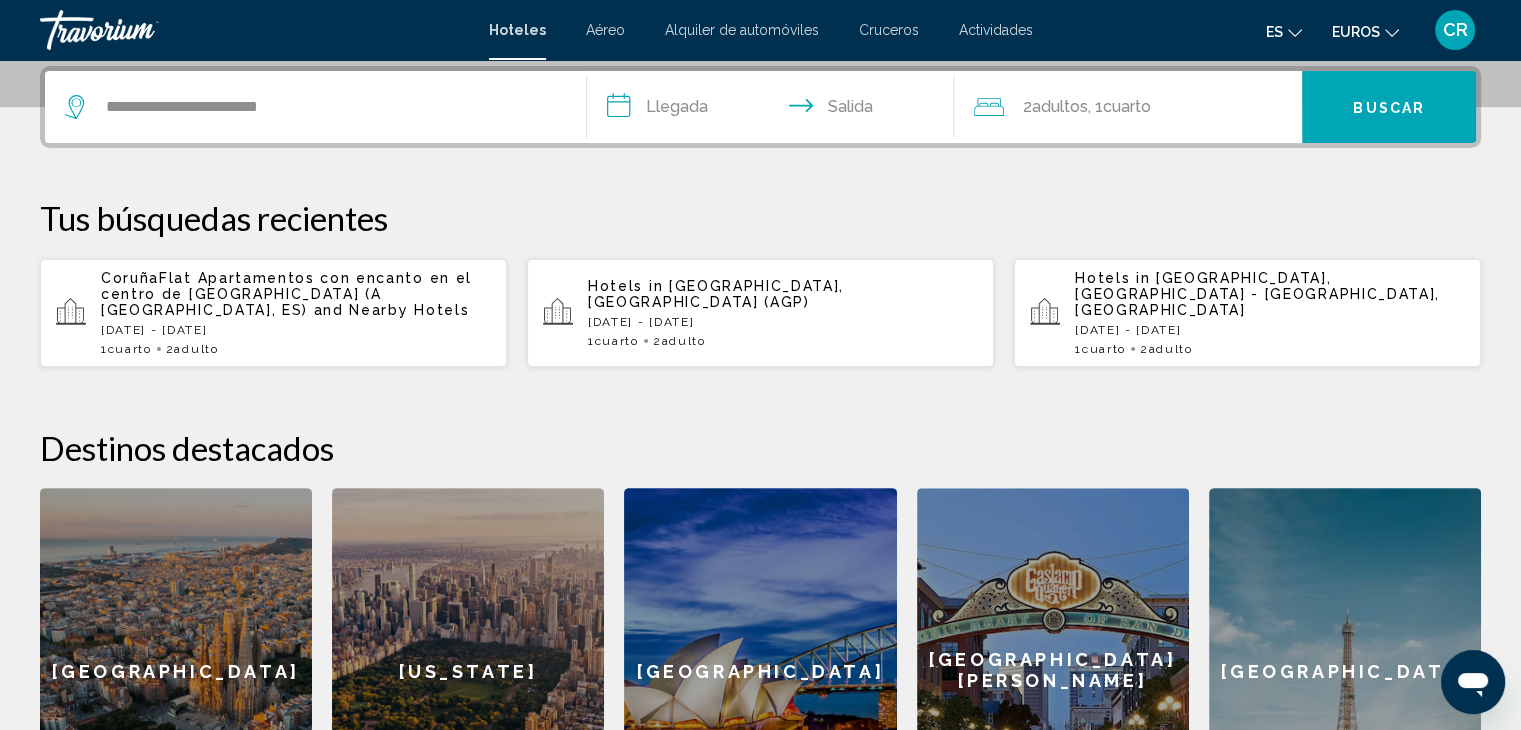 click on "**********" at bounding box center (775, 110) 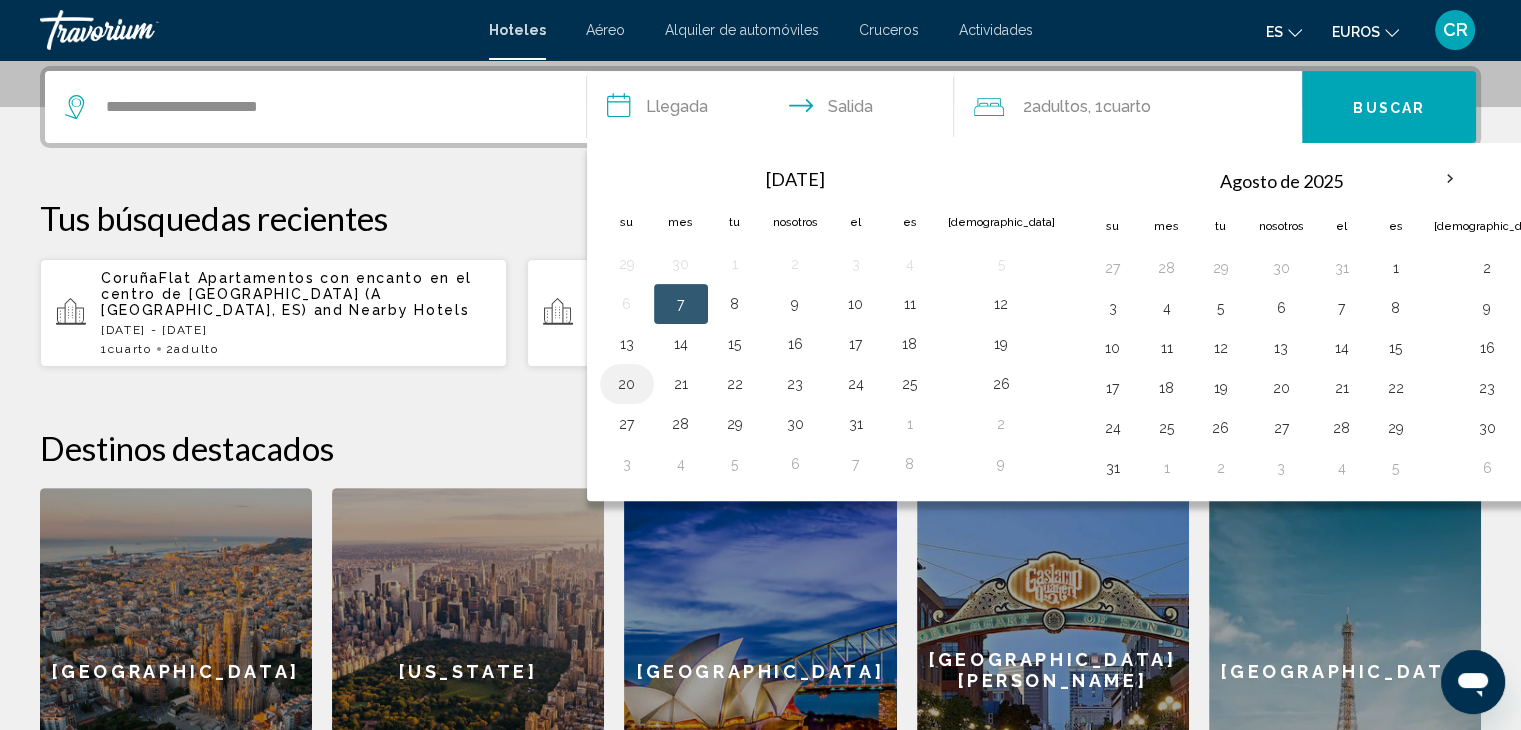 click on "20" at bounding box center (627, 384) 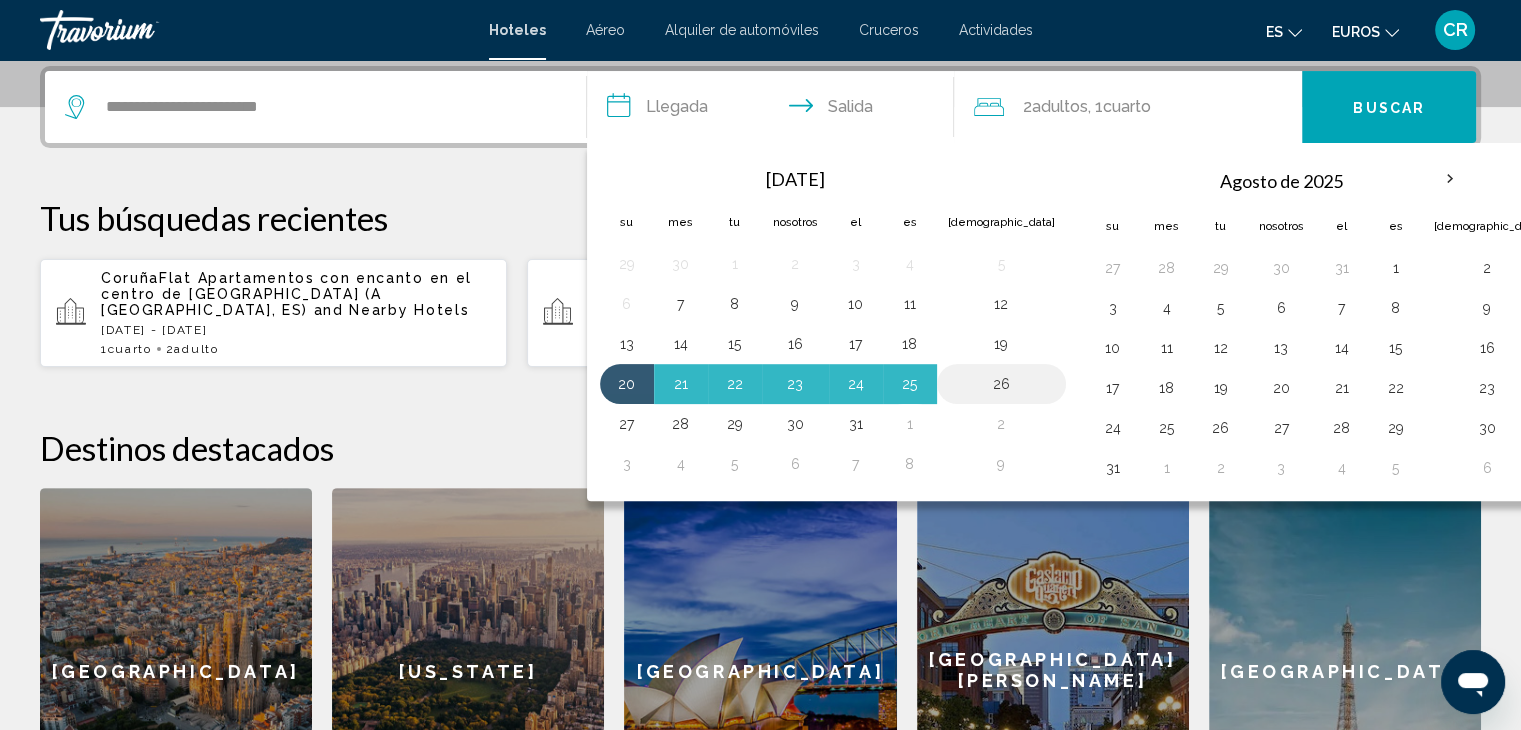 click on "26" at bounding box center [1001, 384] 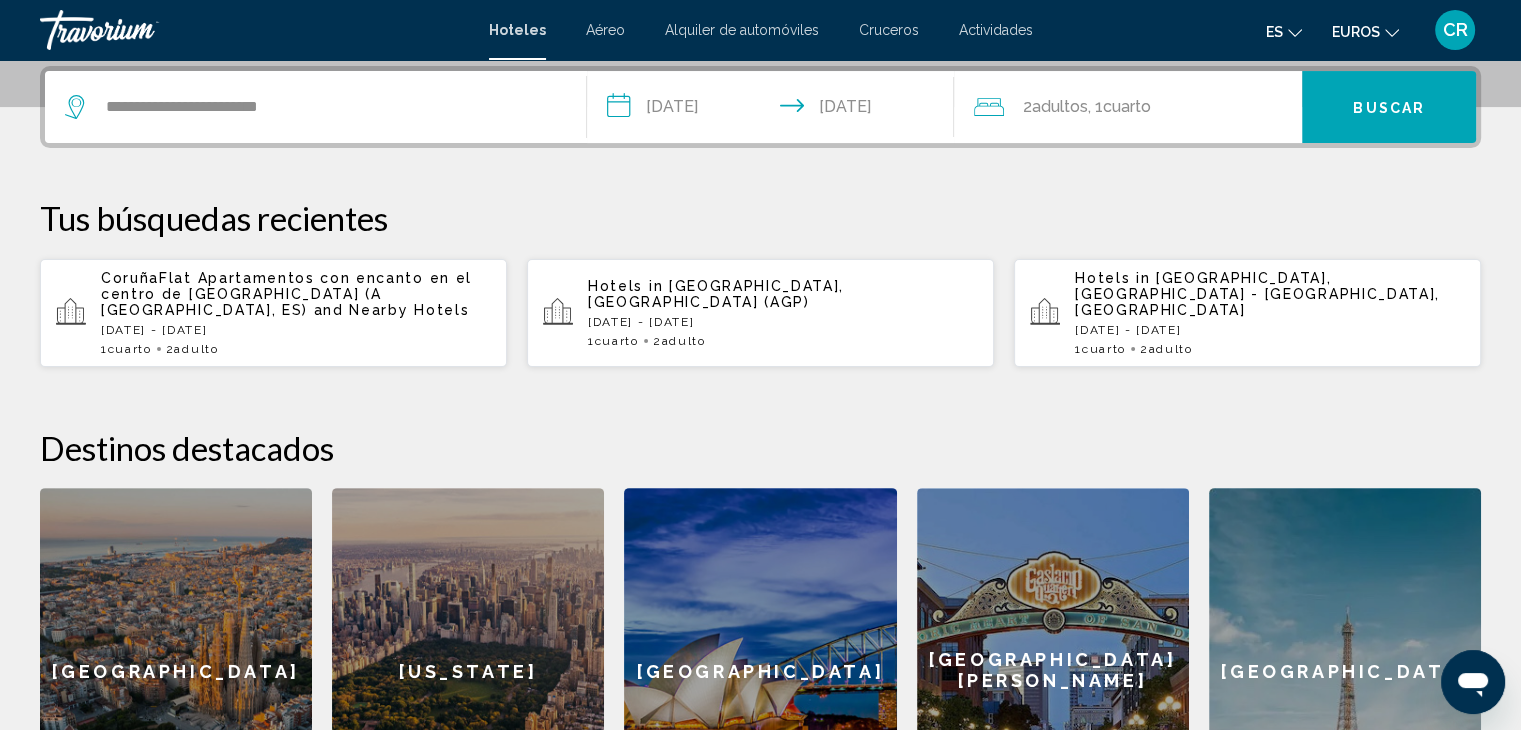 click on "Buscar" at bounding box center [1389, 107] 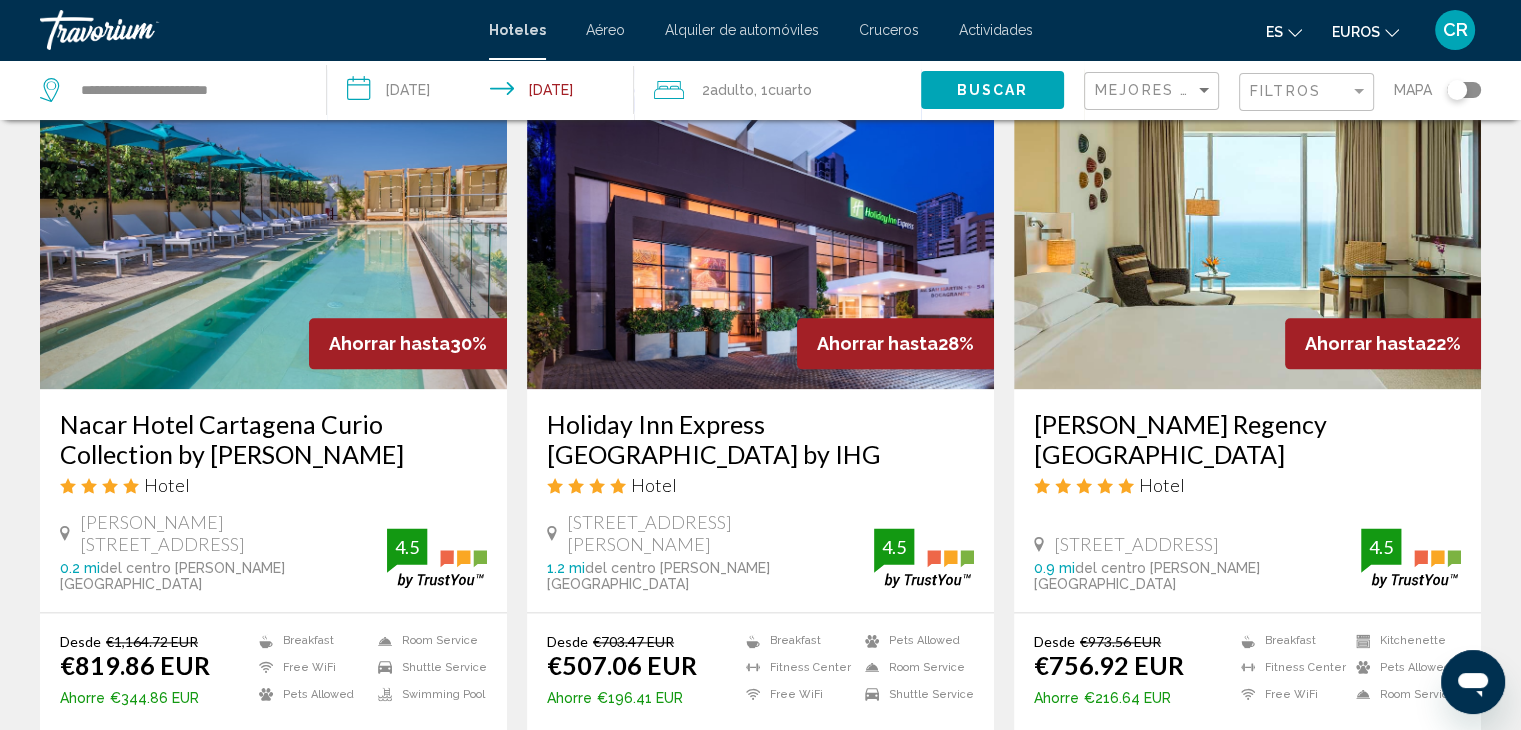 scroll, scrollTop: 2500, scrollLeft: 0, axis: vertical 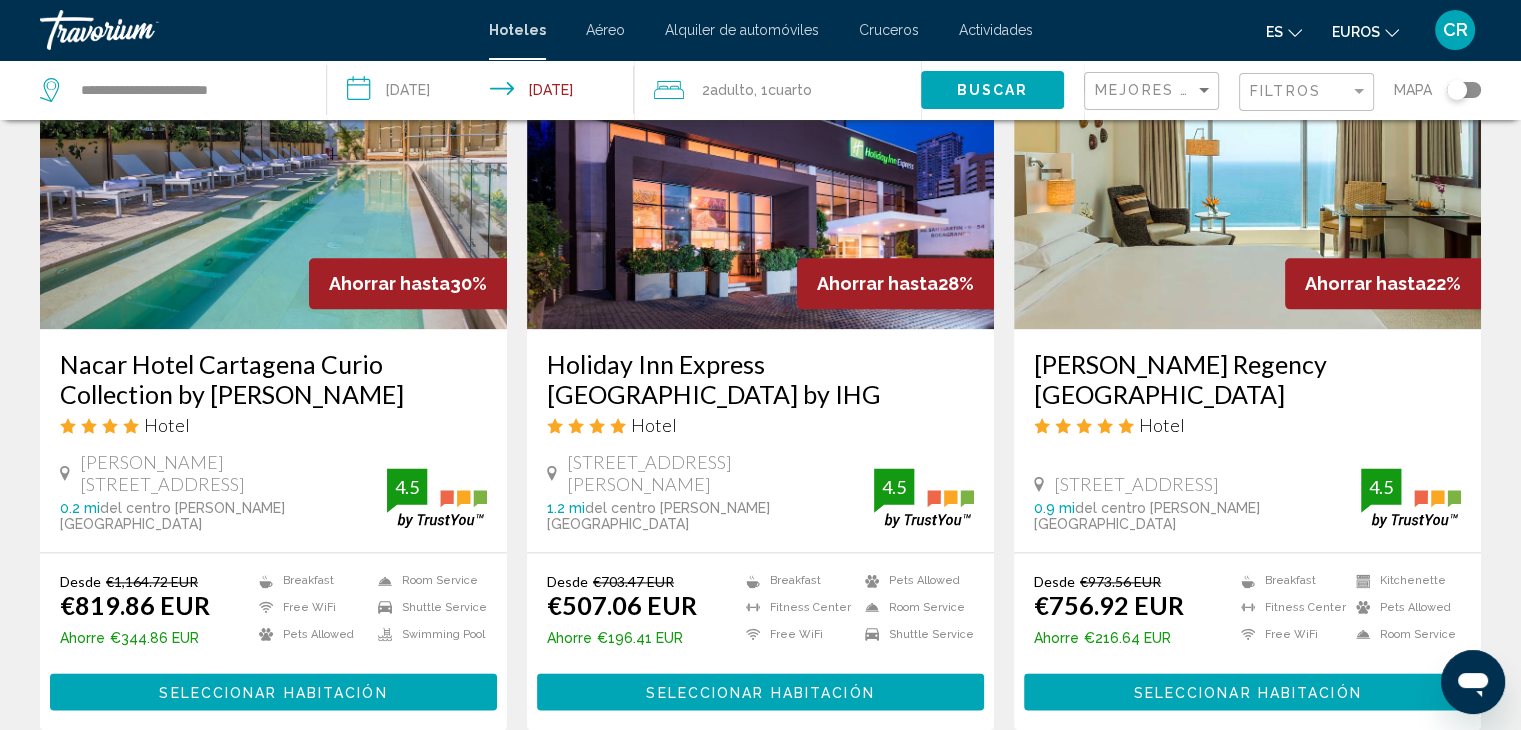 click on "2" at bounding box center [621, 790] 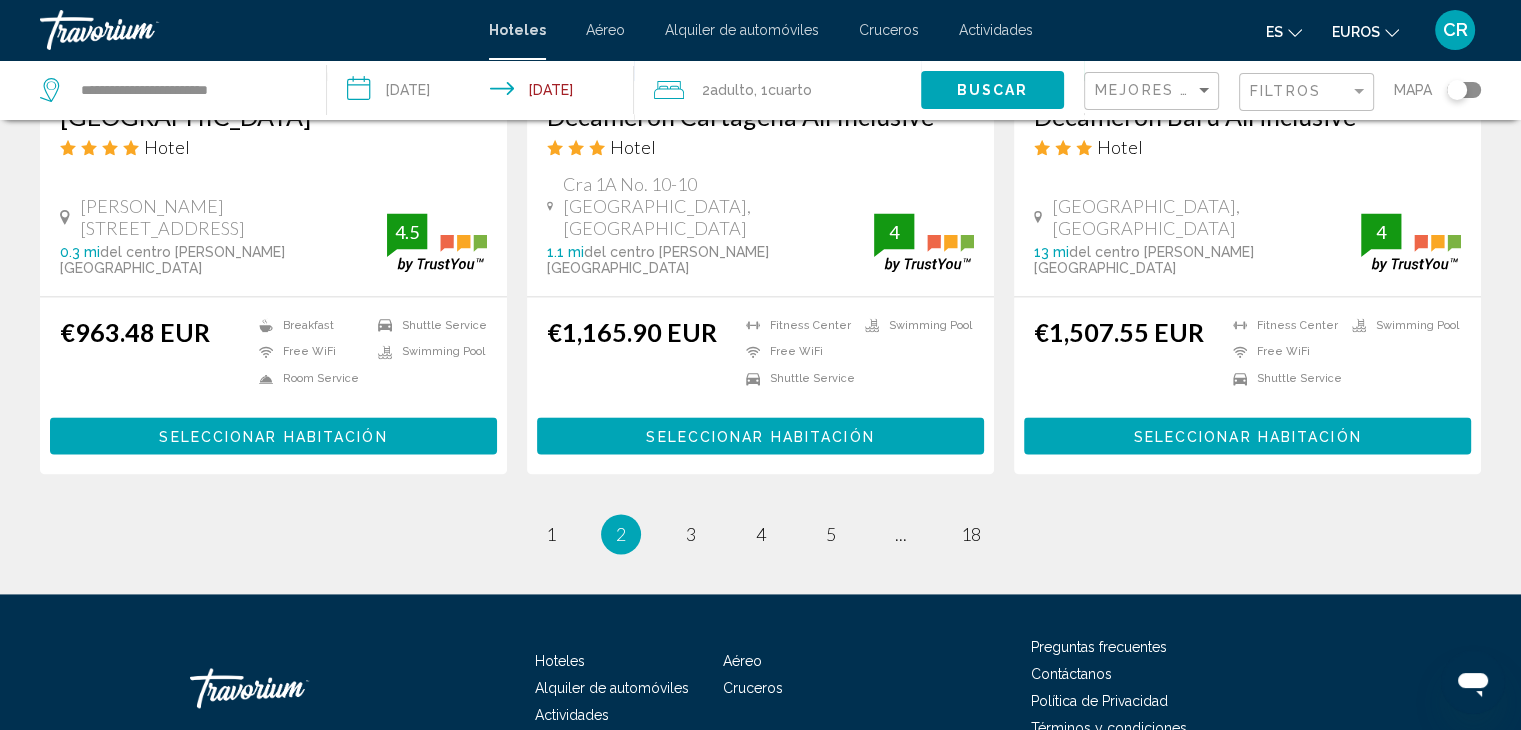 scroll, scrollTop: 2702, scrollLeft: 0, axis: vertical 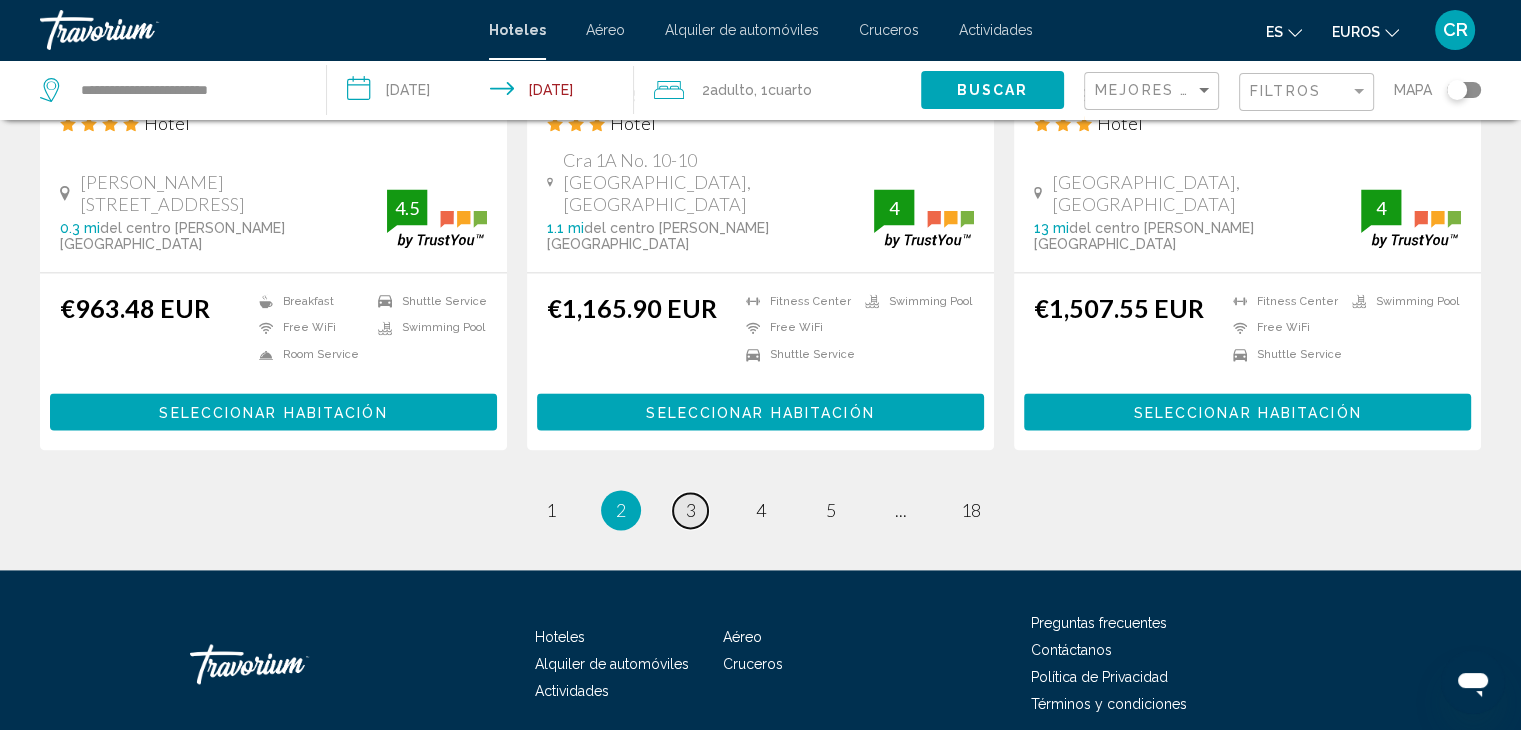 click on "3" at bounding box center [691, 510] 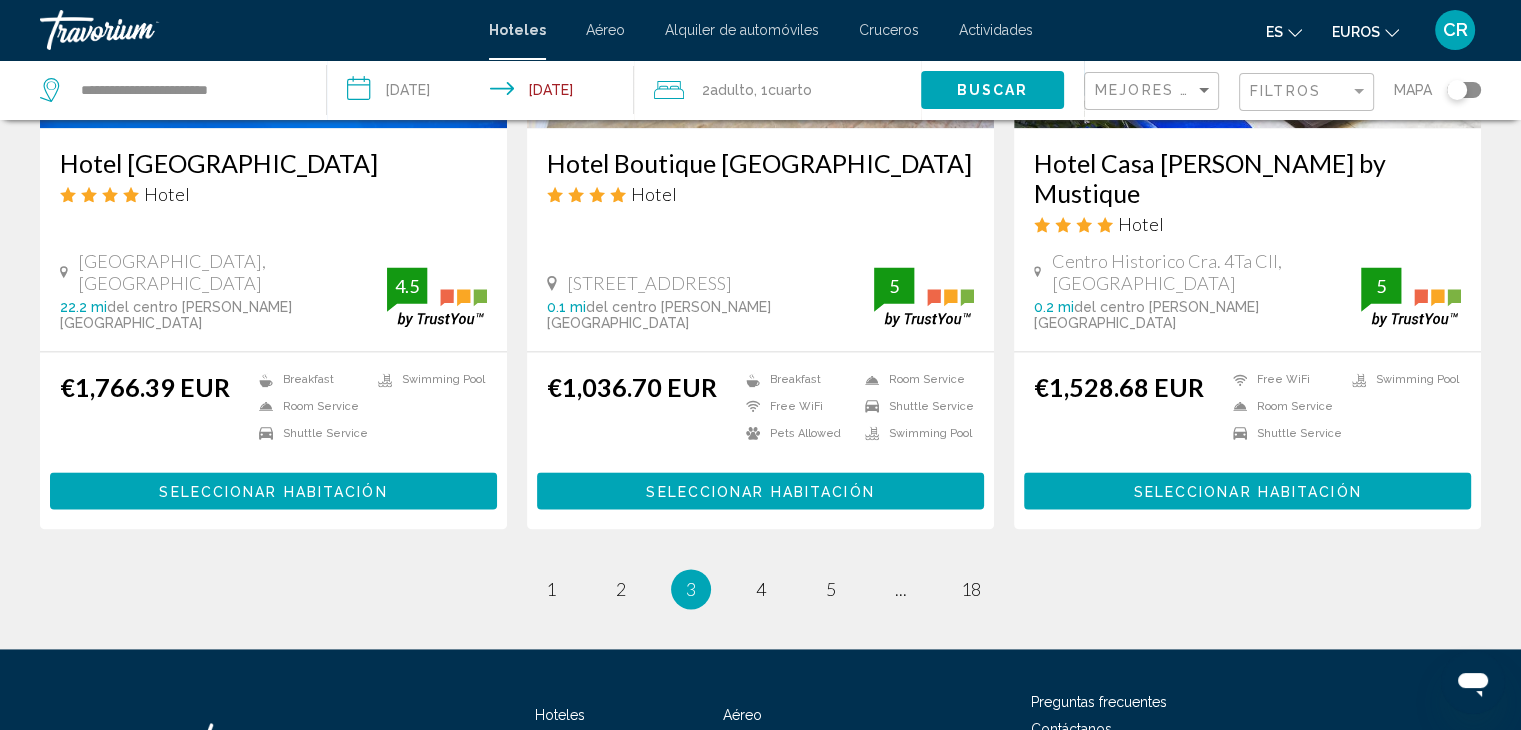scroll, scrollTop: 2673, scrollLeft: 0, axis: vertical 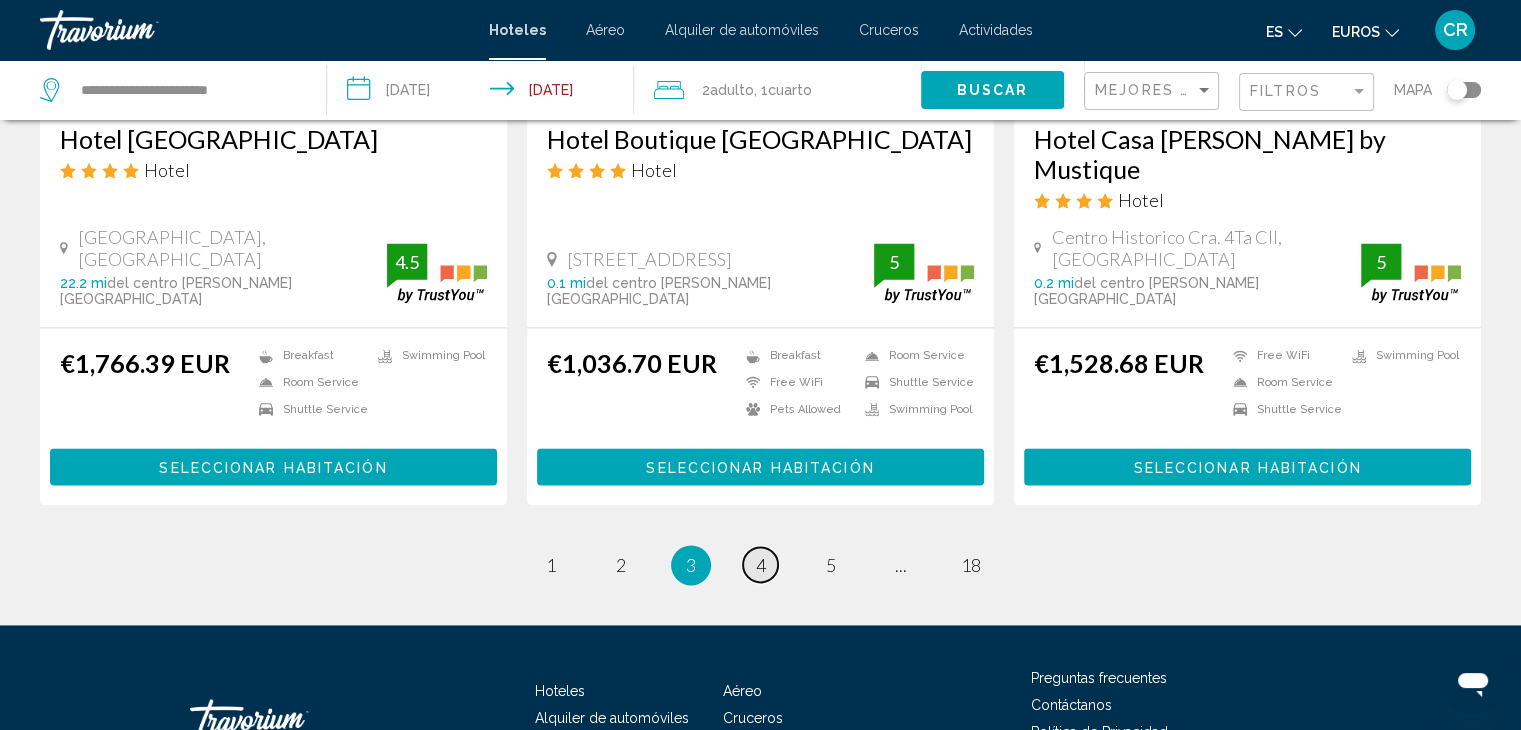click on "4" at bounding box center [761, 565] 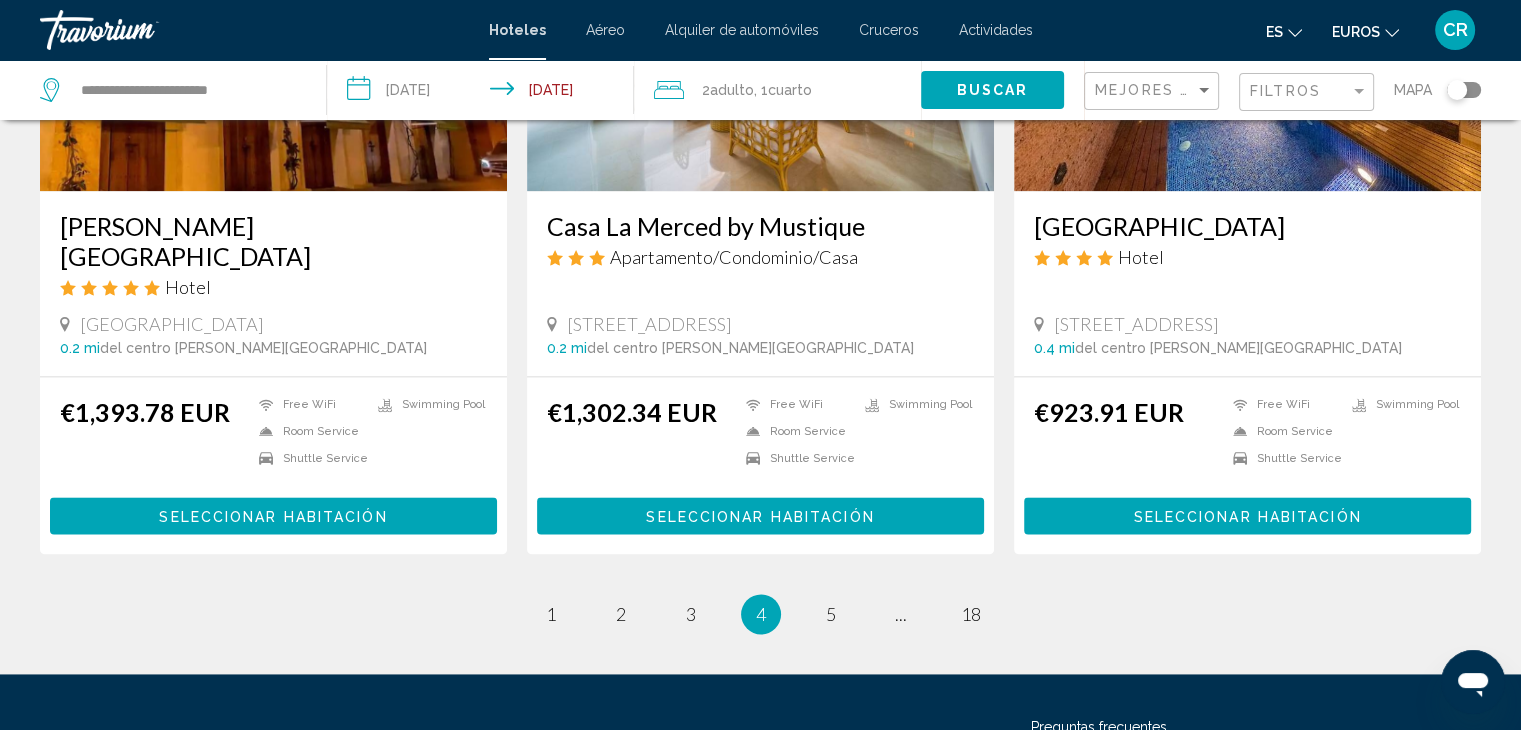 scroll, scrollTop: 2648, scrollLeft: 0, axis: vertical 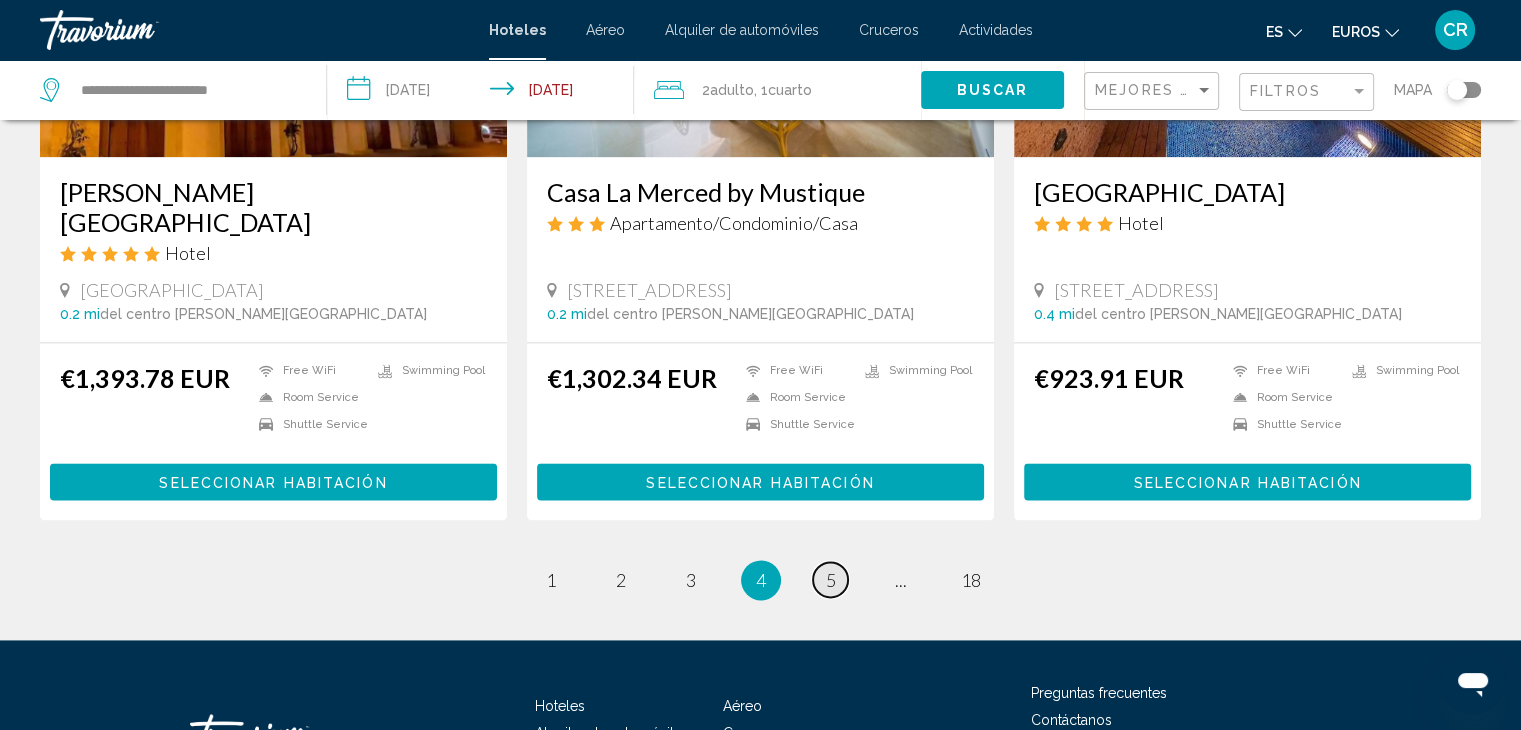 click on "page  5" at bounding box center [830, 579] 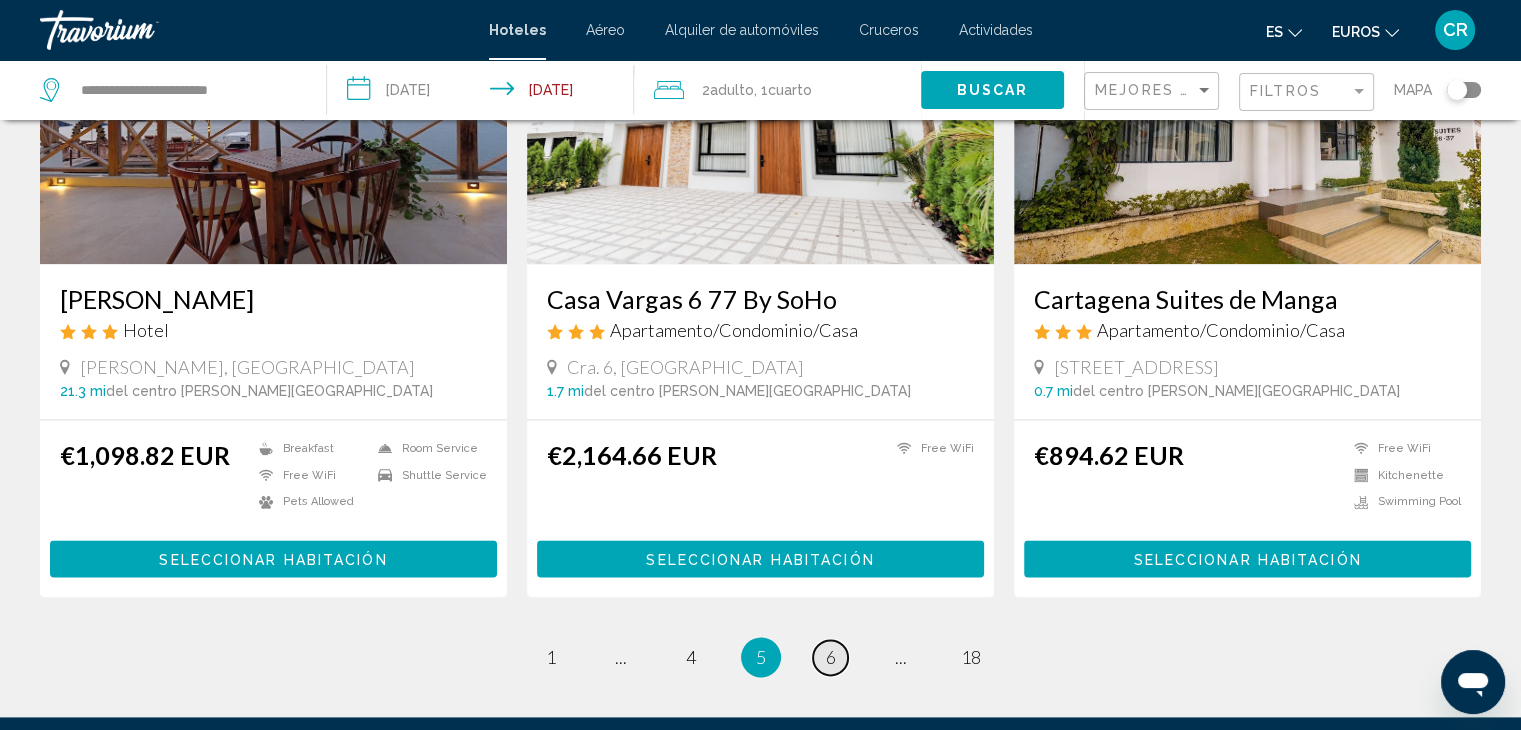 scroll, scrollTop: 2500, scrollLeft: 0, axis: vertical 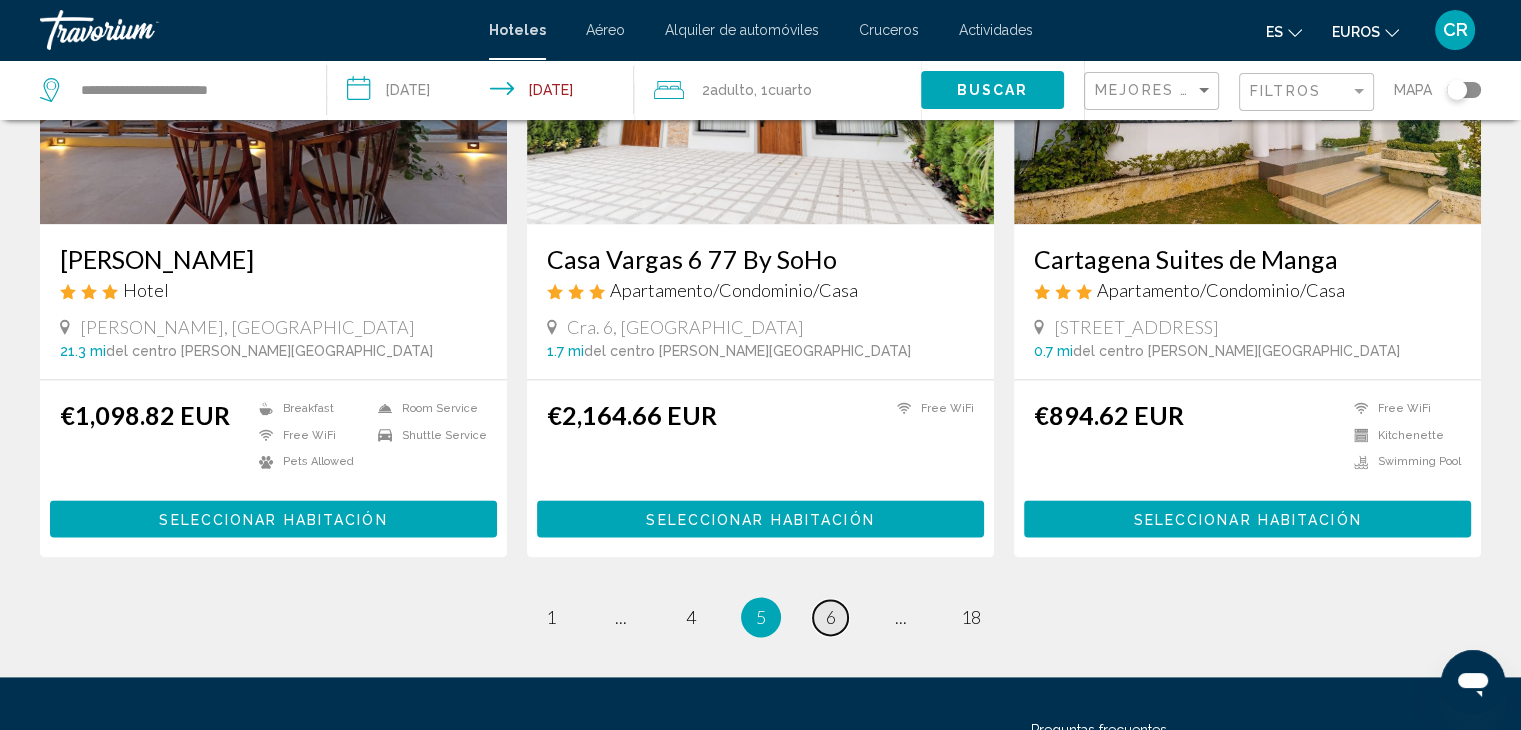 click on "6" at bounding box center [831, 617] 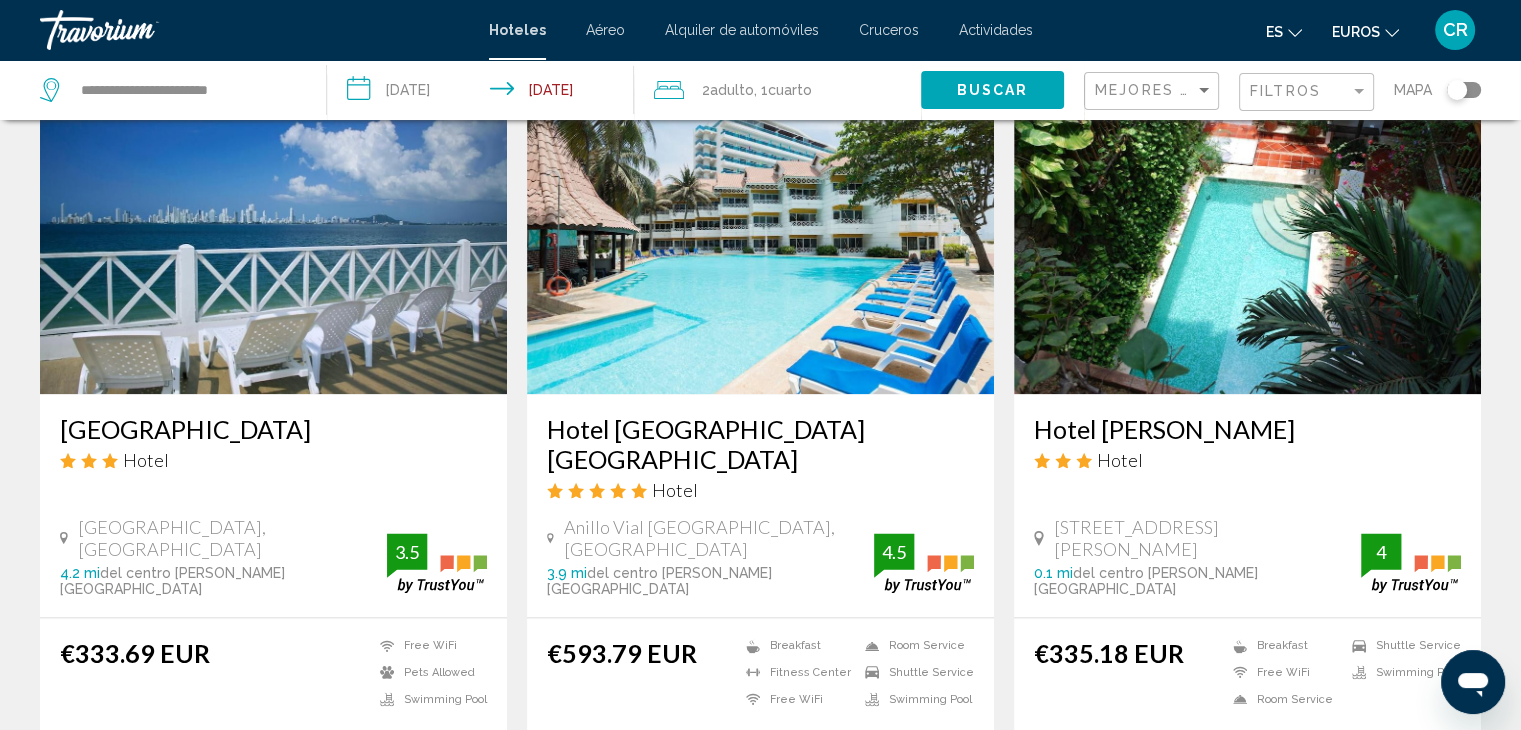 scroll, scrollTop: 2400, scrollLeft: 0, axis: vertical 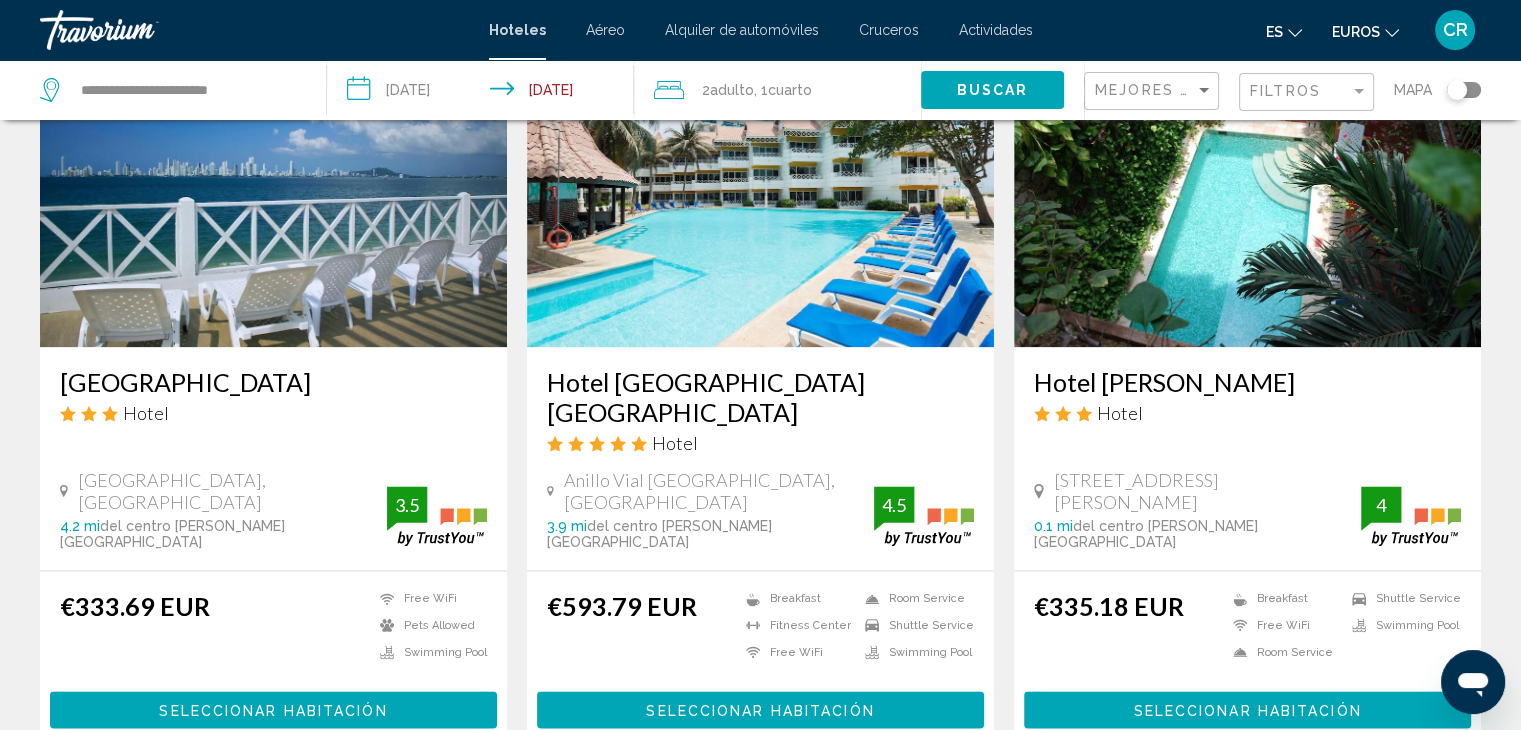 click on "page  7" at bounding box center (830, 807) 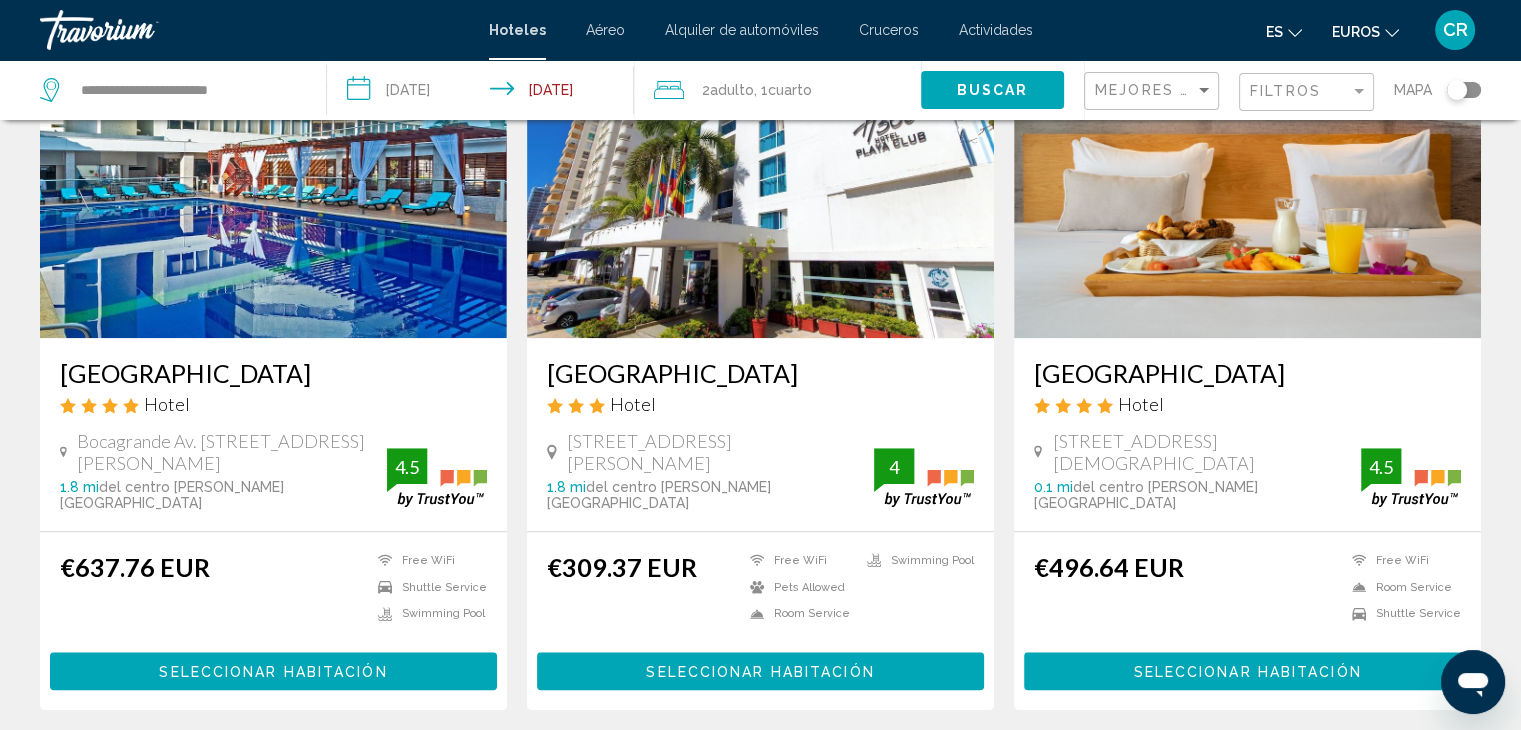 scroll, scrollTop: 1700, scrollLeft: 0, axis: vertical 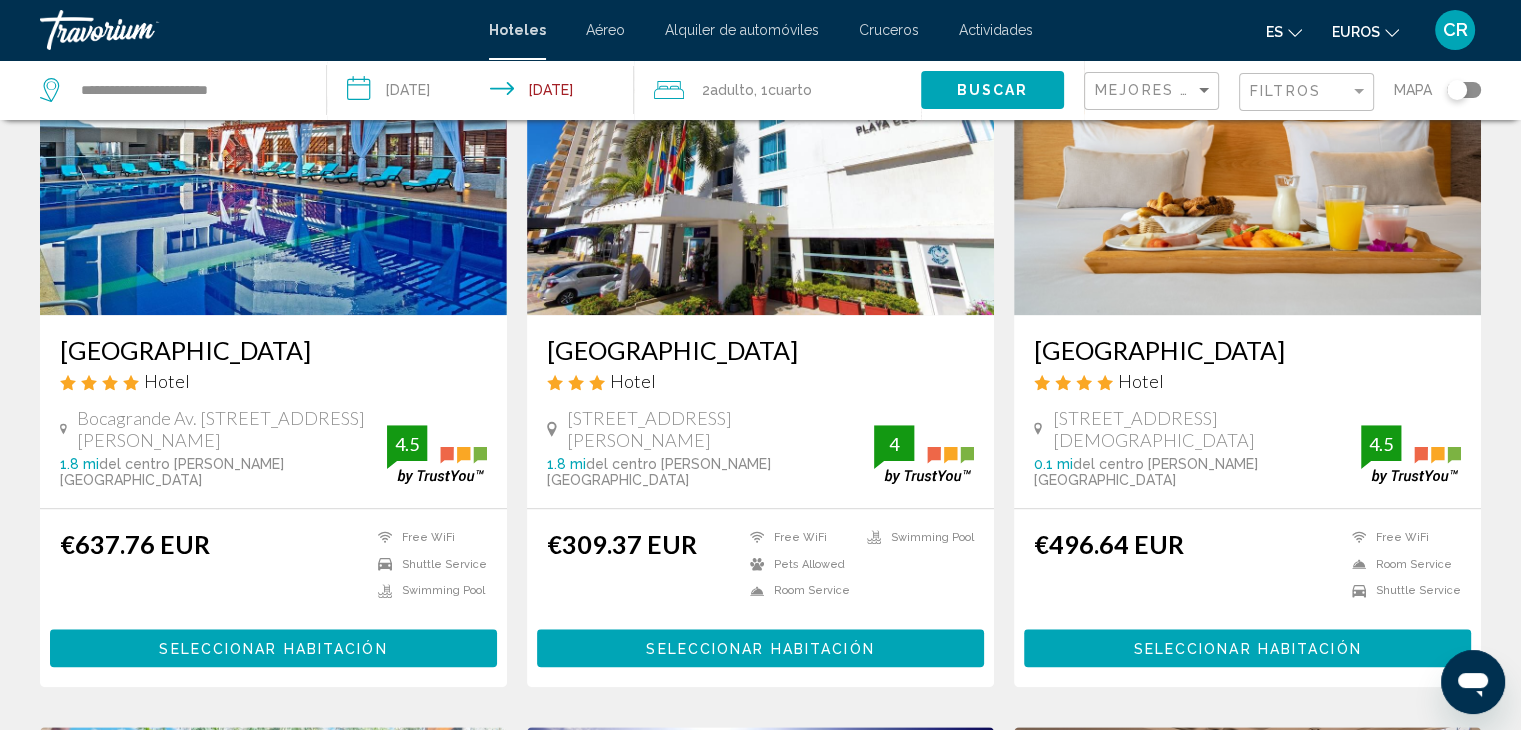 click on "Seleccionar habitación" at bounding box center [760, 649] 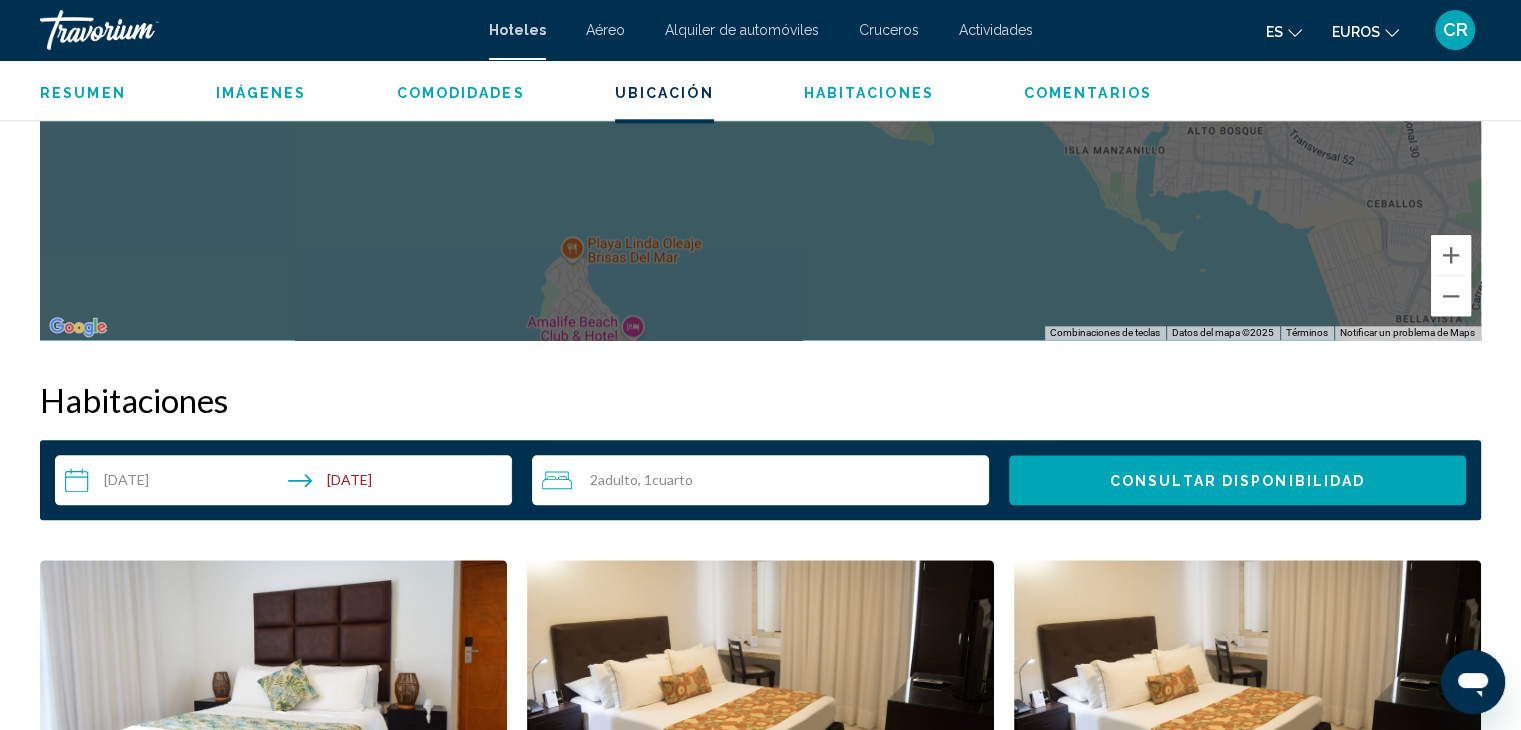 scroll, scrollTop: 2664, scrollLeft: 0, axis: vertical 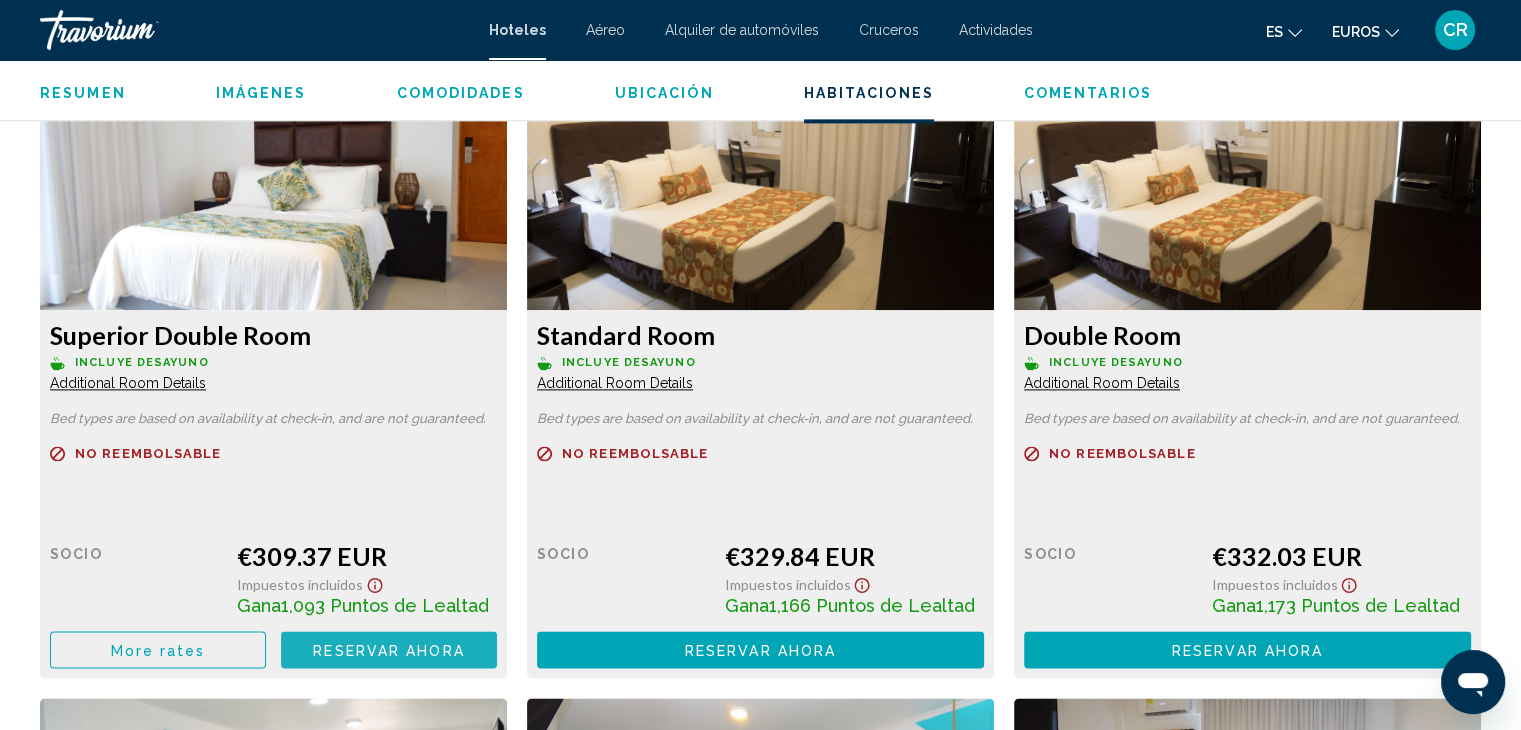 click on "Reservar ahora" at bounding box center [388, 650] 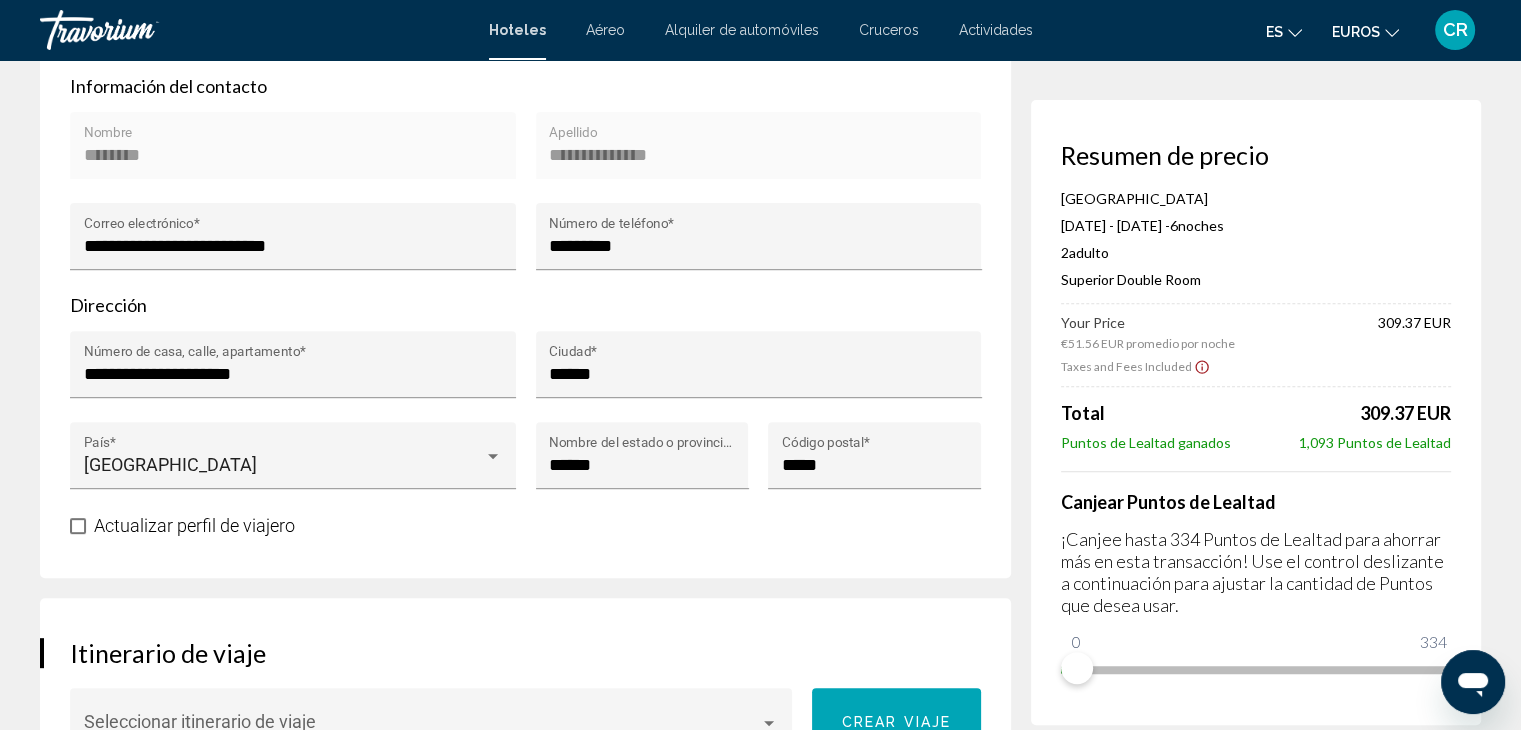 scroll, scrollTop: 700, scrollLeft: 0, axis: vertical 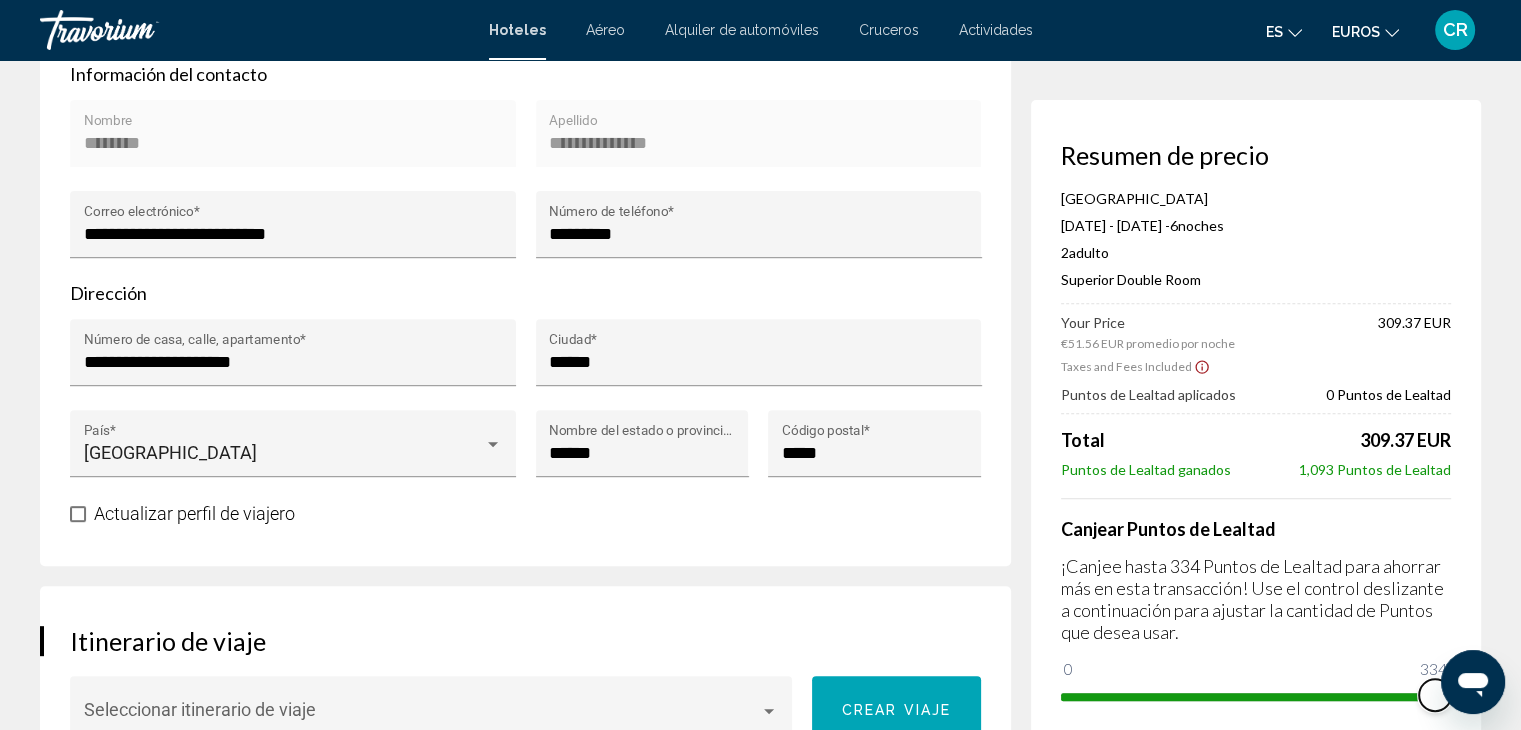 drag, startPoint x: 2522, startPoint y: 1323, endPoint x: 1501, endPoint y: 669, distance: 1212.5004 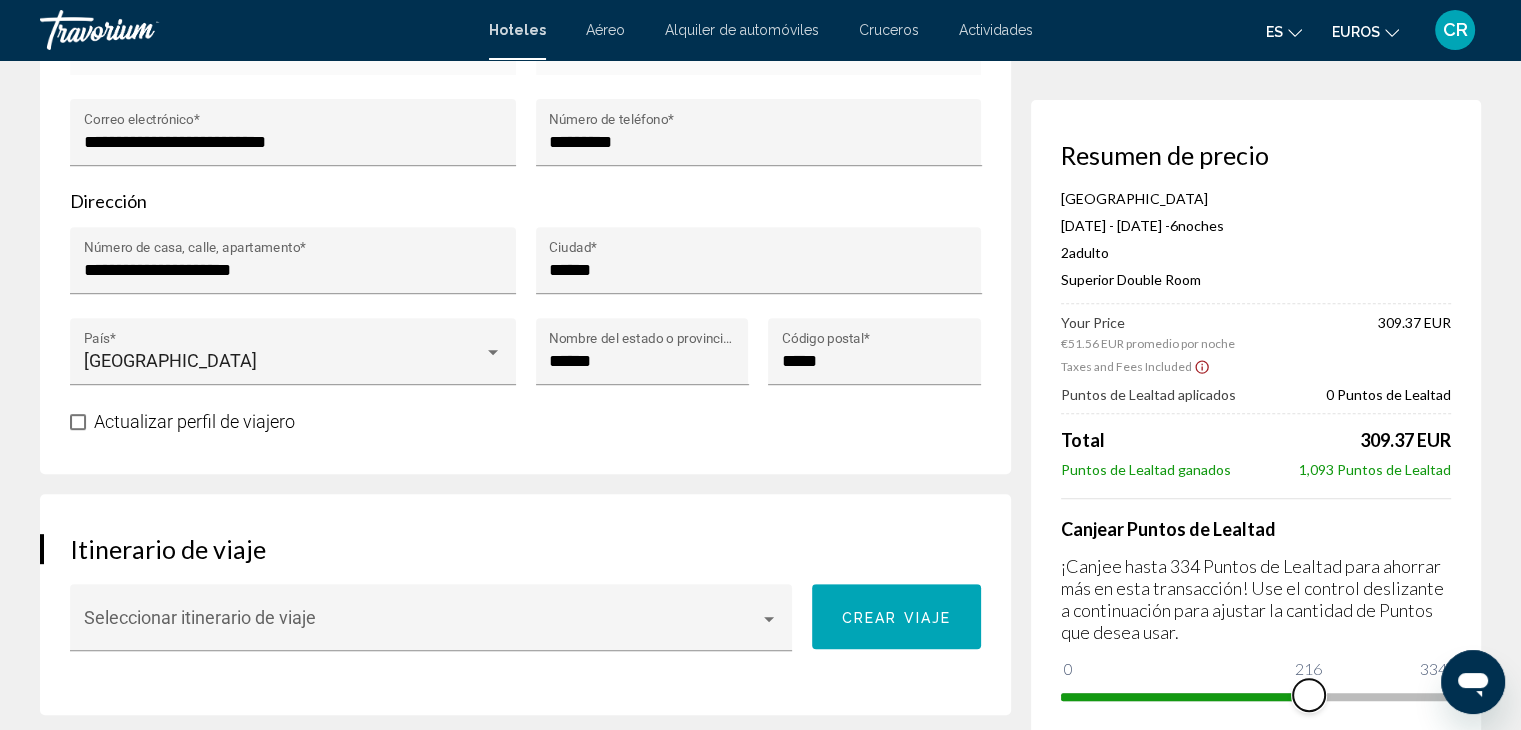 scroll, scrollTop: 800, scrollLeft: 0, axis: vertical 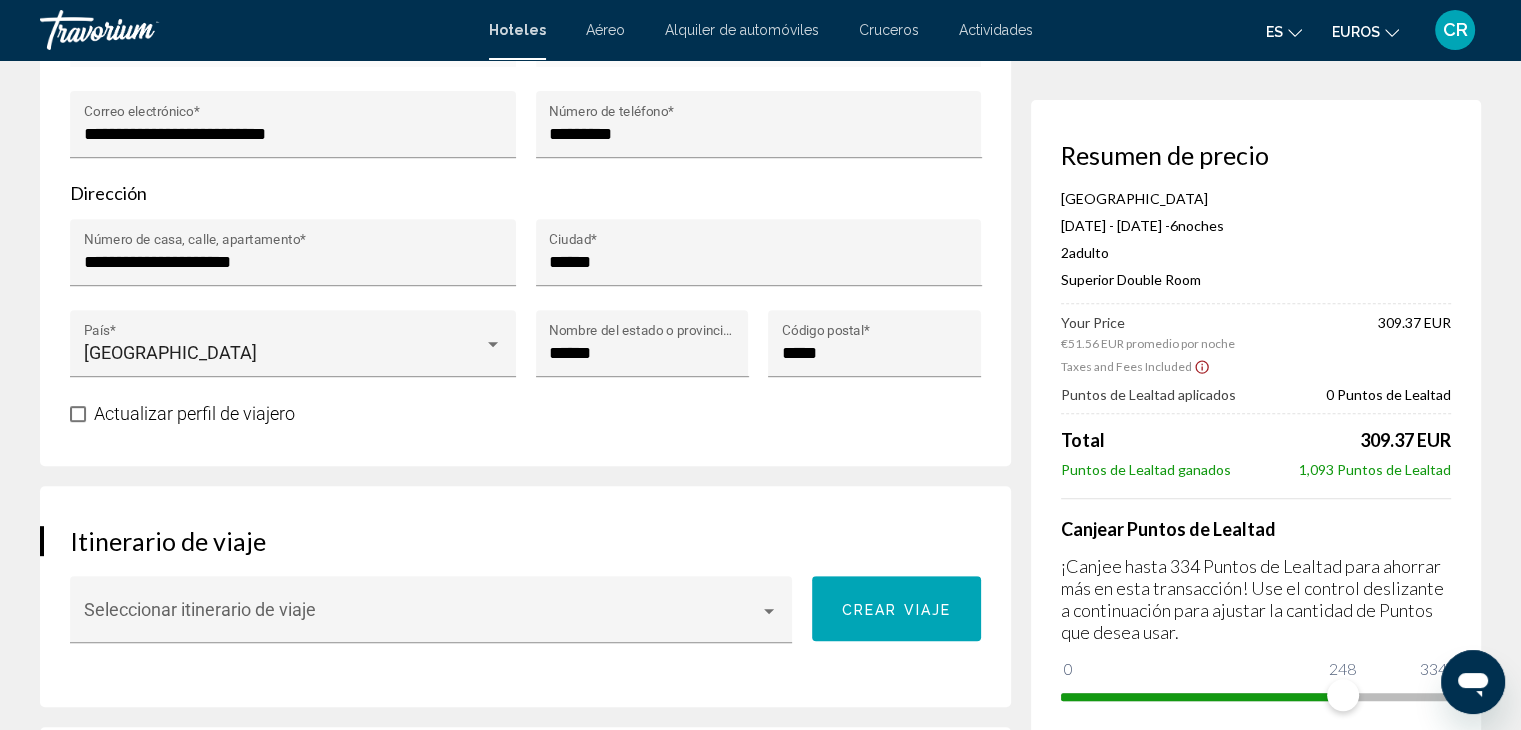 click on "¡Canjee hasta 334 Puntos de Lealtad para ahorrar más en esta transacción! Use el control deslizante a continuación para ajustar la cantidad de Puntos que desea usar." at bounding box center [1256, 599] 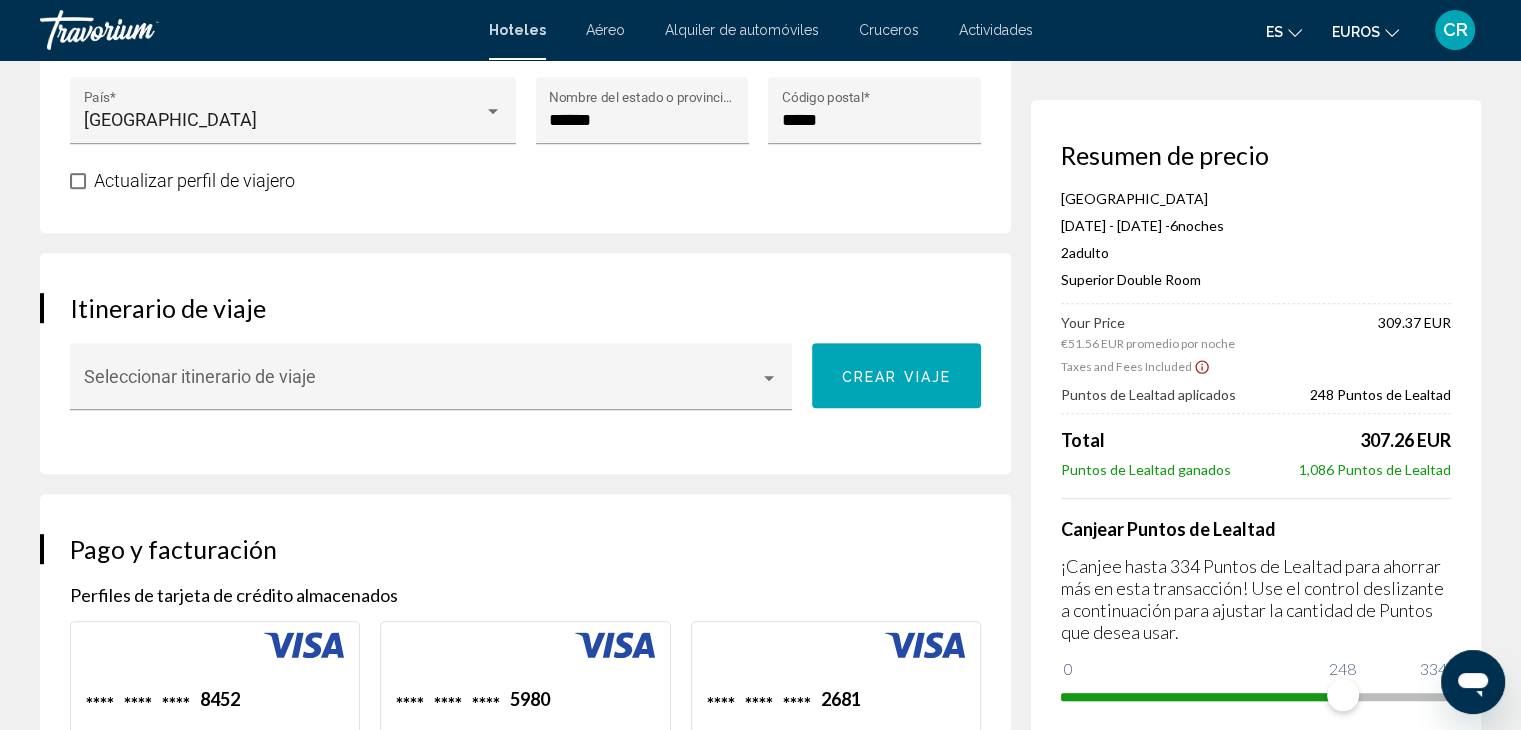 scroll, scrollTop: 1100, scrollLeft: 0, axis: vertical 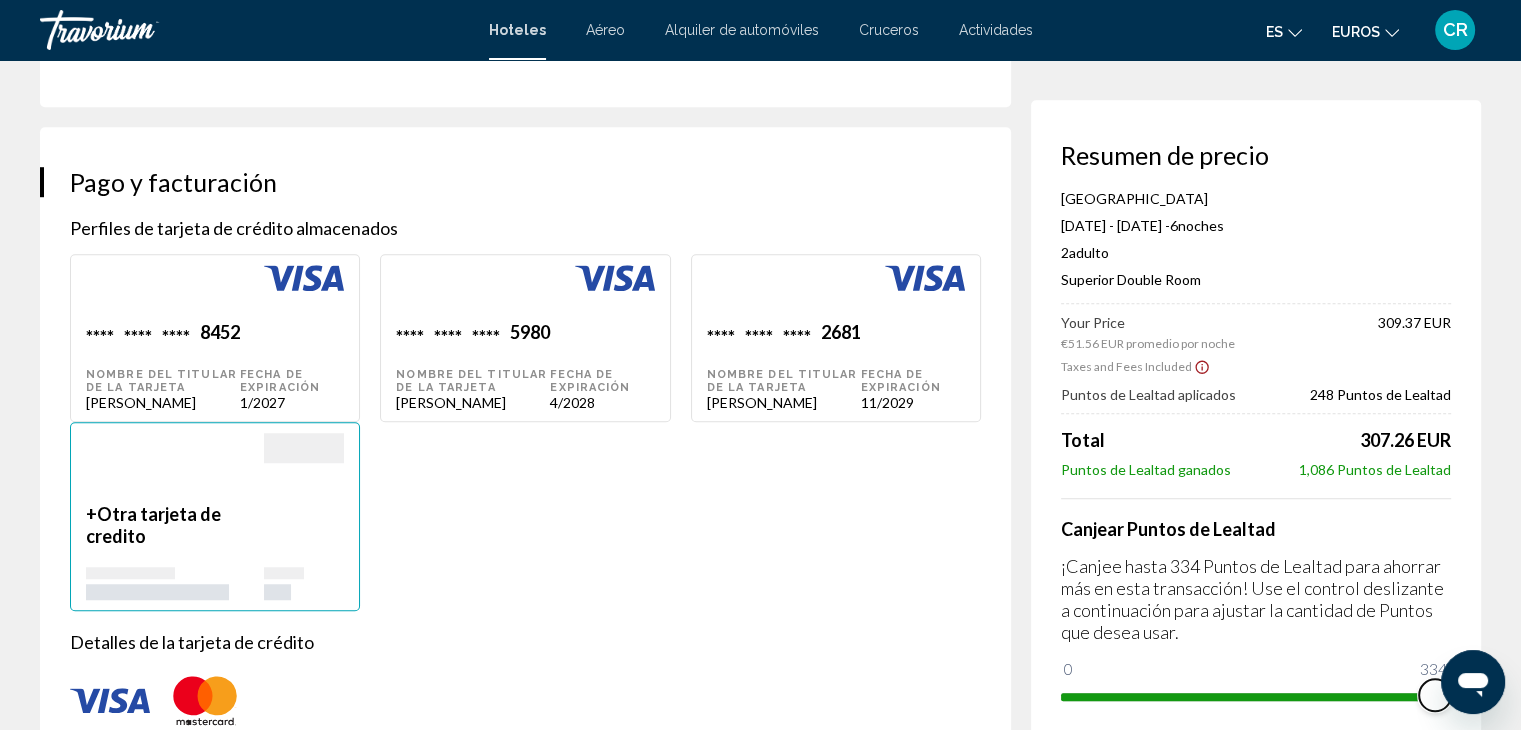 drag, startPoint x: 2781, startPoint y: 1344, endPoint x: 1453, endPoint y: 699, distance: 1476.3499 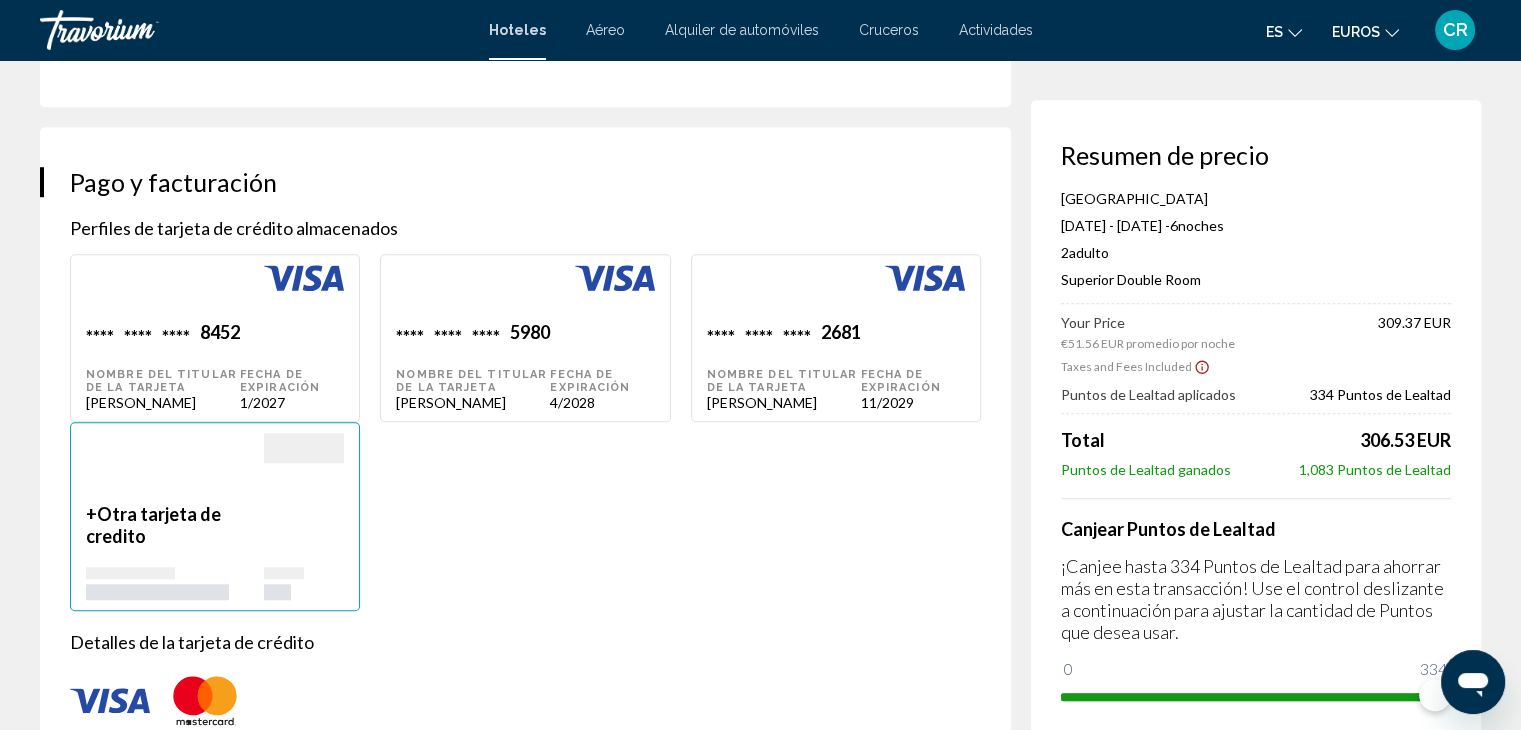 scroll, scrollTop: 0, scrollLeft: 0, axis: both 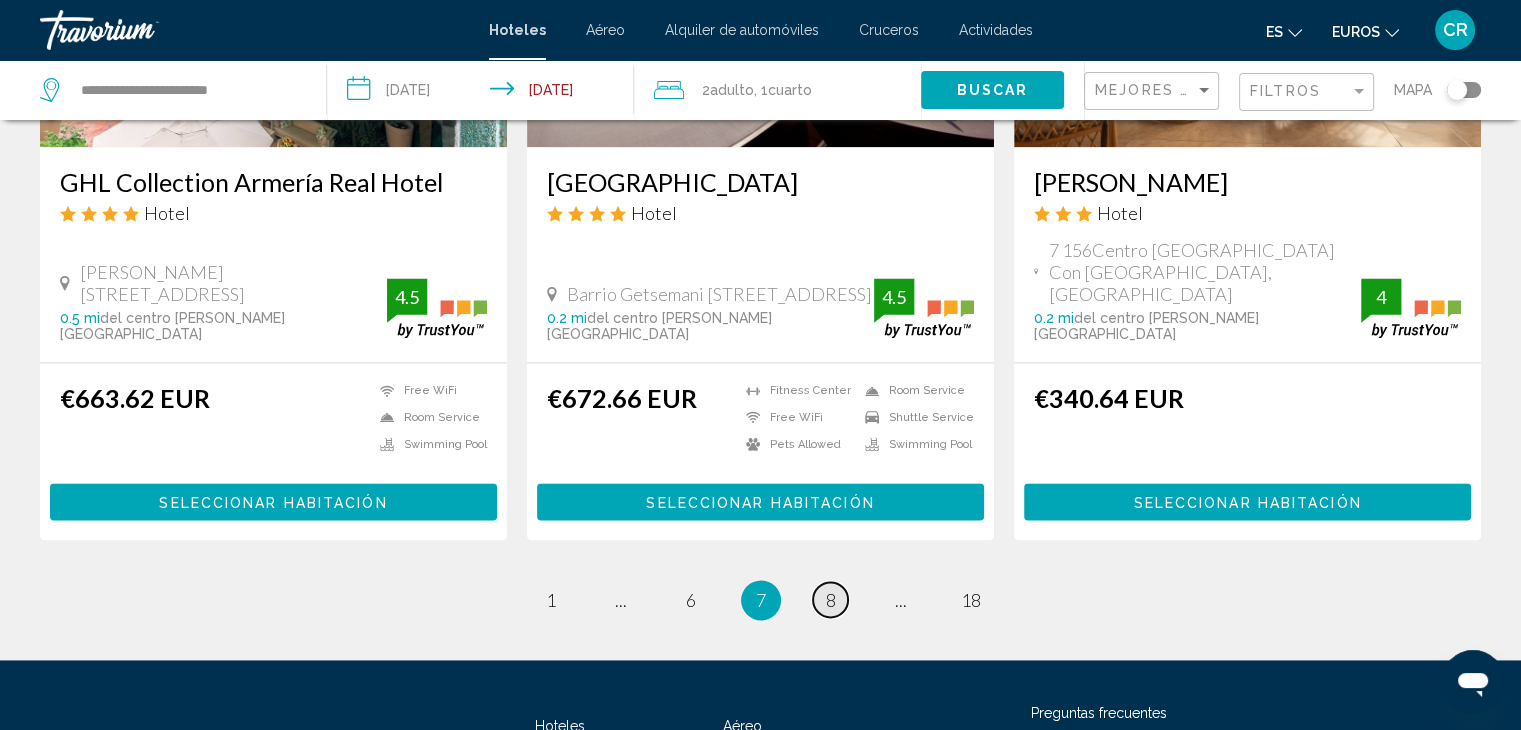 click on "8" at bounding box center (831, 600) 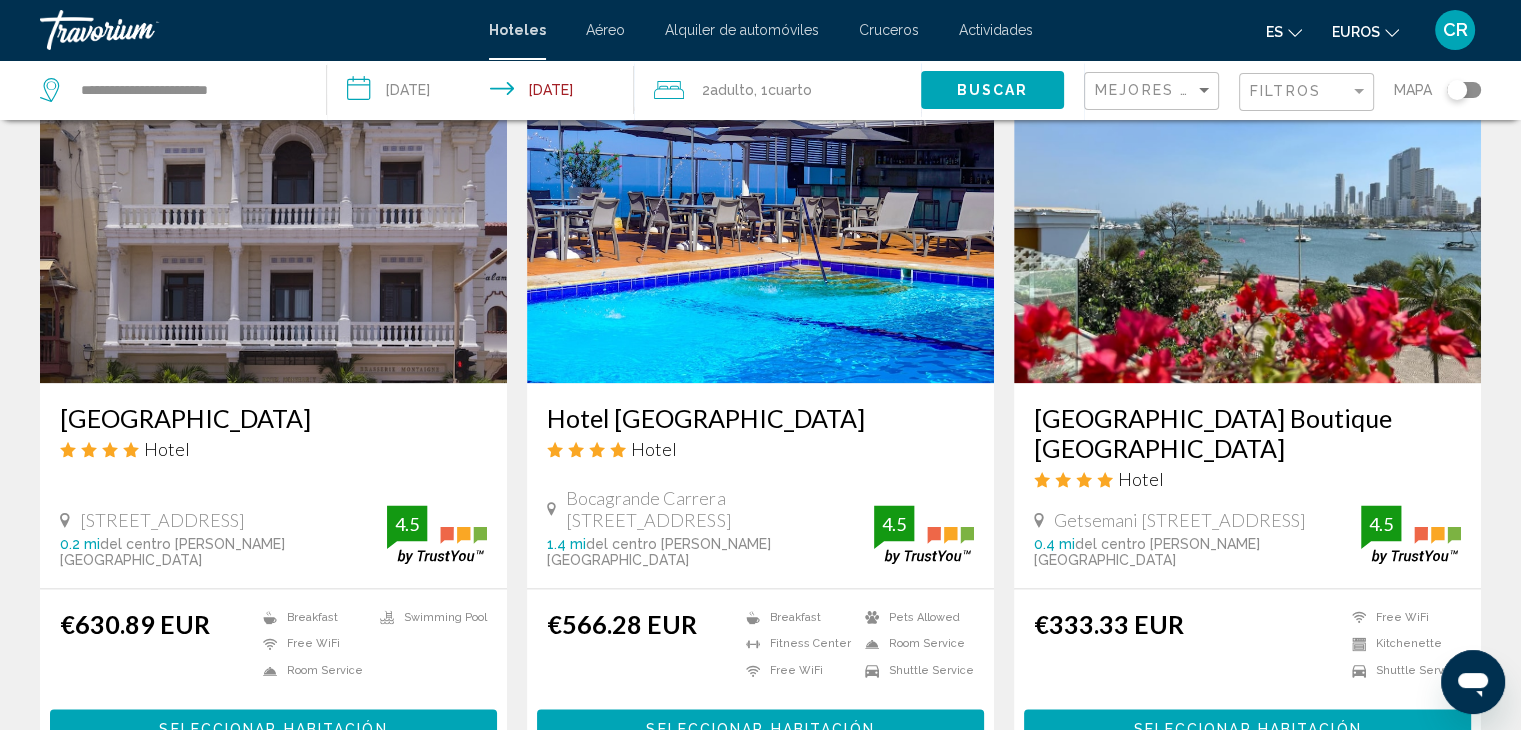 scroll, scrollTop: 2400, scrollLeft: 0, axis: vertical 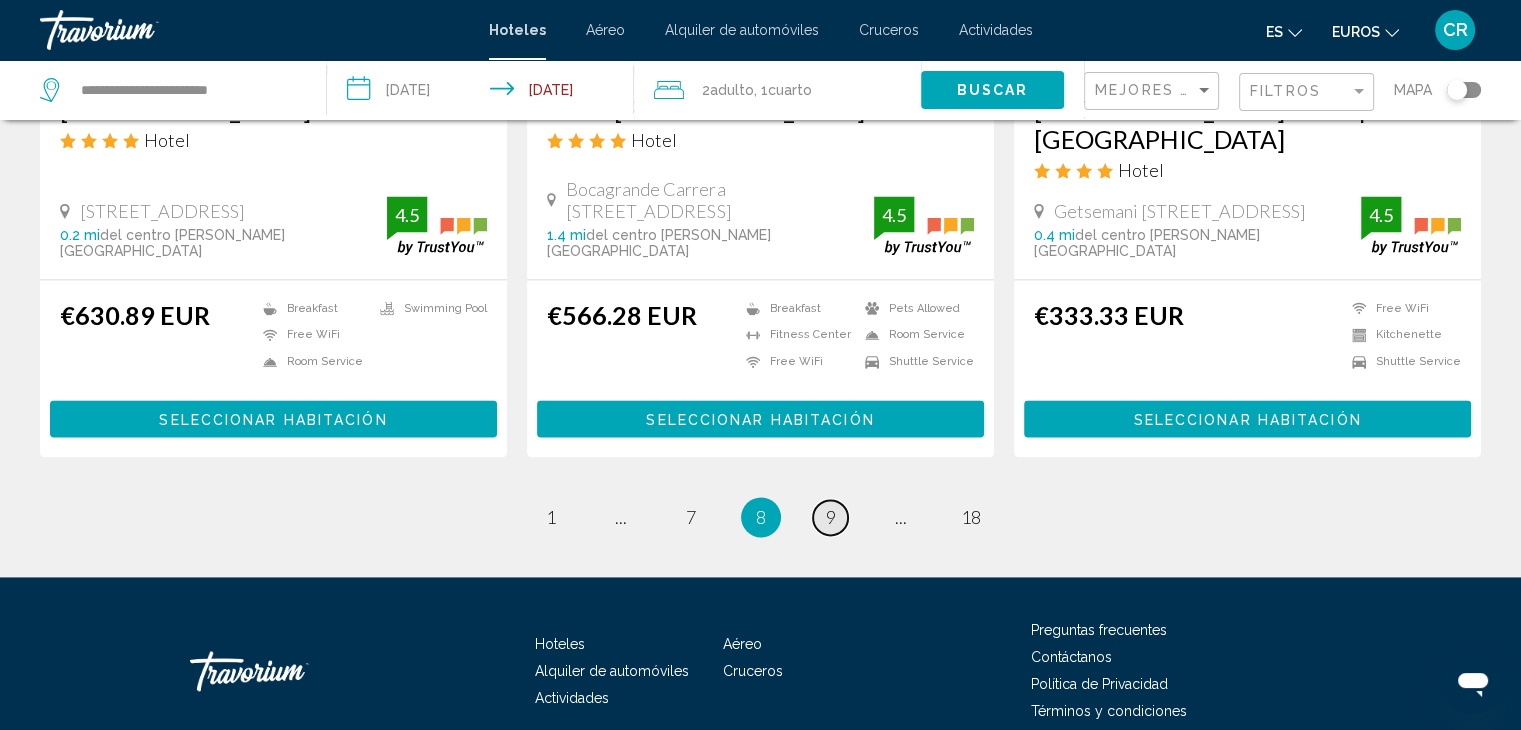 click on "page  9" at bounding box center [830, 517] 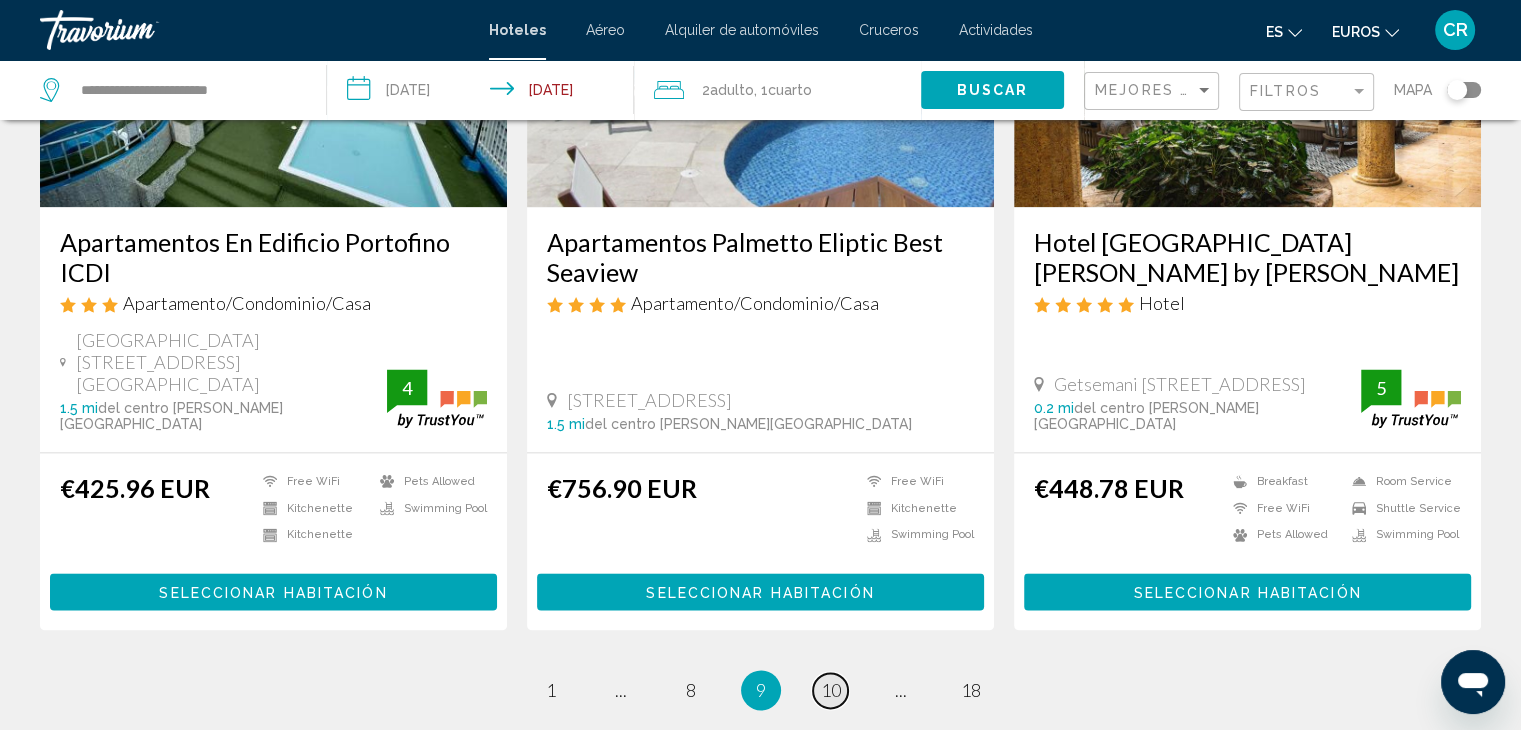 scroll, scrollTop: 2600, scrollLeft: 0, axis: vertical 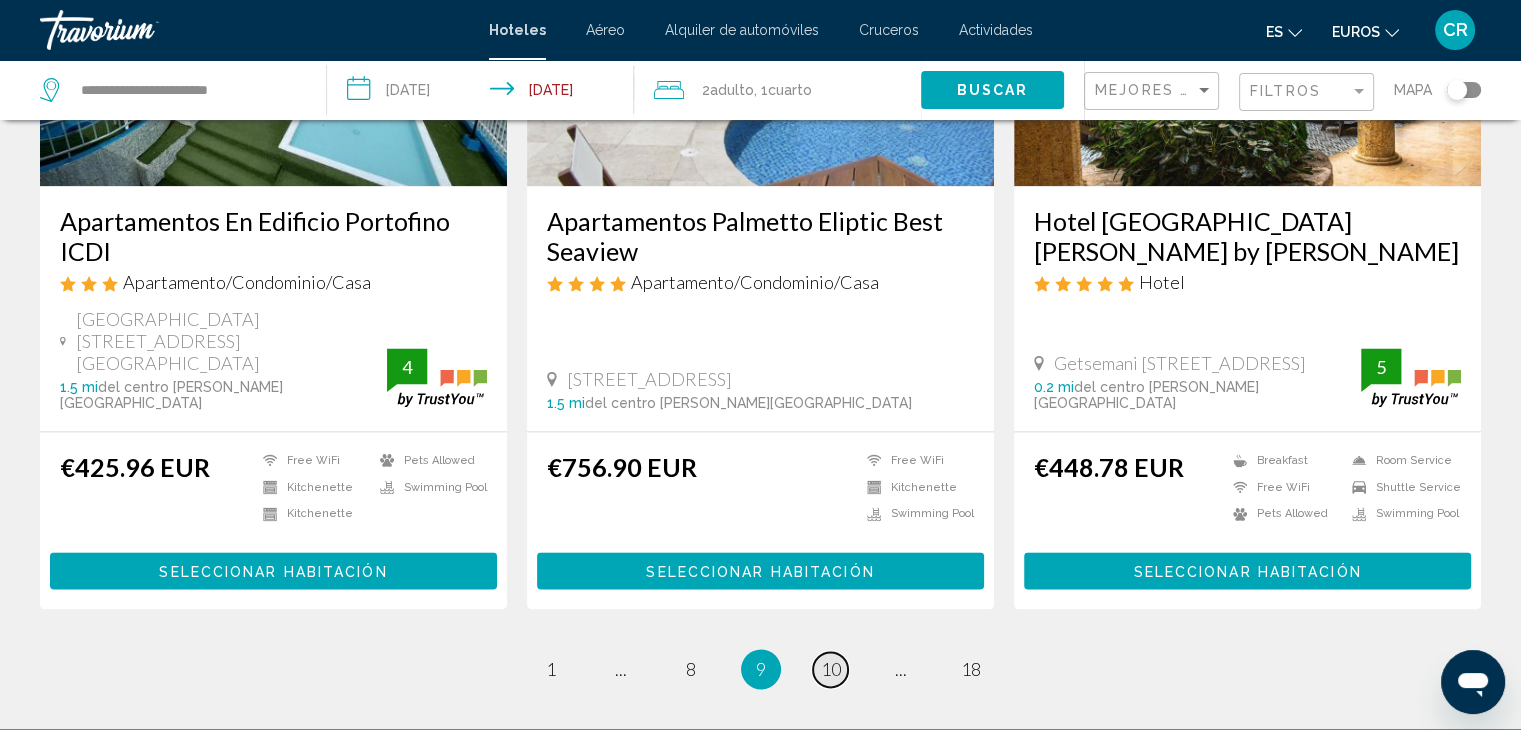 click on "10" at bounding box center (831, 669) 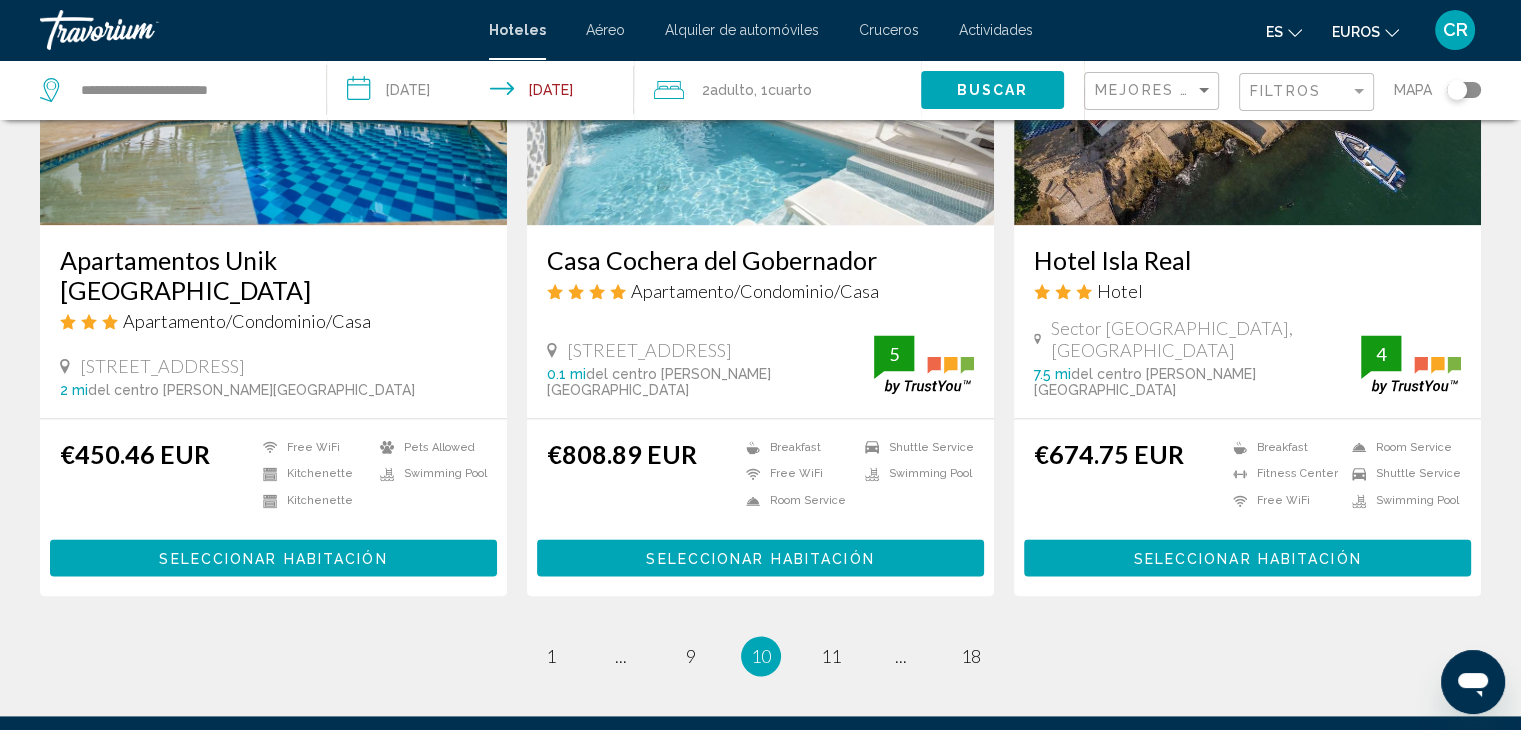 scroll, scrollTop: 2600, scrollLeft: 0, axis: vertical 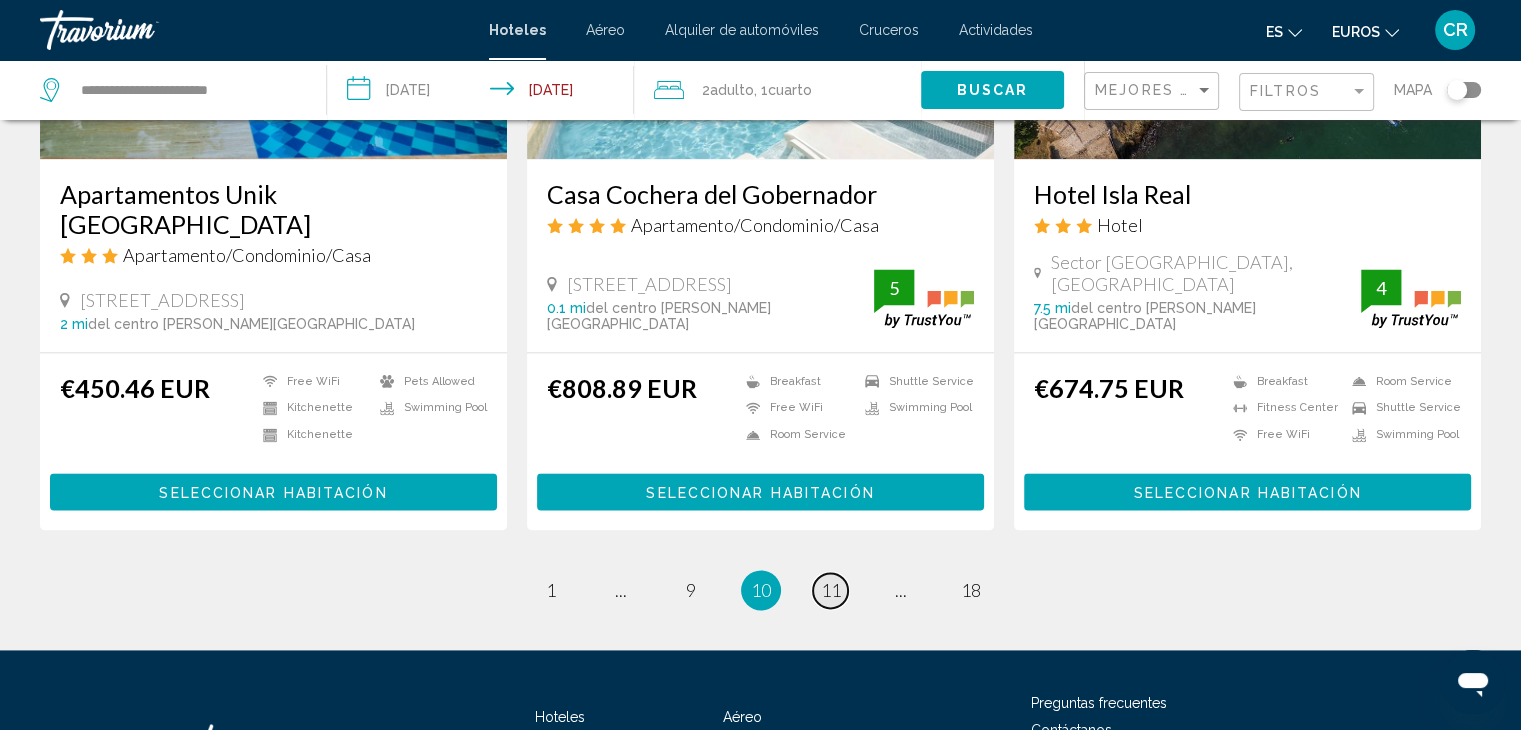 click on "11" at bounding box center (831, 590) 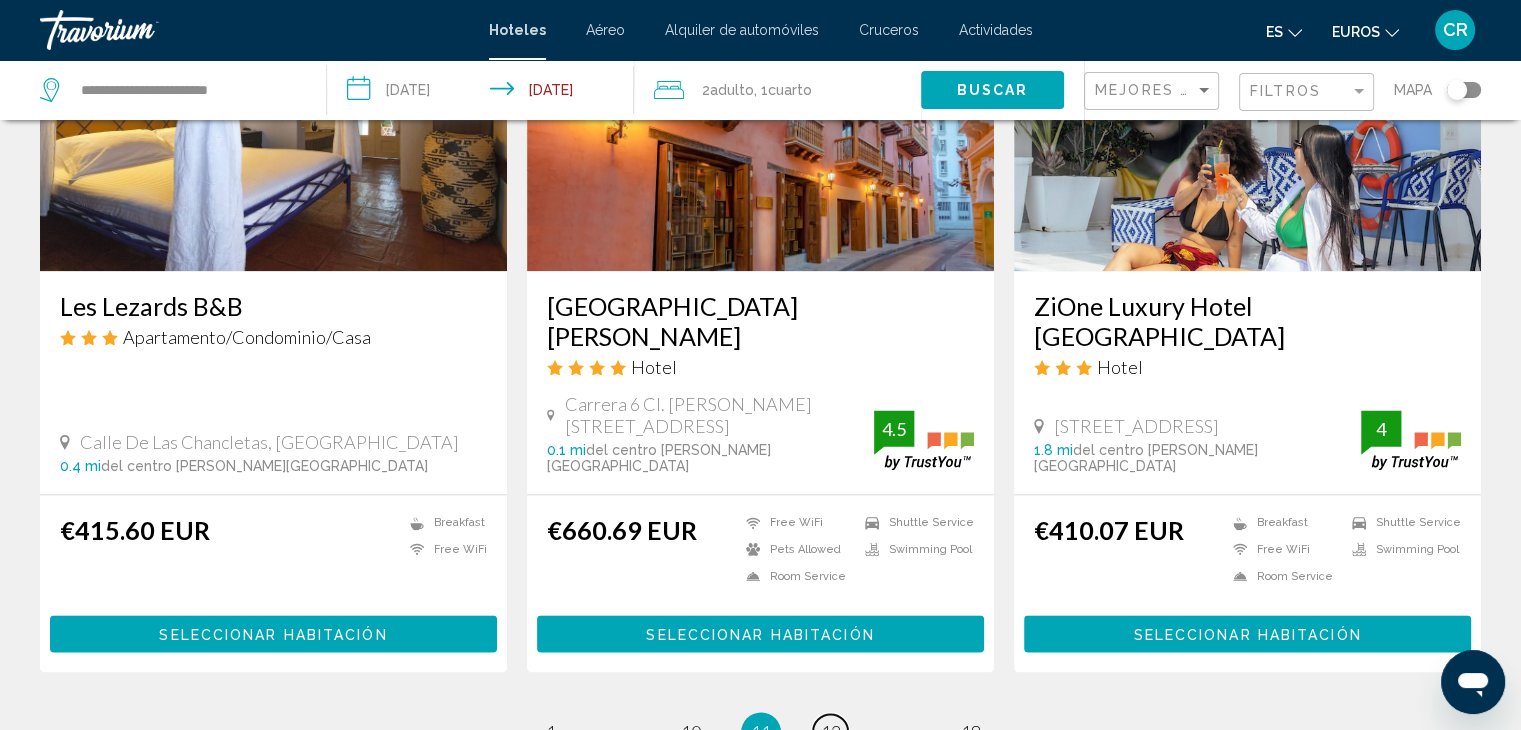 scroll, scrollTop: 2500, scrollLeft: 0, axis: vertical 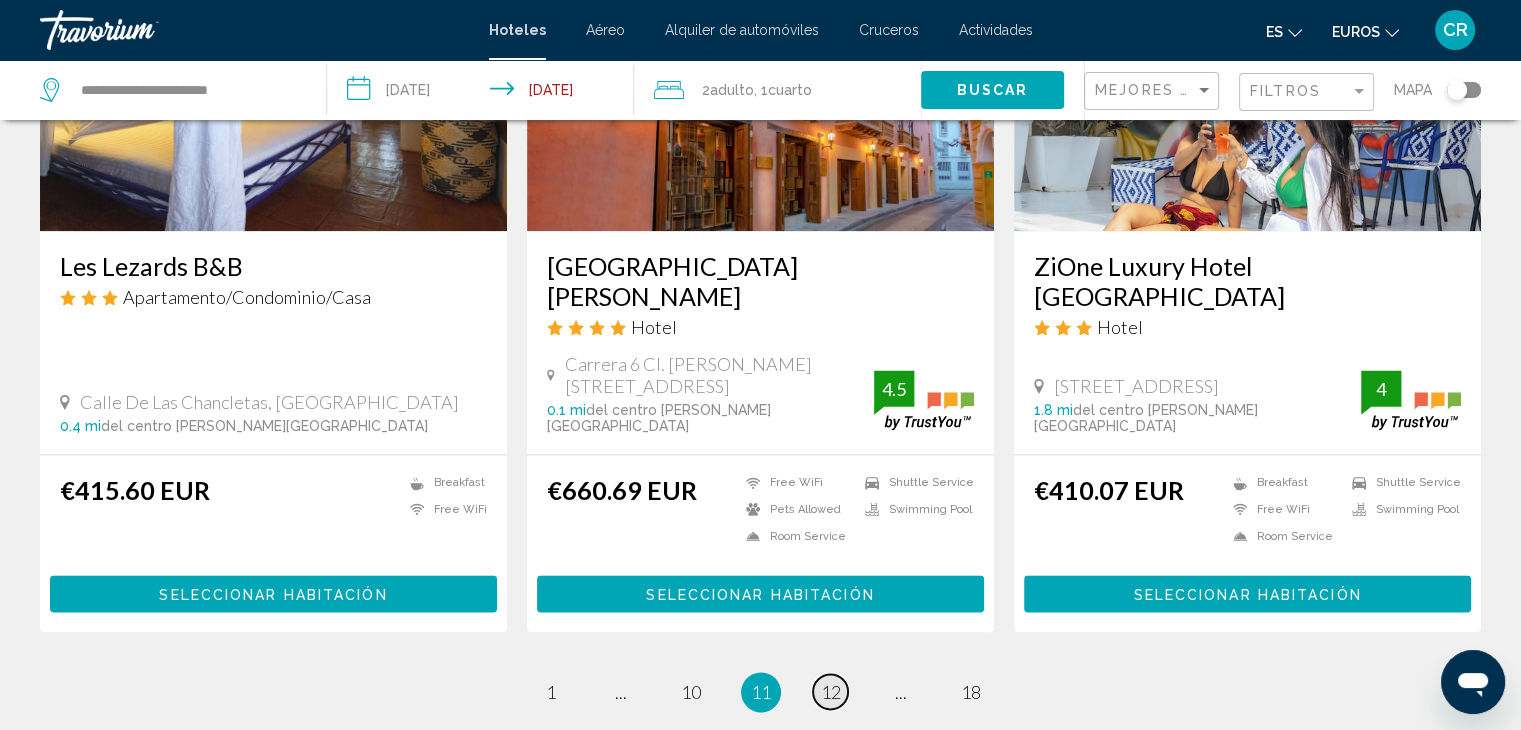 click on "12" at bounding box center (831, 692) 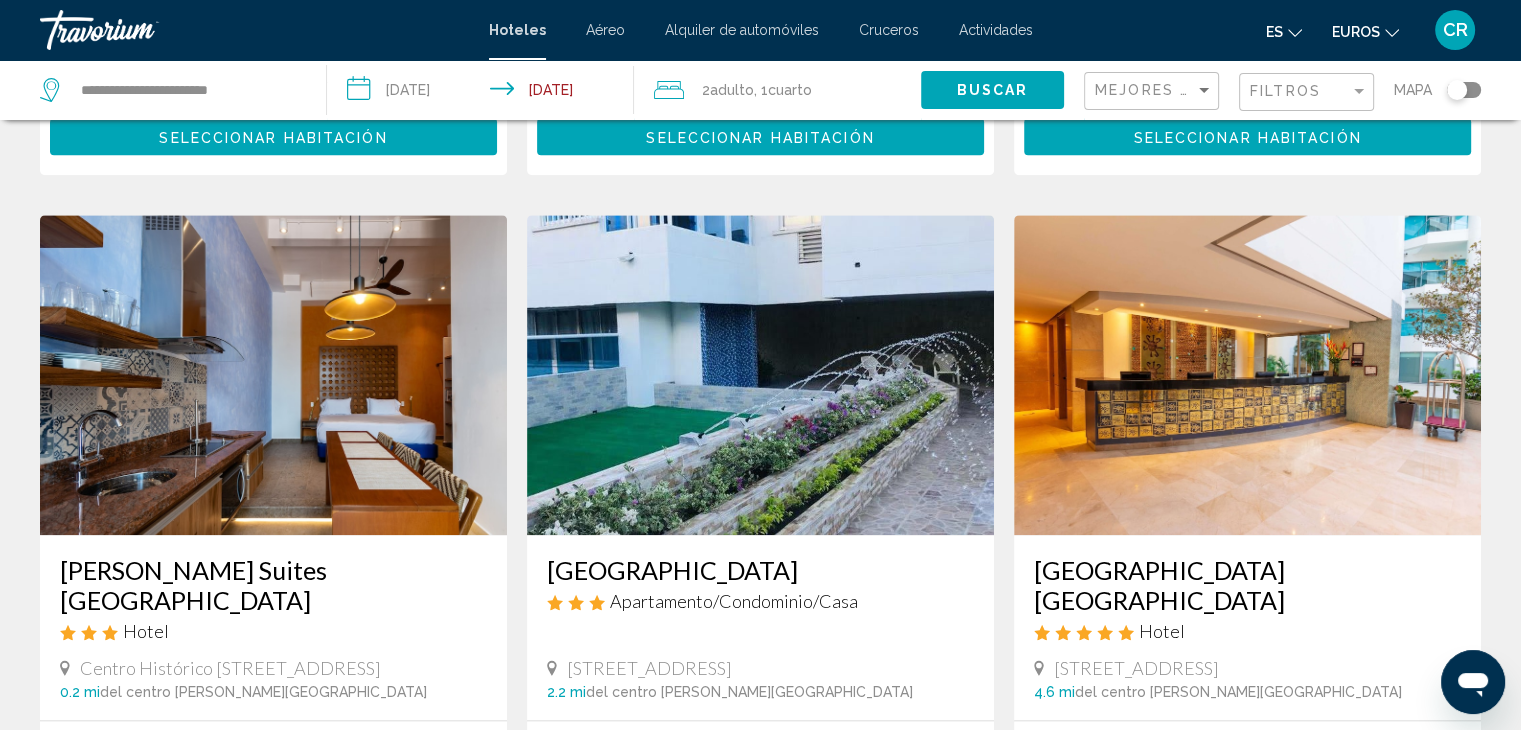 scroll, scrollTop: 2637, scrollLeft: 0, axis: vertical 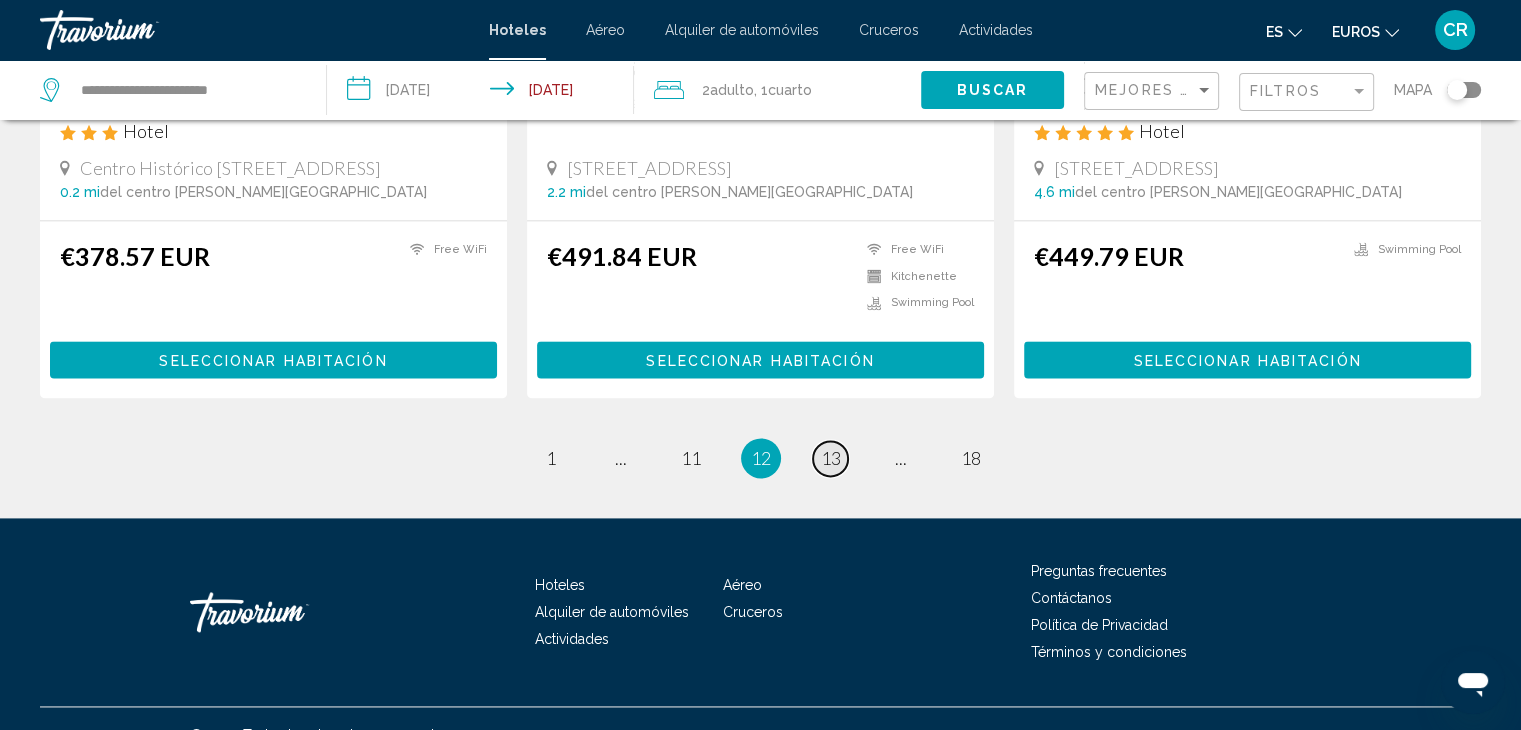 click on "13" at bounding box center (831, 458) 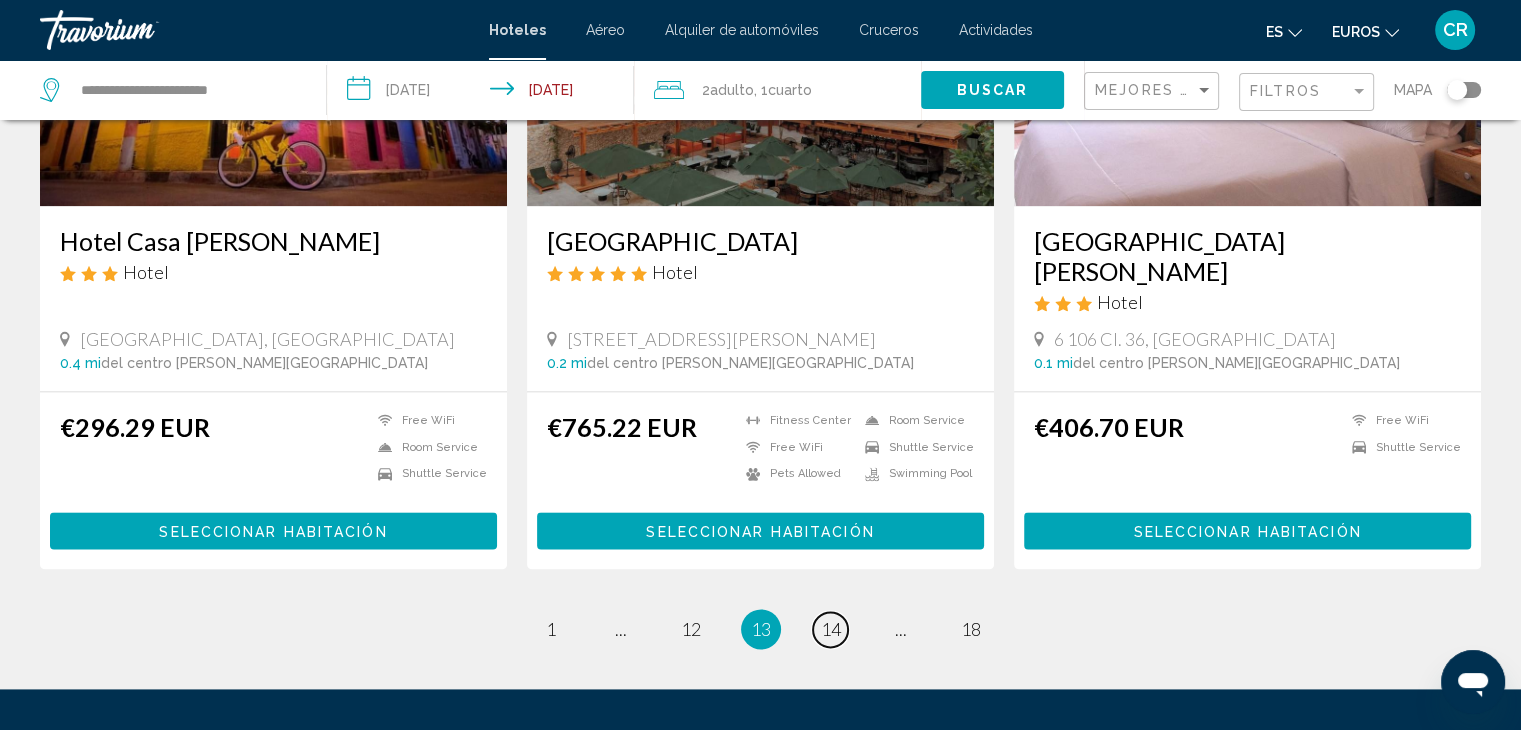 scroll, scrollTop: 2507, scrollLeft: 0, axis: vertical 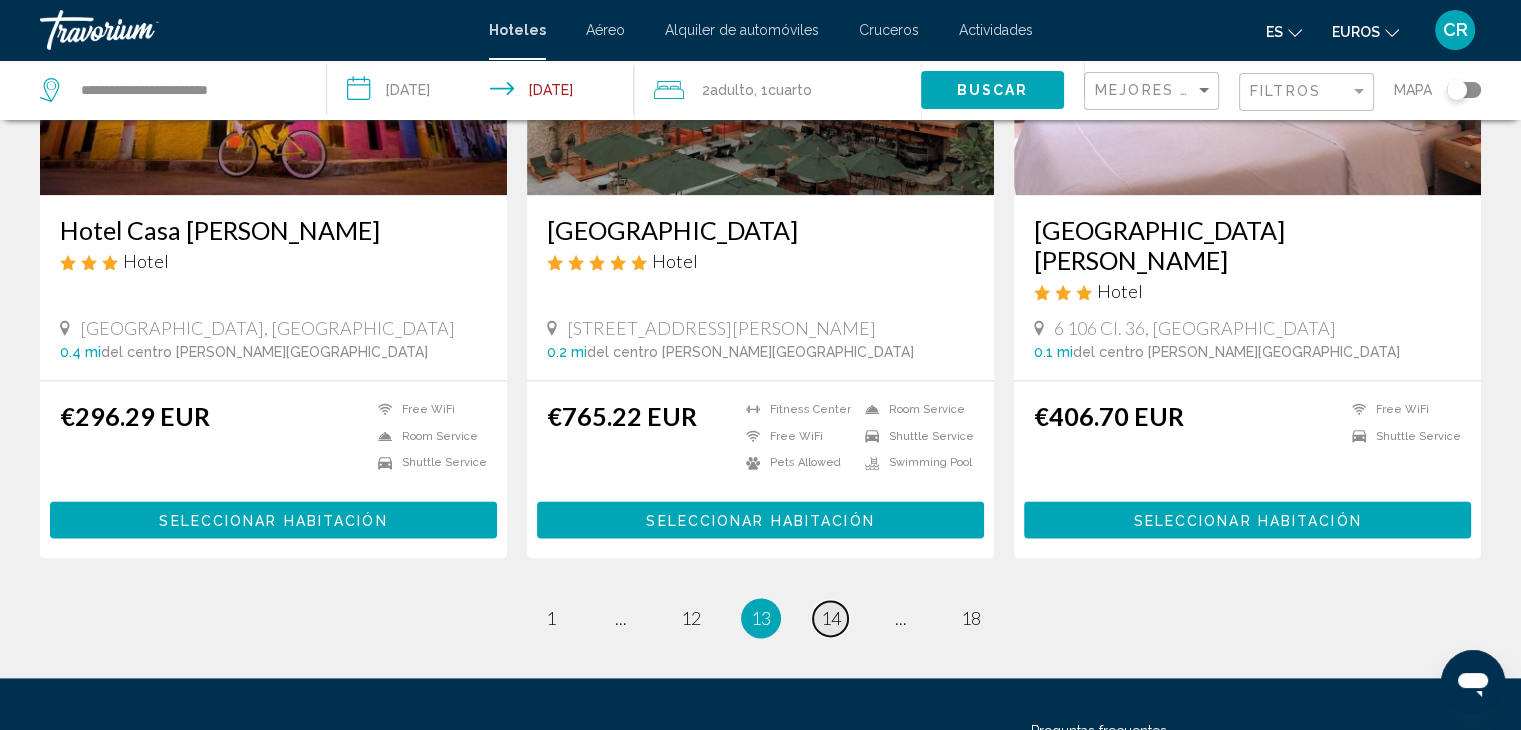 click on "14" at bounding box center [831, 618] 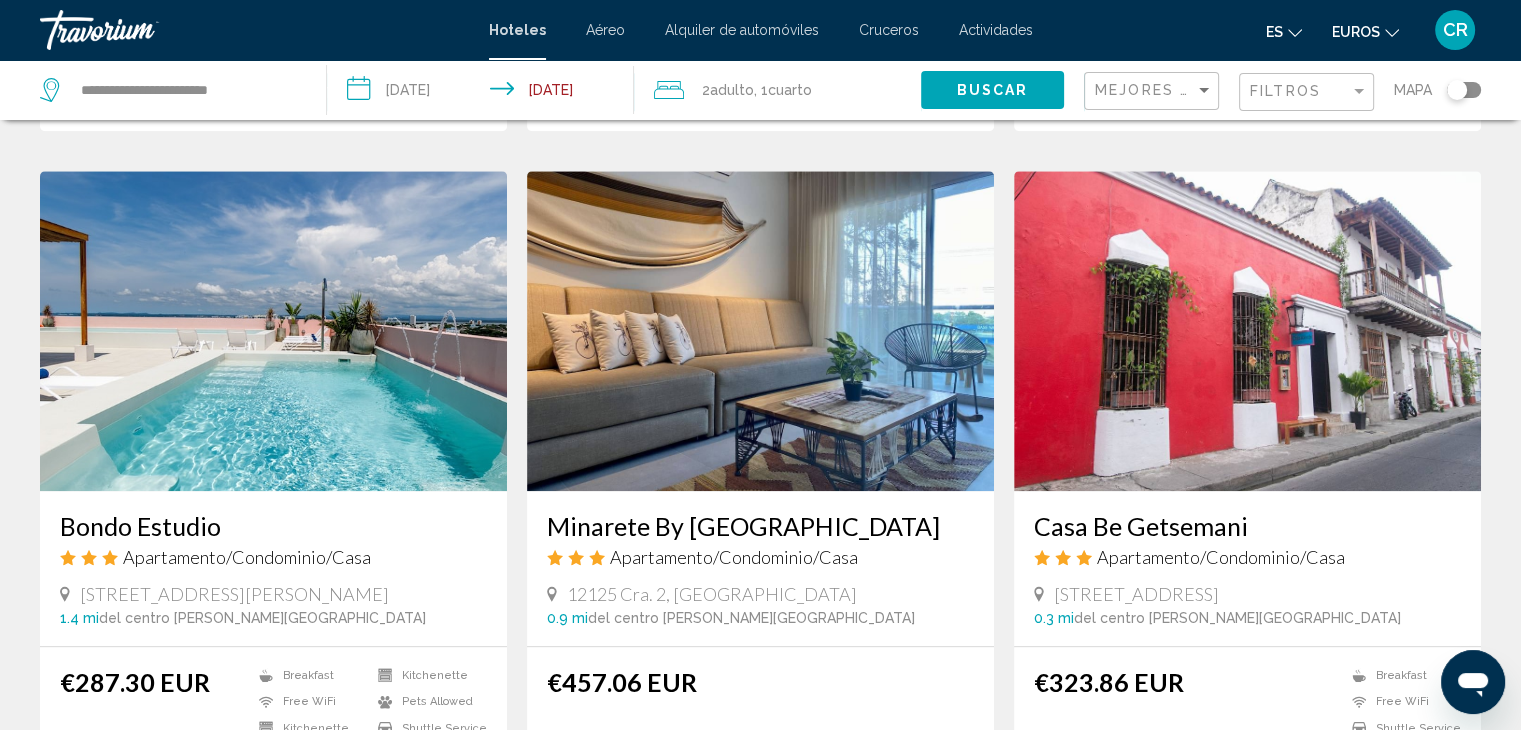 scroll, scrollTop: 1500, scrollLeft: 0, axis: vertical 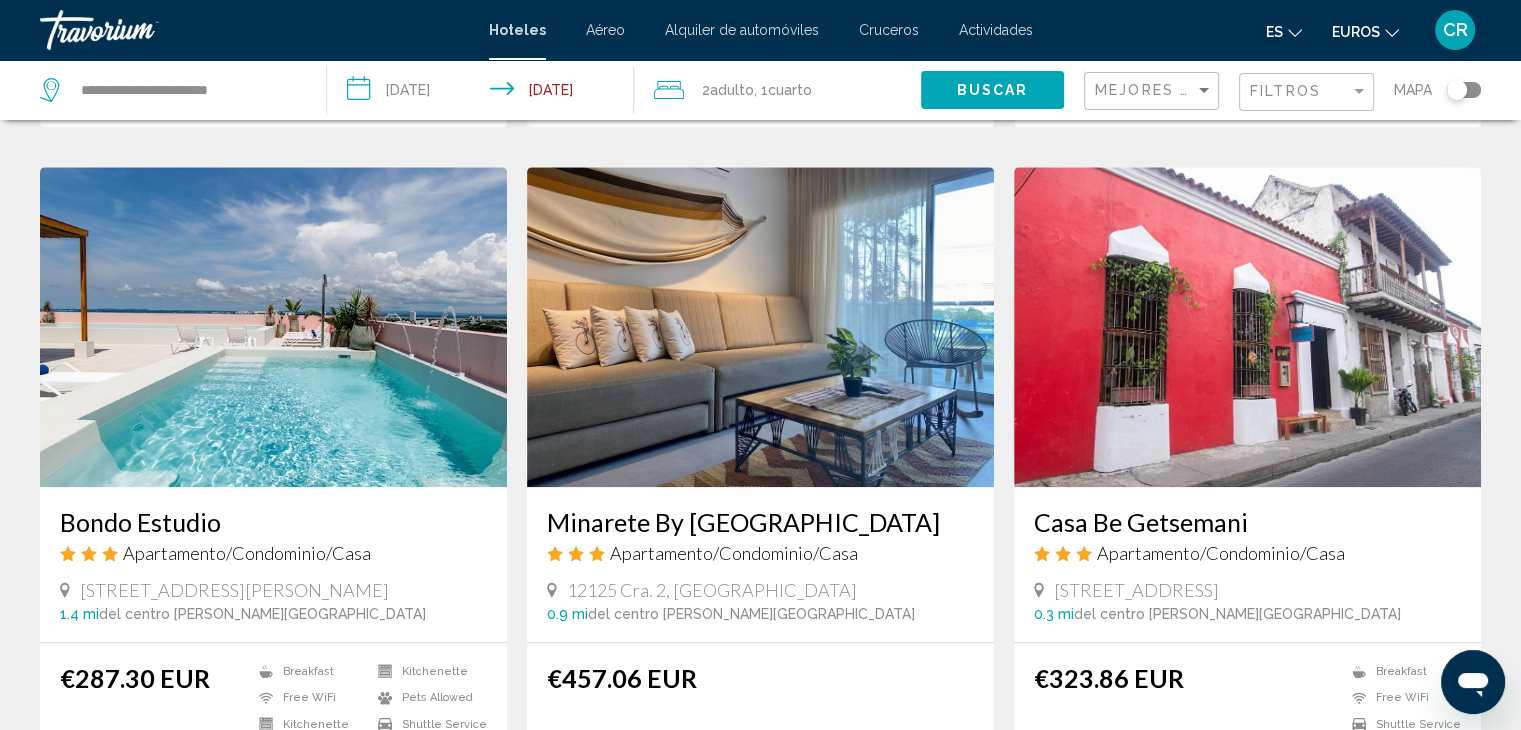 click at bounding box center [273, 327] 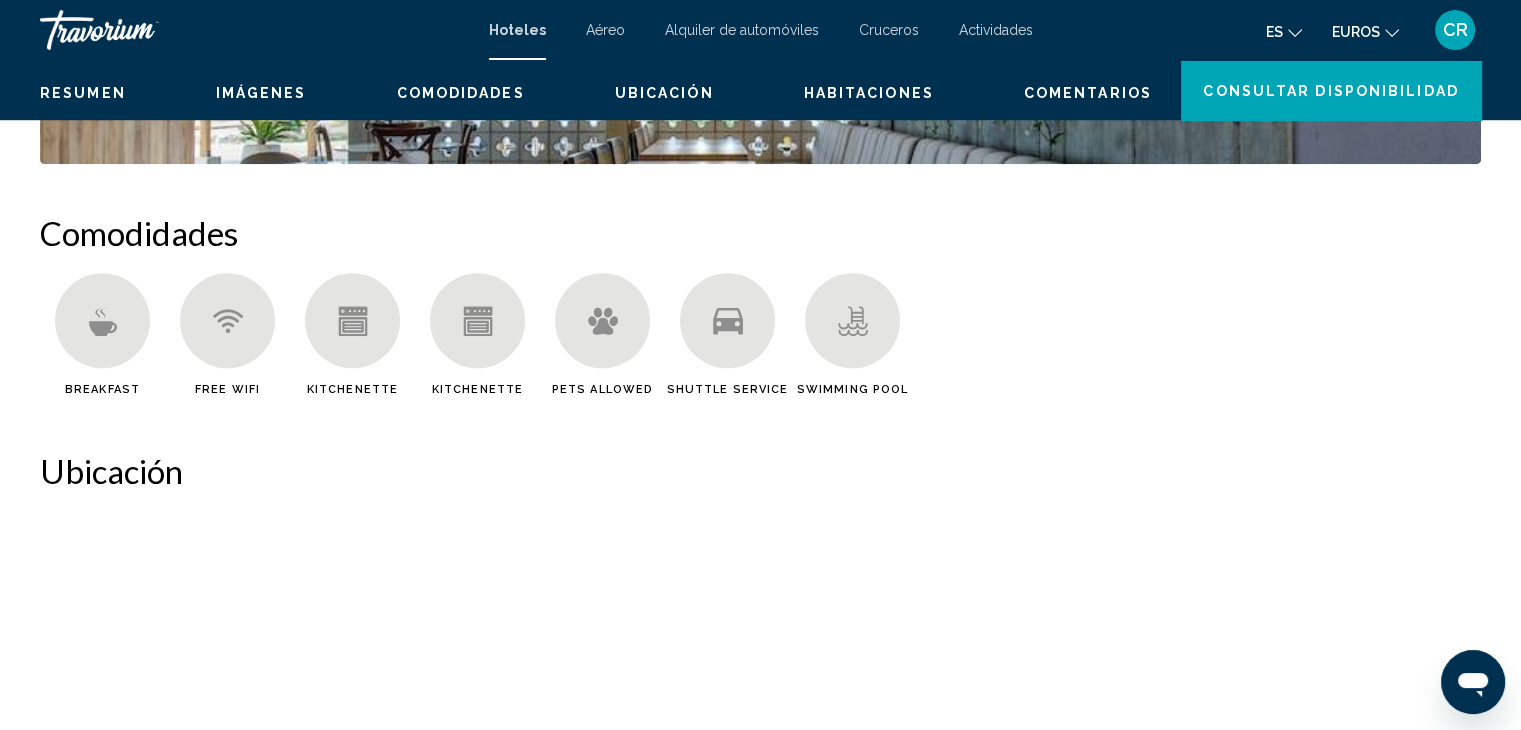 scroll, scrollTop: 0, scrollLeft: 0, axis: both 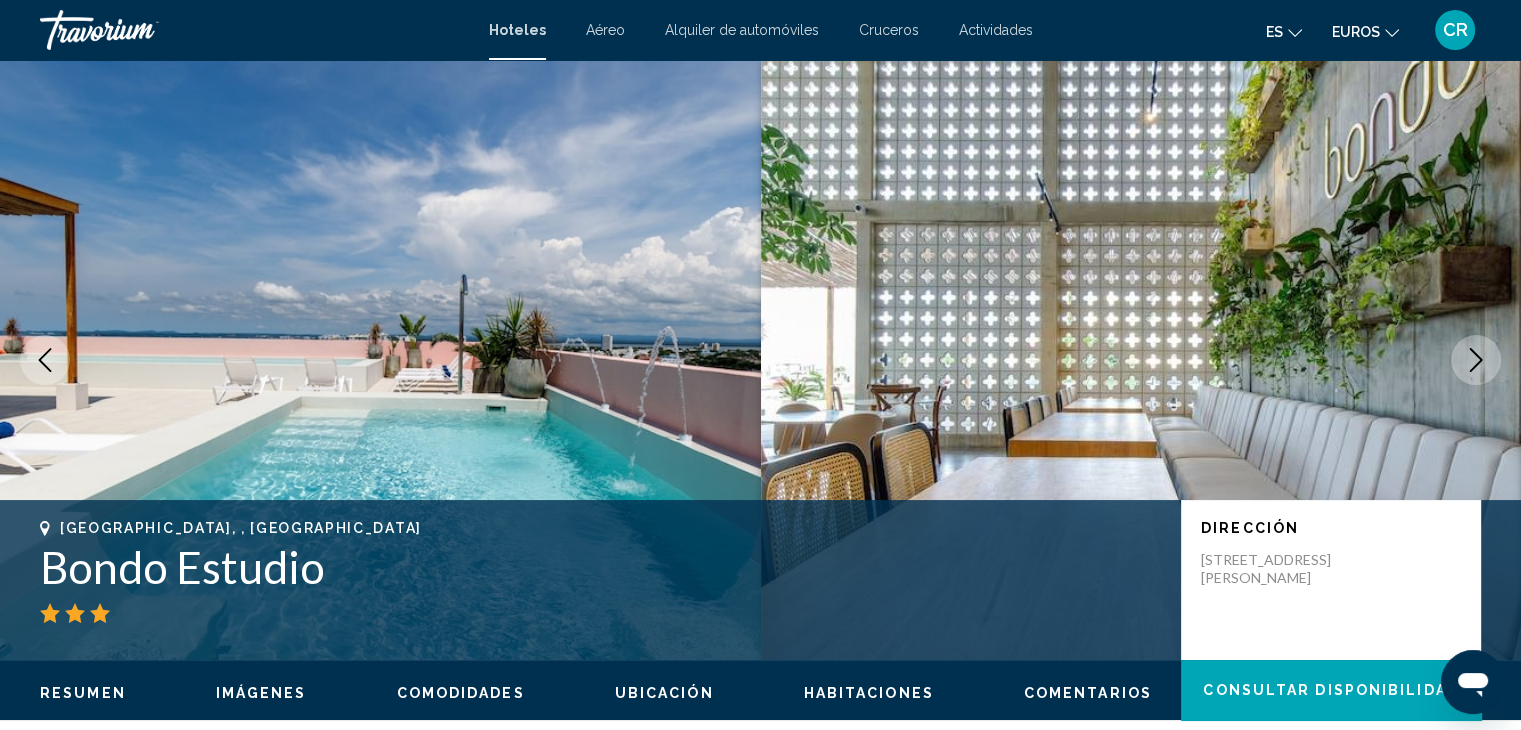 click 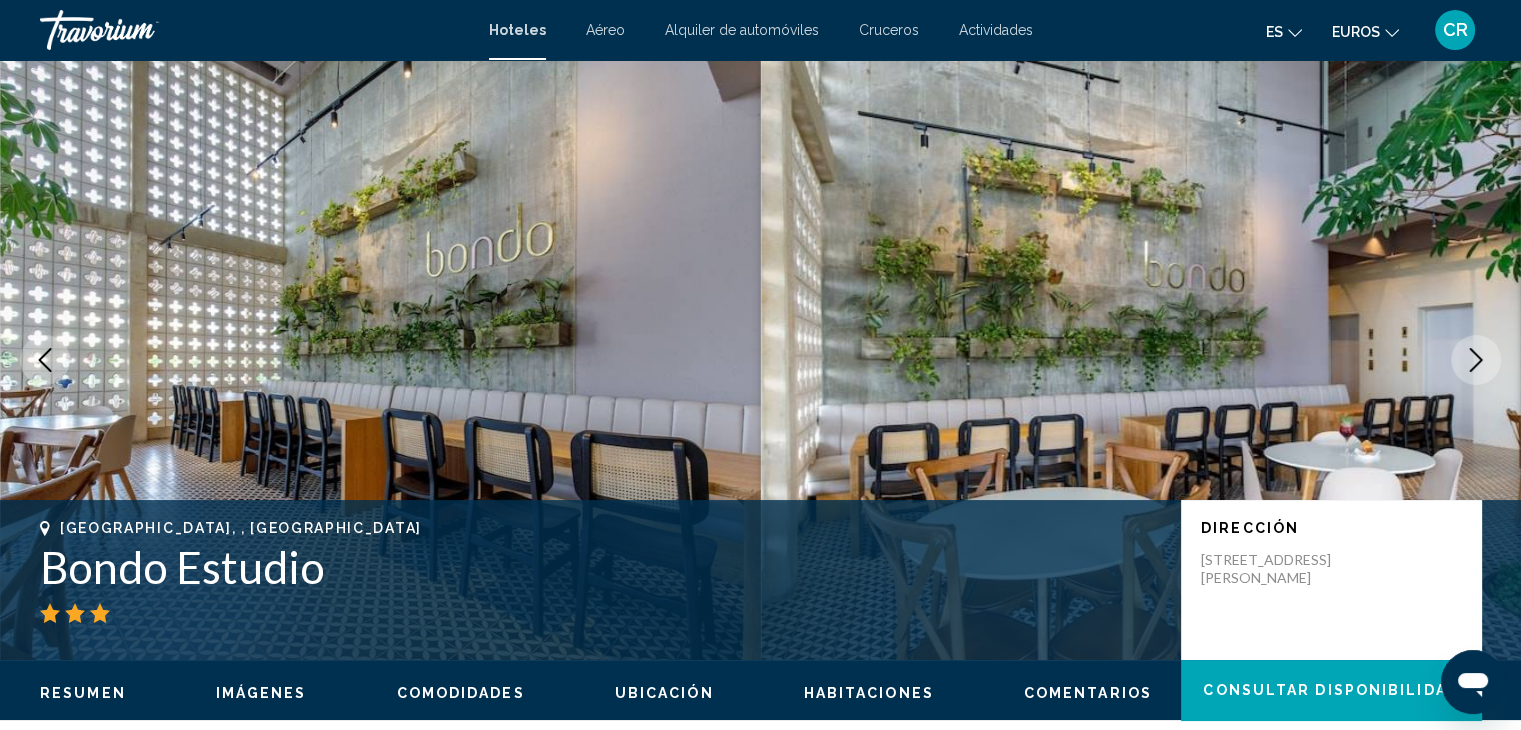 click 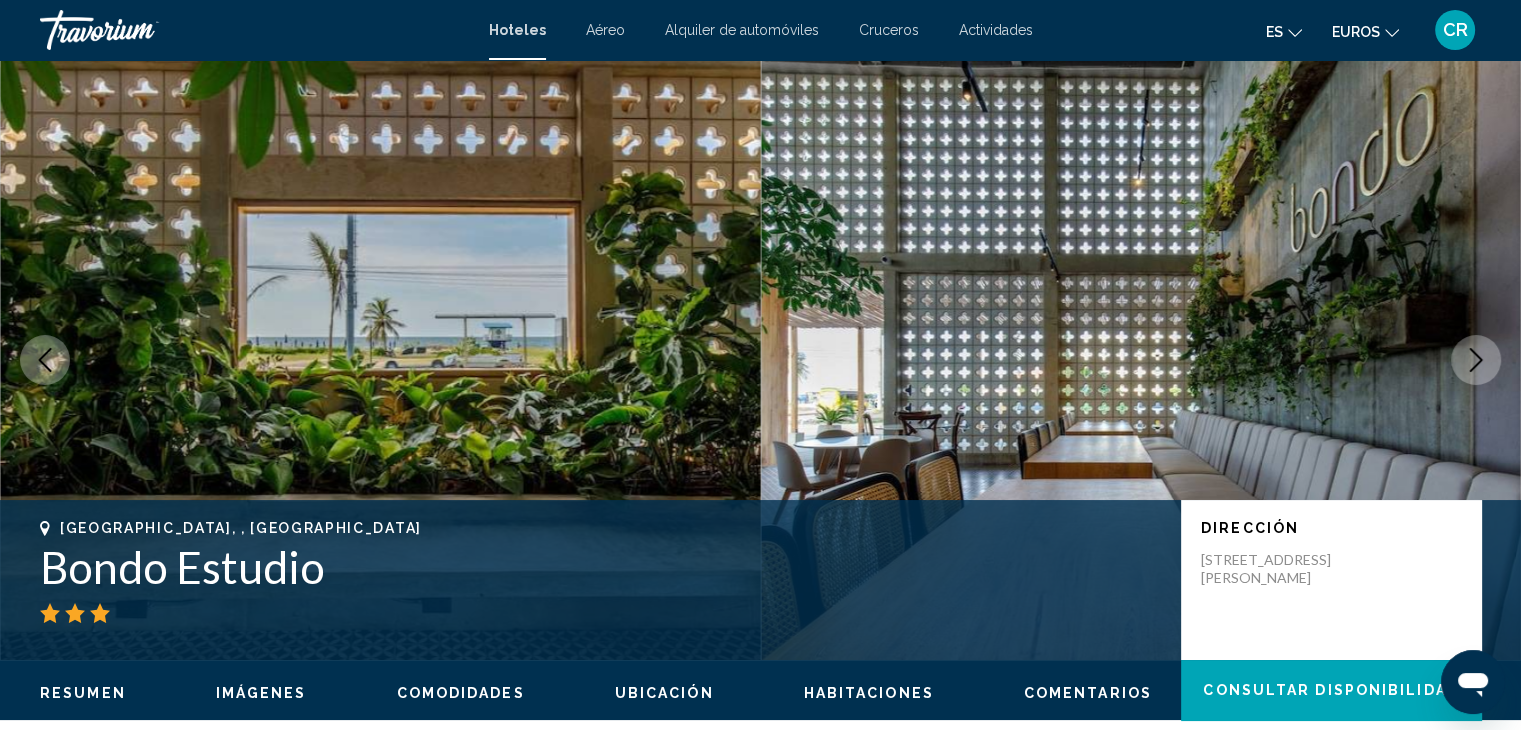 click 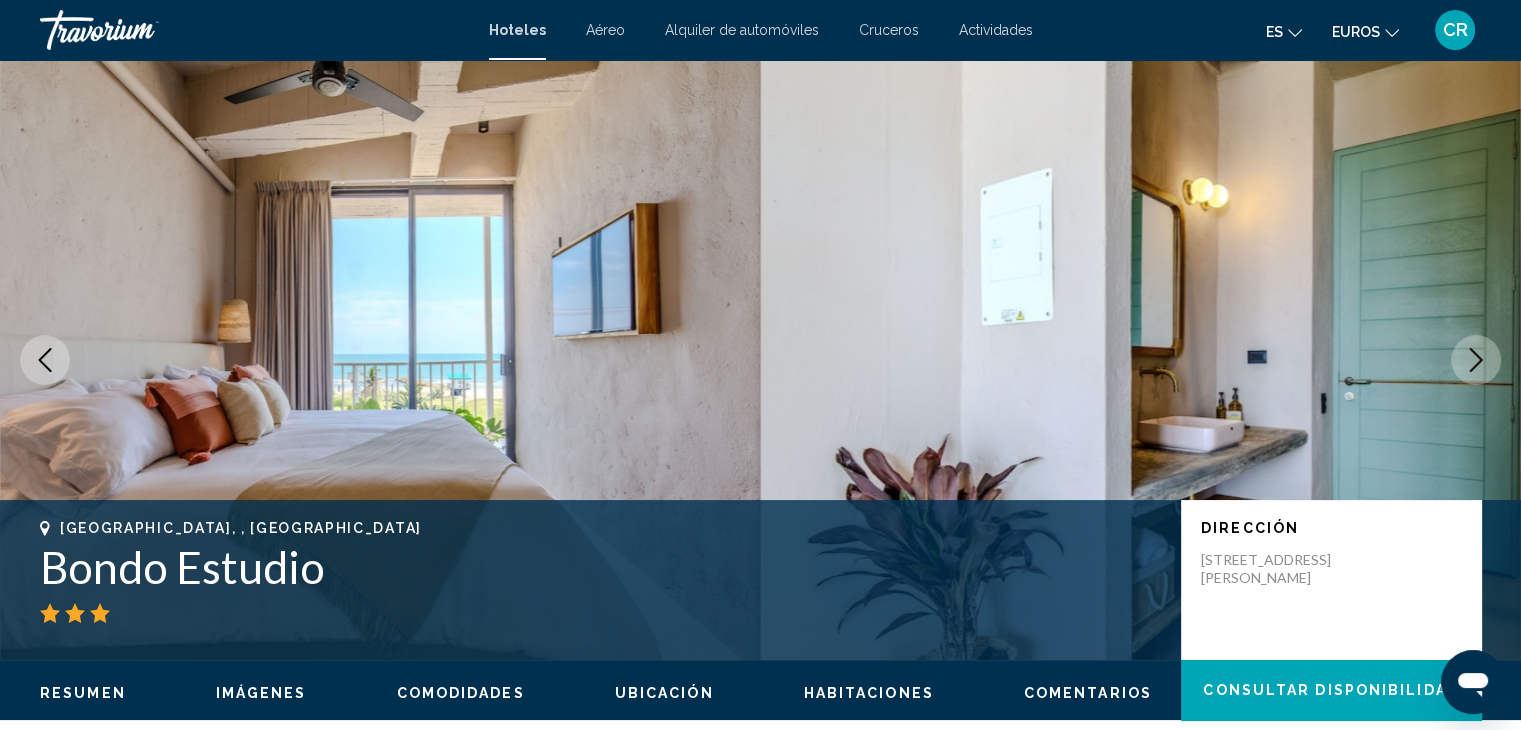 click 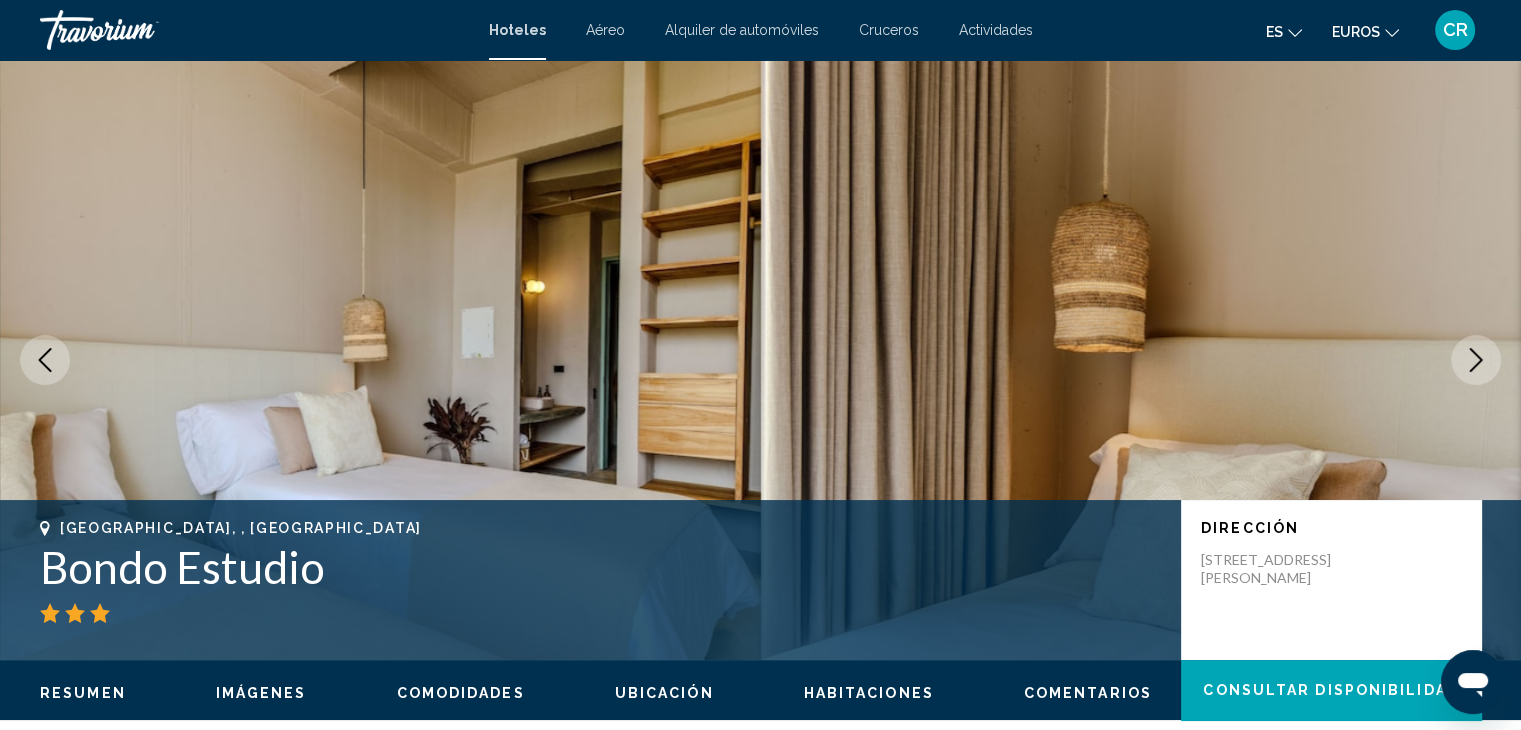 click 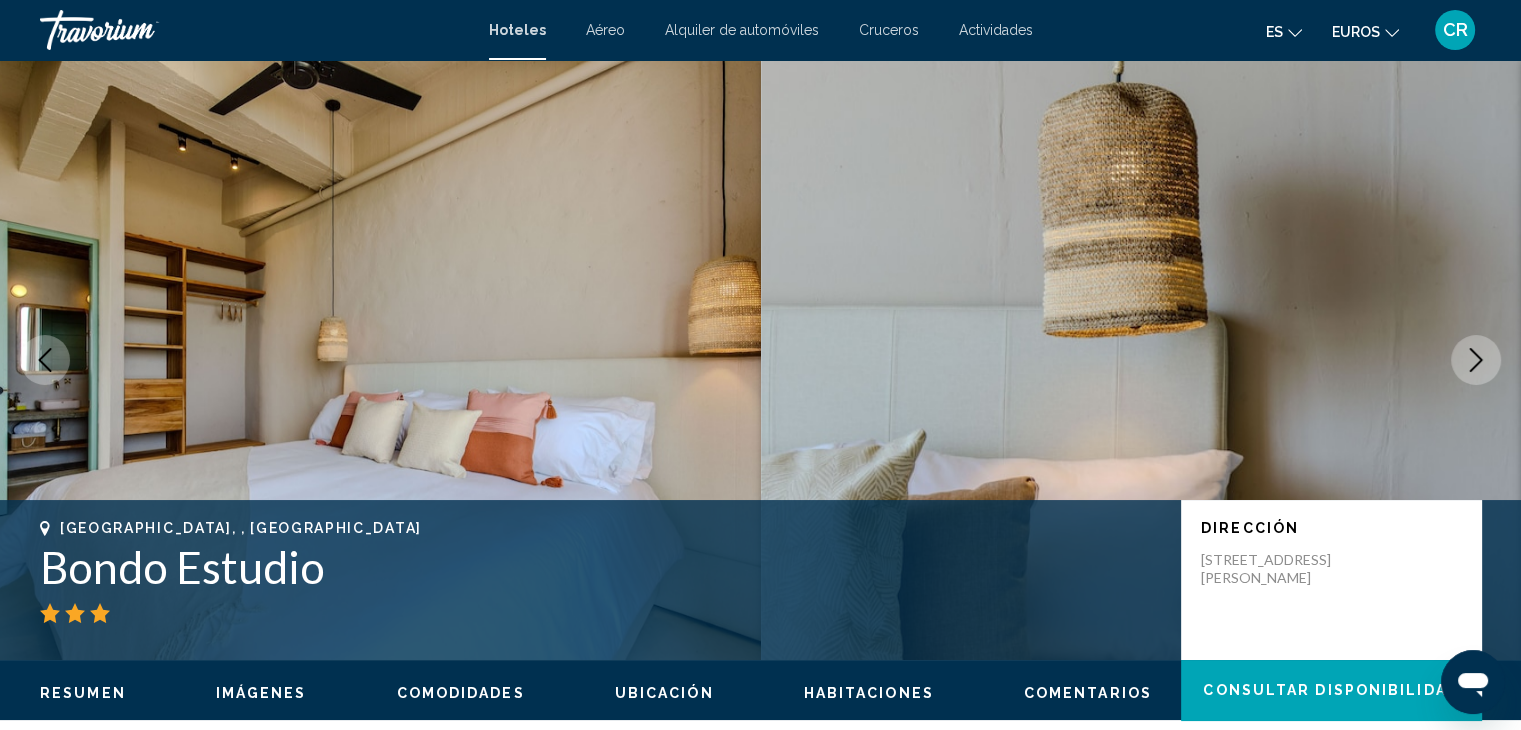 click 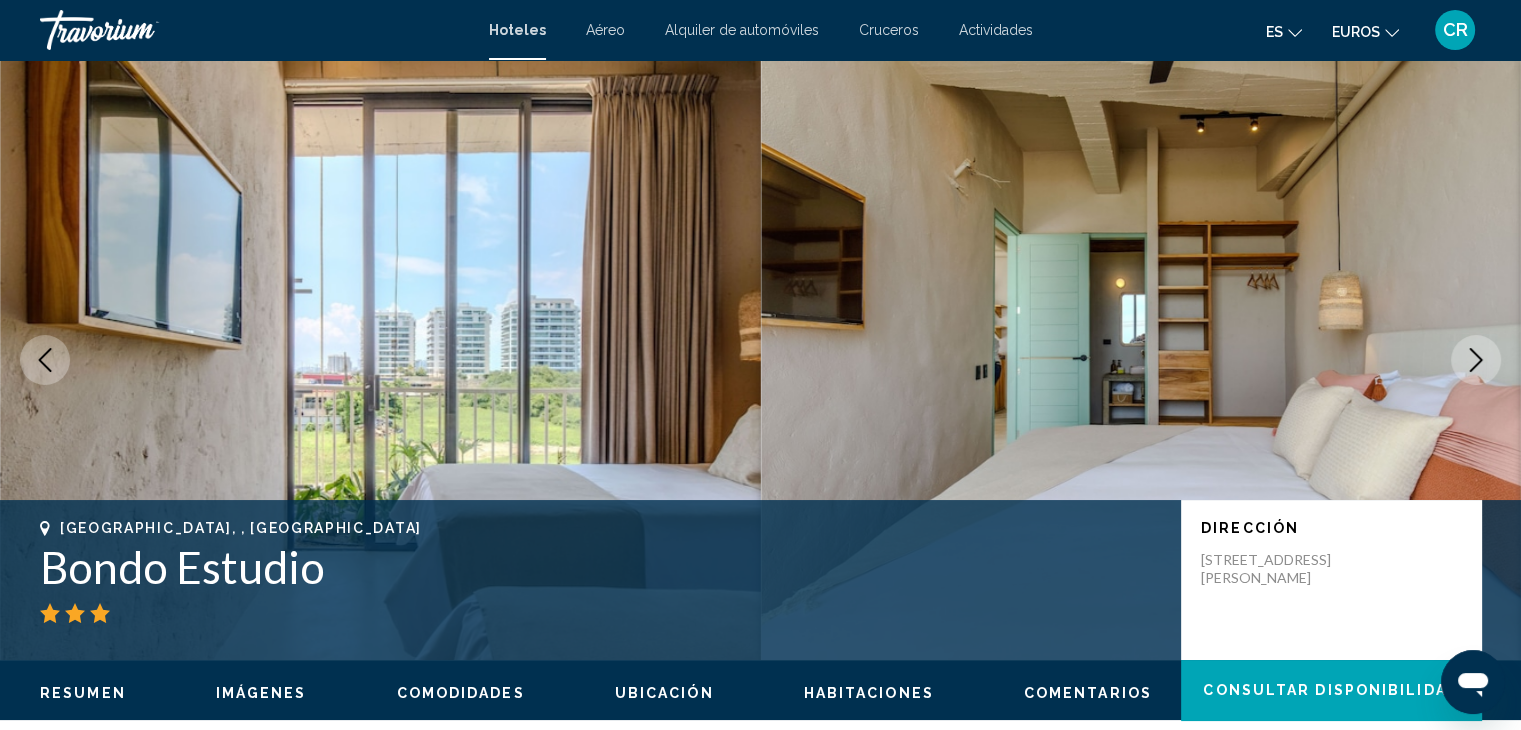 click 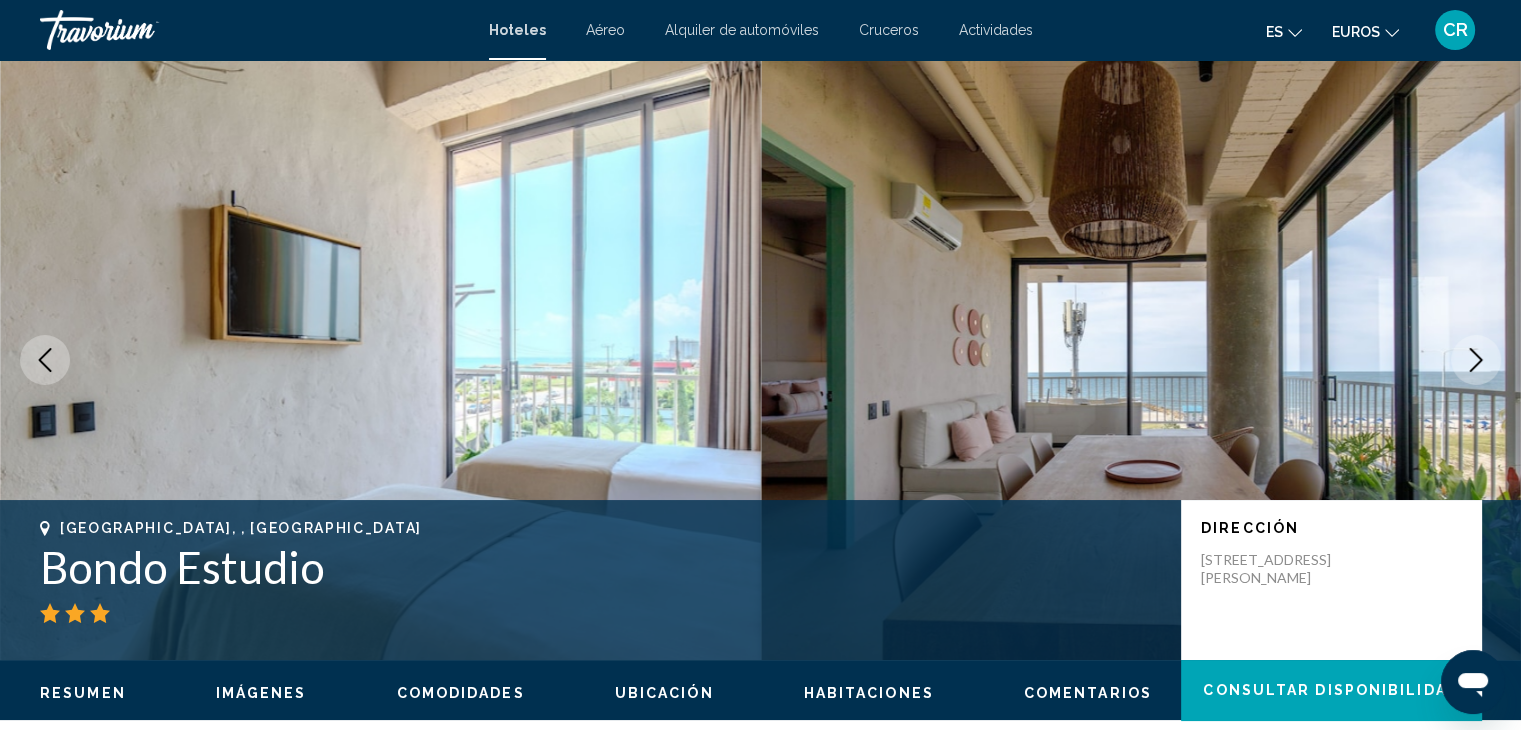 click 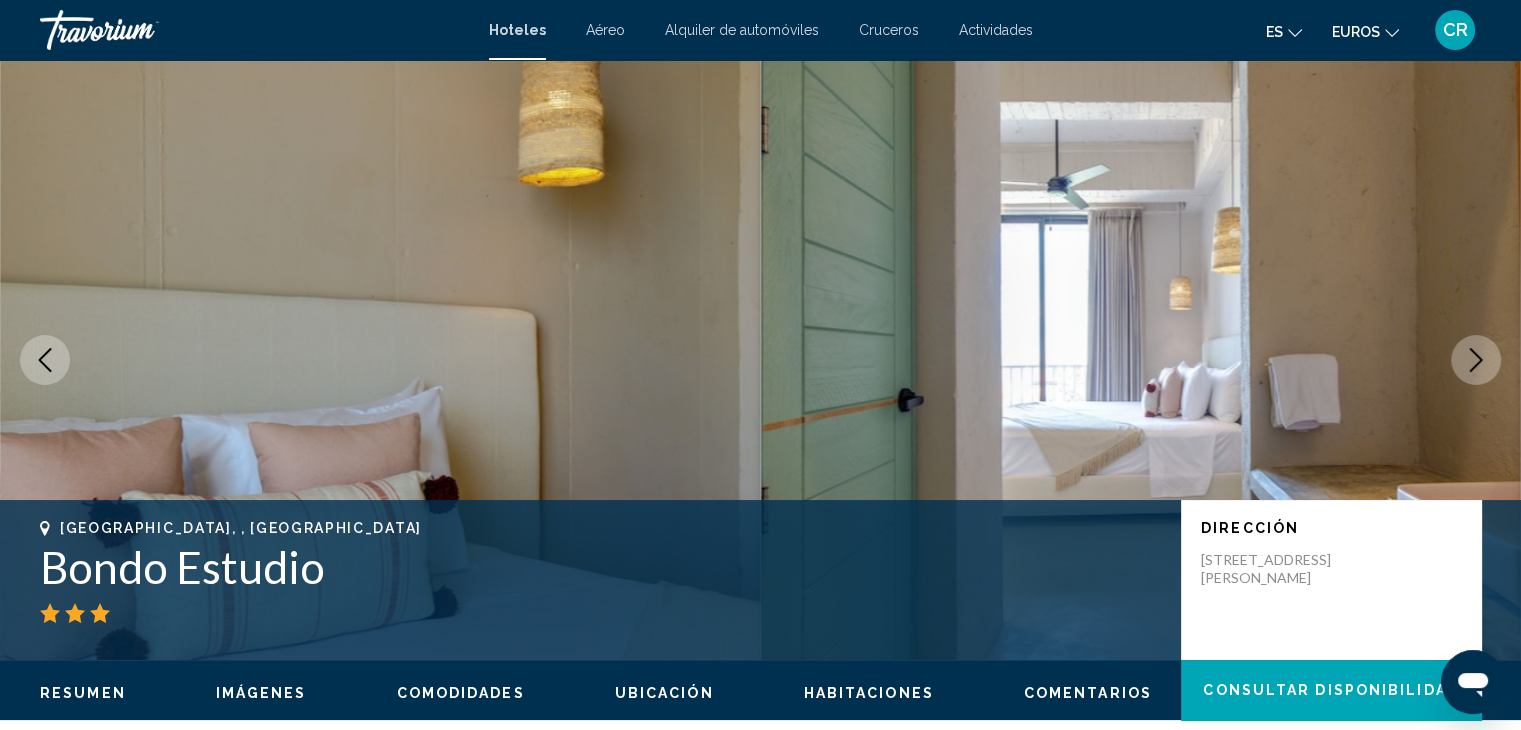 click 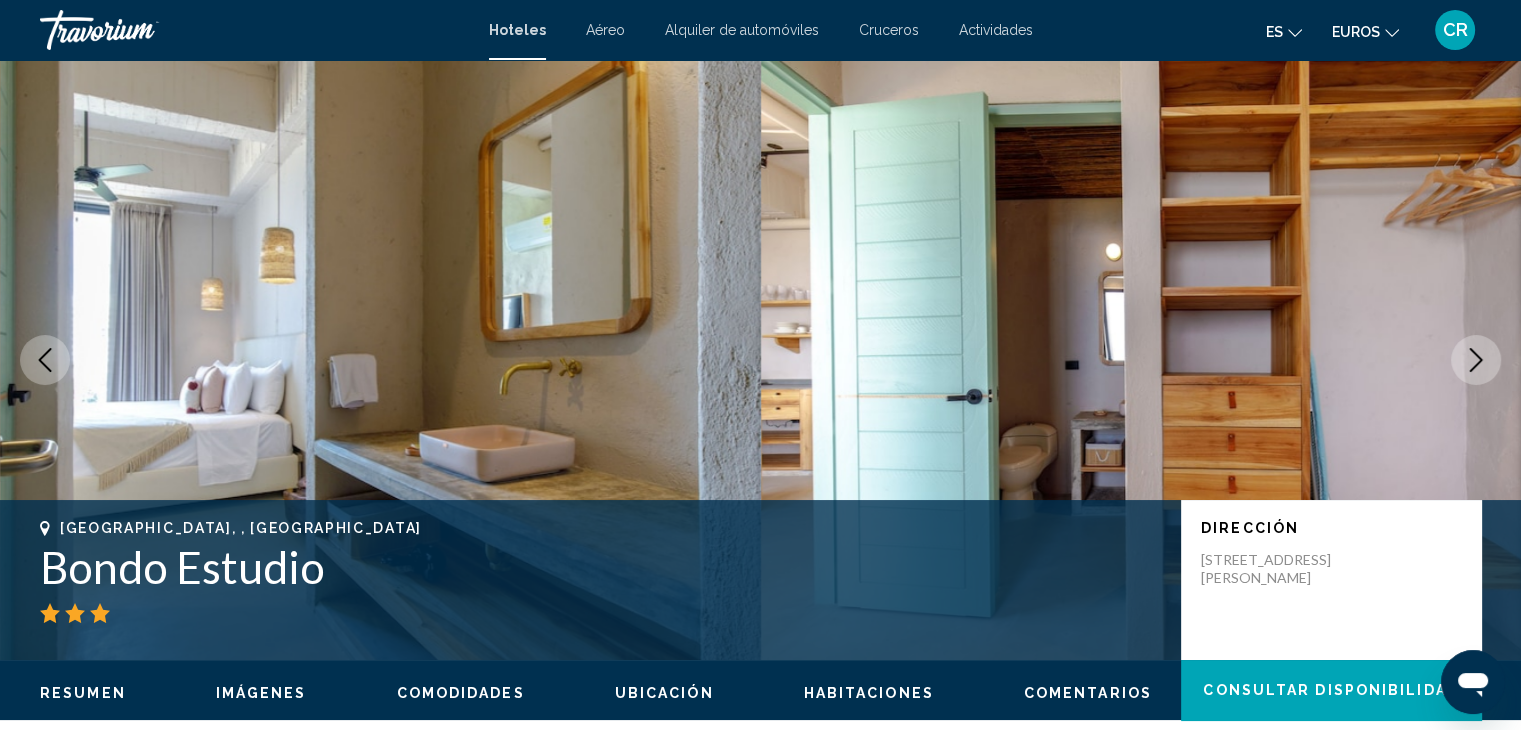 click 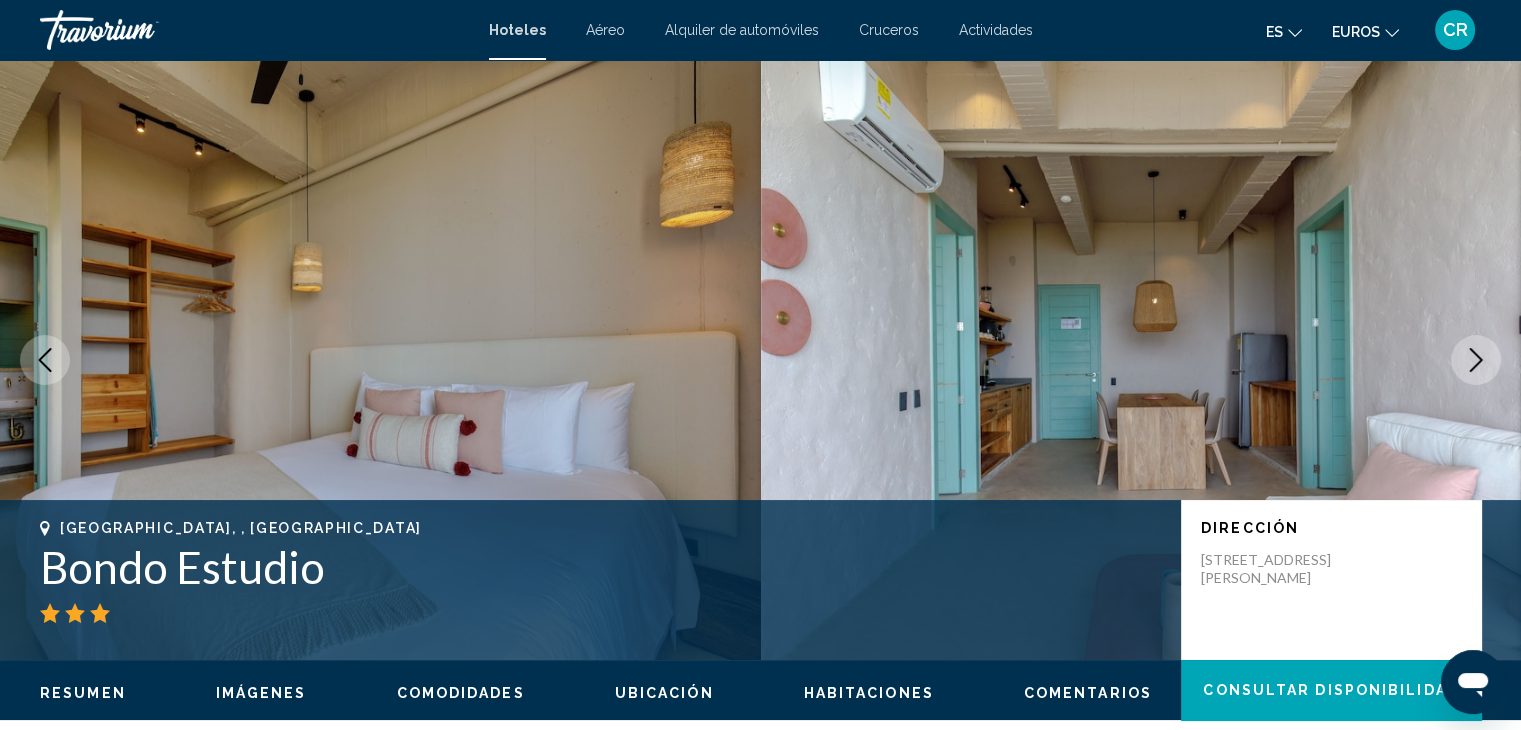 click 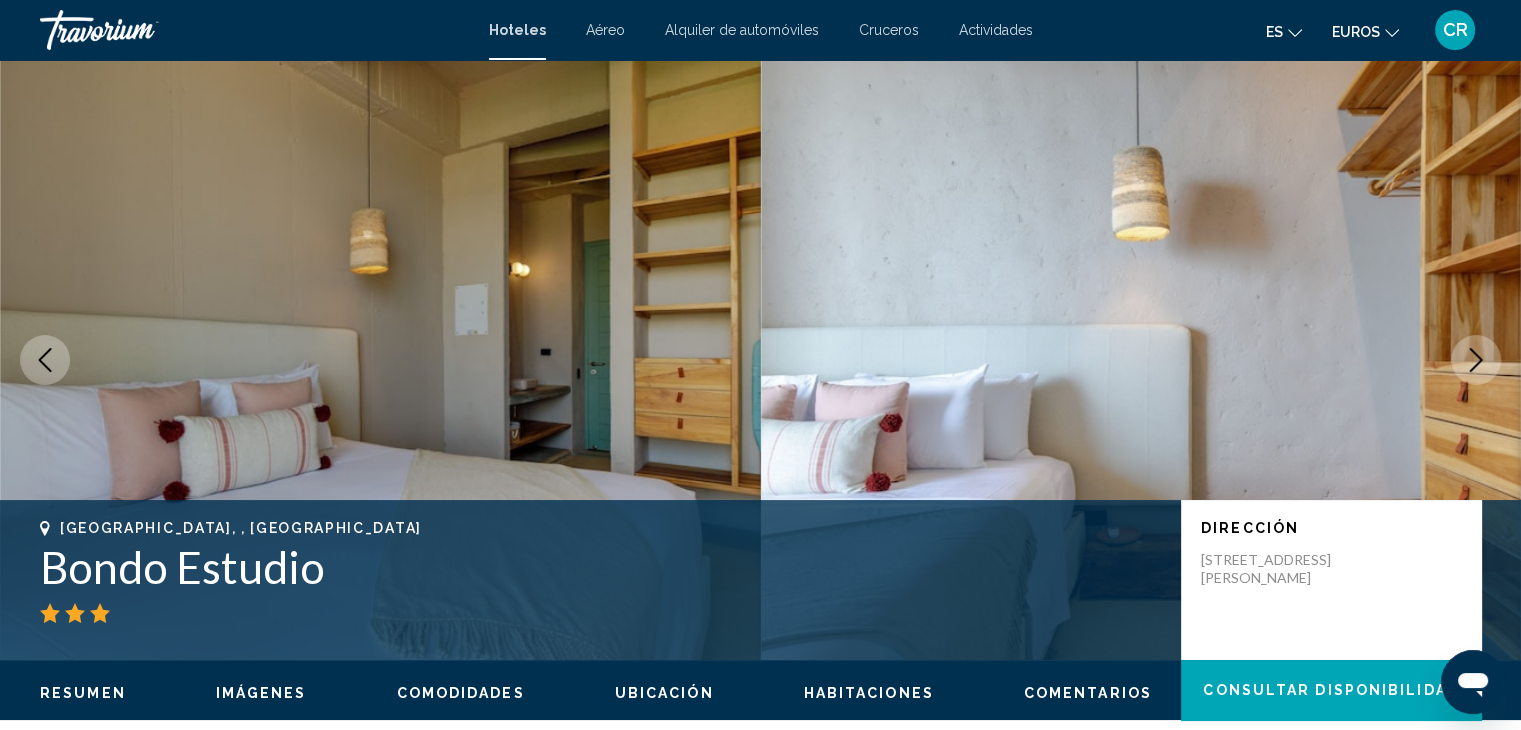 click 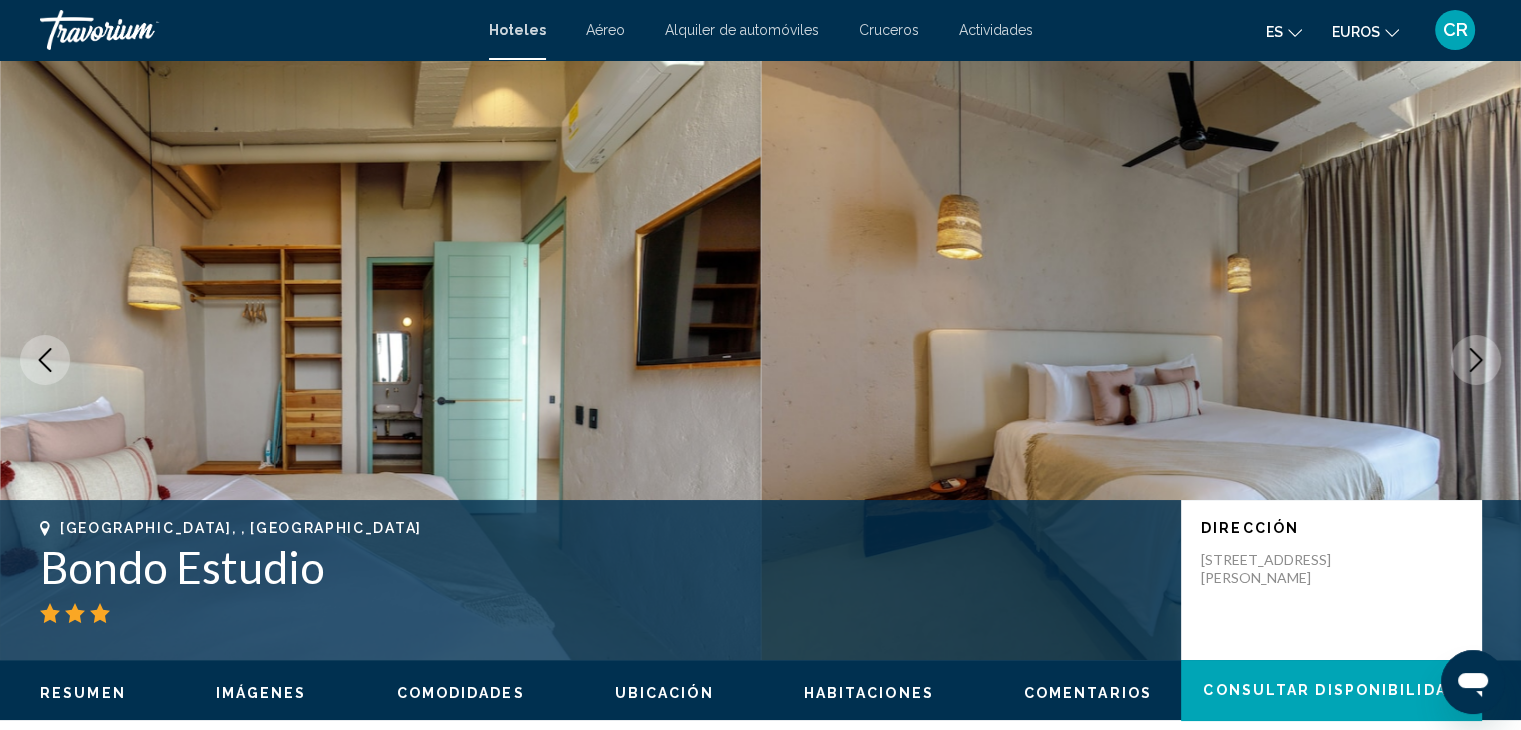 click 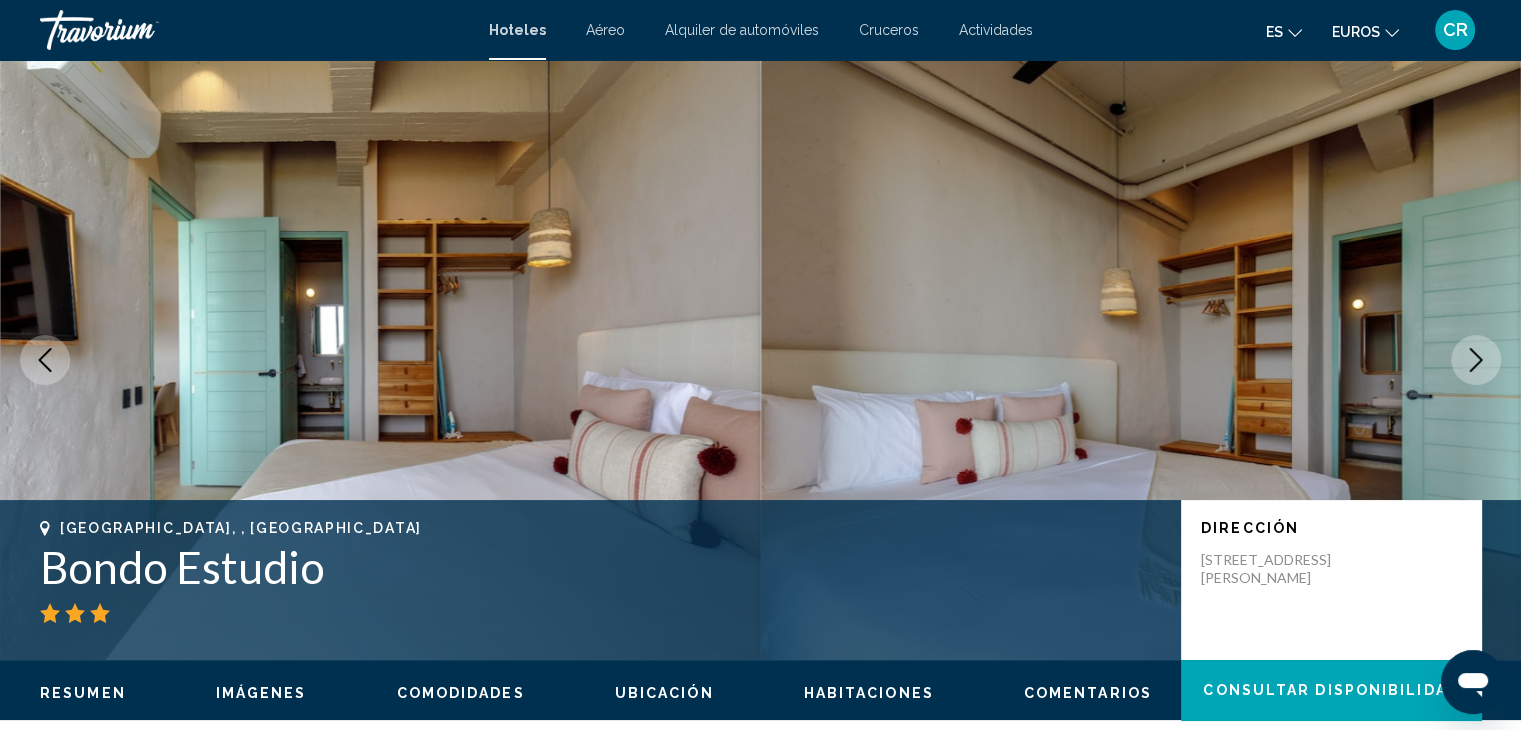 click 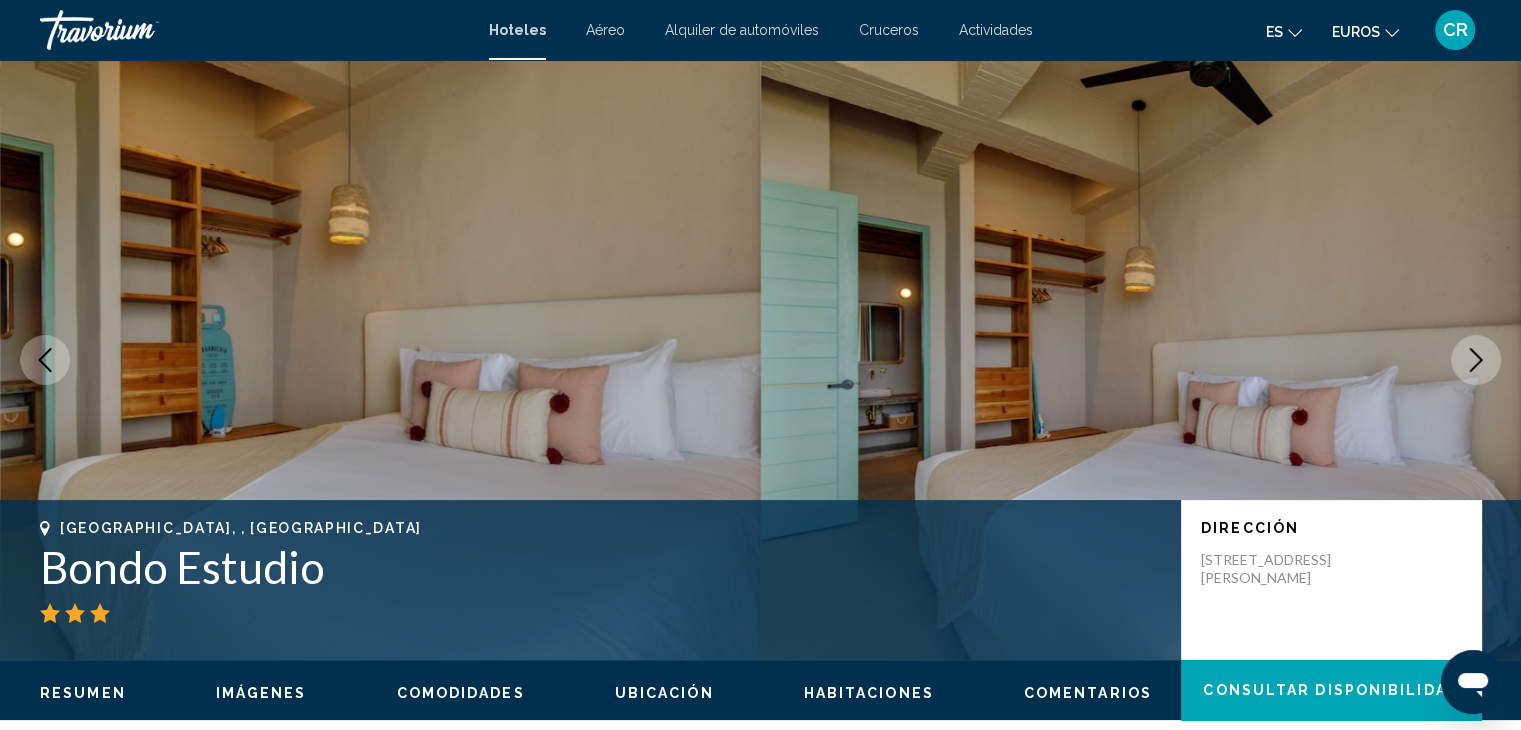 click 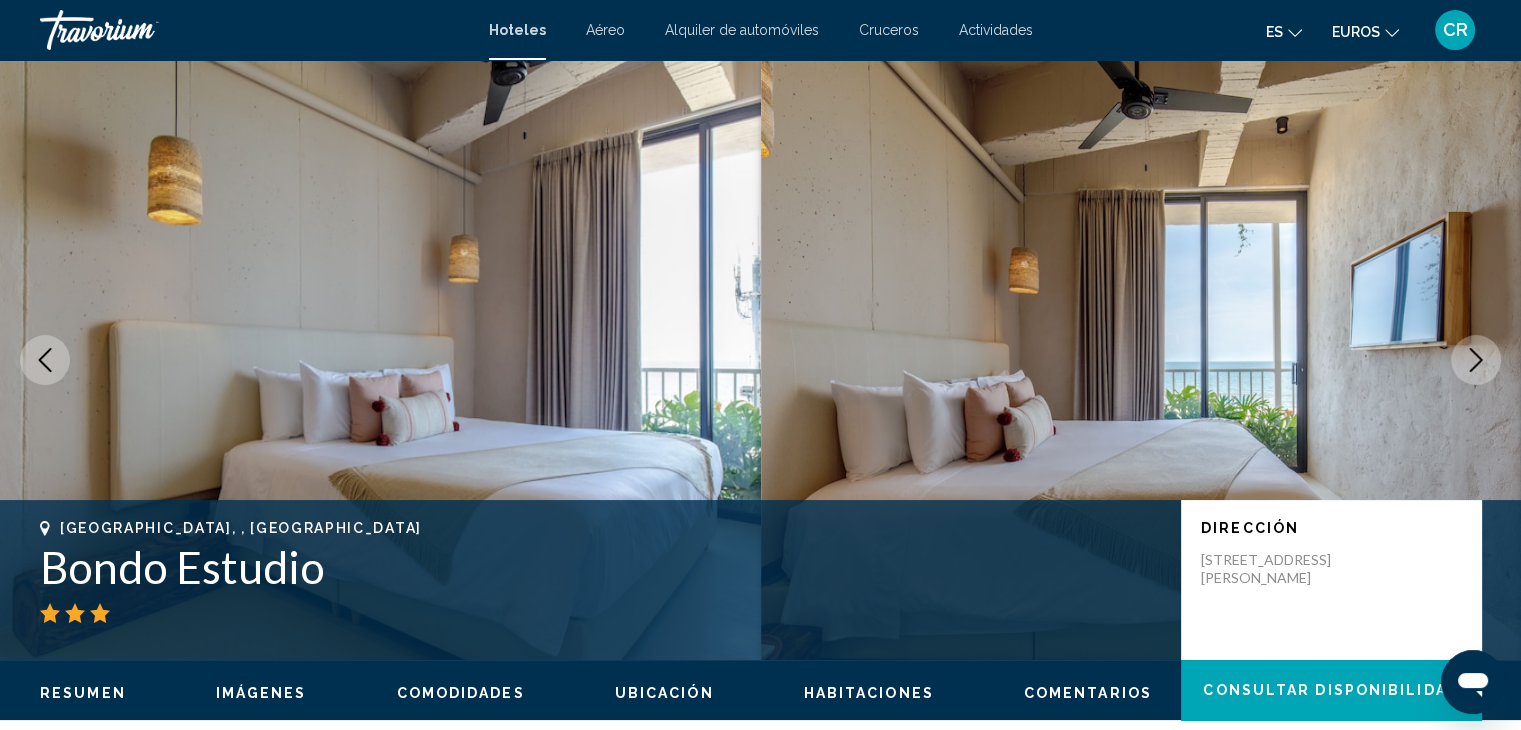 click 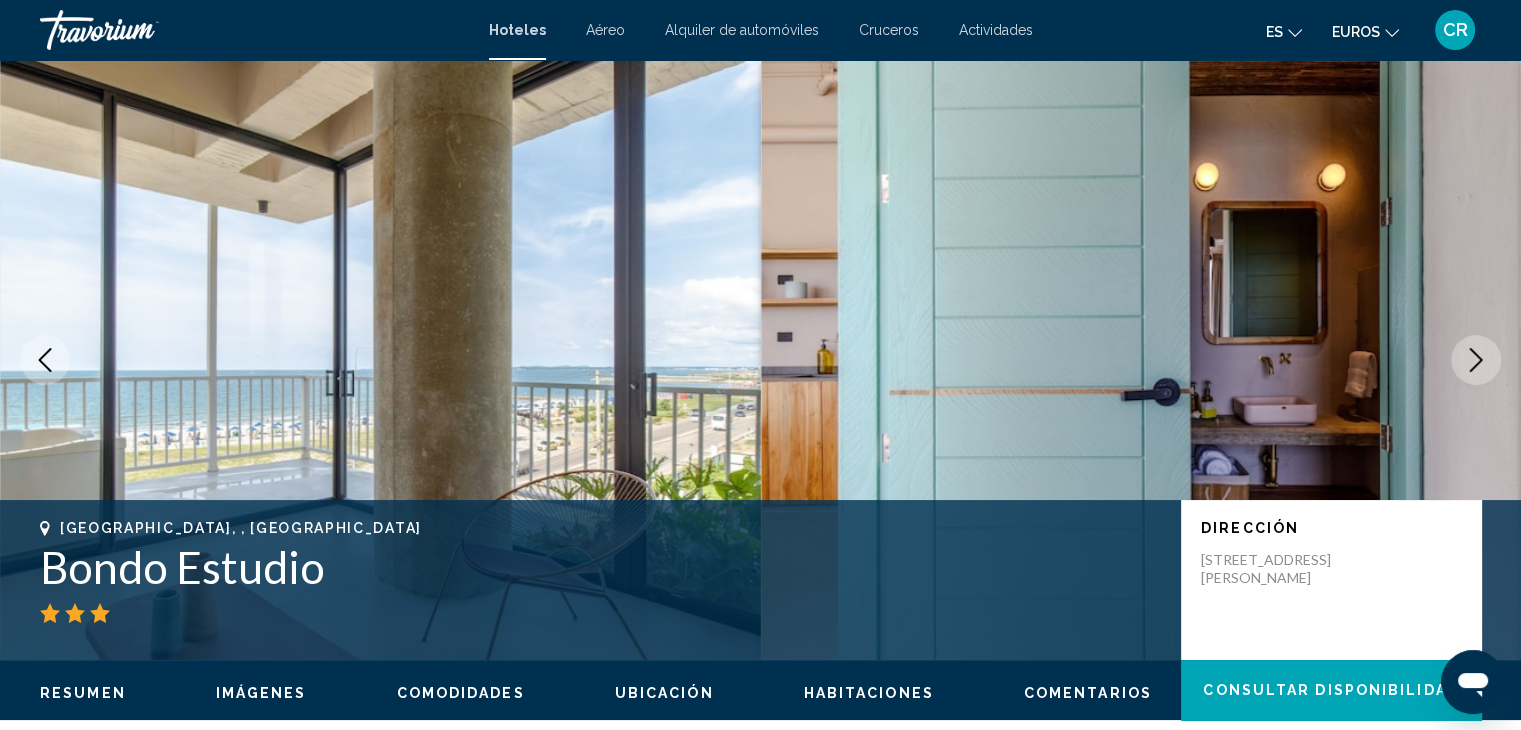 click 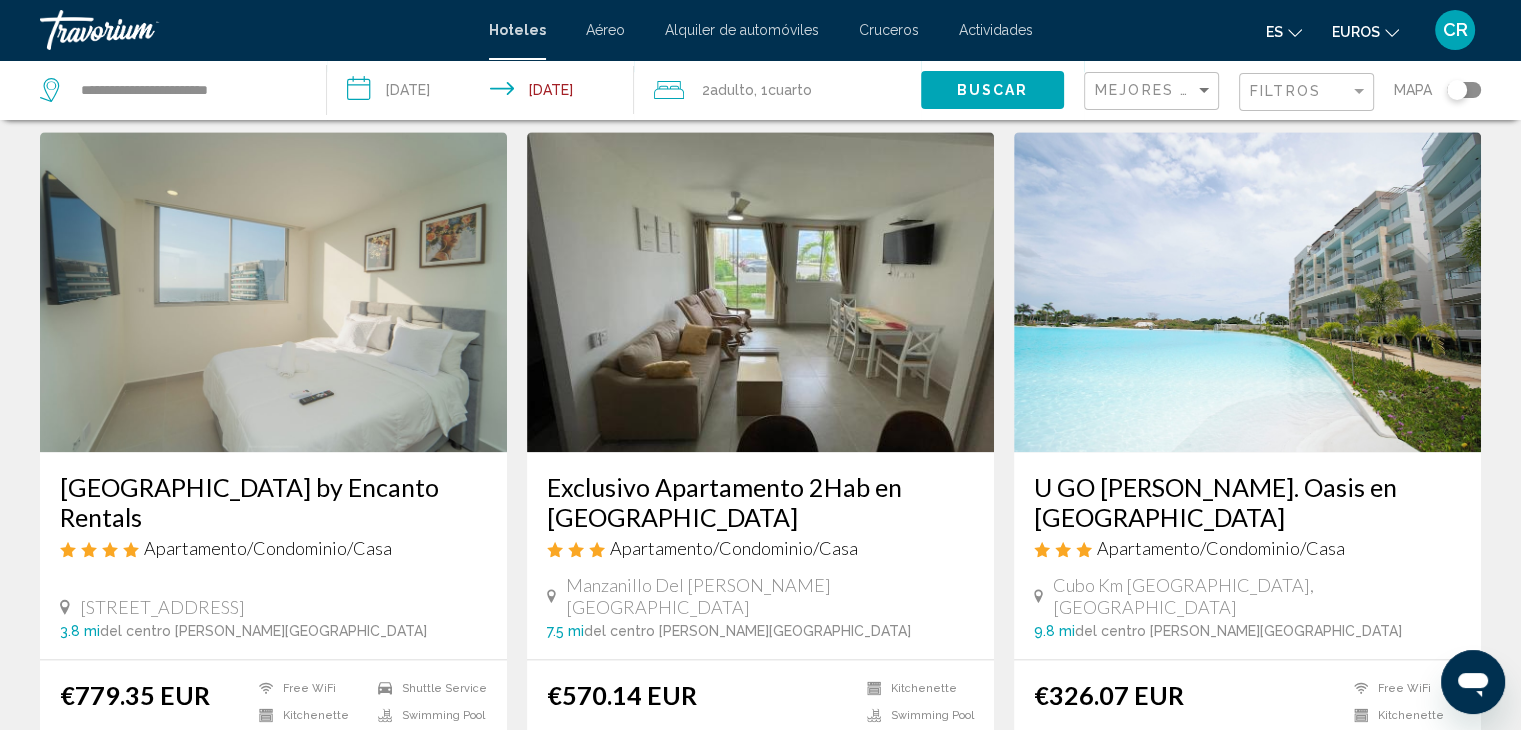 scroll, scrollTop: 2200, scrollLeft: 0, axis: vertical 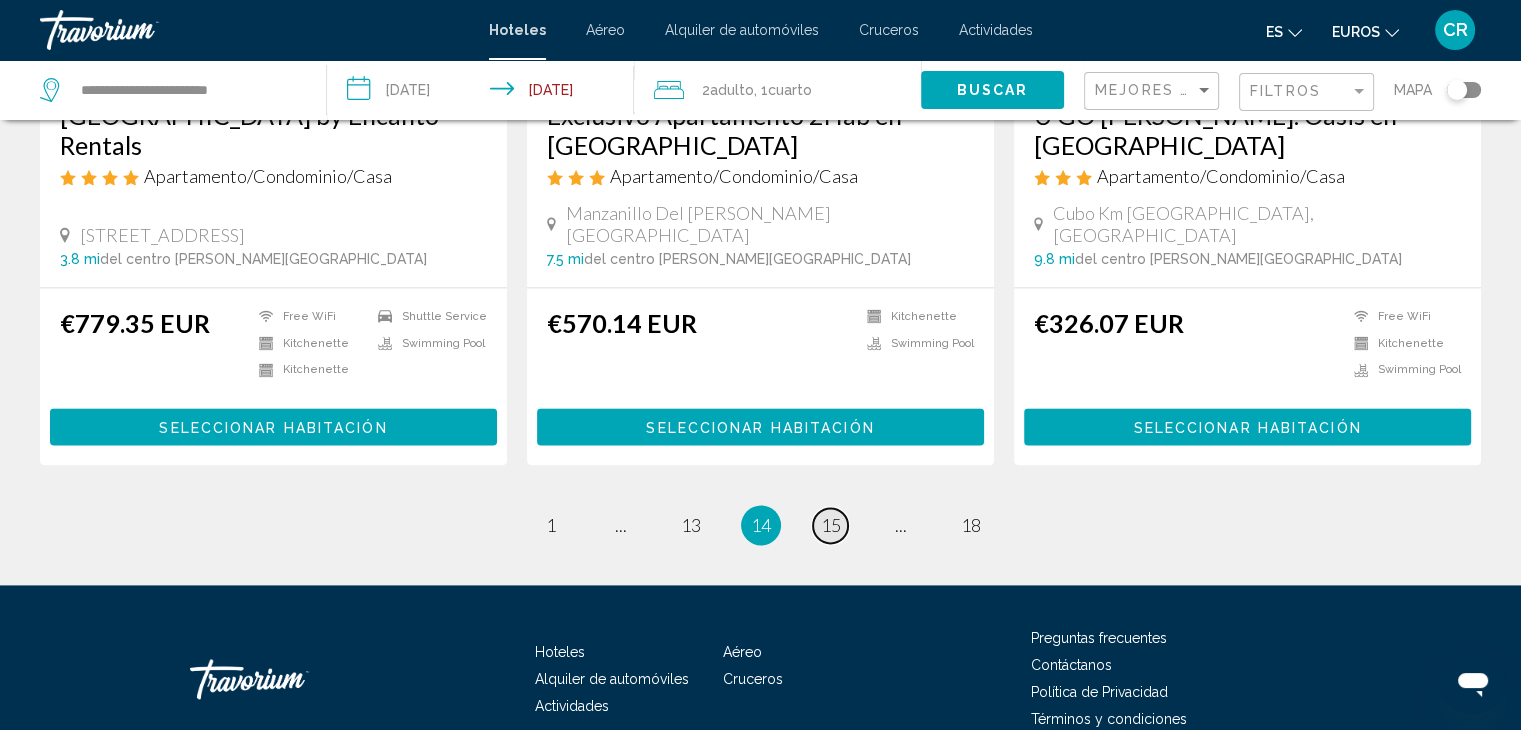 click on "15" at bounding box center (831, 525) 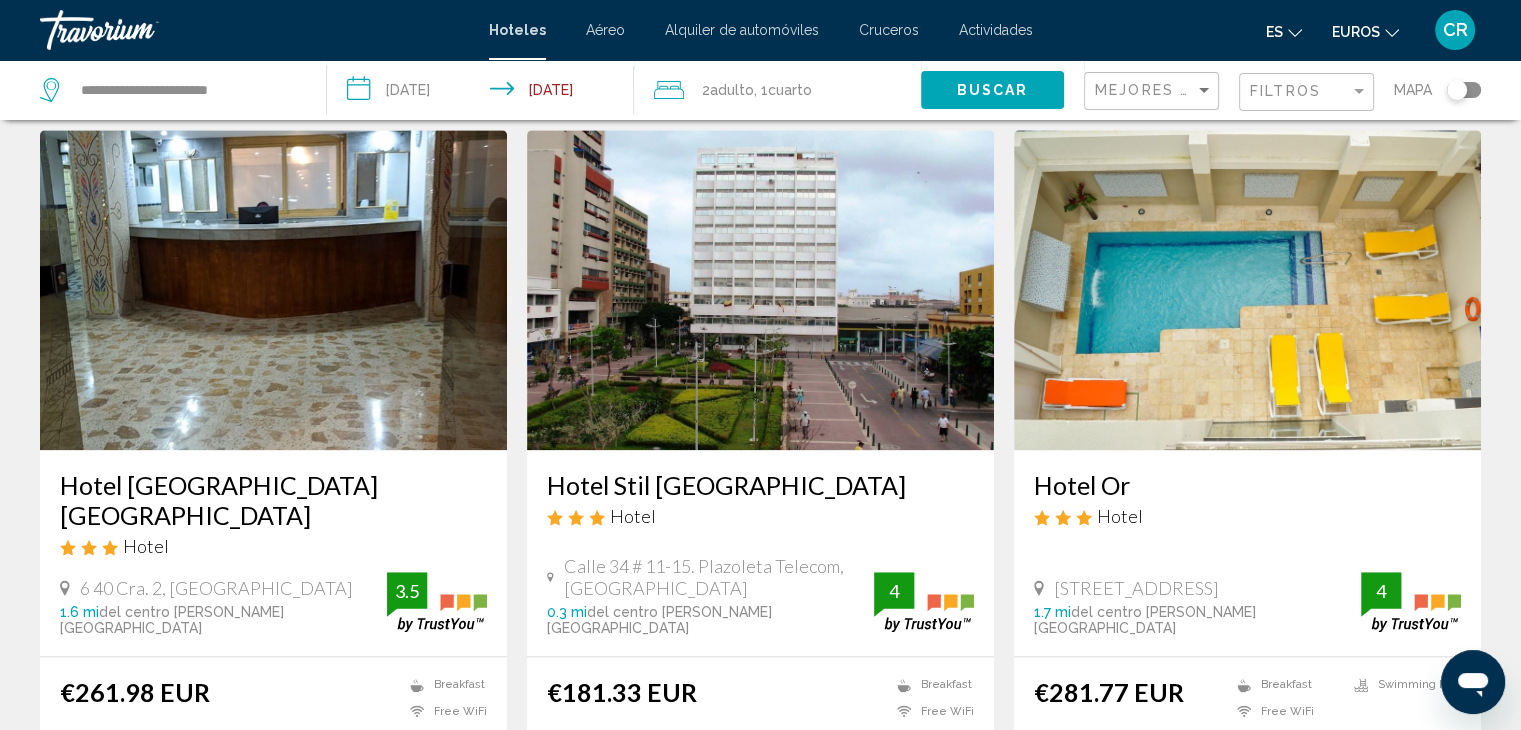 scroll, scrollTop: 2200, scrollLeft: 0, axis: vertical 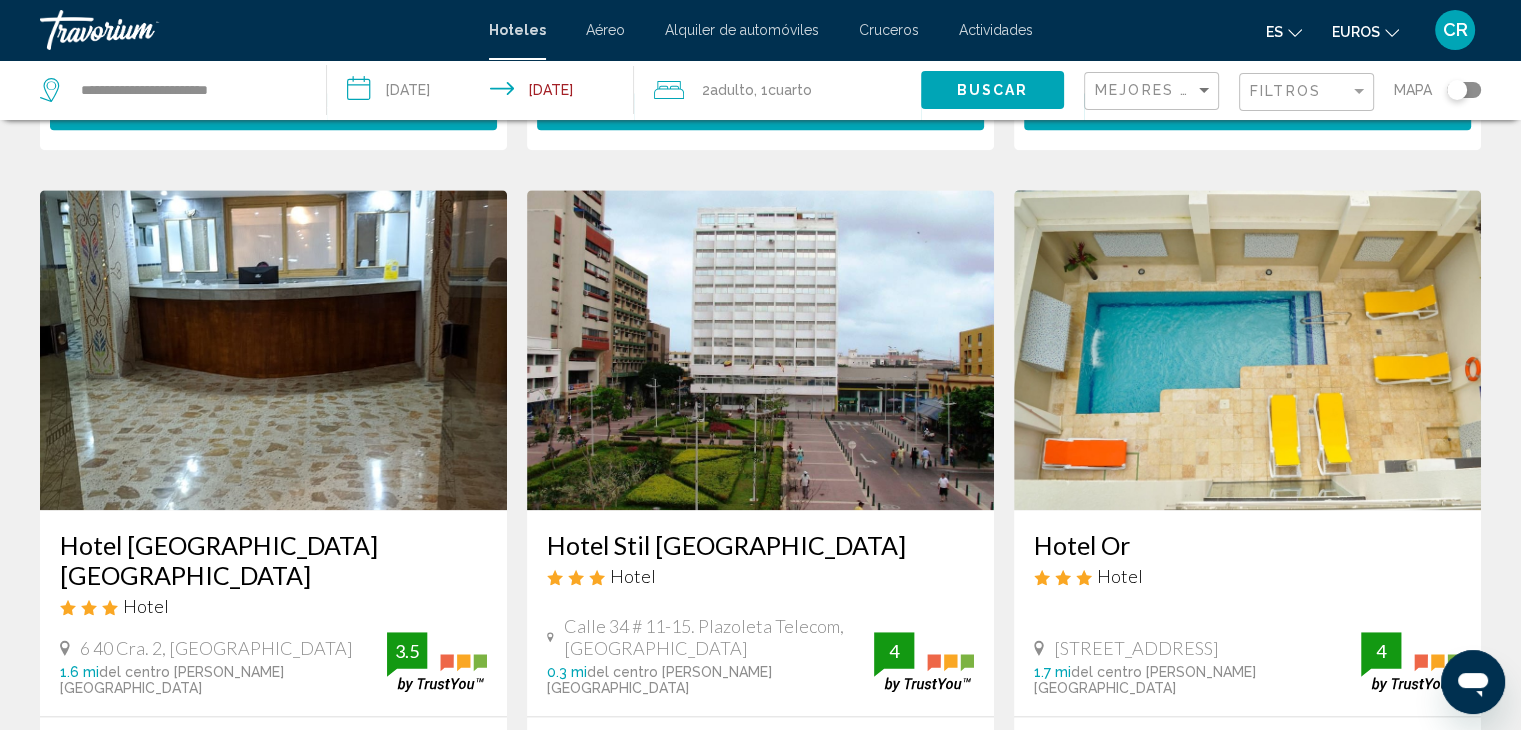 click at bounding box center (760, 350) 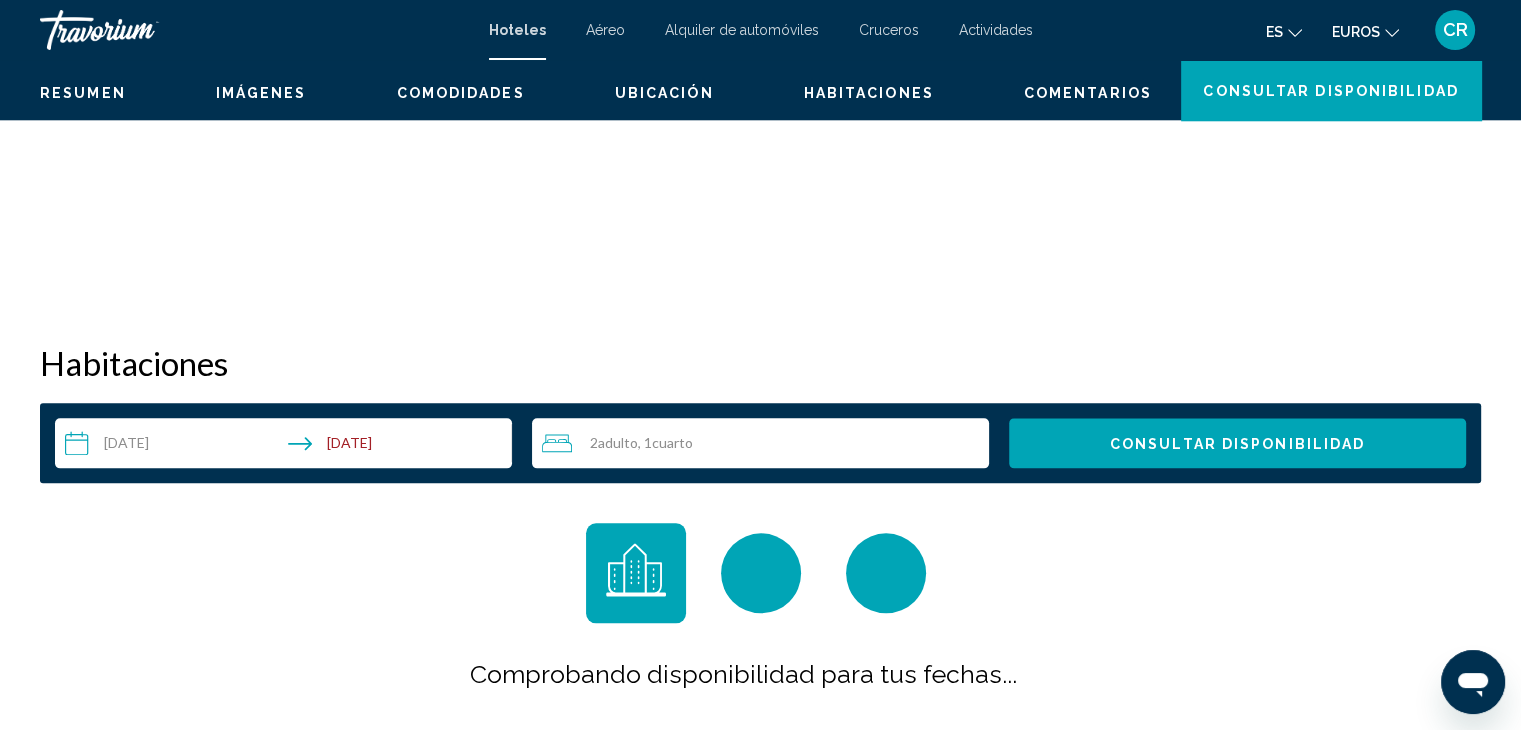 scroll, scrollTop: 0, scrollLeft: 0, axis: both 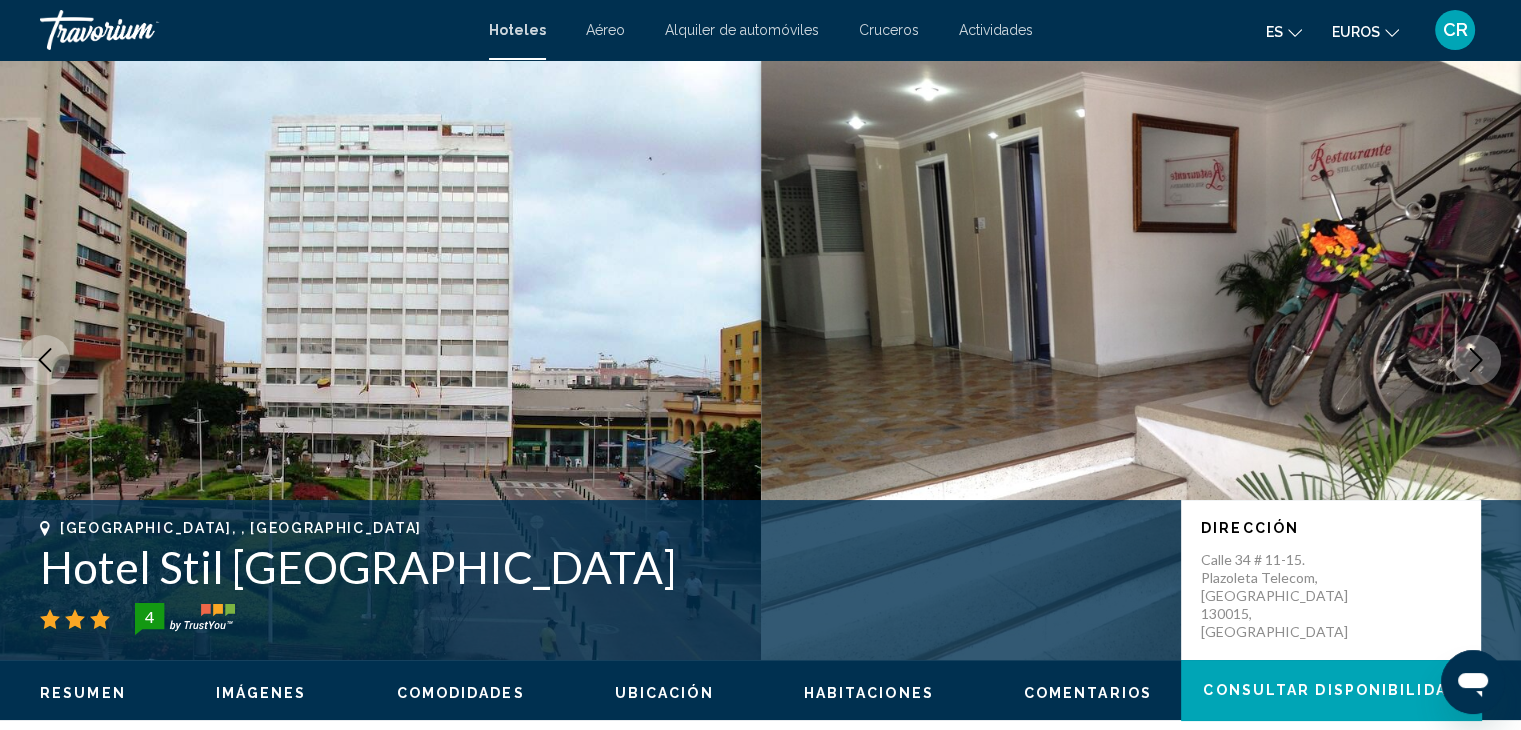 click 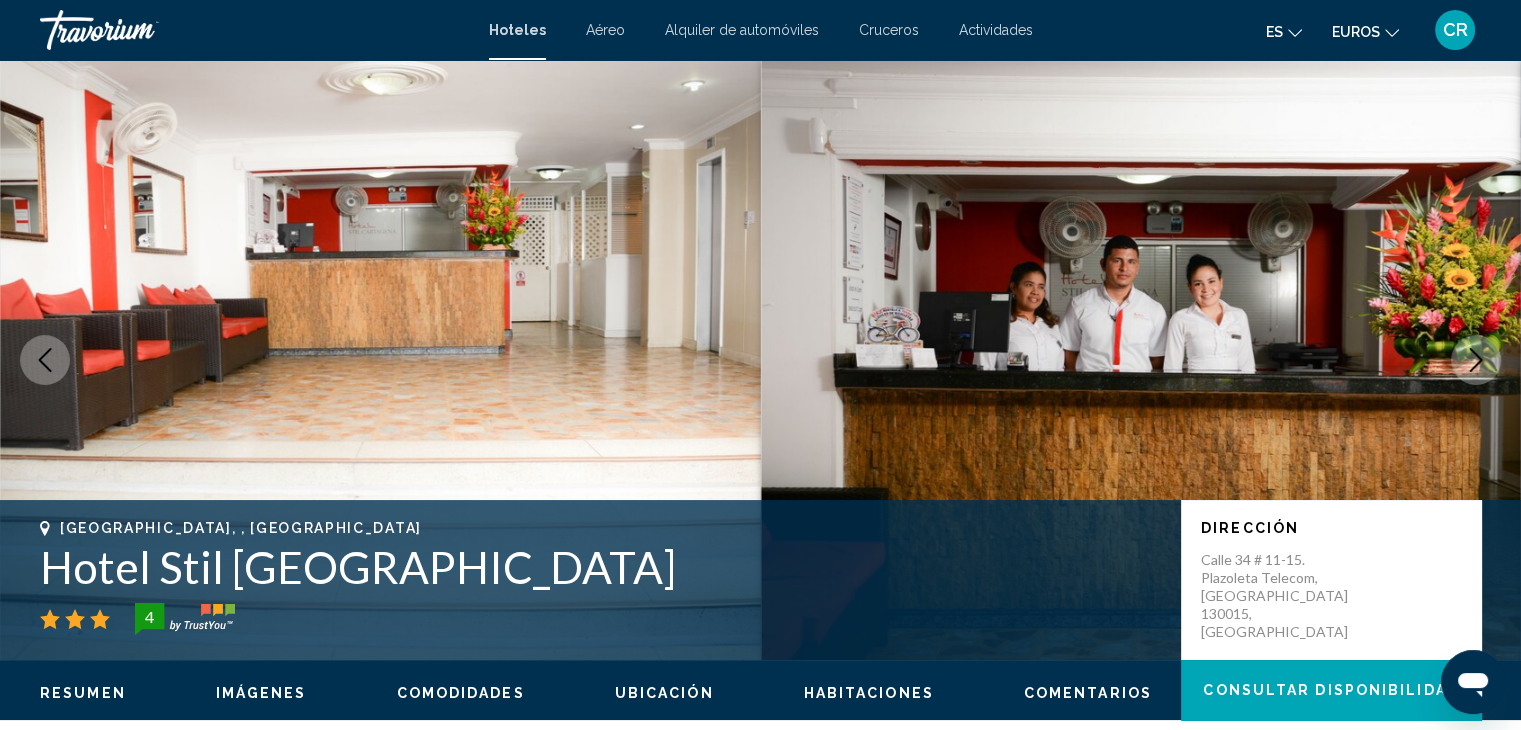 click 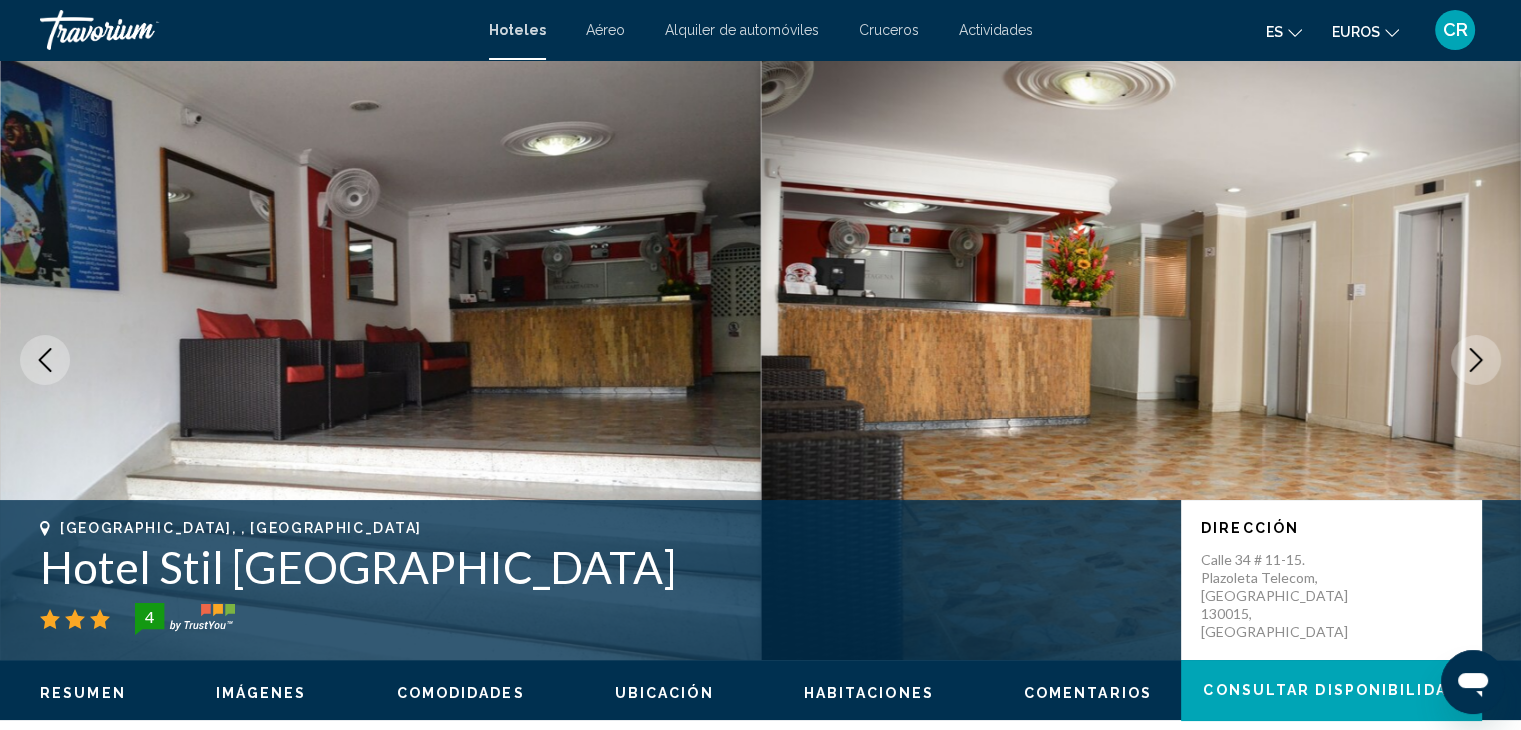 click 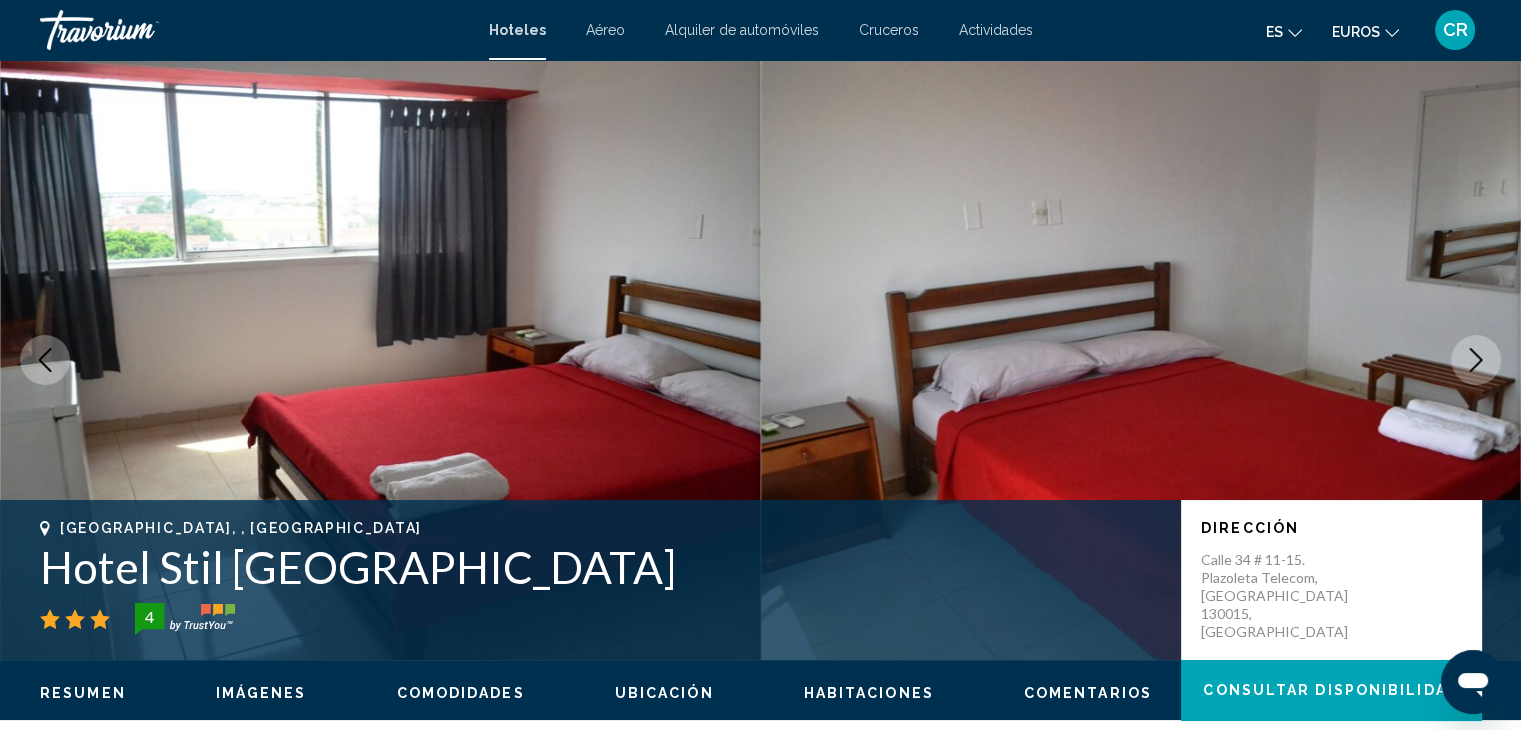 click 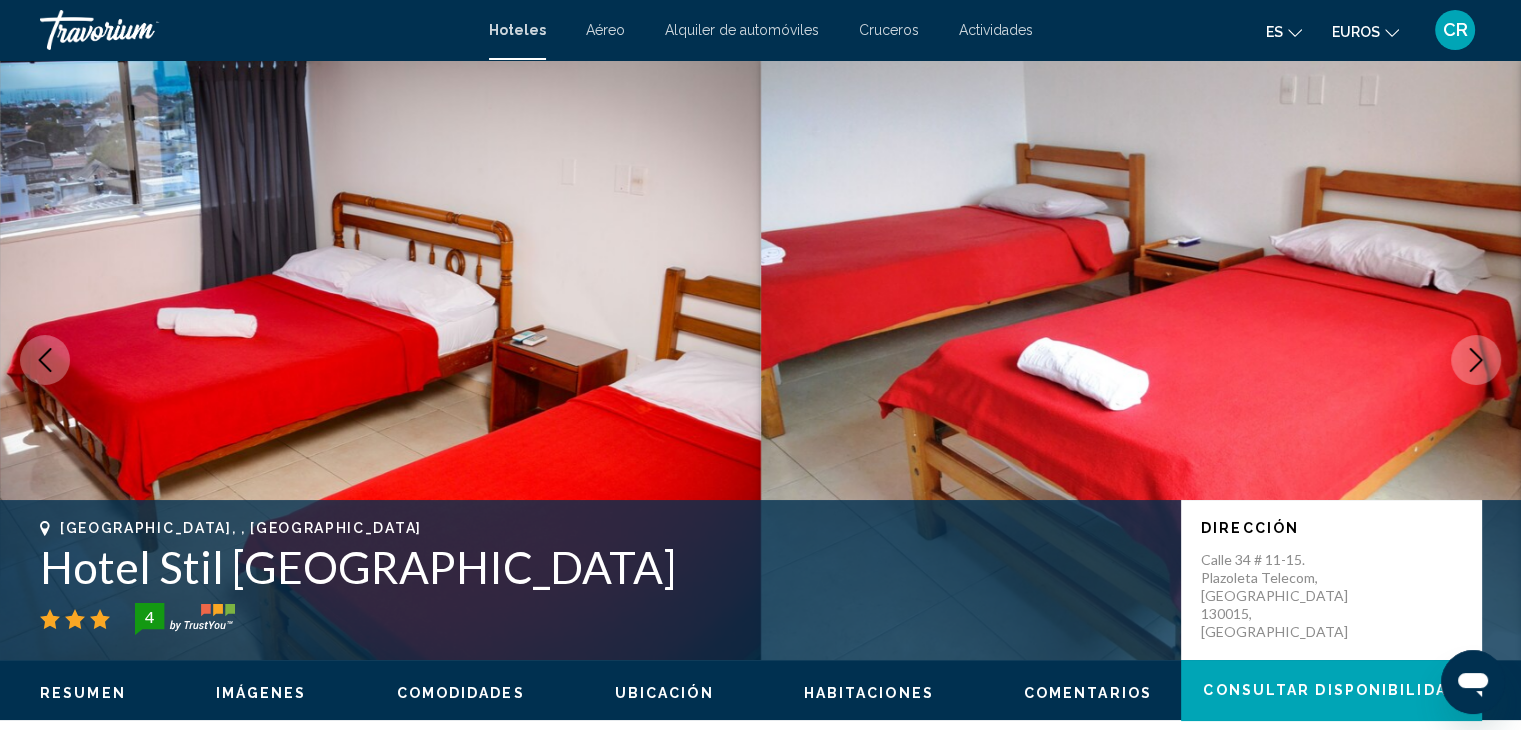 click 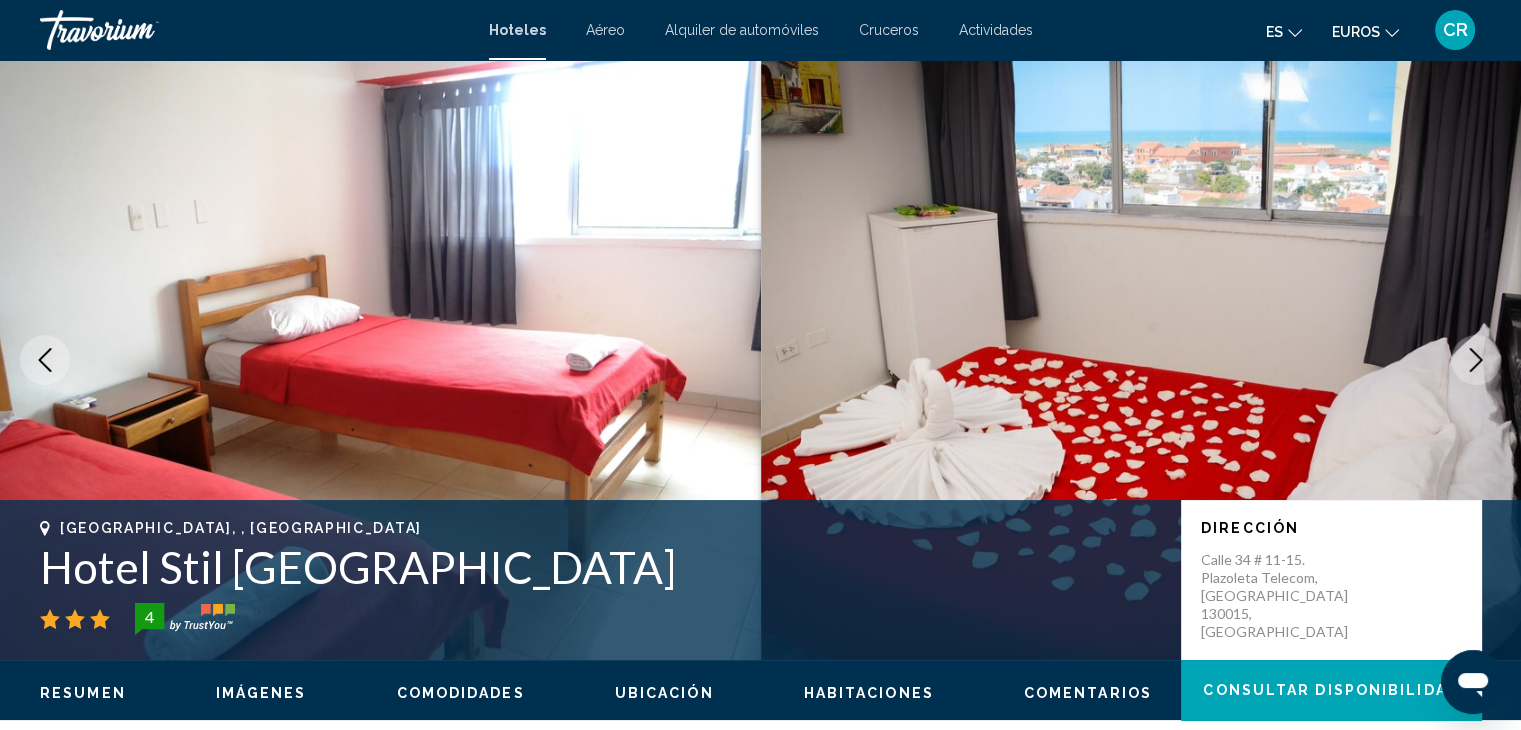 click 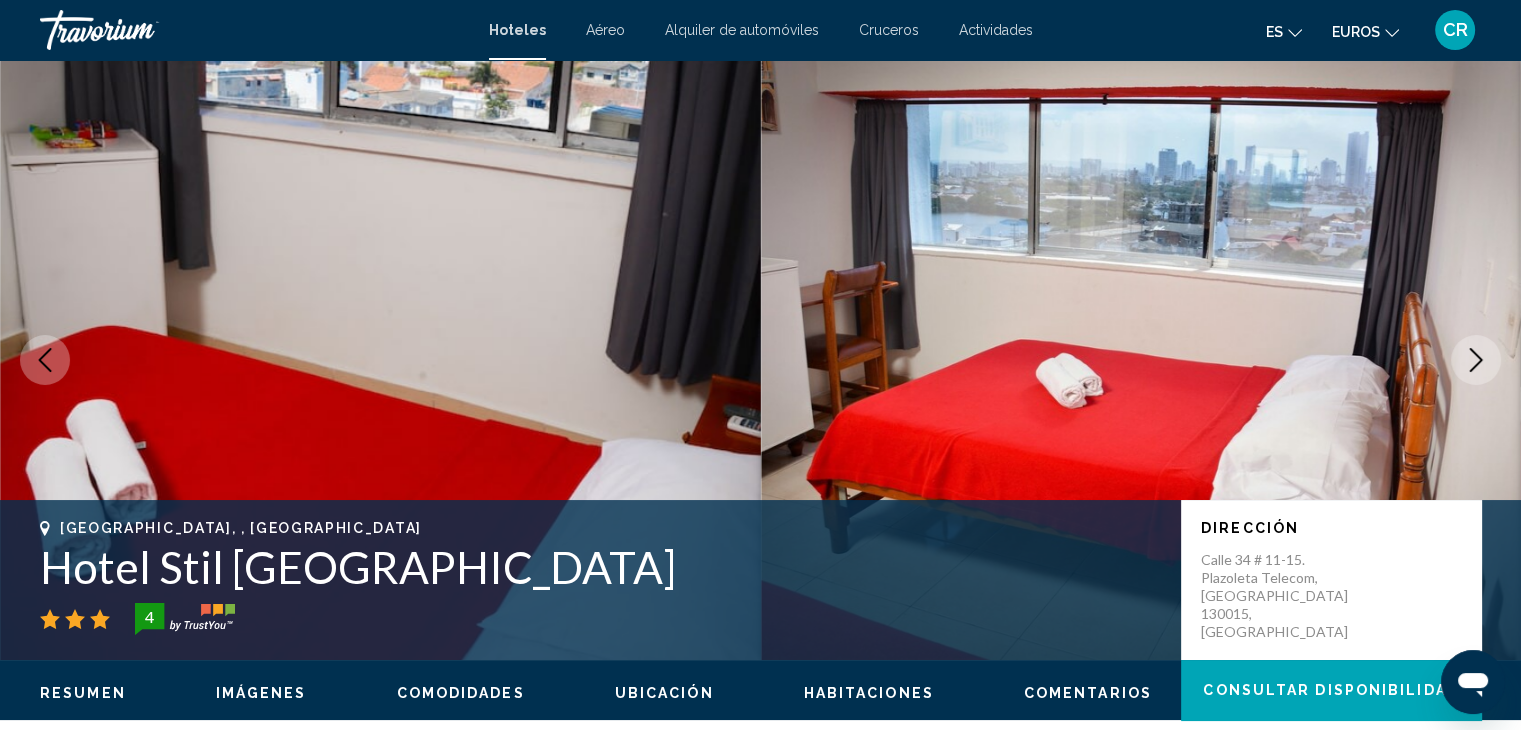 click 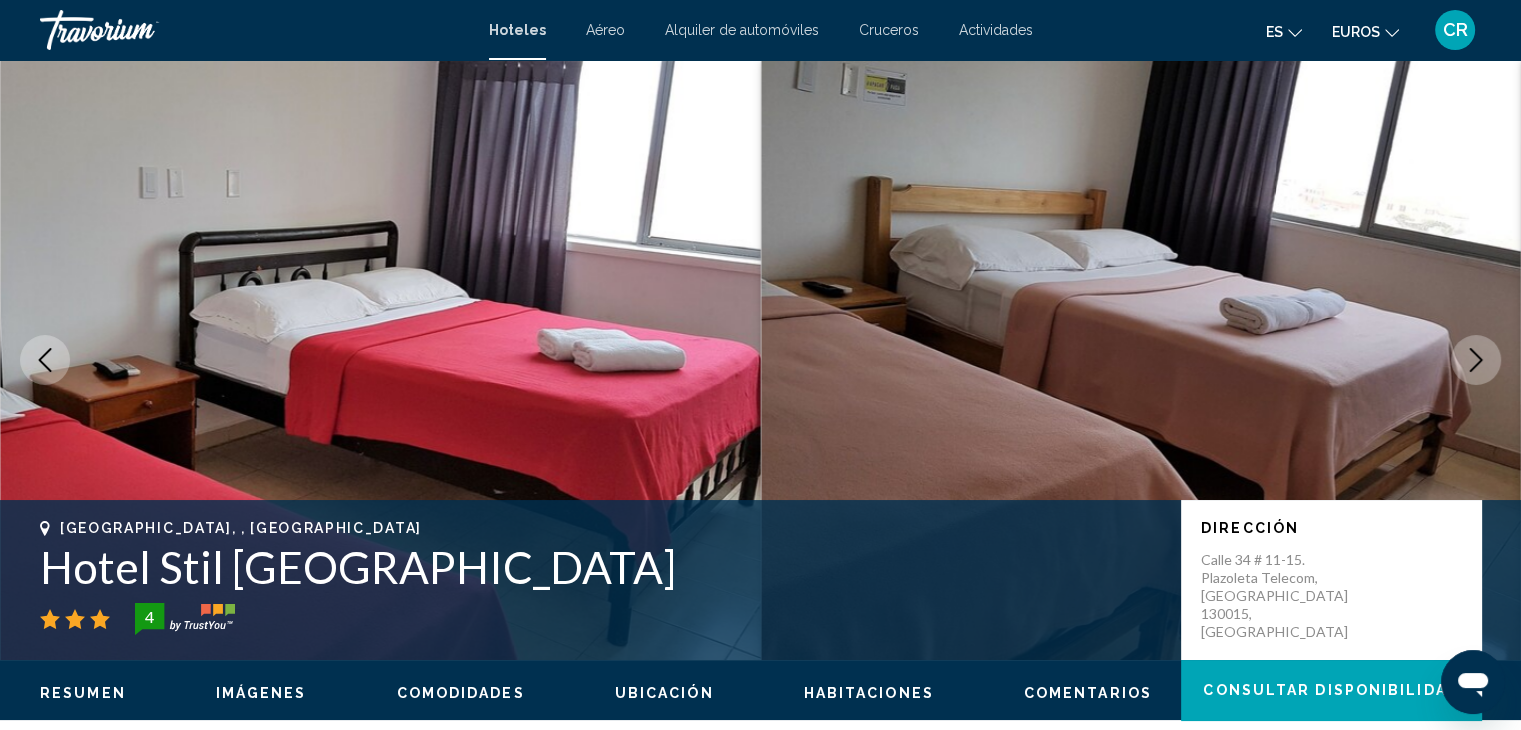 click 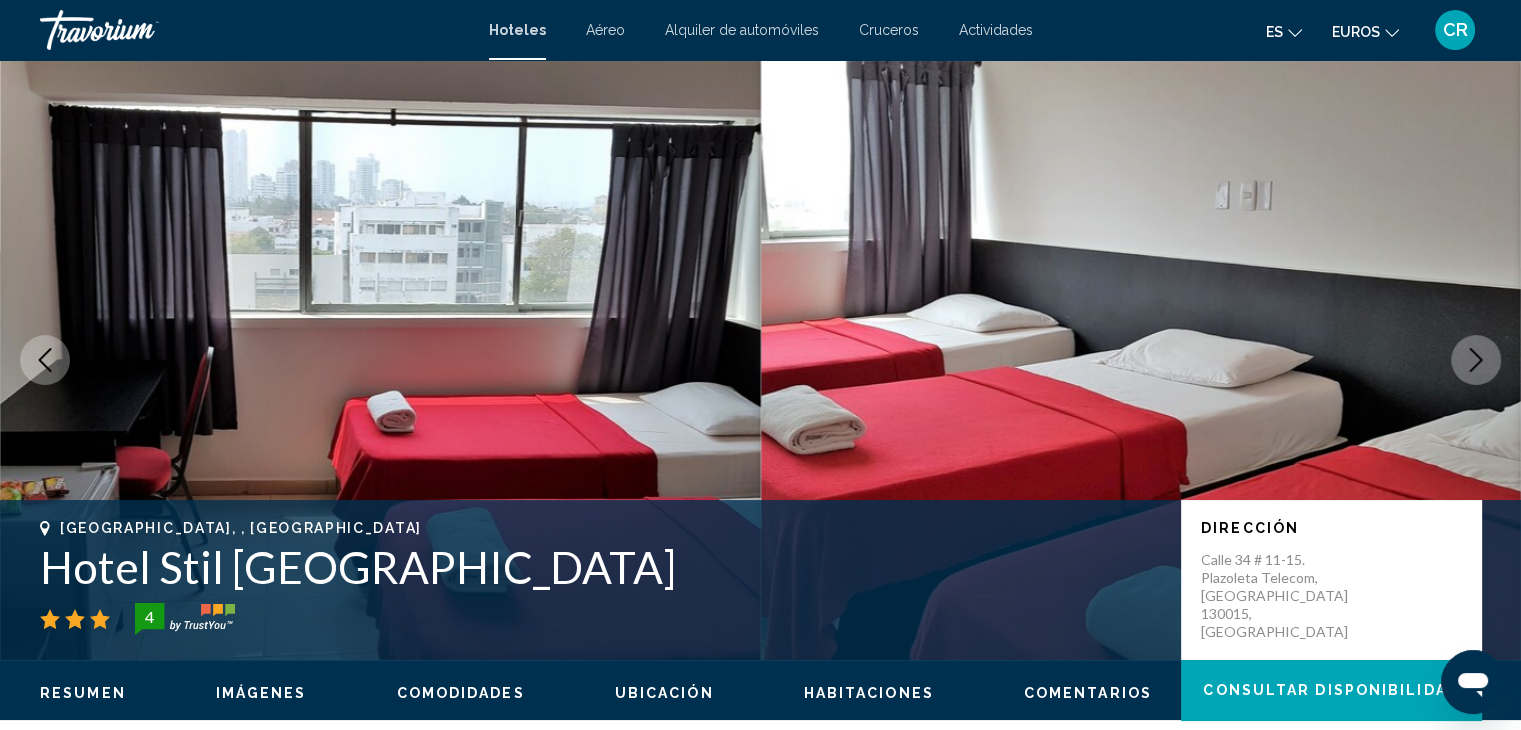 click 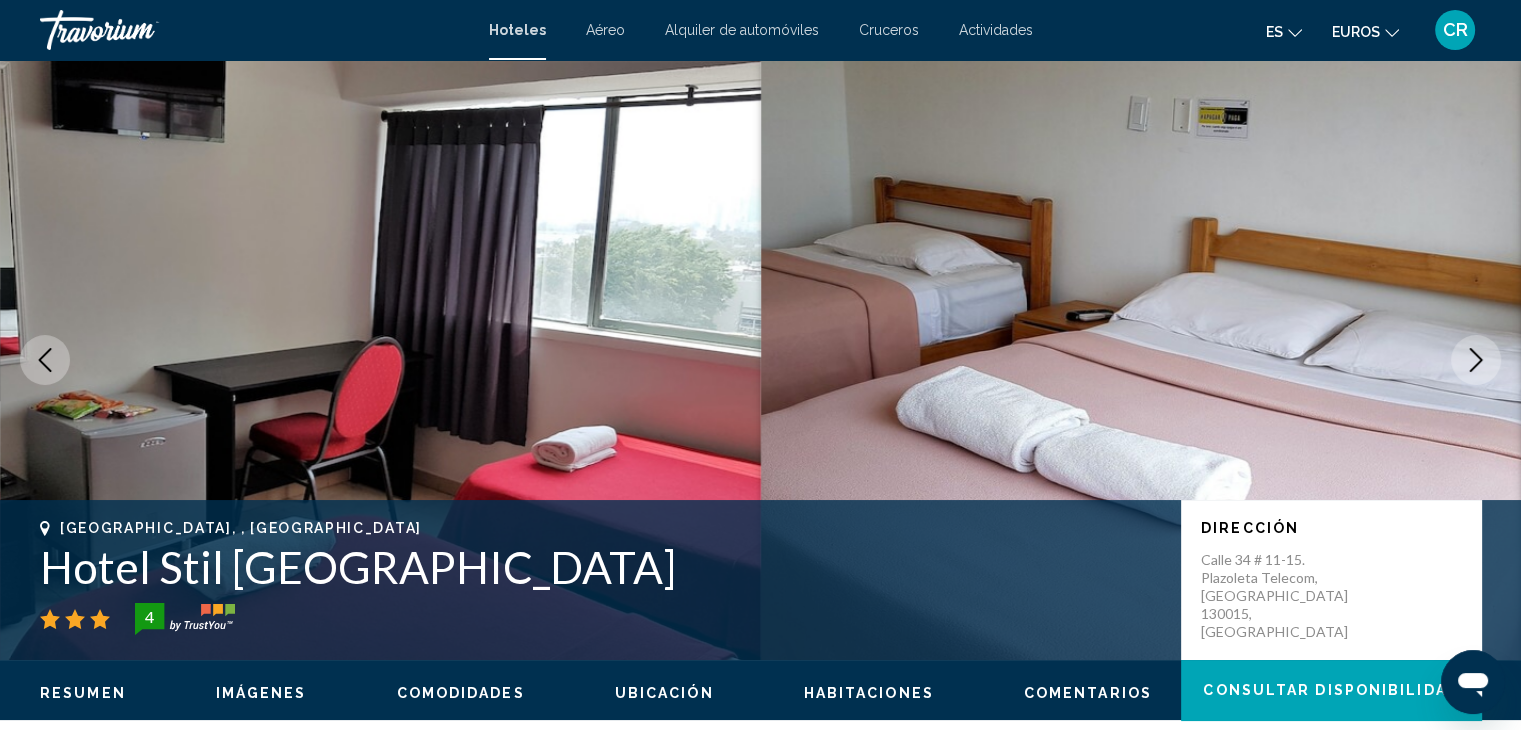 click 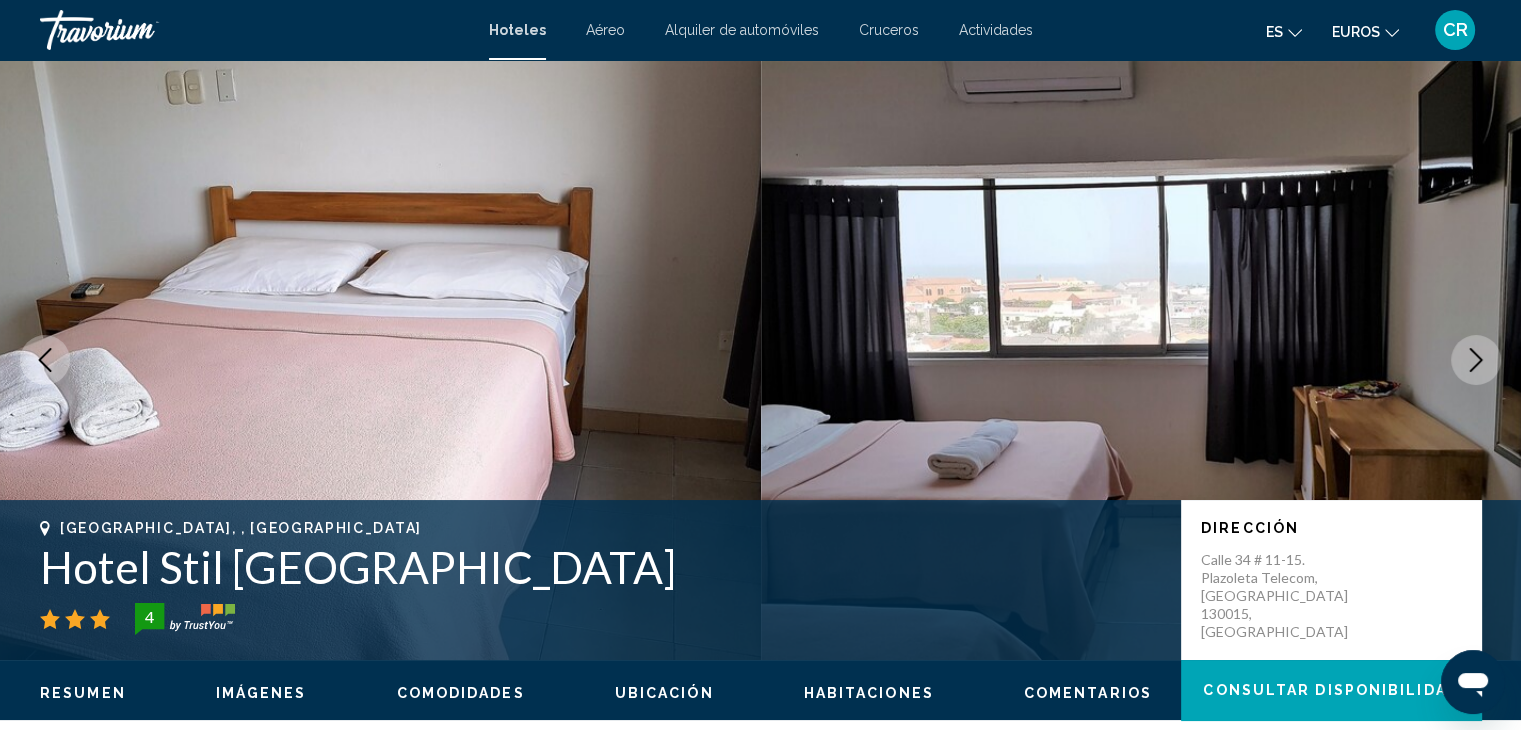 click 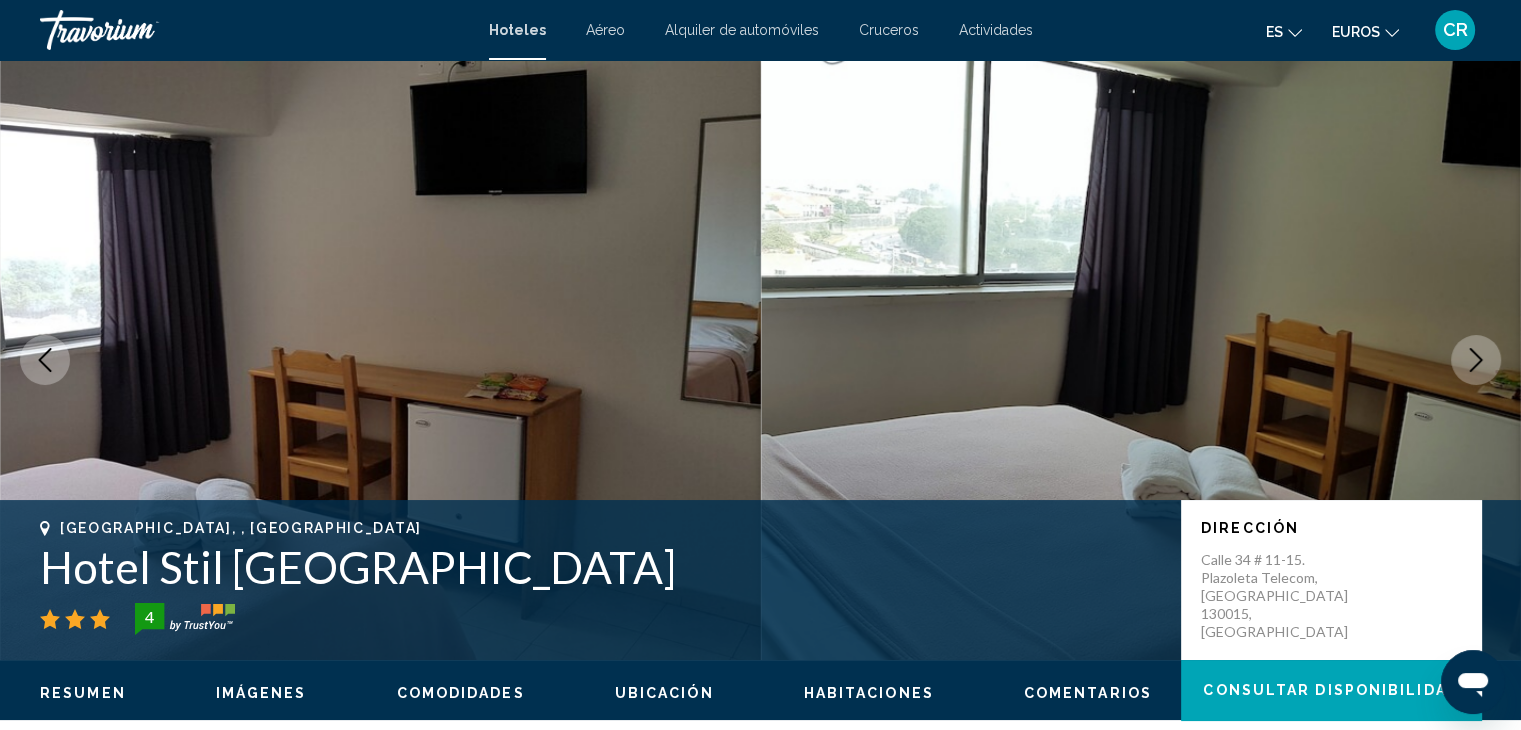 click 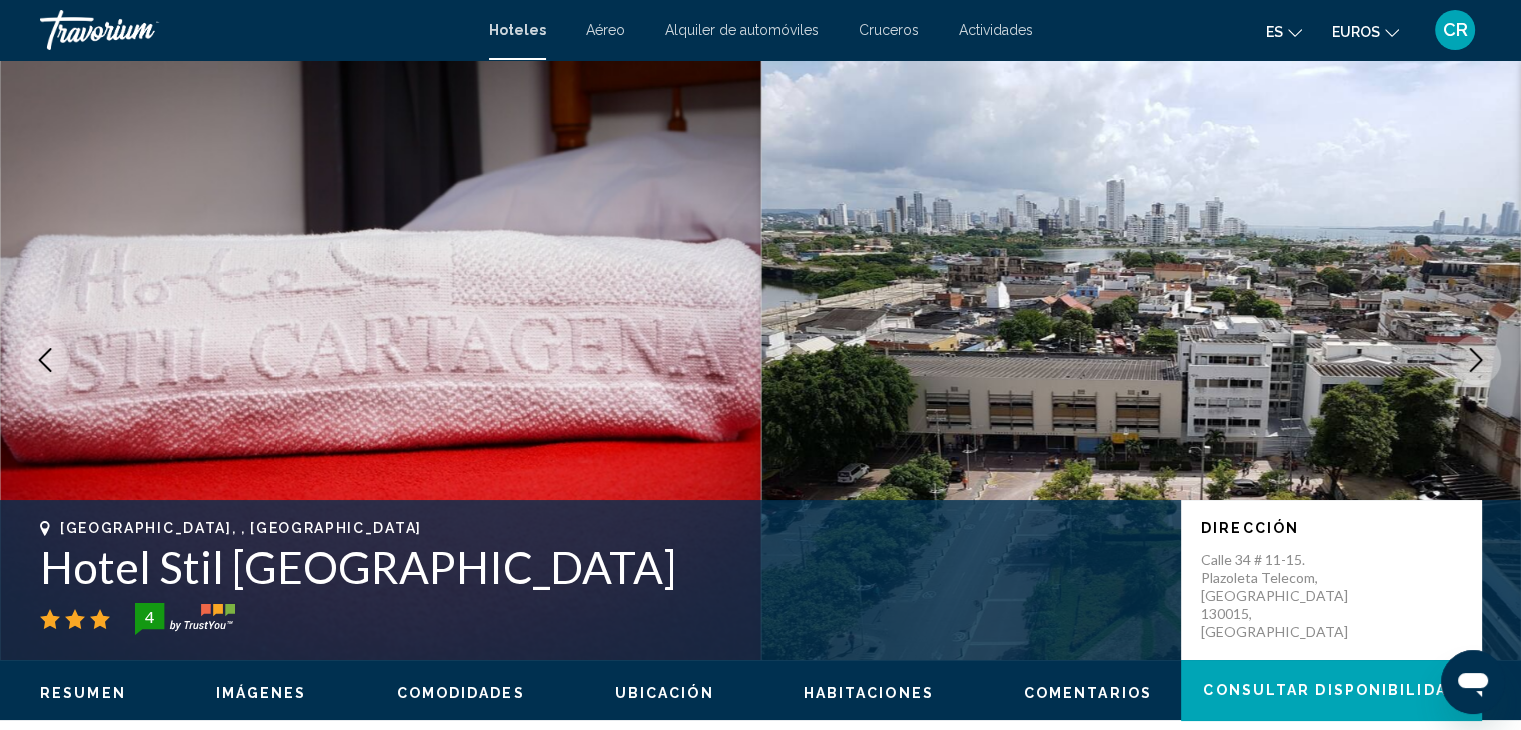 click 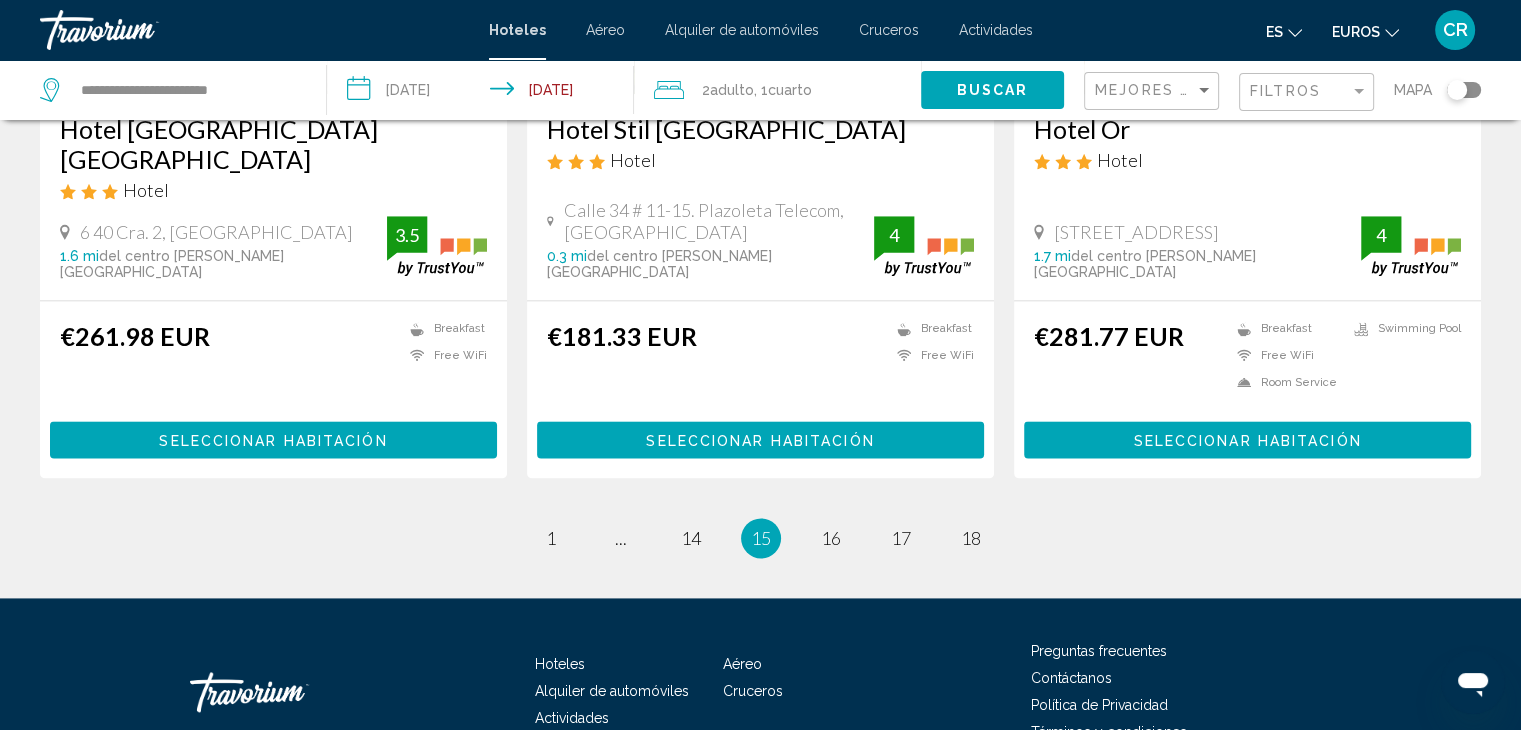 scroll, scrollTop: 2620, scrollLeft: 0, axis: vertical 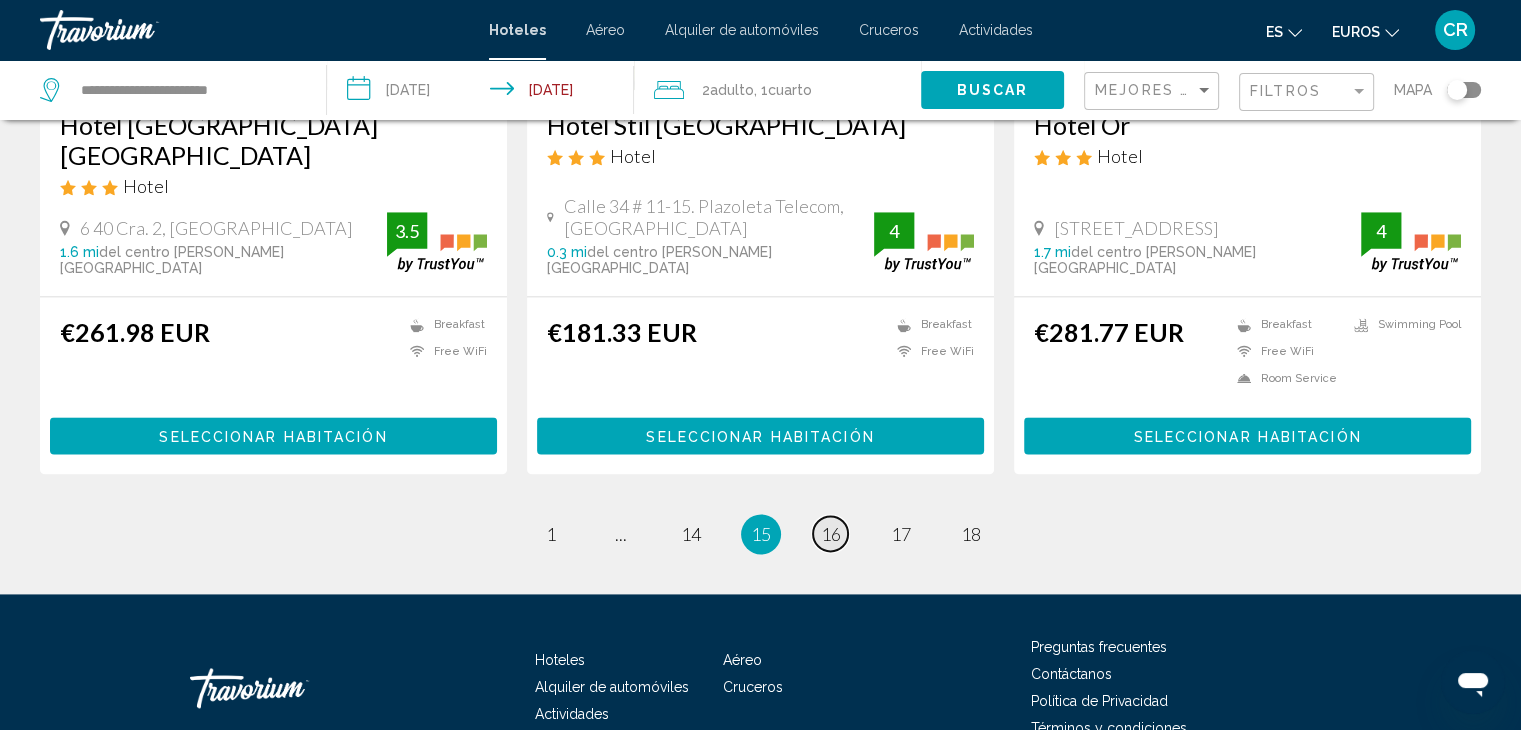 click on "page  16" at bounding box center (830, 533) 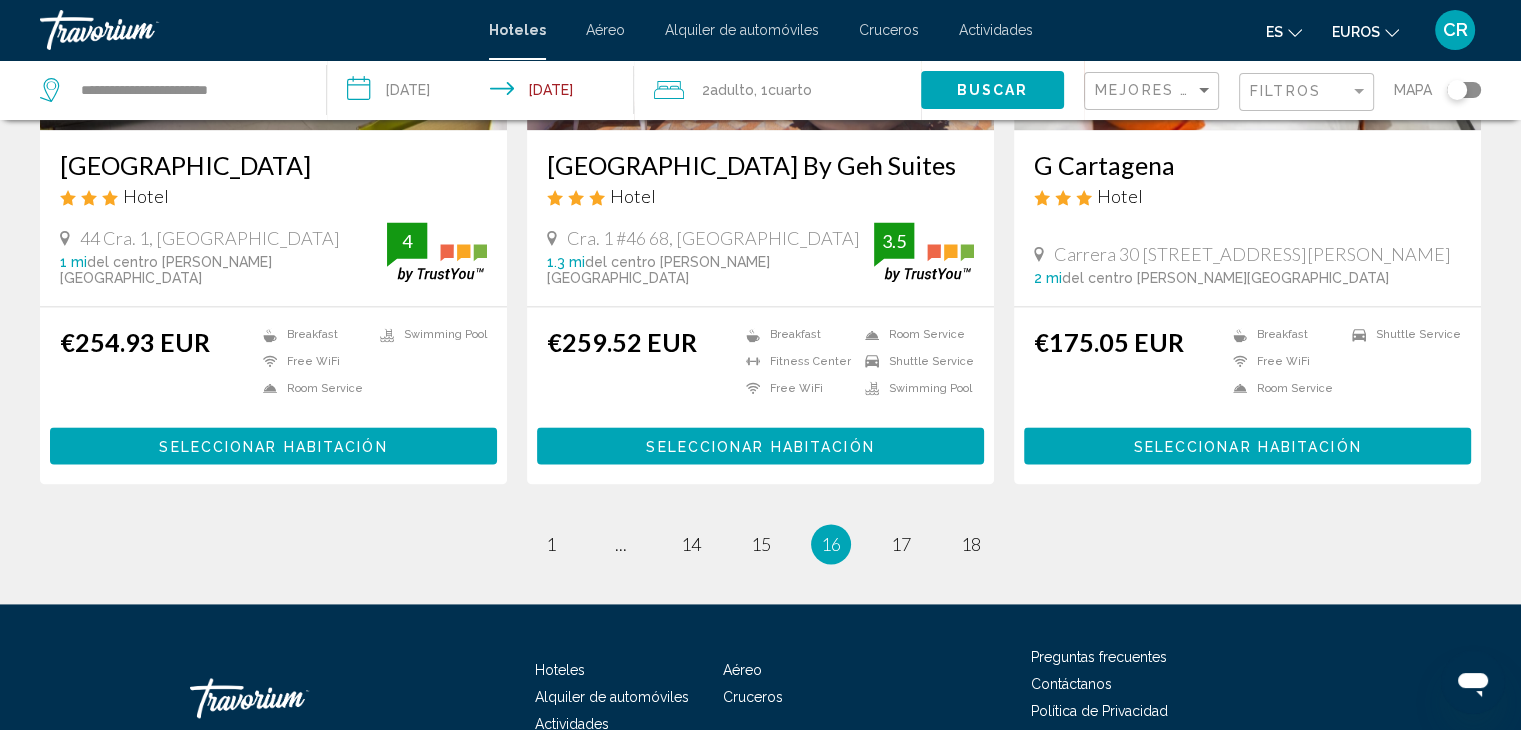 scroll, scrollTop: 2671, scrollLeft: 0, axis: vertical 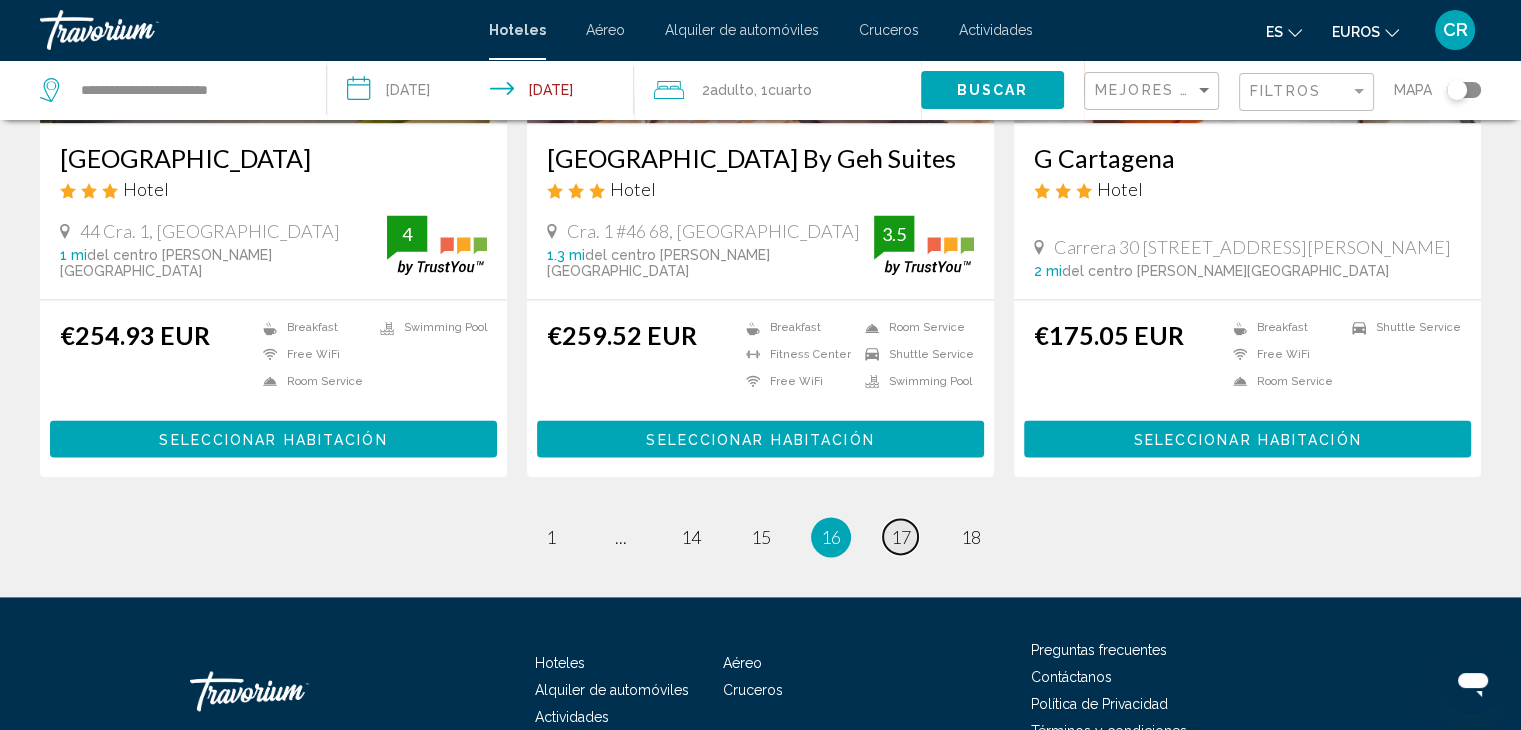 click on "17" at bounding box center [901, 537] 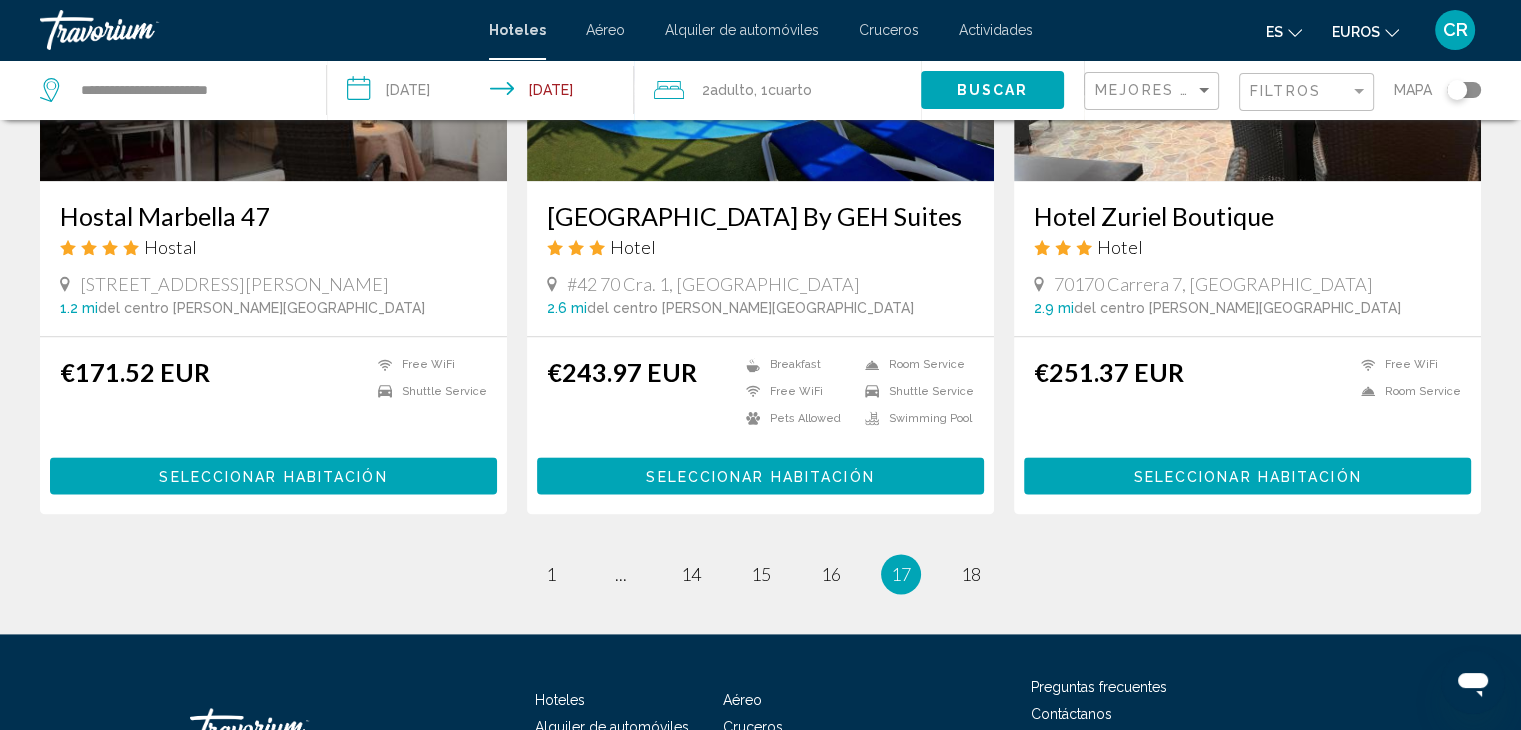 scroll, scrollTop: 2500, scrollLeft: 0, axis: vertical 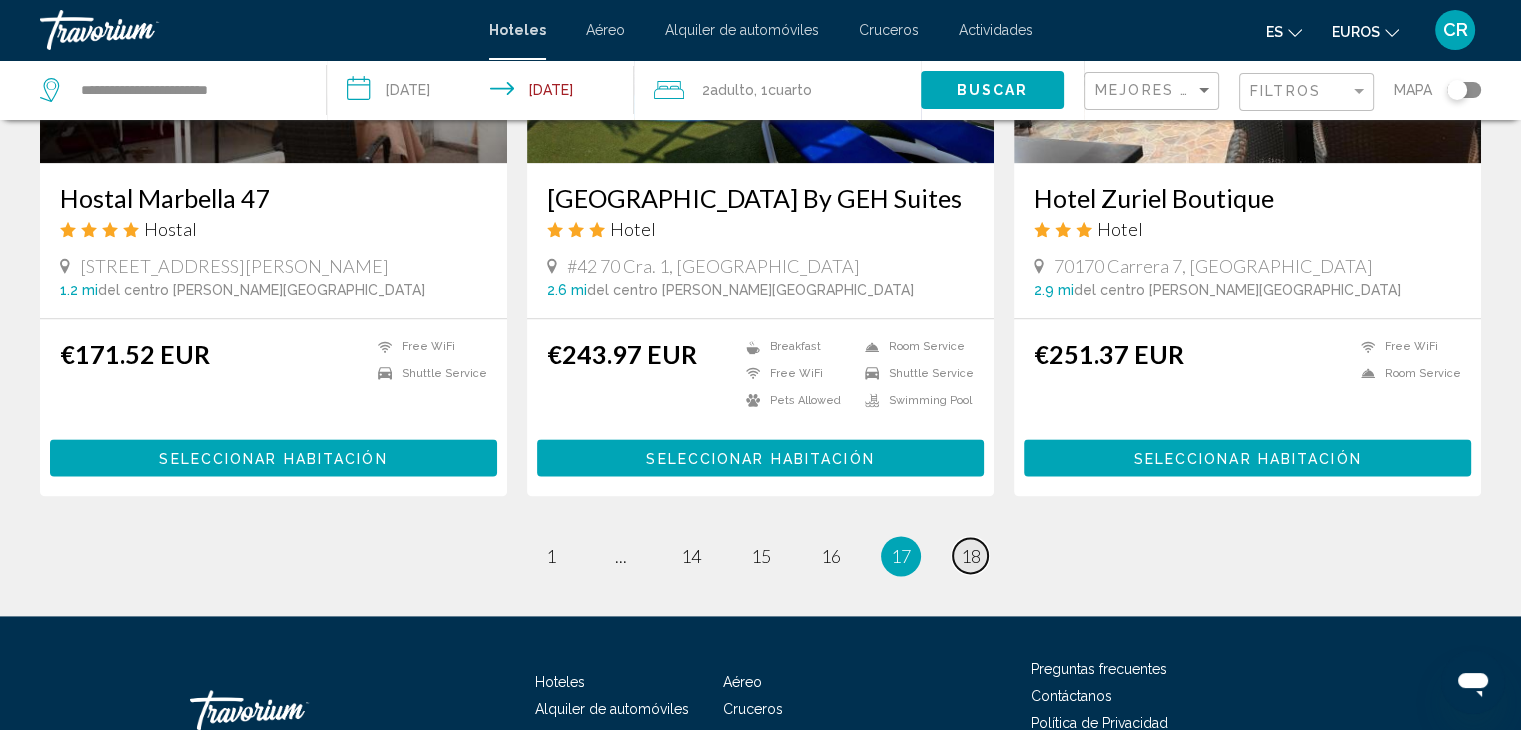 click on "18" at bounding box center (971, 556) 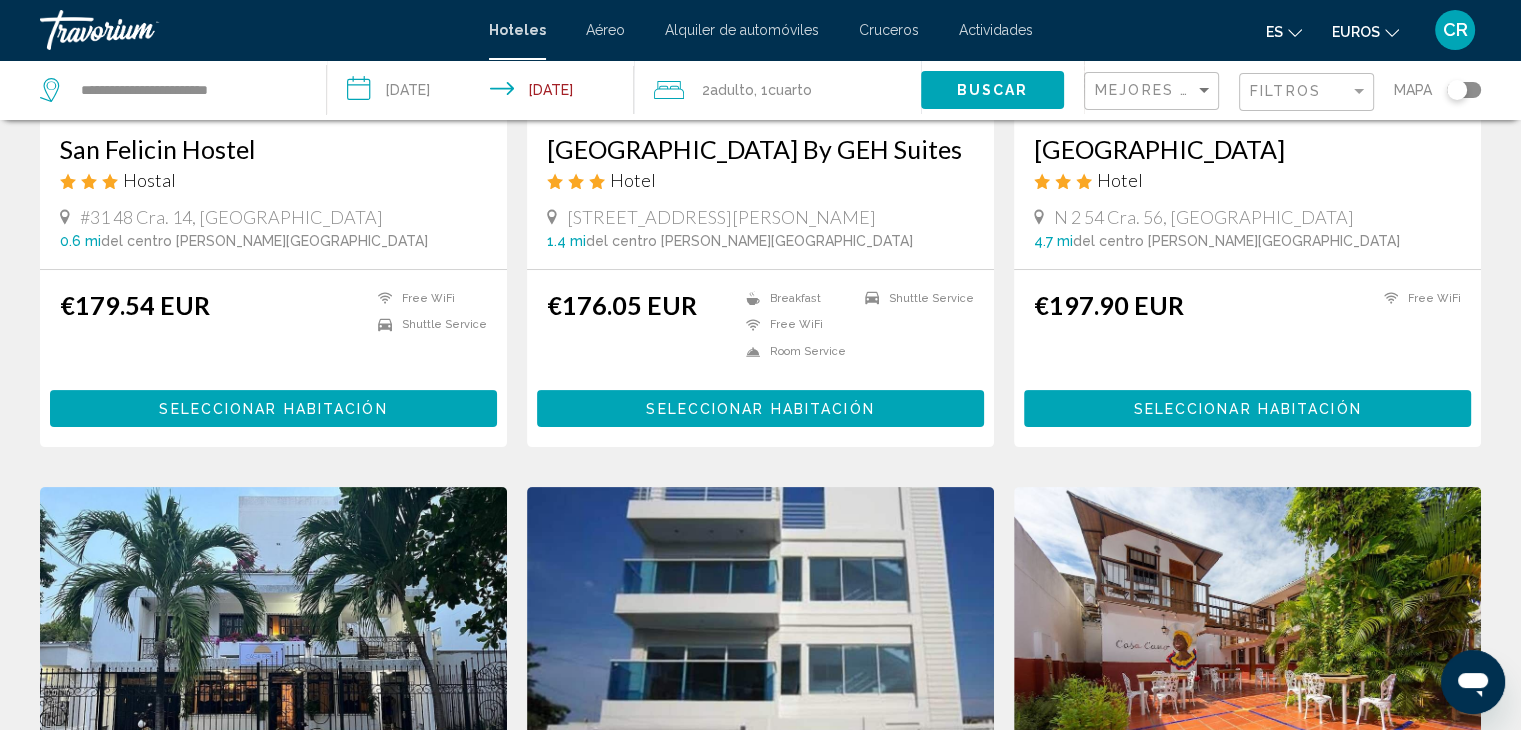 scroll, scrollTop: 0, scrollLeft: 0, axis: both 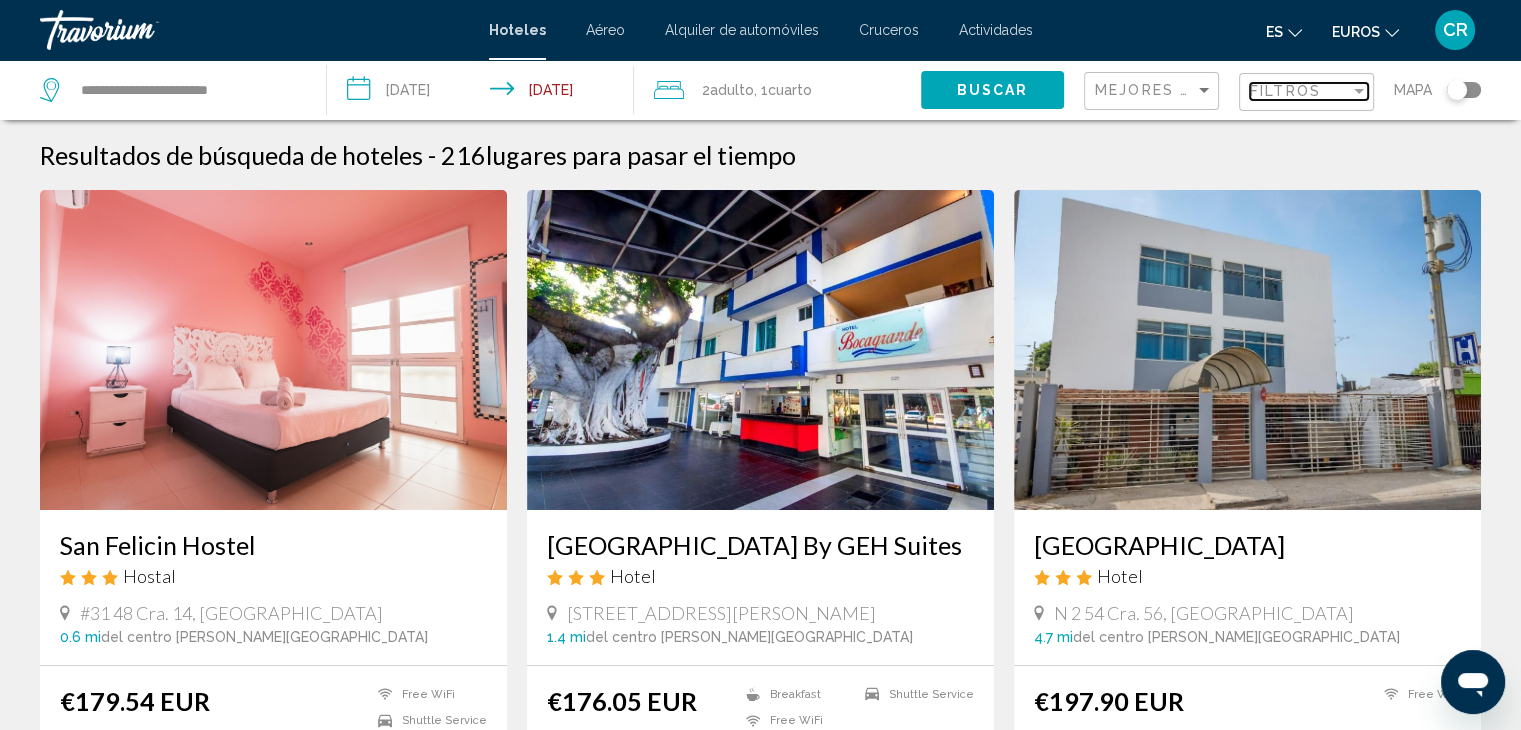 click on "Filtros" at bounding box center (1300, 91) 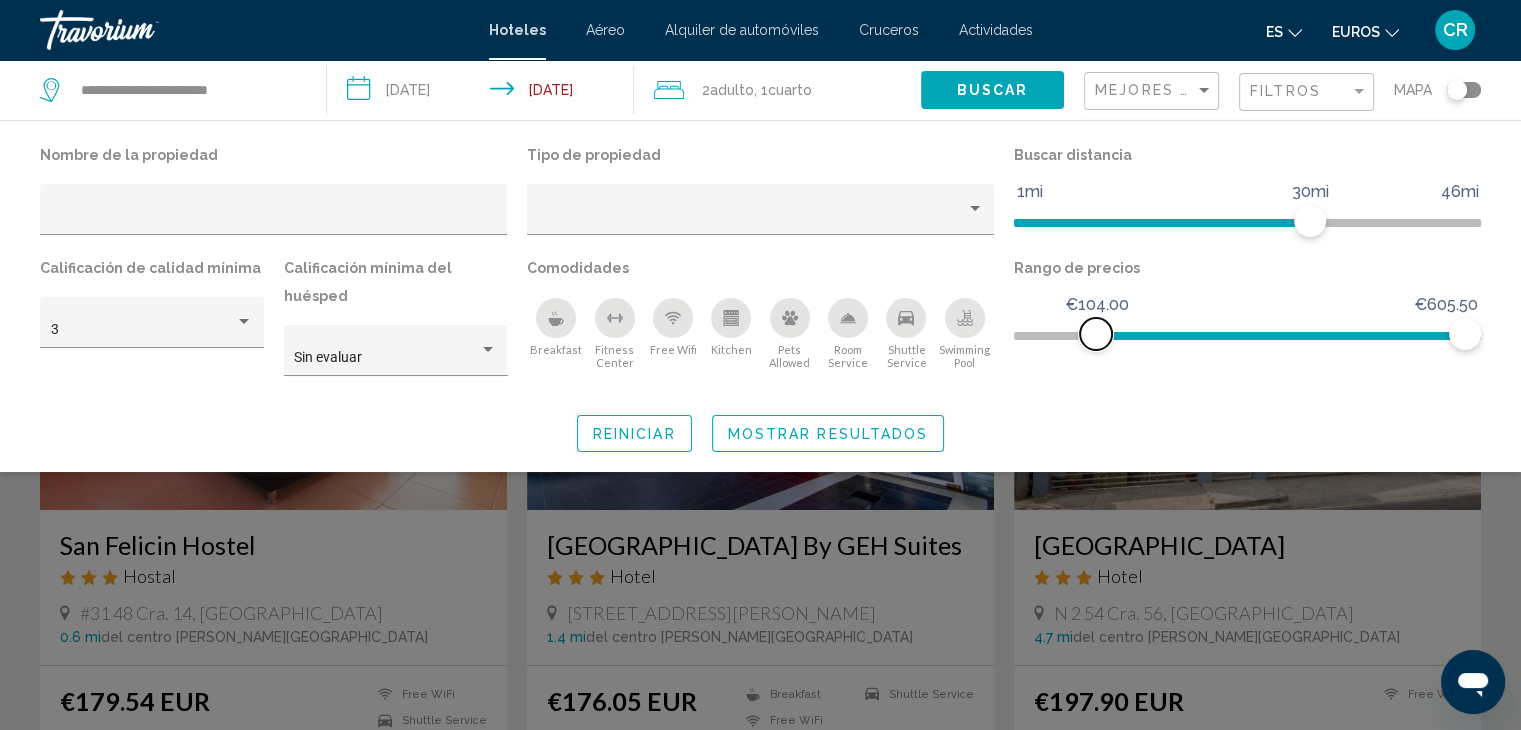 drag, startPoint x: 1030, startPoint y: 333, endPoint x: 1096, endPoint y: 333, distance: 66 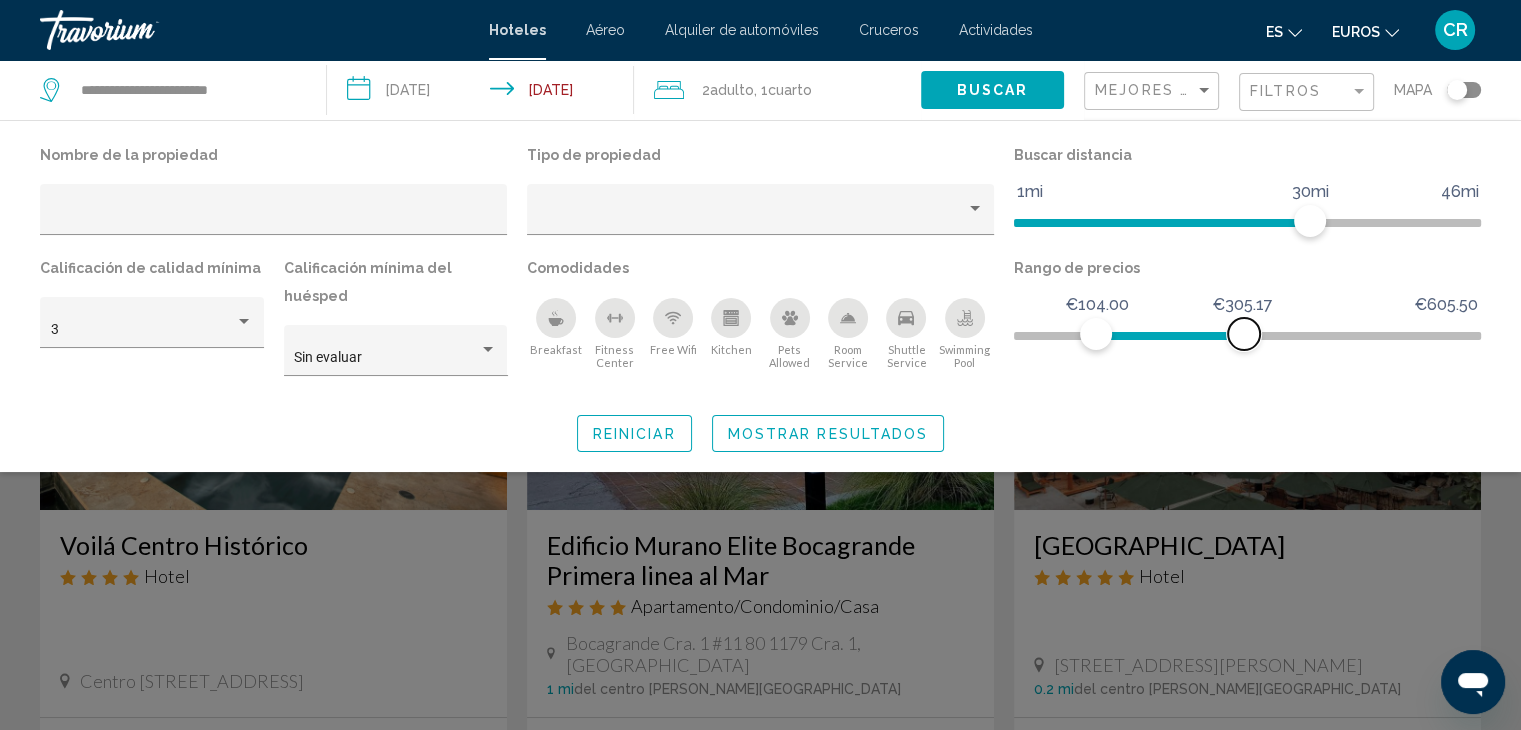 drag, startPoint x: 1454, startPoint y: 334, endPoint x: 1244, endPoint y: 341, distance: 210.11664 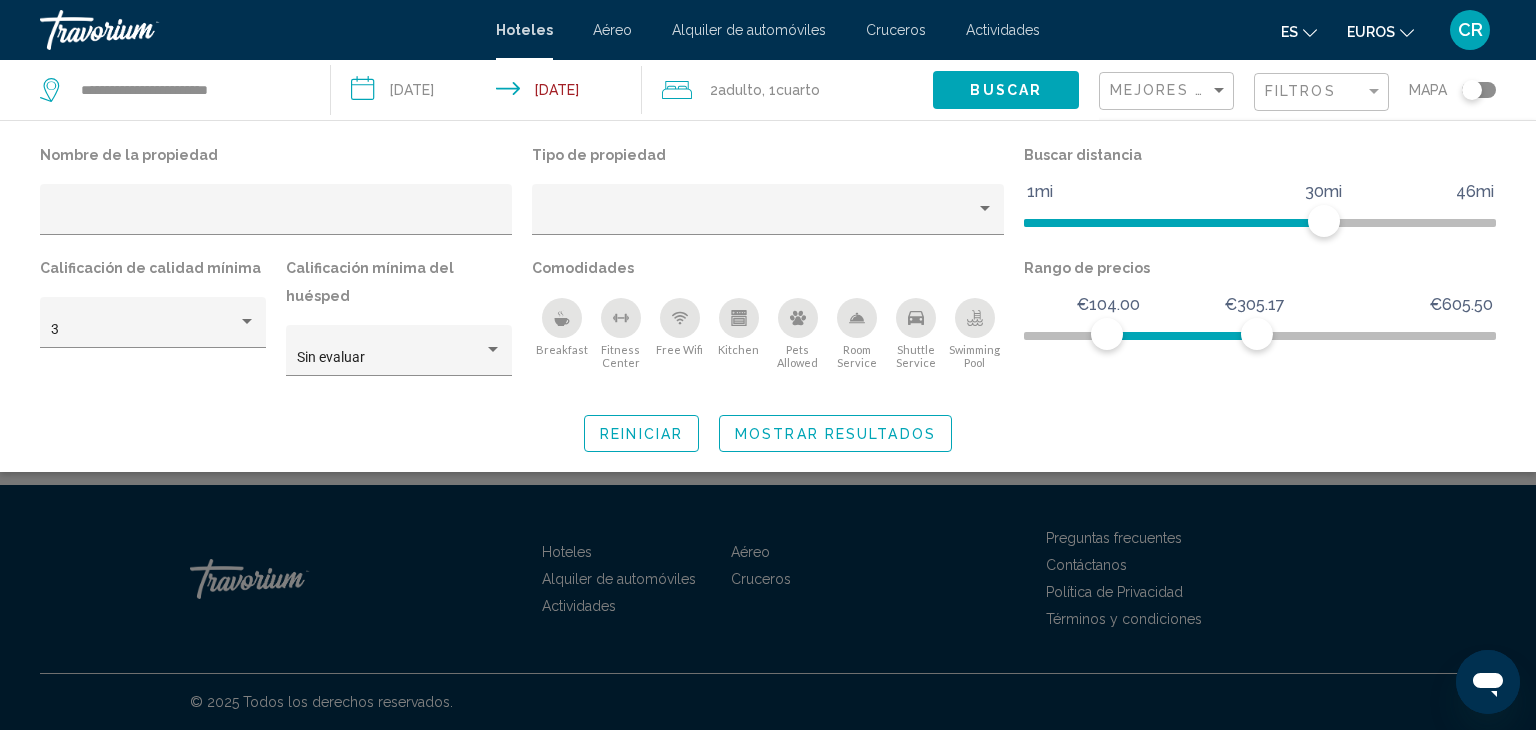 click on "Mostrar resultados" 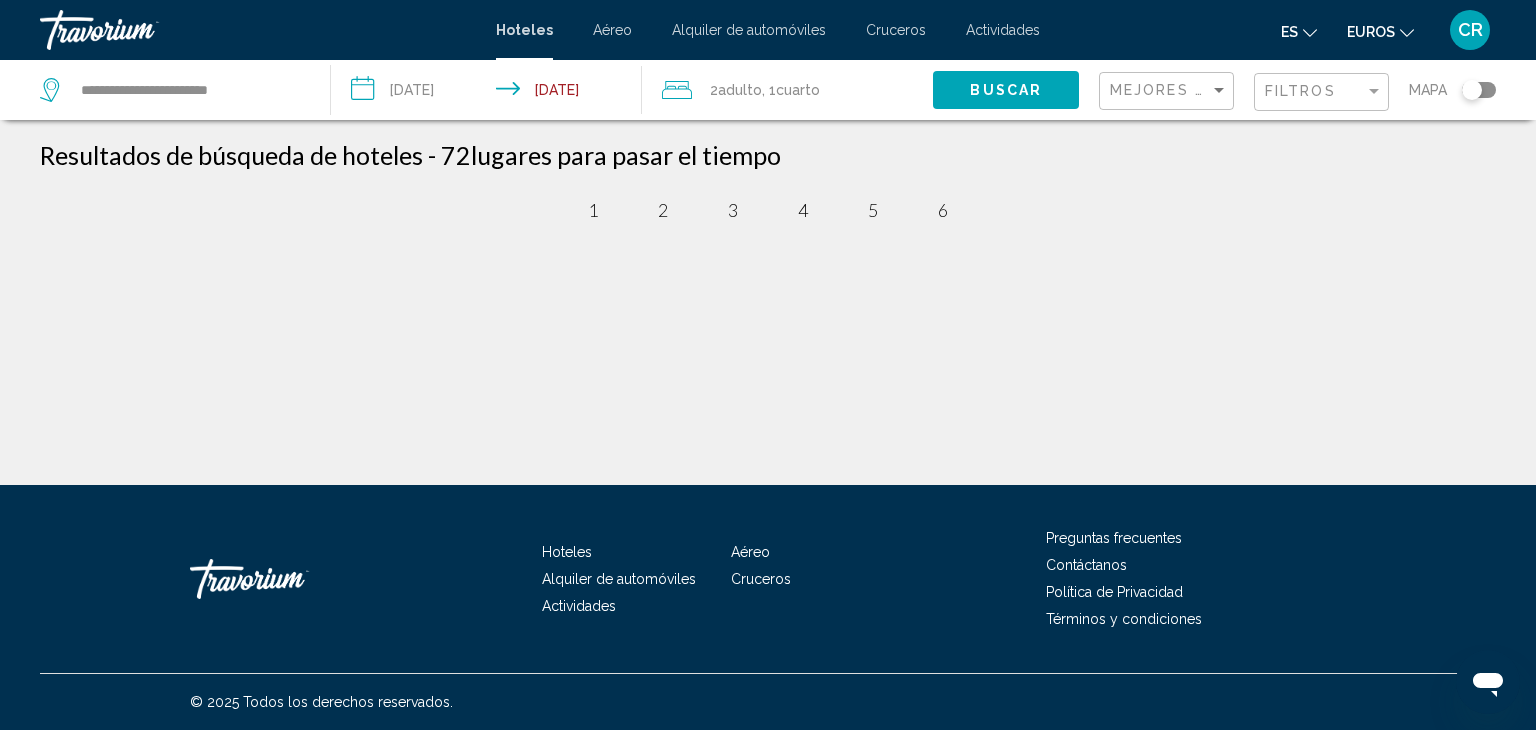 click on "**********" 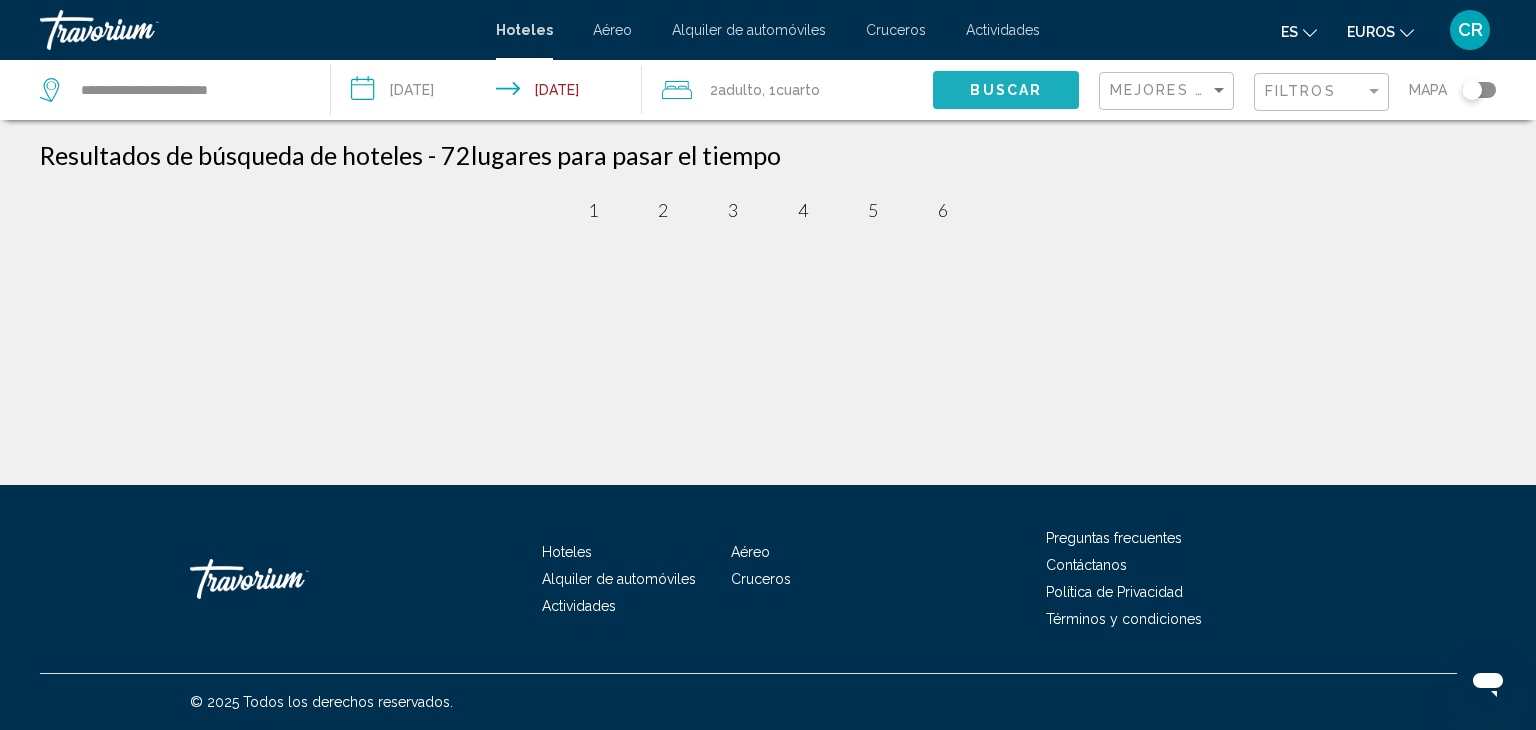 click on "Buscar" 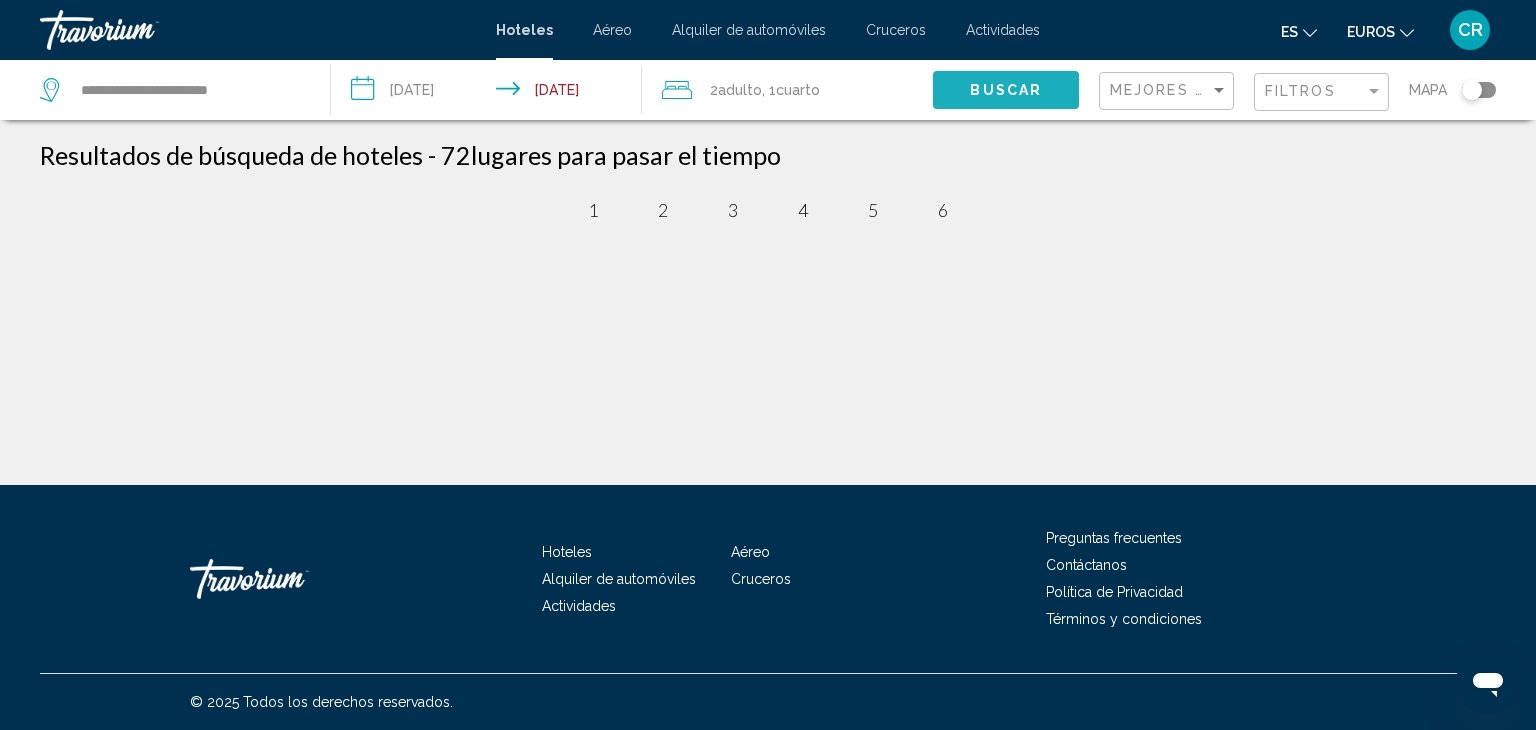 click on "Buscar" 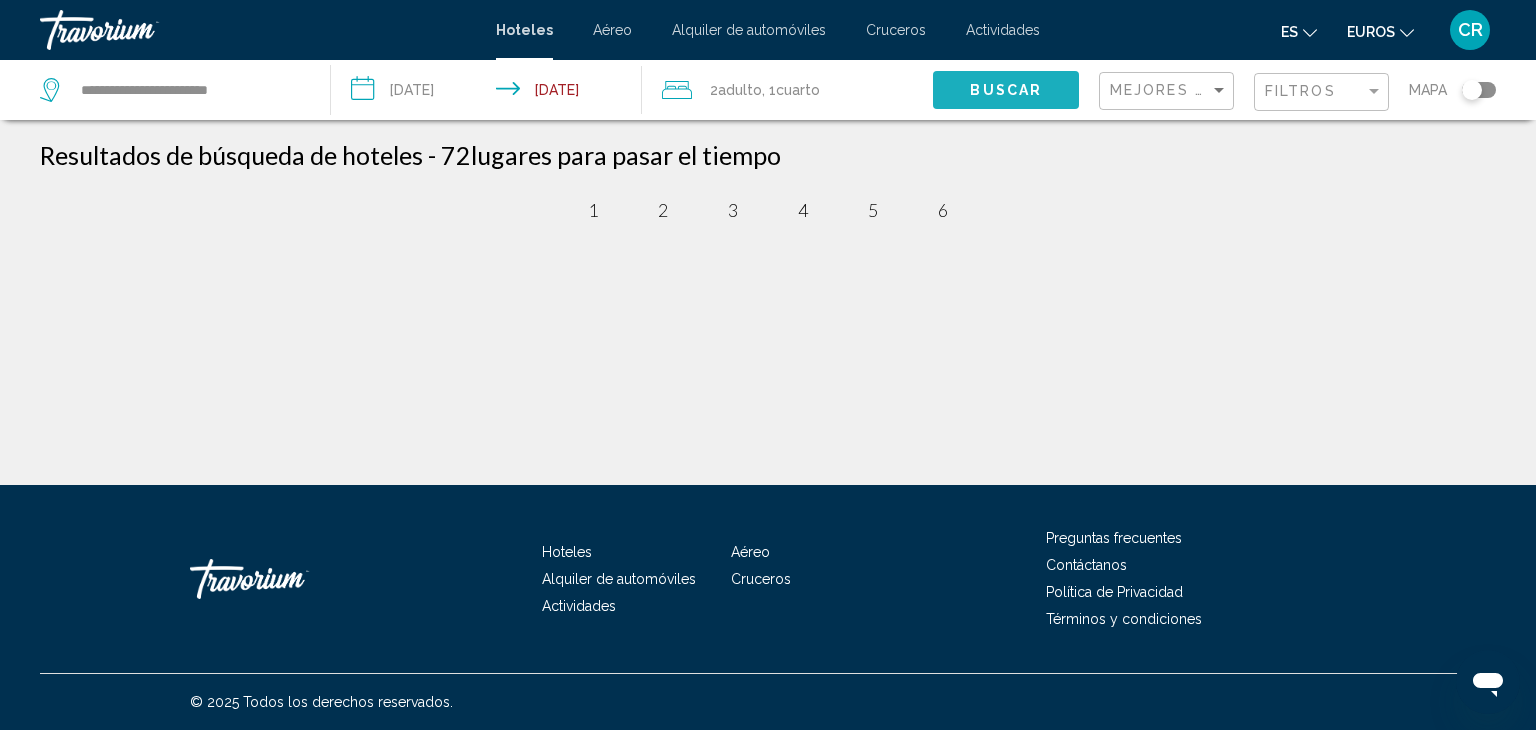 click on "Buscar" 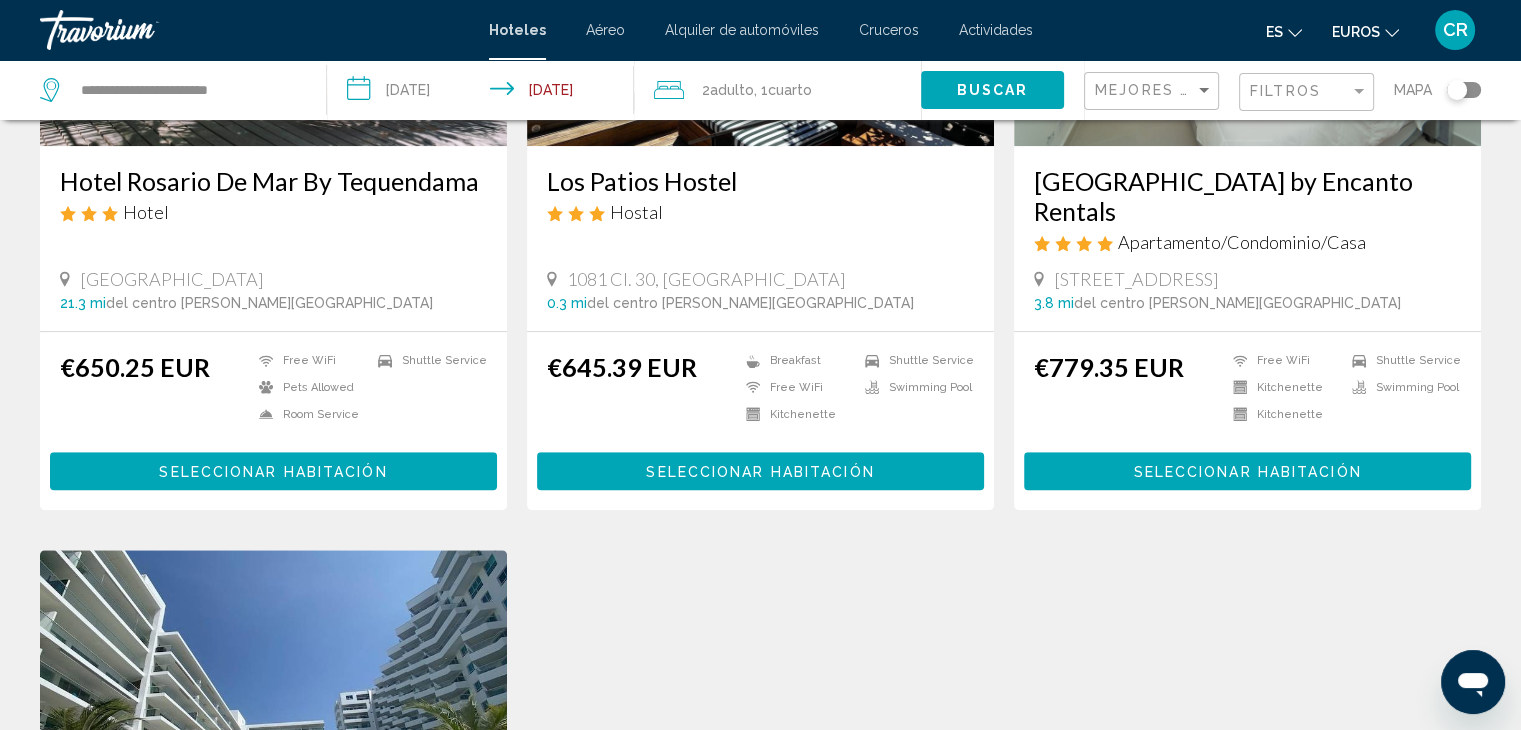 scroll, scrollTop: 1100, scrollLeft: 0, axis: vertical 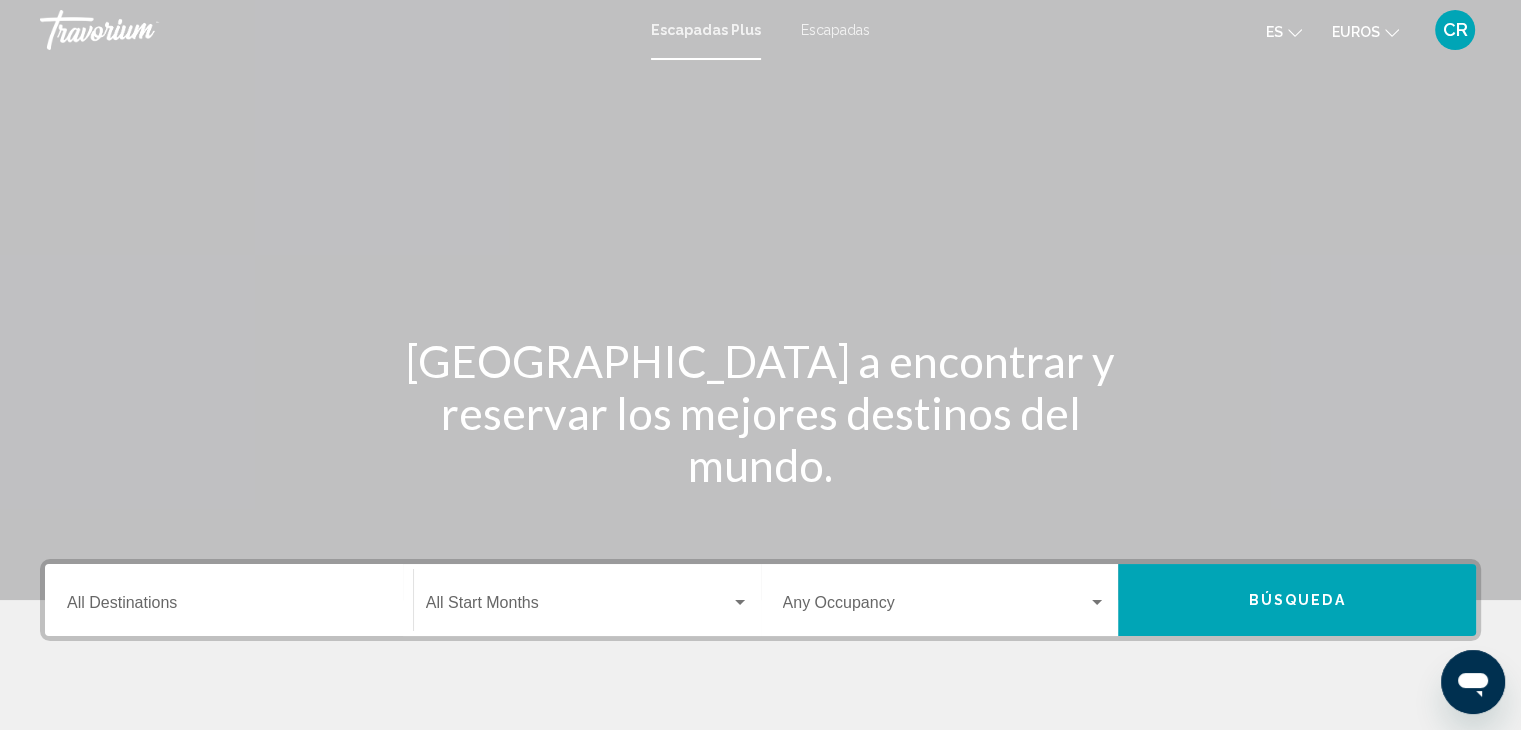 click on "Destination All Destinations" at bounding box center (229, 607) 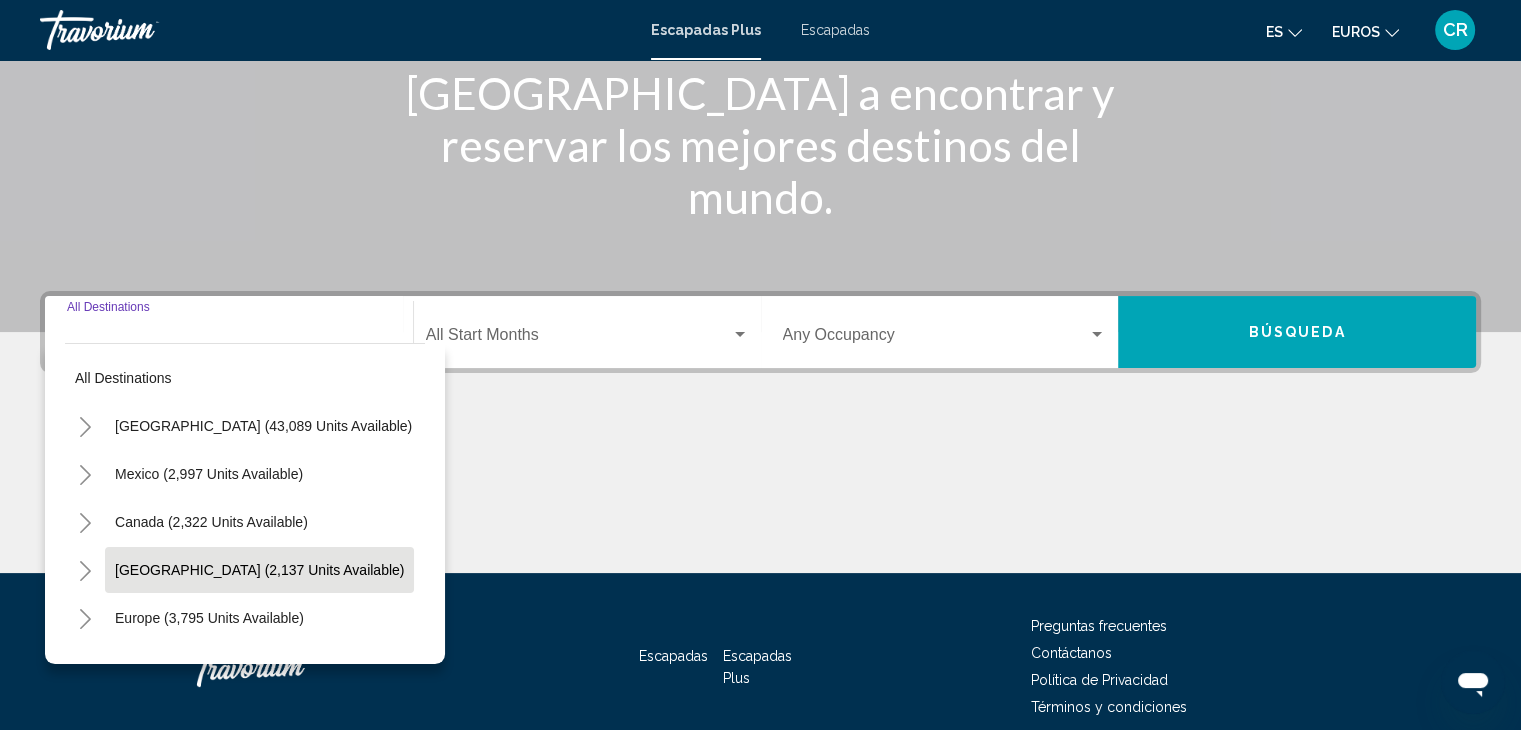 scroll, scrollTop: 356, scrollLeft: 0, axis: vertical 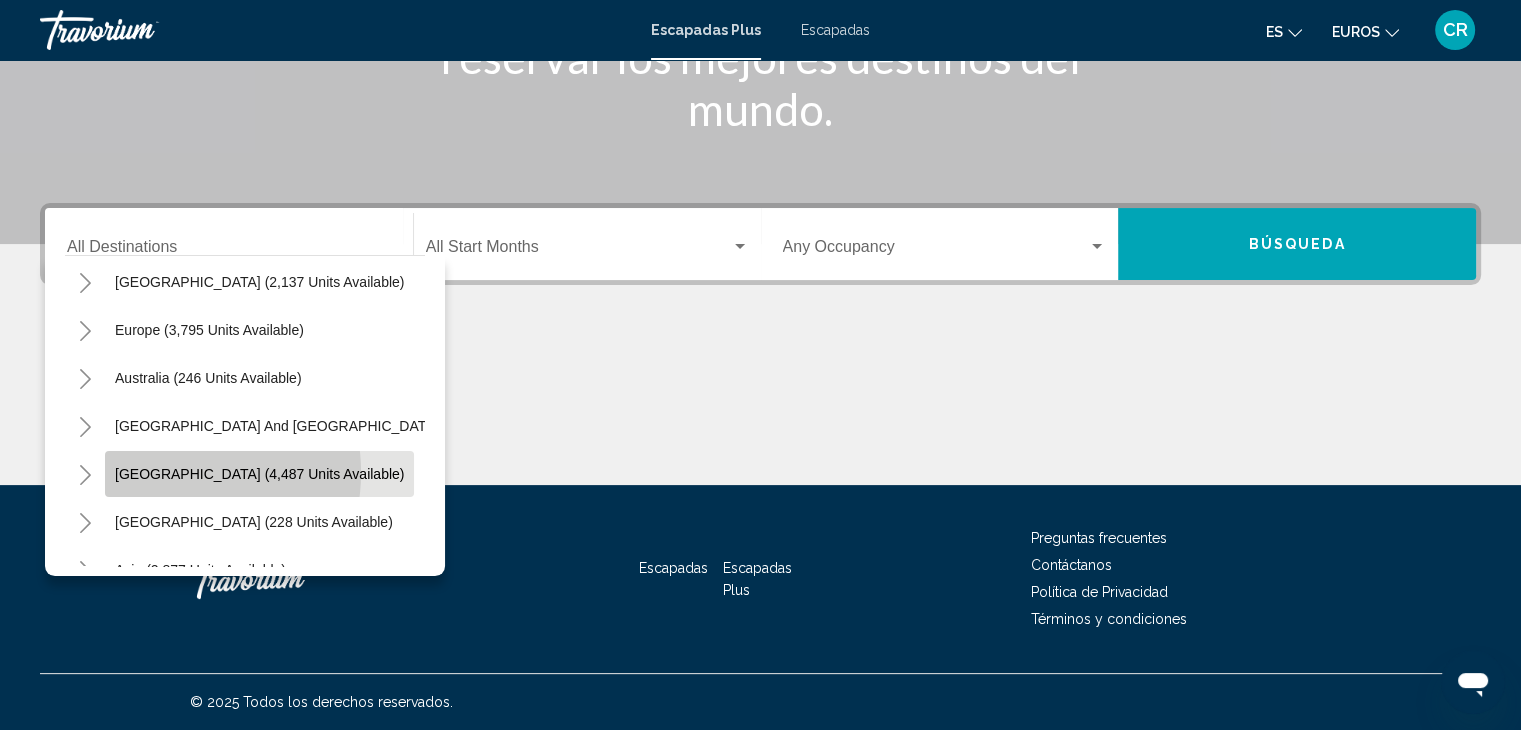 click on "[GEOGRAPHIC_DATA] (4,487 units available)" 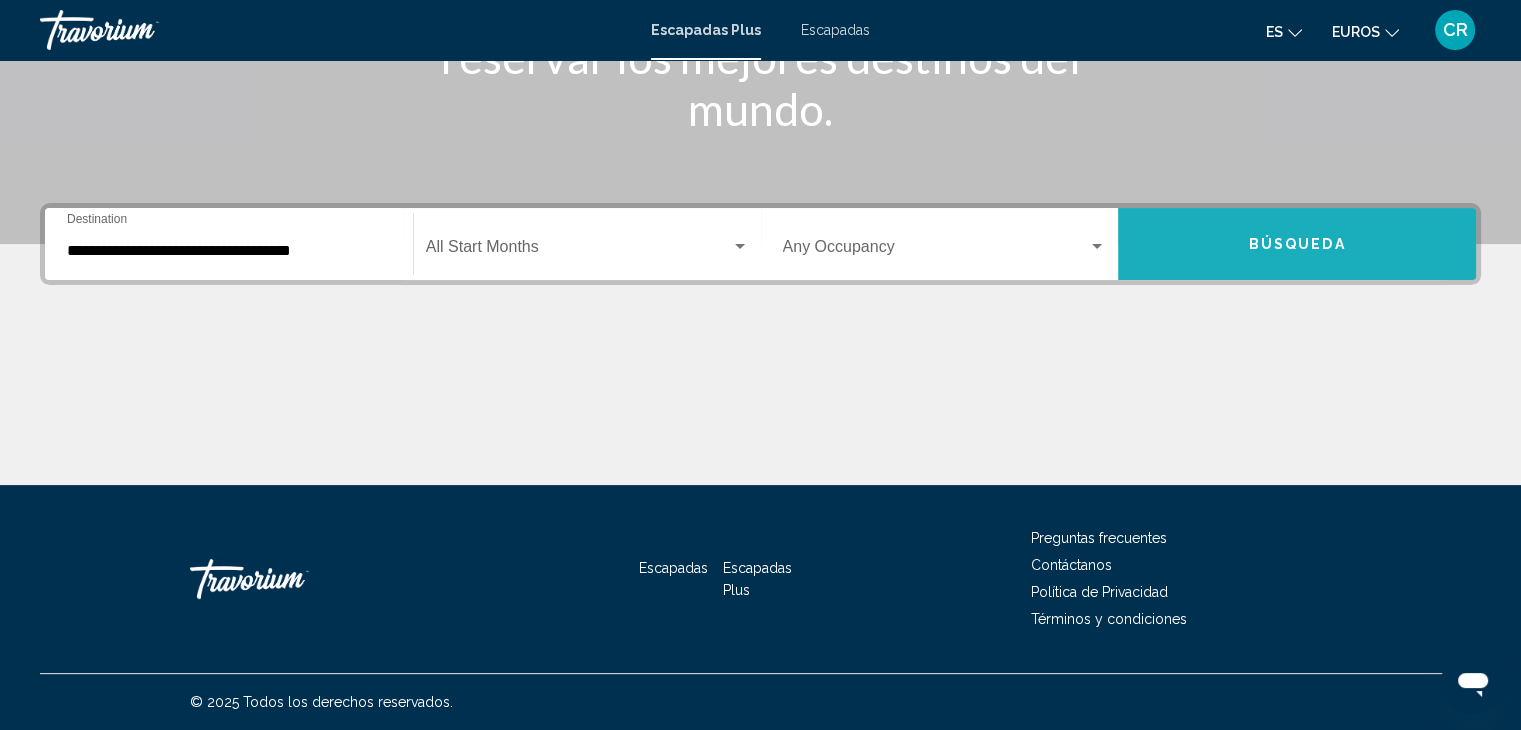 click on "Búsqueda" at bounding box center [1297, 244] 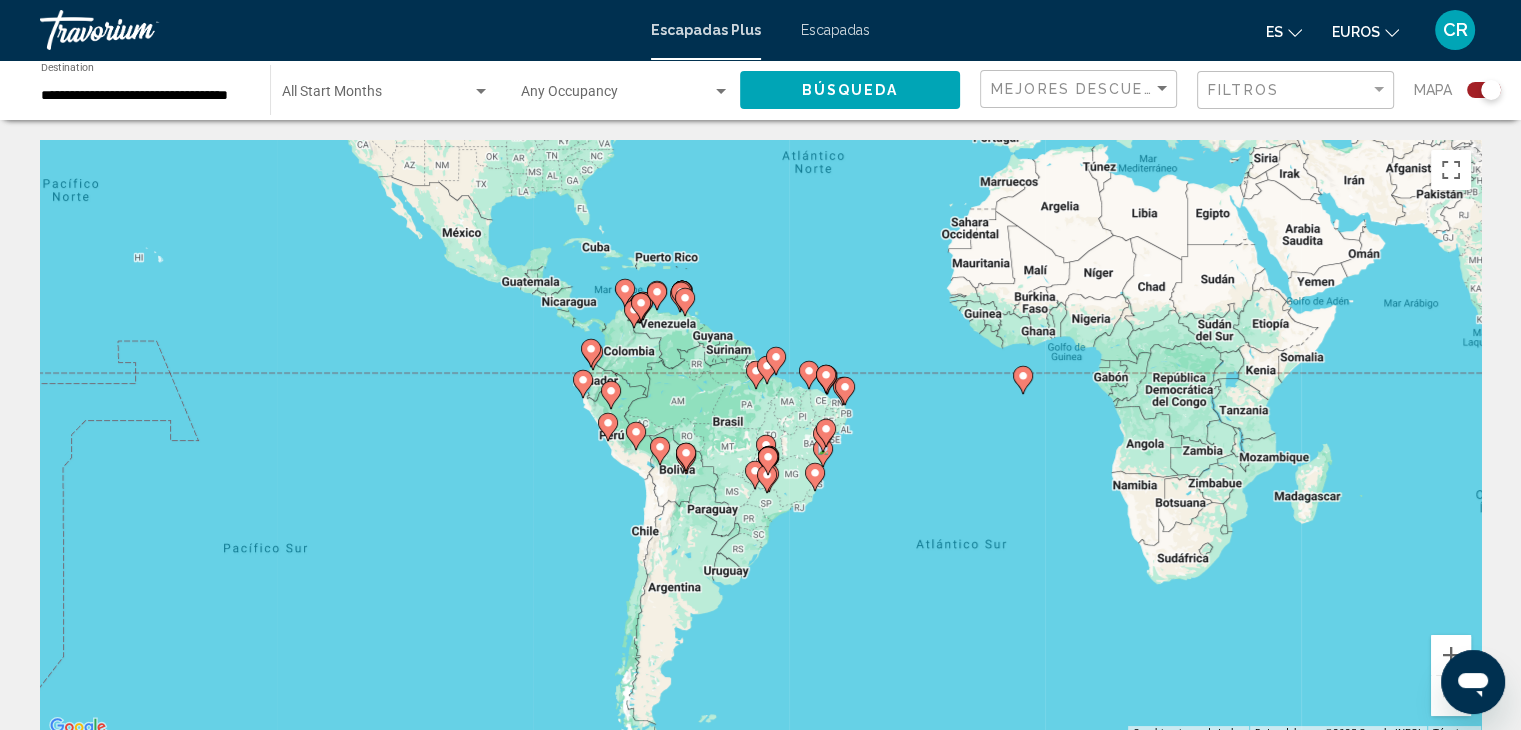 drag, startPoint x: 700, startPoint y: 523, endPoint x: 816, endPoint y: 273, distance: 275.60117 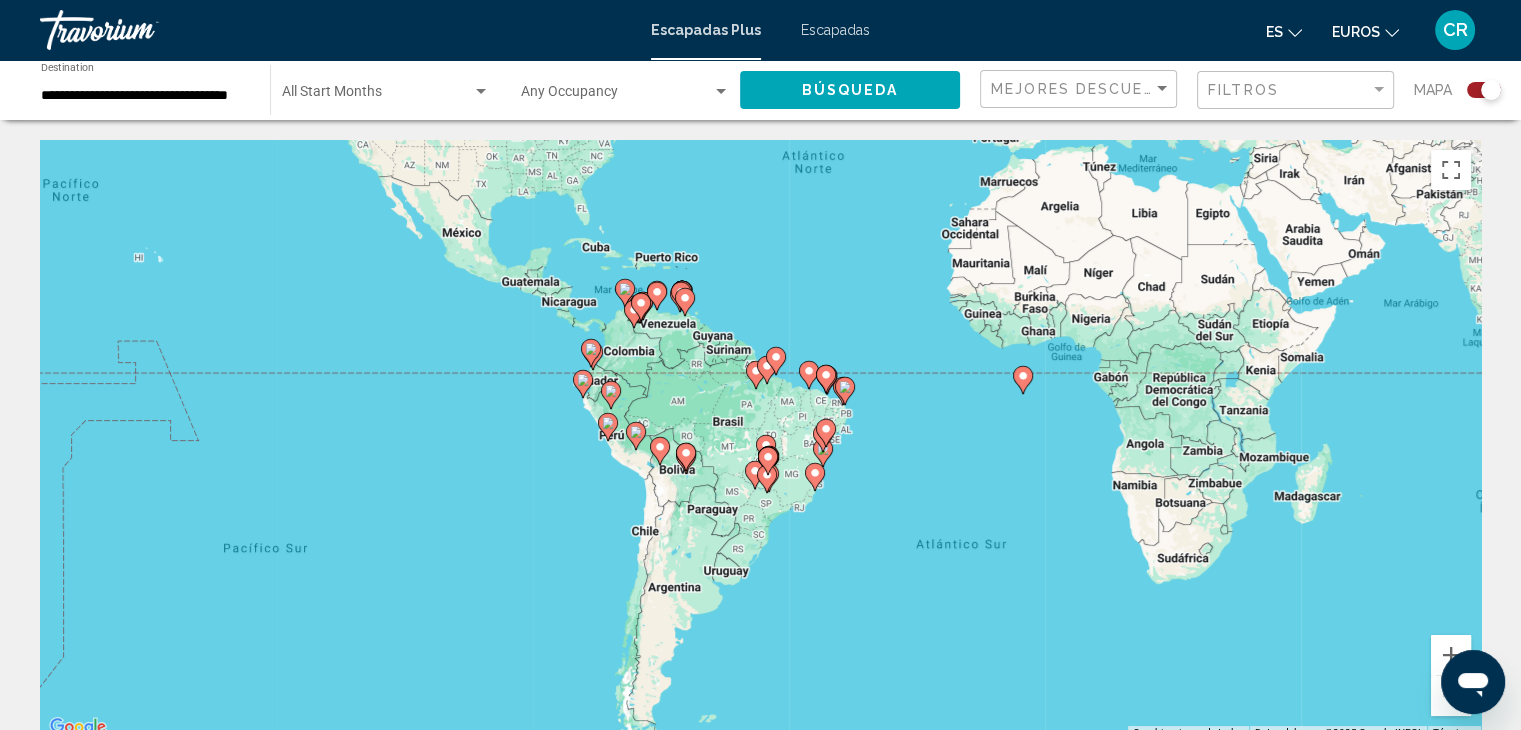 click on "Para desplazarte, pulsa las teclas [PERSON_NAME]. Para activar la función de arrastre con el teclado, pulsa Alt + Intro. Cuando hayas habilitado esa función, usa las teclas [PERSON_NAME] para mover el marcador. Para completar el arrastre, pulsa Intro. Para cancelar, pulsa Escape." at bounding box center (760, 440) 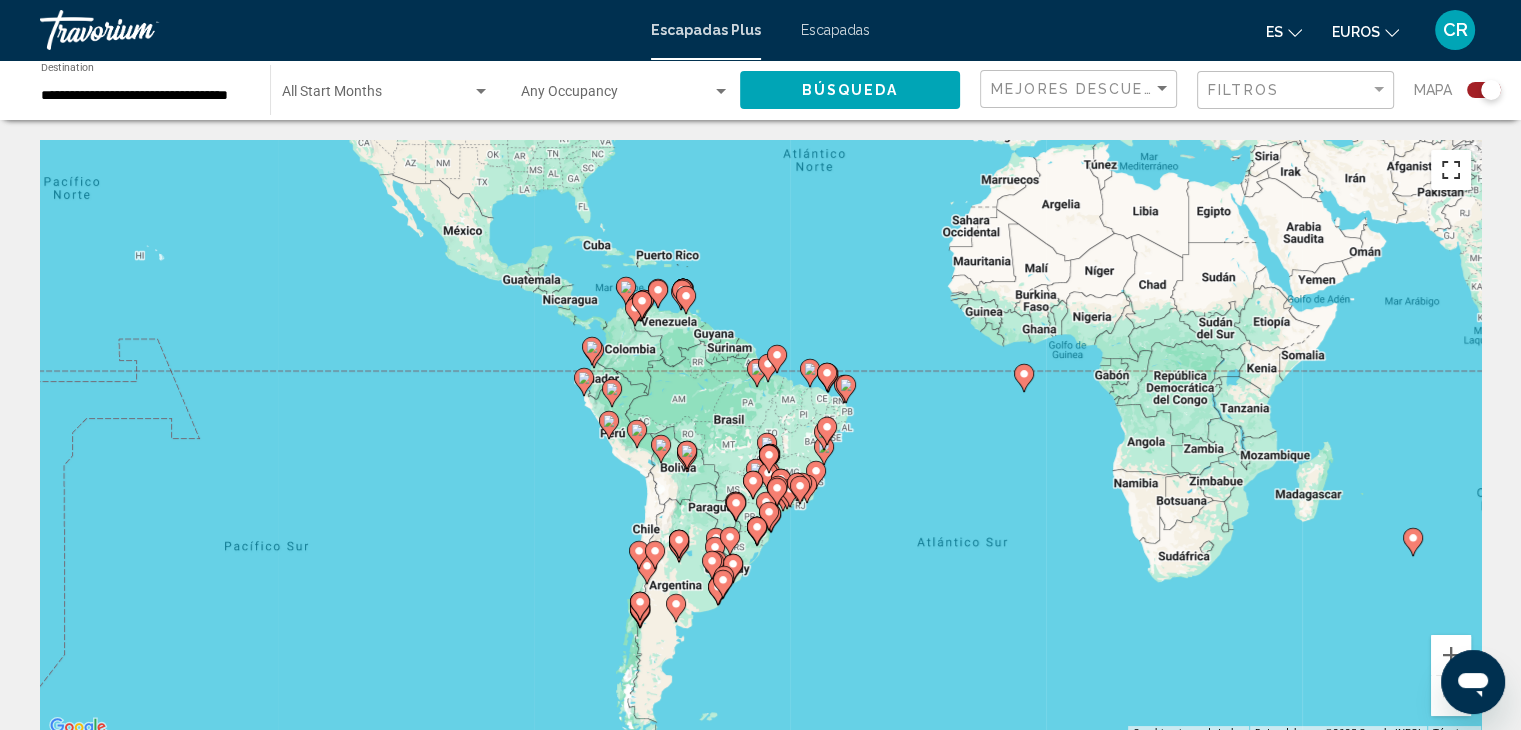 click at bounding box center [1451, 170] 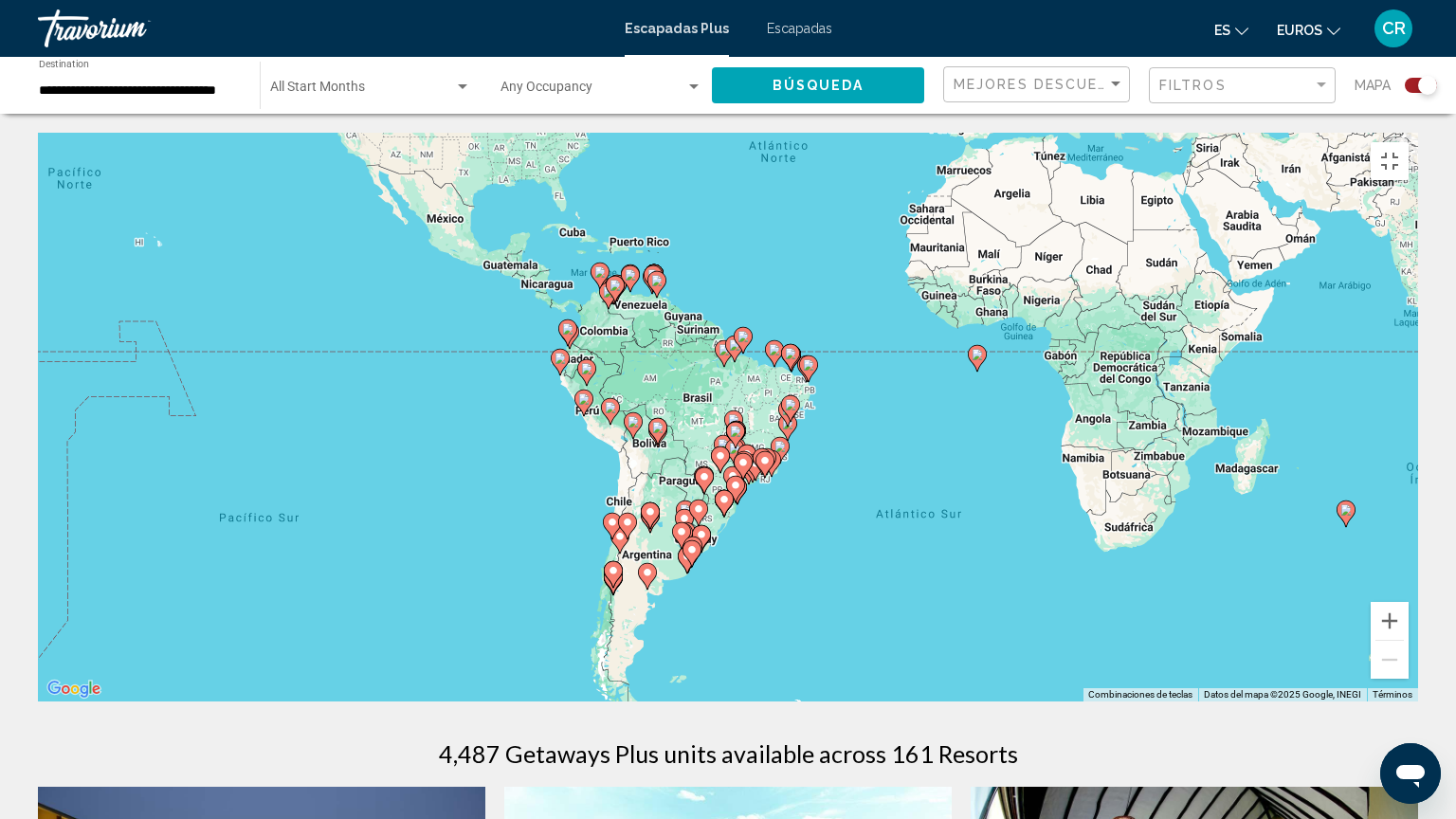 click on "Para desplazarte, pulsa las teclas [PERSON_NAME]. Para activar la función de arrastre con el teclado, pulsa Alt + Intro. Cuando hayas habilitado esa función, usa las teclas [PERSON_NAME] para mover el marcador. Para completar el arrastre, pulsa Intro. Para cancelar, pulsa Escape." at bounding box center (728, 417) 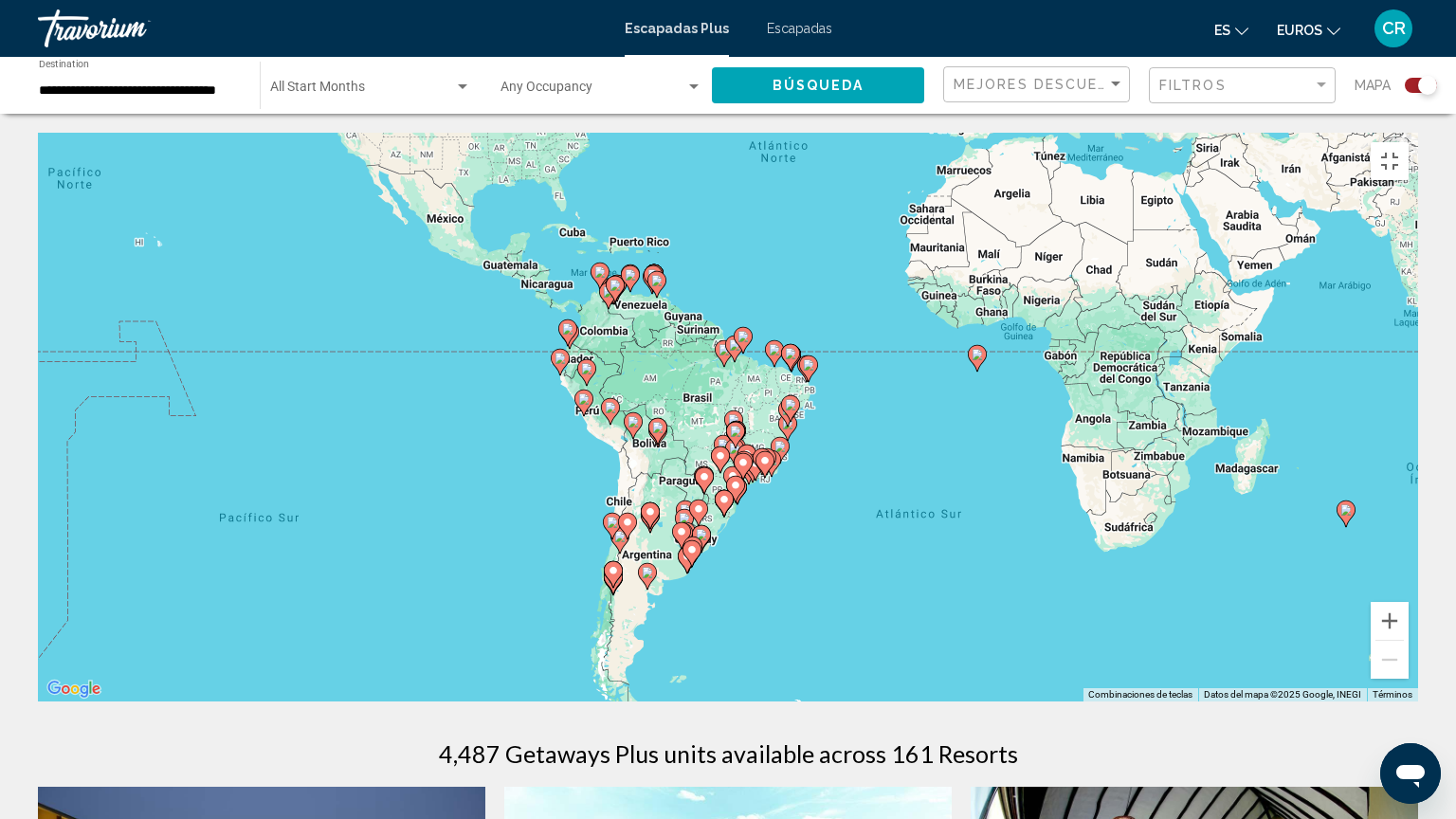 click 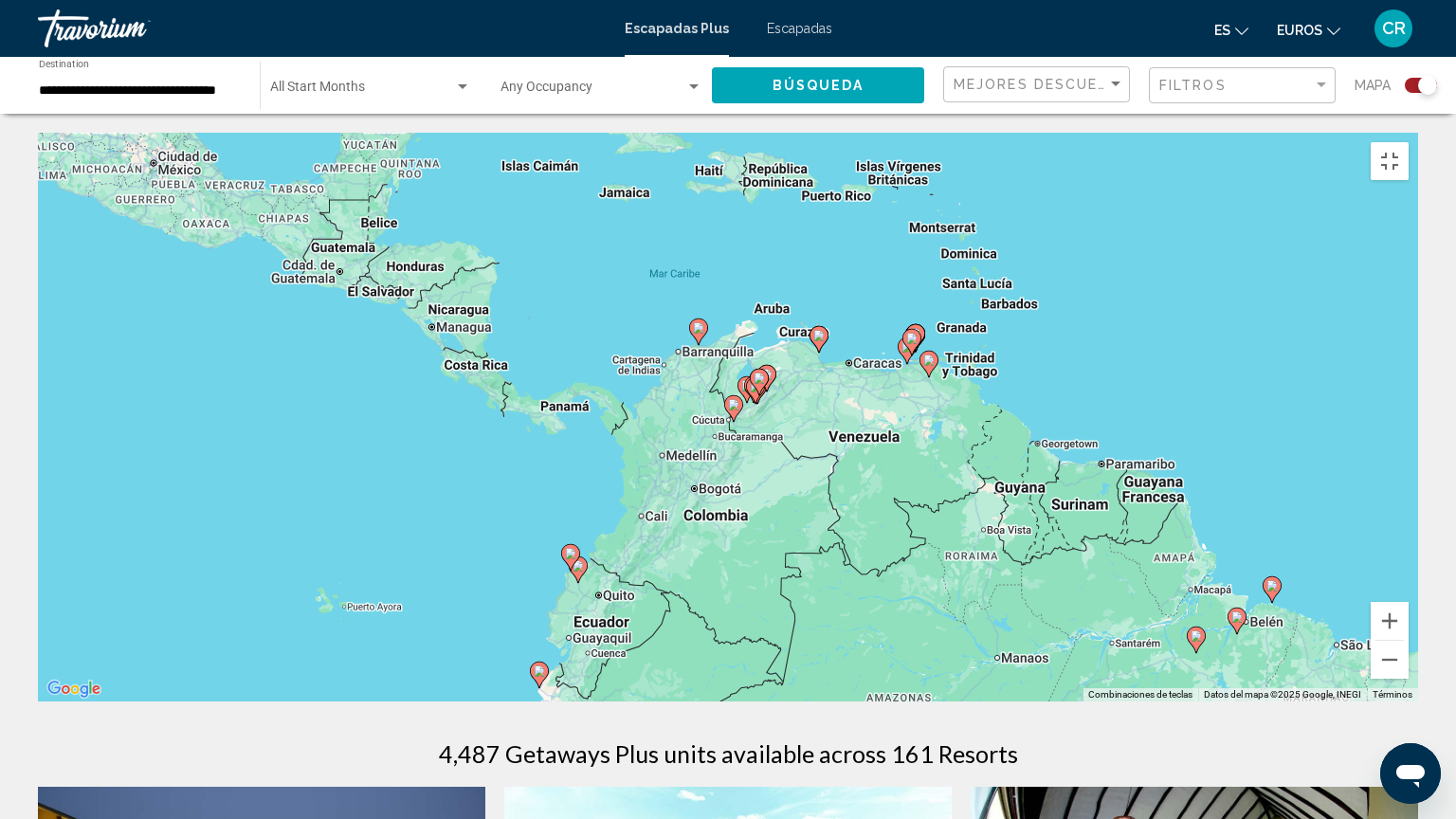 drag, startPoint x: 866, startPoint y: 559, endPoint x: 850, endPoint y: 532, distance: 31.38471 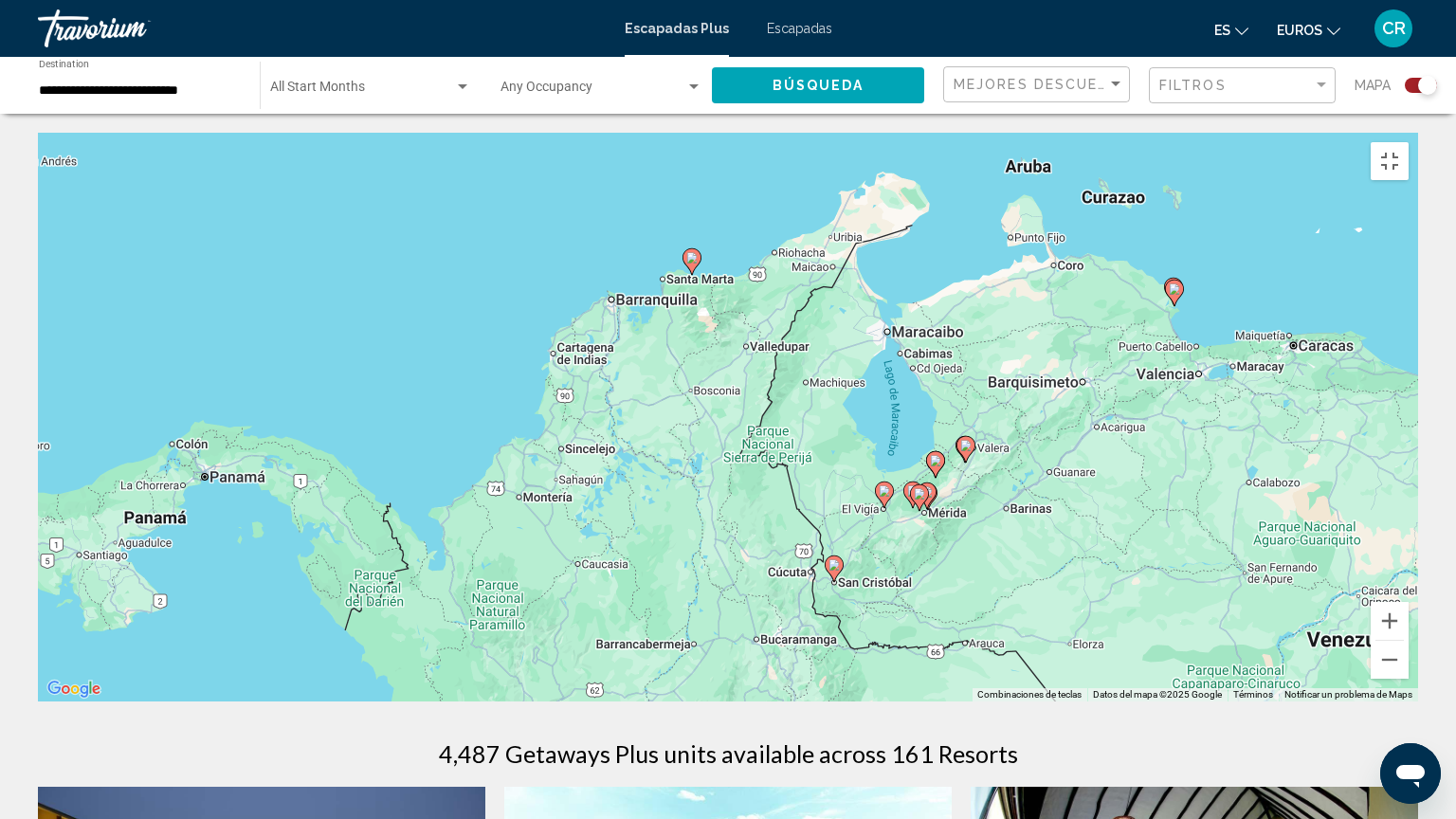 drag, startPoint x: 637, startPoint y: 305, endPoint x: 731, endPoint y: 481, distance: 199.52945 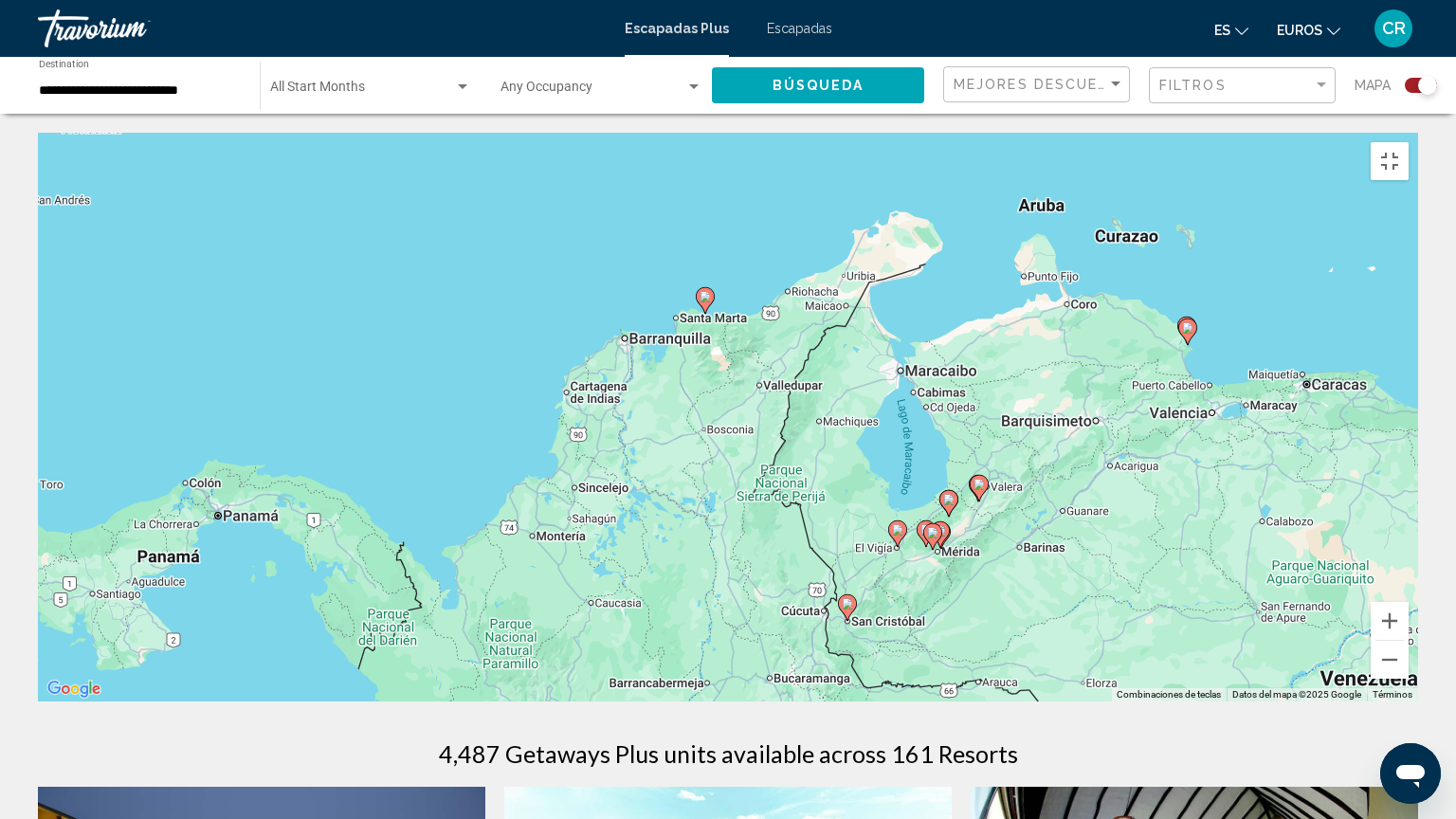 click 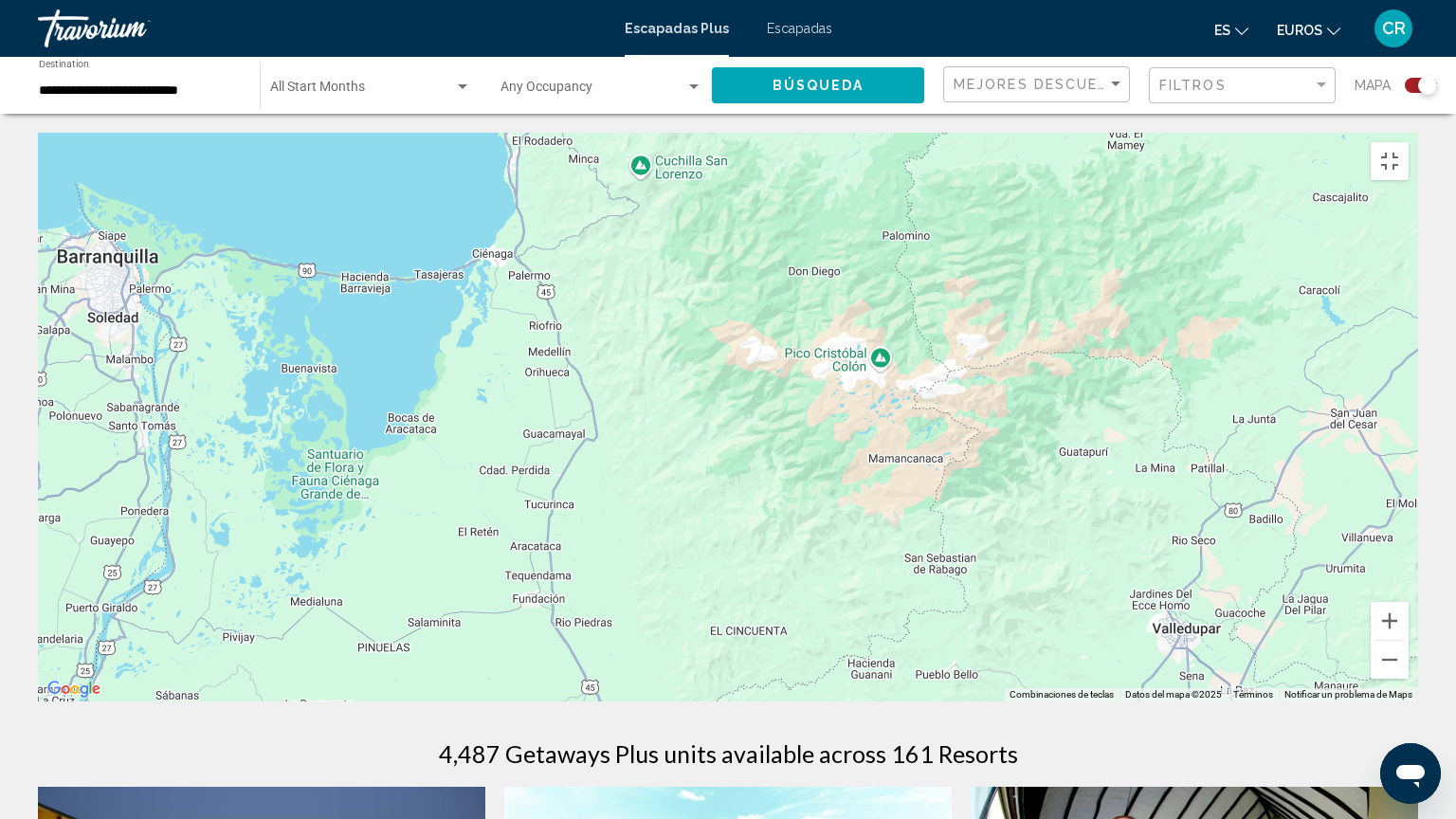 drag, startPoint x: 710, startPoint y: 292, endPoint x: 920, endPoint y: 763, distance: 515.695 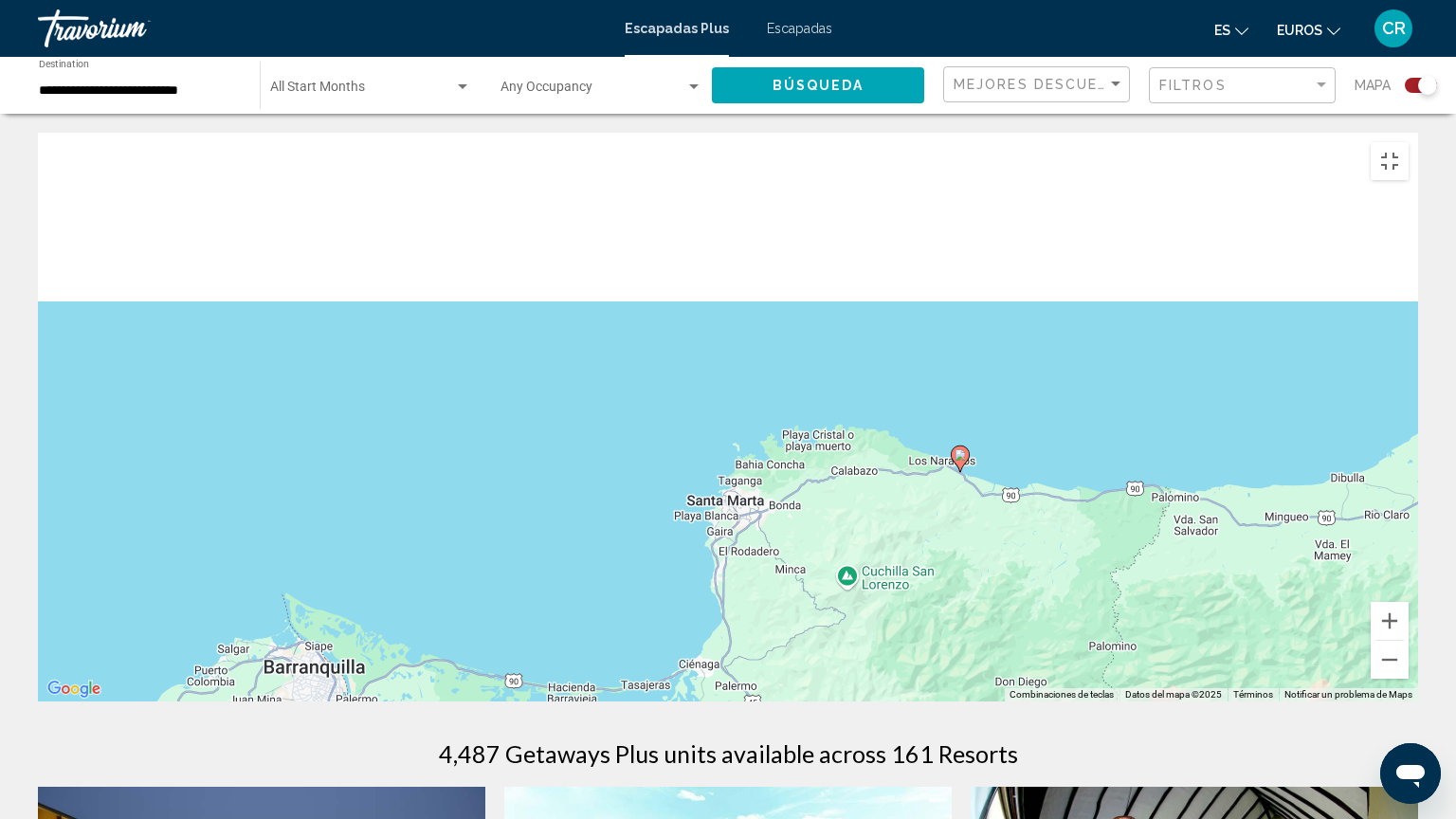 drag, startPoint x: 715, startPoint y: 307, endPoint x: 947, endPoint y: 770, distance: 517.8735 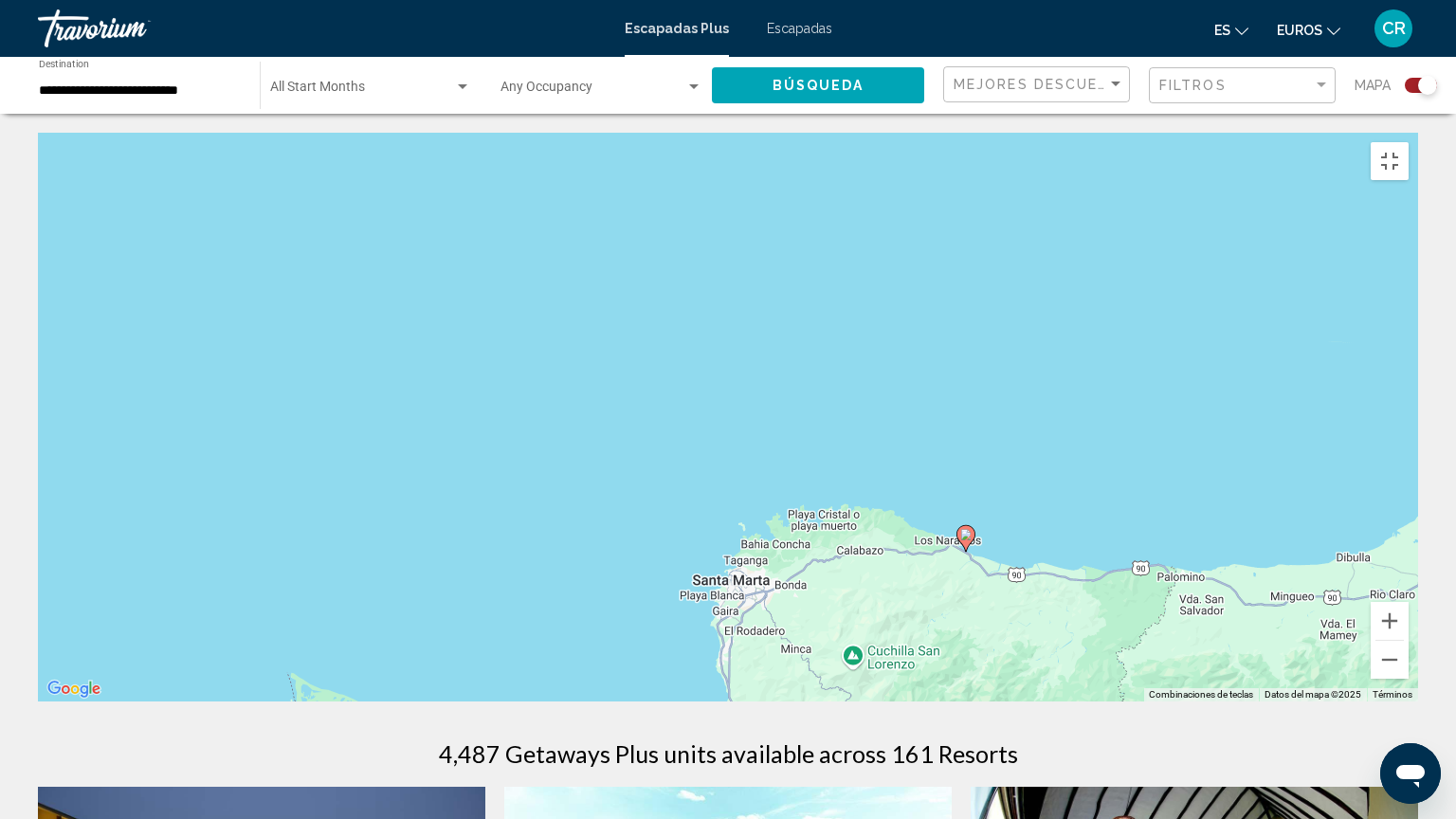 drag, startPoint x: 970, startPoint y: 550, endPoint x: 900, endPoint y: 592, distance: 81.633327 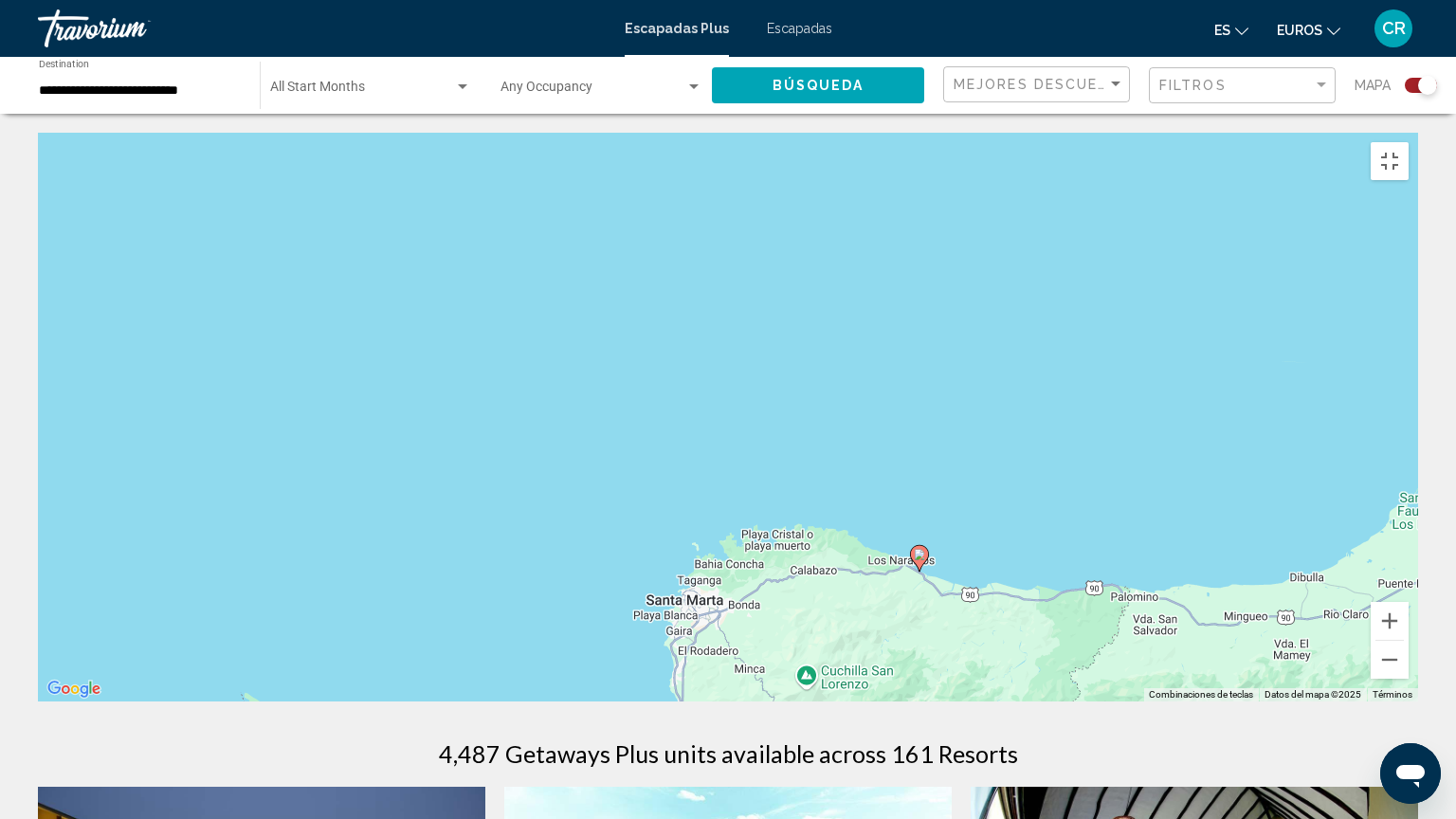 click 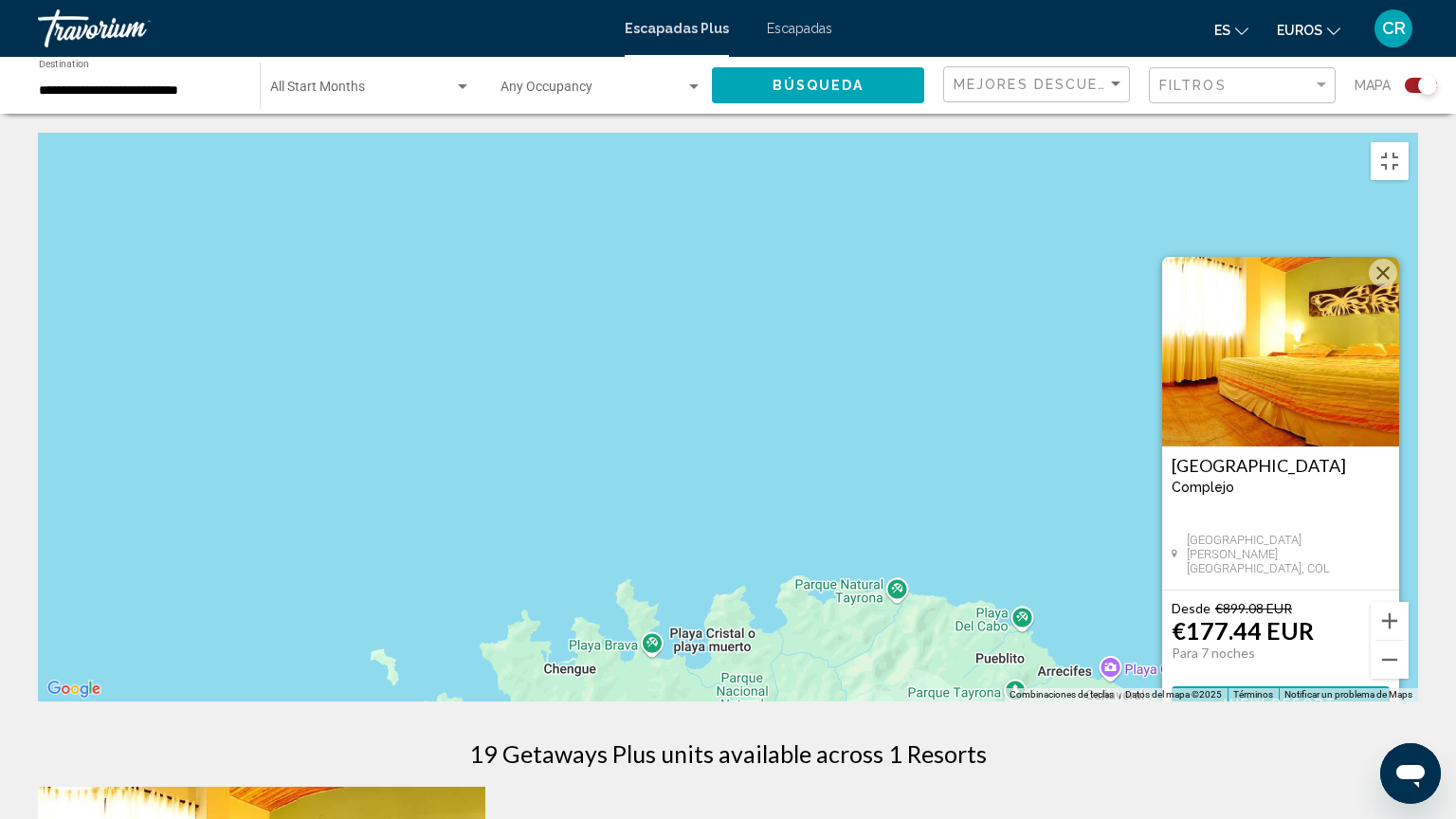 click on "View Resort" at bounding box center (1281, 703) 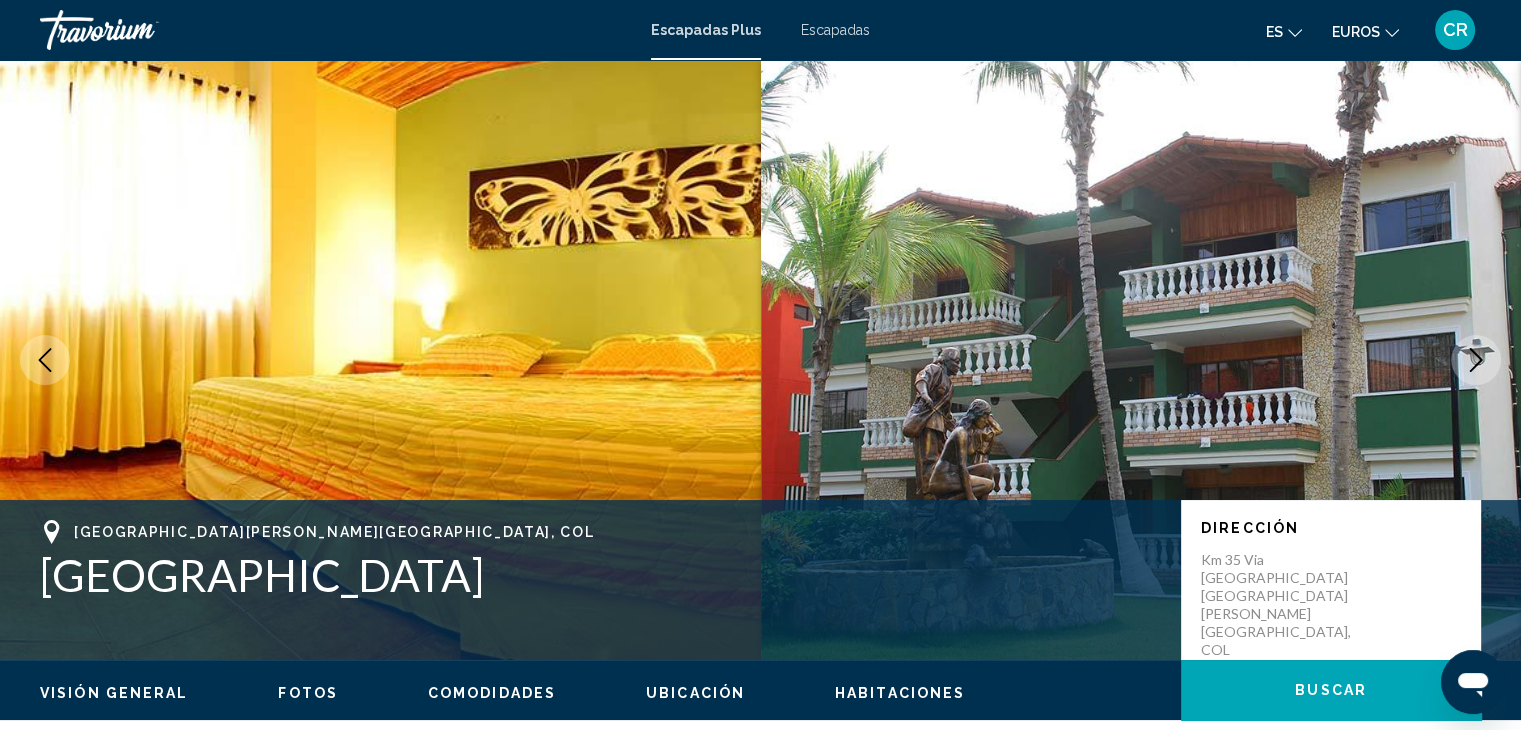 click 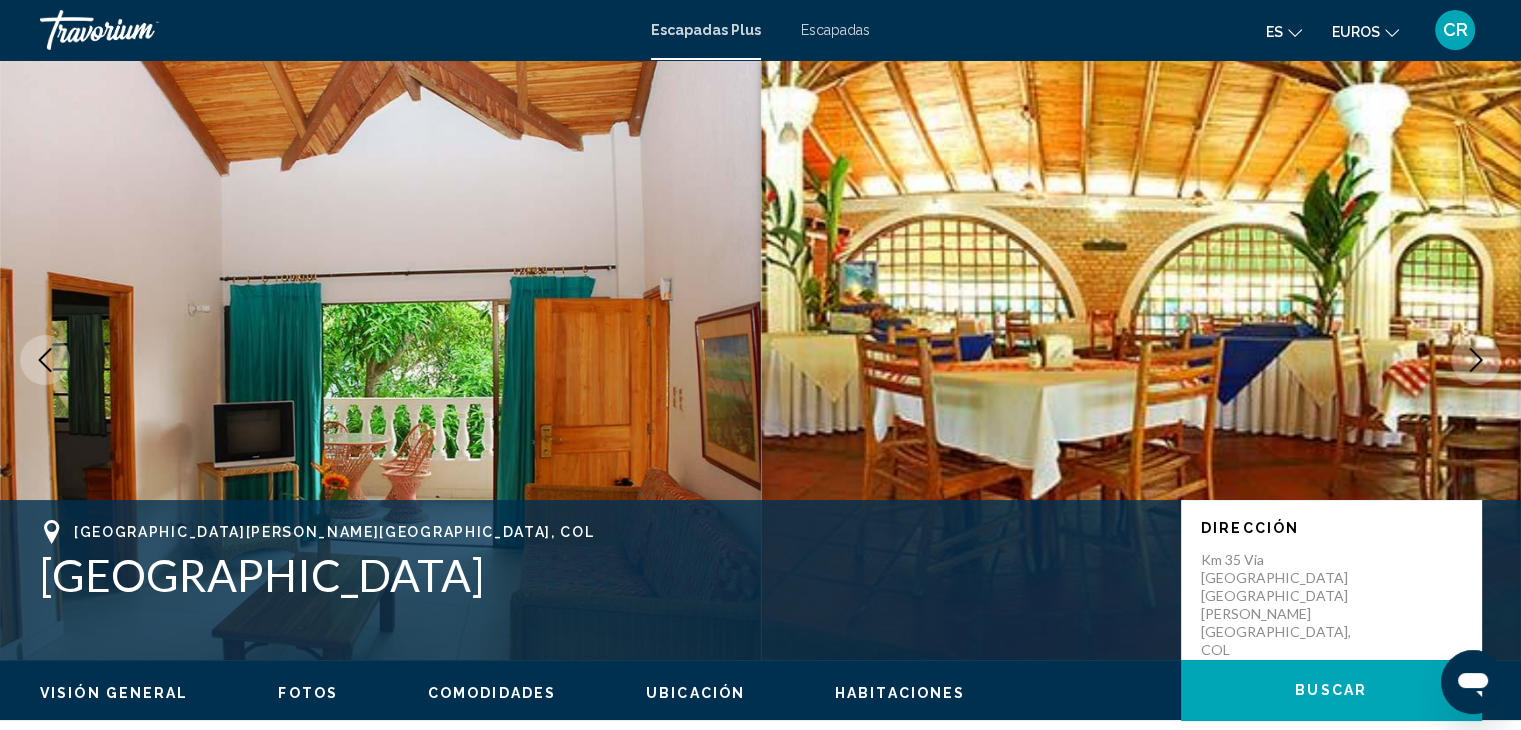 click 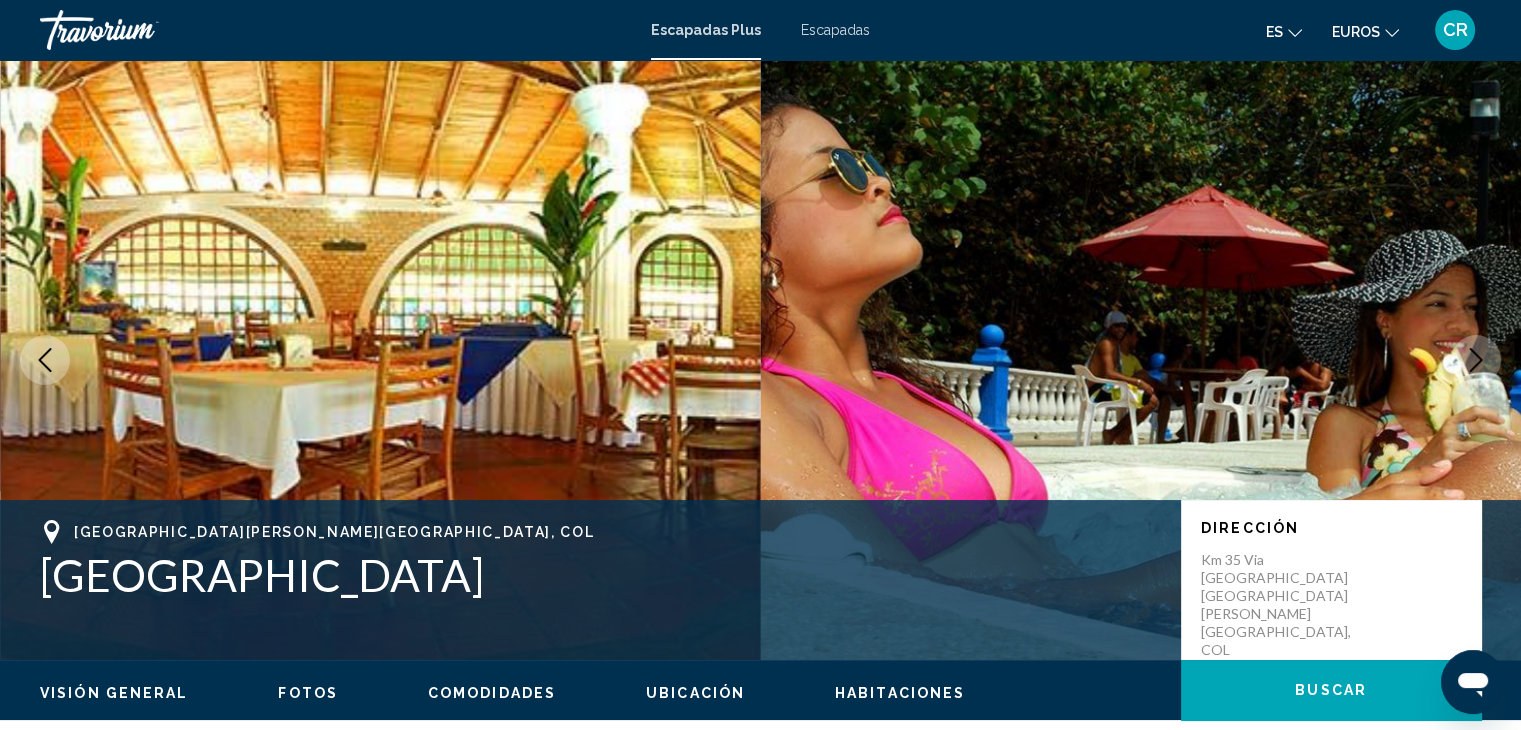 click 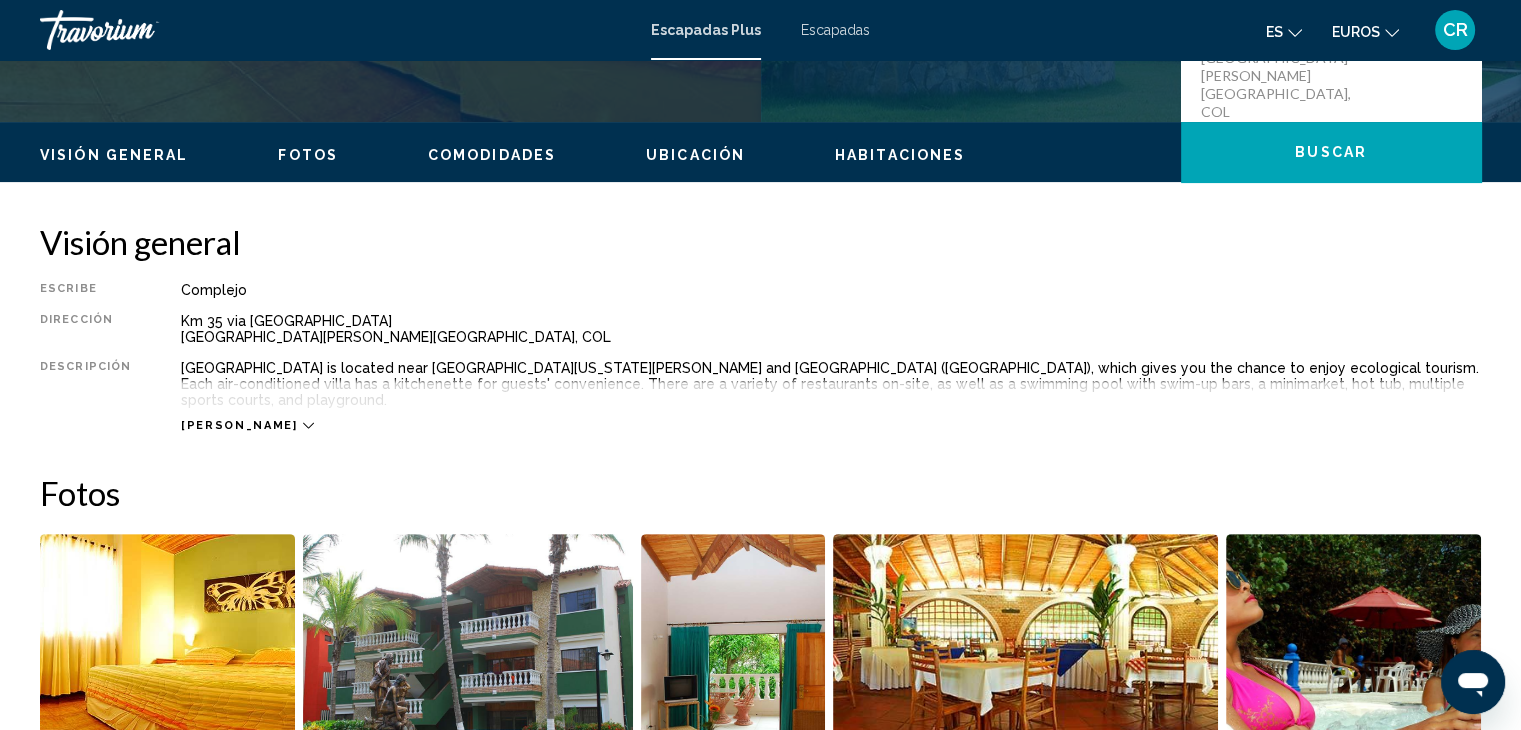 scroll, scrollTop: 800, scrollLeft: 0, axis: vertical 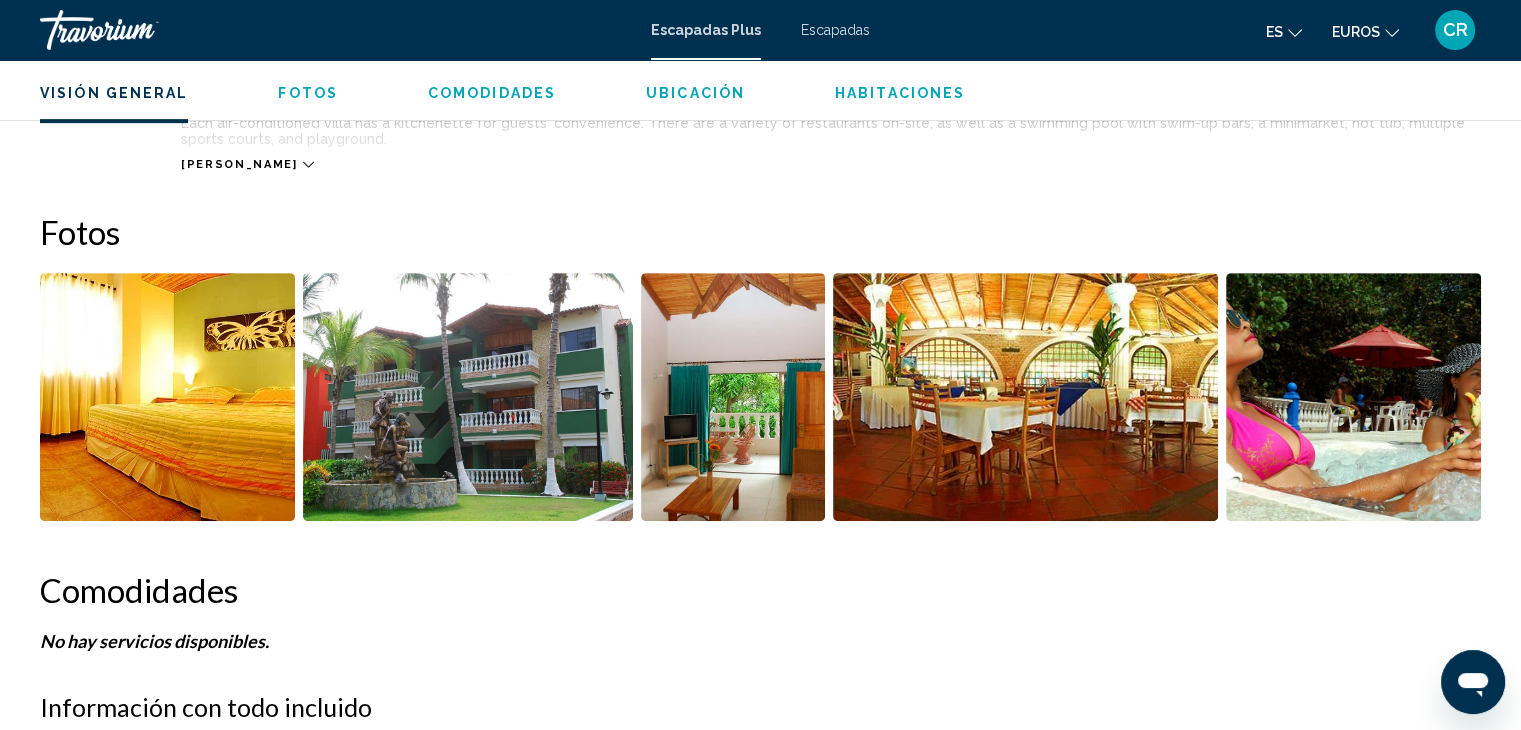 click at bounding box center [167, 397] 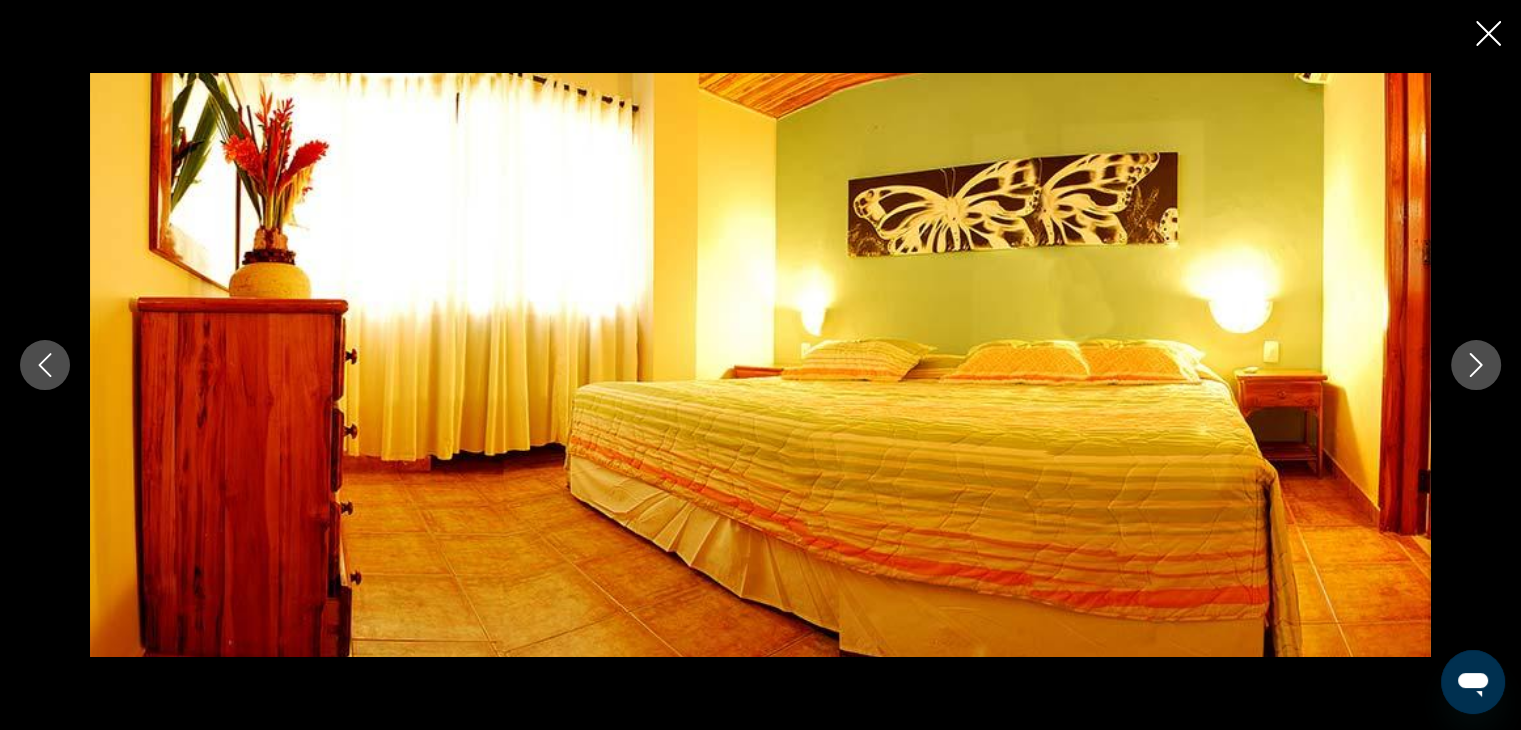 click 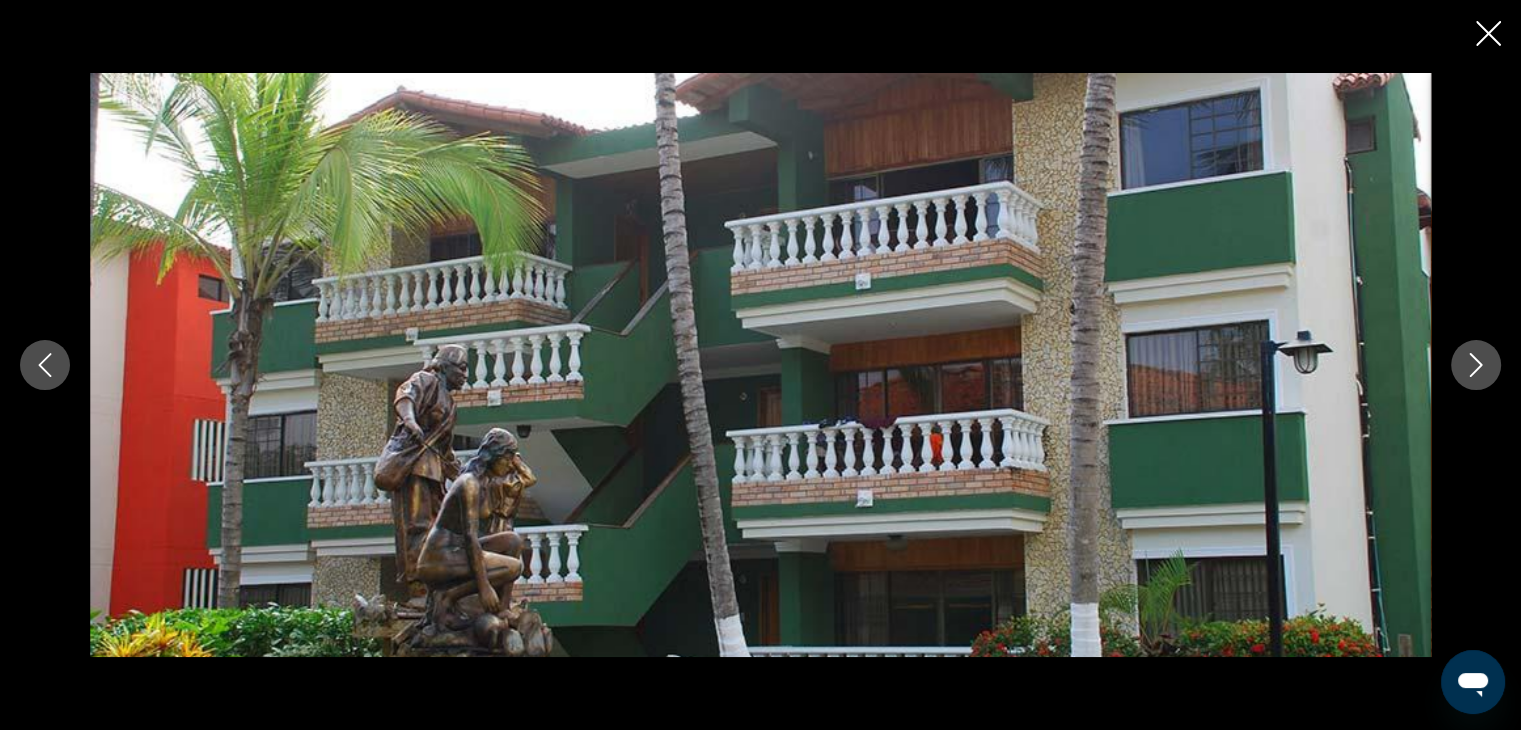 click 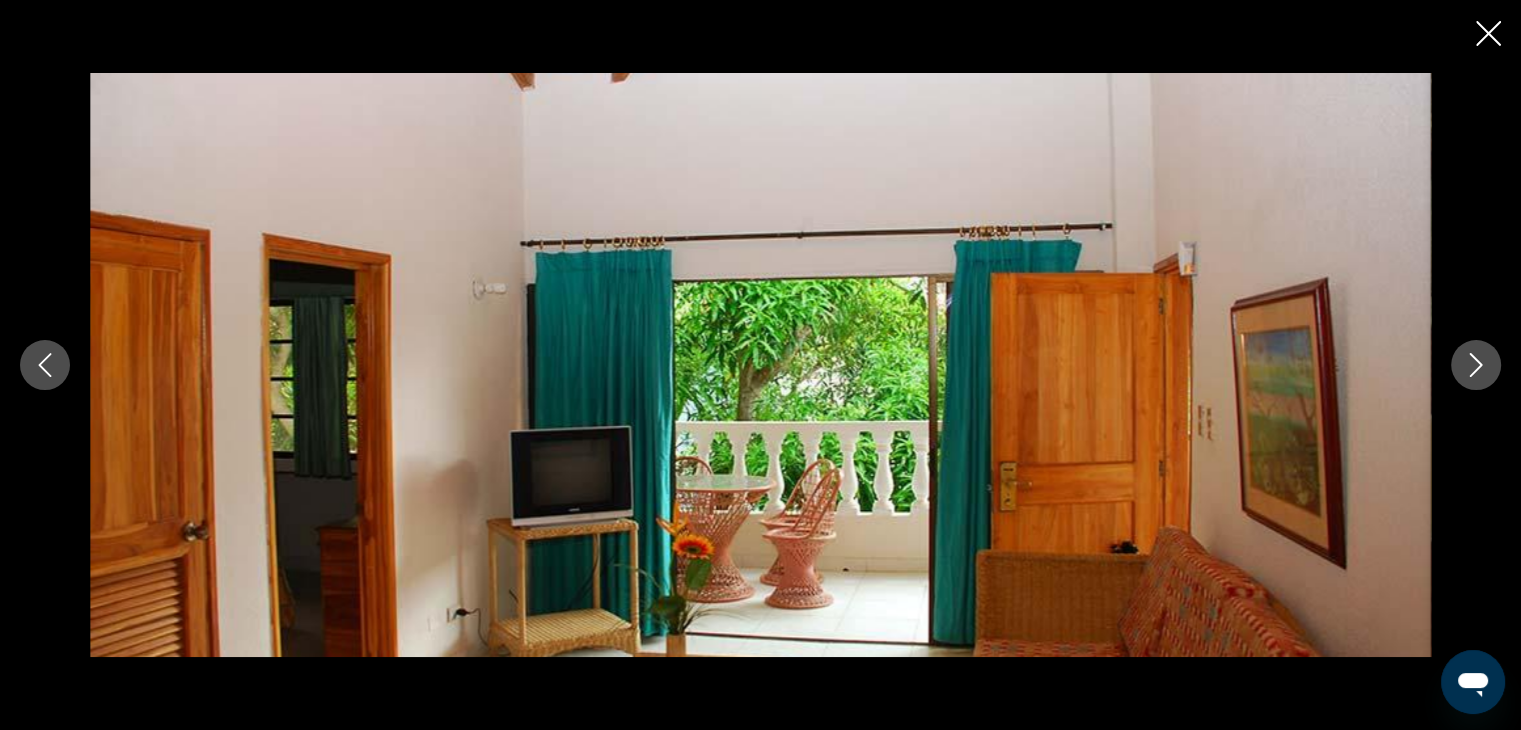 click 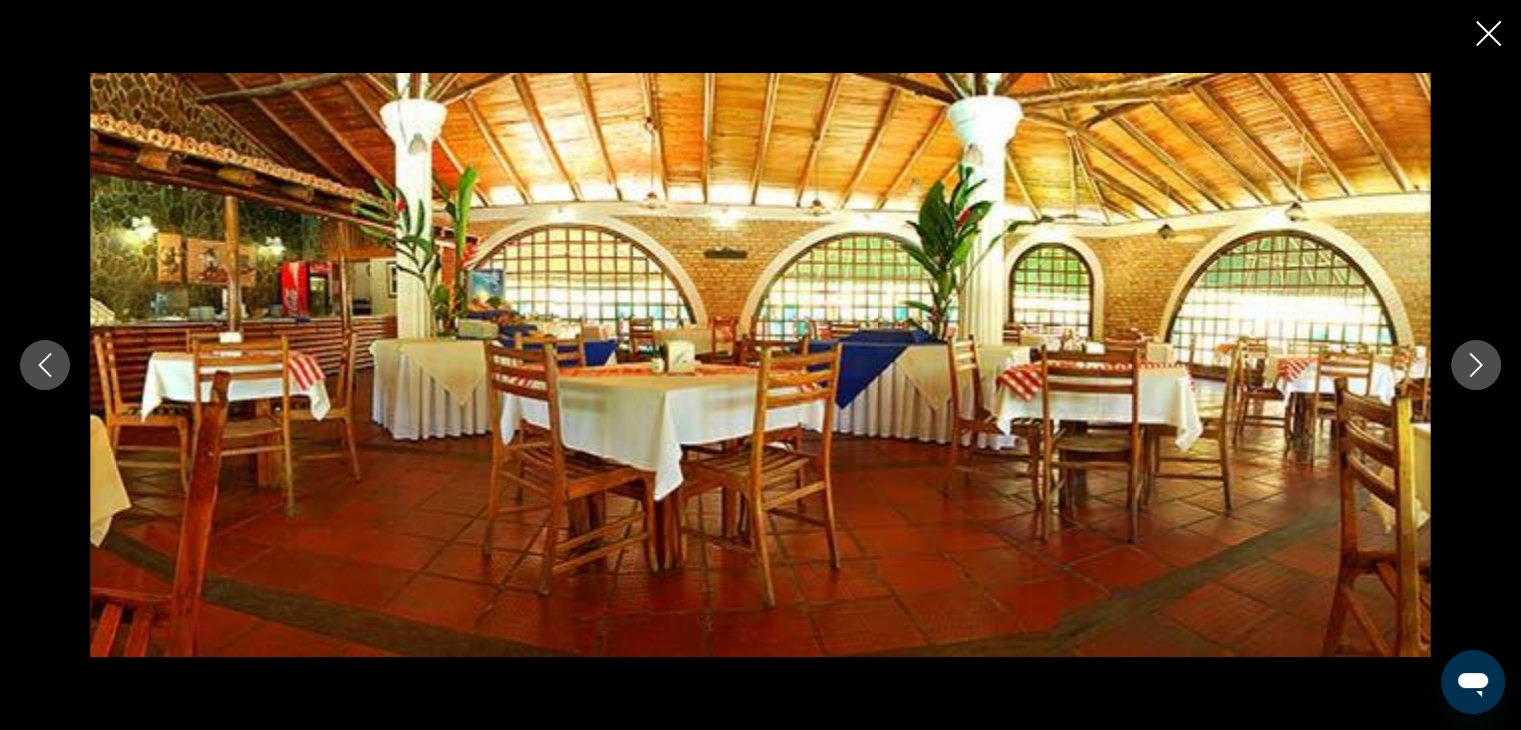 click 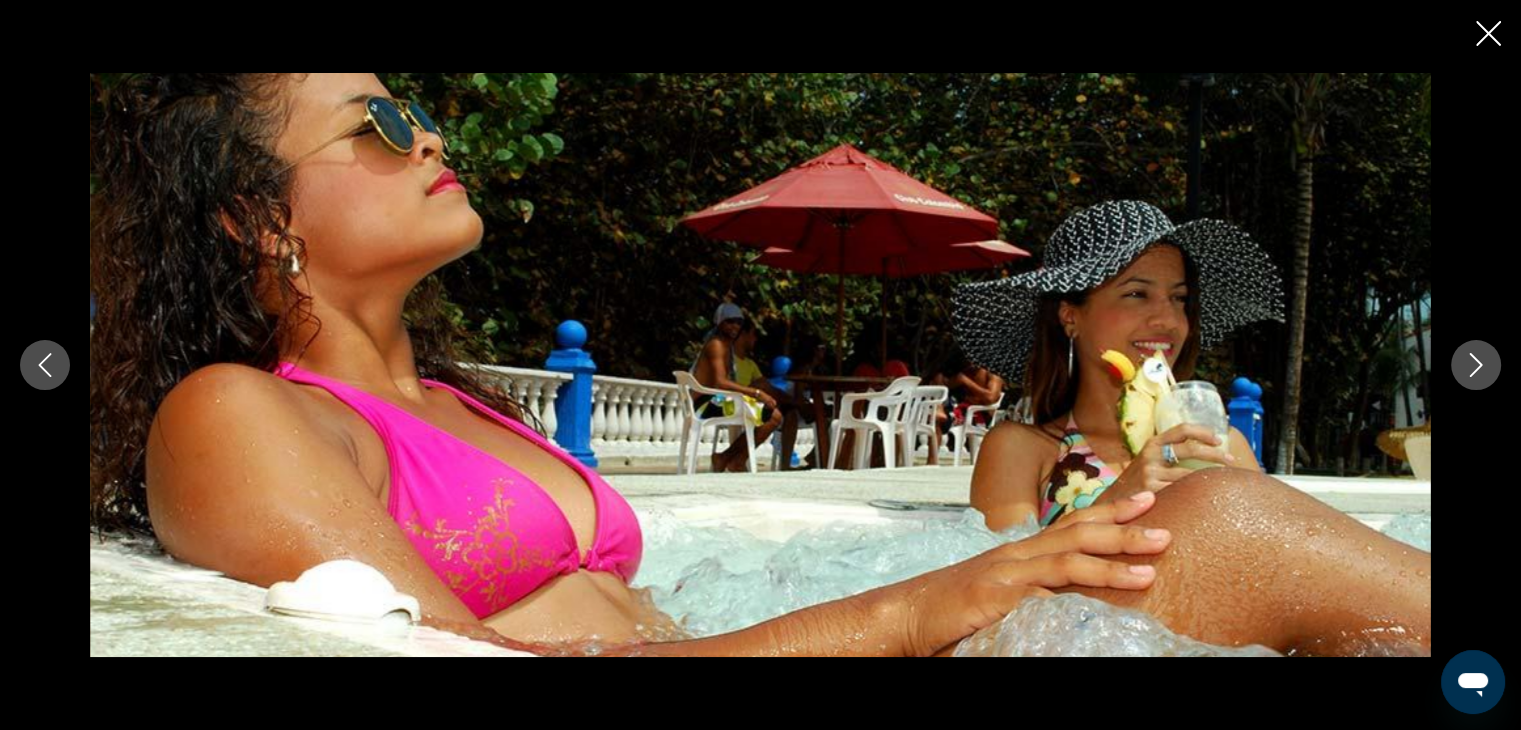 click 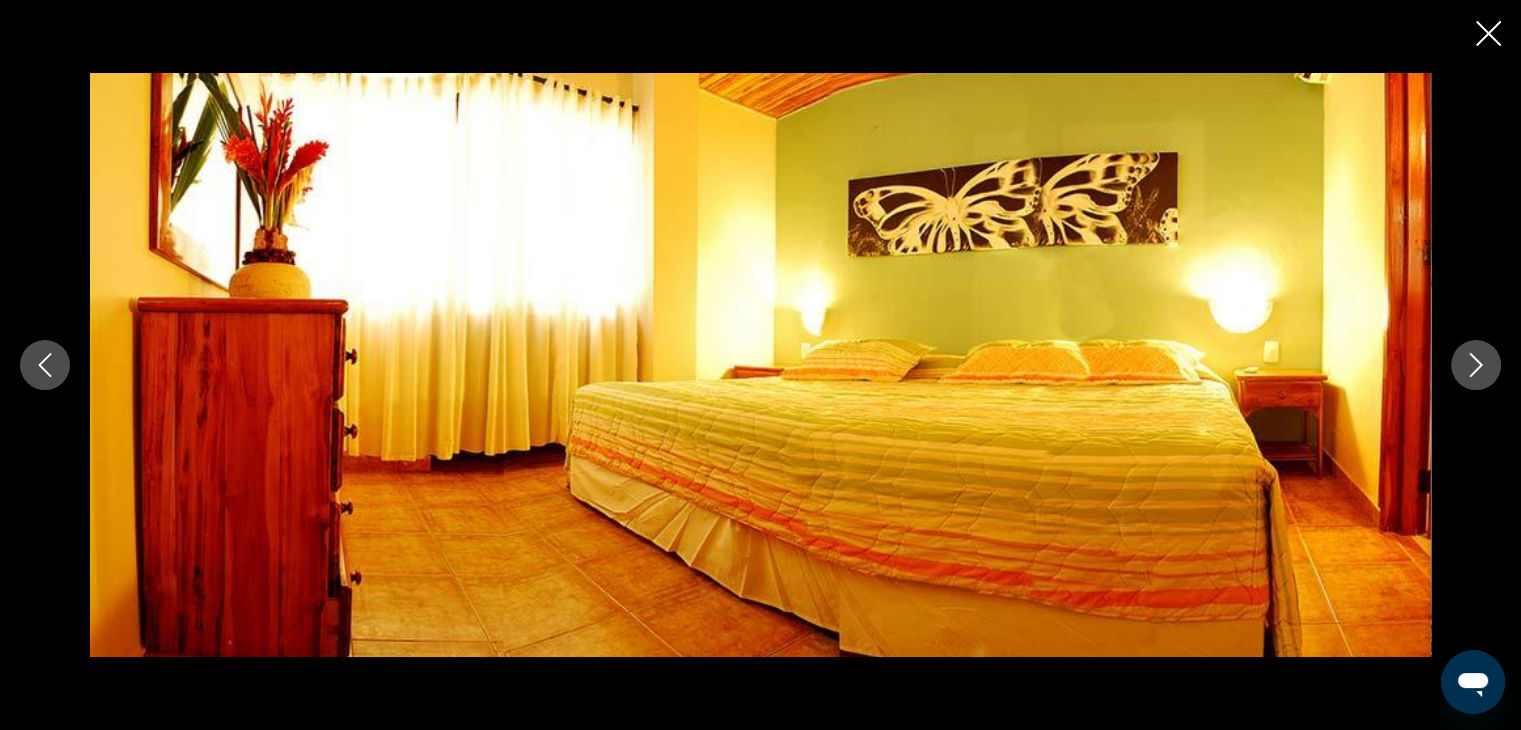 click 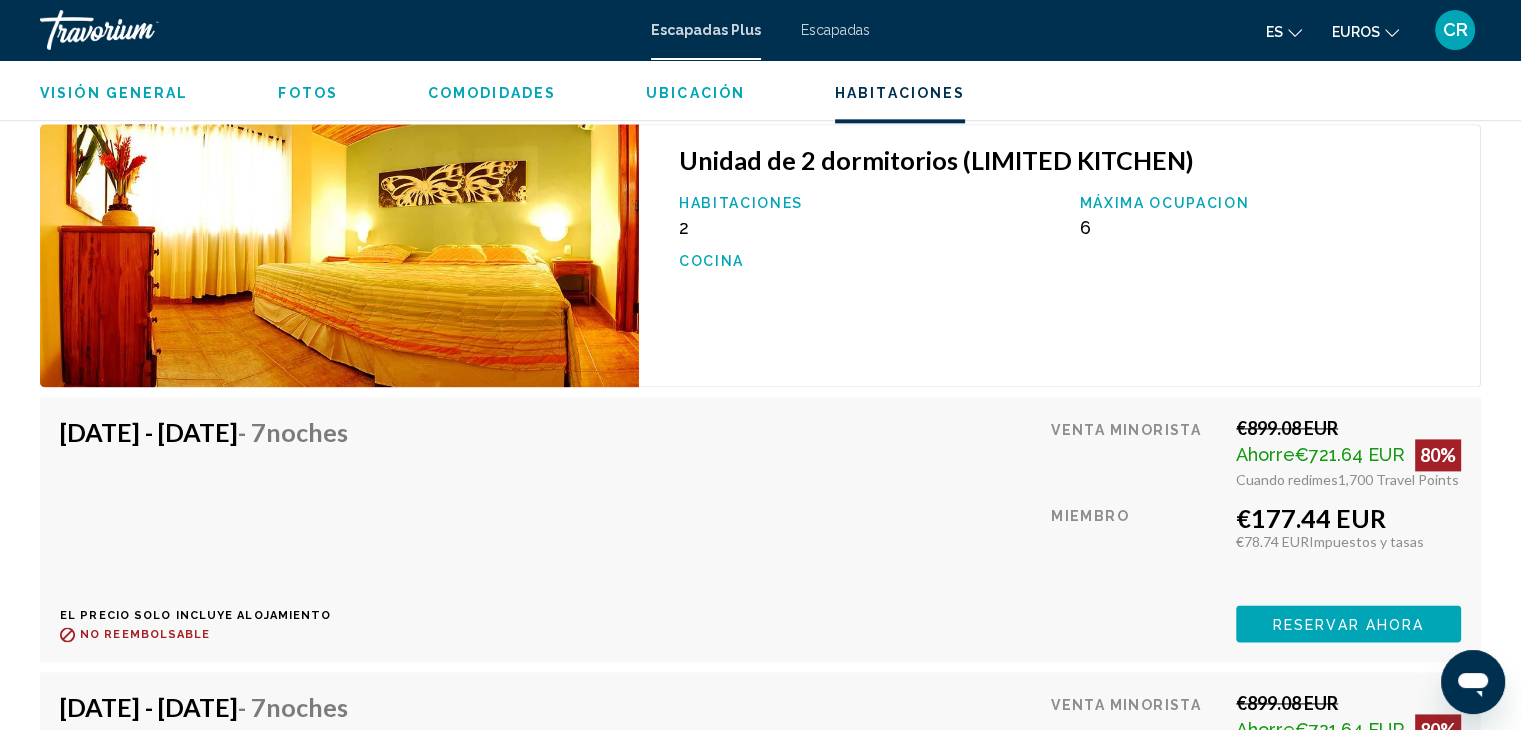 scroll, scrollTop: 2600, scrollLeft: 0, axis: vertical 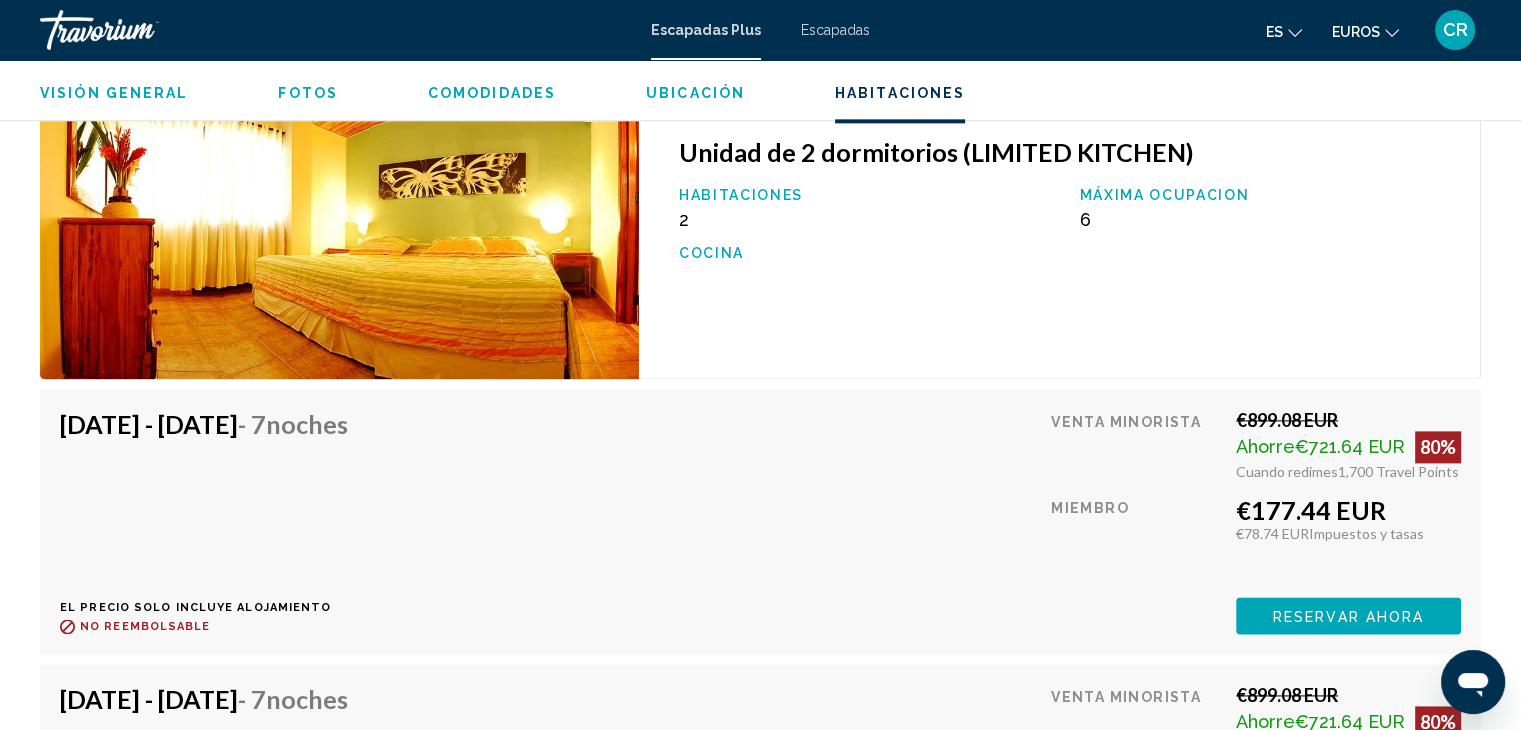 drag, startPoint x: 1238, startPoint y: 491, endPoint x: 1385, endPoint y: 489, distance: 147.01361 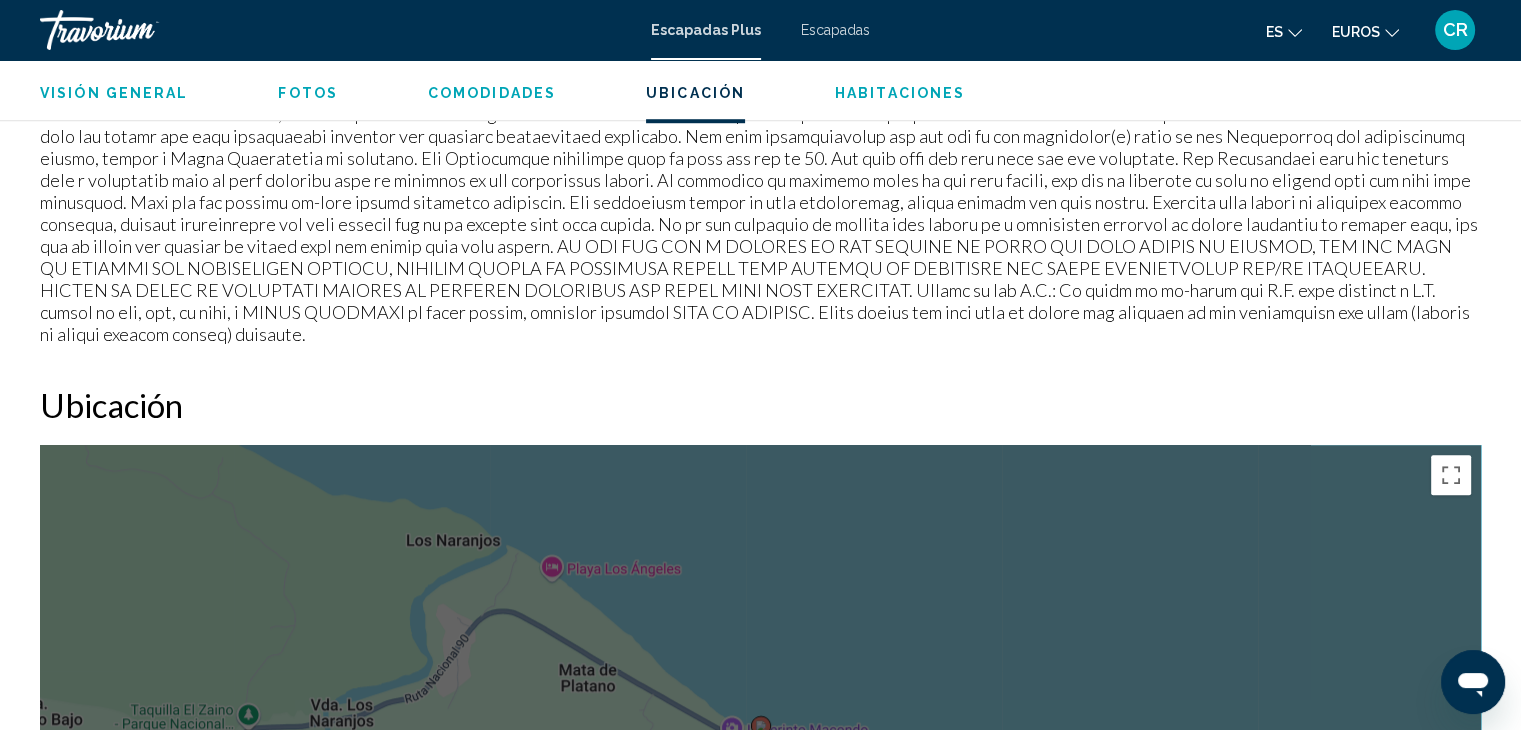 scroll, scrollTop: 1900, scrollLeft: 0, axis: vertical 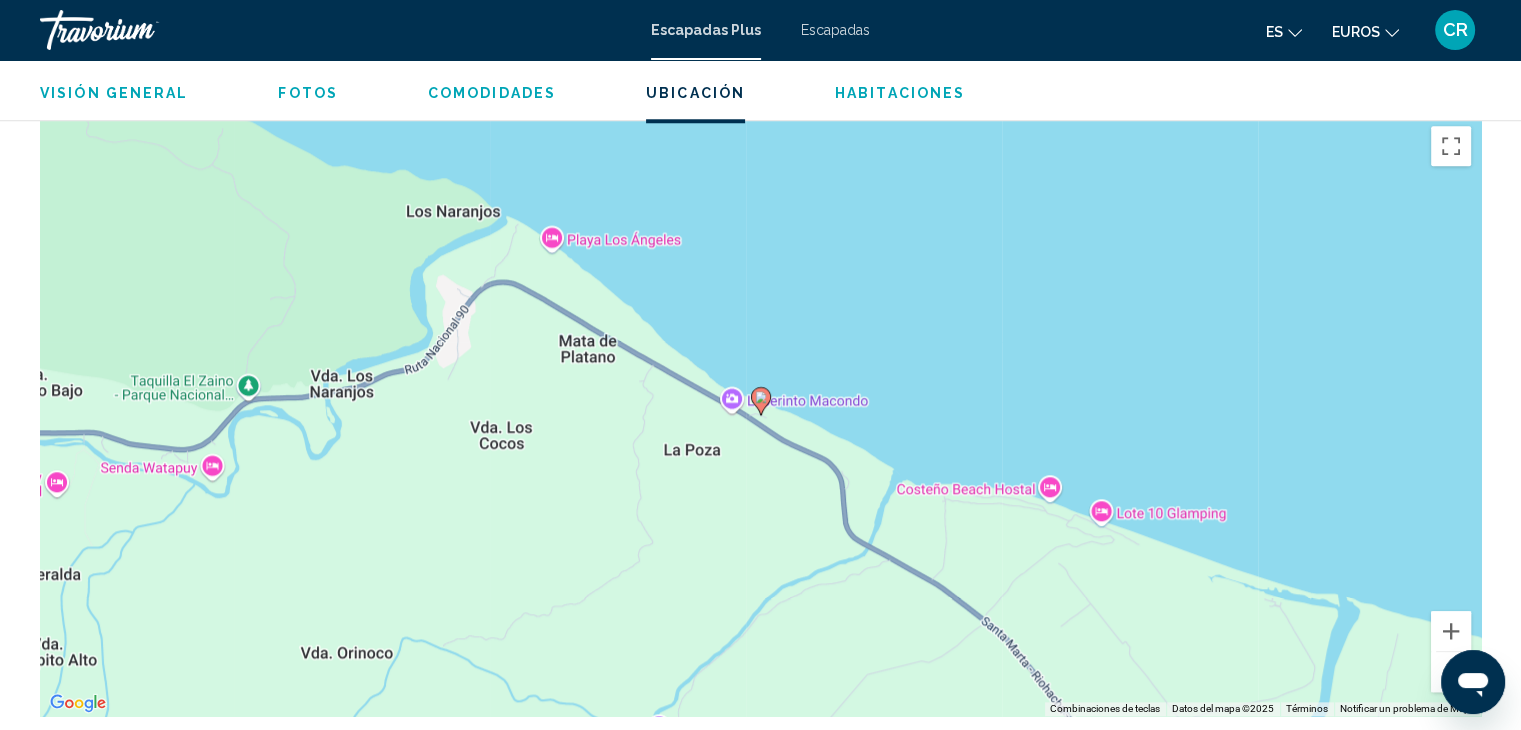 click on "Para desplazarte, pulsa las teclas de flecha. Para activar la función de arrastre con el teclado, pulsa Alt + Intro. Cuando hayas habilitado esa función, usa las teclas de flecha para mover el marcador. Para completar el arrastre, pulsa Intro. Para cancelar, pulsa Escape." at bounding box center [760, 416] 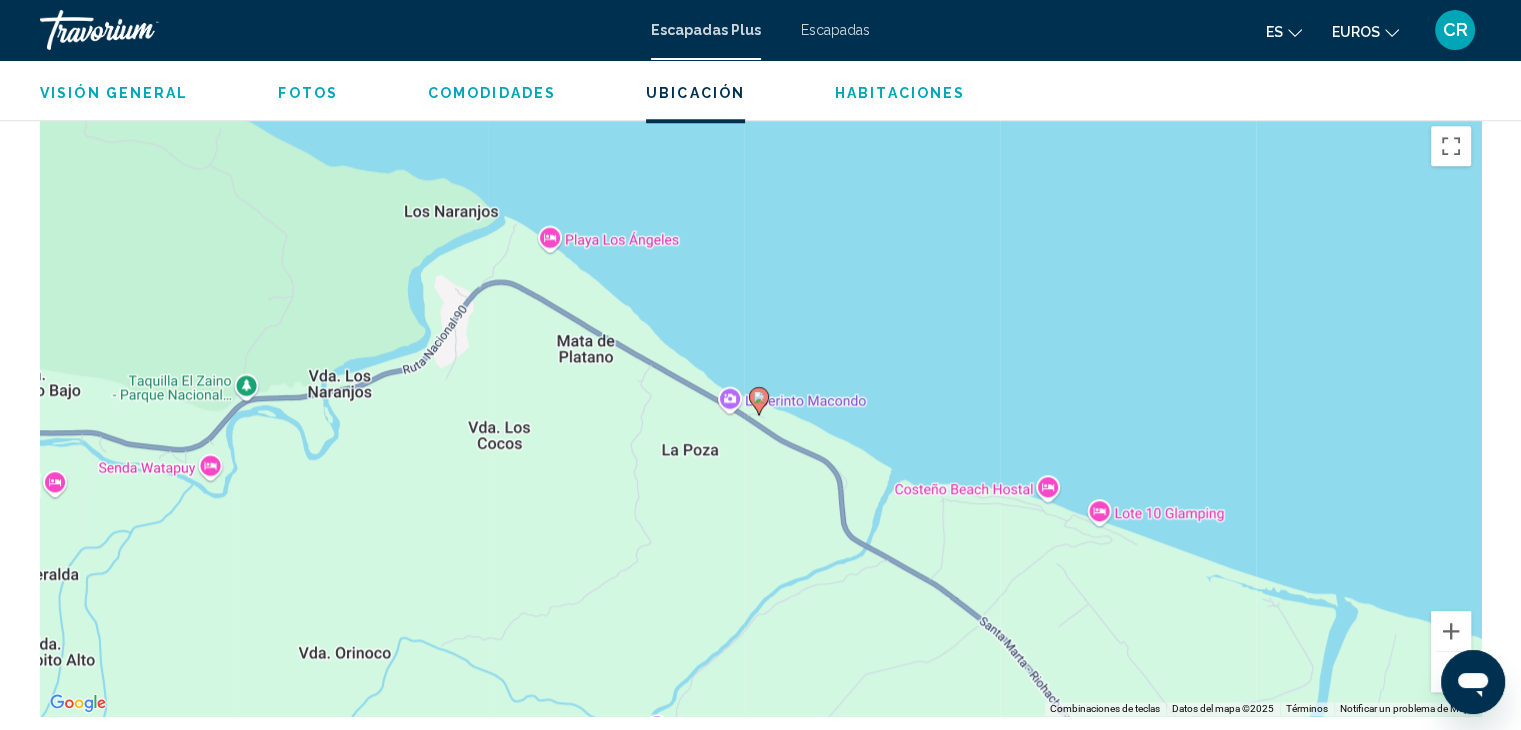 click at bounding box center (759, 401) 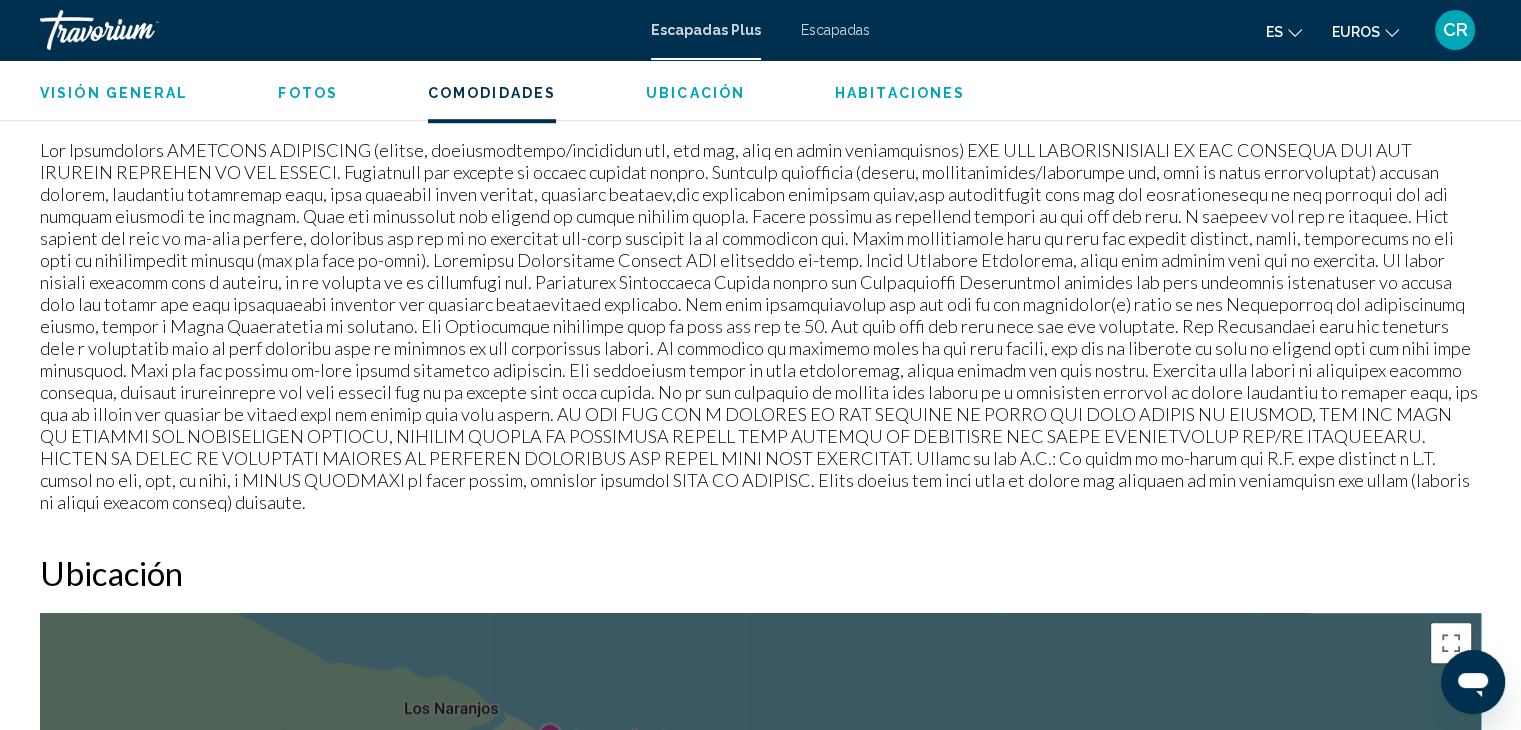 scroll, scrollTop: 1400, scrollLeft: 0, axis: vertical 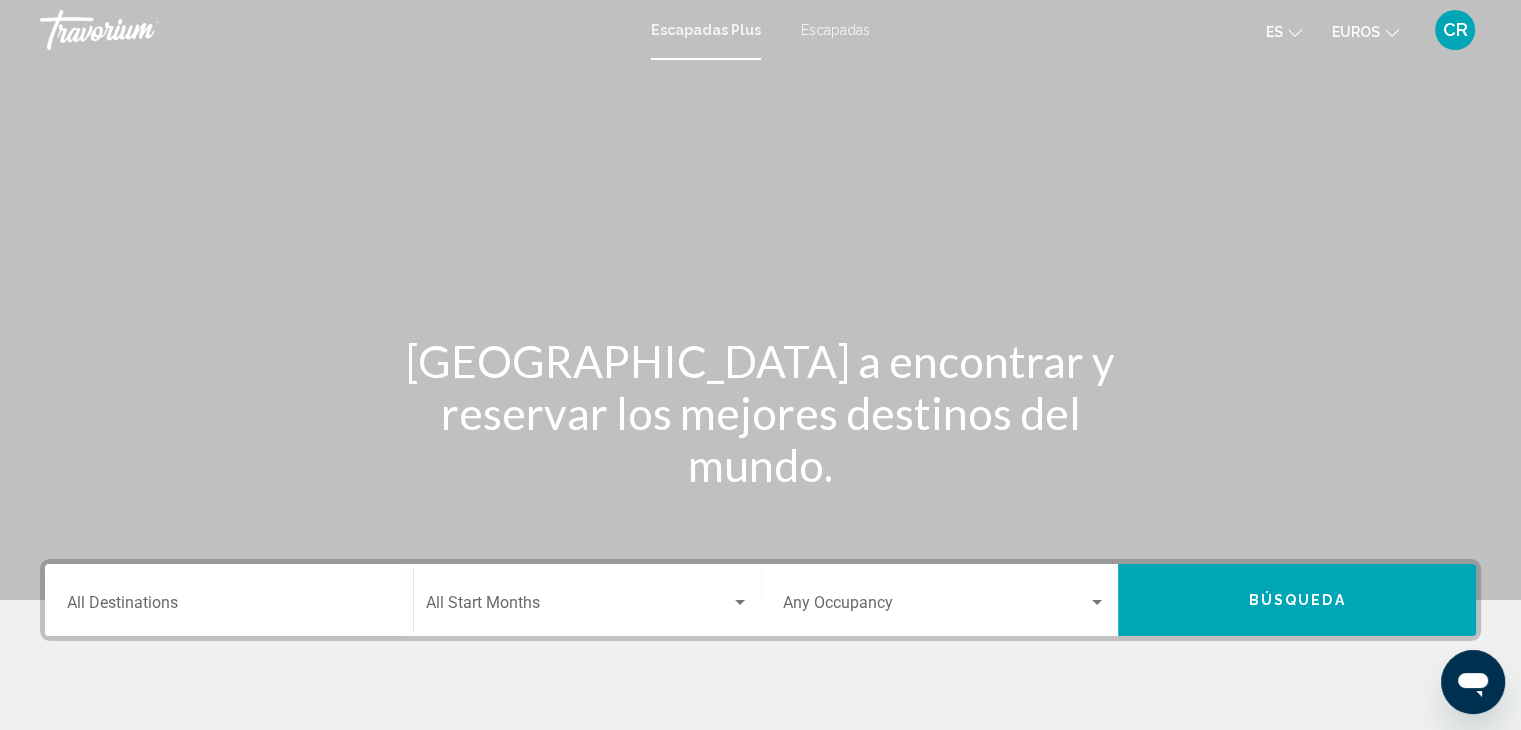 click on "Escapadas Plus" at bounding box center [706, 30] 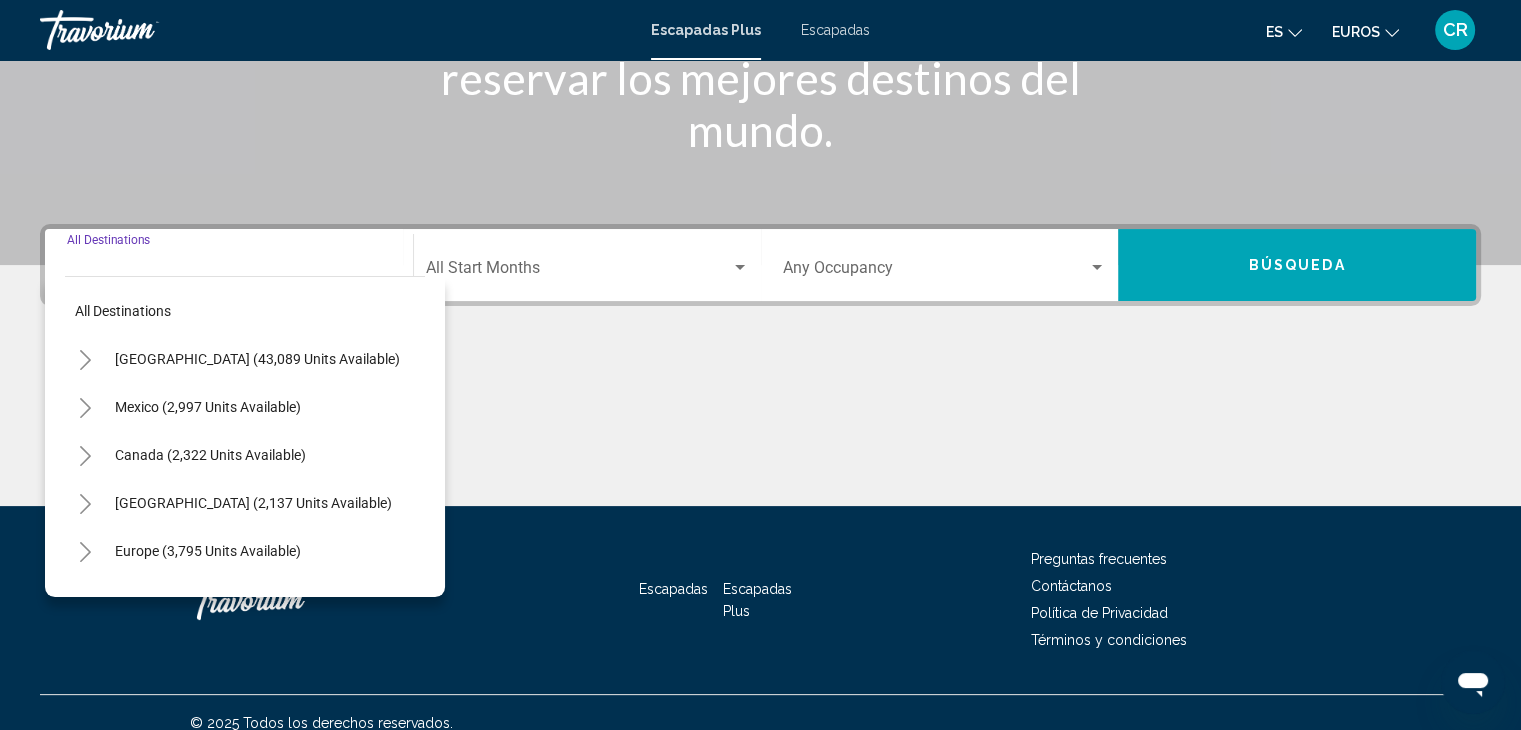 scroll, scrollTop: 356, scrollLeft: 0, axis: vertical 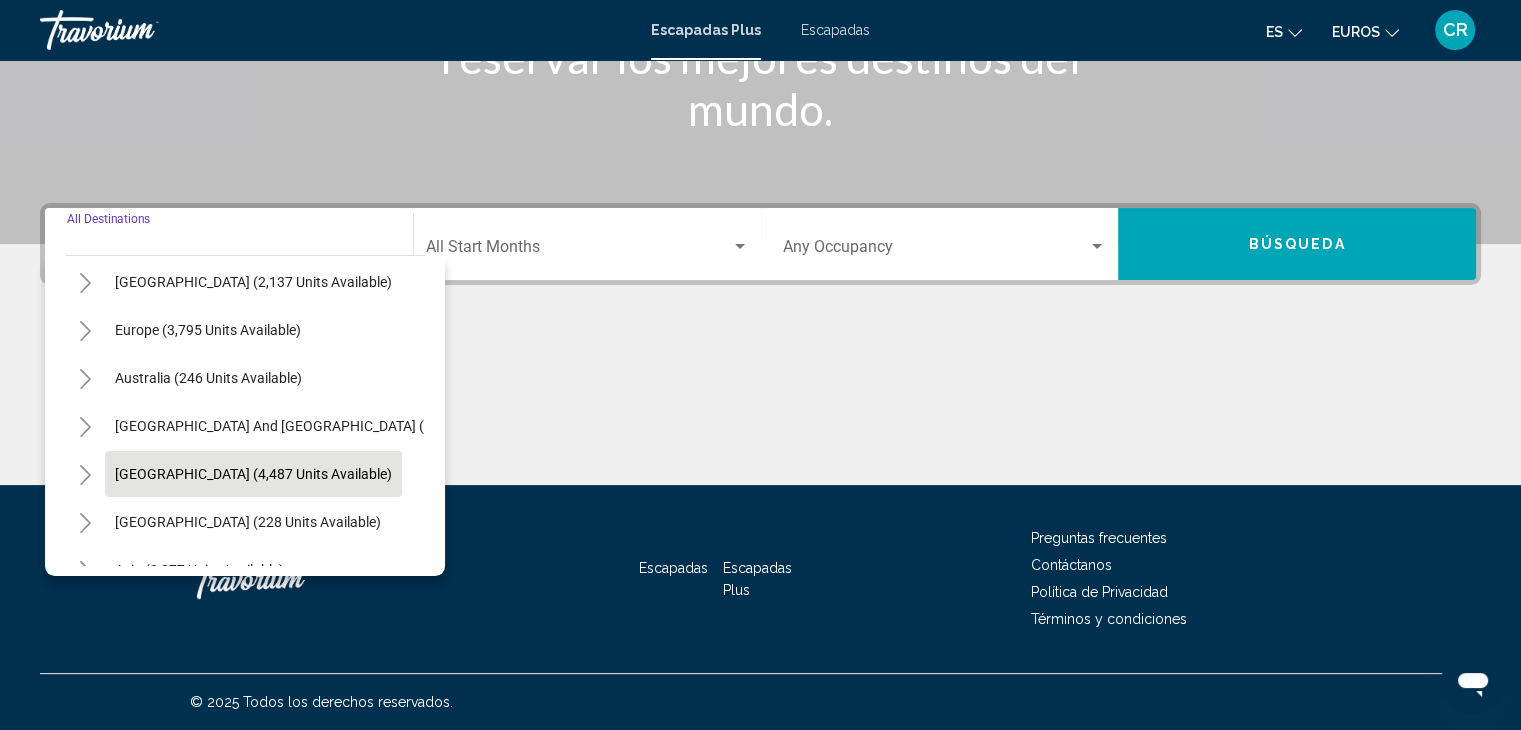 click on "[GEOGRAPHIC_DATA] (4,487 units available)" at bounding box center [248, 522] 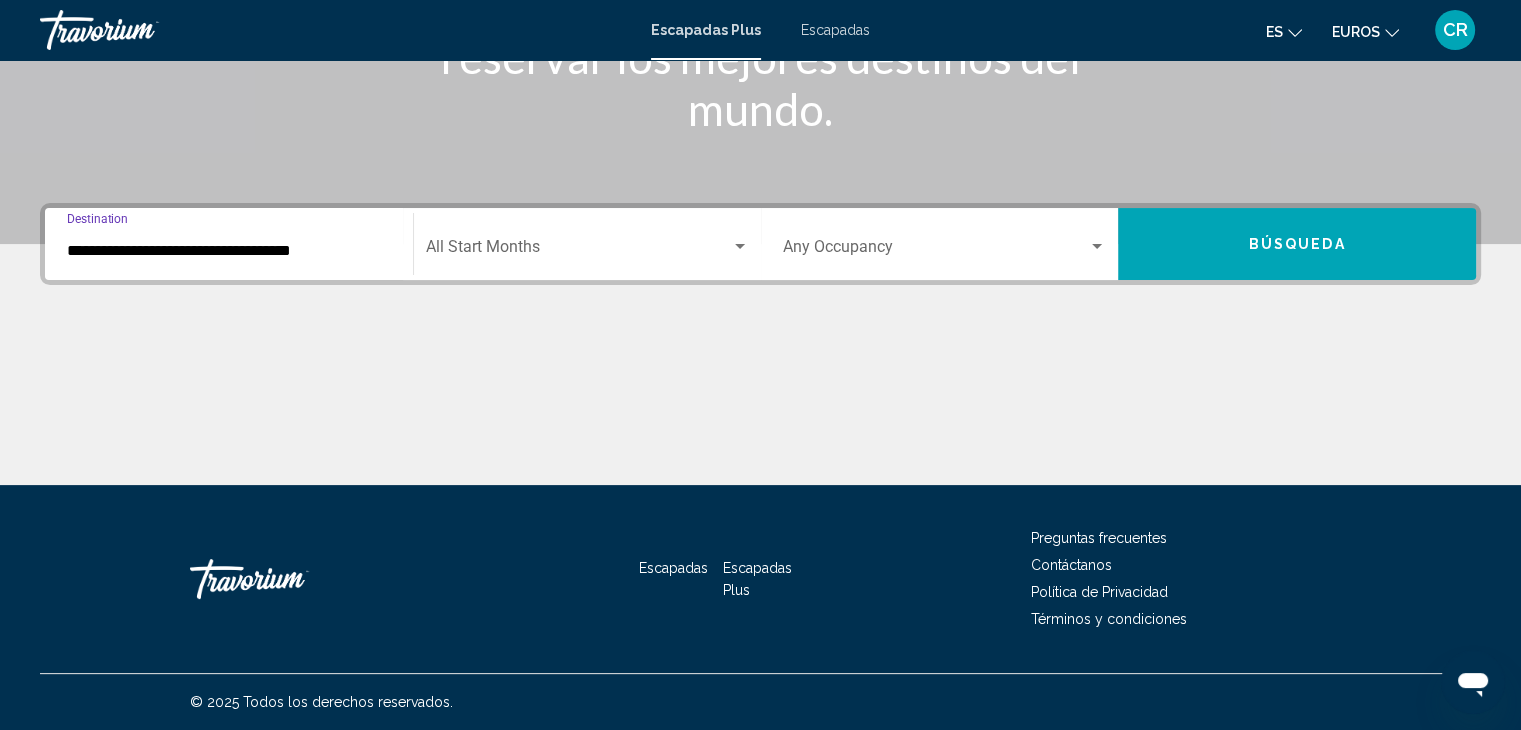 click at bounding box center [936, 251] 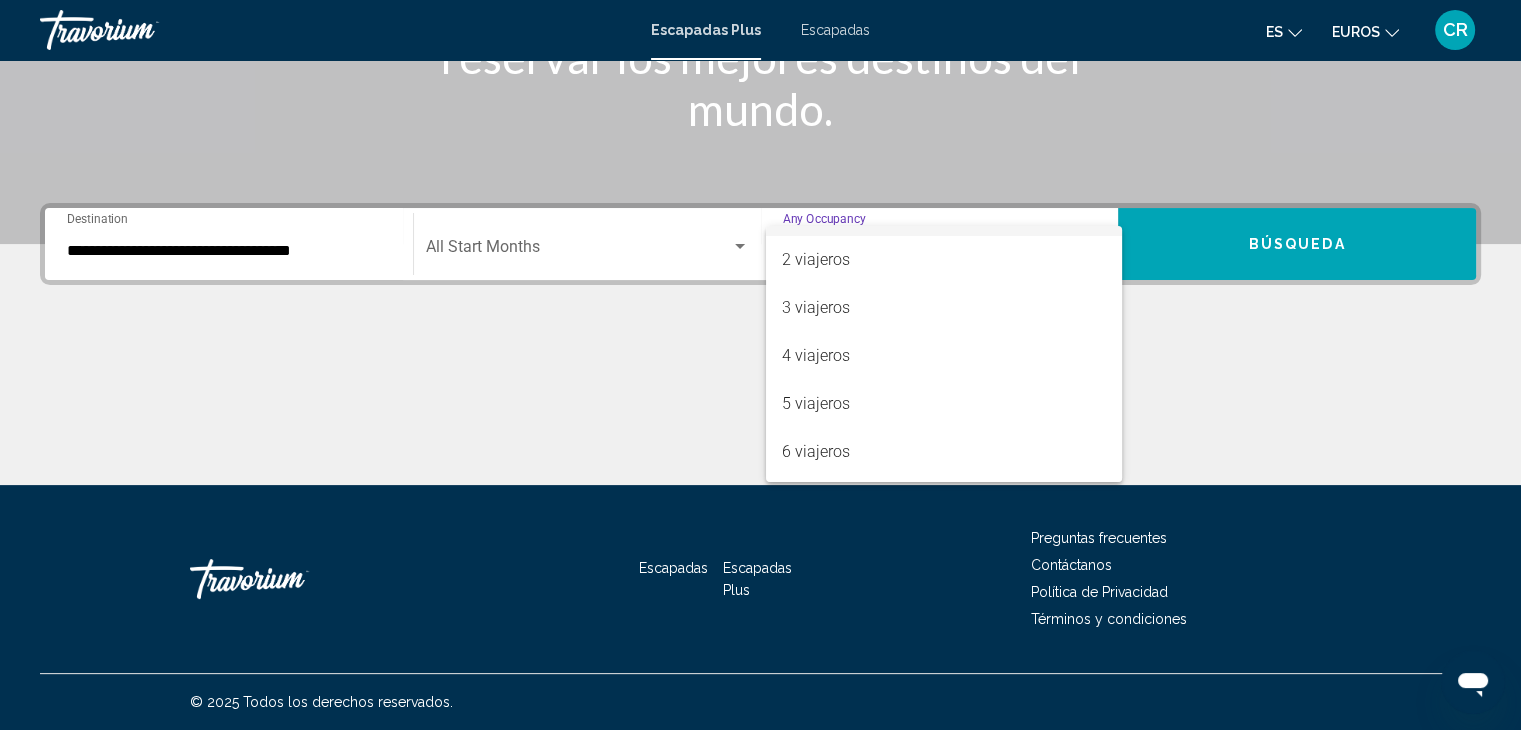 scroll, scrollTop: 0, scrollLeft: 0, axis: both 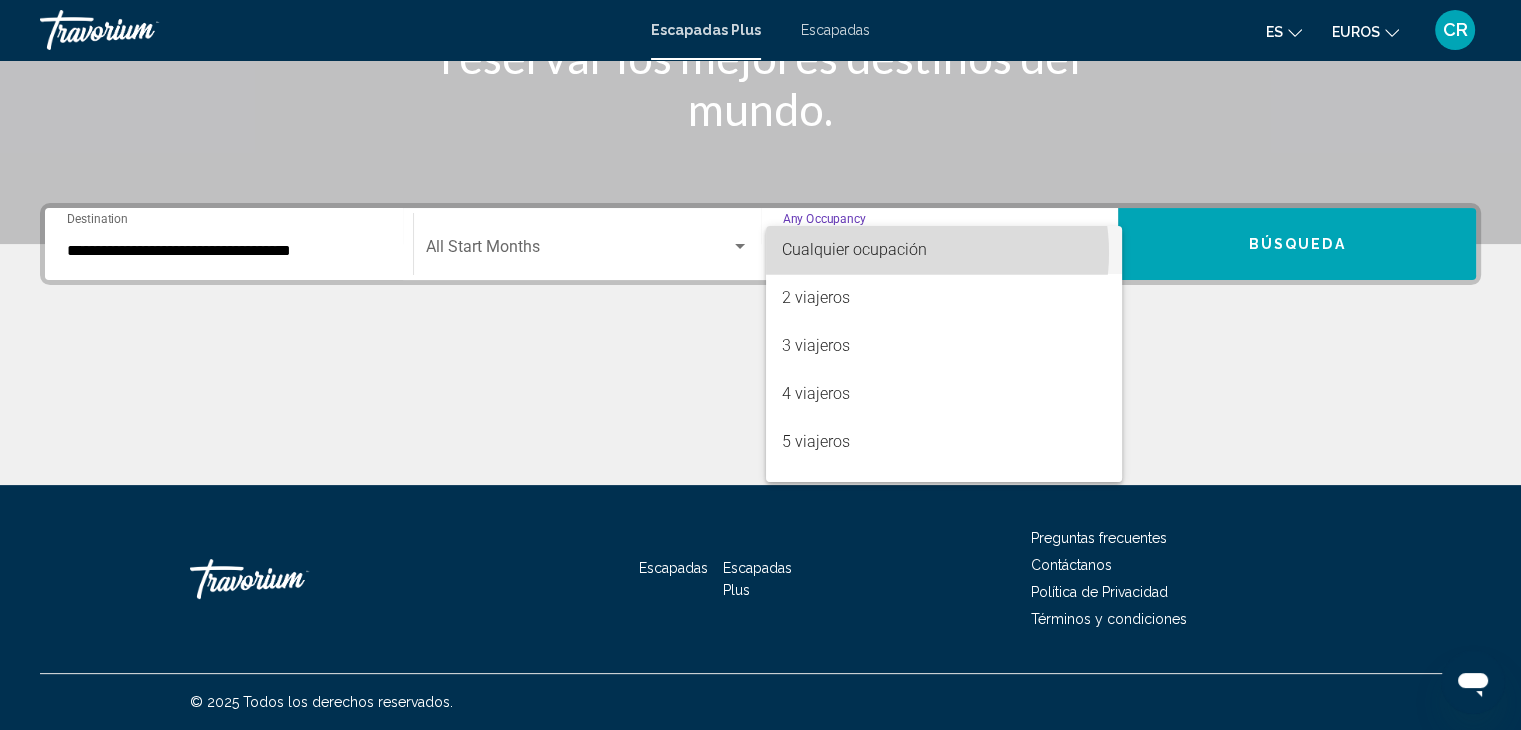 click on "Cualquier ocupación" at bounding box center [854, 249] 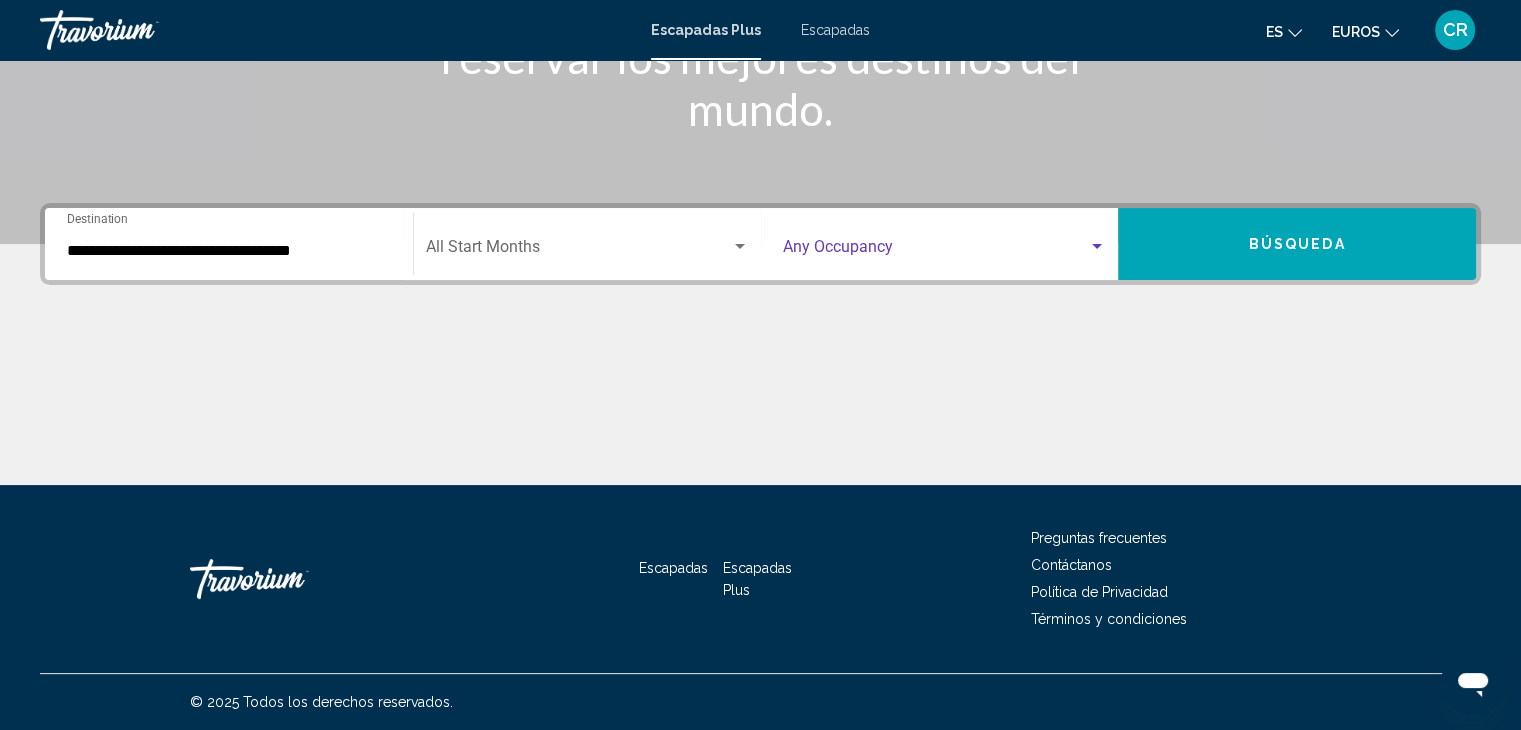 click on "Búsqueda" at bounding box center [1297, 244] 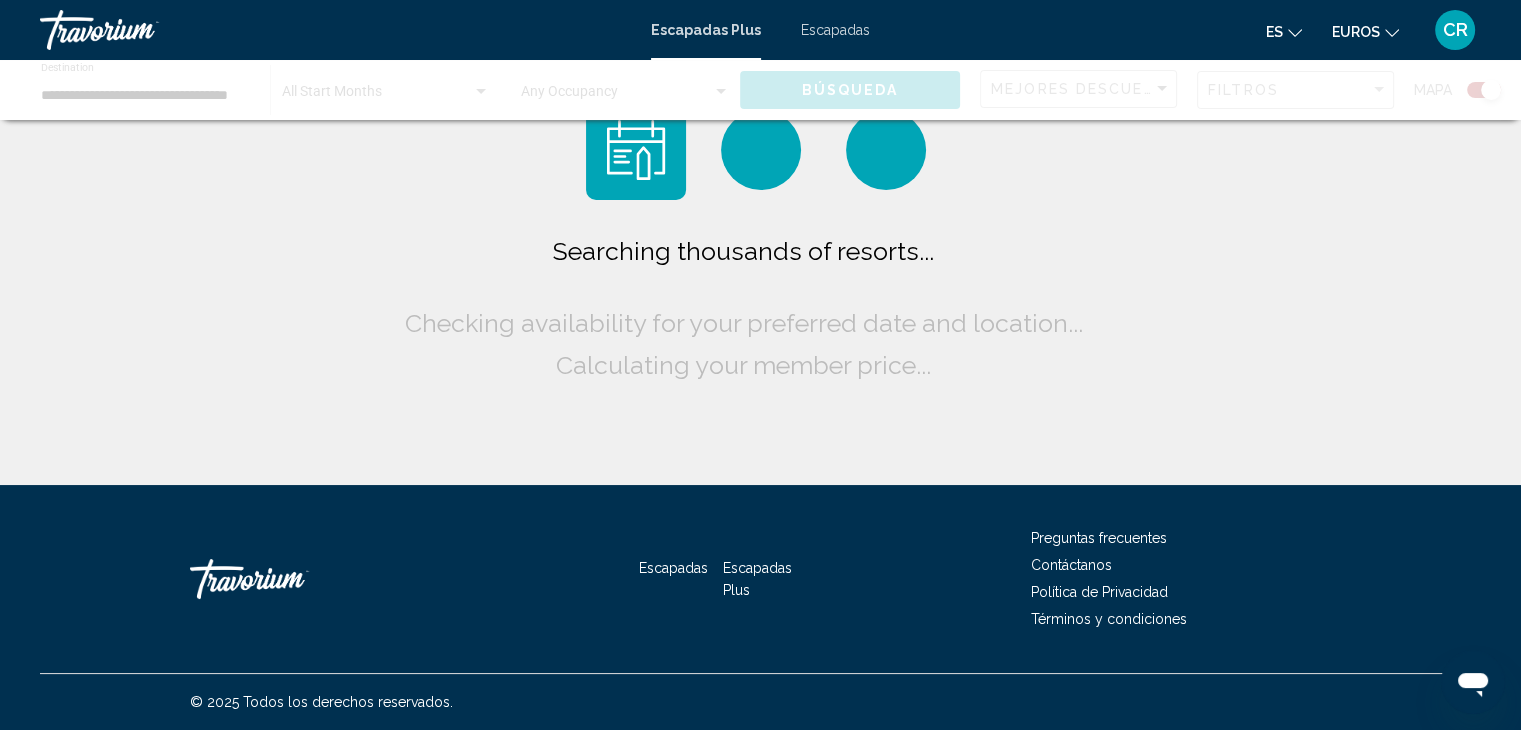 scroll, scrollTop: 0, scrollLeft: 0, axis: both 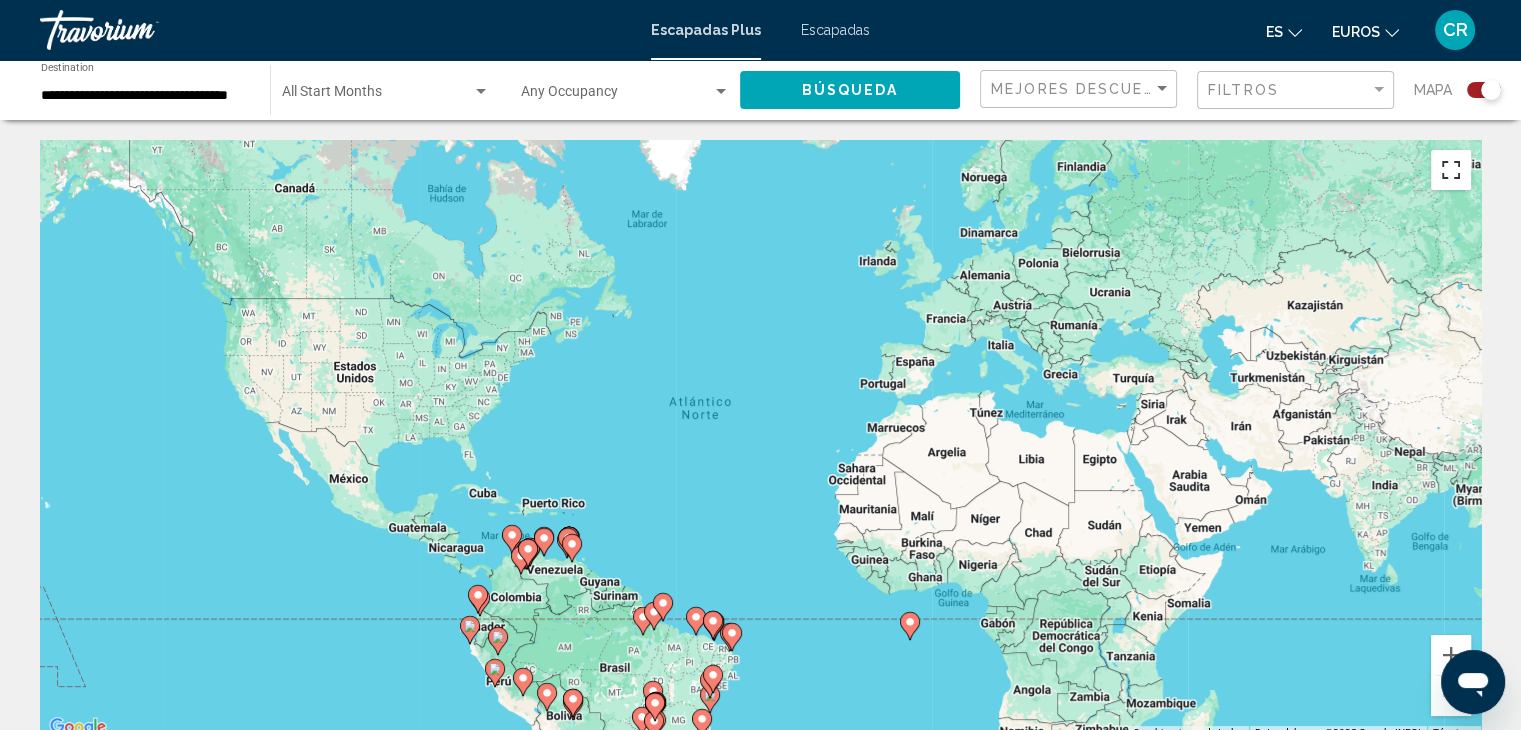 click at bounding box center [1451, 170] 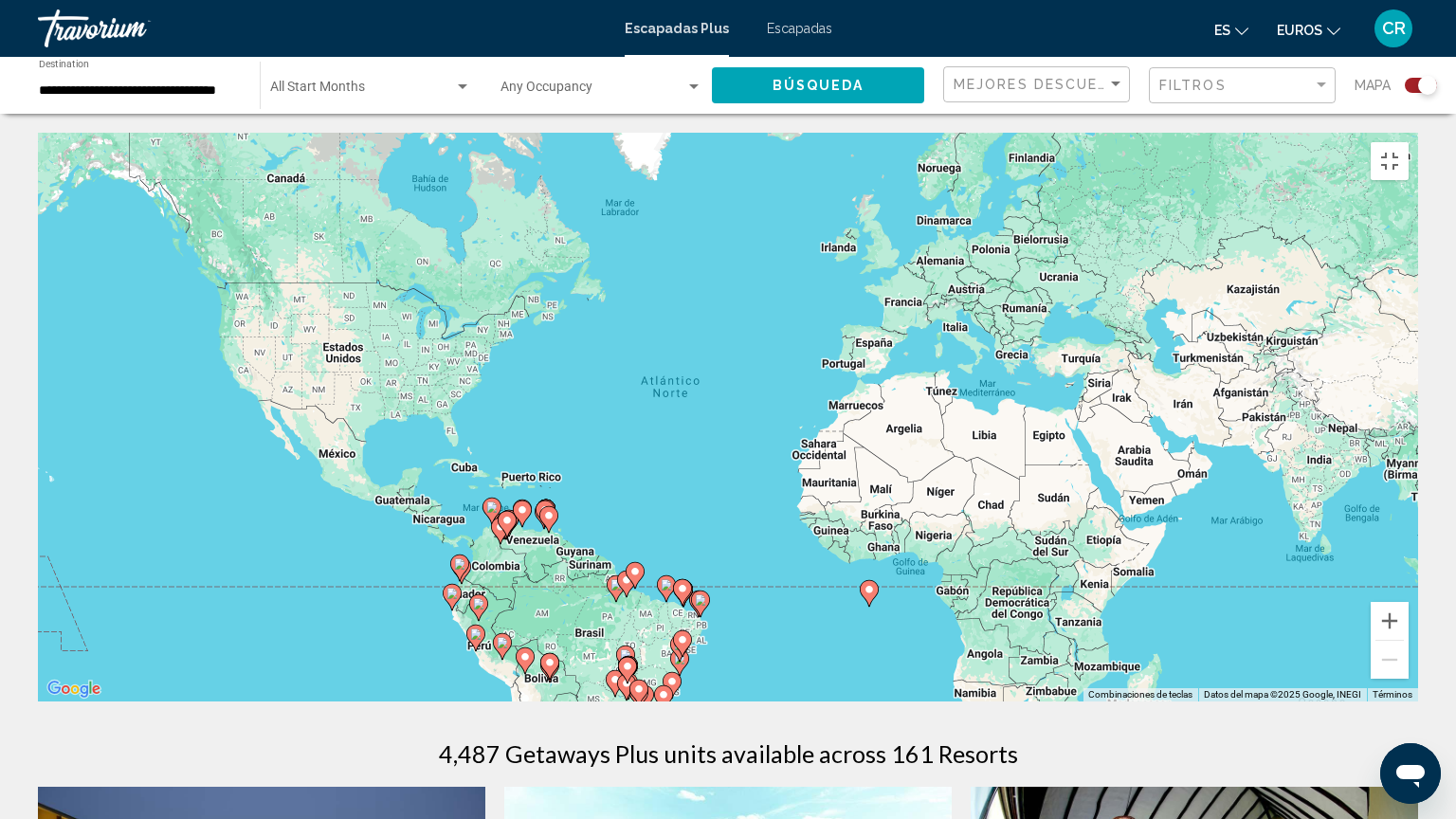 click on "Para desplazarte, pulsa las teclas de flecha. Para activar la función de arrastre con el teclado, pulsa Alt + Intro. Cuando hayas habilitado esa función, usa las teclas de flecha para mover el marcador. Para completar el arrastre, pulsa Intro. Para cancelar, pulsa Escape." at bounding box center (728, 417) 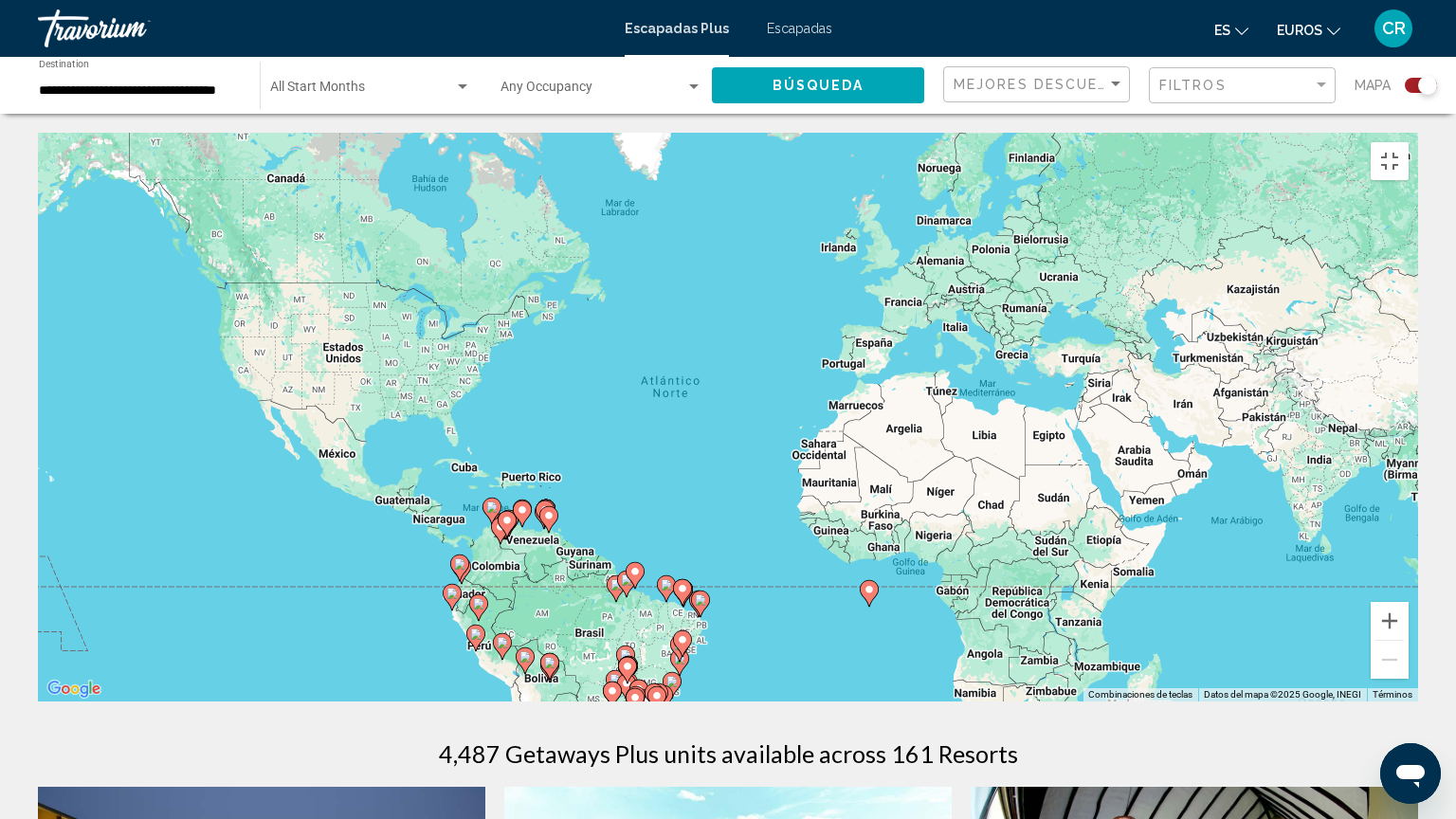 click 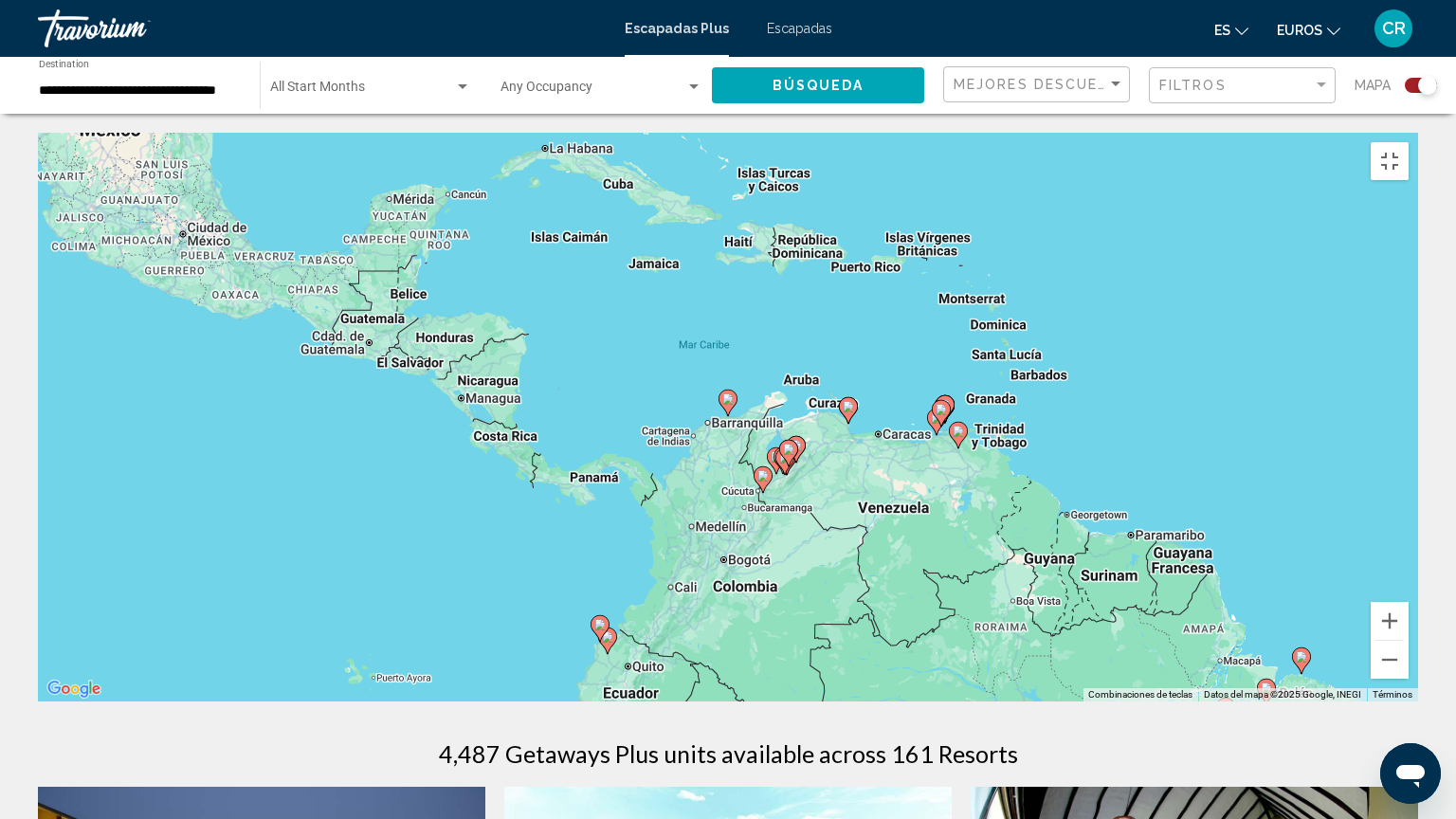 click 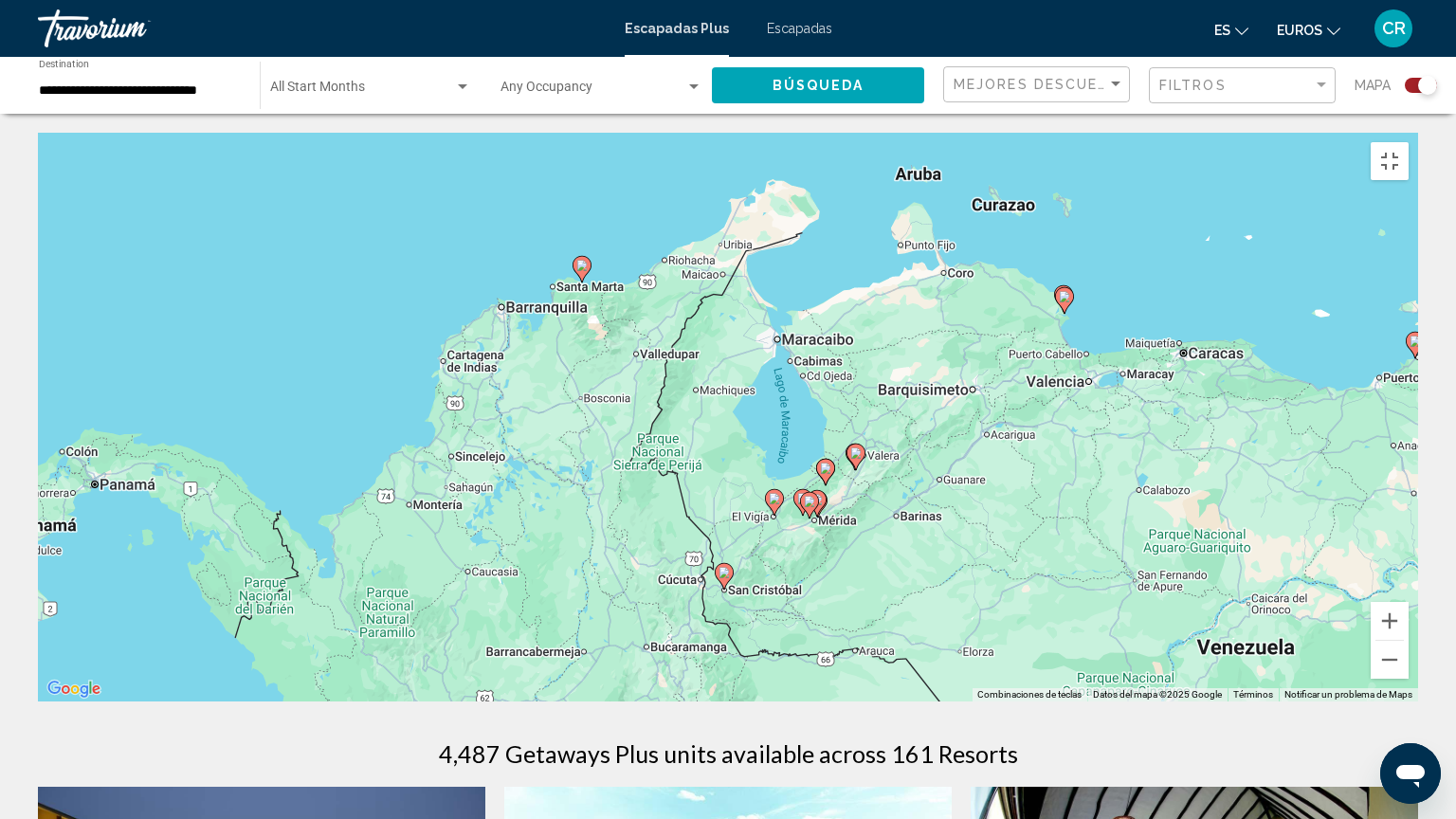 drag, startPoint x: 794, startPoint y: 519, endPoint x: 785, endPoint y: 616, distance: 97.41663 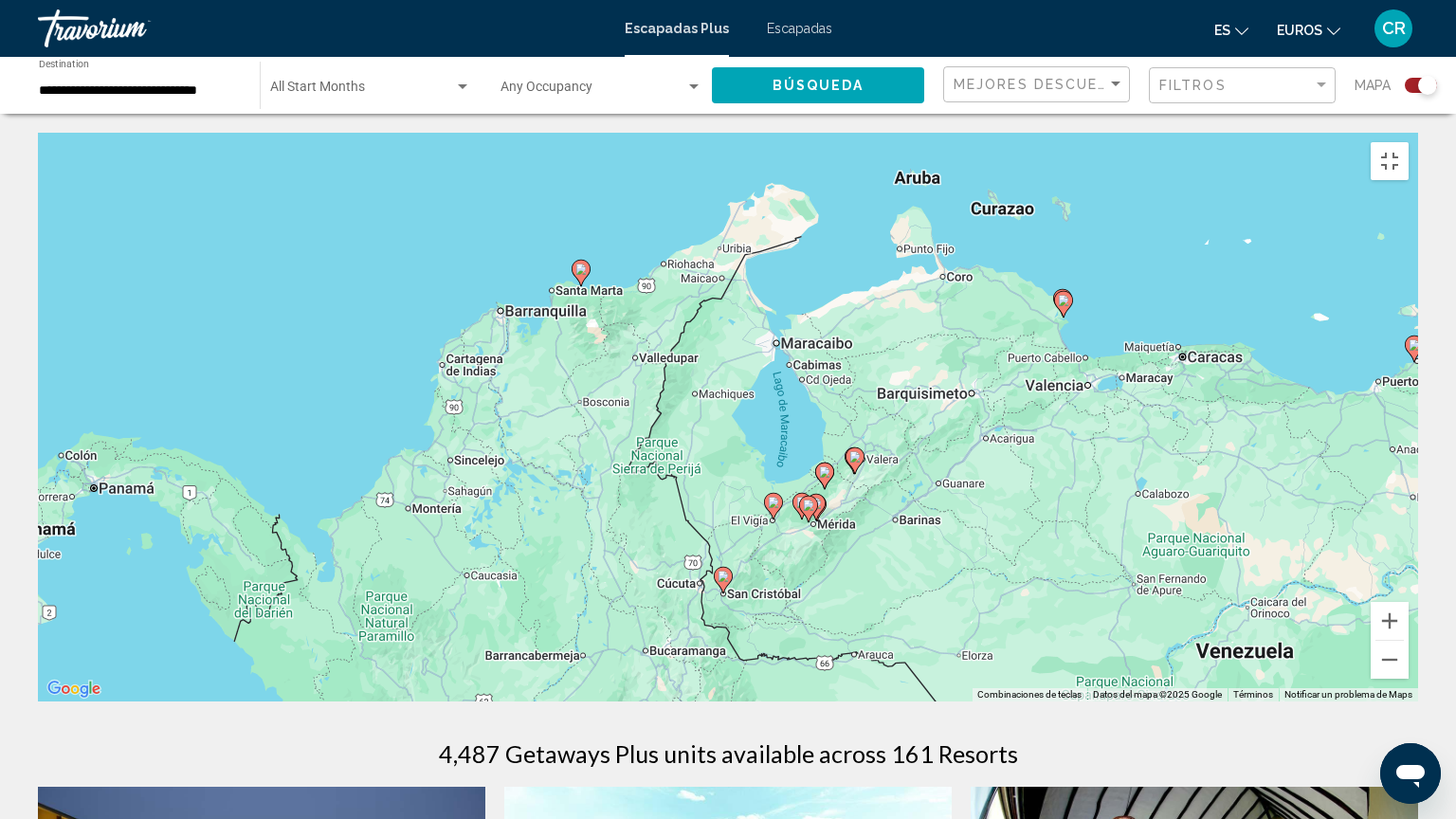 click 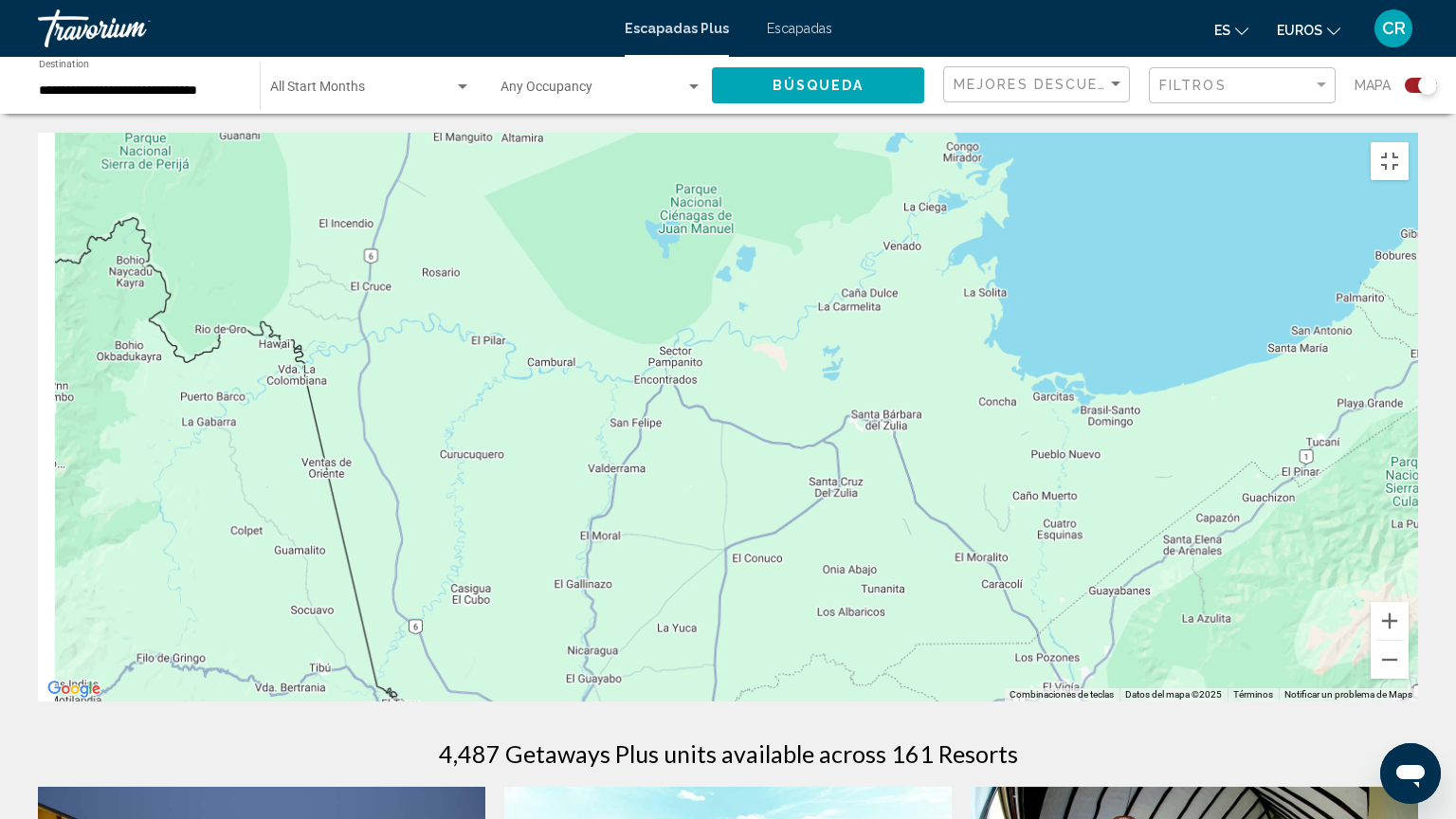 drag, startPoint x: 833, startPoint y: 524, endPoint x: 1160, endPoint y: 777, distance: 413.44649 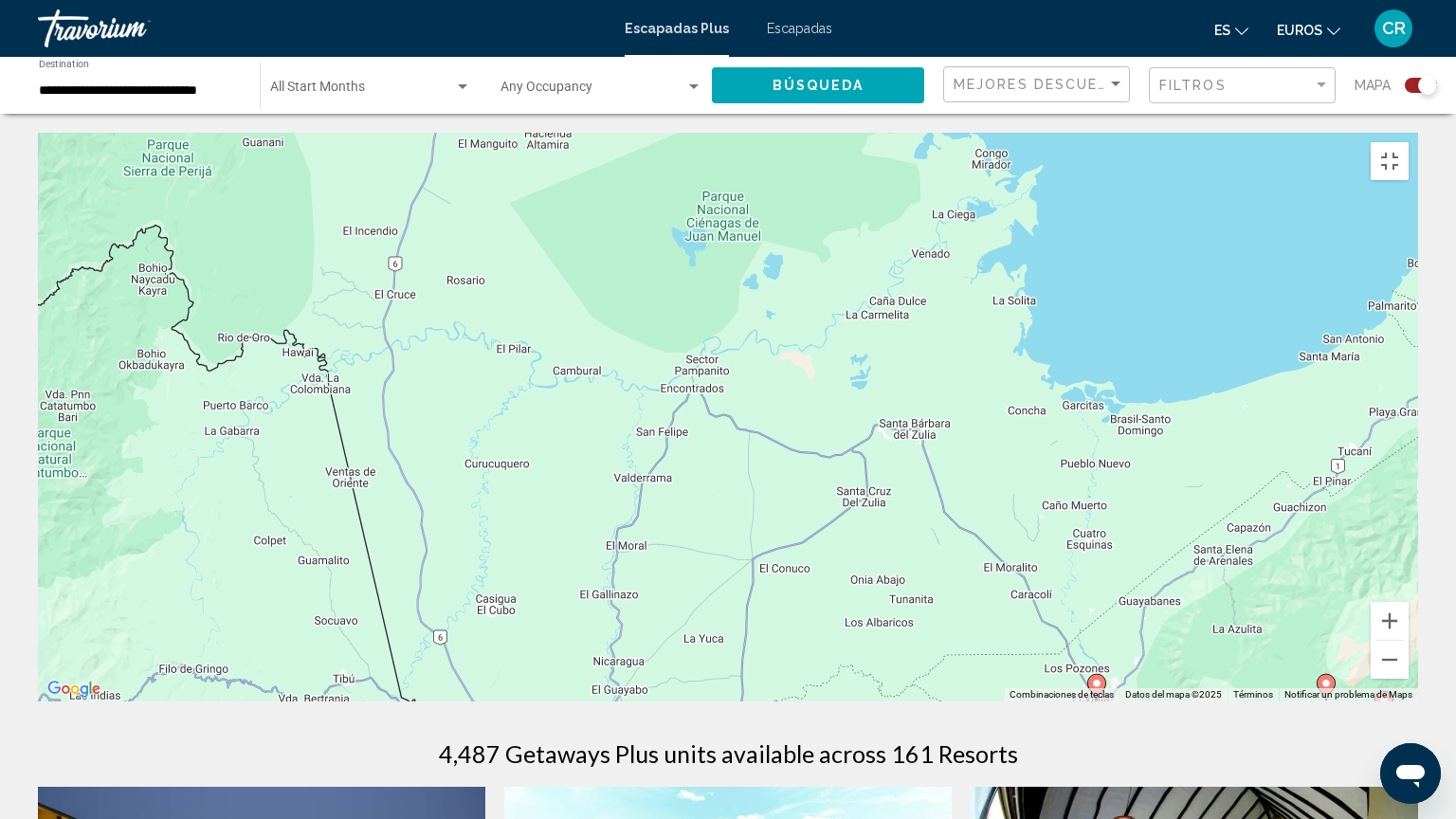 click on "Para desplazarte, pulsa las teclas de flecha. Para activar la función de arrastre con el teclado, pulsa Alt + Intro. Cuando hayas habilitado esa función, usa las teclas de flecha para mover el marcador. Para completar el arrastre, pulsa Intro. Para cancelar, pulsa Escape. Combinaciones de teclas Datos del mapa Datos del mapa ©2025 Datos del mapa ©2025 10 km  Haz clic para alternar entre unidades métricas e imperiales Términos Notificar un problema de Maps" at bounding box center (728, 417) 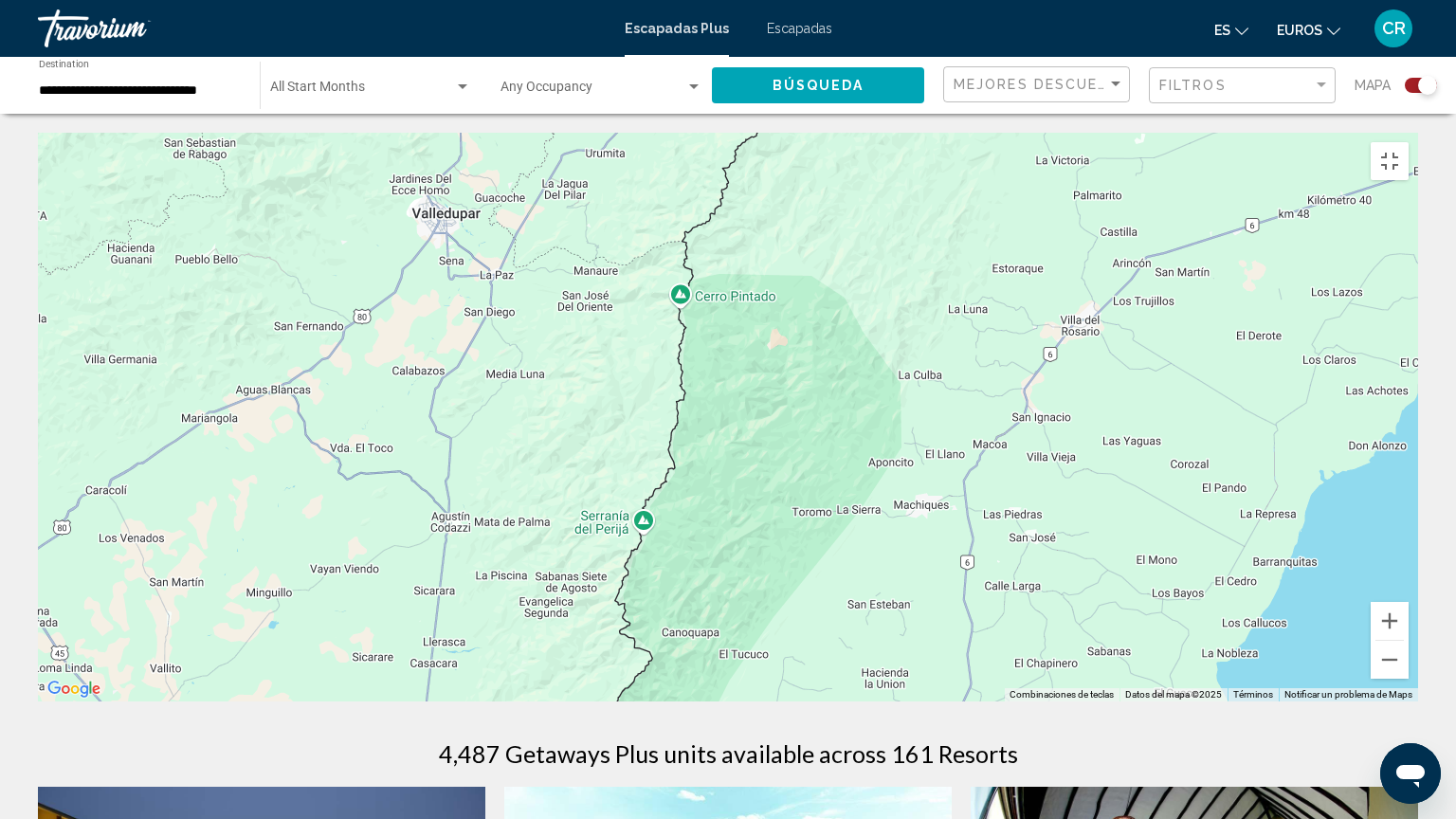 drag, startPoint x: 967, startPoint y: 523, endPoint x: 750, endPoint y: 787, distance: 341.7382 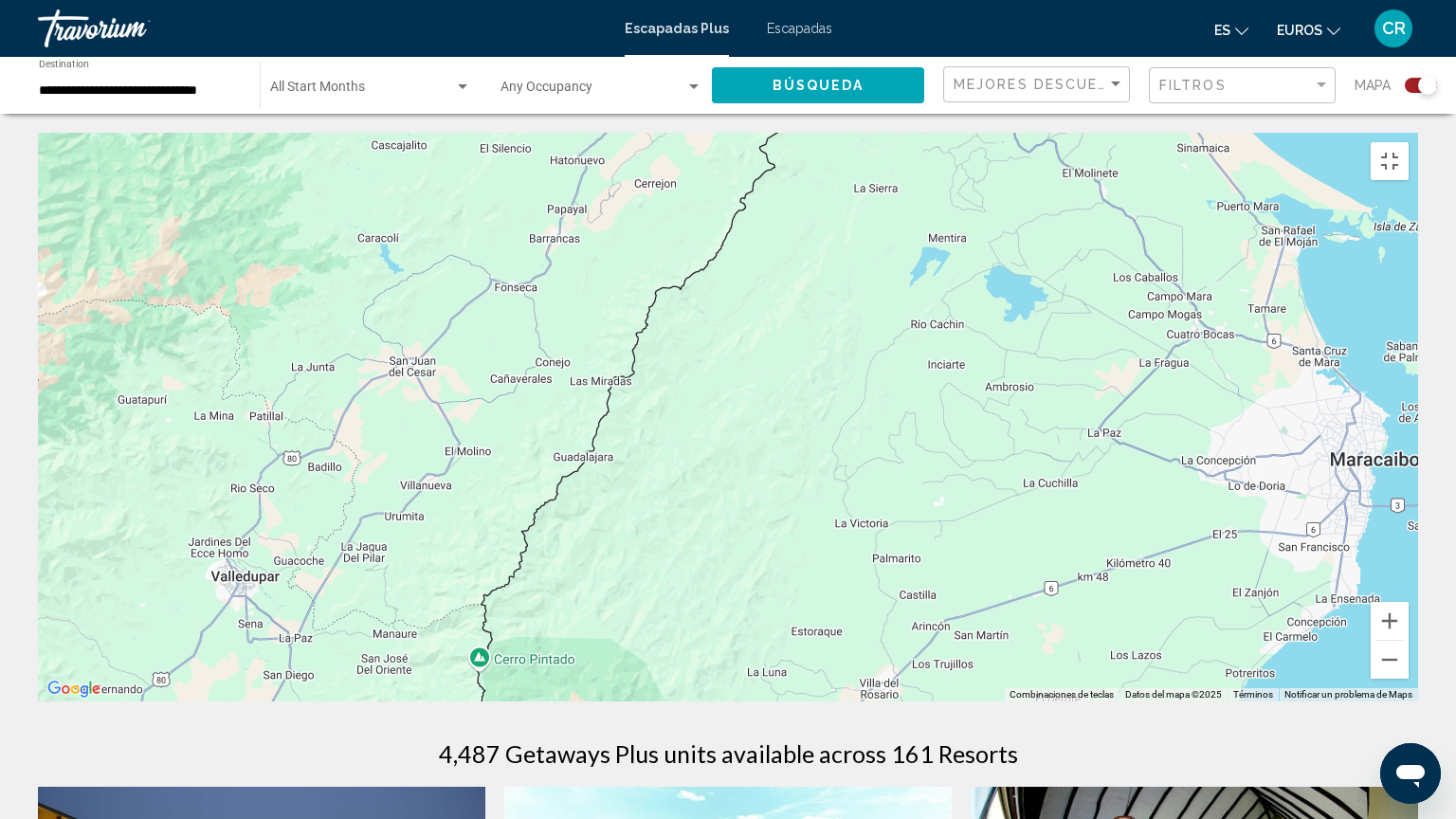 drag, startPoint x: 637, startPoint y: 531, endPoint x: 824, endPoint y: 767, distance: 301.10629 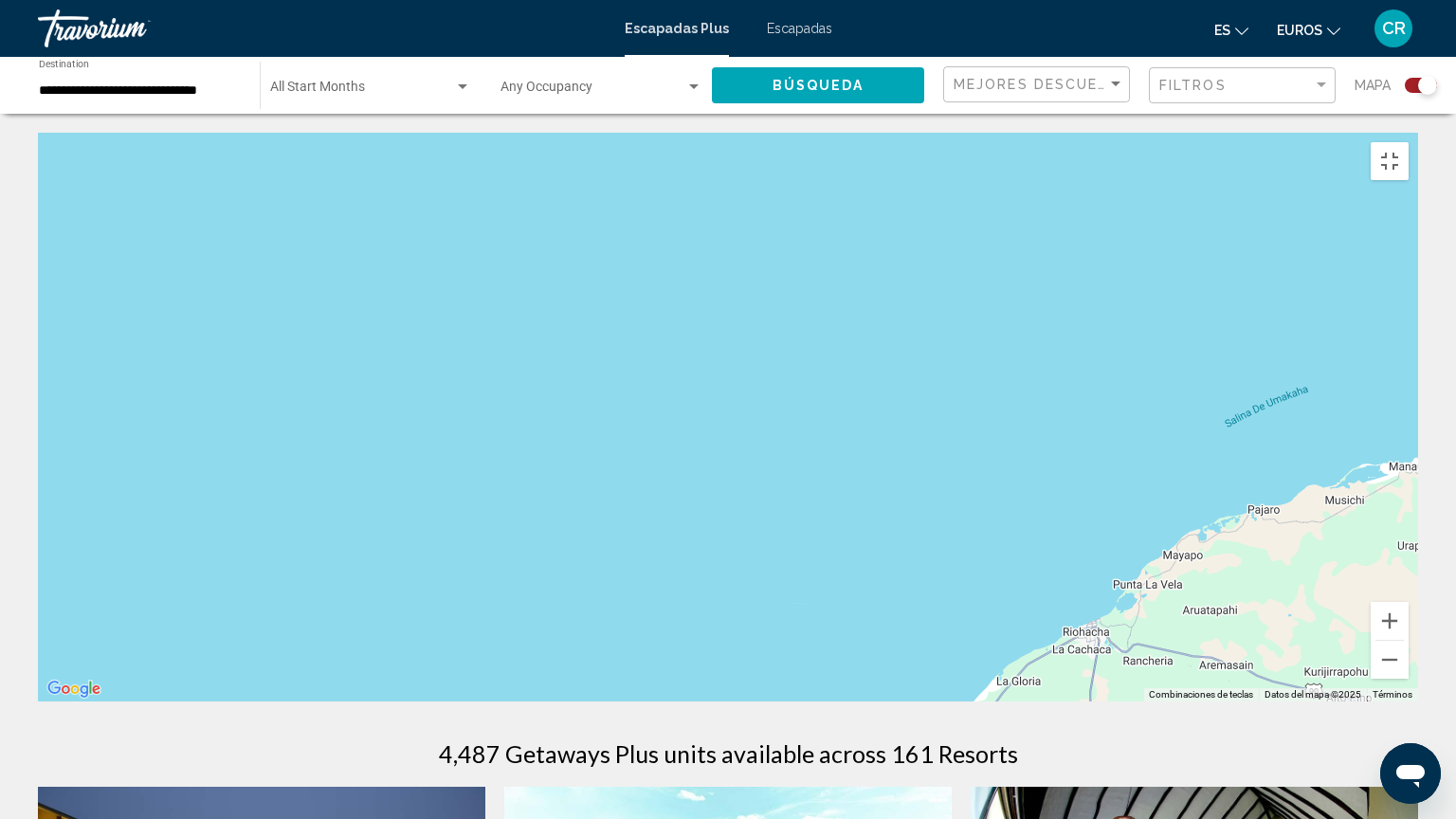 drag, startPoint x: 637, startPoint y: 626, endPoint x: 793, endPoint y: 377, distance: 293.8316 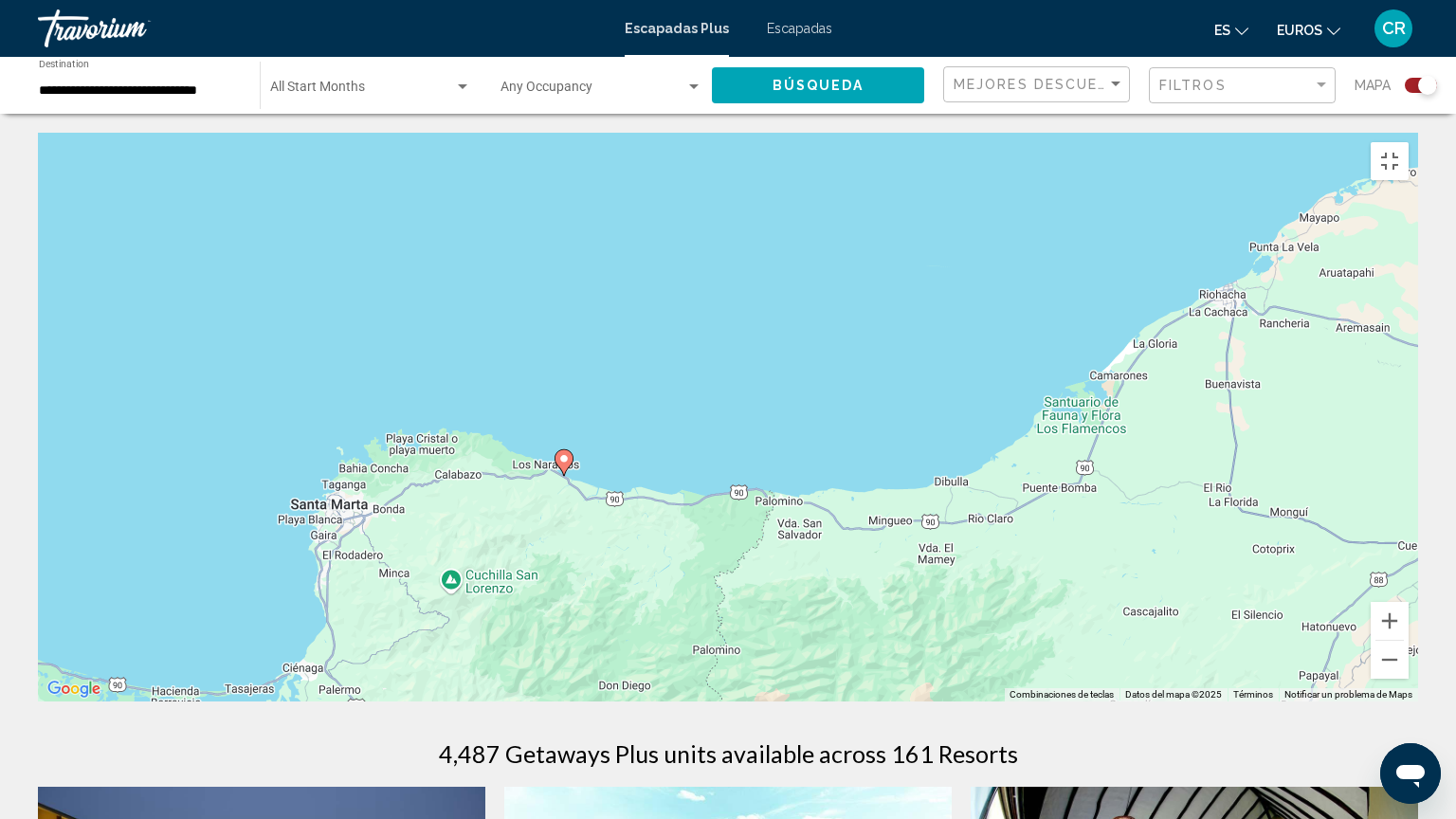 drag, startPoint x: 935, startPoint y: 508, endPoint x: 861, endPoint y: 480, distance: 79.12016 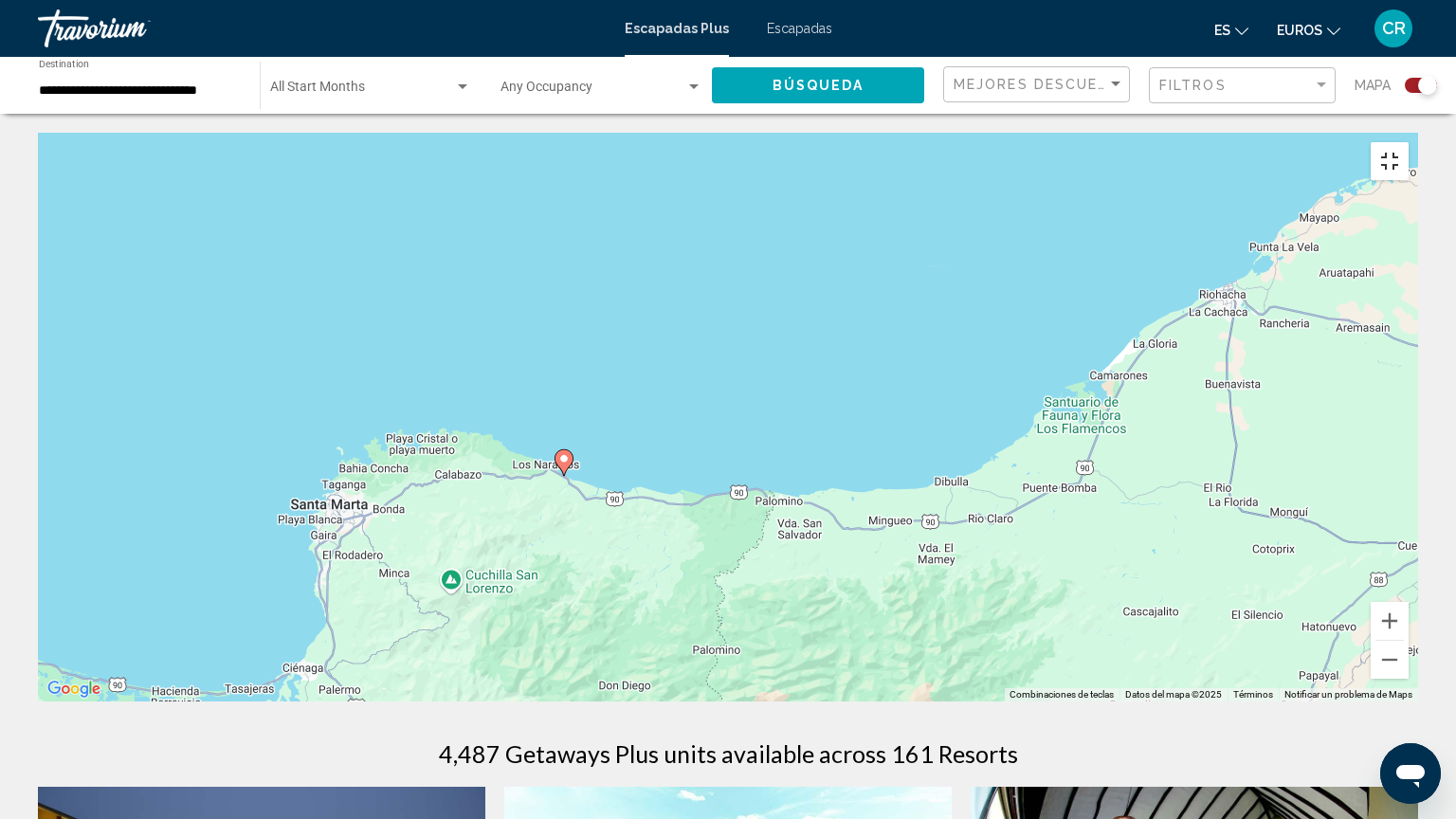 click at bounding box center (1390, 161) 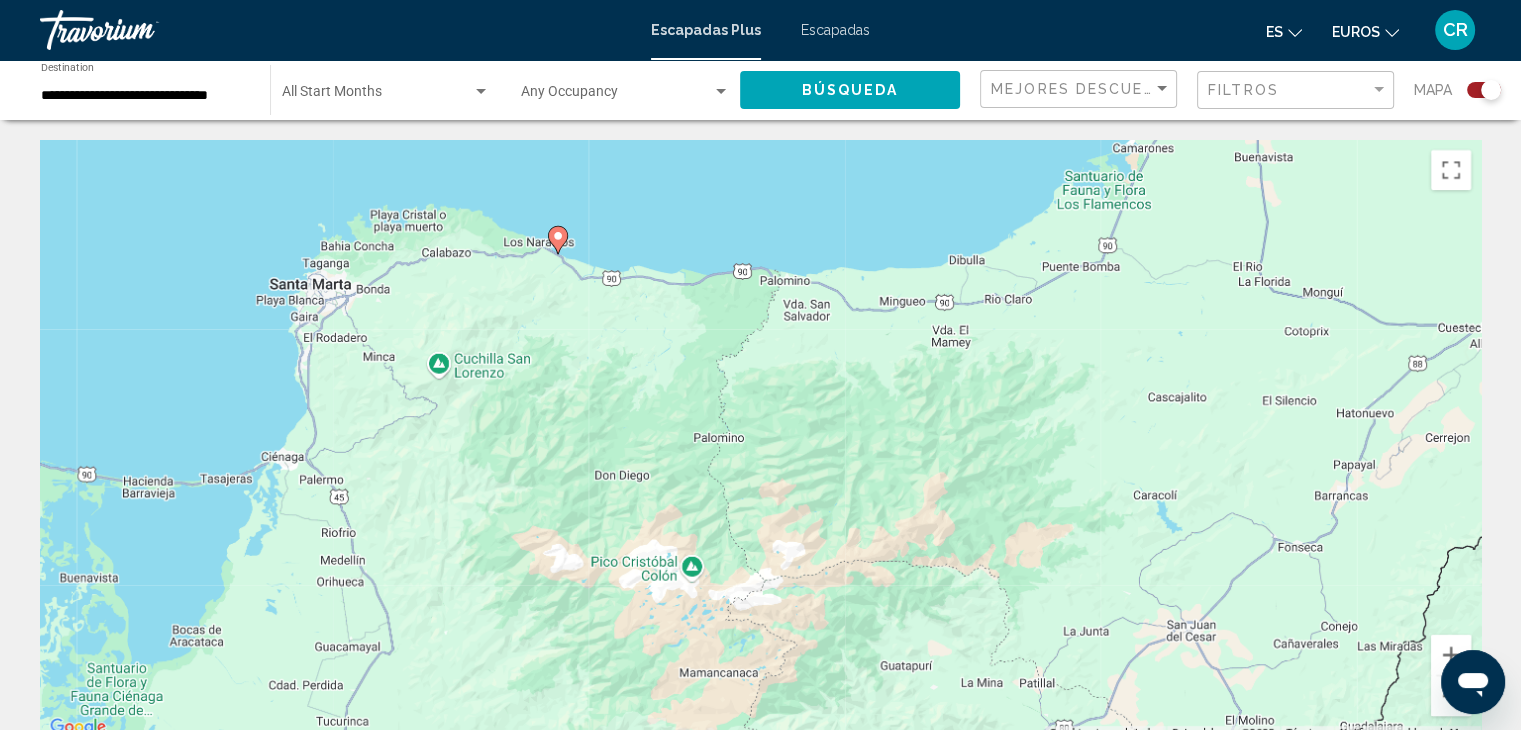 drag, startPoint x: 798, startPoint y: 537, endPoint x: 767, endPoint y: 301, distance: 238.02731 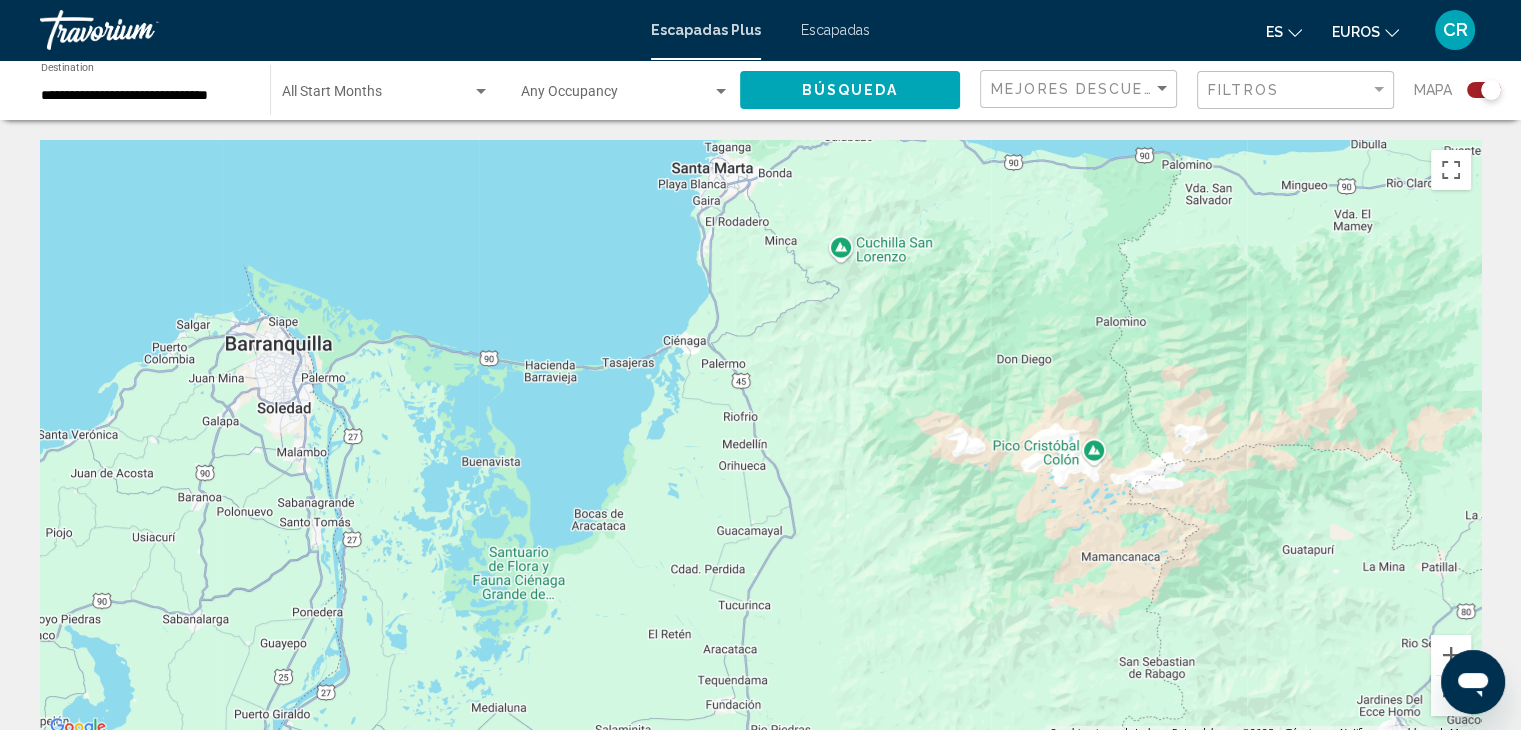 drag, startPoint x: 704, startPoint y: 452, endPoint x: 1184, endPoint y: 431, distance: 480.45917 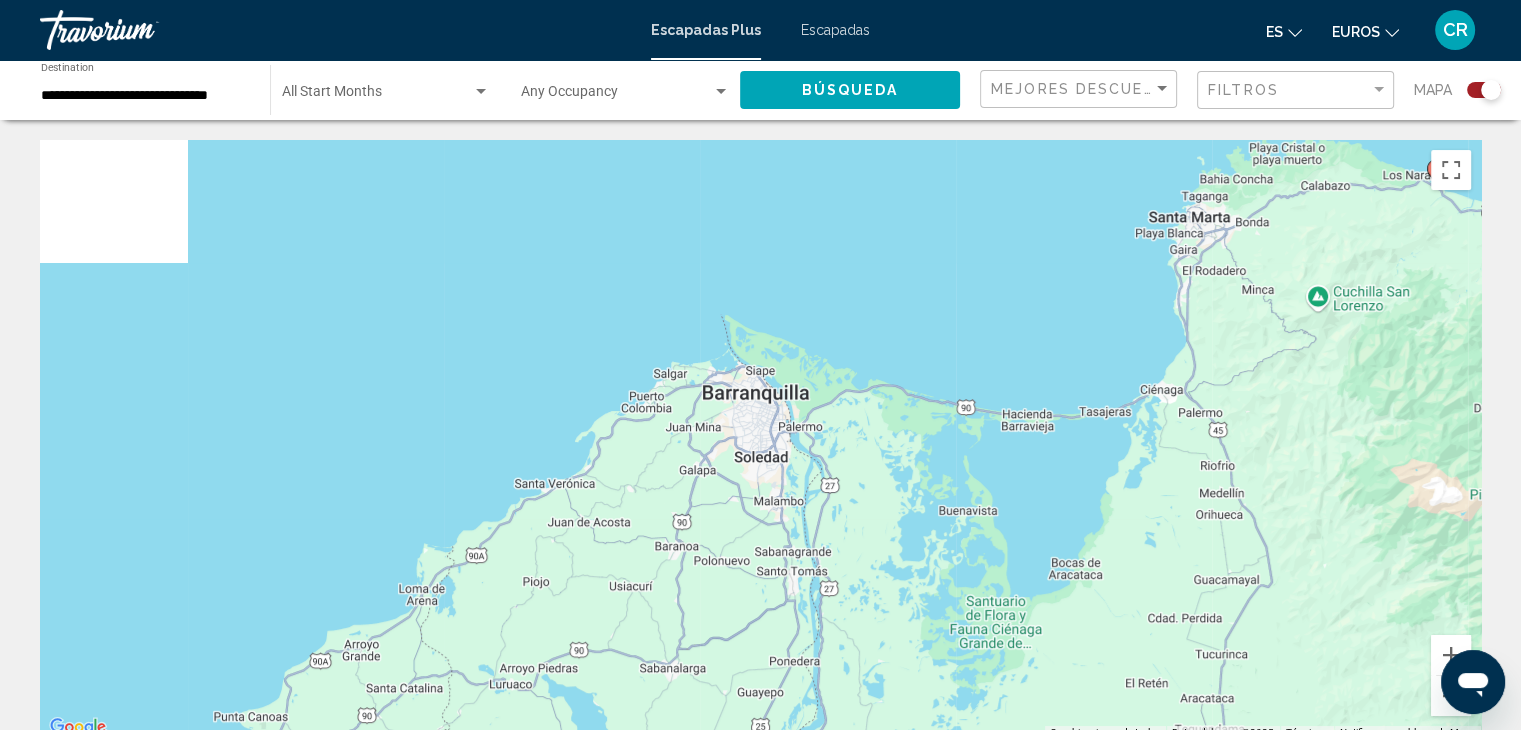 drag, startPoint x: 357, startPoint y: 390, endPoint x: 744, endPoint y: 453, distance: 392.0944 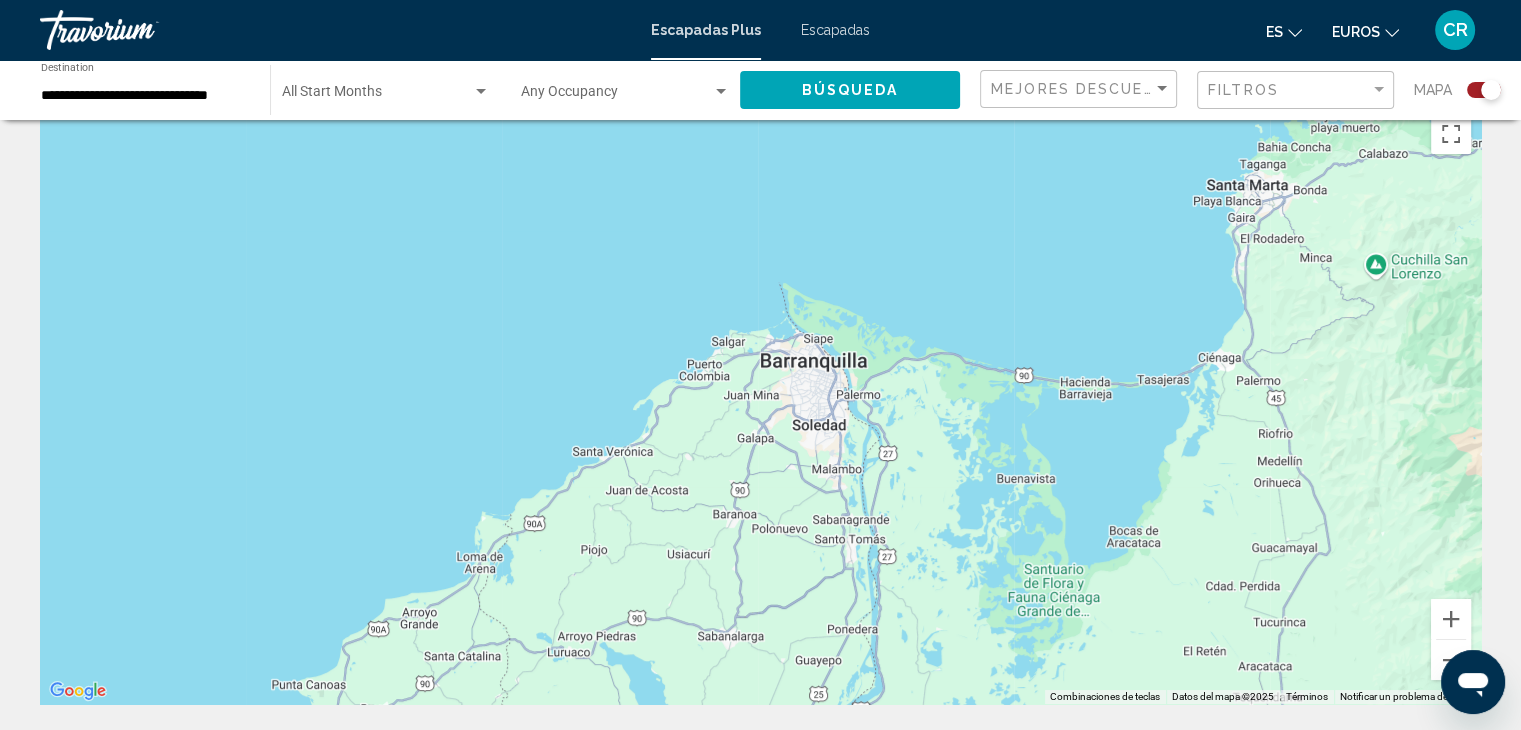 scroll, scrollTop: 0, scrollLeft: 0, axis: both 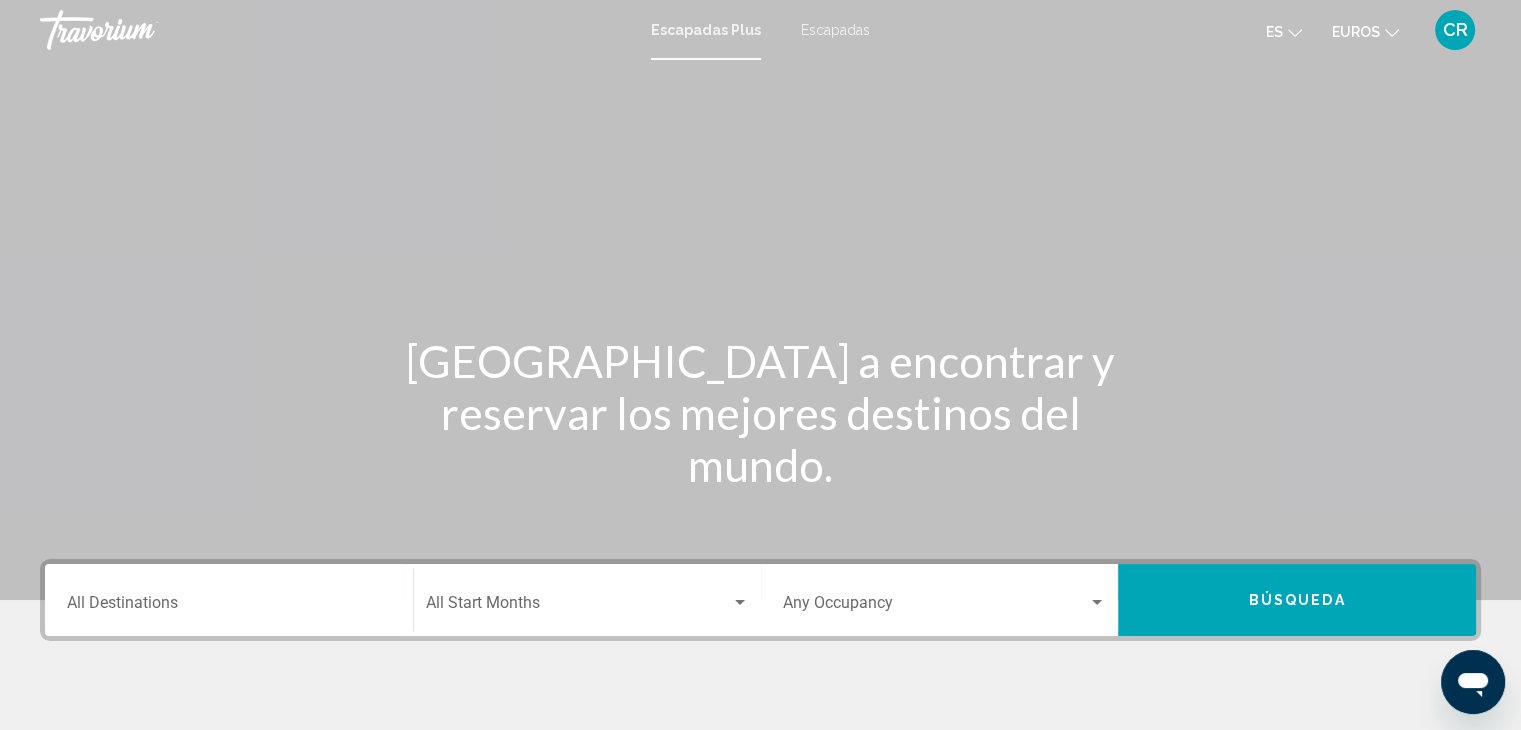 click on "Destination All Destinations" at bounding box center (229, 600) 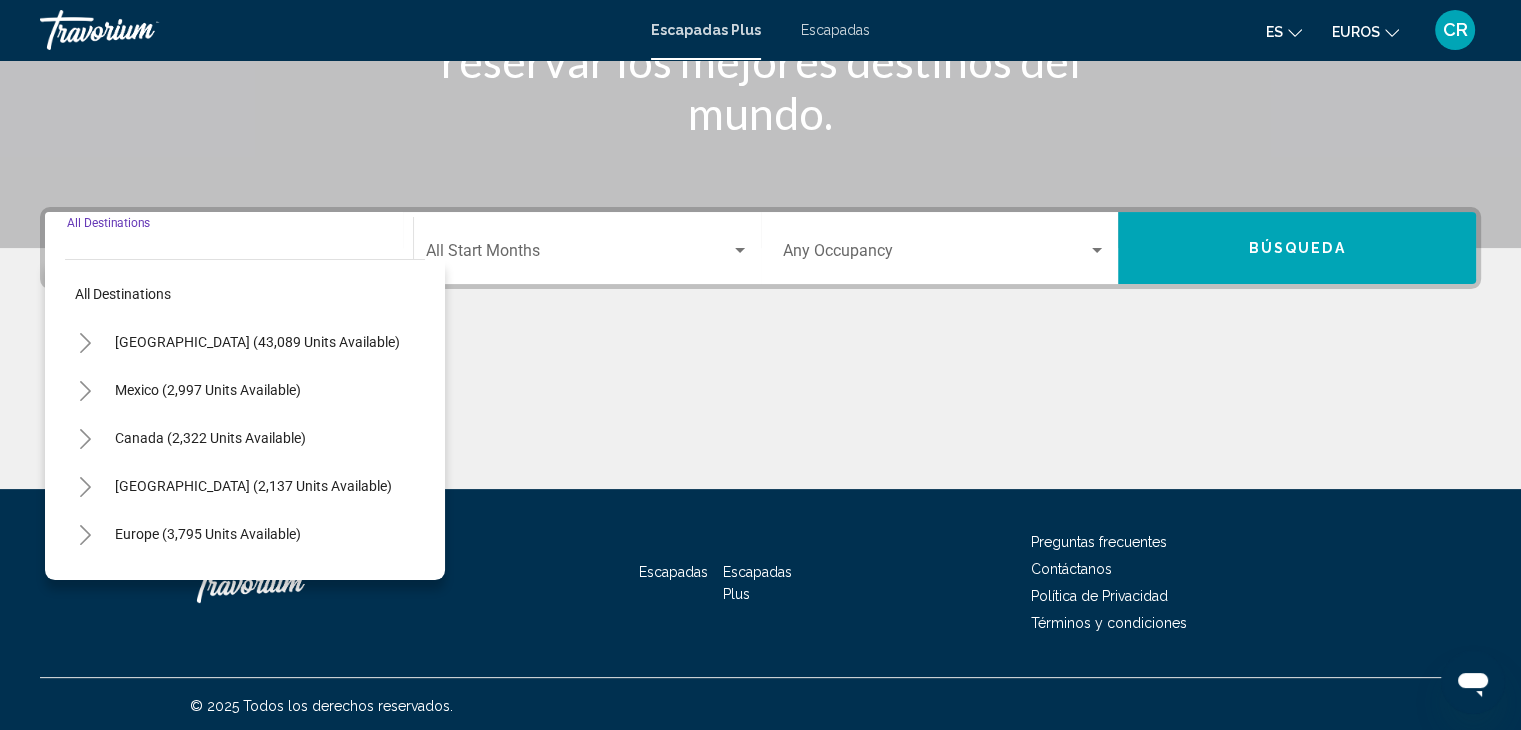 scroll, scrollTop: 356, scrollLeft: 0, axis: vertical 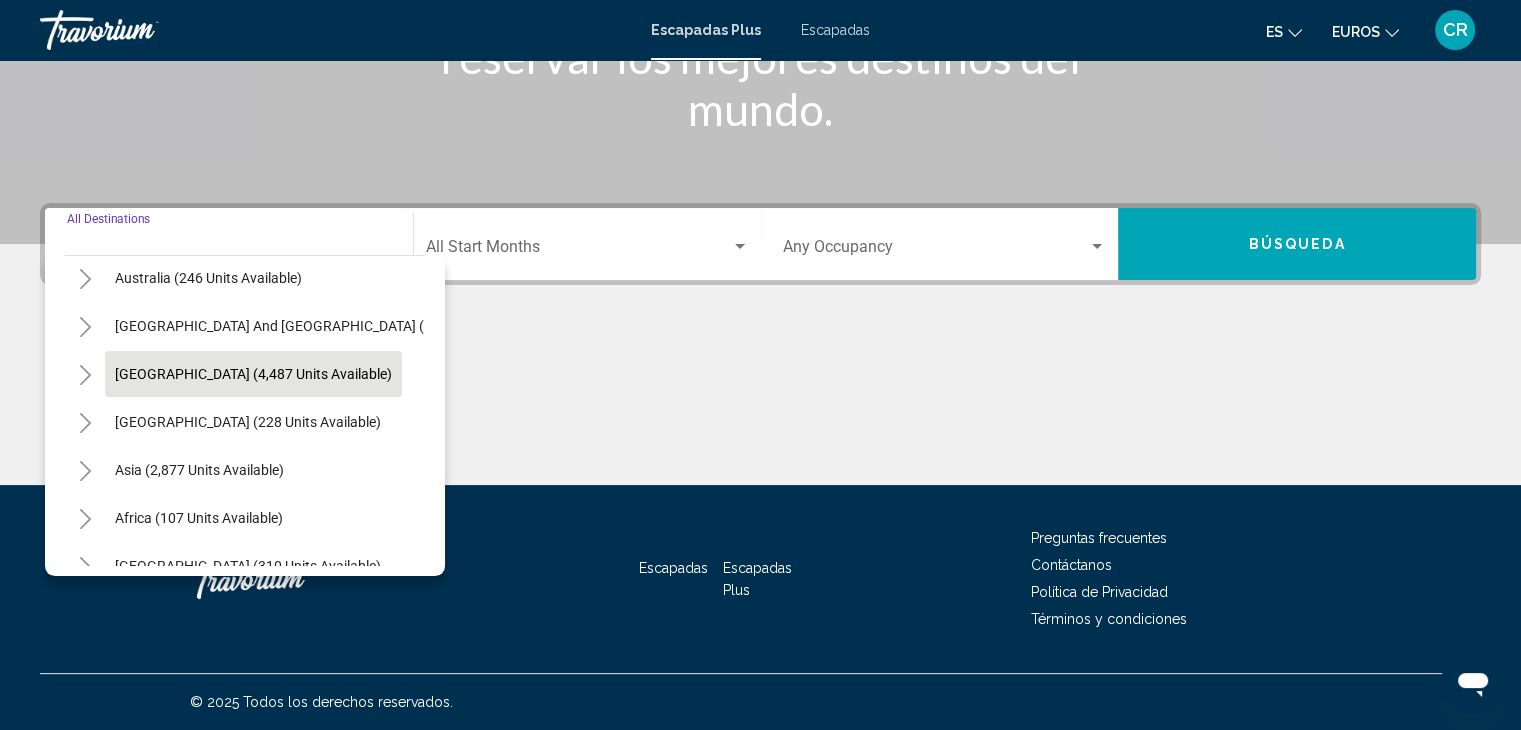 click on "[GEOGRAPHIC_DATA] (4,487 units available)" at bounding box center (248, 422) 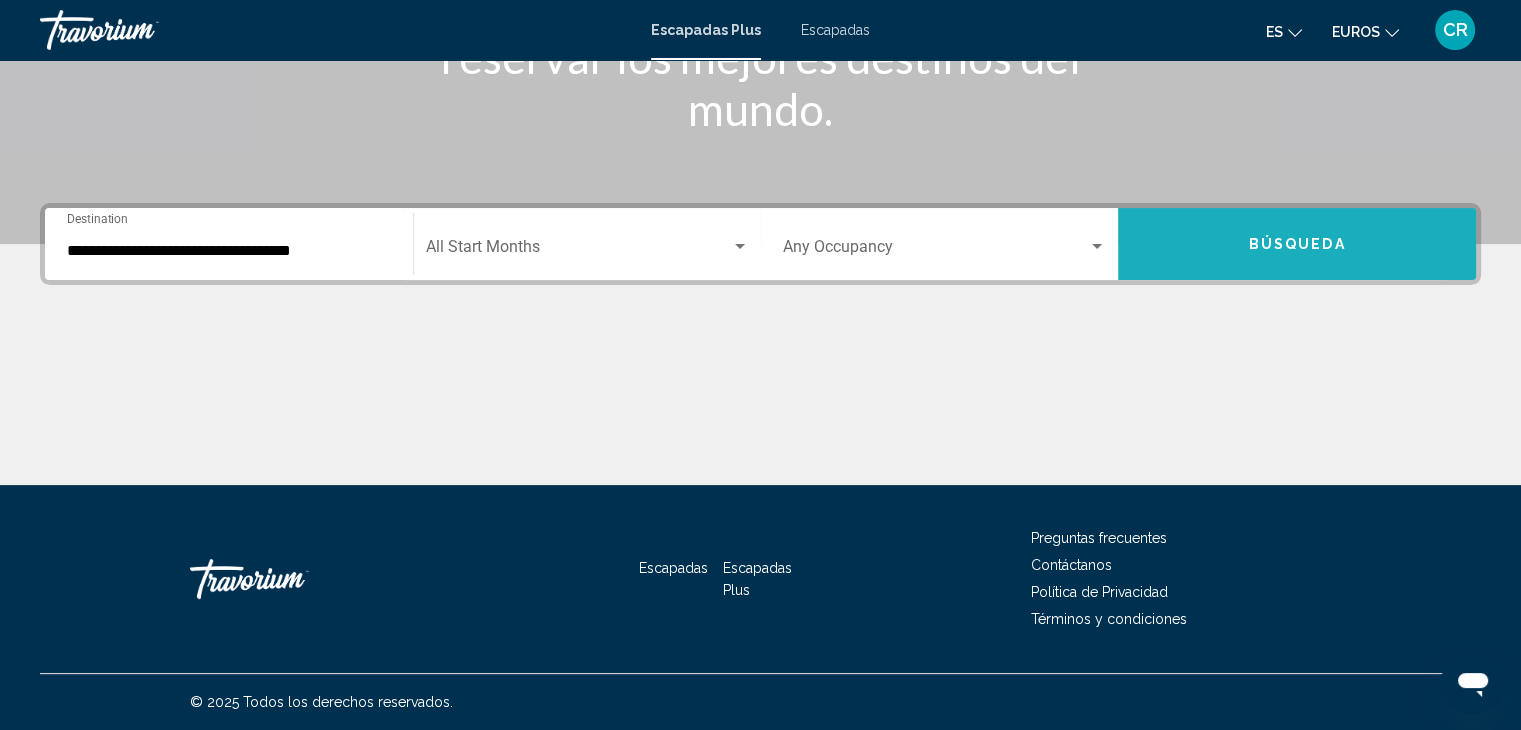 click on "Búsqueda" at bounding box center (1297, 244) 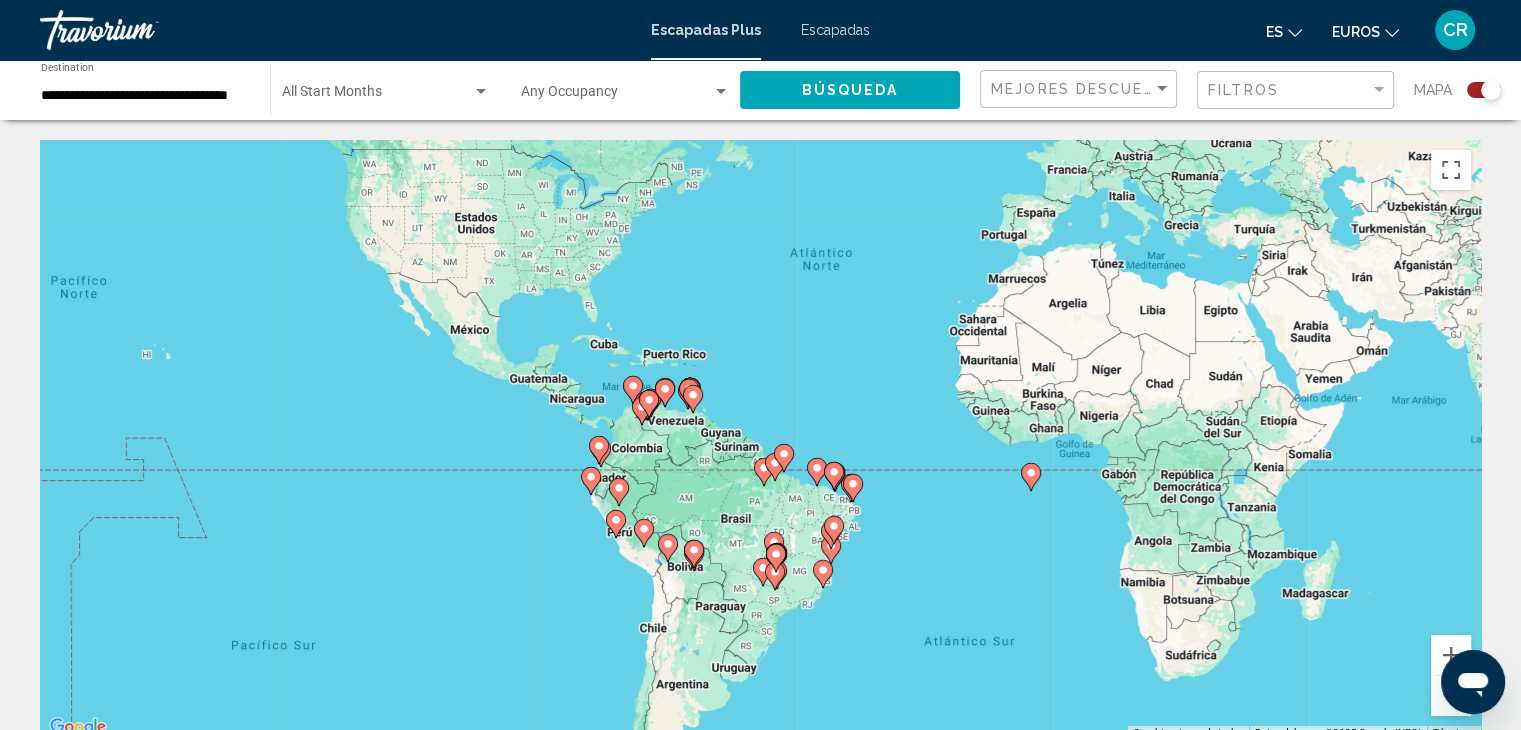 drag, startPoint x: 584, startPoint y: 537, endPoint x: 706, endPoint y: 387, distance: 193.34943 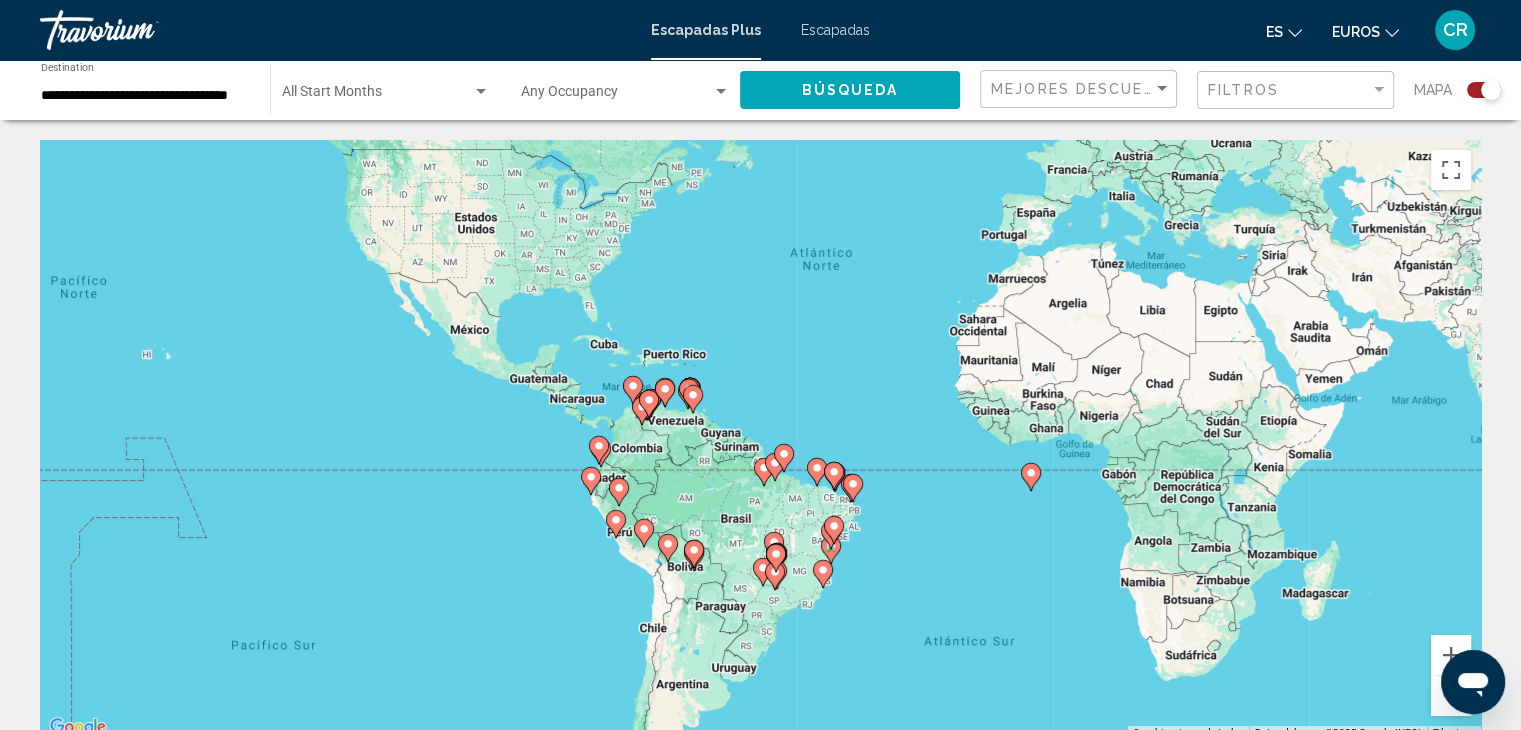 click on "Para desplazarte, pulsa las teclas de flecha. Para activar la función de arrastre con el teclado, pulsa Alt + Intro. Cuando hayas habilitado esa función, usa las teclas de flecha para mover el marcador. Para completar el arrastre, pulsa Intro. Para cancelar, pulsa Escape." at bounding box center (760, 440) 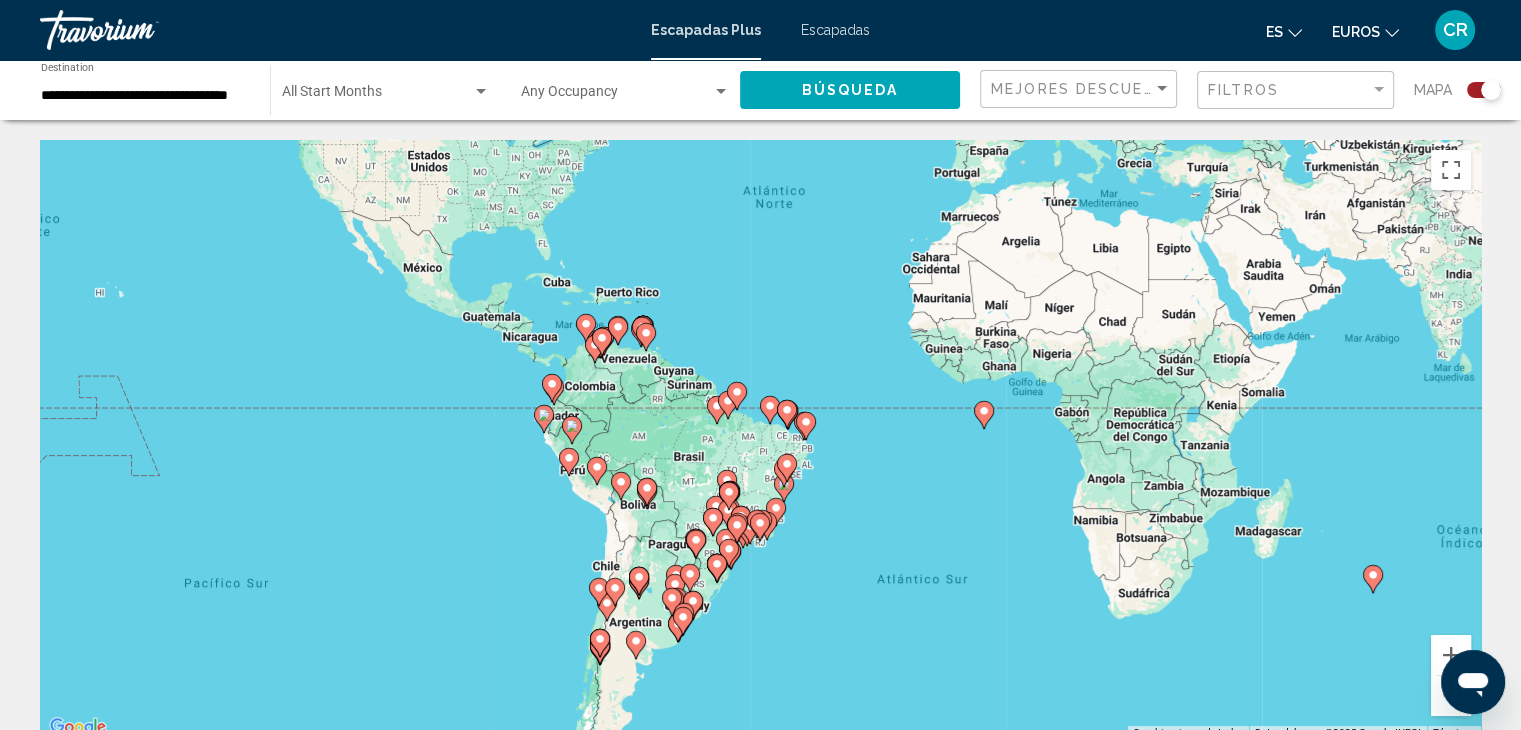 drag, startPoint x: 1242, startPoint y: 449, endPoint x: 1348, endPoint y: 457, distance: 106.30146 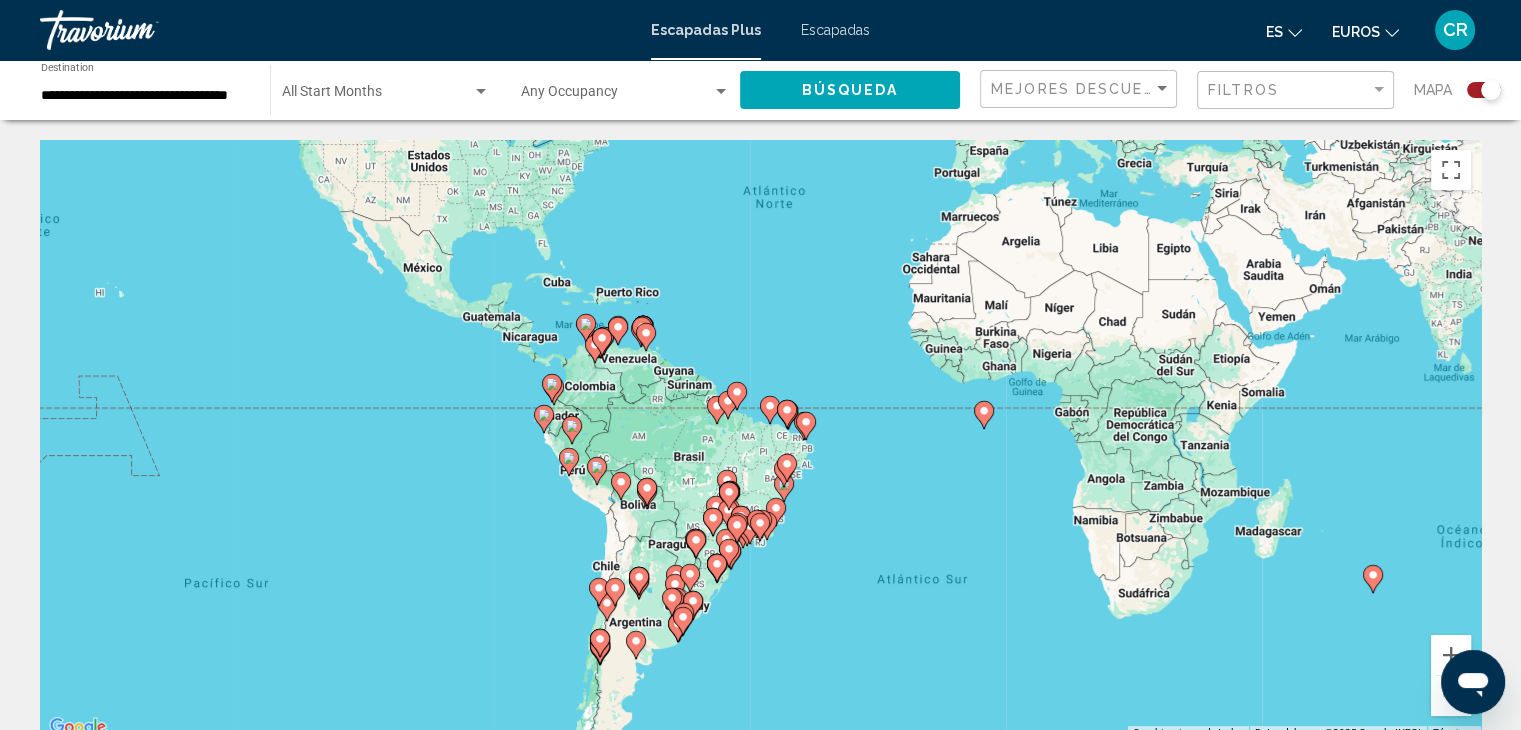 click on "Para desplazarte, pulsa las teclas de flecha. Para activar la función de arrastre con el teclado, pulsa Alt + Intro. Cuando hayas habilitado esa función, usa las teclas de flecha para mover el marcador. Para completar el arrastre, pulsa Intro. Para cancelar, pulsa Escape." at bounding box center [760, 440] 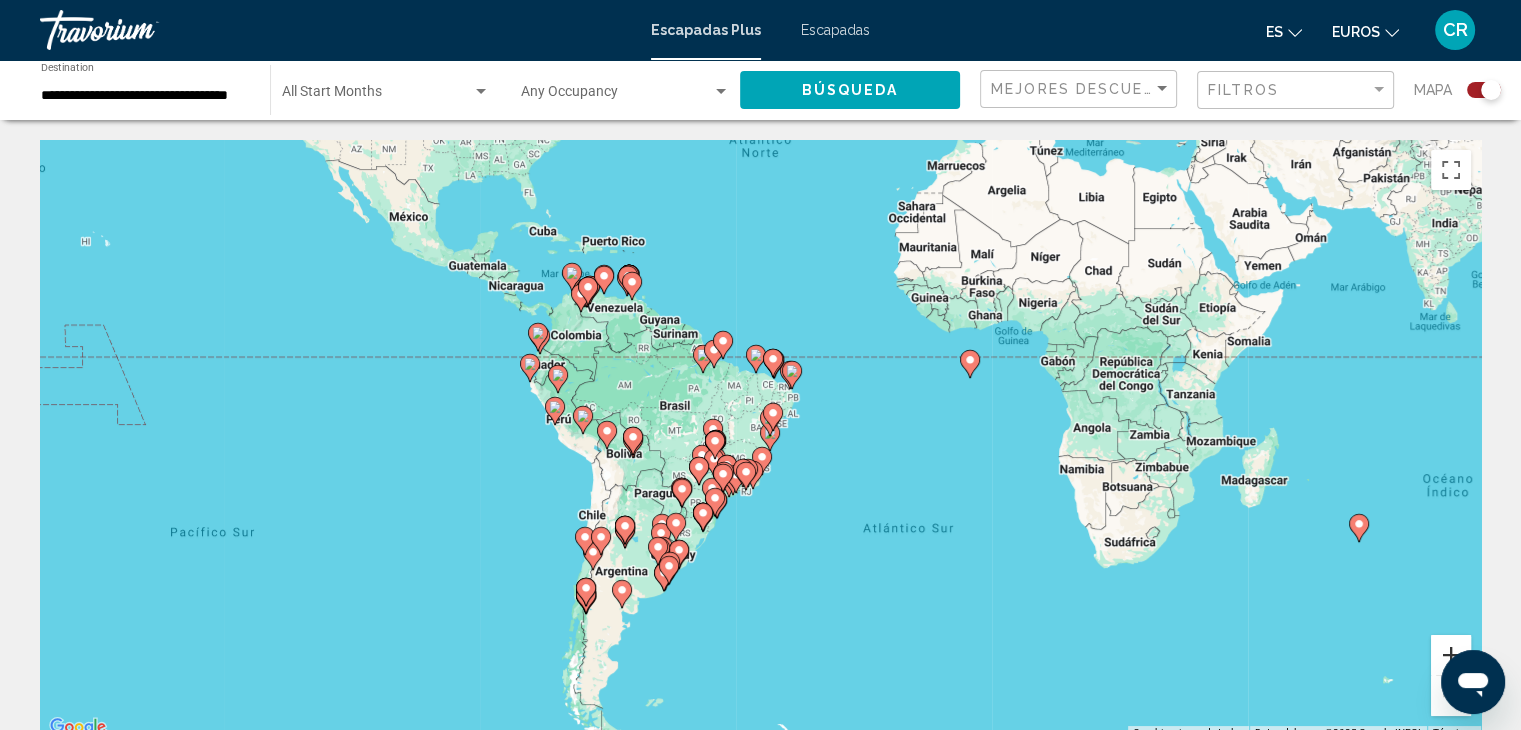 click at bounding box center (1451, 655) 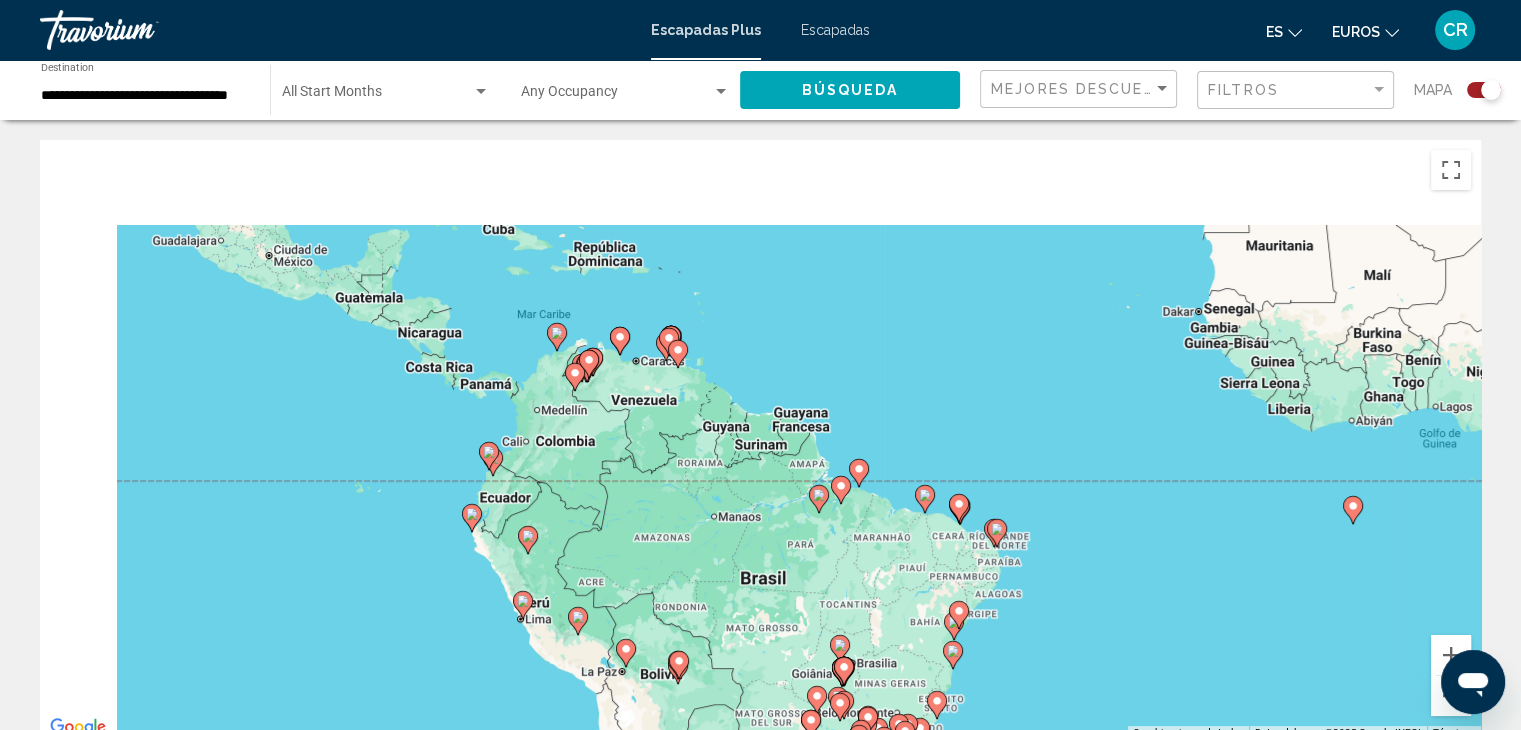 drag, startPoint x: 982, startPoint y: 707, endPoint x: 1002, endPoint y: 726, distance: 27.58623 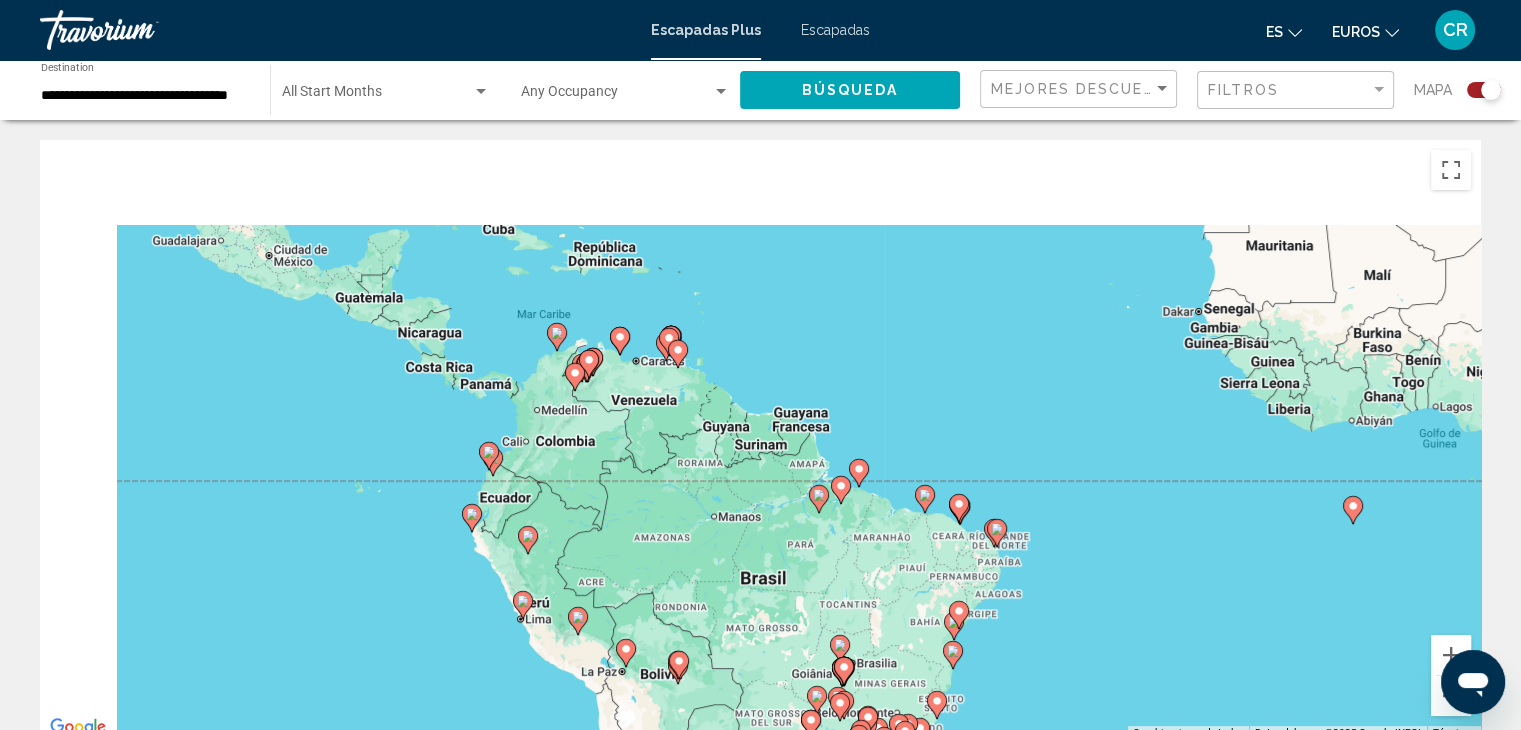 click on "Para desplazarte, pulsa las teclas de flecha. Para activar la función de arrastre con el teclado, pulsa Alt + Intro. Cuando hayas habilitado esa función, usa las teclas de flecha para mover el marcador. Para completar el arrastre, pulsa Intro. Para cancelar, pulsa Escape." at bounding box center [760, 440] 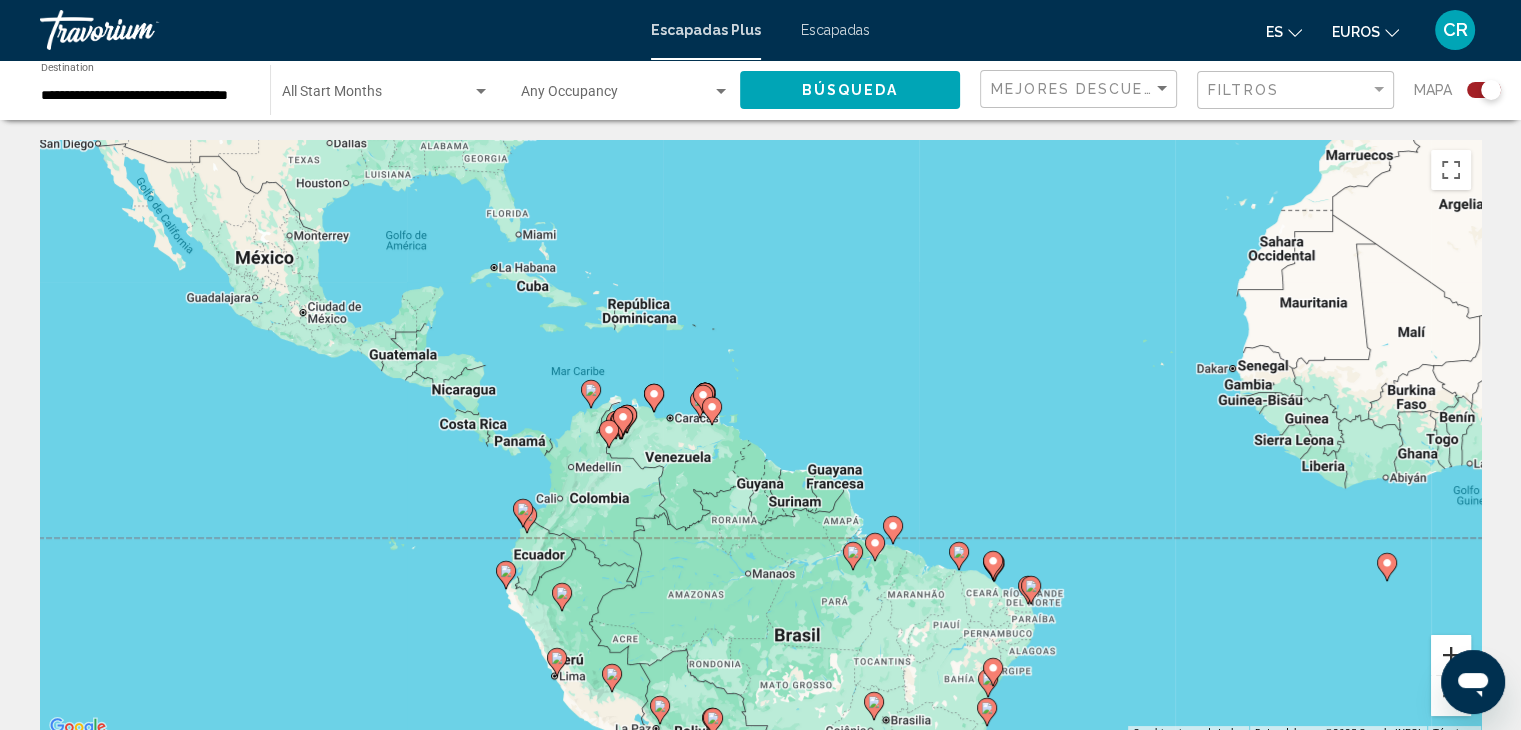 click at bounding box center (1451, 655) 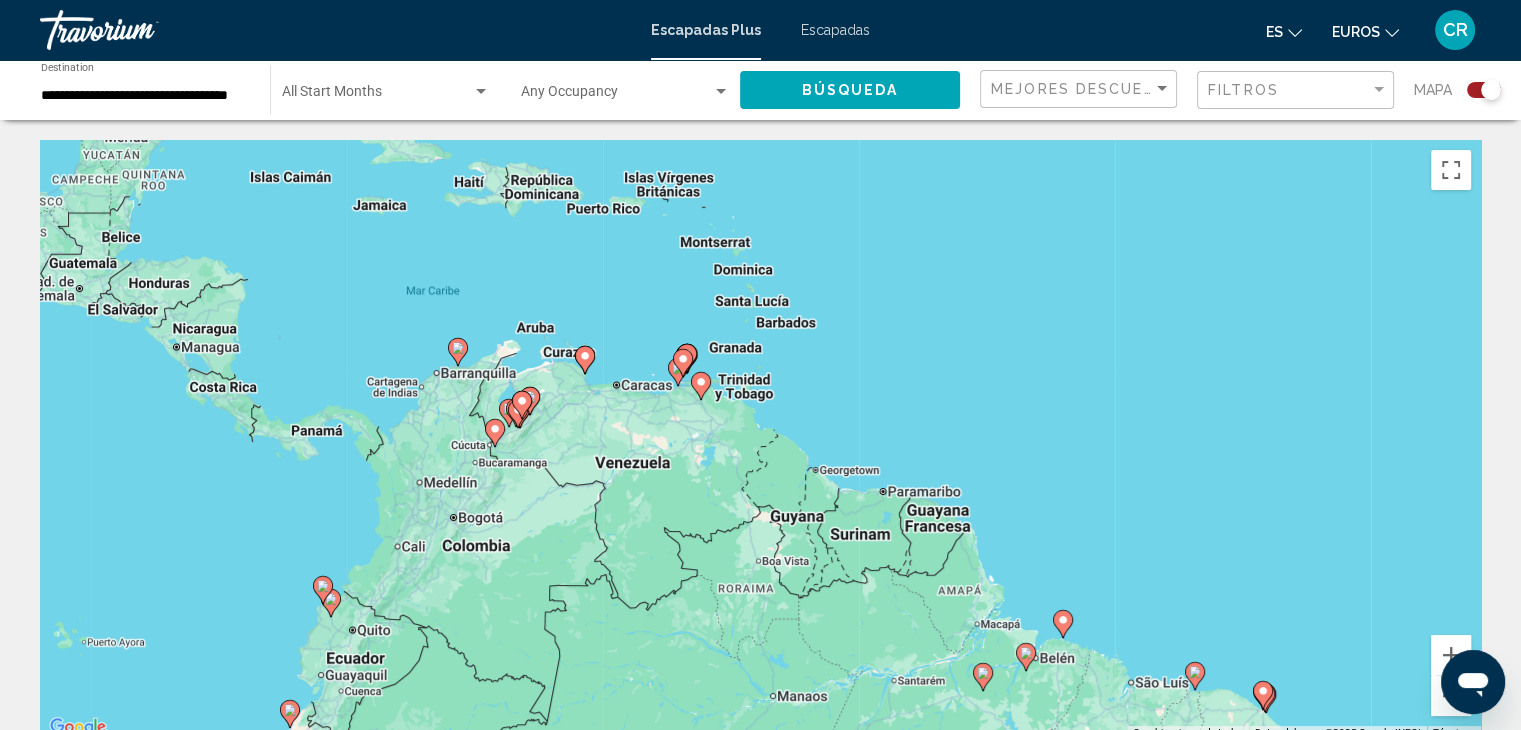 drag, startPoint x: 1155, startPoint y: 634, endPoint x: 1226, endPoint y: 625, distance: 71.568146 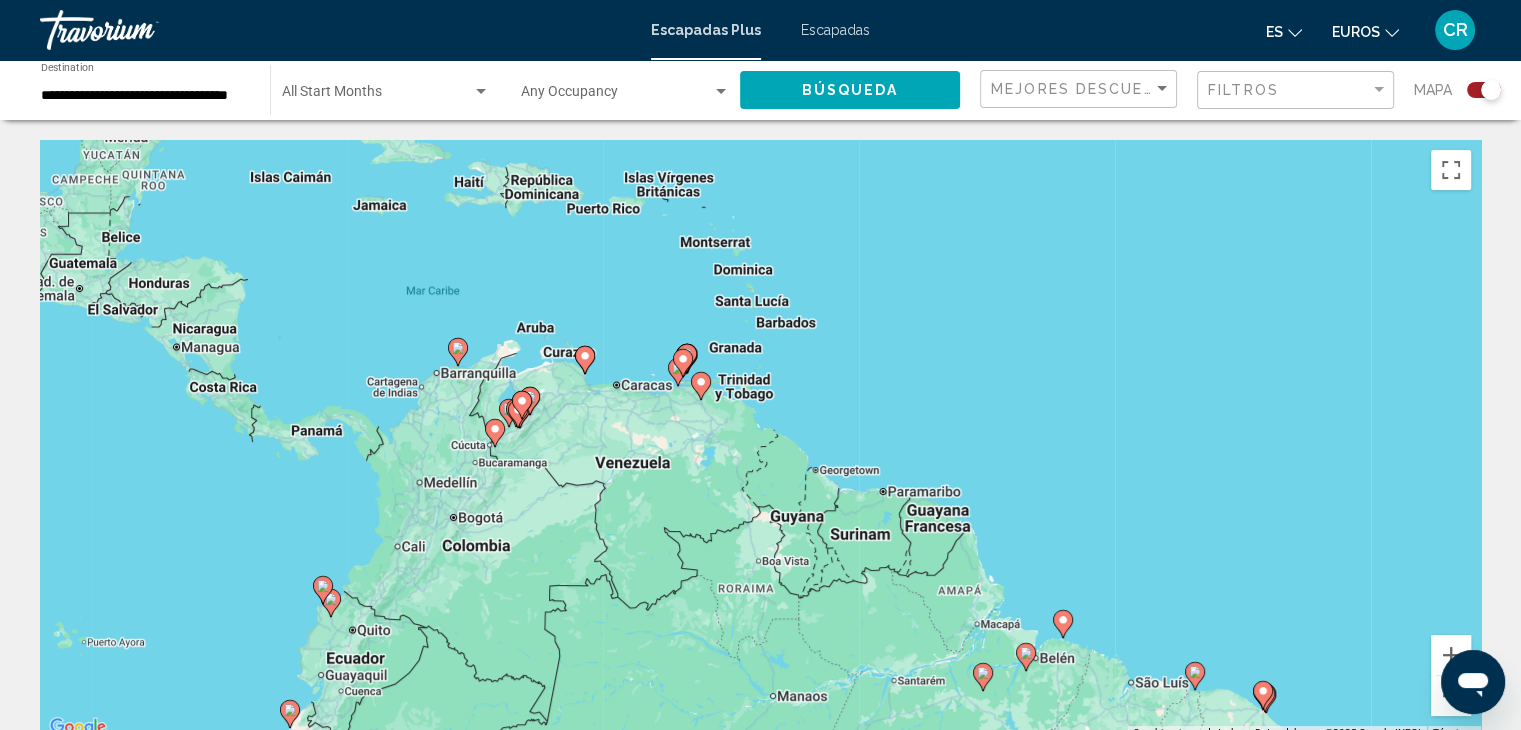 click on "Para desplazarte, pulsa las teclas de flecha. Para activar la función de arrastre con el teclado, pulsa Alt + Intro. Cuando hayas habilitado esa función, usa las teclas de flecha para mover el marcador. Para completar el arrastre, pulsa Intro. Para cancelar, pulsa Escape." at bounding box center (760, 440) 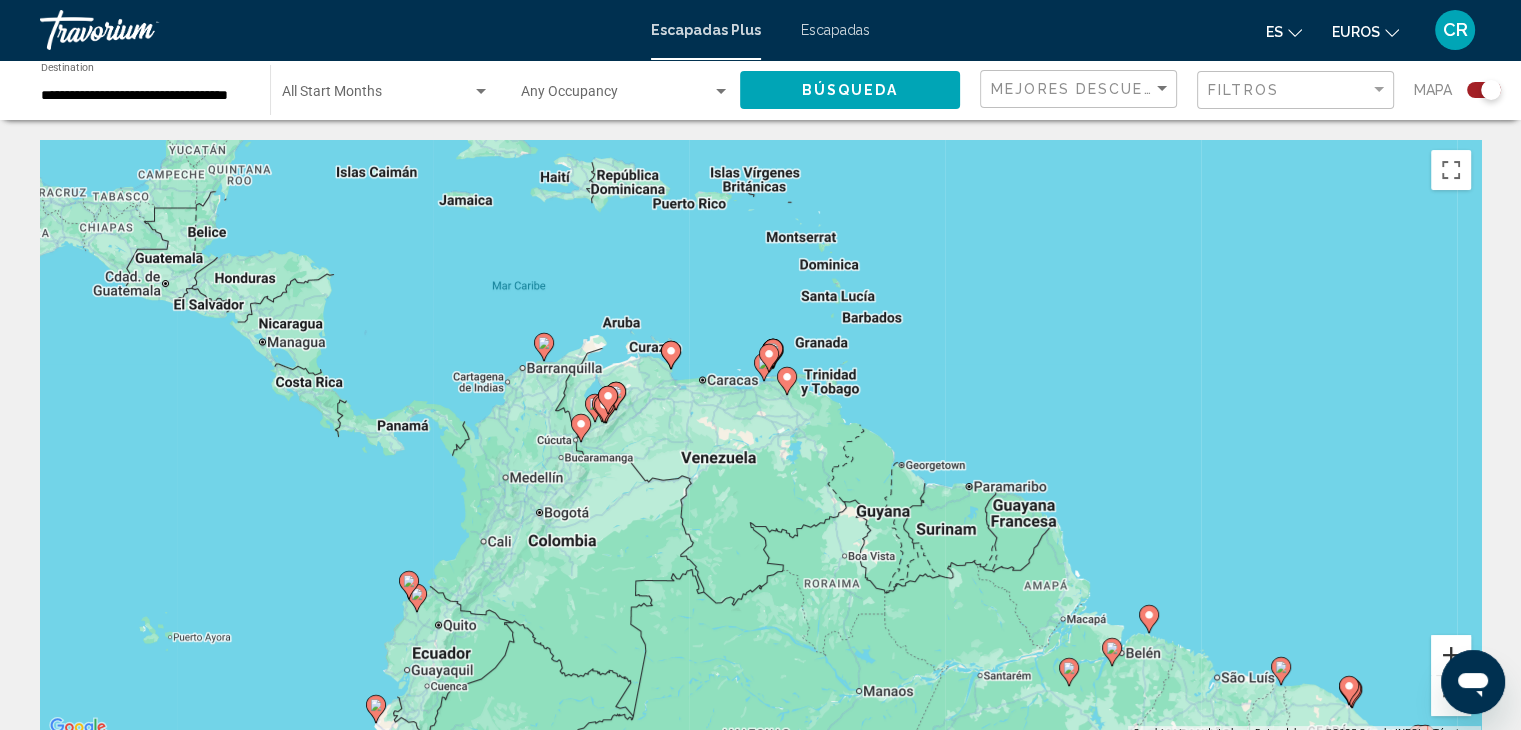 click at bounding box center [1451, 655] 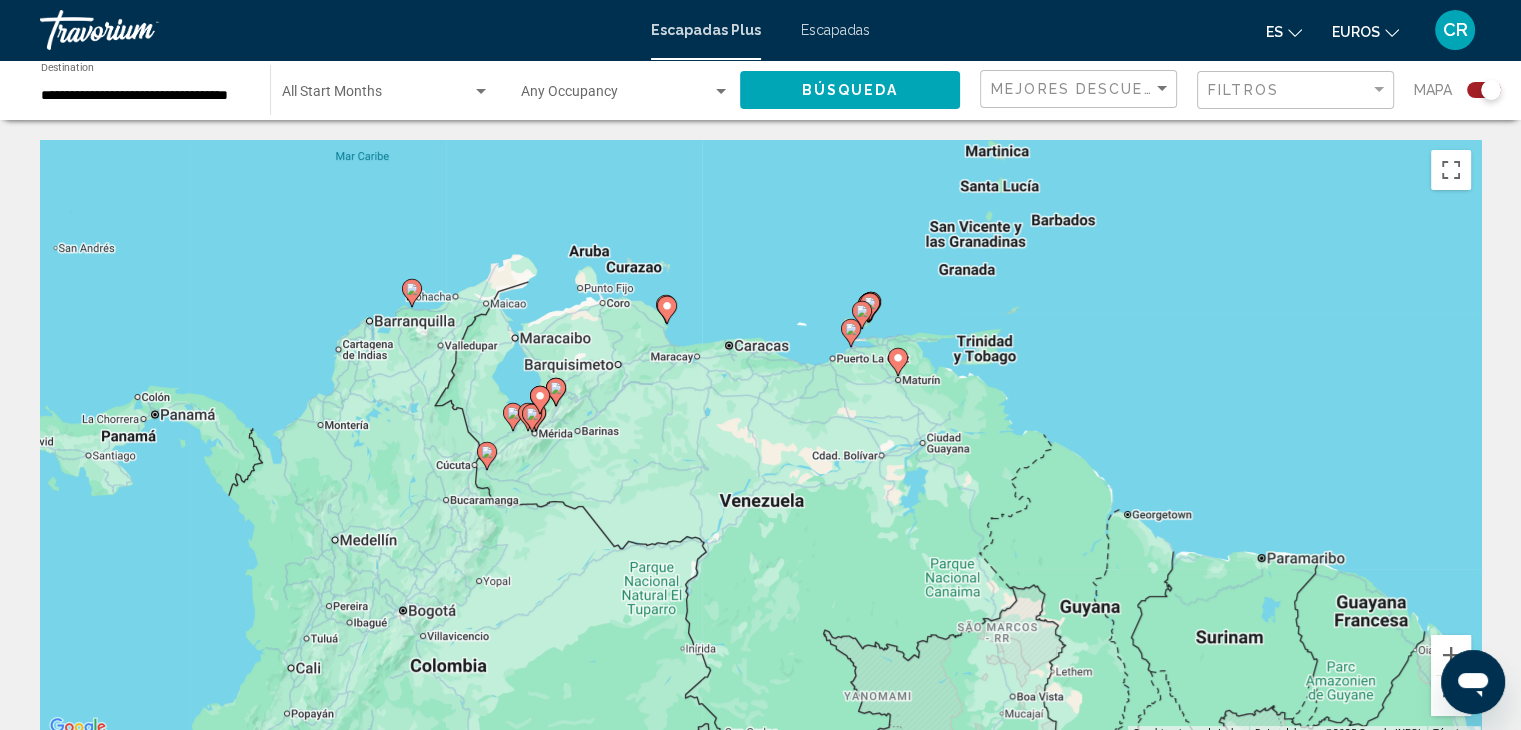 drag, startPoint x: 1213, startPoint y: 501, endPoint x: 1325, endPoint y: 517, distance: 113.137085 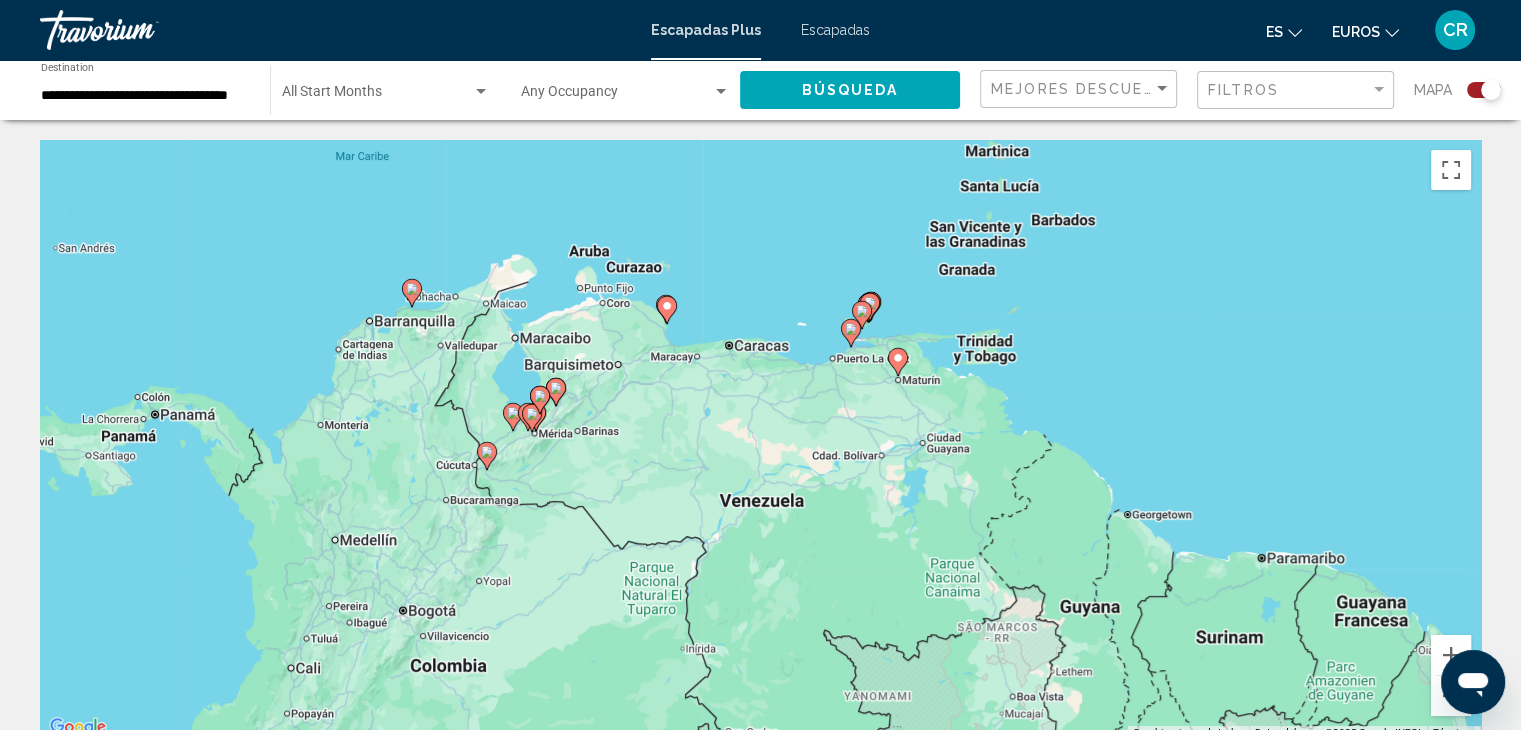 click on "Para desplazarte, pulsa las teclas de flecha. Para activar la función de arrastre con el teclado, pulsa Alt + Intro. Cuando hayas habilitado esa función, usa las teclas de flecha para mover el marcador. Para completar el arrastre, pulsa Intro. Para cancelar, pulsa Escape." at bounding box center [760, 440] 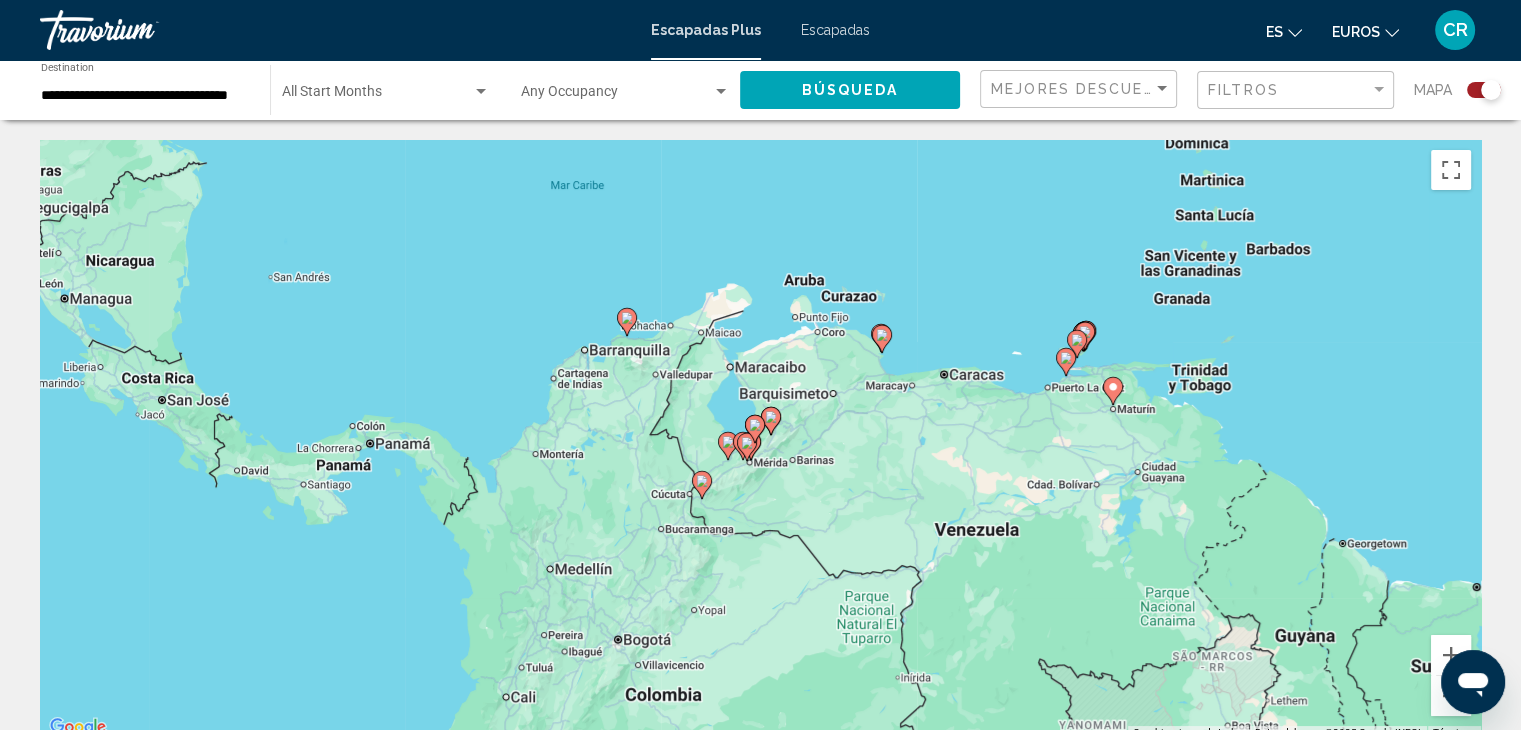drag, startPoint x: 919, startPoint y: 577, endPoint x: 1061, endPoint y: 599, distance: 143.69412 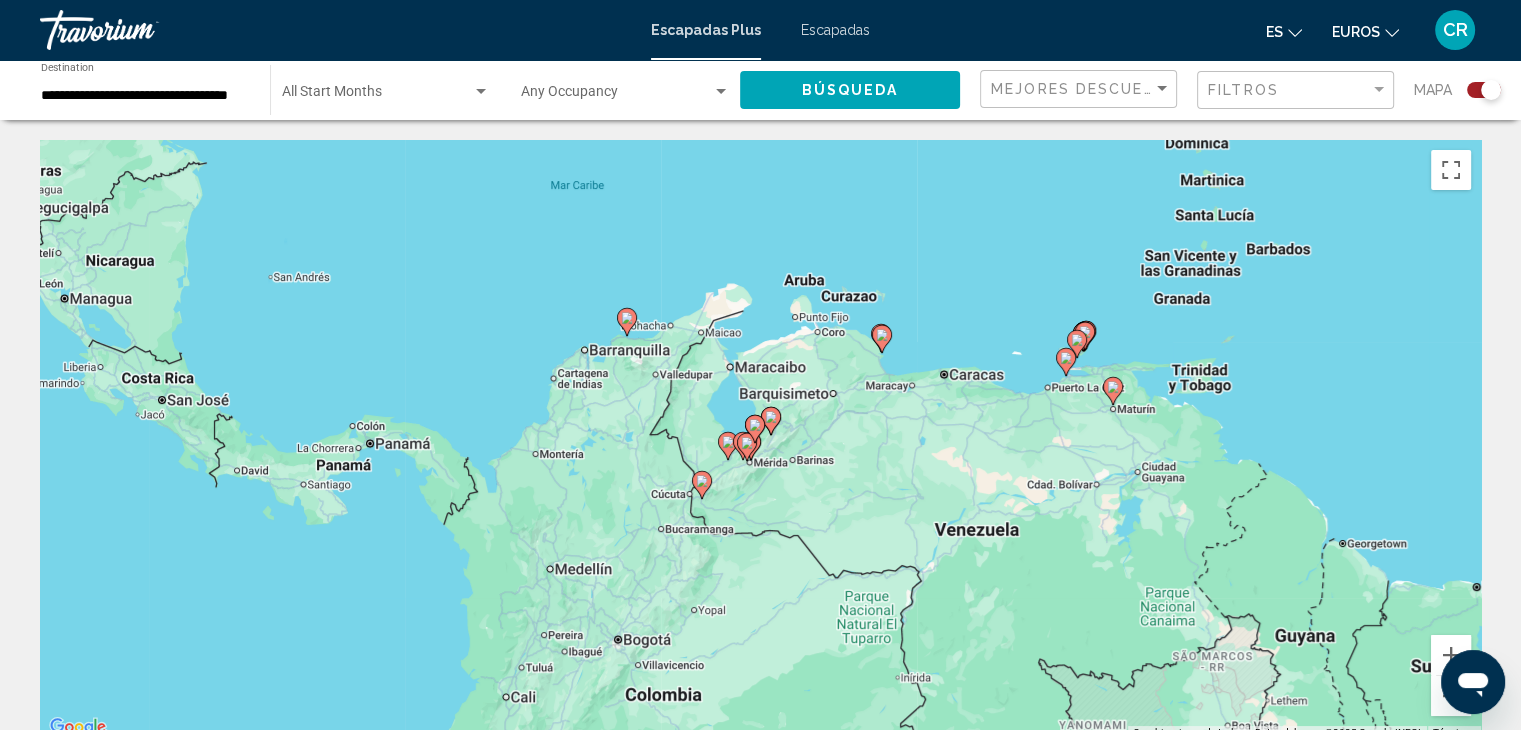 click on "Para desplazarte, pulsa las teclas de flecha. Para activar la función de arrastre con el teclado, pulsa Alt + Intro. Cuando hayas habilitado esa función, usa las teclas de flecha para mover el marcador. Para completar el arrastre, pulsa Intro. Para cancelar, pulsa Escape." at bounding box center (760, 440) 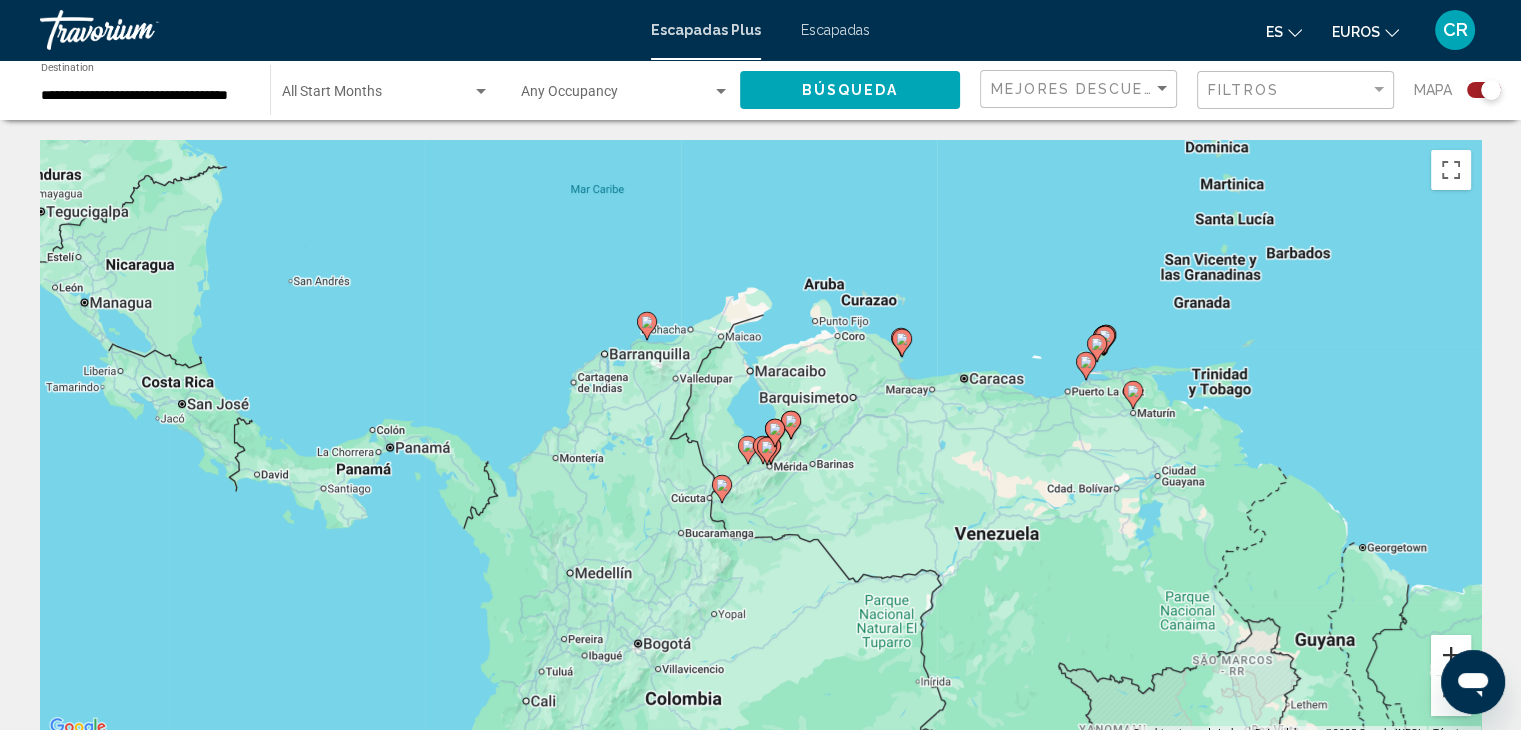 click at bounding box center [1451, 655] 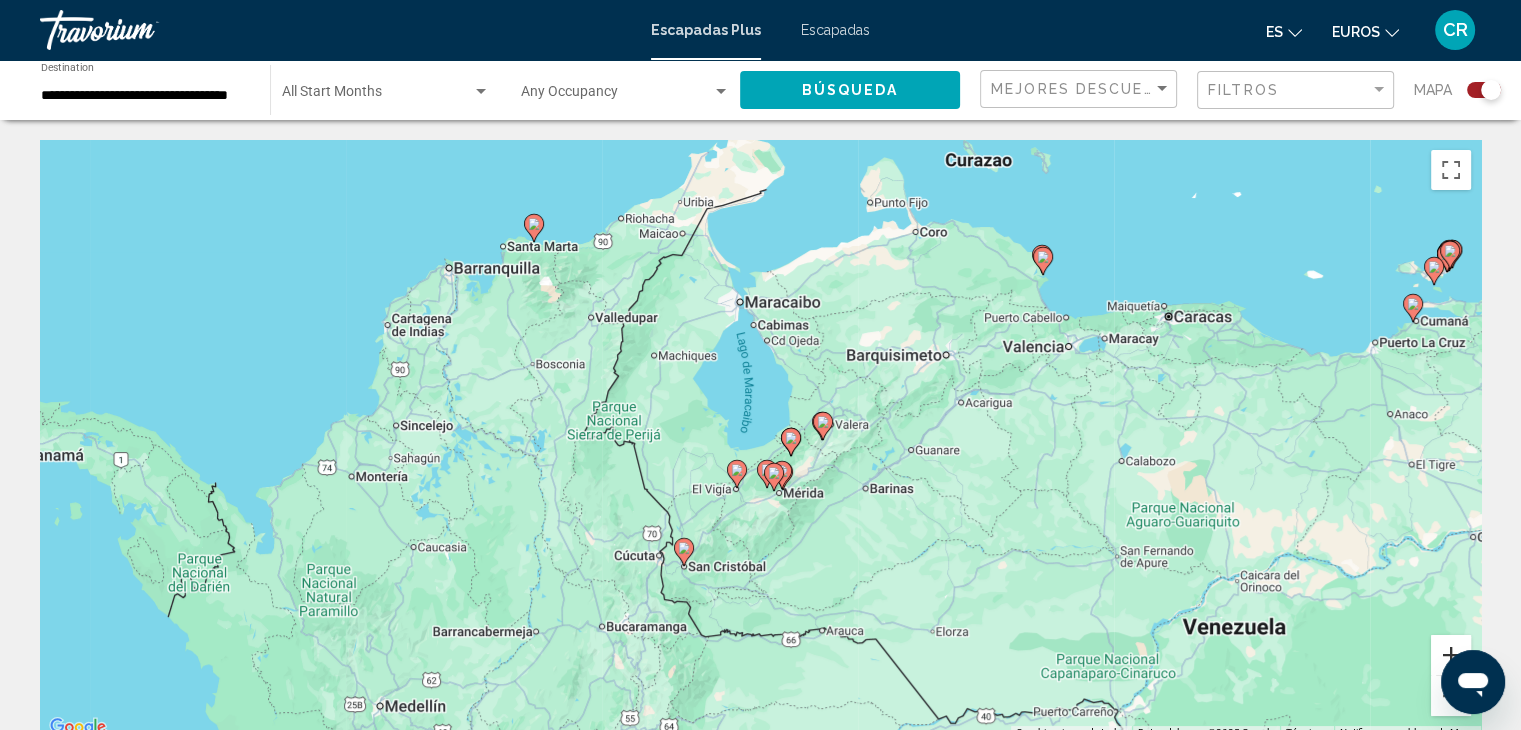click at bounding box center (1451, 655) 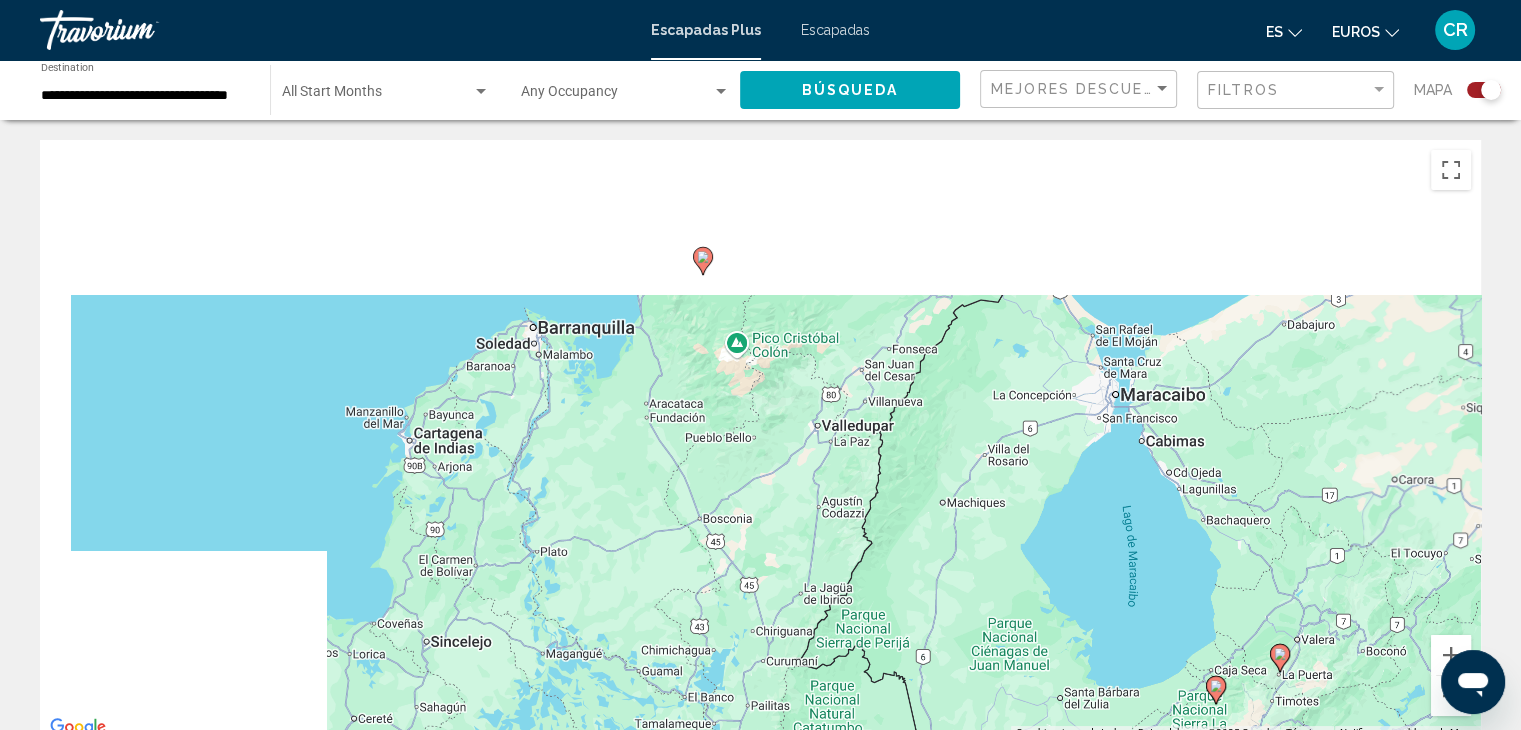 drag, startPoint x: 380, startPoint y: 421, endPoint x: 946, endPoint y: 773, distance: 666.5283 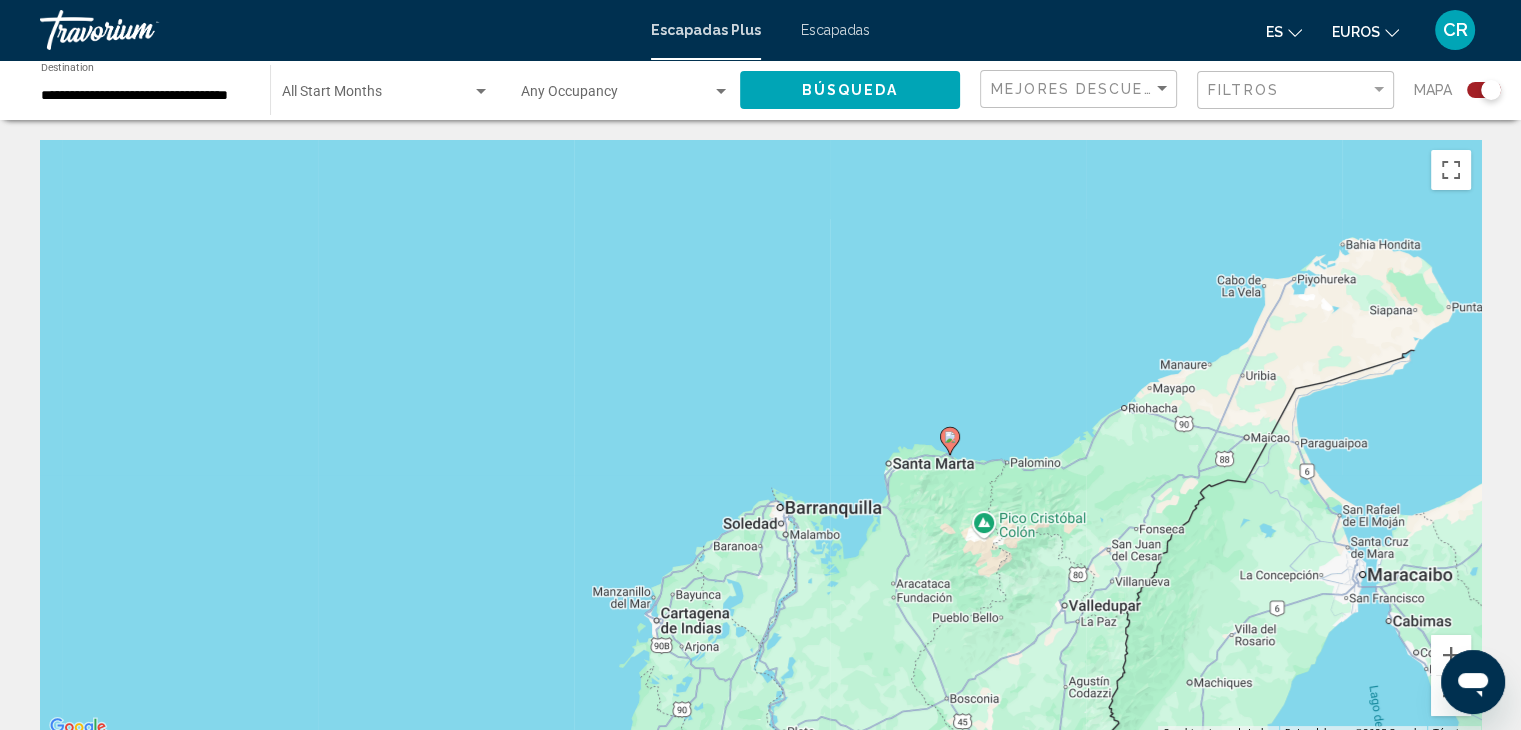click 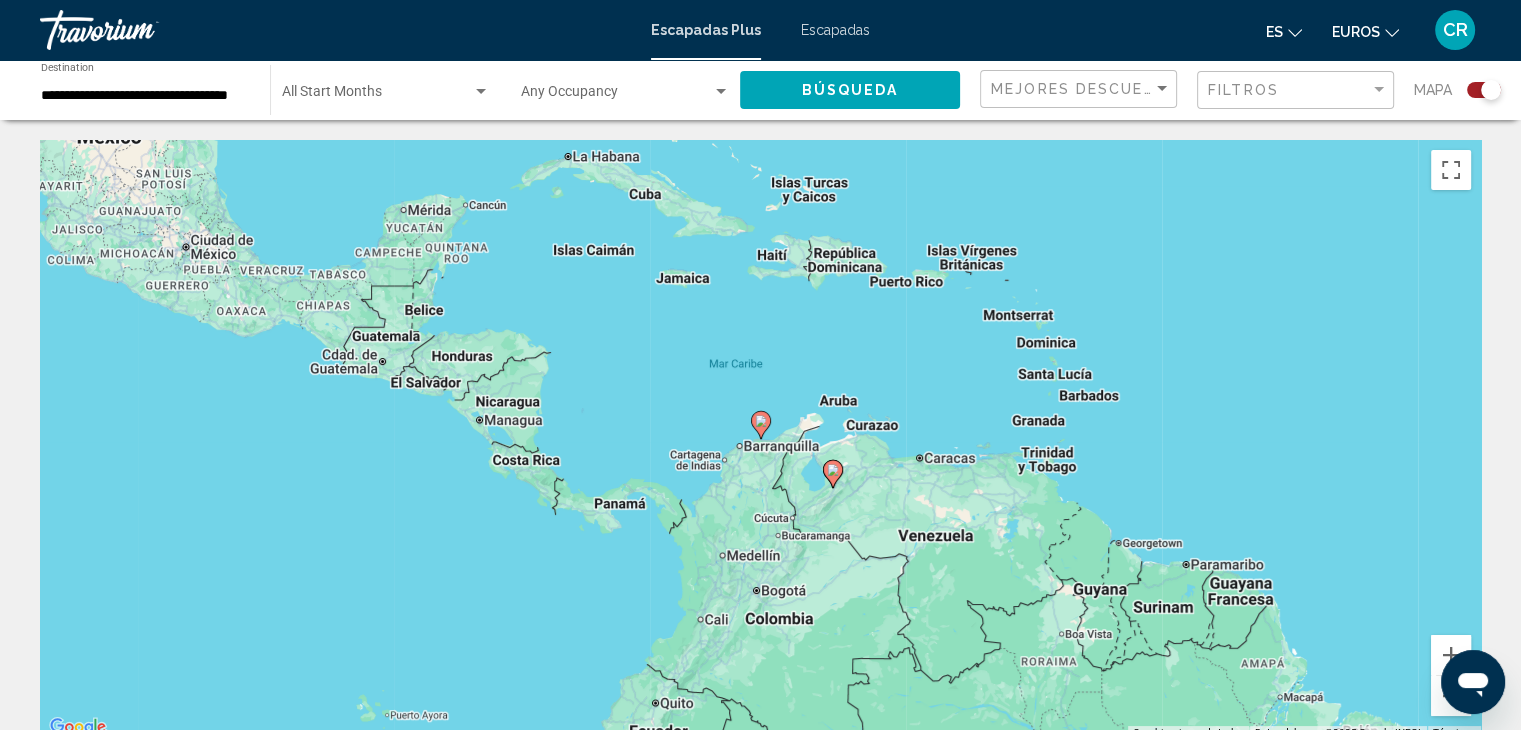 click 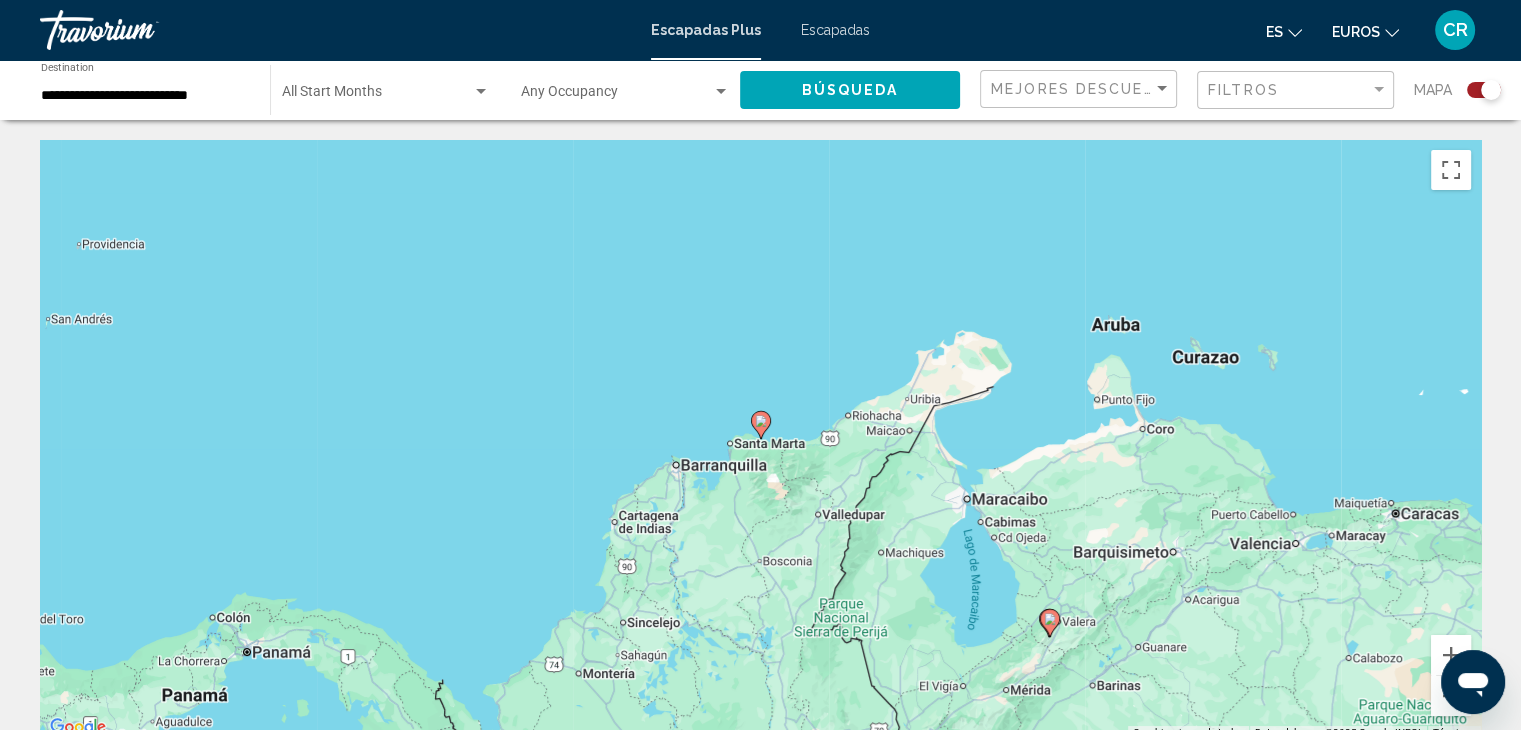 click 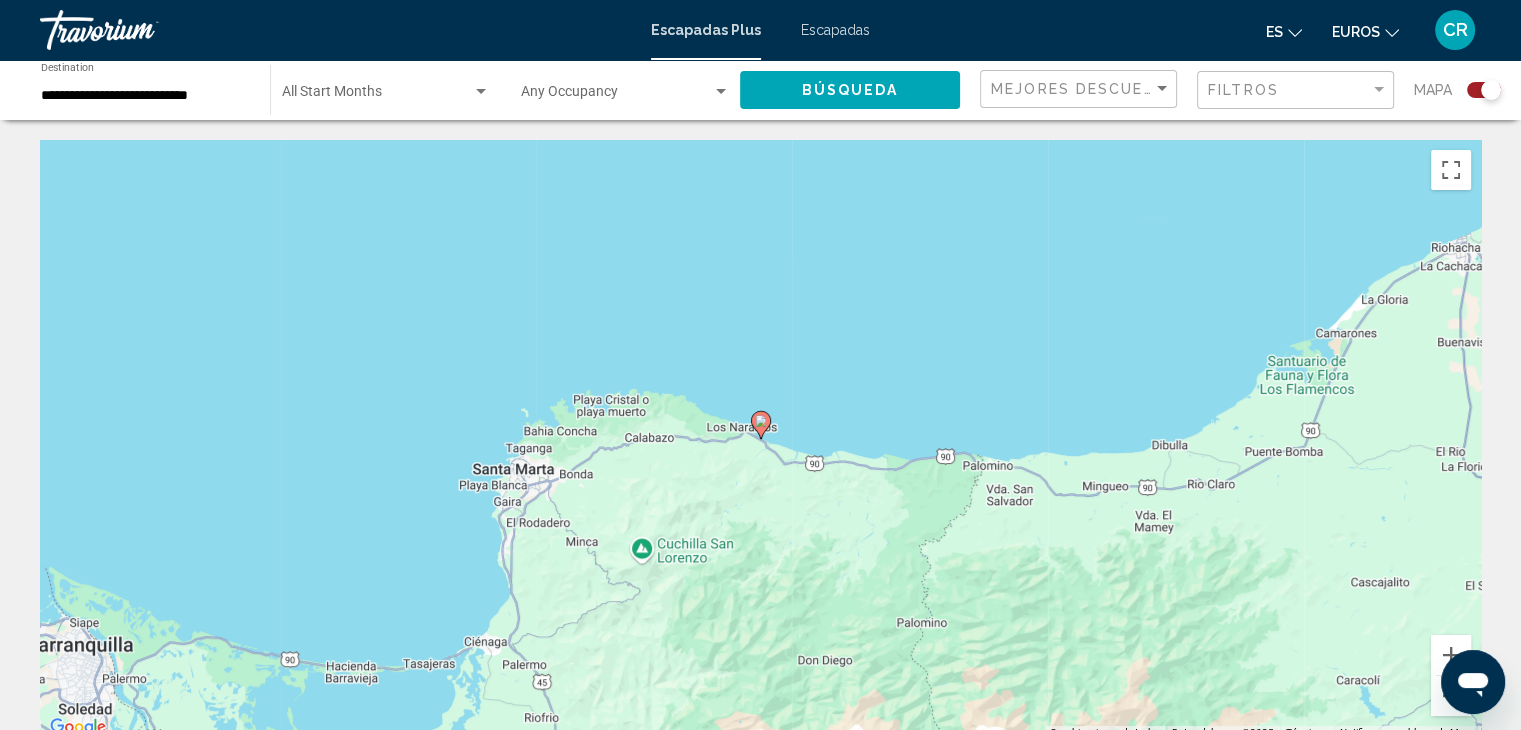 click 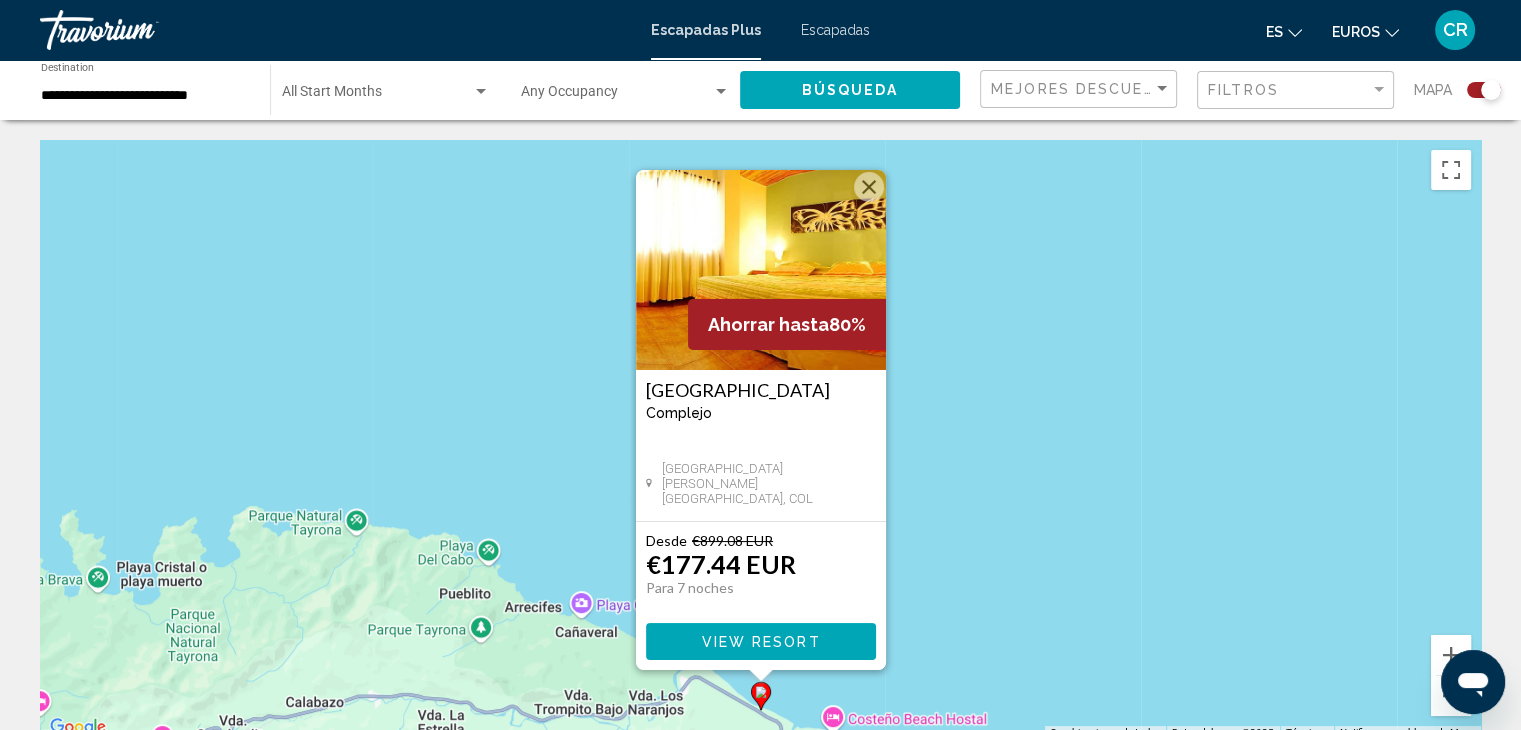 click on "Para desplazarte, pulsa las teclas de flecha. Para activar la función de arrastre con el teclado, pulsa Alt + Intro. Cuando hayas habilitado esa función, usa las teclas de flecha para mover el marcador. Para completar el arrastre, pulsa Intro. Para cancelar, pulsa Escape. Ahorrar hasta  80%   Mendihuaca Caribbean Resort  Complejo  -  Este es un resort solo para adultos
Santa Marta, Magdalena, COL Desde €899.08 EUR €177.44 EUR Para 7 noches Ahorre  €721.64 EUR  View Resort" at bounding box center (760, 440) 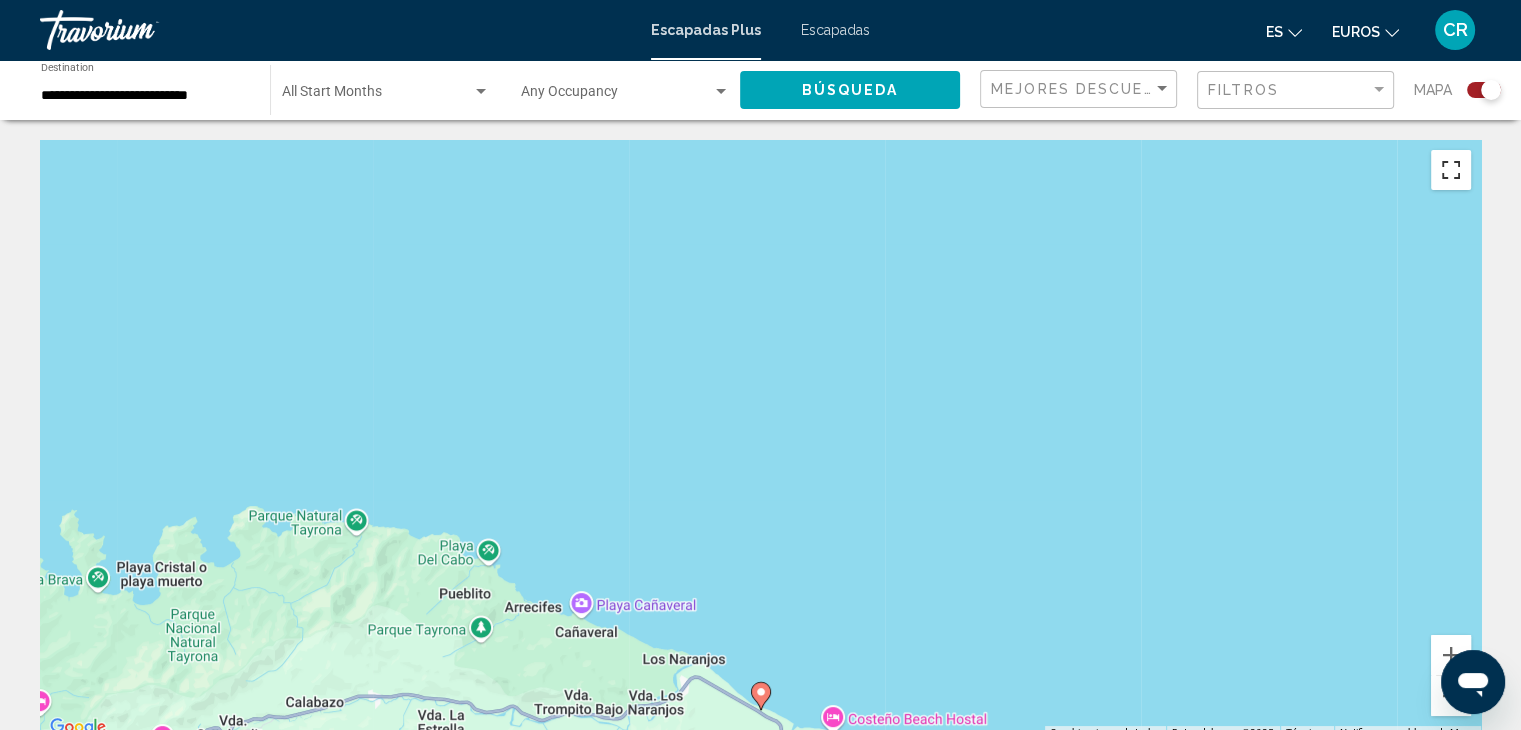 click at bounding box center [1451, 170] 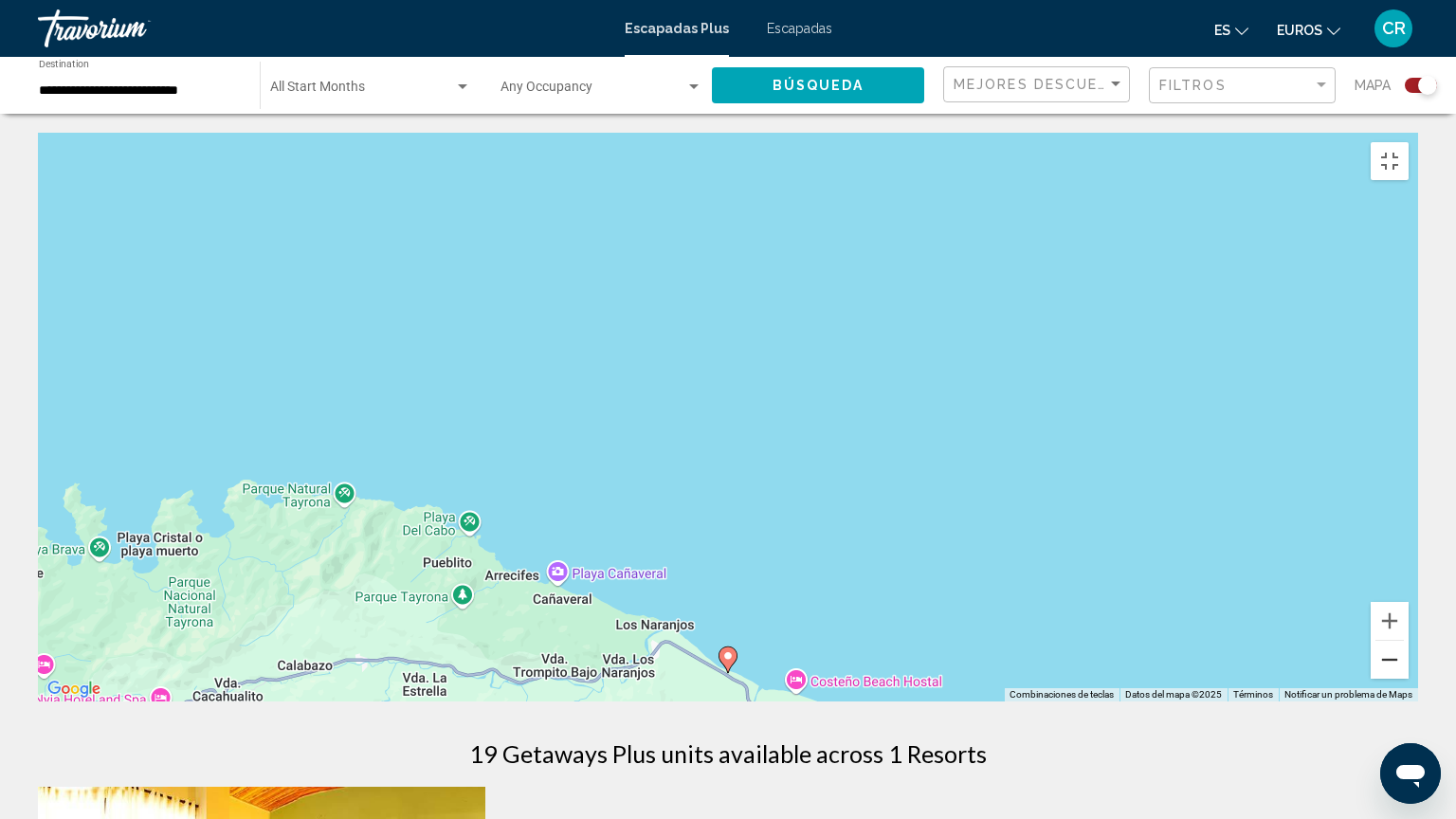 click at bounding box center (1390, 660) 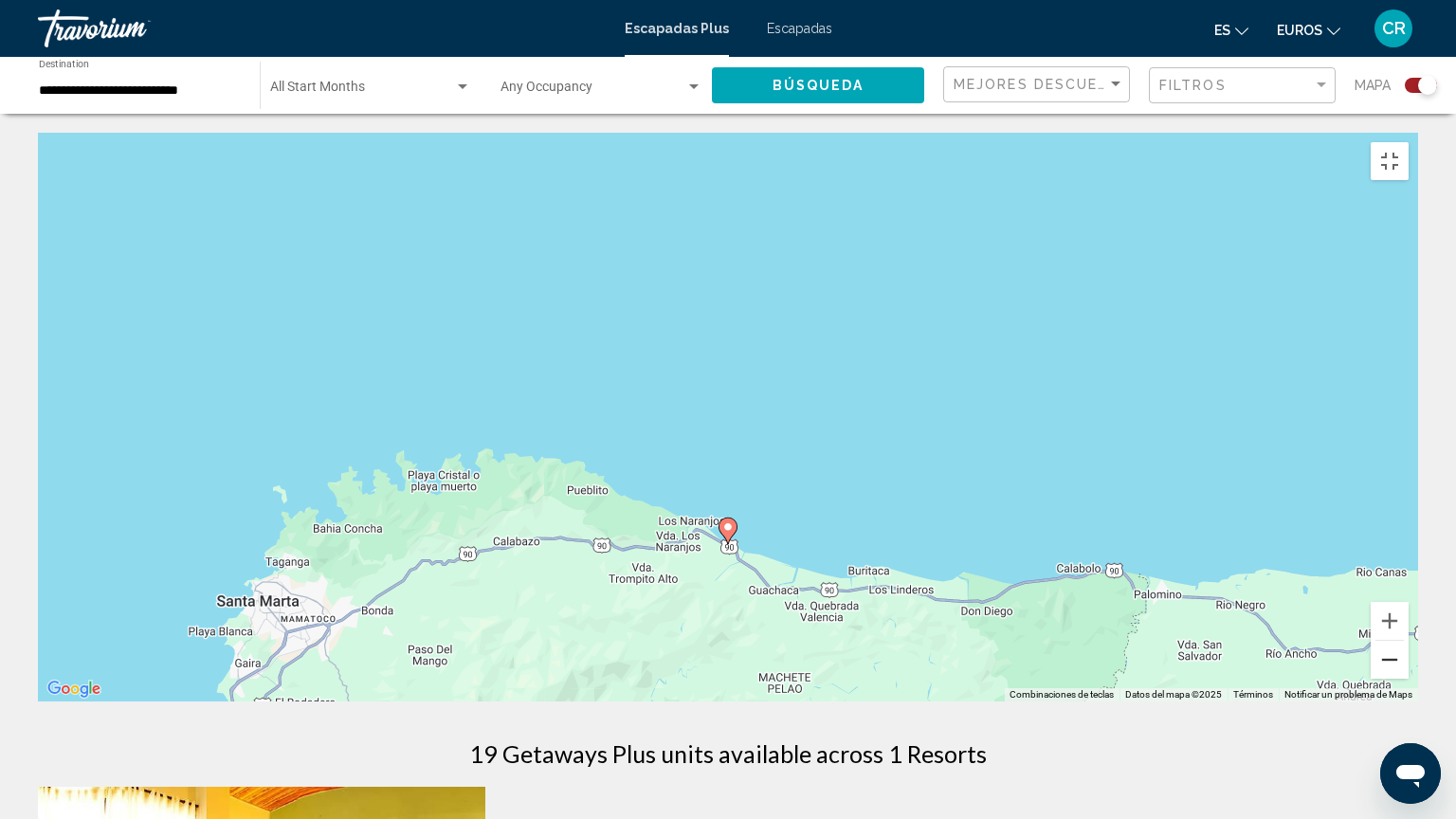 click at bounding box center [1390, 660] 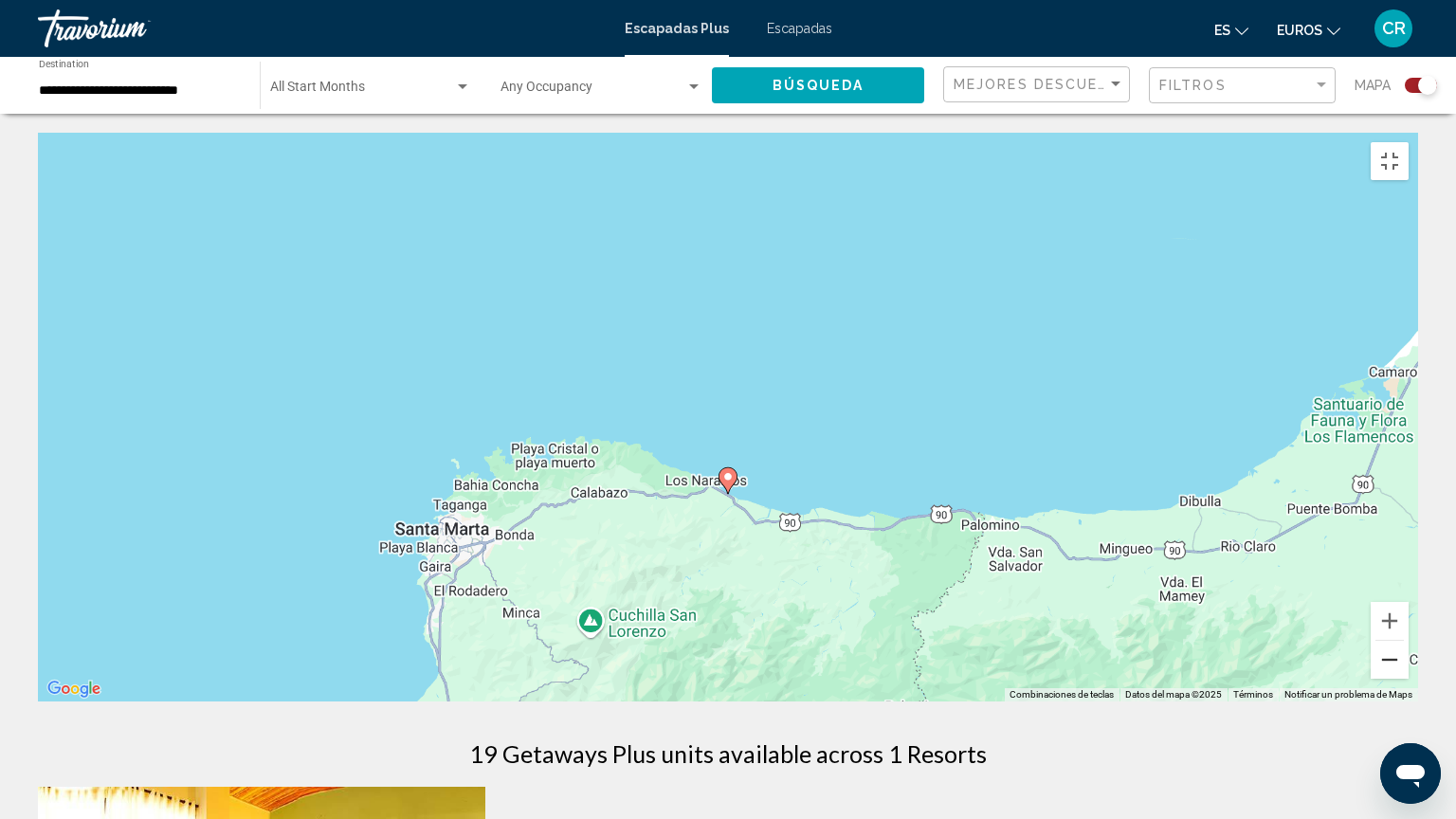 click at bounding box center (1390, 660) 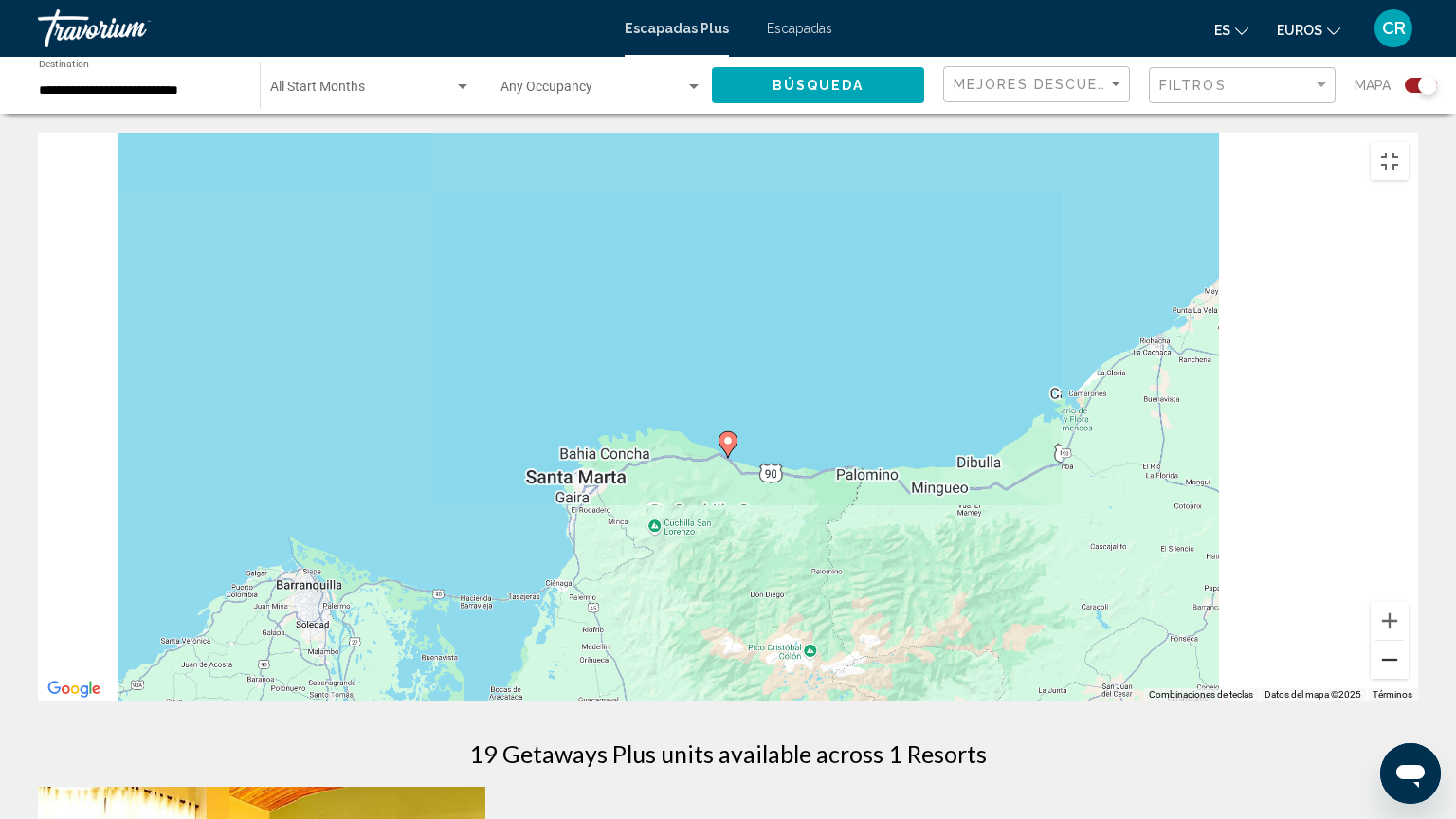 click at bounding box center (1390, 660) 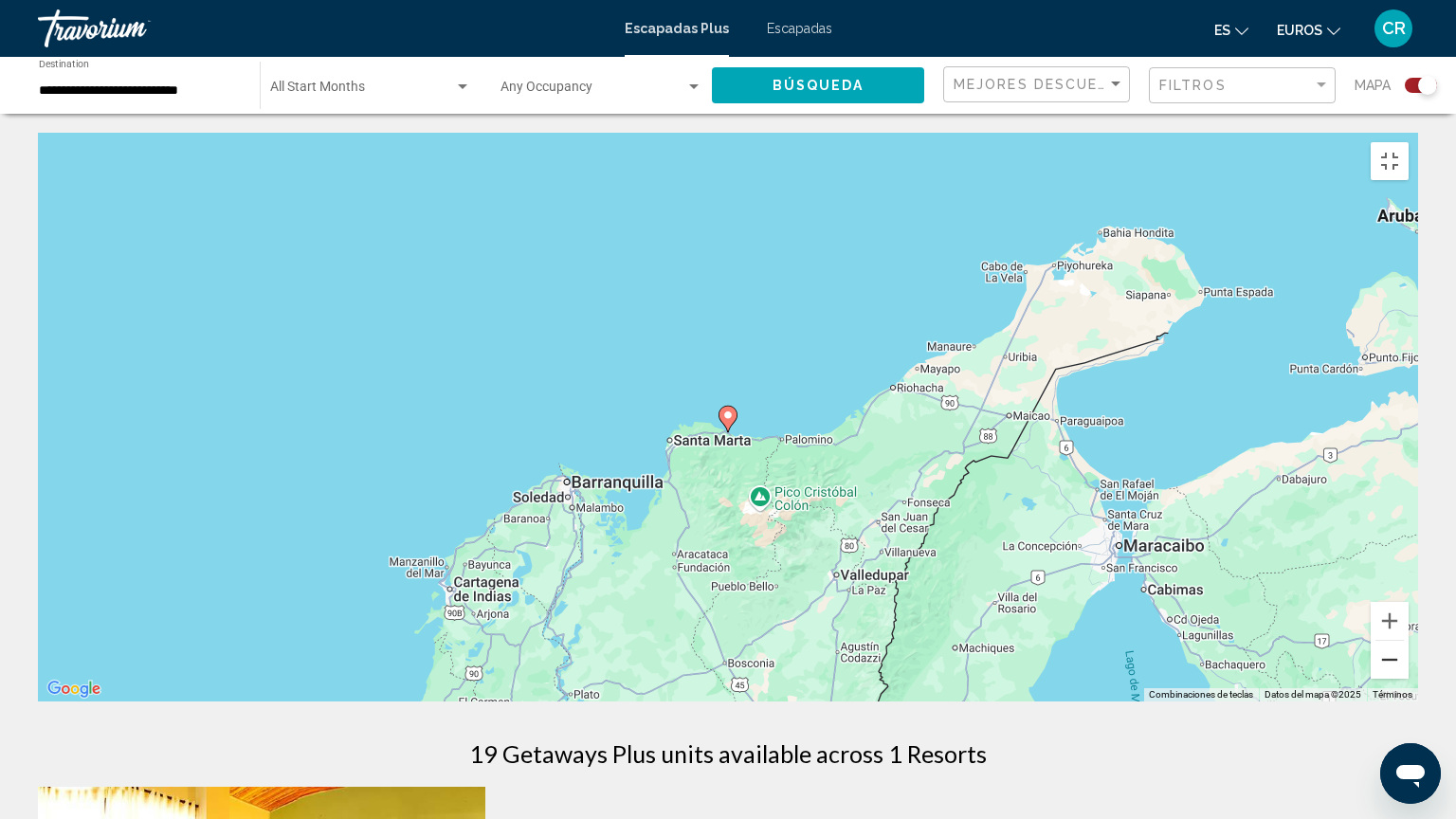 click at bounding box center (1390, 660) 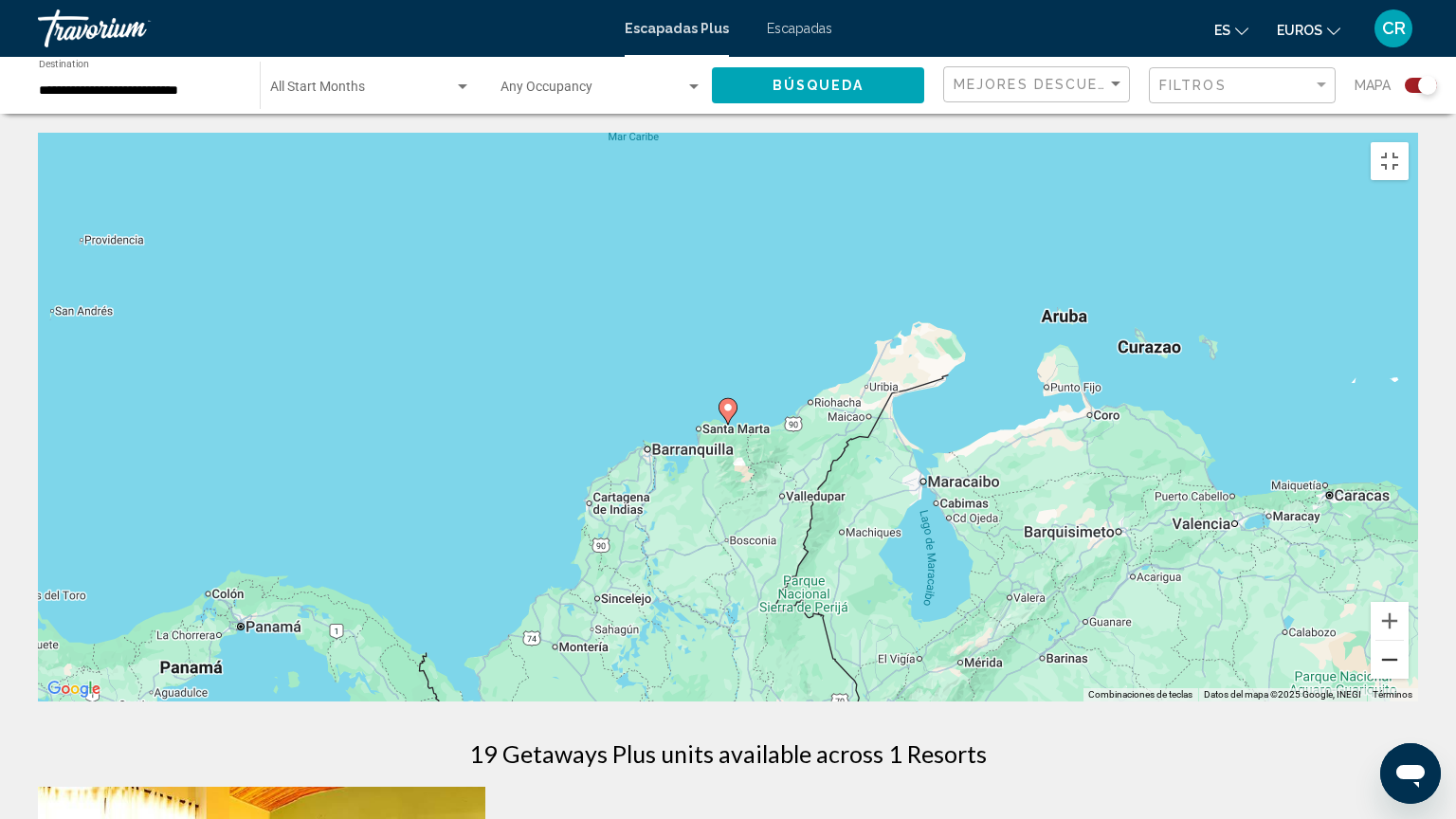 click at bounding box center [1390, 660] 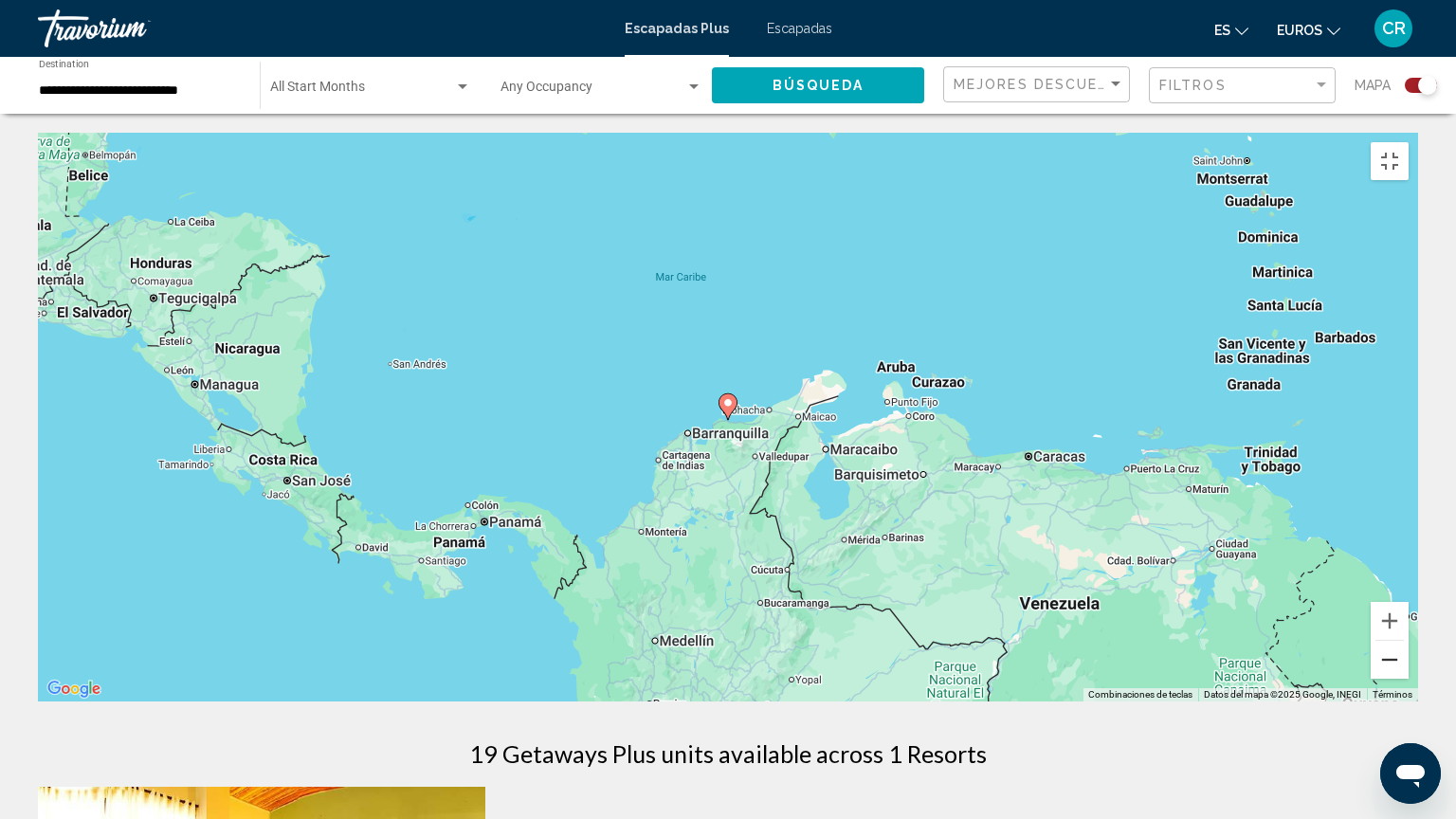 click at bounding box center (1390, 660) 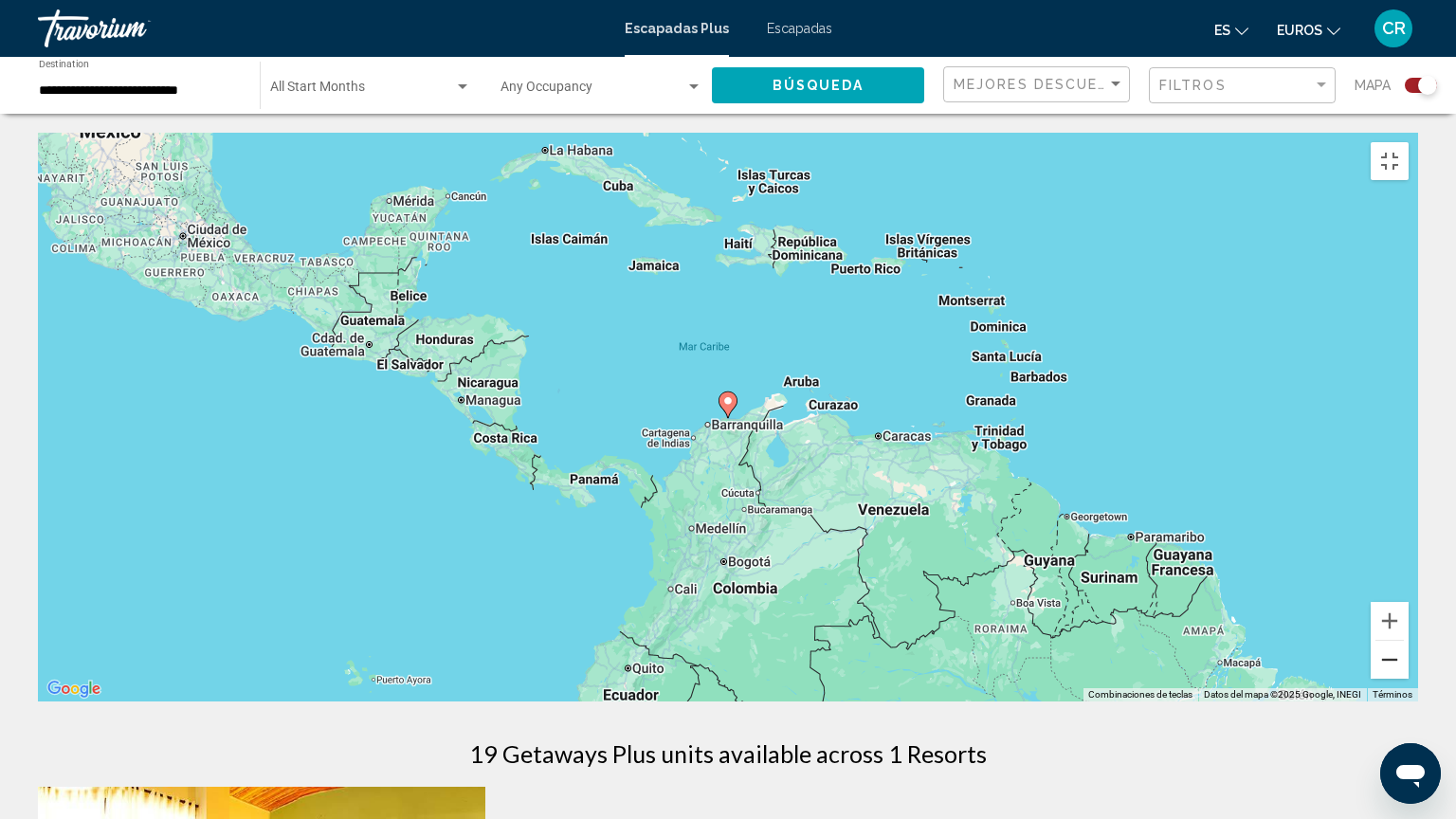 click at bounding box center [1390, 660] 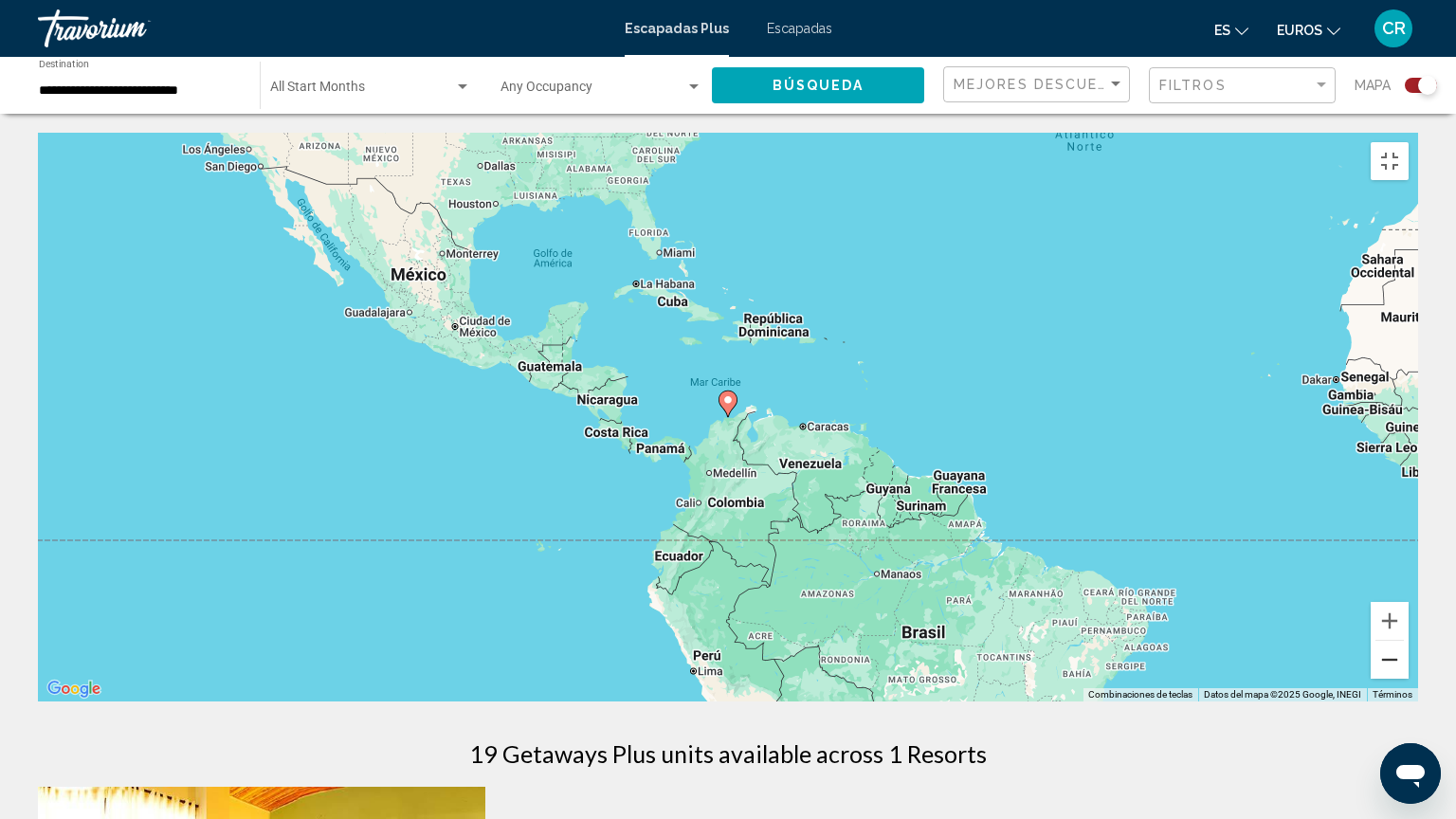 click at bounding box center [1390, 660] 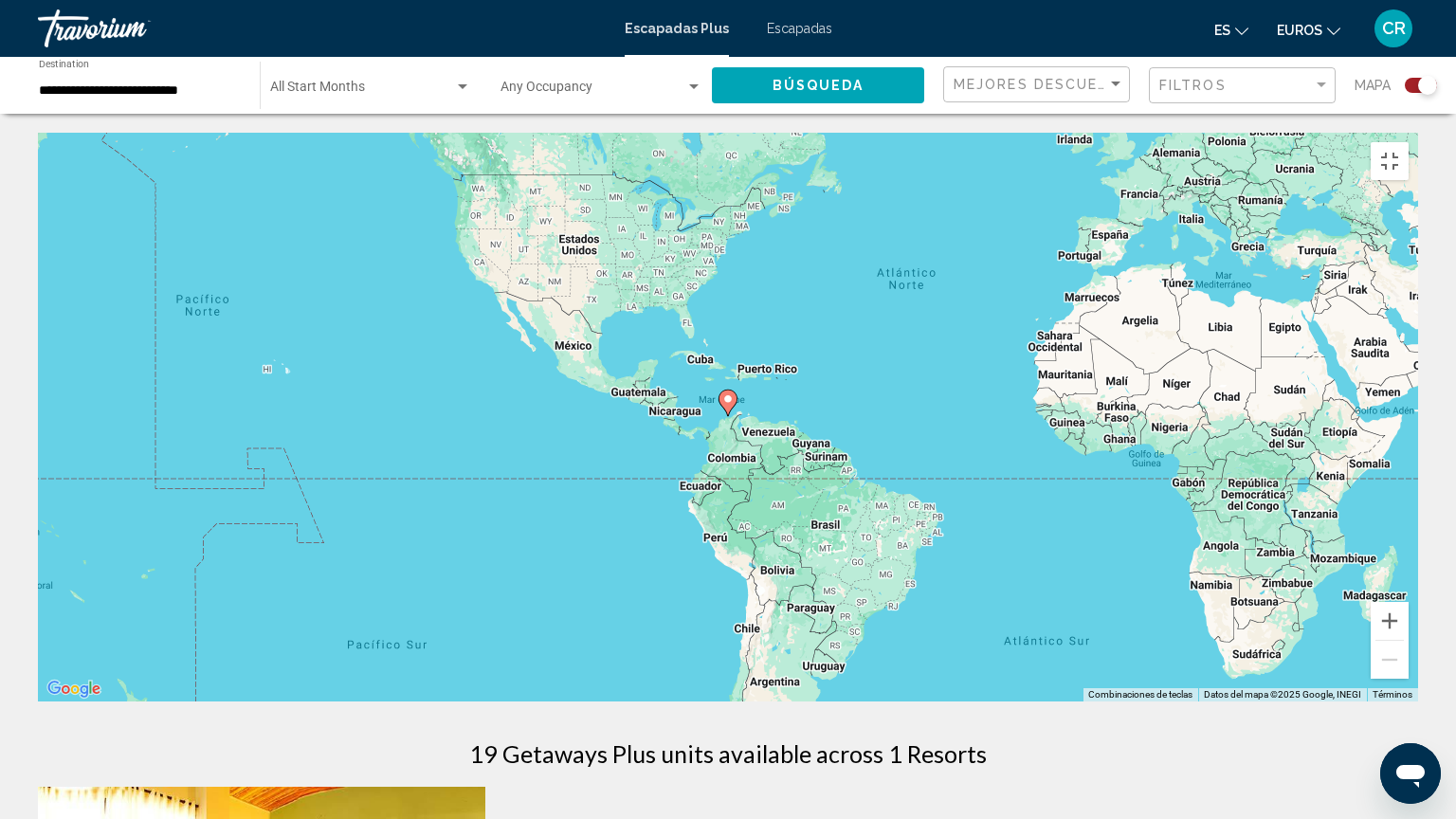 drag, startPoint x: 731, startPoint y: 507, endPoint x: 732, endPoint y: 497, distance: 10.049876 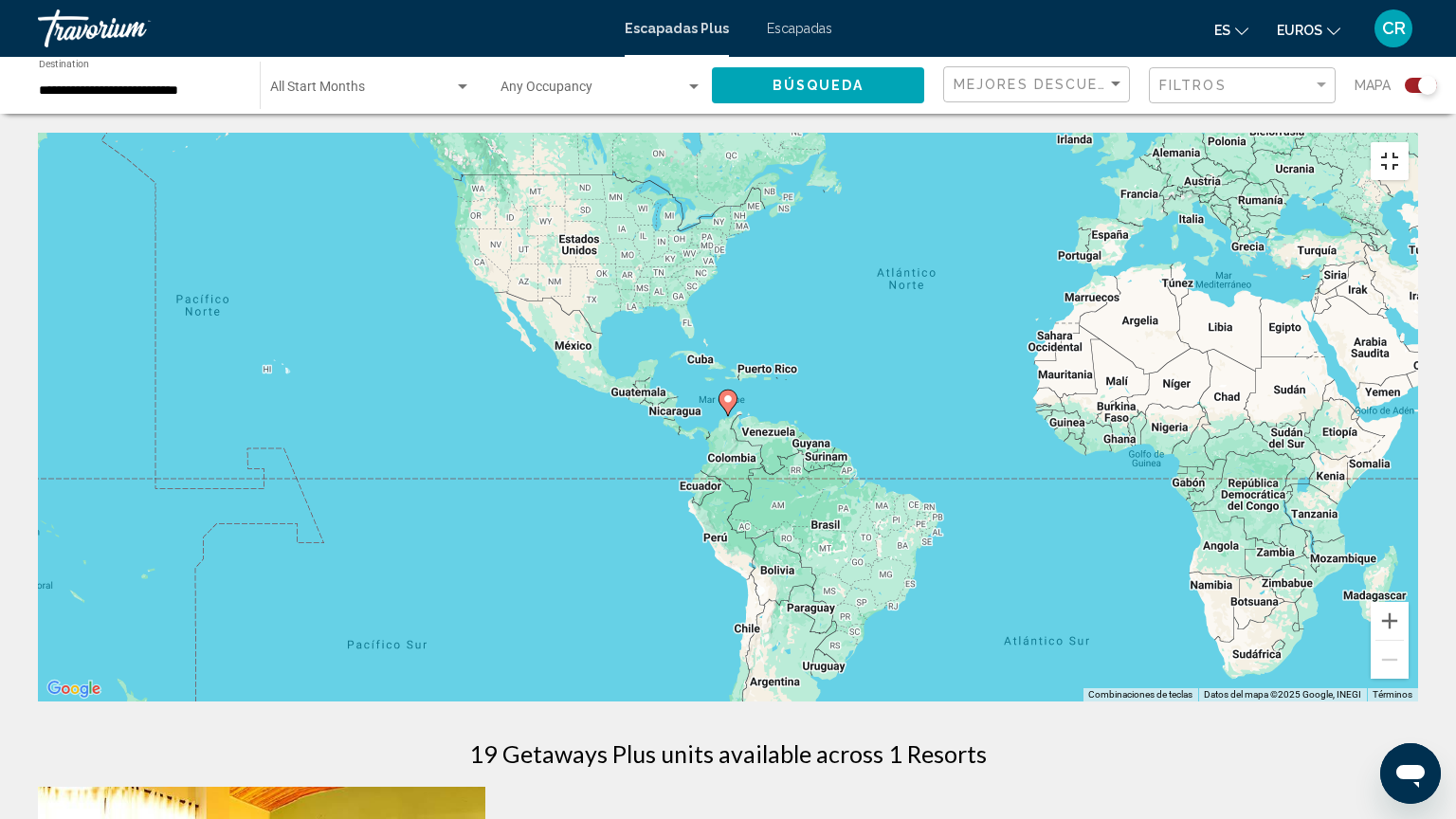 click at bounding box center [1390, 161] 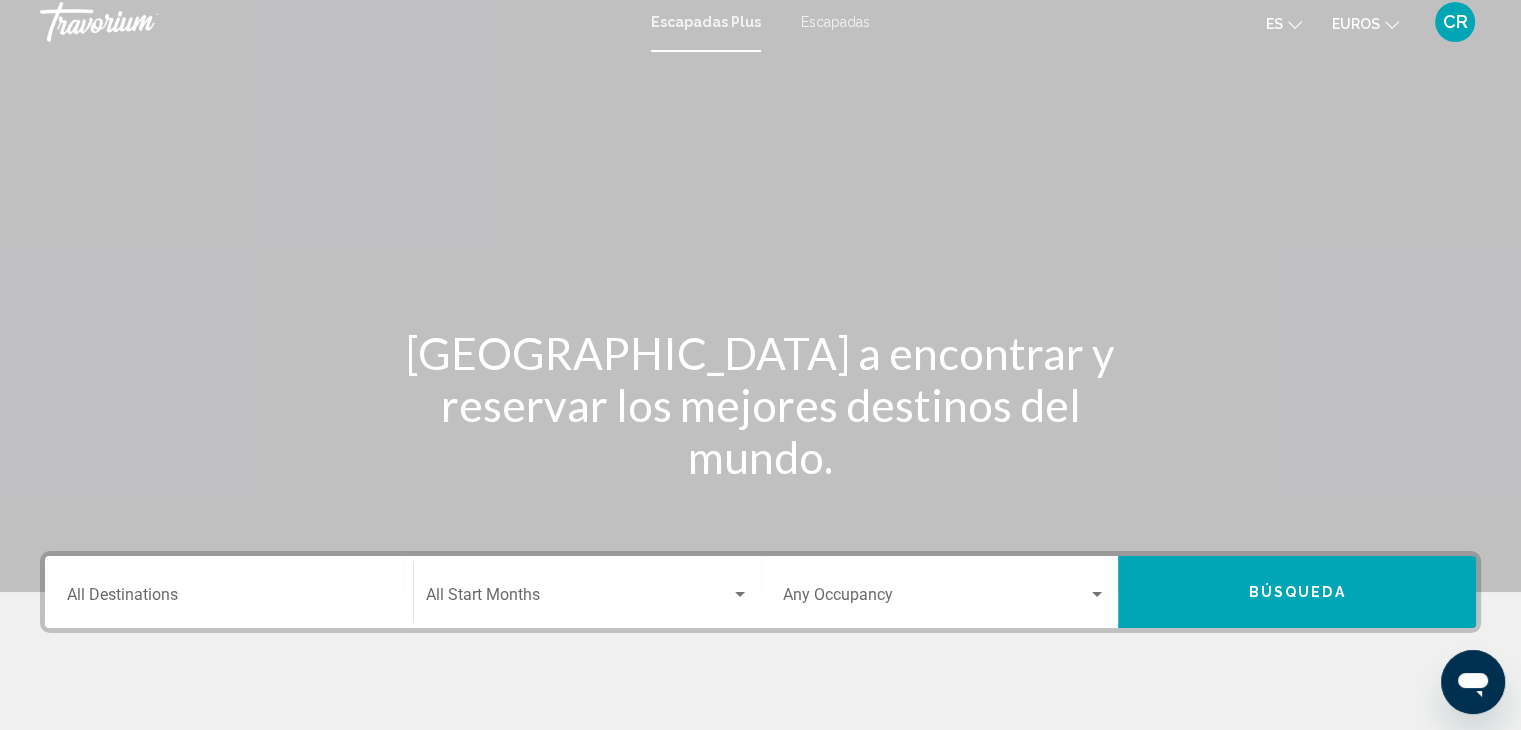 scroll, scrollTop: 0, scrollLeft: 0, axis: both 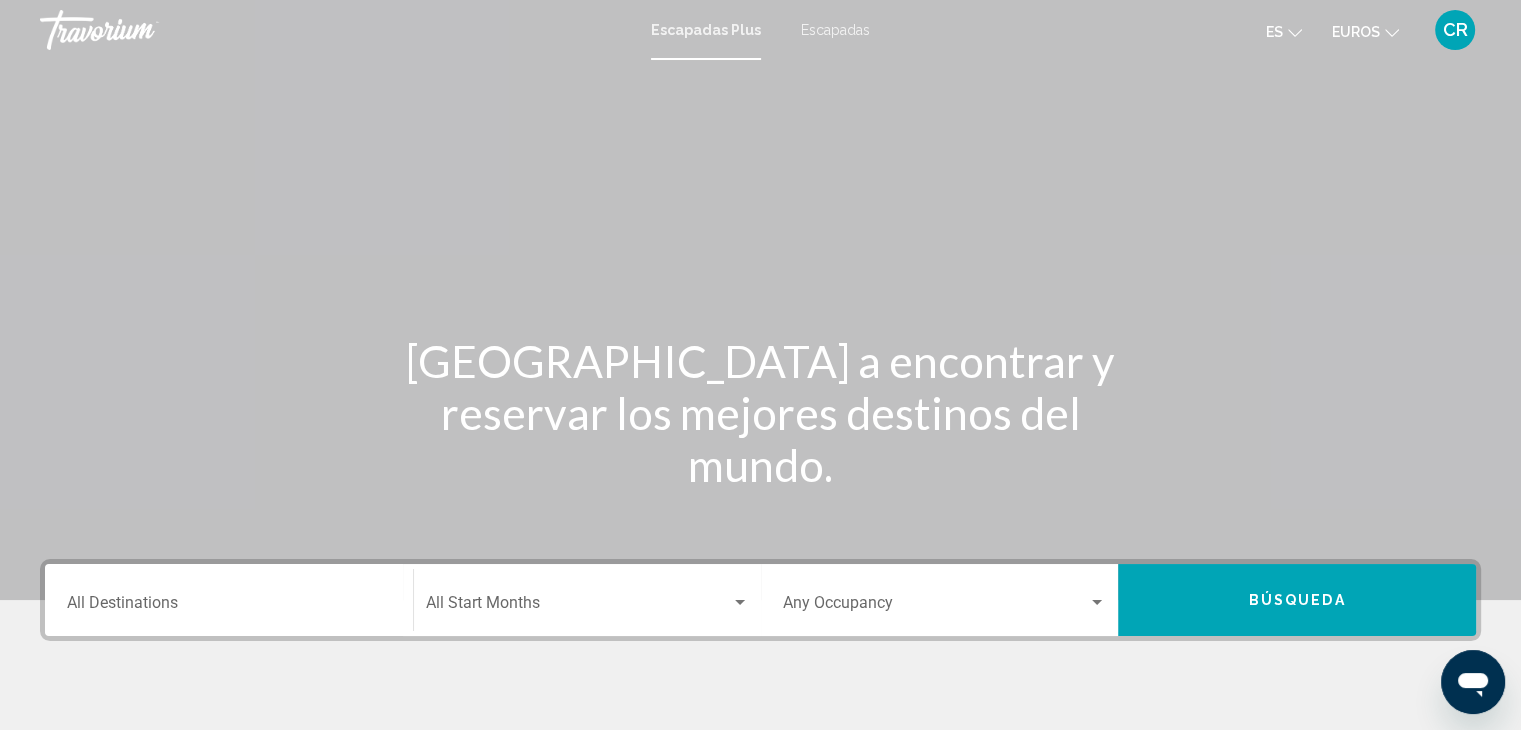 click on "Destination All Destinations" at bounding box center (229, 607) 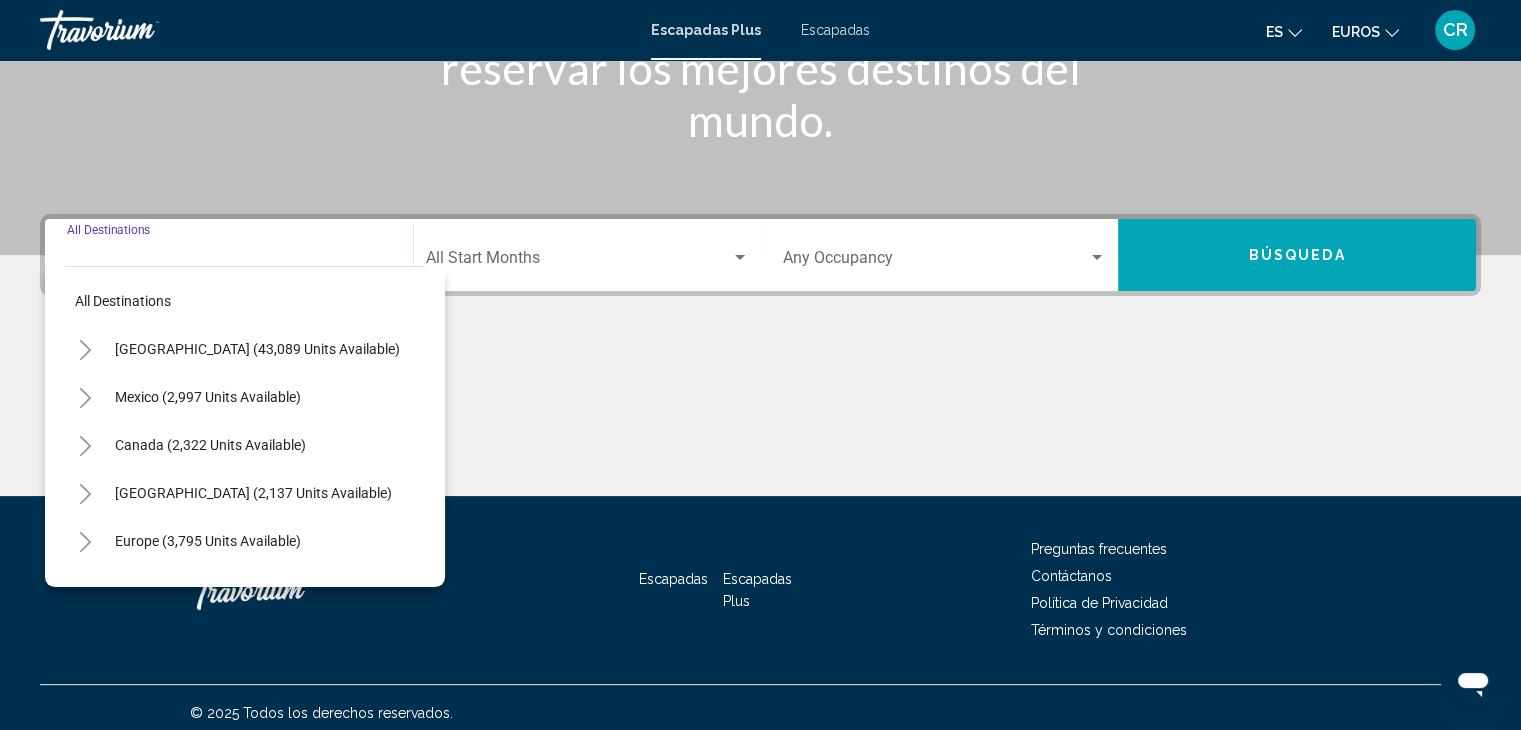 scroll, scrollTop: 356, scrollLeft: 0, axis: vertical 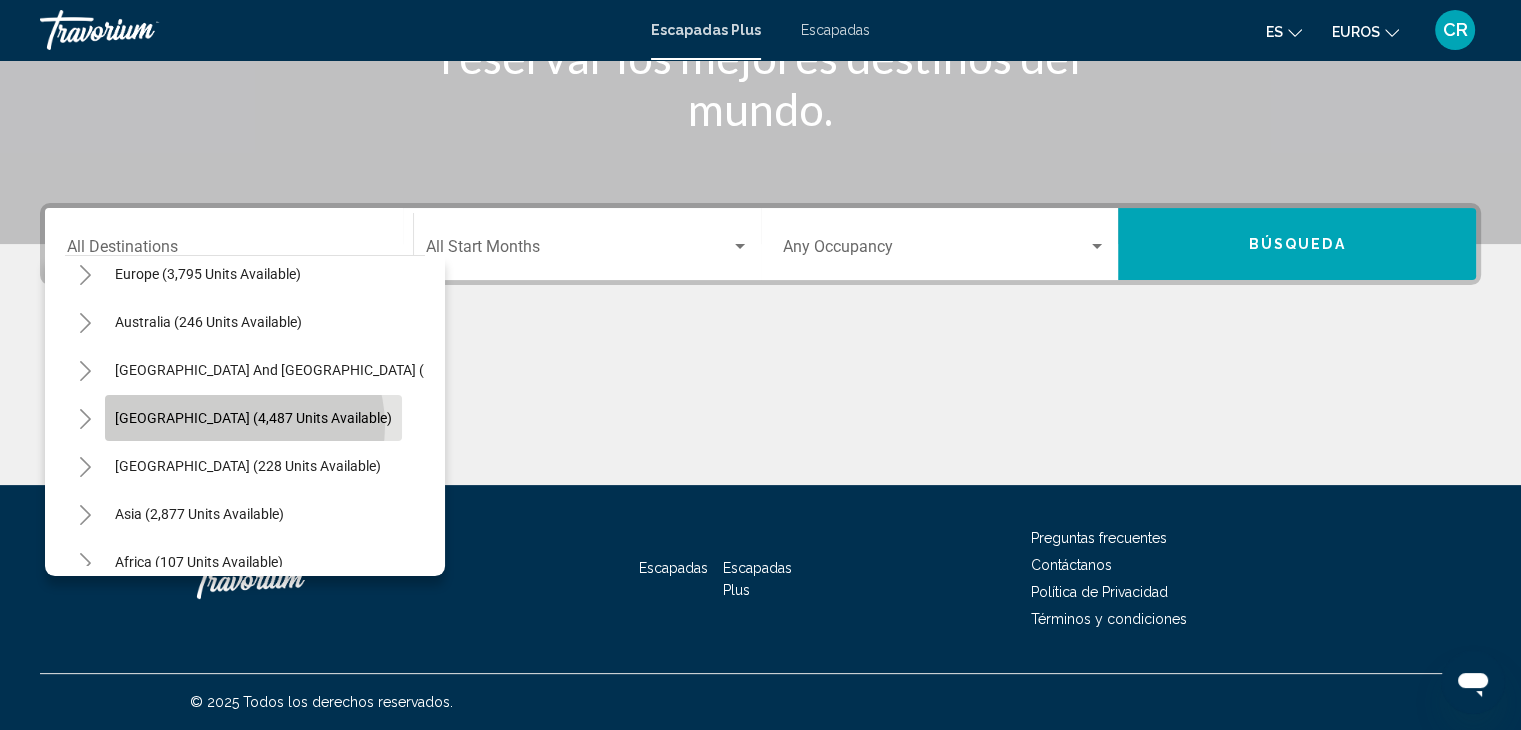 click on "[GEOGRAPHIC_DATA] (4,487 units available)" 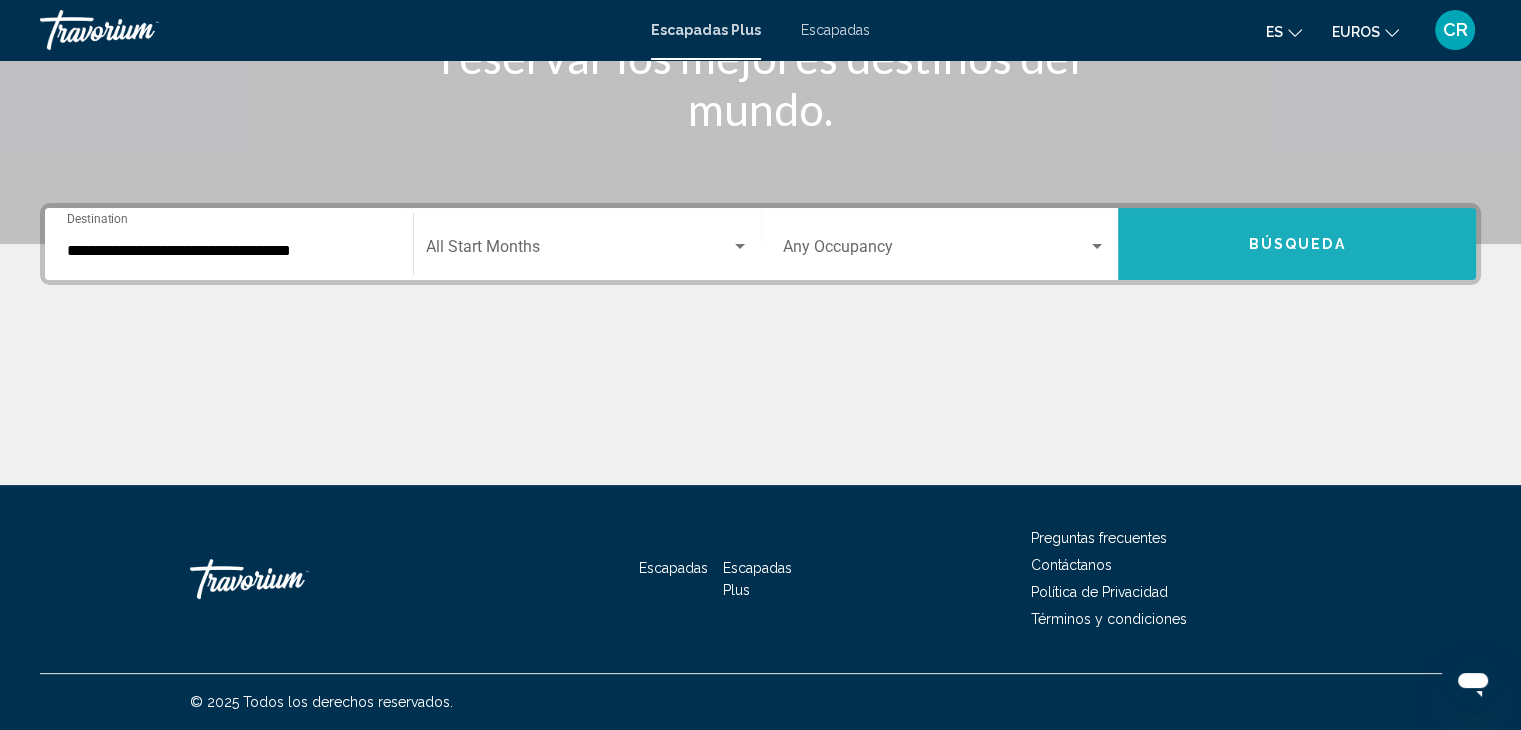 click on "Búsqueda" at bounding box center (1297, 244) 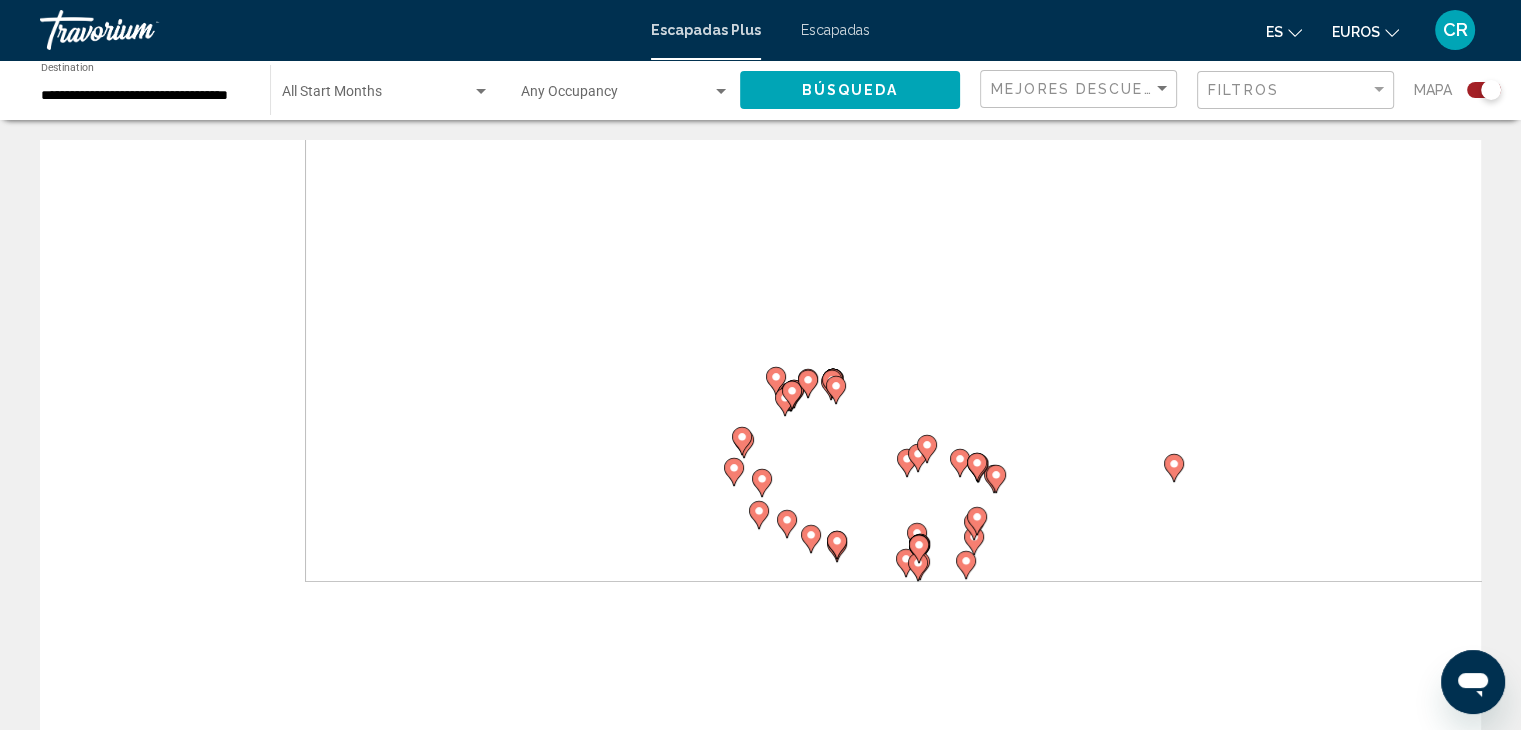 drag, startPoint x: 662, startPoint y: 562, endPoint x: 932, endPoint y: 397, distance: 316.42535 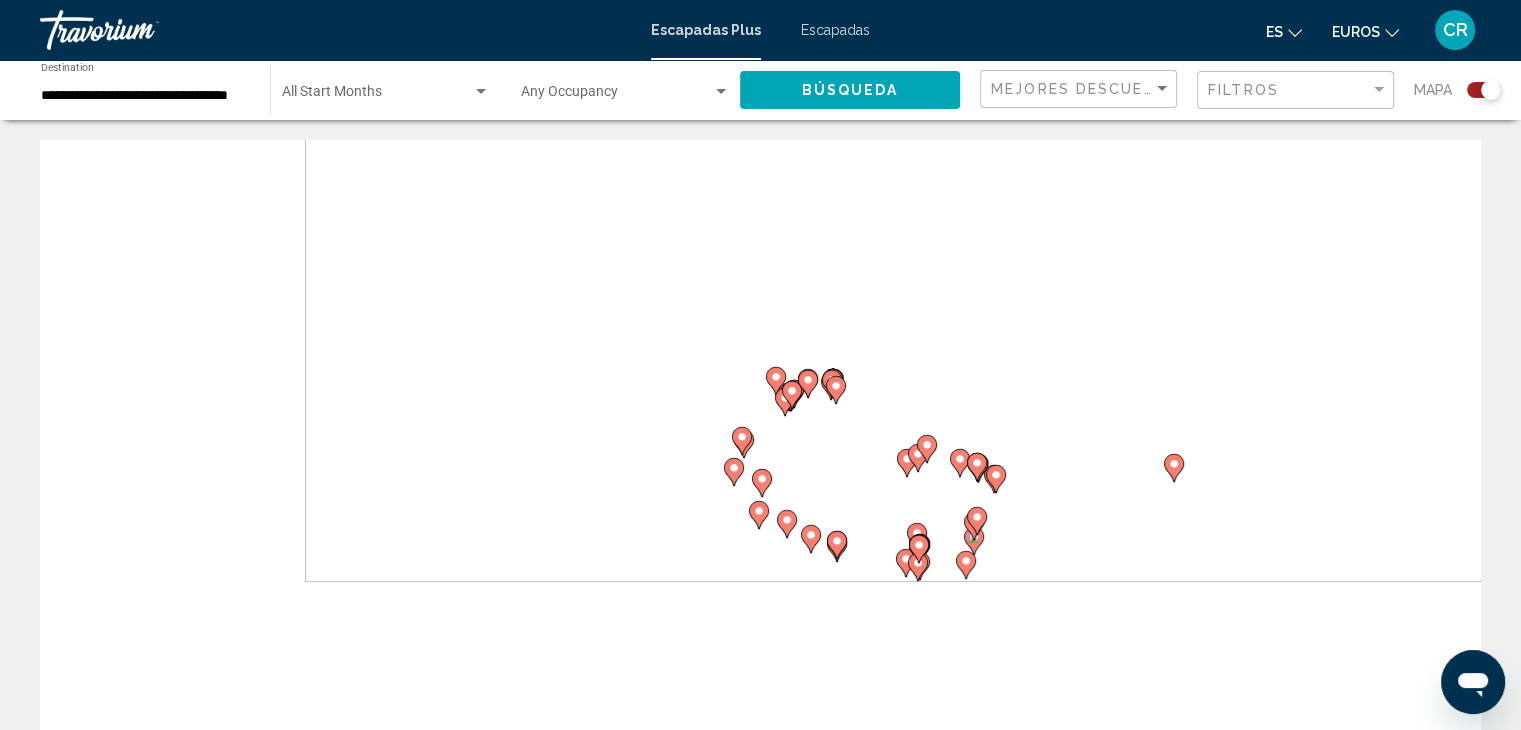click on "Para desplazarte, pulsa las teclas de flecha. Para activar la función de arrastre con el teclado, pulsa Alt + Intro. Cuando hayas habilitado esa función, usa las teclas de flecha para mover el marcador. Para completar el arrastre, pulsa Intro. Para cancelar, pulsa Escape." at bounding box center (760, 440) 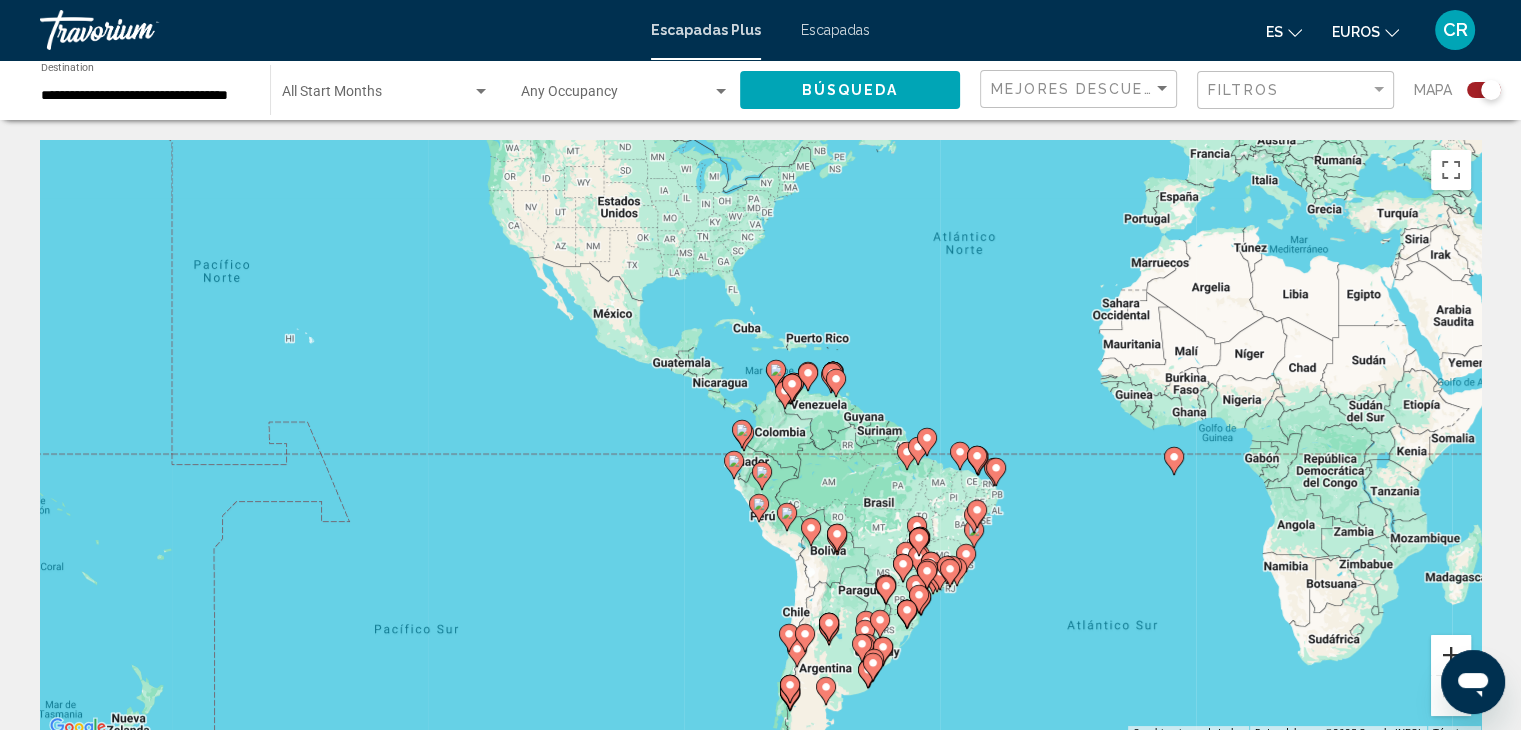 click at bounding box center [1451, 655] 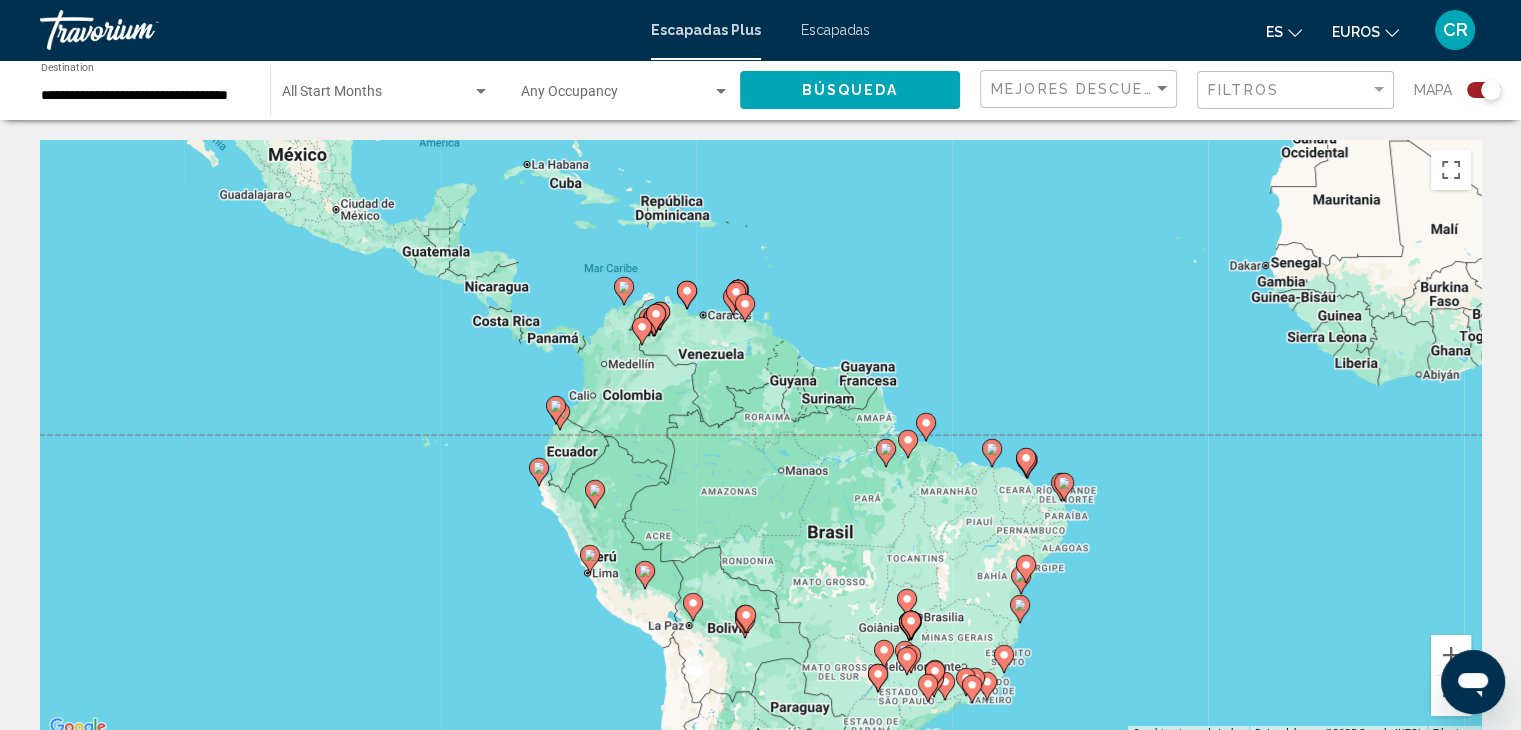 drag, startPoint x: 1128, startPoint y: 557, endPoint x: 1007, endPoint y: 539, distance: 122.33152 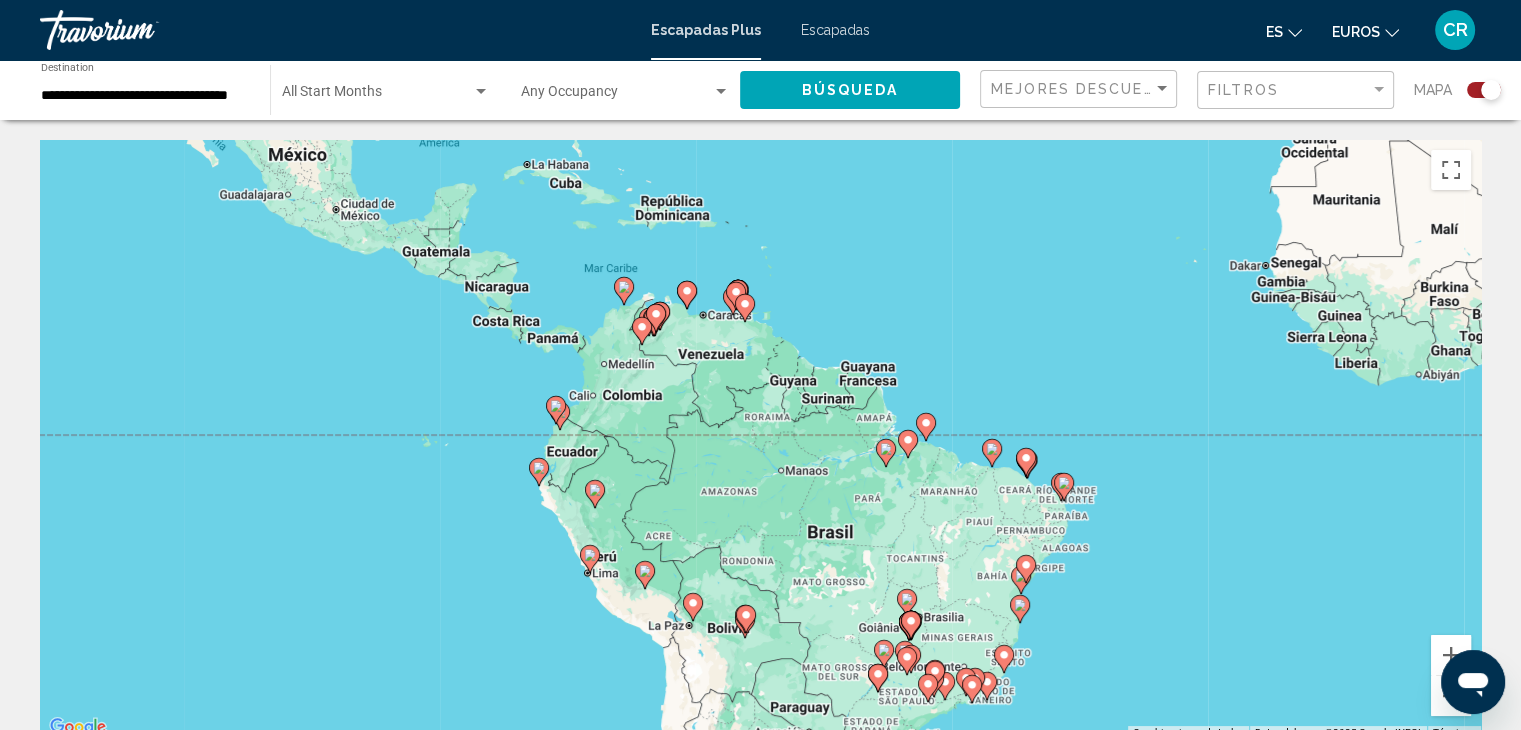 click on "Para desplazarte, pulsa las teclas de flecha. Para activar la función de arrastre con el teclado, pulsa Alt + Intro. Cuando hayas habilitado esa función, usa las teclas de flecha para mover el marcador. Para completar el arrastre, pulsa Intro. Para cancelar, pulsa Escape." at bounding box center [760, 440] 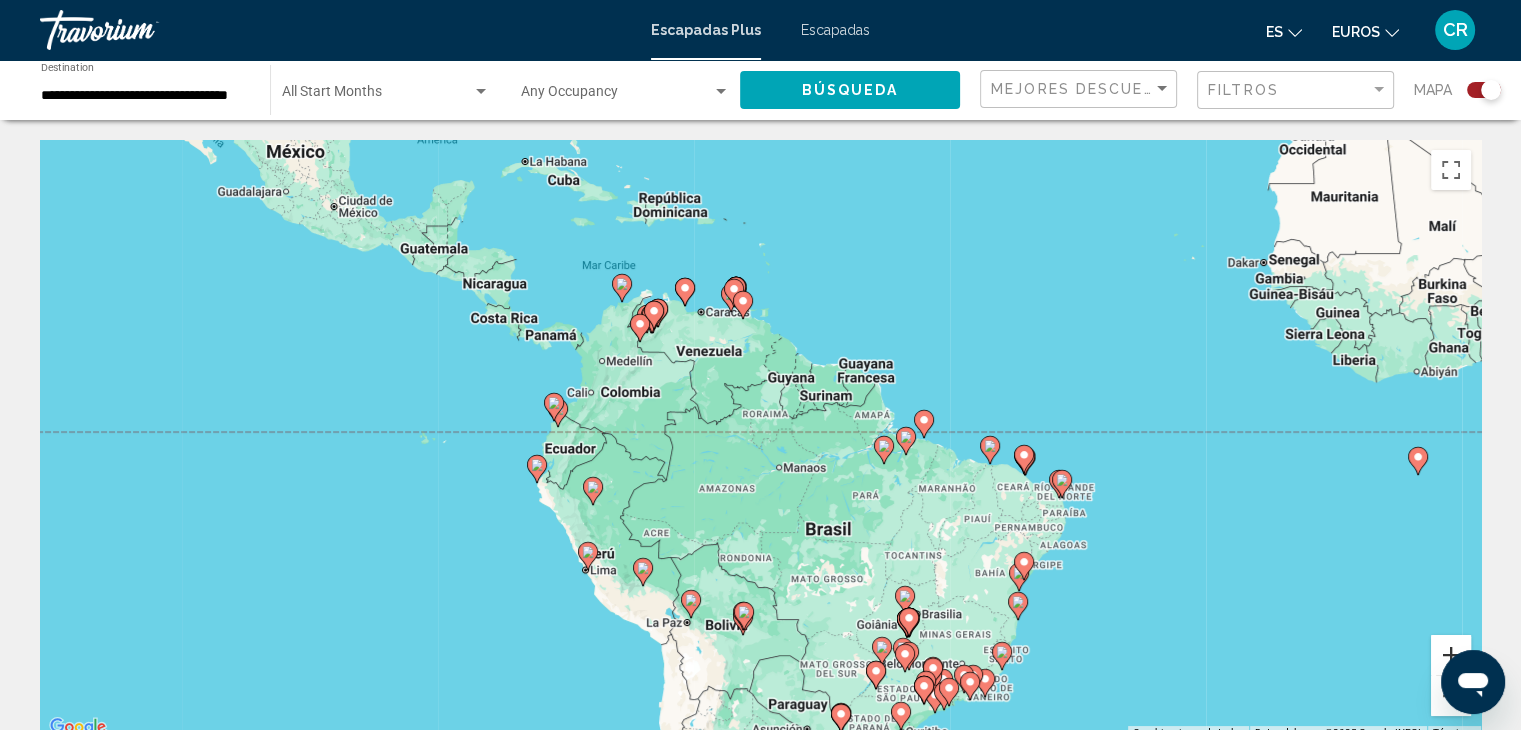 click at bounding box center (1451, 655) 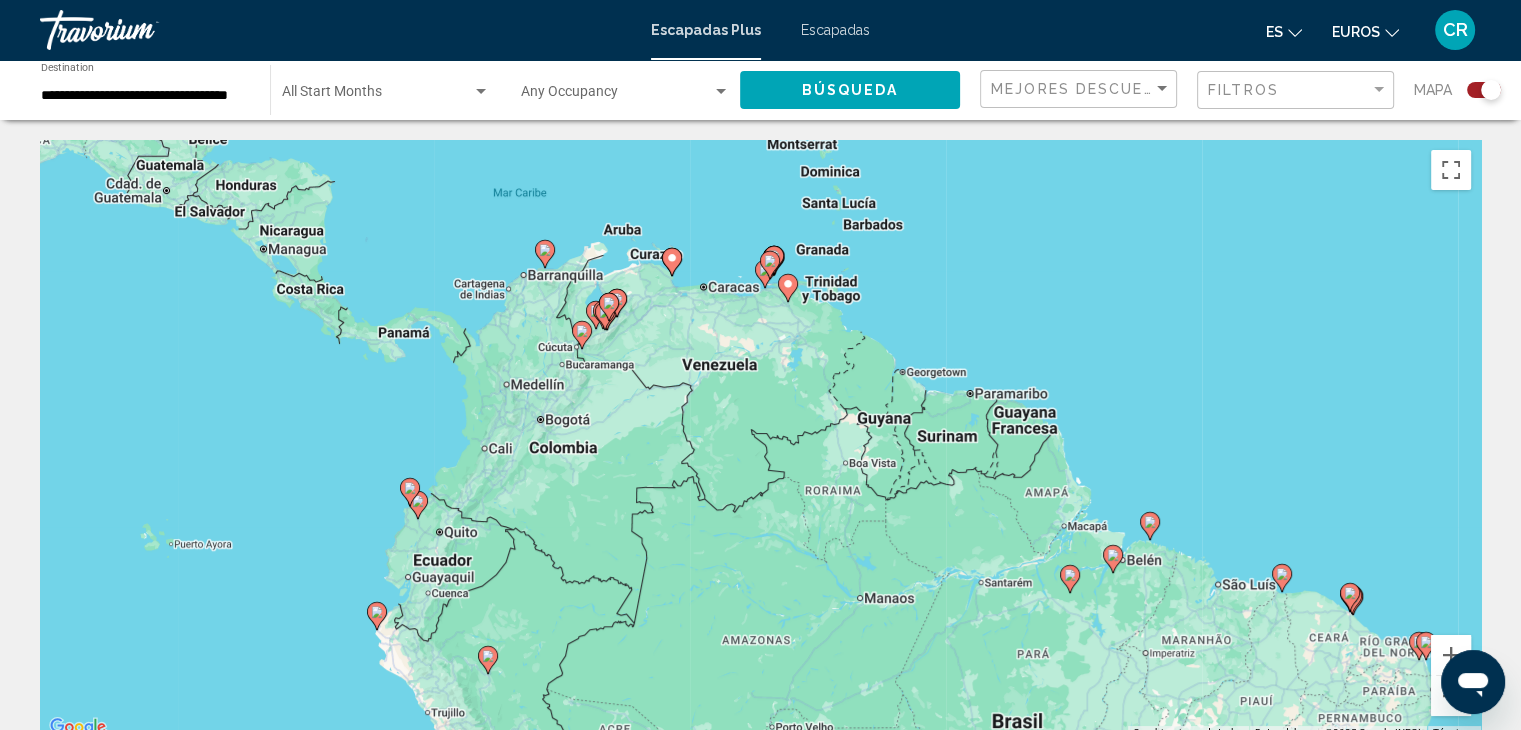 drag, startPoint x: 896, startPoint y: 466, endPoint x: 916, endPoint y: 501, distance: 40.311287 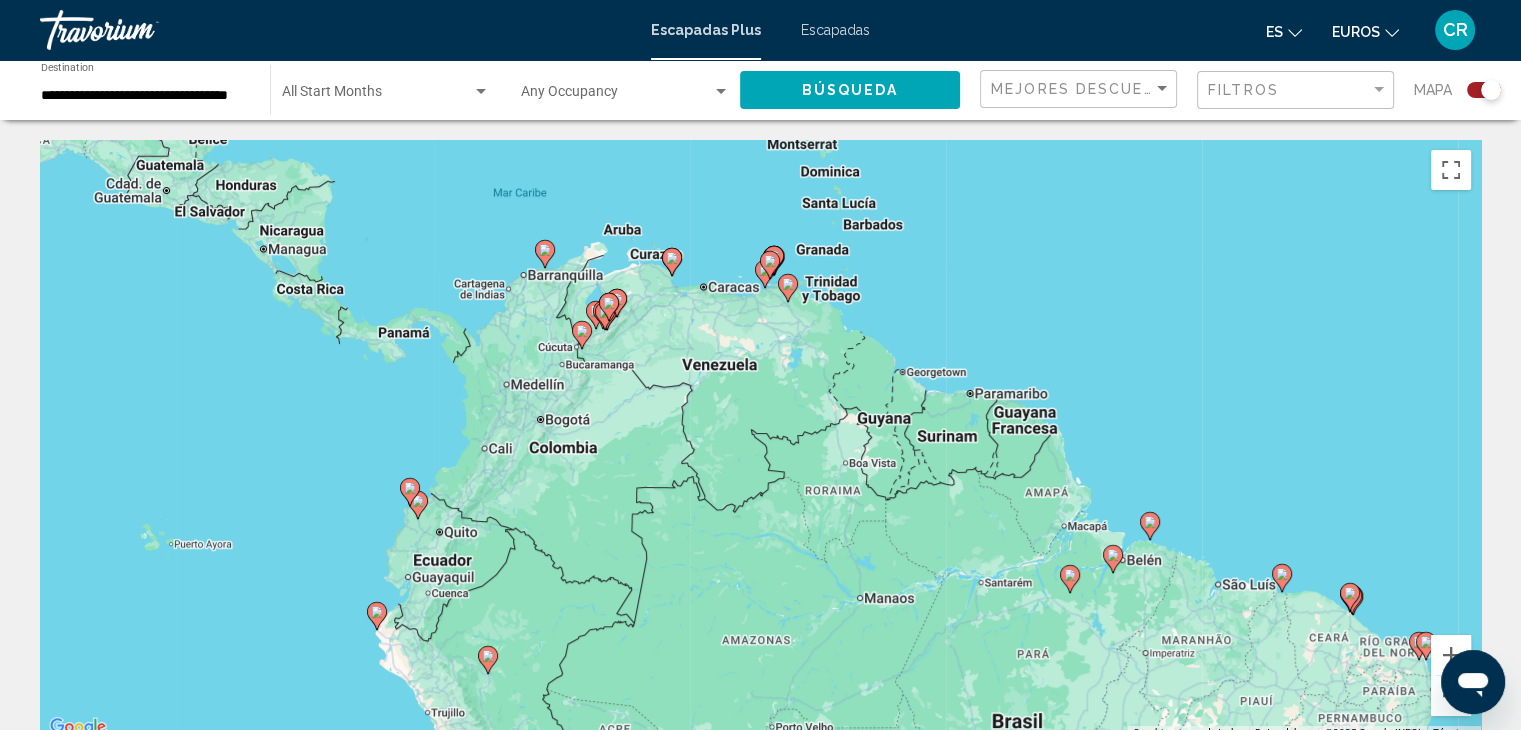 click on "Para desplazarte, pulsa las teclas de flecha. Para activar la función de arrastre con el teclado, pulsa Alt + Intro. Cuando hayas habilitado esa función, usa las teclas de flecha para mover el marcador. Para completar el arrastre, pulsa Intro. Para cancelar, pulsa Escape." at bounding box center (760, 440) 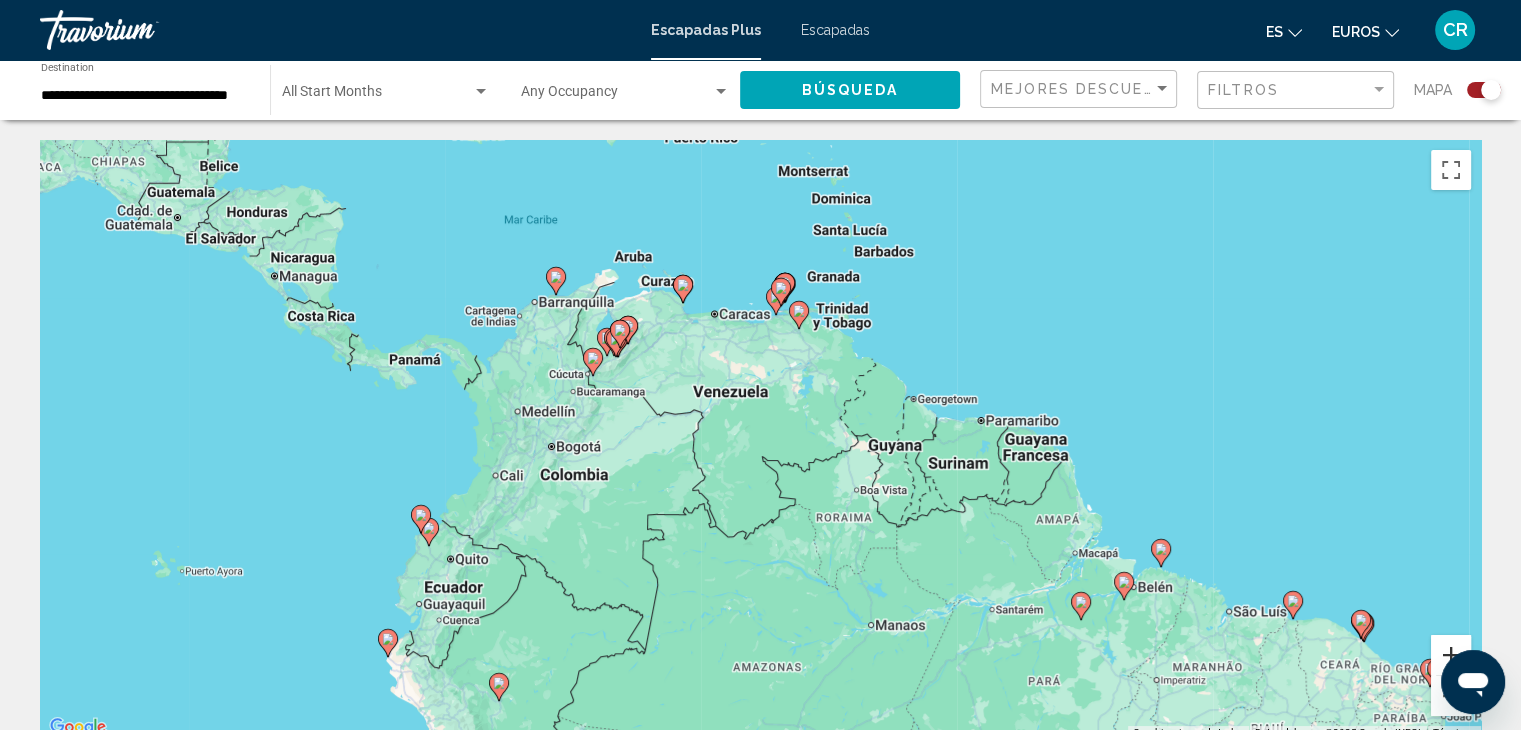 click at bounding box center [1451, 655] 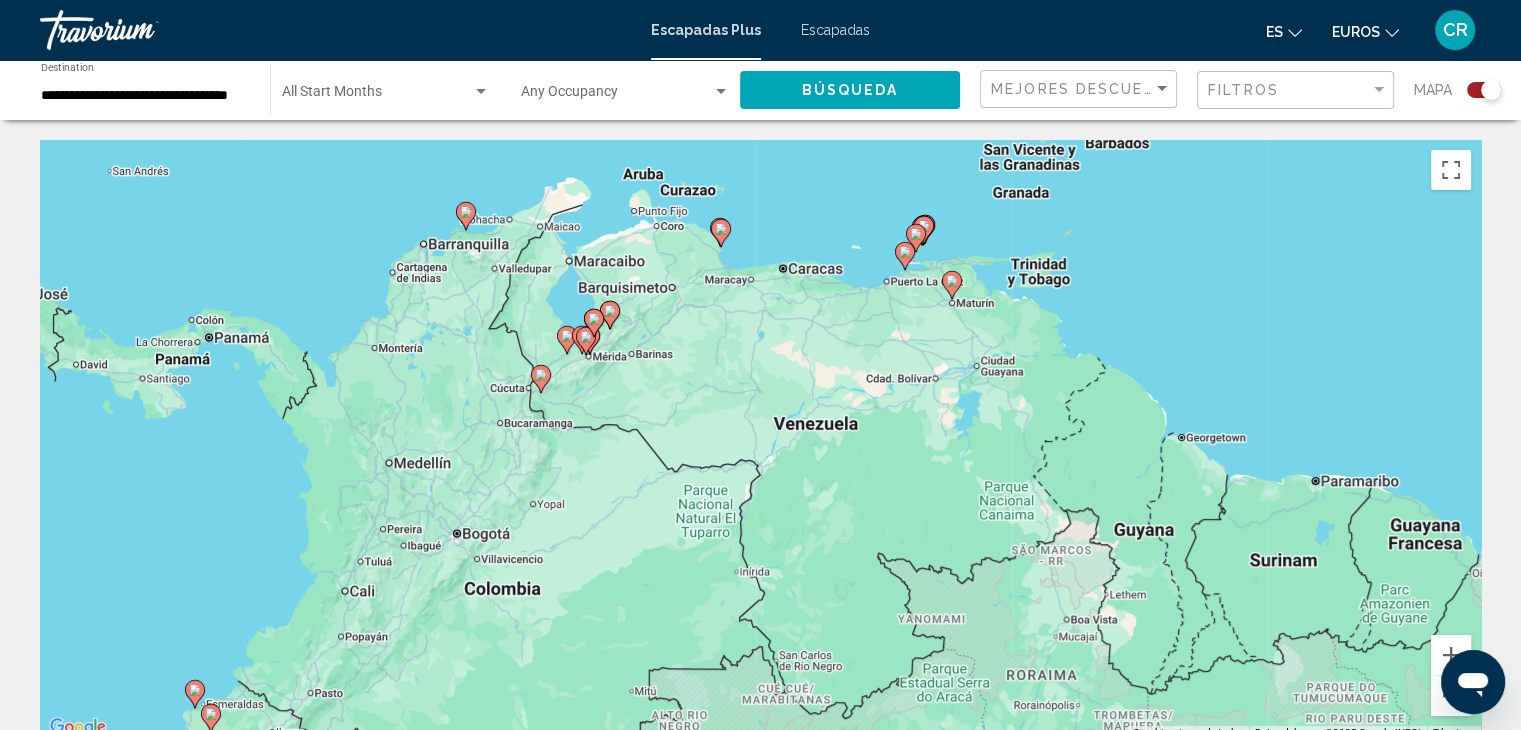 drag, startPoint x: 554, startPoint y: 413, endPoint x: 725, endPoint y: 505, distance: 194.17775 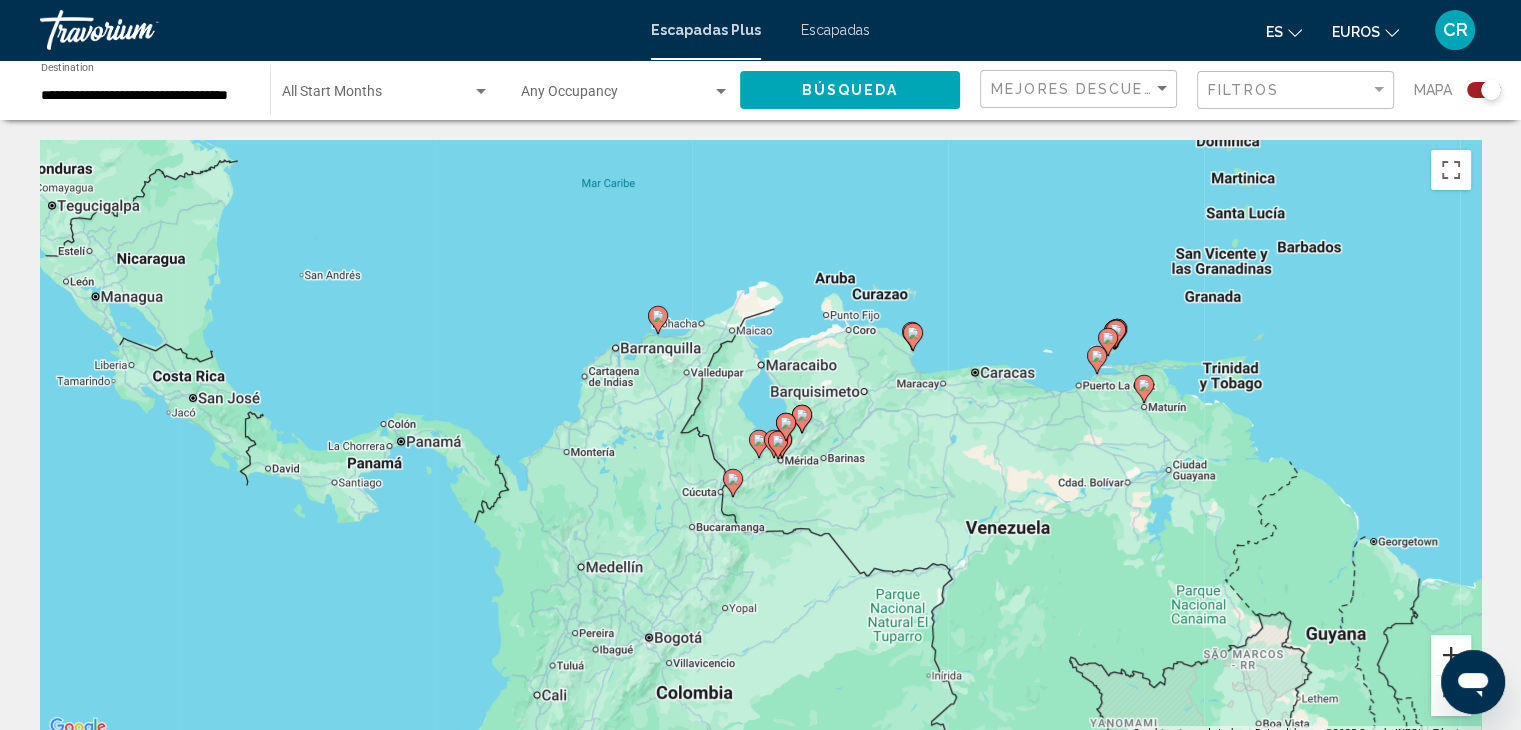 click at bounding box center [1451, 655] 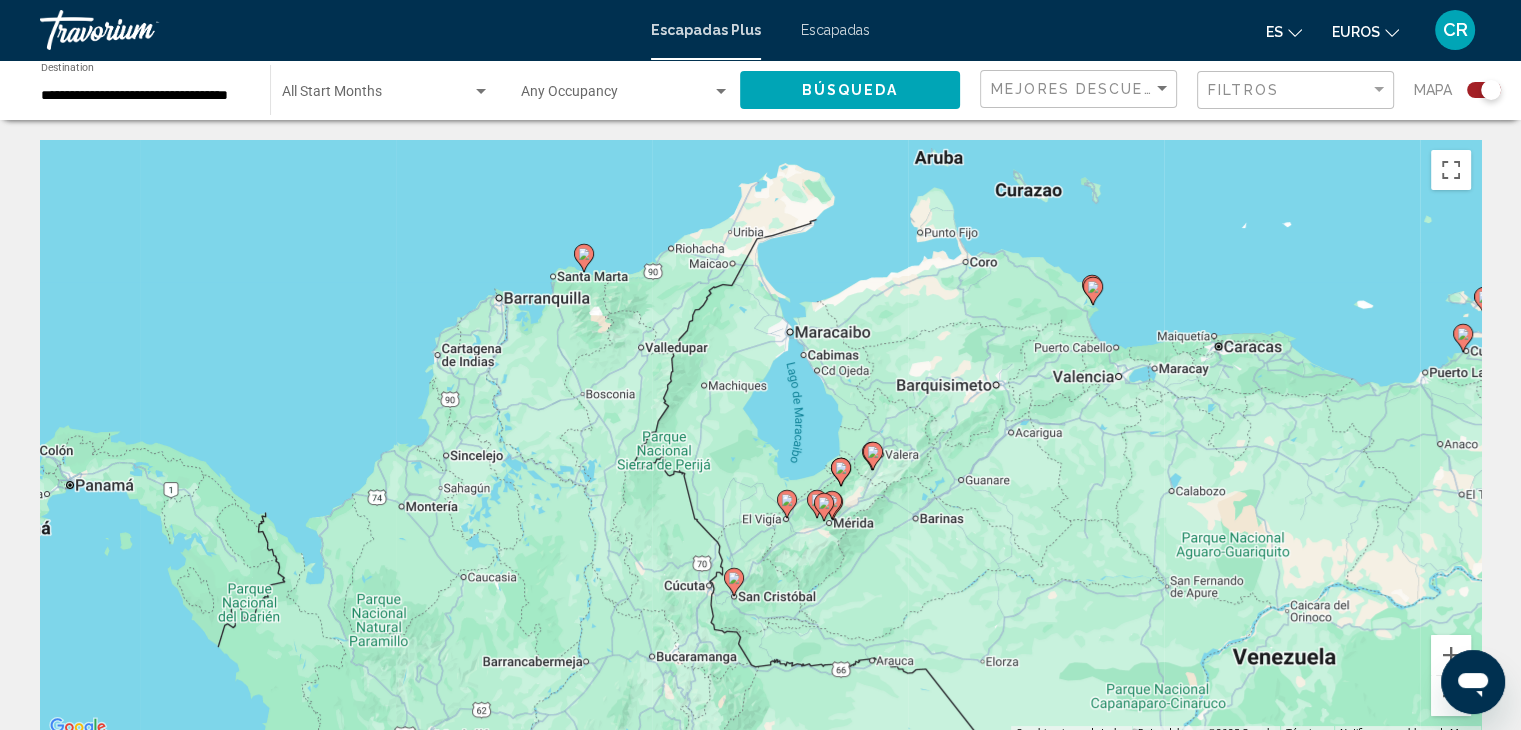 drag, startPoint x: 555, startPoint y: 374, endPoint x: 571, endPoint y: 399, distance: 29.681644 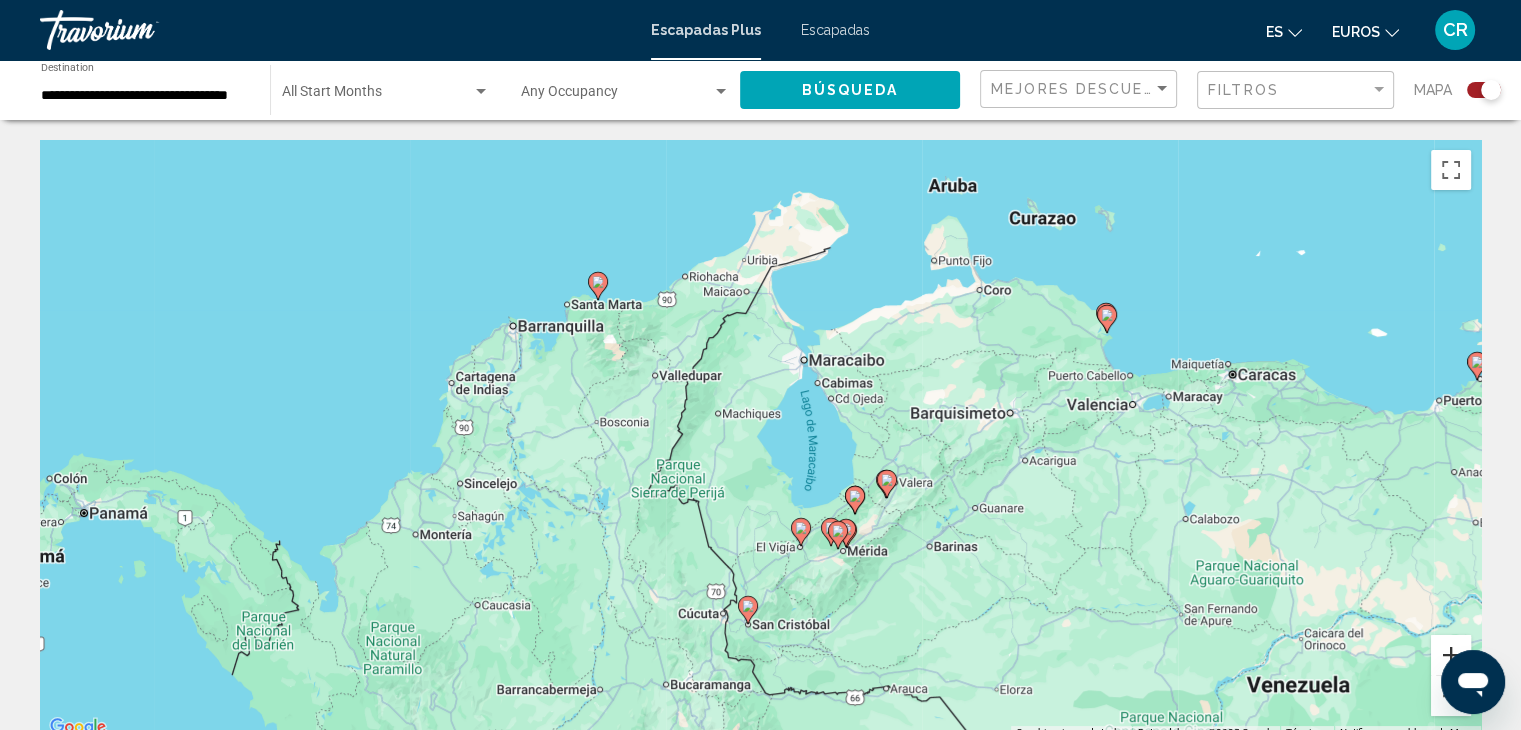 click at bounding box center [1451, 655] 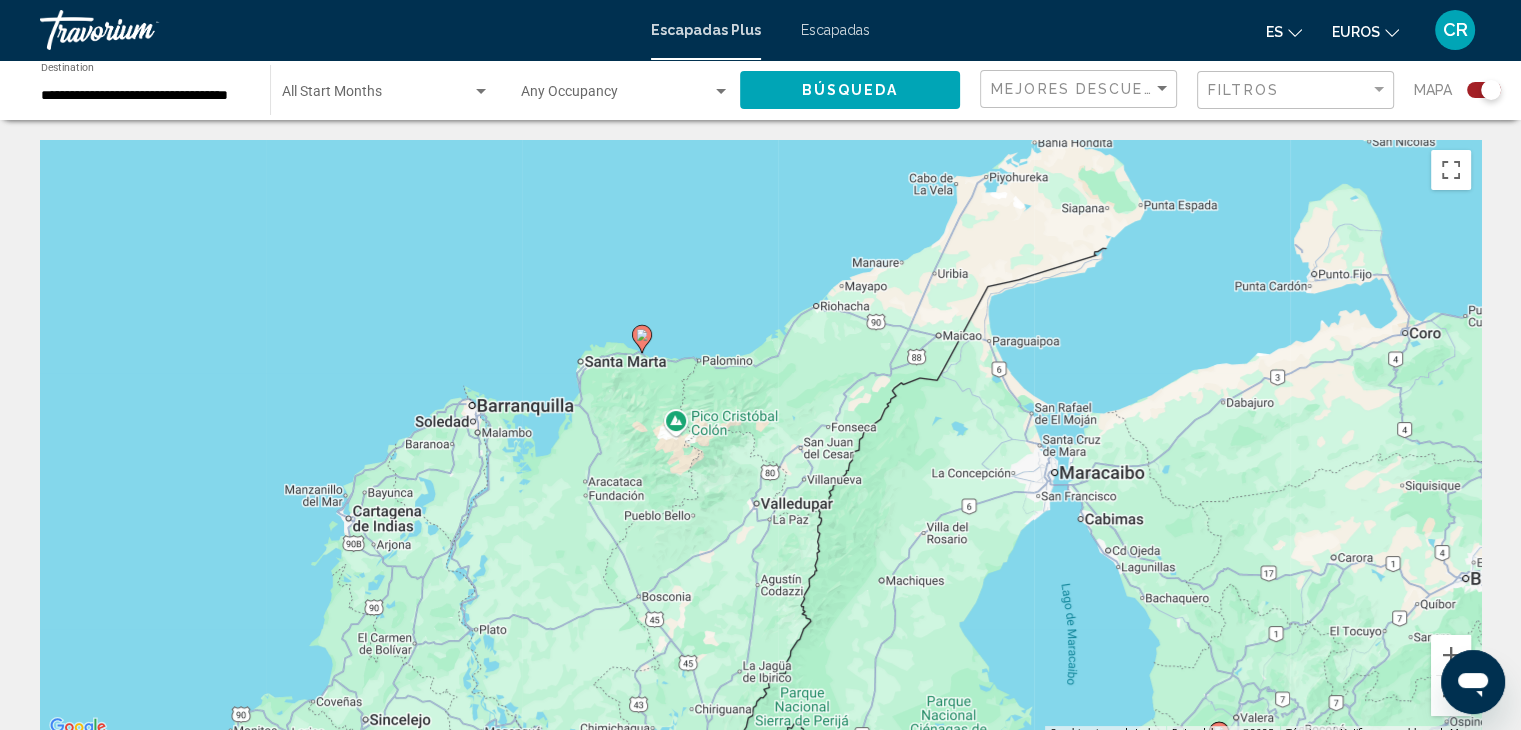 drag, startPoint x: 675, startPoint y: 347, endPoint x: 901, endPoint y: 557, distance: 308.50607 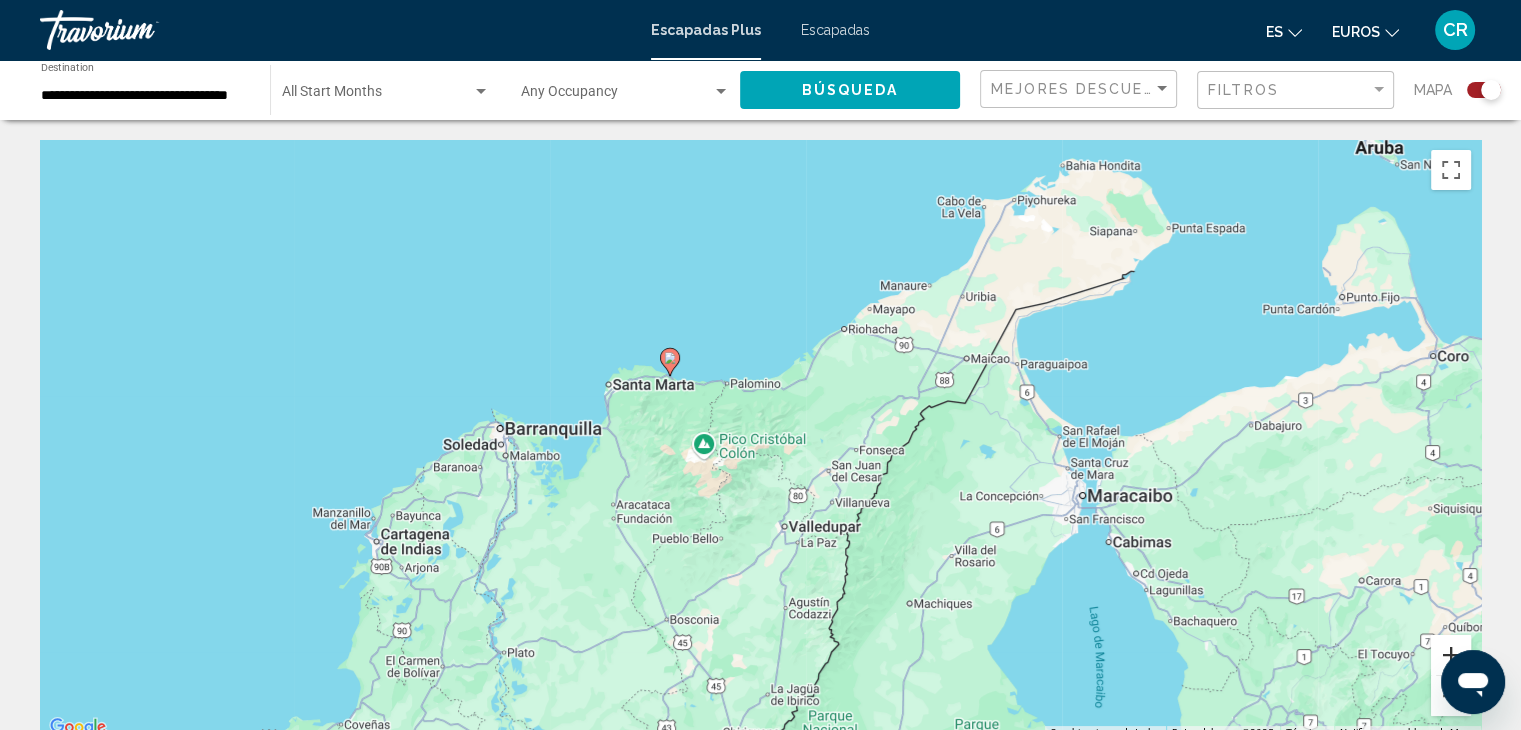 click at bounding box center (1451, 655) 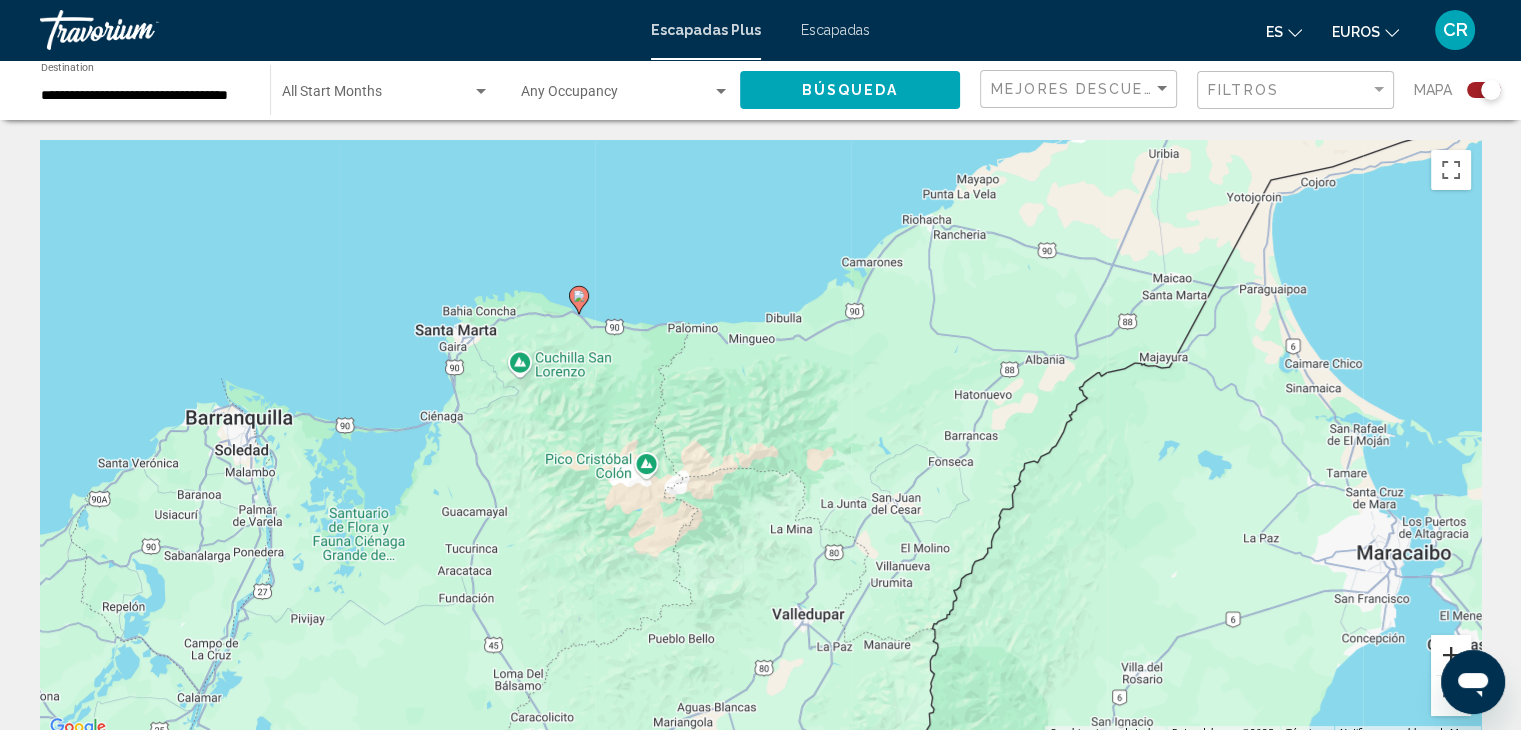 click at bounding box center (1451, 655) 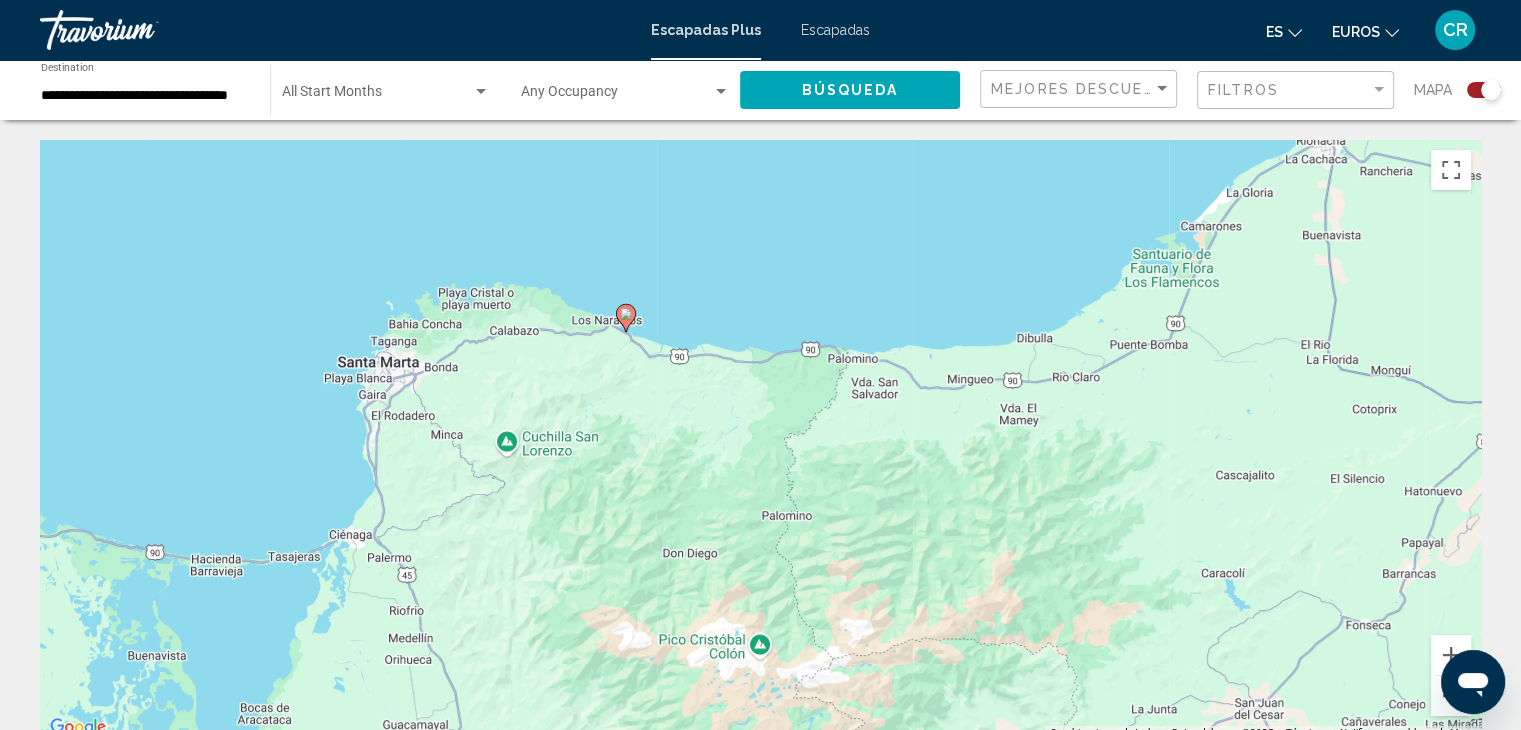 drag, startPoint x: 614, startPoint y: 345, endPoint x: 841, endPoint y: 484, distance: 266.17664 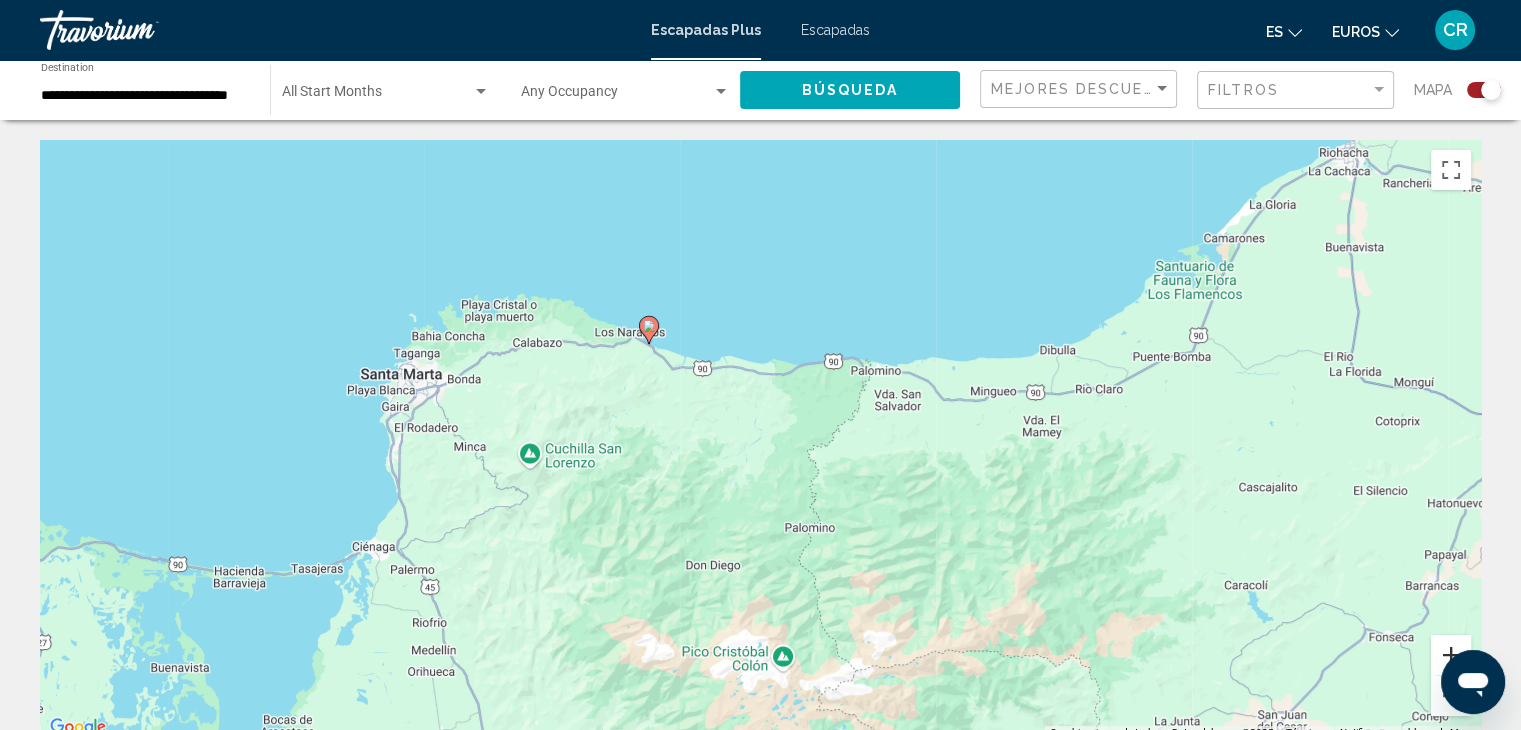 click at bounding box center [1451, 655] 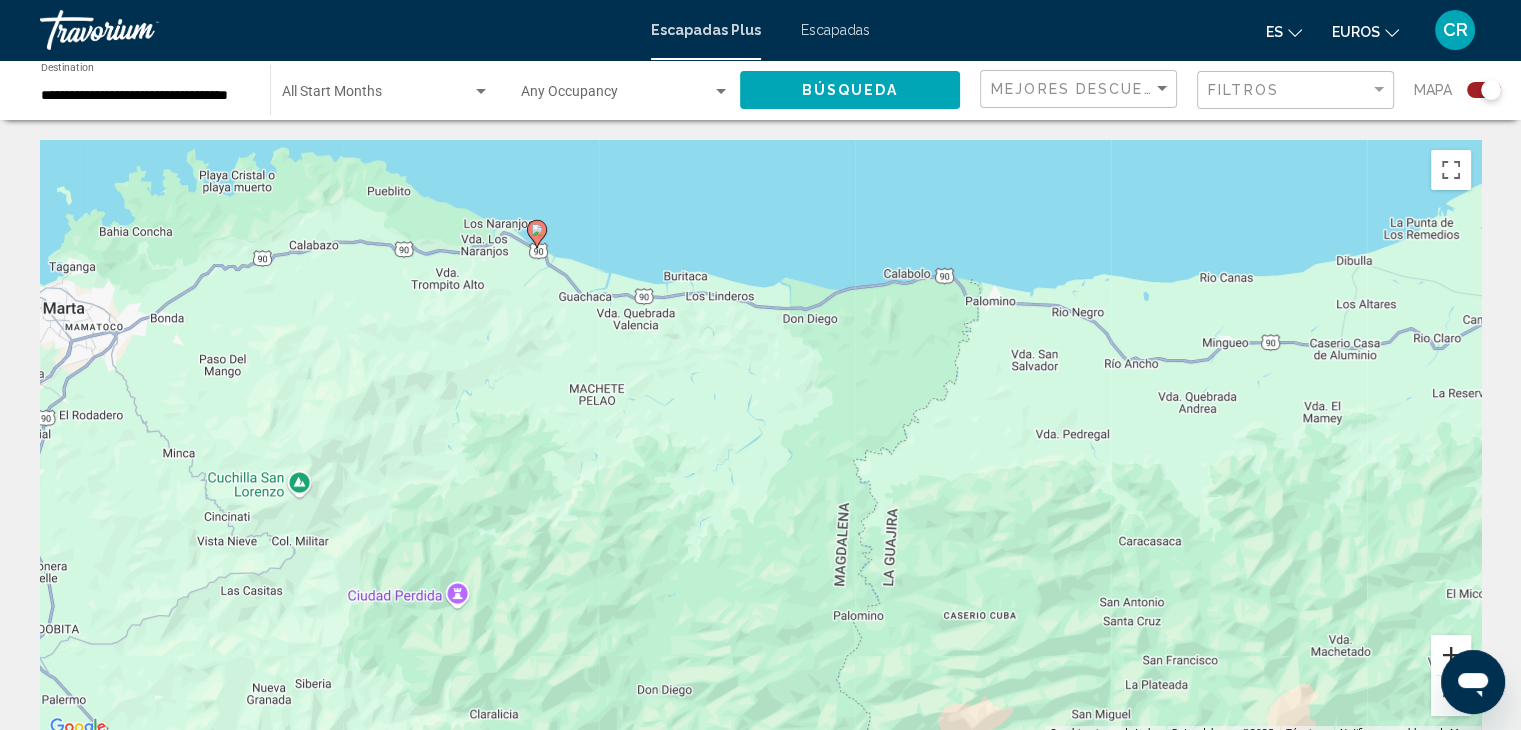 click at bounding box center [1451, 655] 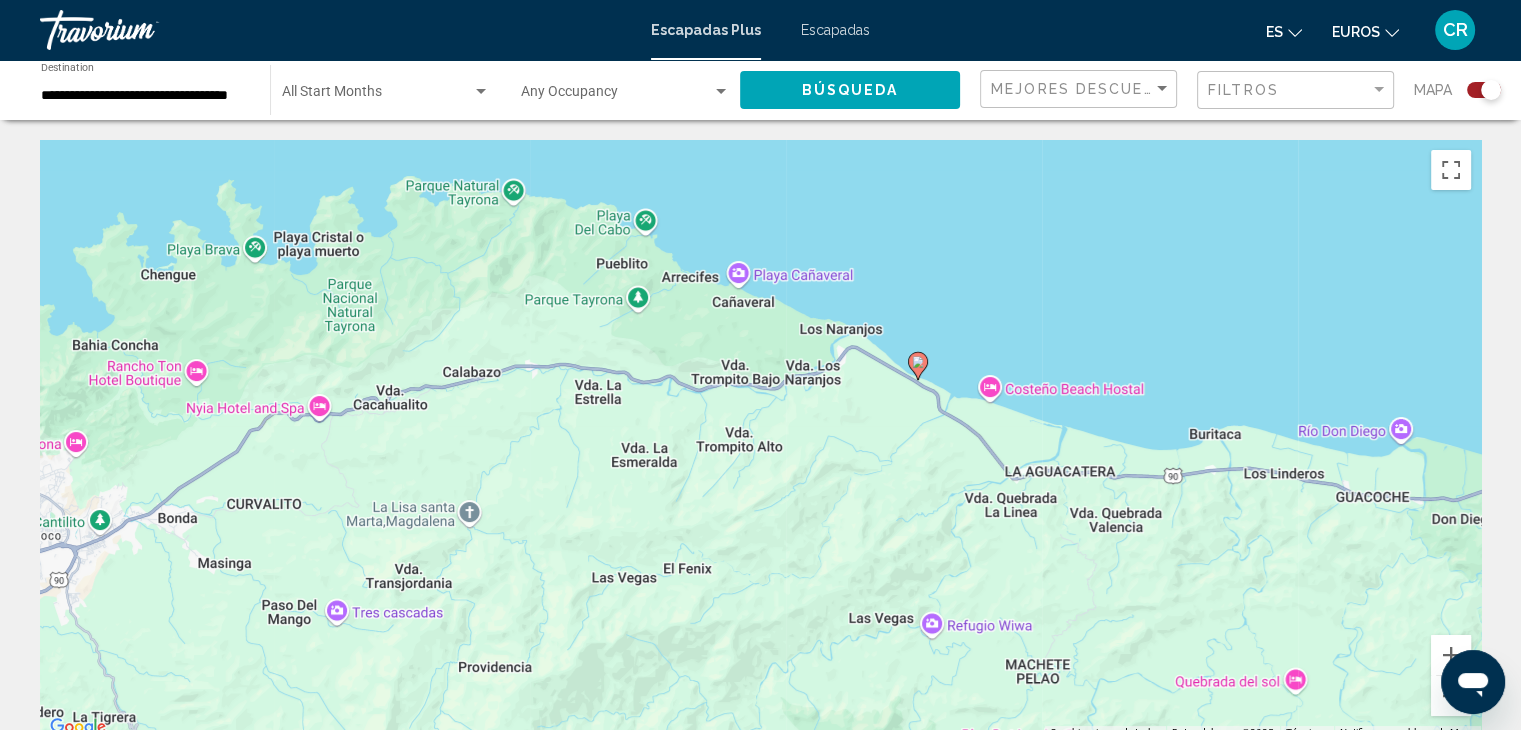 drag, startPoint x: 541, startPoint y: 397, endPoint x: 1136, endPoint y: 714, distance: 674.1765 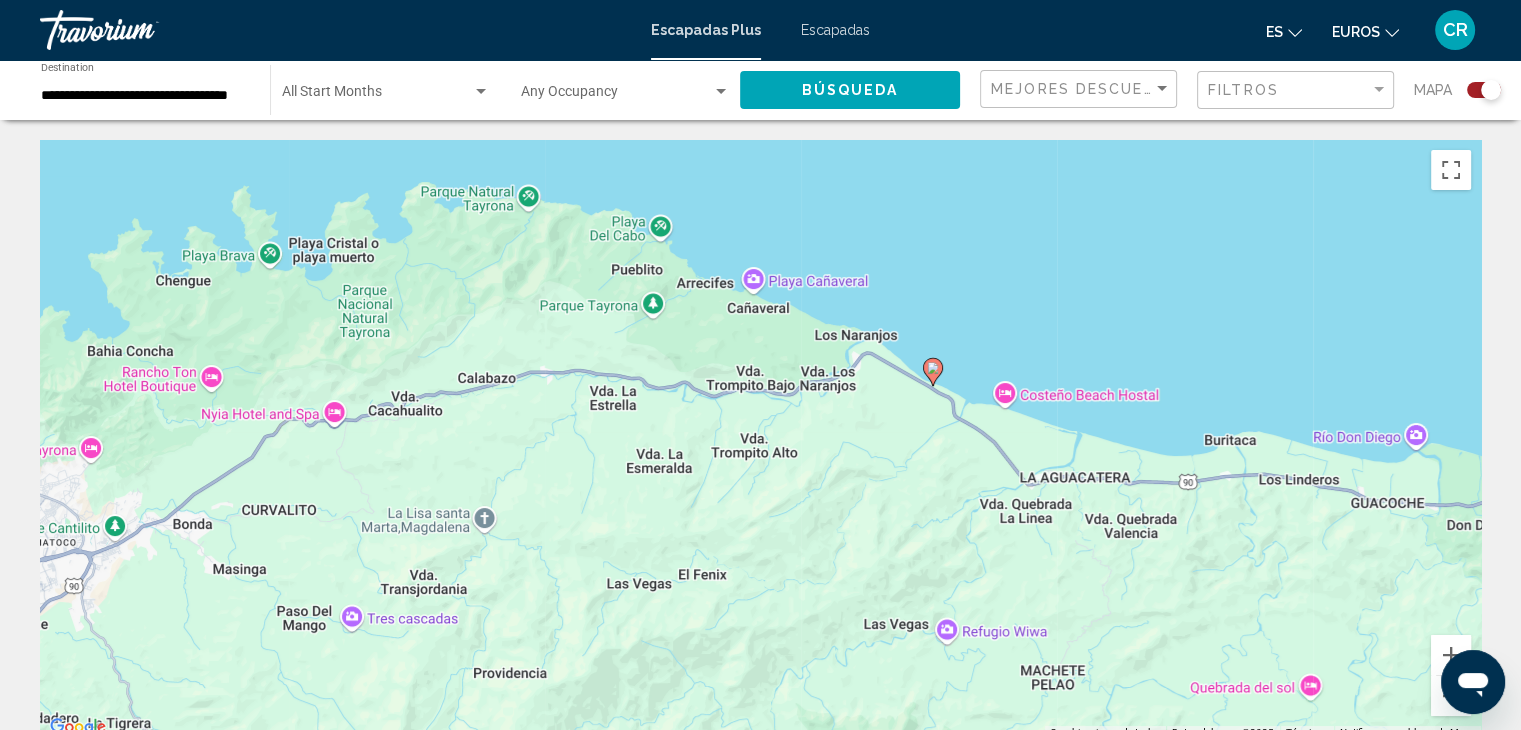 click 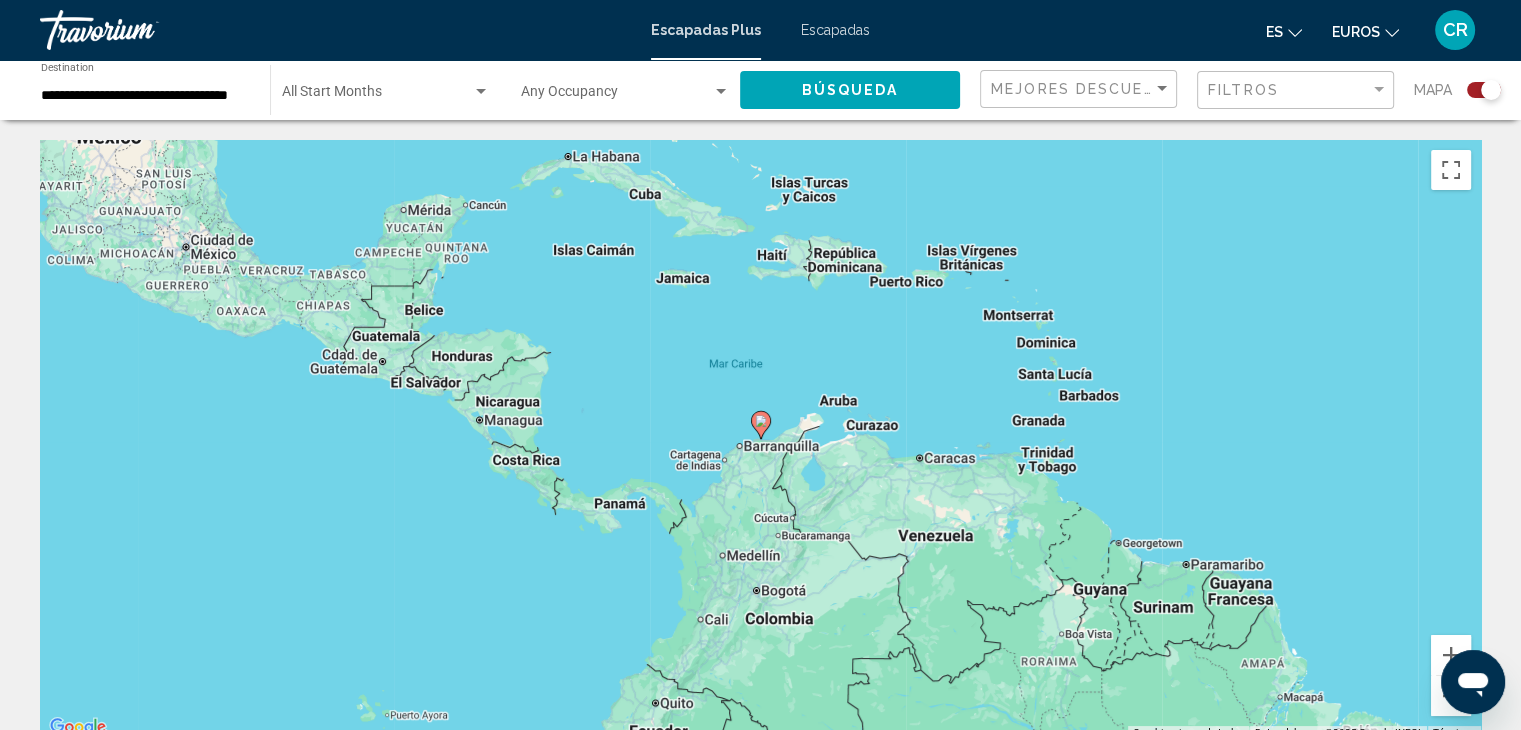 click 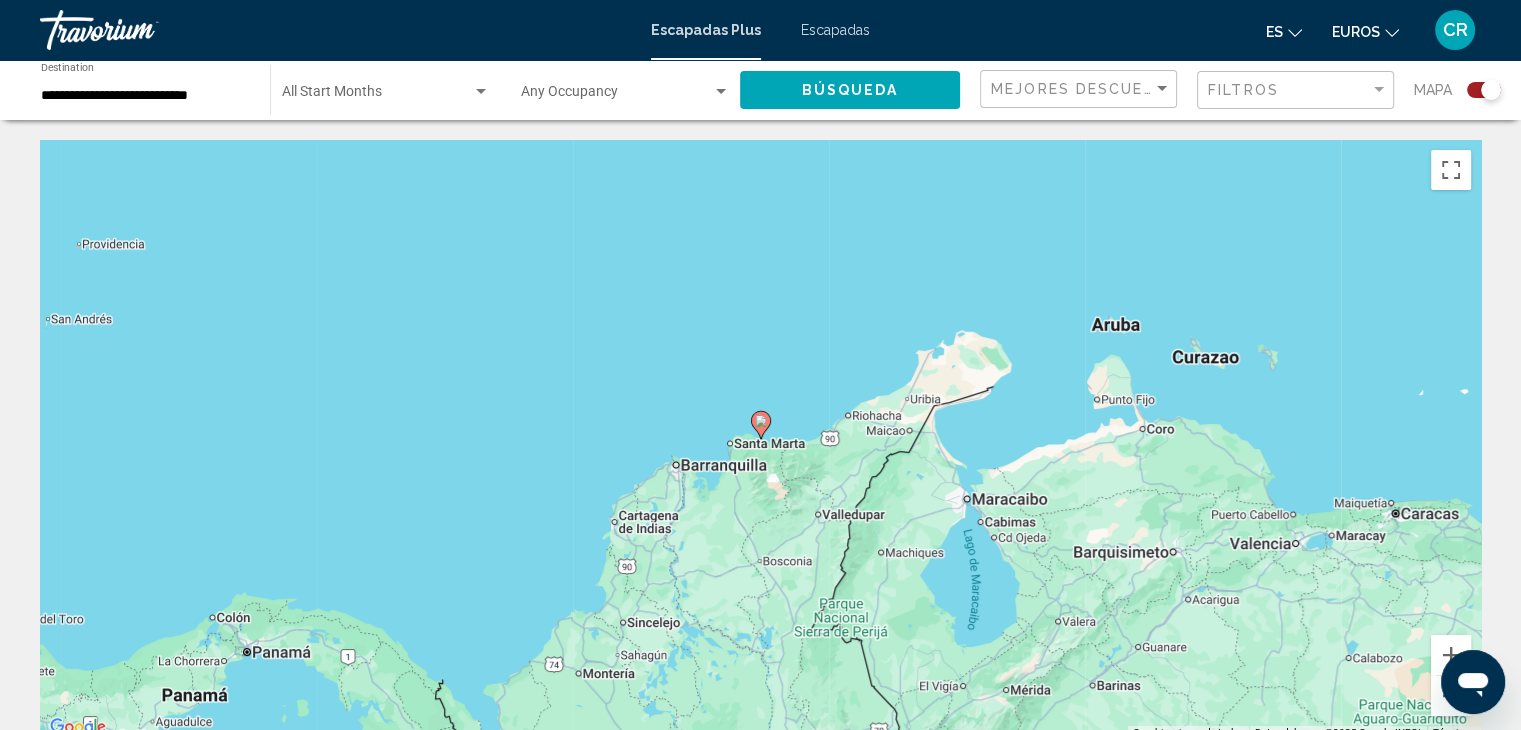 click 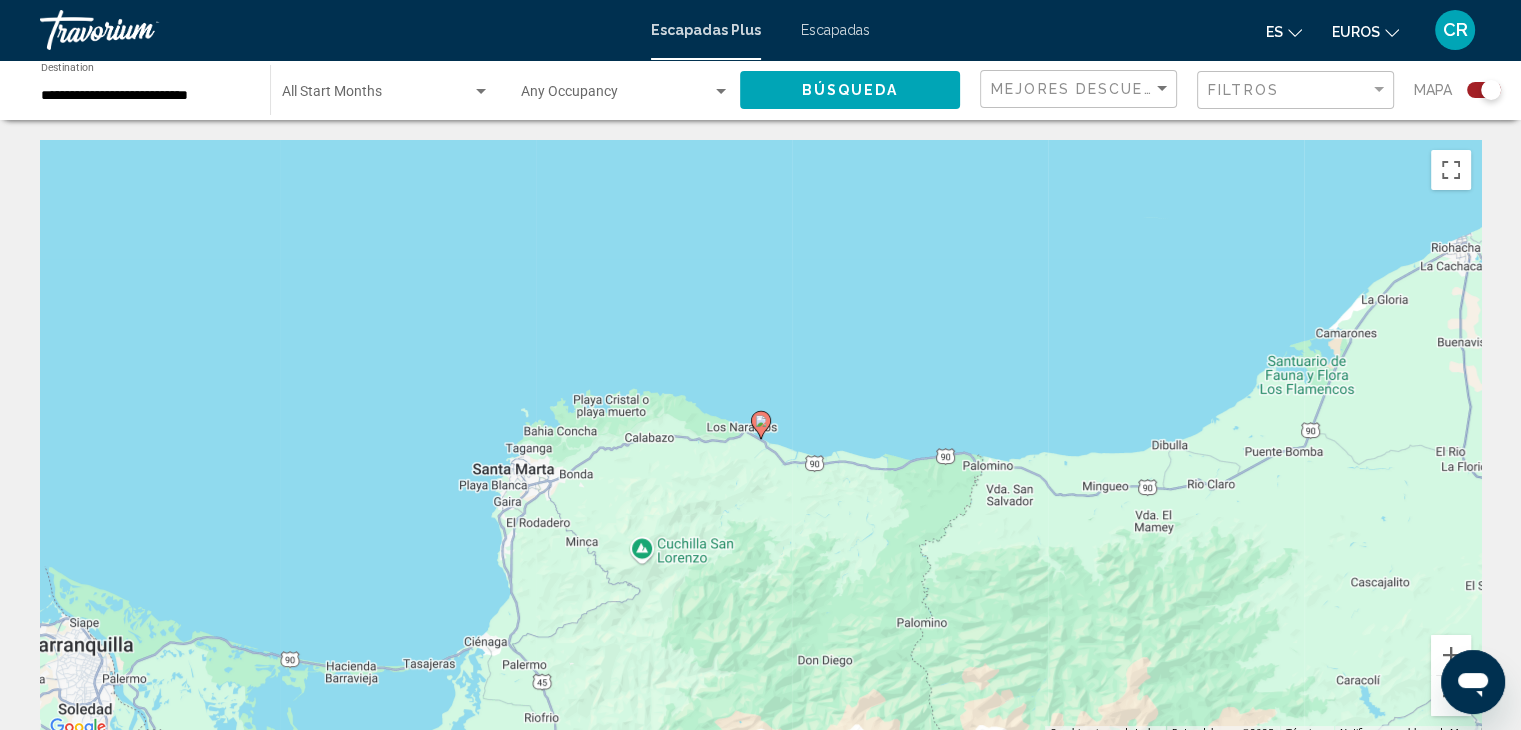 click 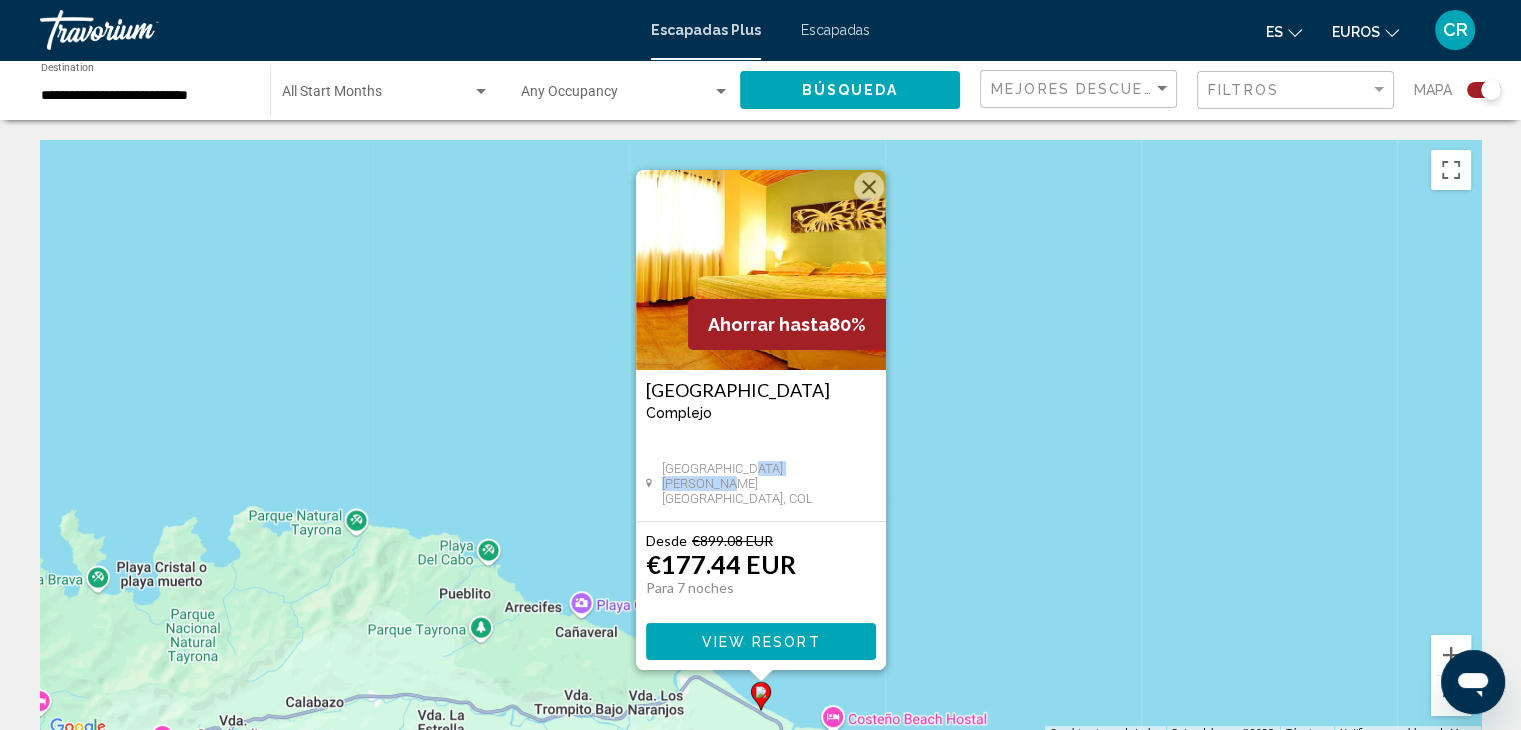 drag, startPoint x: 742, startPoint y: 495, endPoint x: 840, endPoint y: 502, distance: 98.24968 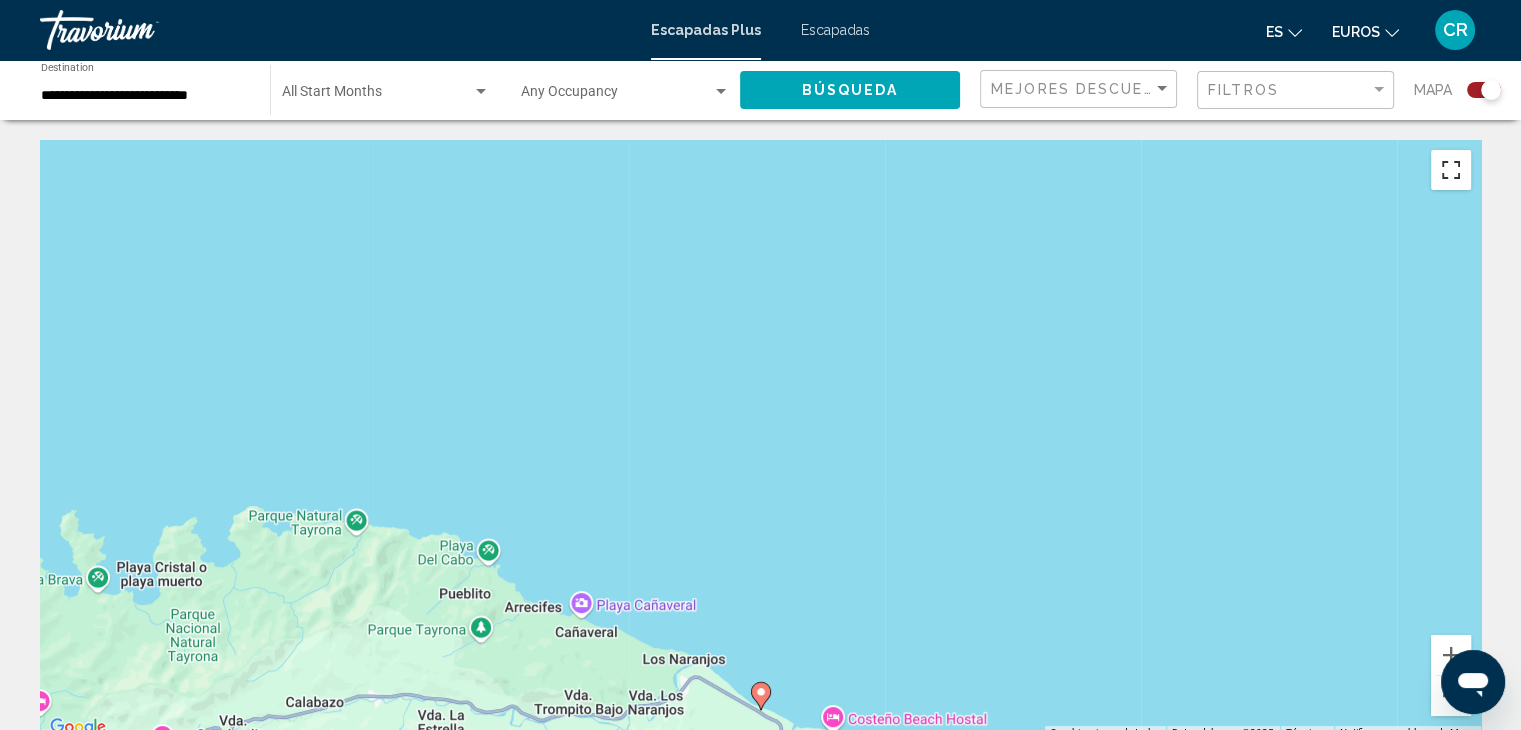 click at bounding box center (1451, 170) 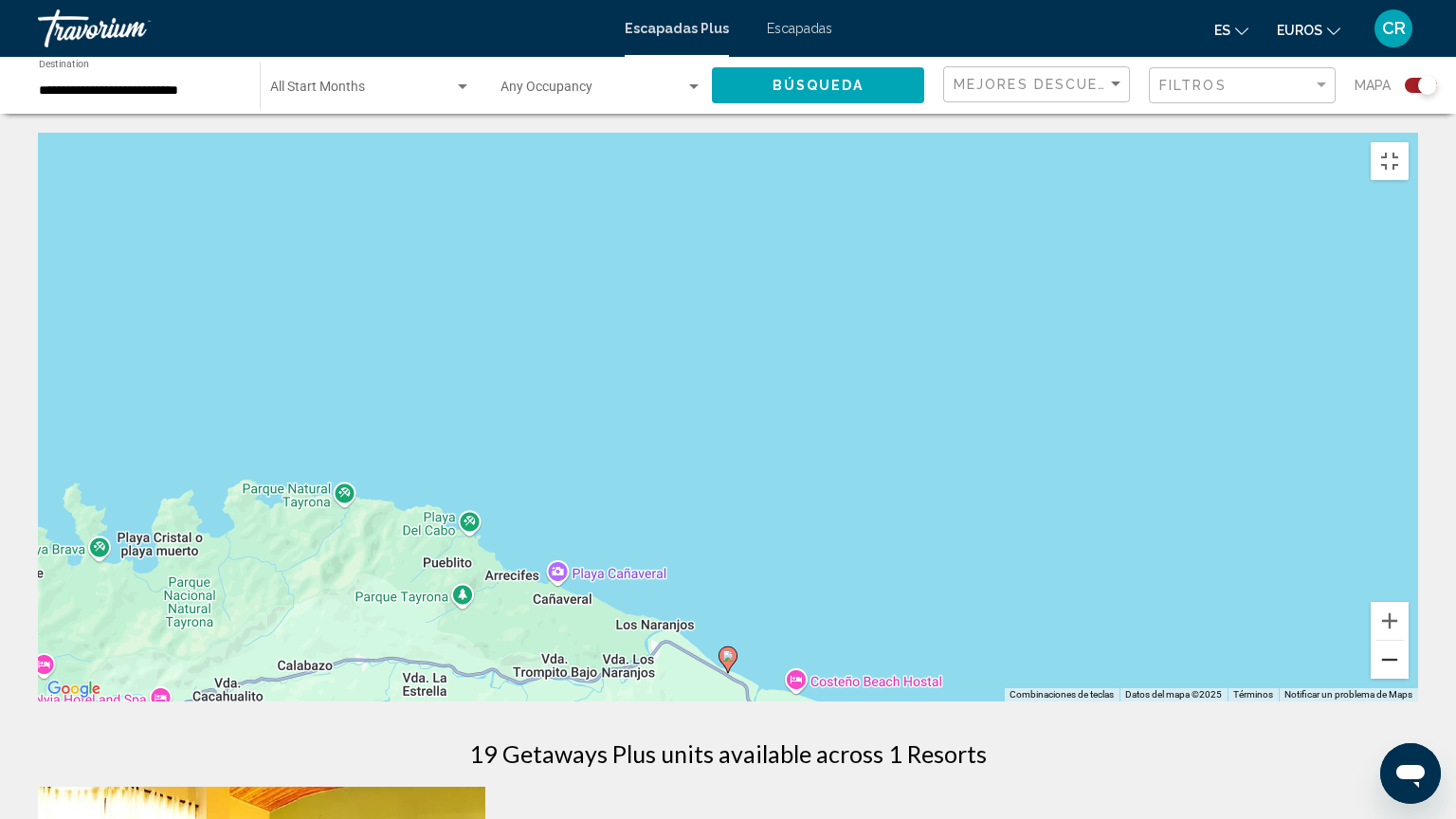 click at bounding box center [1390, 660] 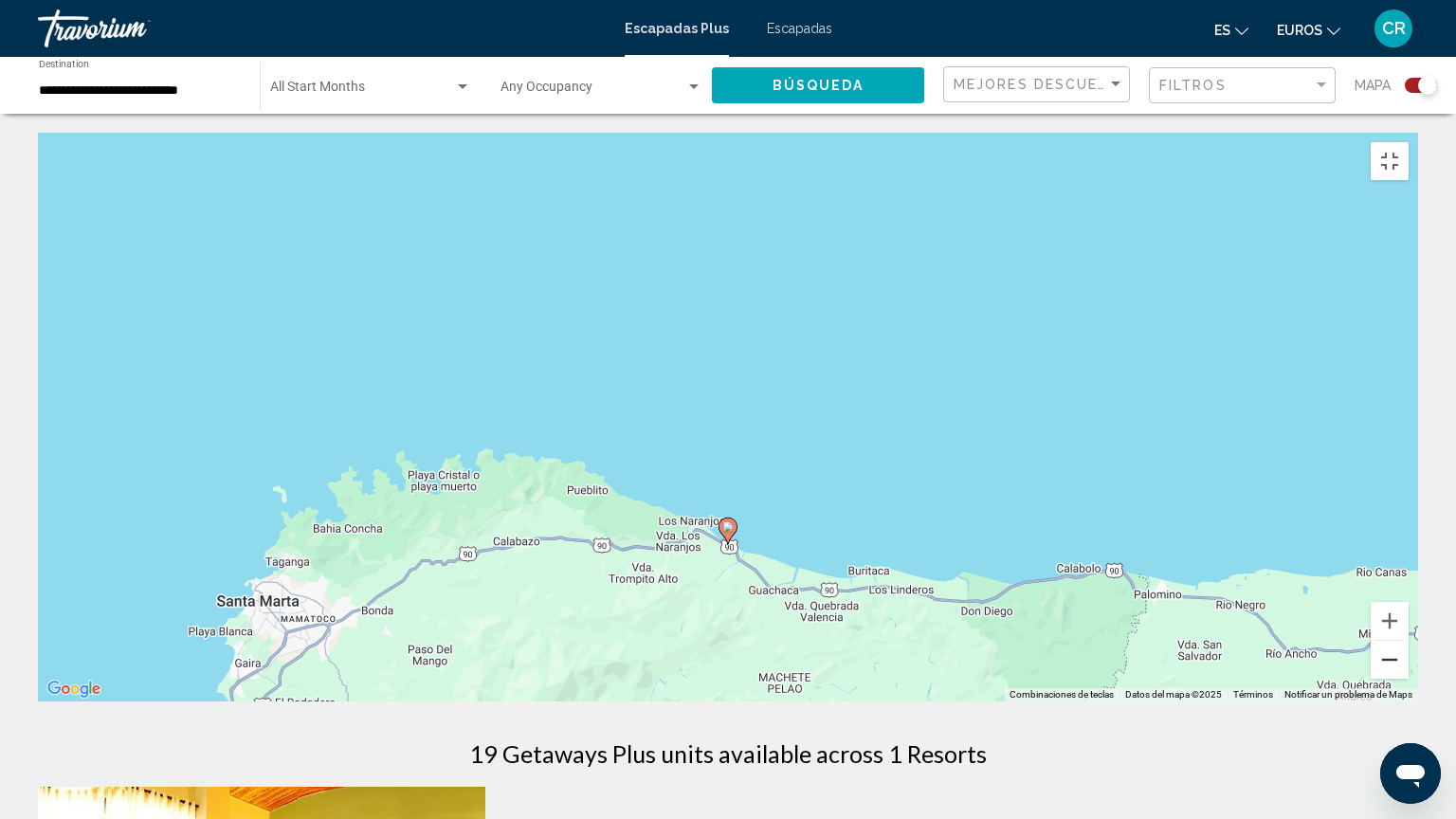 click at bounding box center (1390, 660) 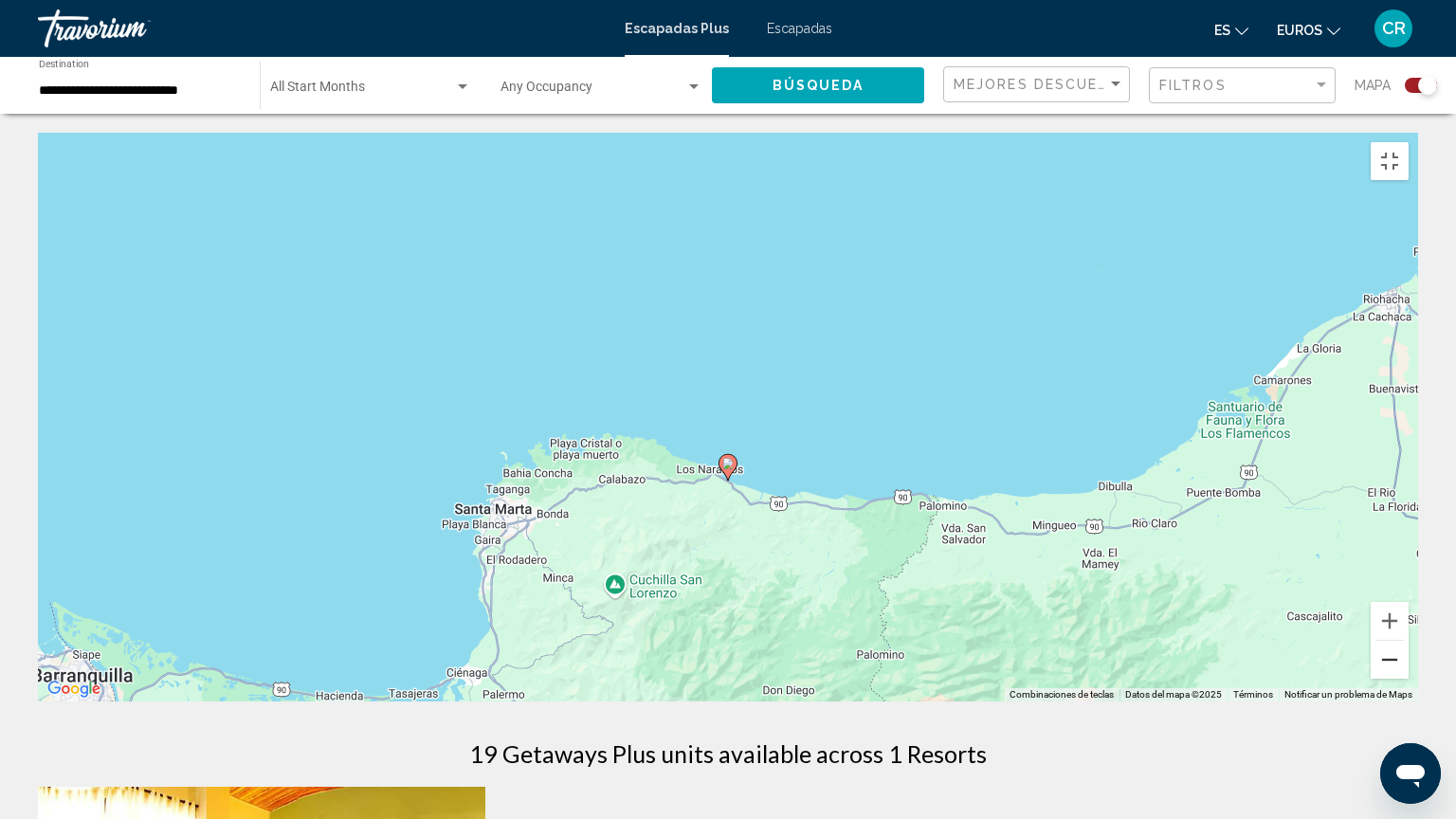 click at bounding box center [1390, 660] 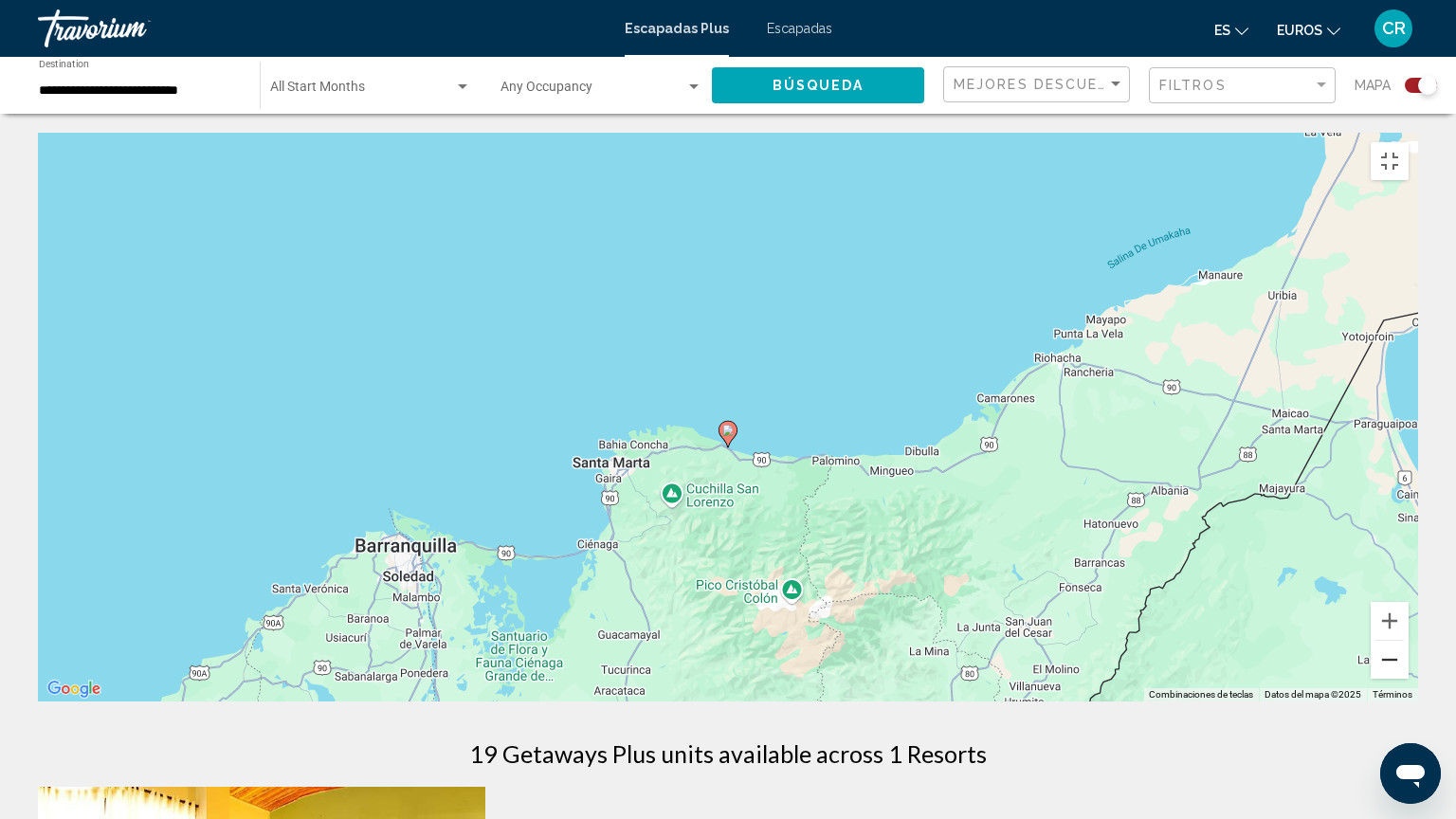 click at bounding box center (1390, 660) 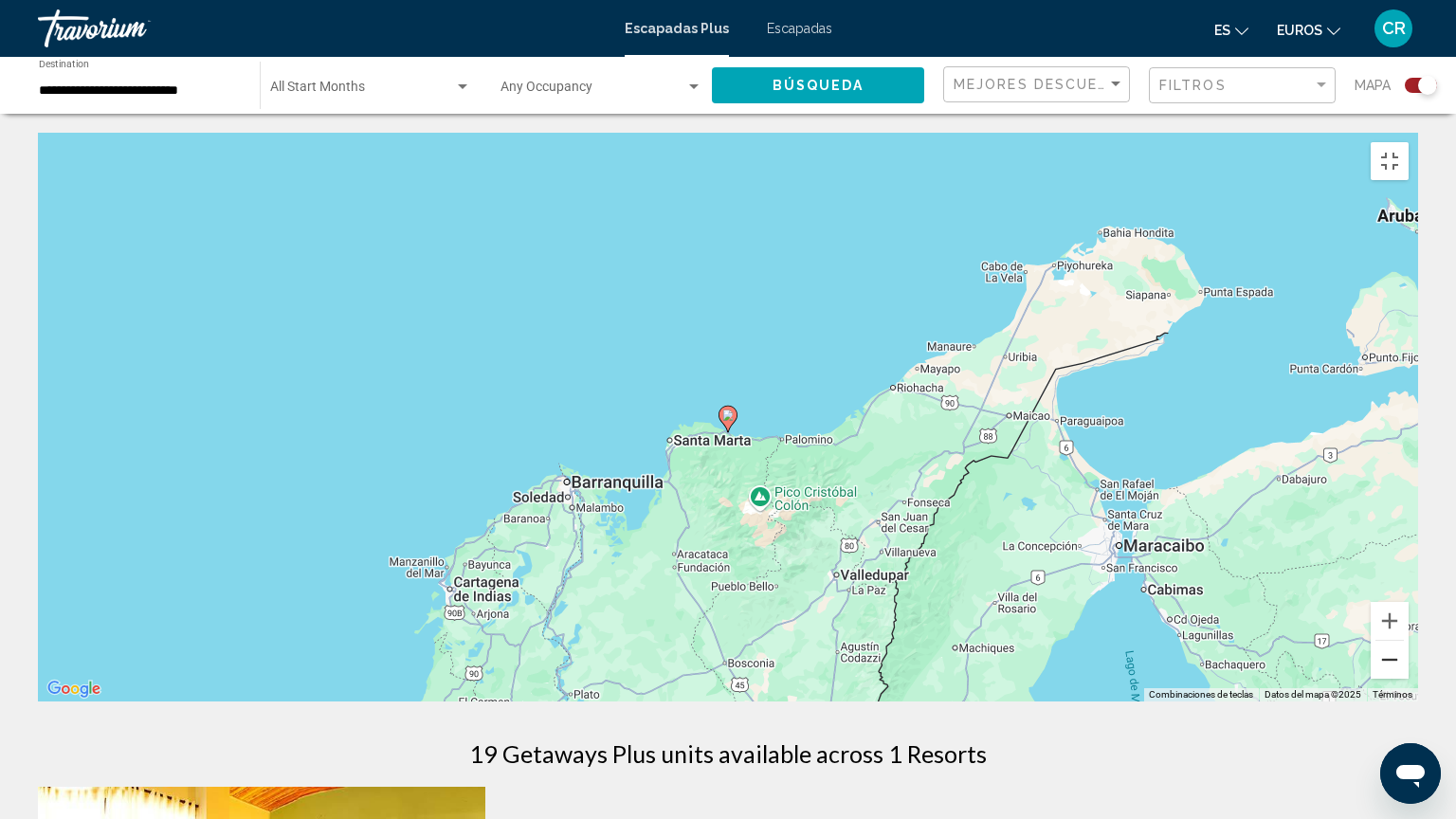 click at bounding box center [1390, 660] 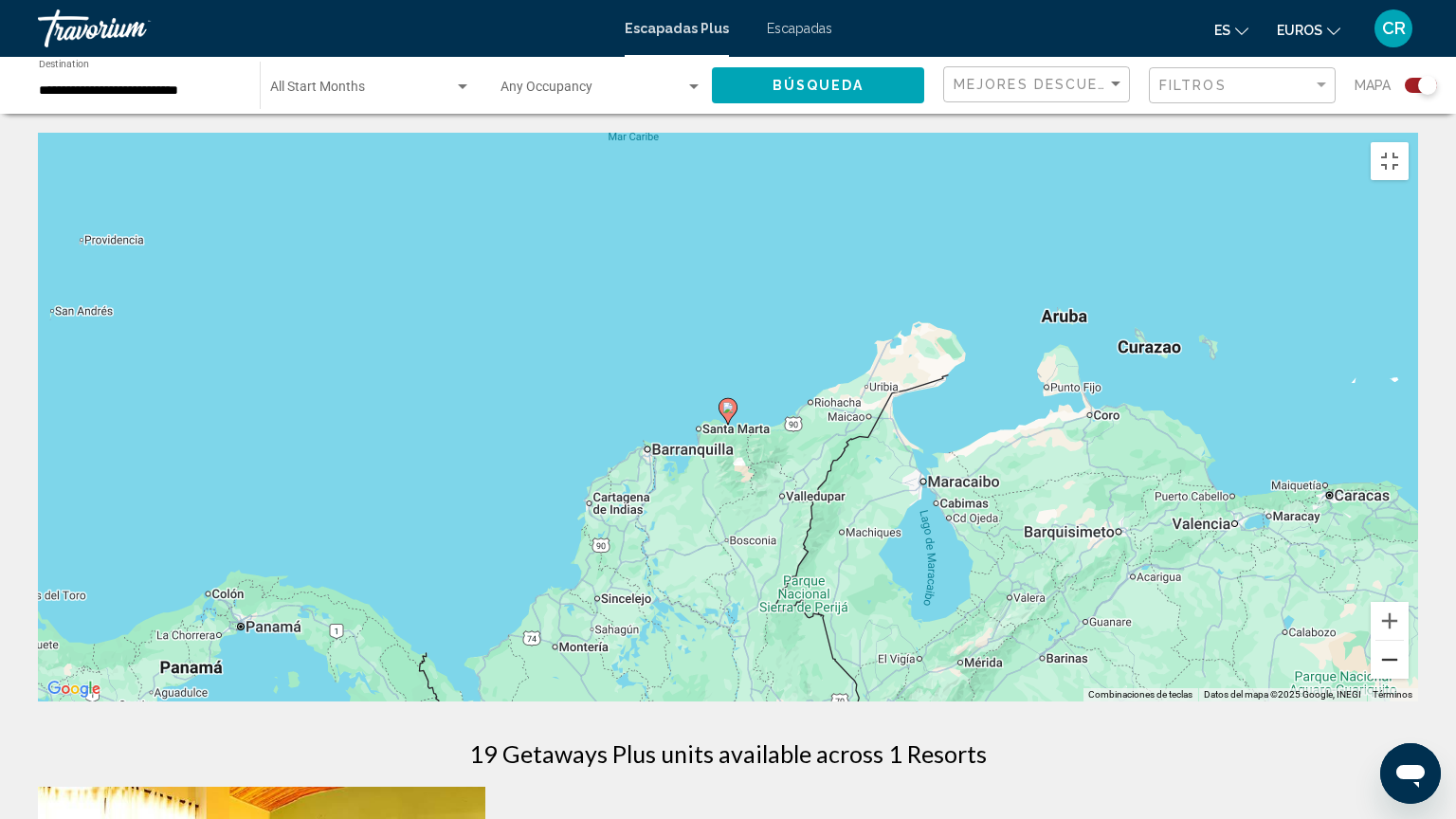 click at bounding box center (1390, 660) 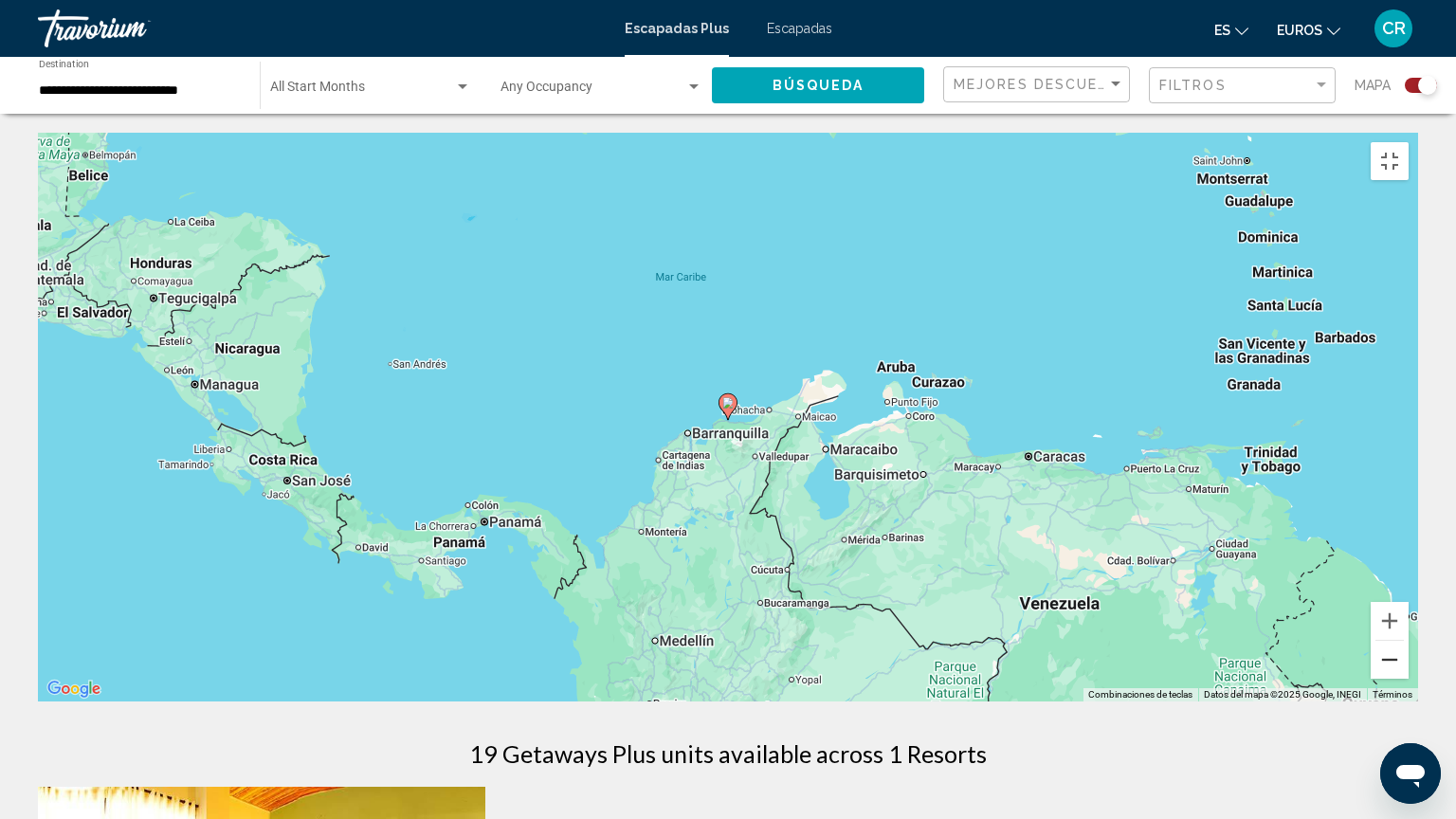 click at bounding box center [1390, 660] 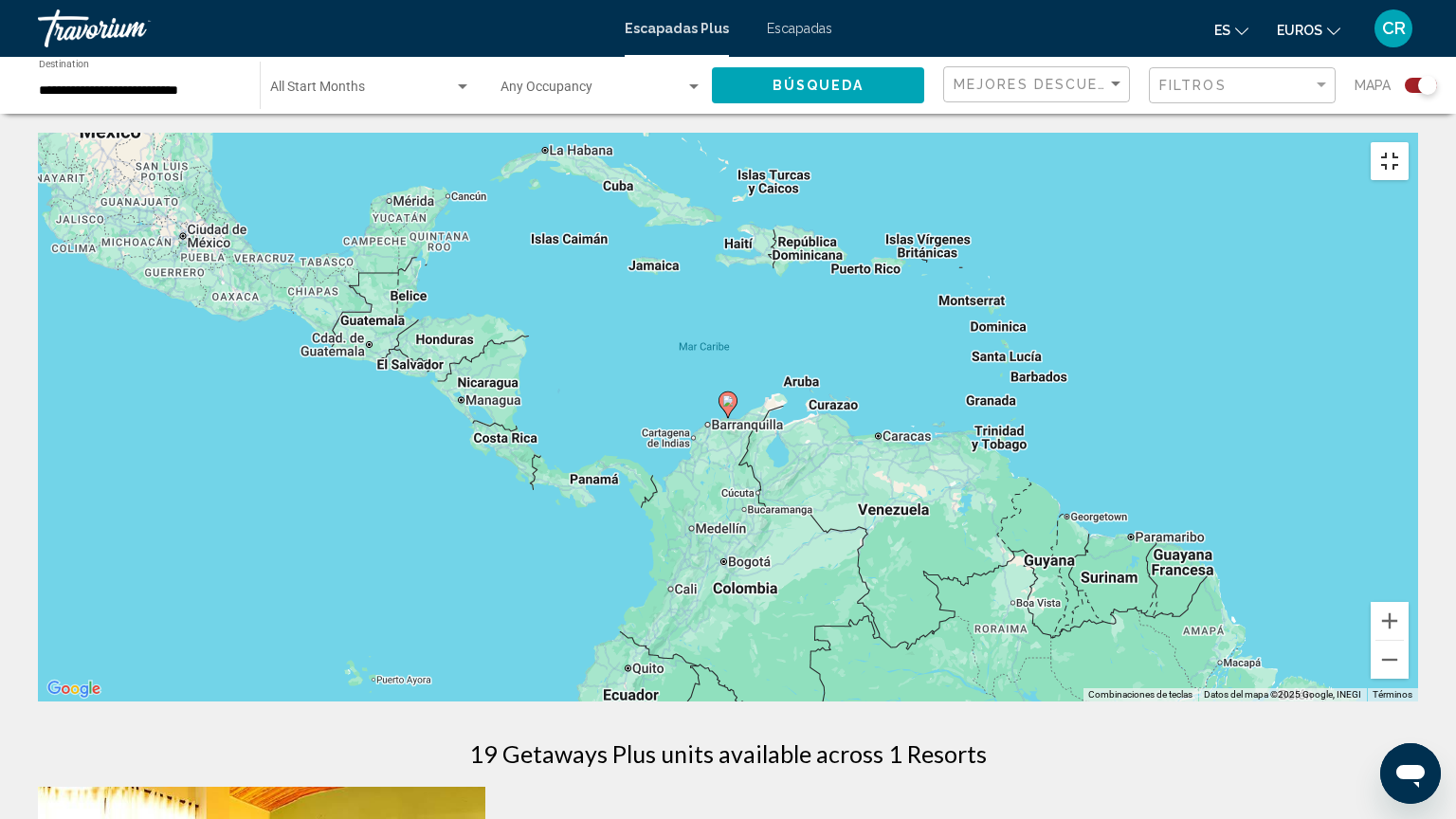 click at bounding box center [1390, 161] 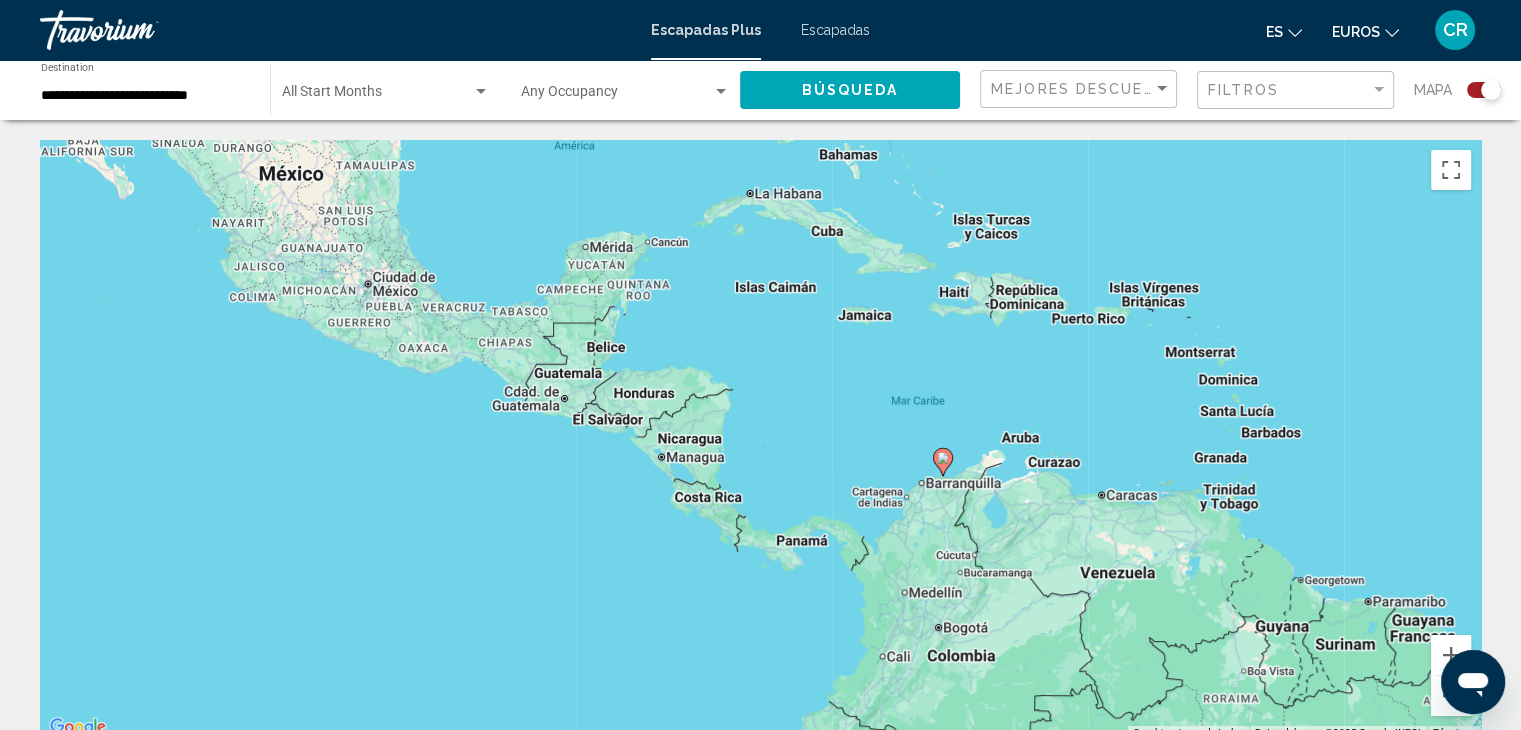 drag, startPoint x: 980, startPoint y: 543, endPoint x: 1140, endPoint y: 573, distance: 162.78821 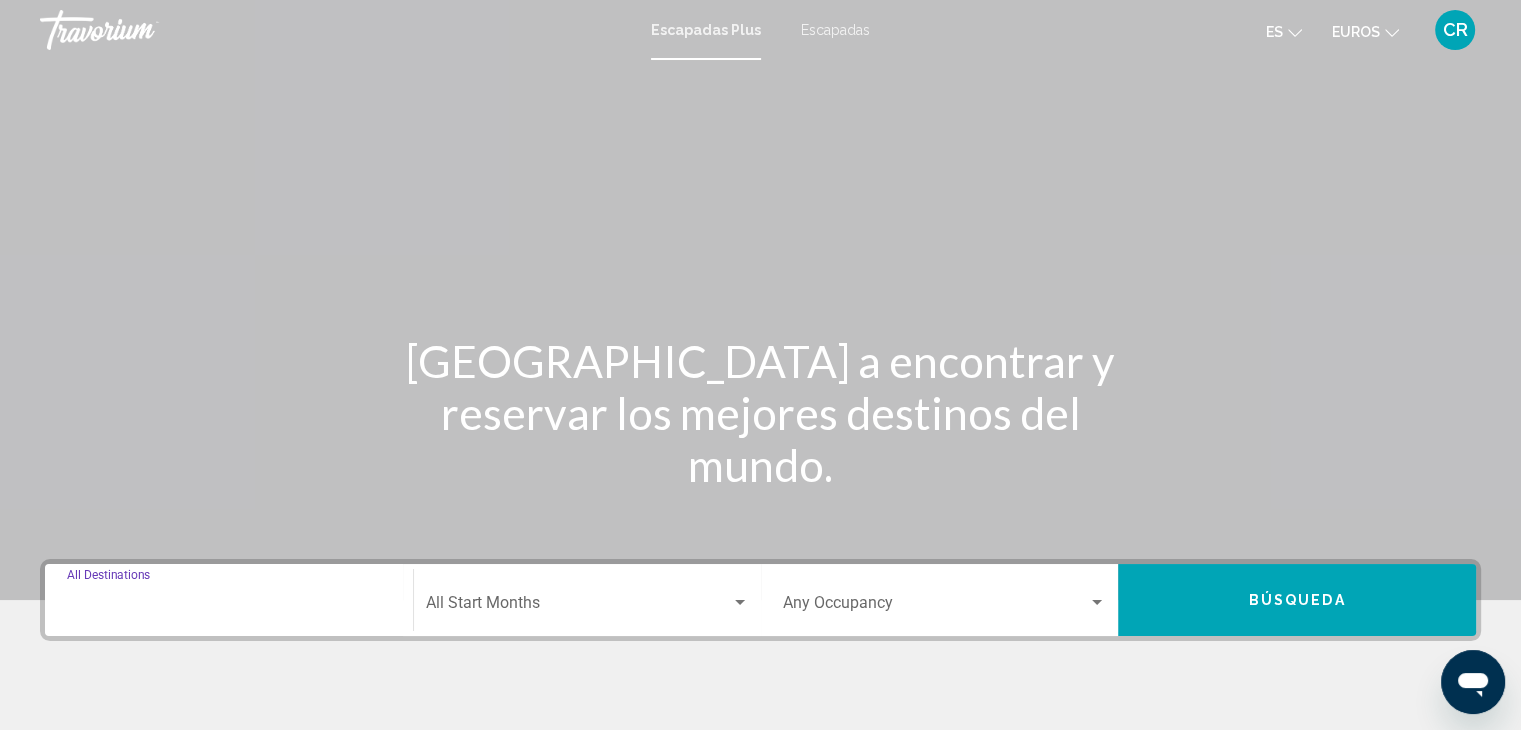 click on "Destination All Destinations" at bounding box center [229, 607] 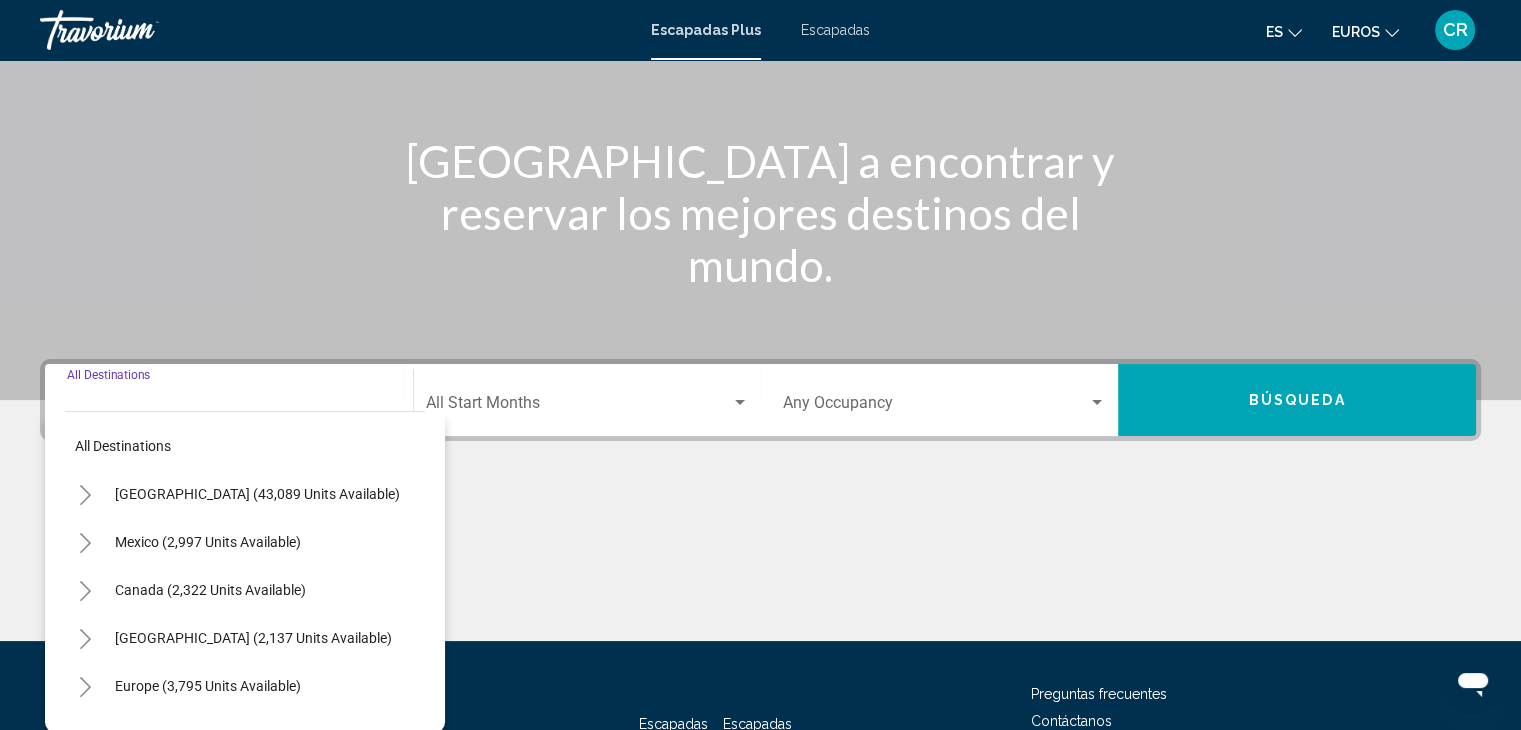 scroll, scrollTop: 356, scrollLeft: 0, axis: vertical 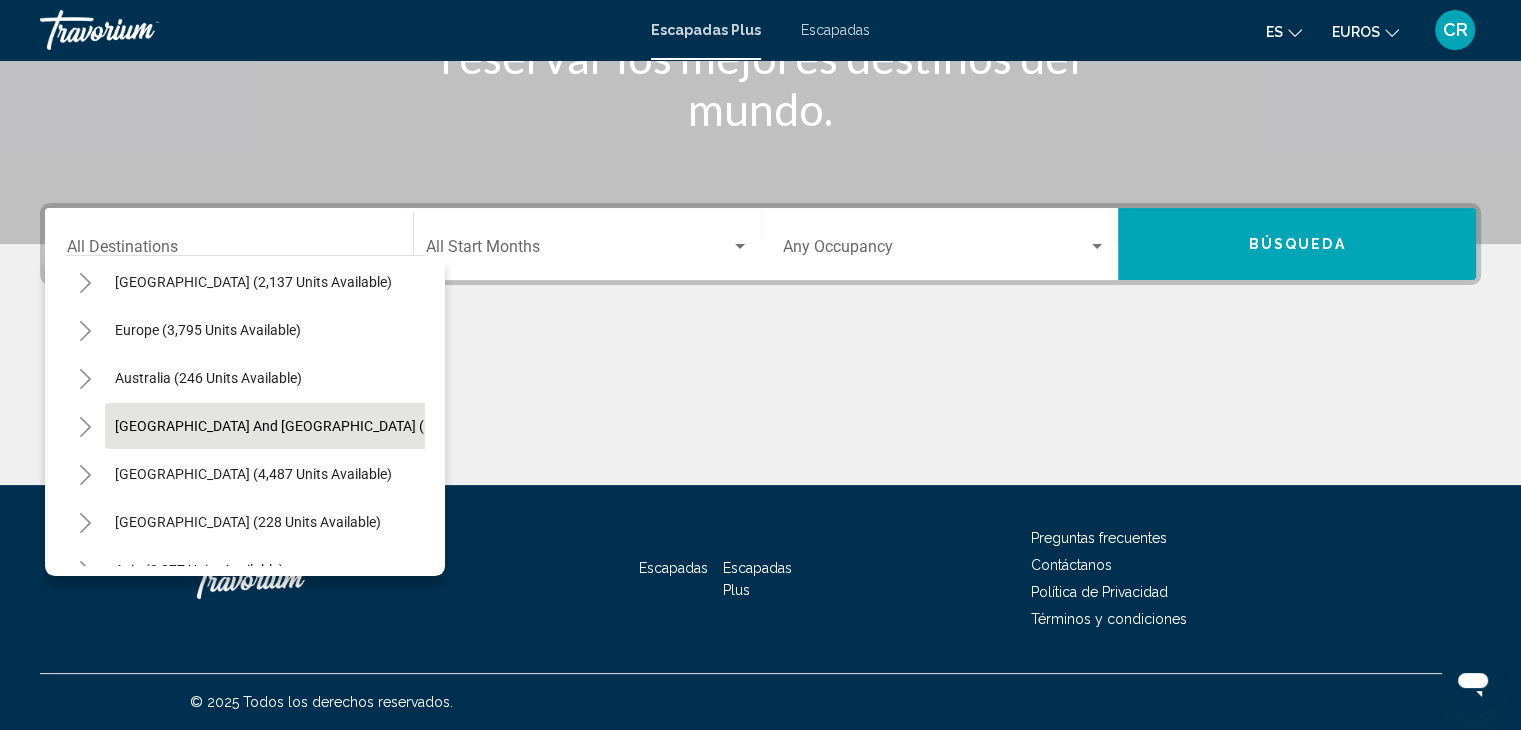 click on "South Pacific and Oceania (161 units available)" at bounding box center [253, 474] 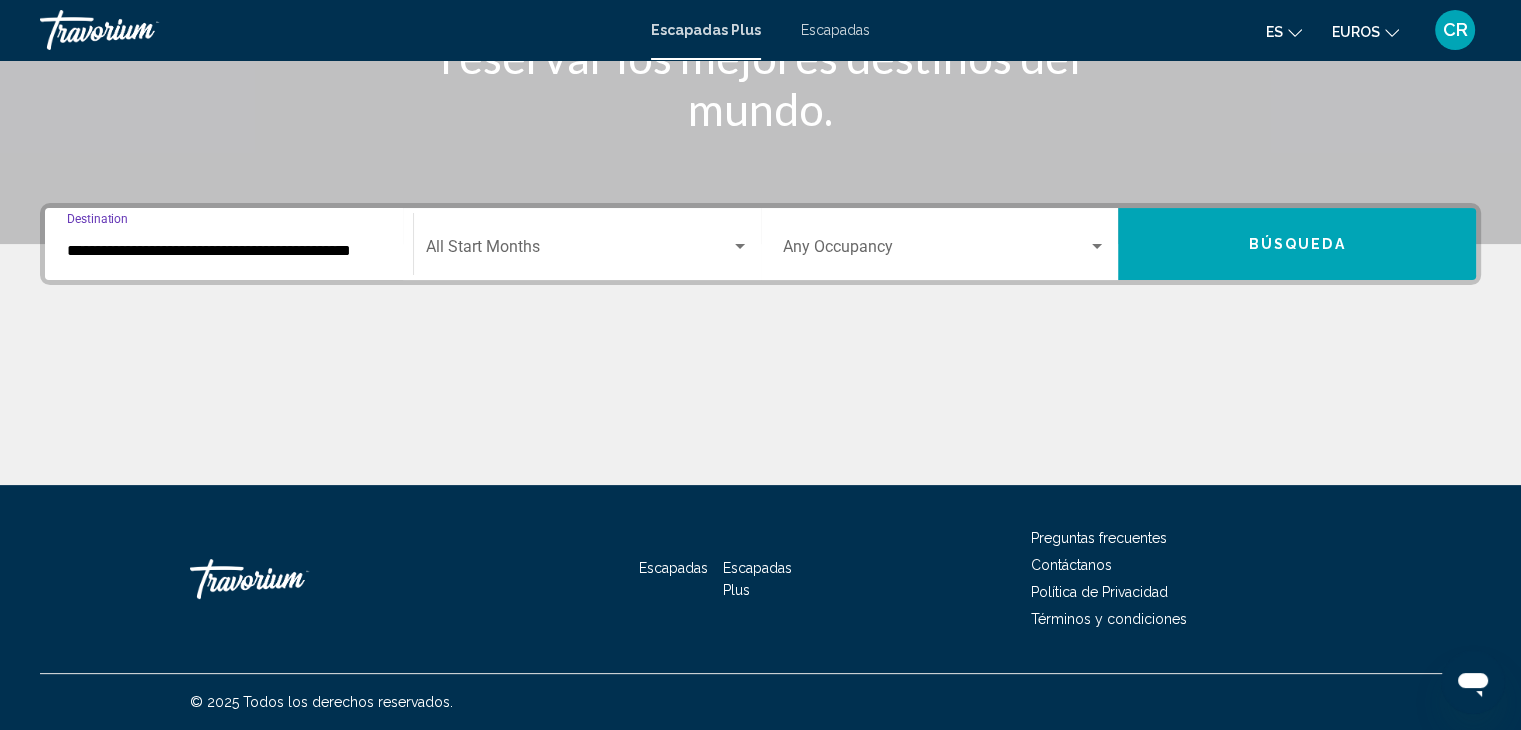 click on "Búsqueda" at bounding box center (1297, 244) 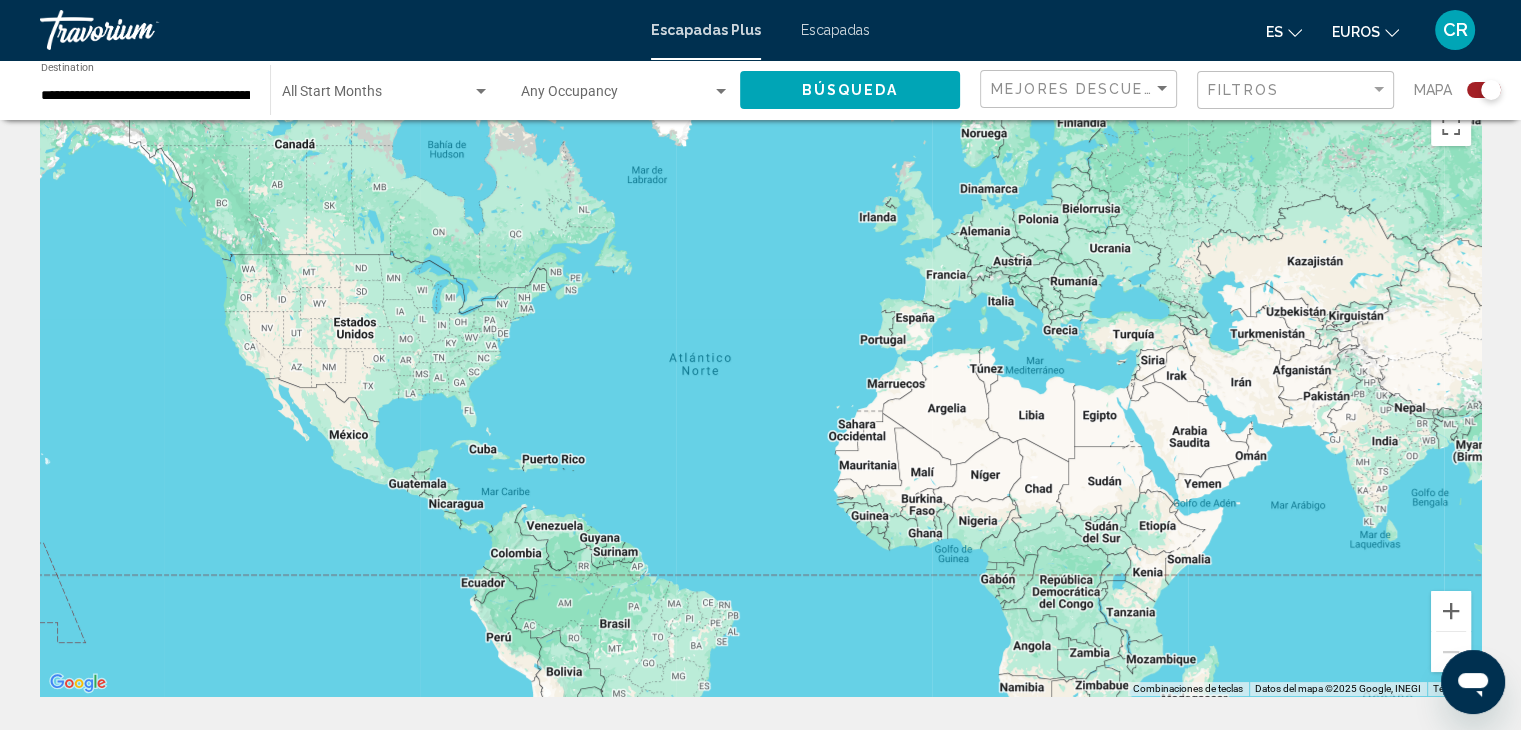 scroll, scrollTop: 0, scrollLeft: 0, axis: both 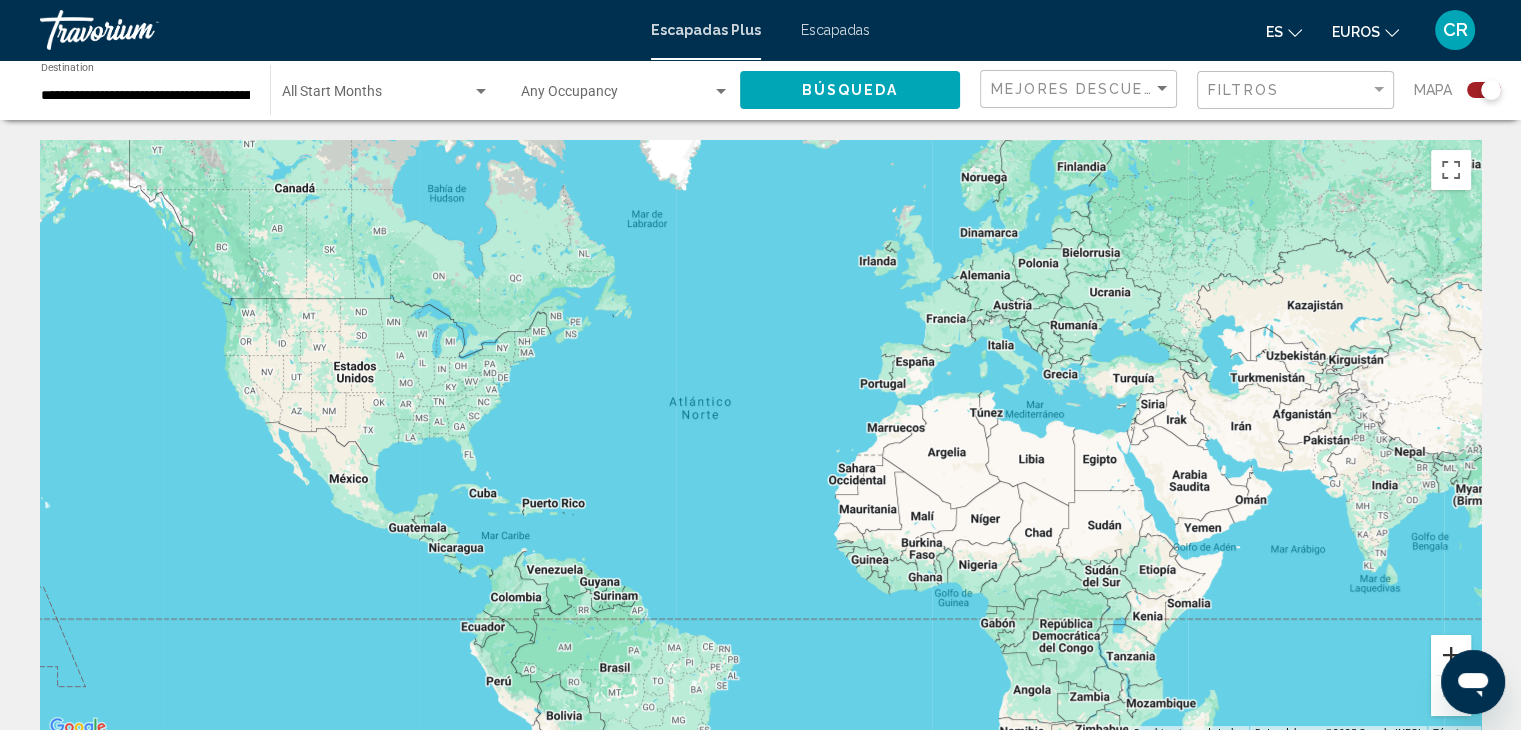 click at bounding box center [1451, 655] 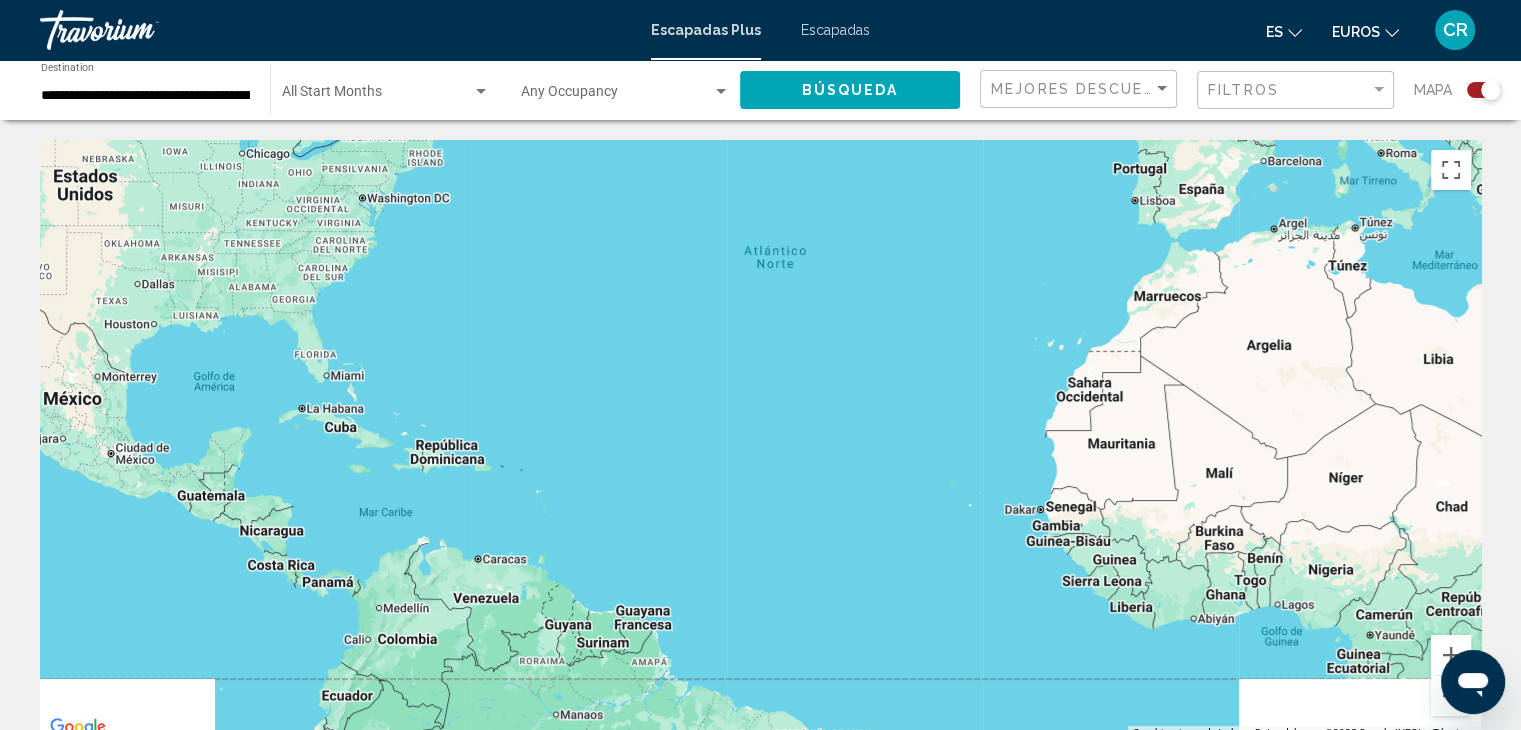 drag, startPoint x: 752, startPoint y: 594, endPoint x: 1102, endPoint y: 372, distance: 414.46832 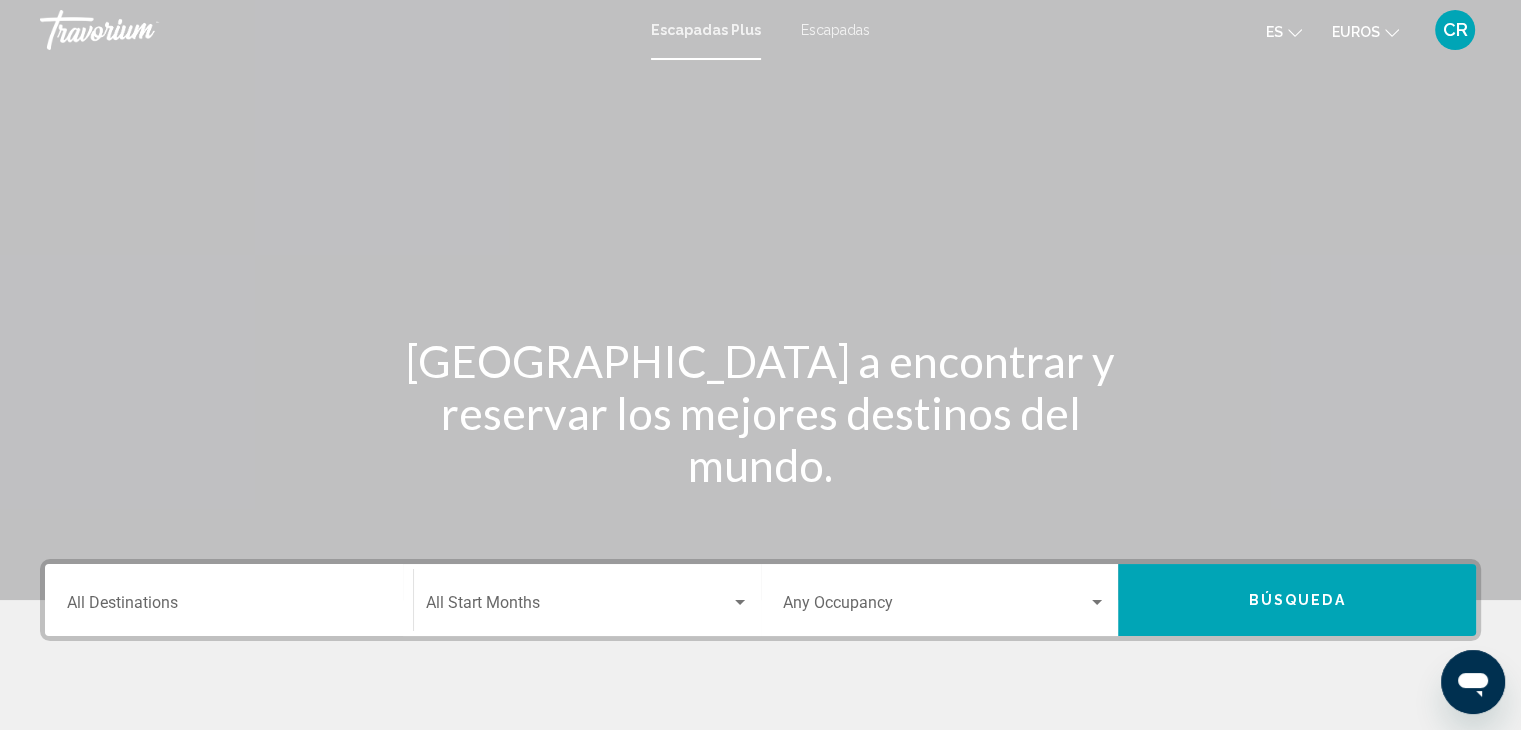 click on "Destination All Destinations" at bounding box center (229, 600) 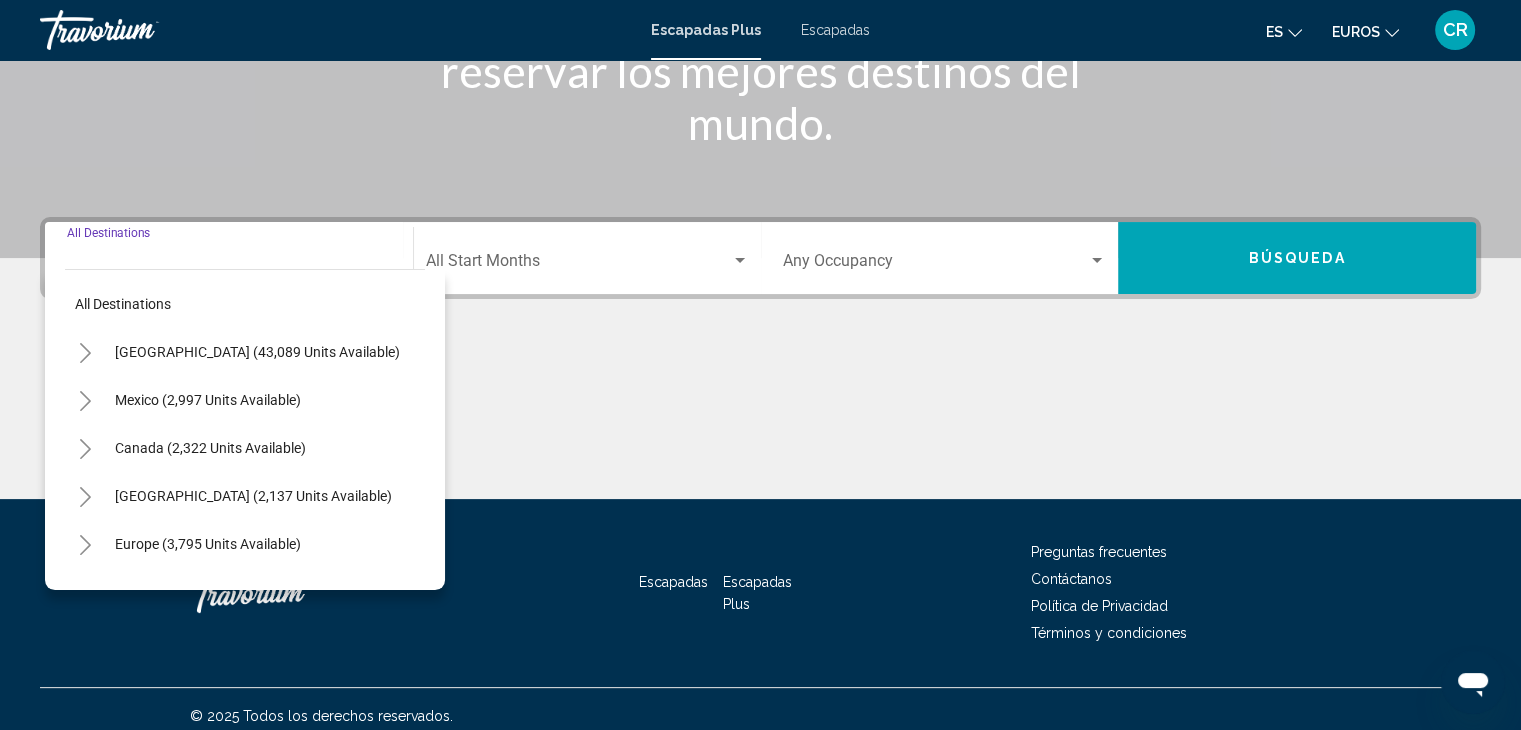 scroll, scrollTop: 356, scrollLeft: 0, axis: vertical 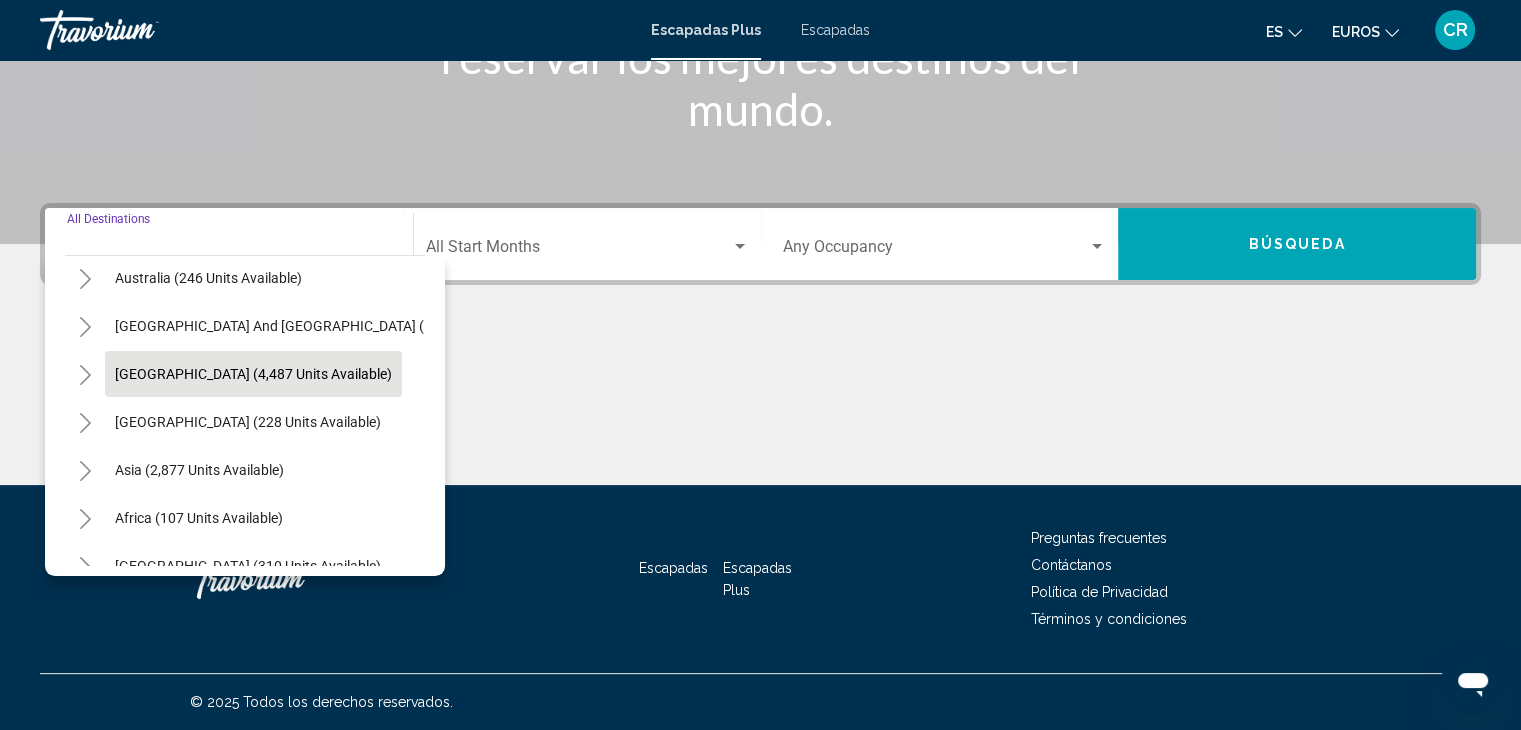 click on "South America (4,487 units available)" at bounding box center [248, 422] 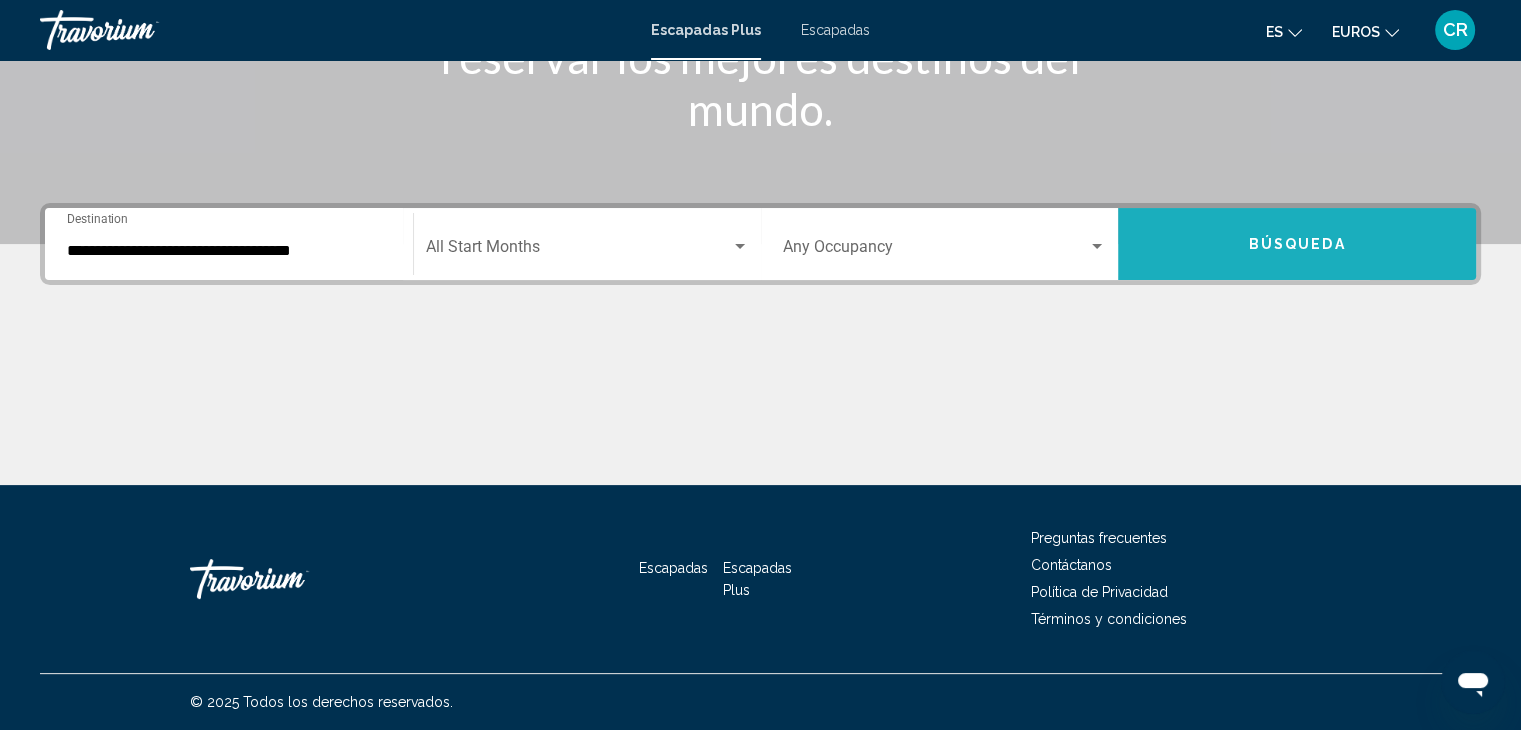click on "Búsqueda" at bounding box center (1297, 244) 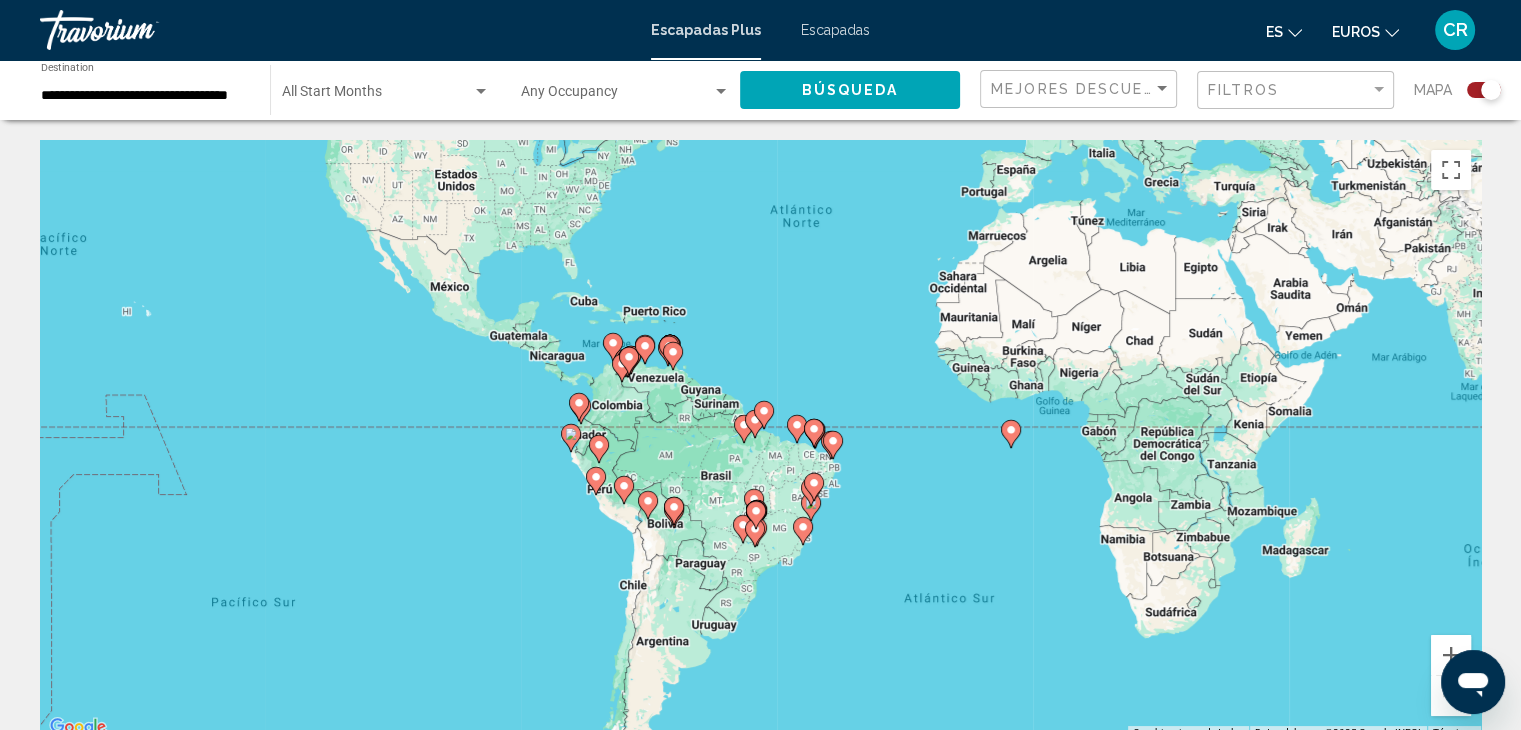drag, startPoint x: 745, startPoint y: 433, endPoint x: 796, endPoint y: 342, distance: 104.316826 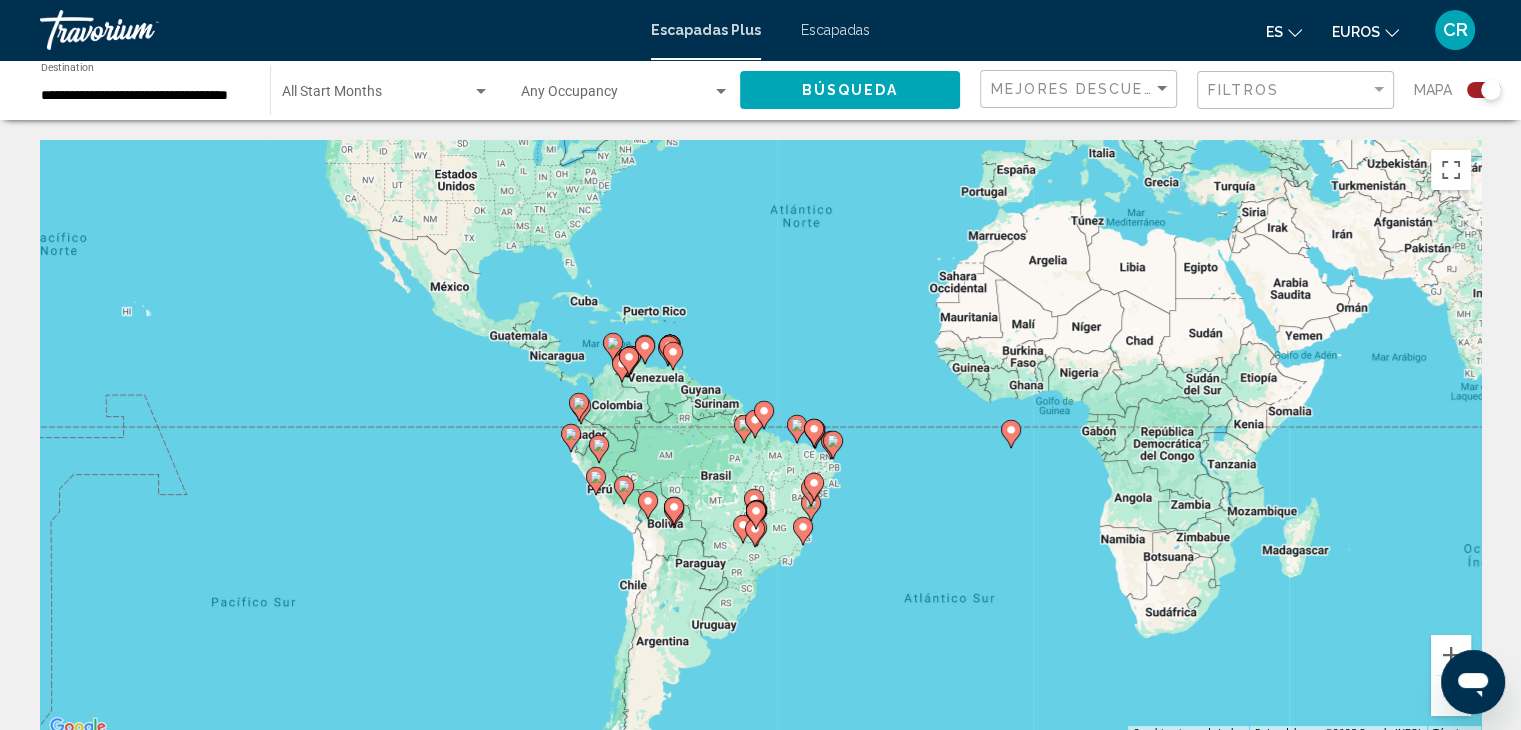click on "Para desplazarte, pulsa las teclas de flecha. Para activar la función de arrastre con el teclado, pulsa Alt + Intro. Cuando hayas habilitado esa función, usa las teclas de flecha para mover el marcador. Para completar el arrastre, pulsa Intro. Para cancelar, pulsa Escape." at bounding box center [760, 440] 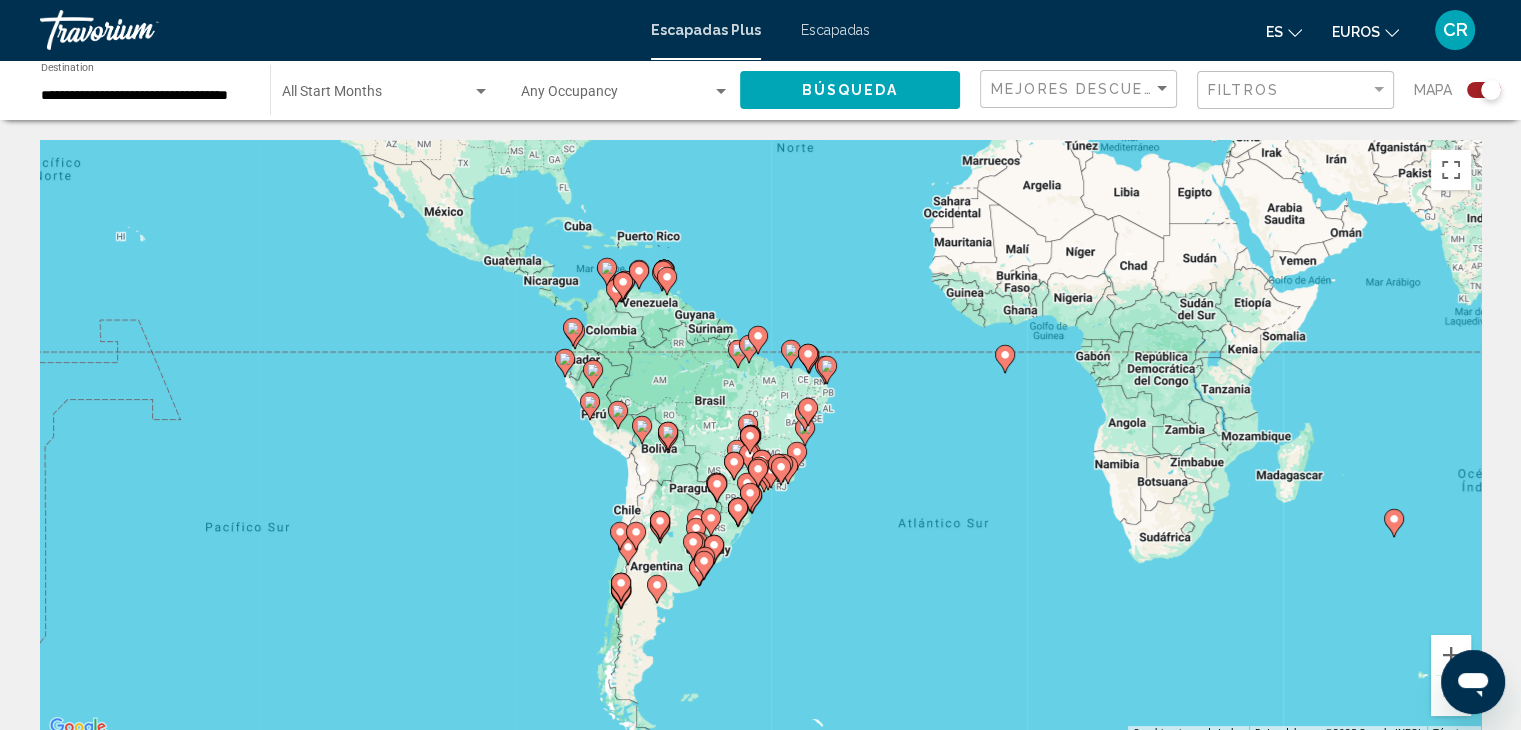 drag, startPoint x: 817, startPoint y: 415, endPoint x: 818, endPoint y: 405, distance: 10.049875 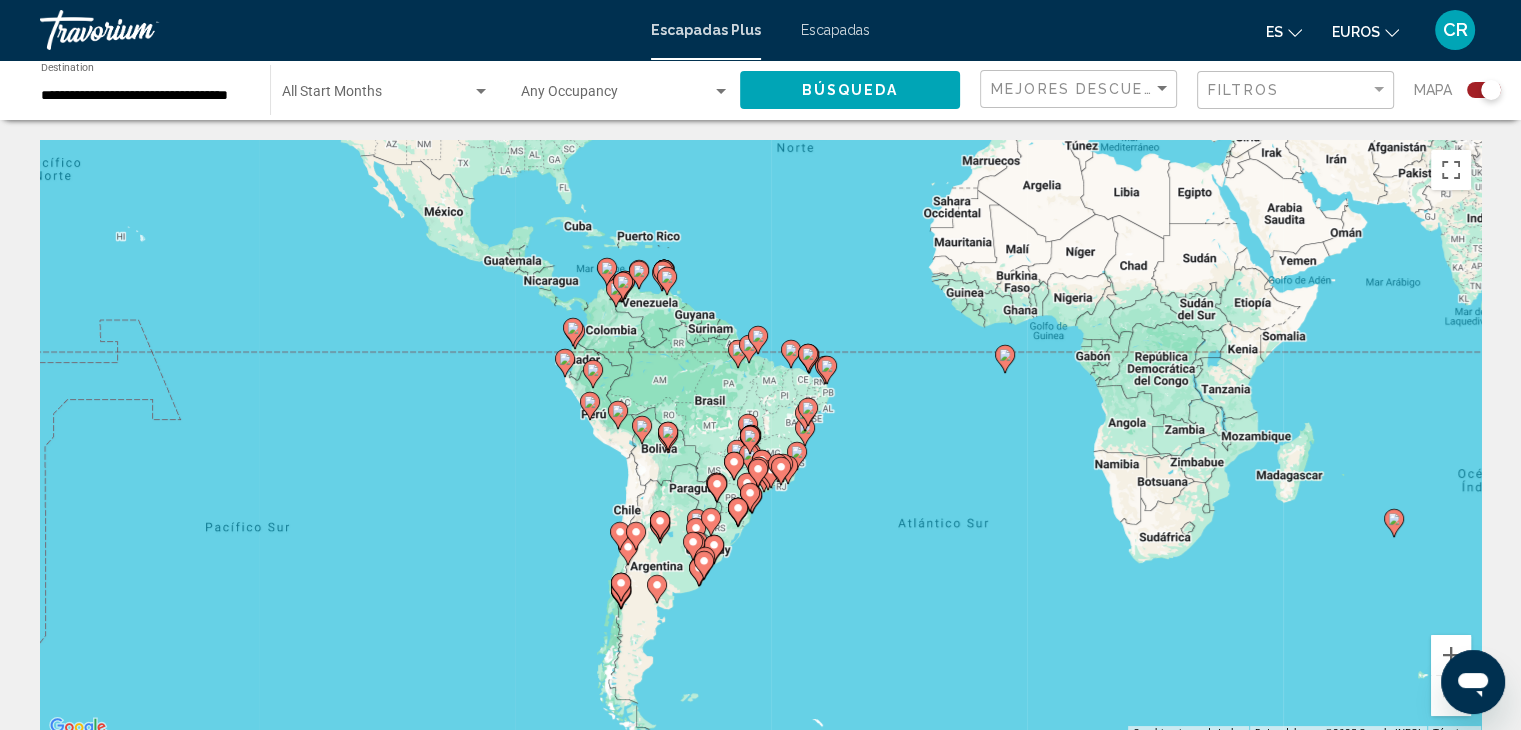 click on "Para desplazarte, pulsa las teclas de flecha. Para activar la función de arrastre con el teclado, pulsa Alt + Intro. Cuando hayas habilitado esa función, usa las teclas de flecha para mover el marcador. Para completar el arrastre, pulsa Intro. Para cancelar, pulsa Escape." at bounding box center (760, 440) 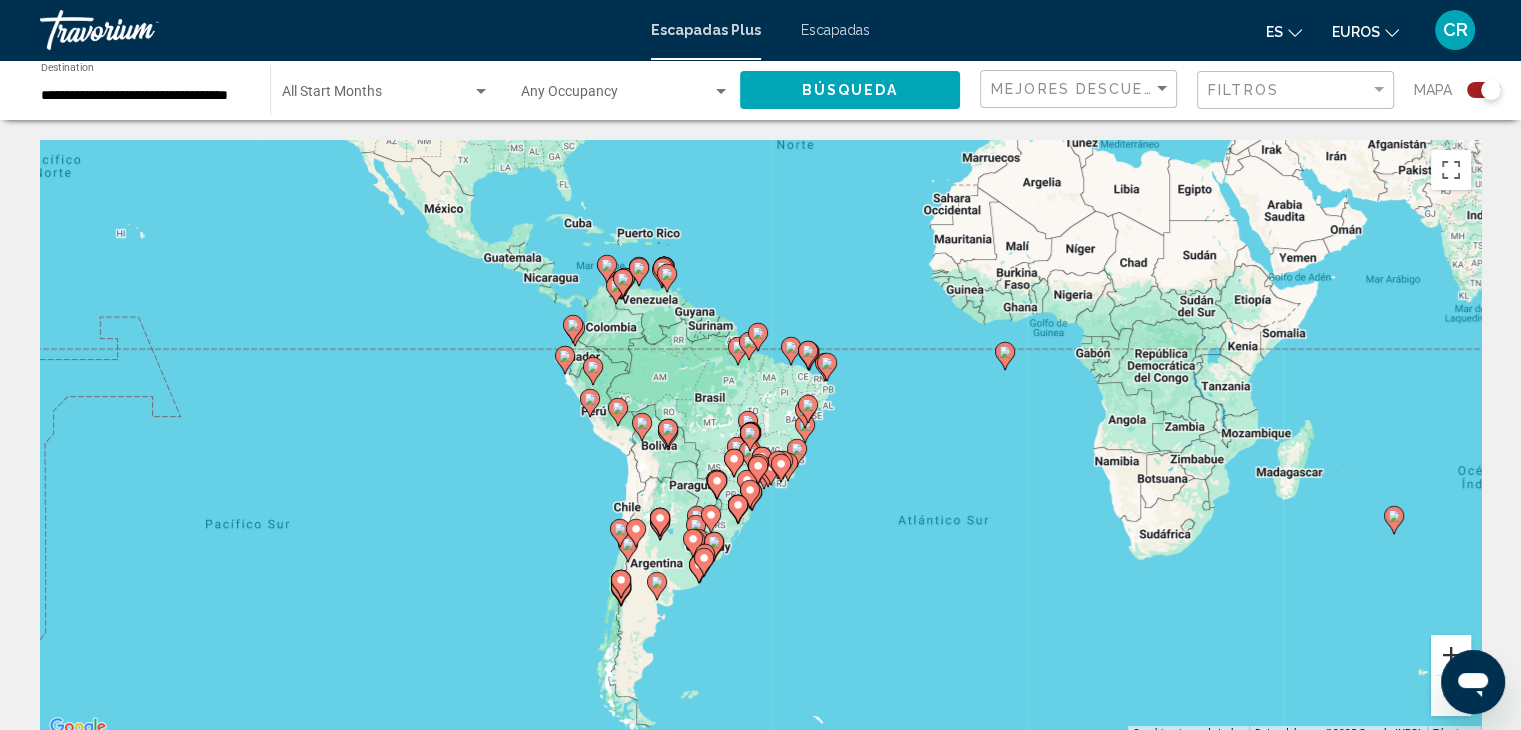 click at bounding box center [1451, 655] 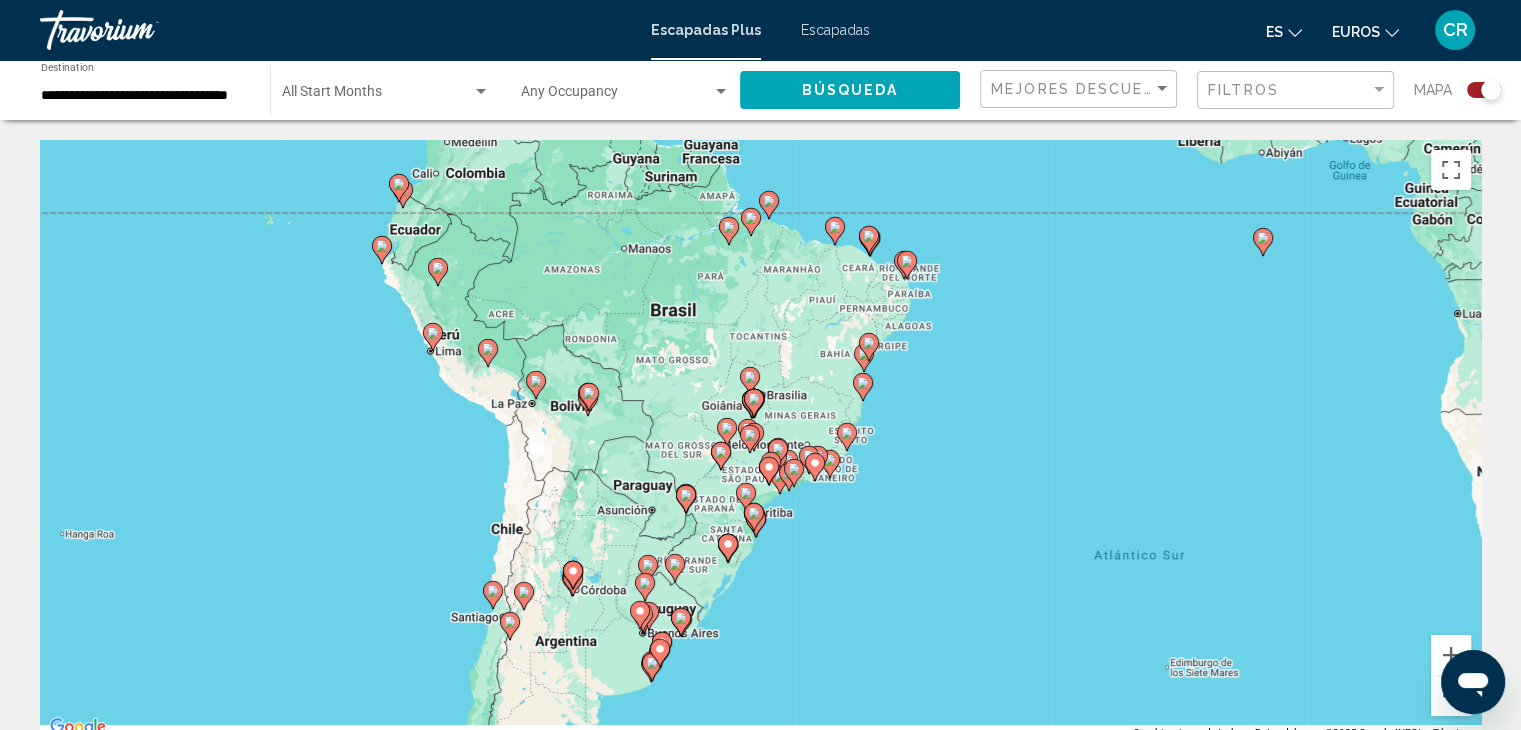 drag, startPoint x: 847, startPoint y: 510, endPoint x: 852, endPoint y: 479, distance: 31.400637 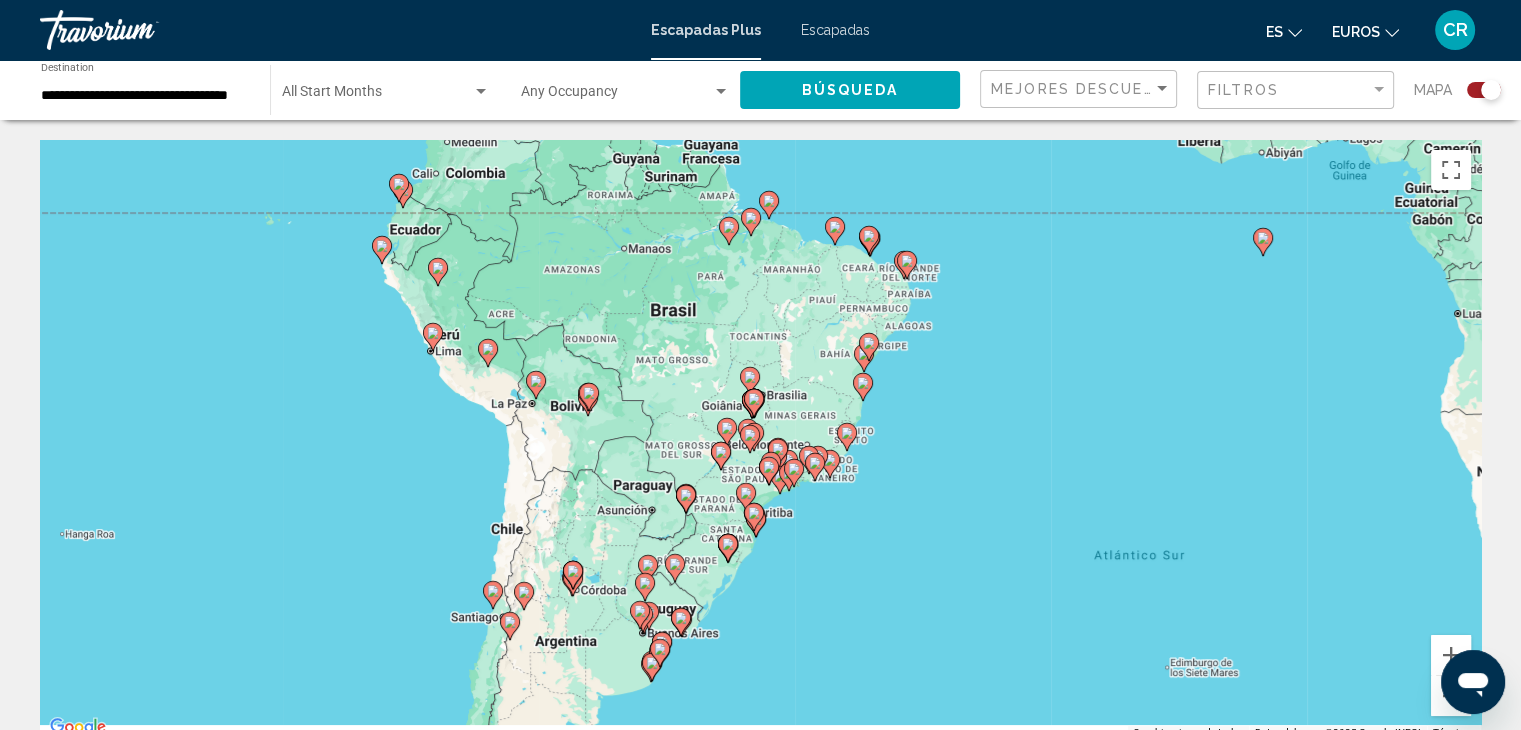 click on "Para desplazarte, pulsa las teclas de flecha. Para activar la función de arrastre con el teclado, pulsa Alt + Intro. Cuando hayas habilitado esa función, usa las teclas de flecha para mover el marcador. Para completar el arrastre, pulsa Intro. Para cancelar, pulsa Escape." at bounding box center [760, 440] 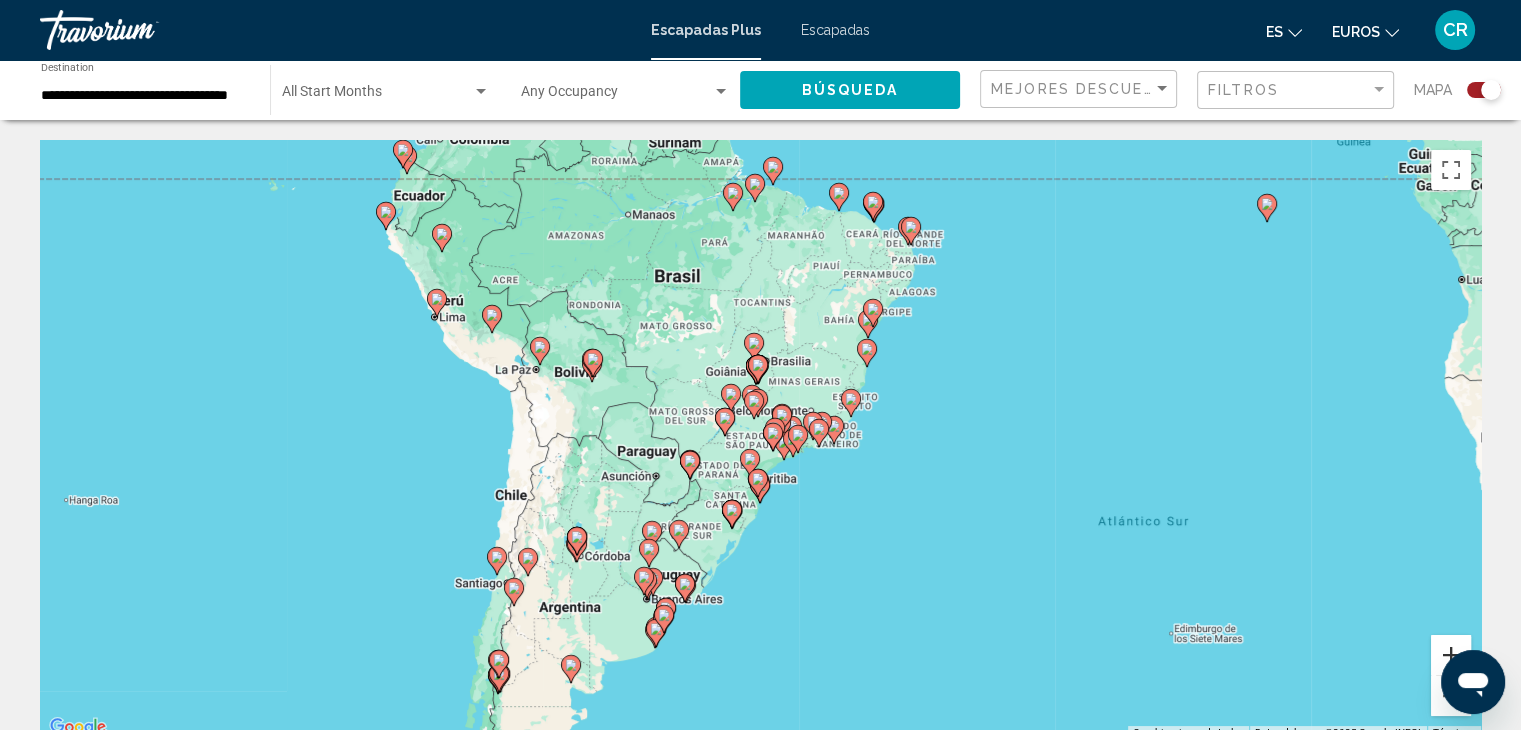 click at bounding box center (1451, 655) 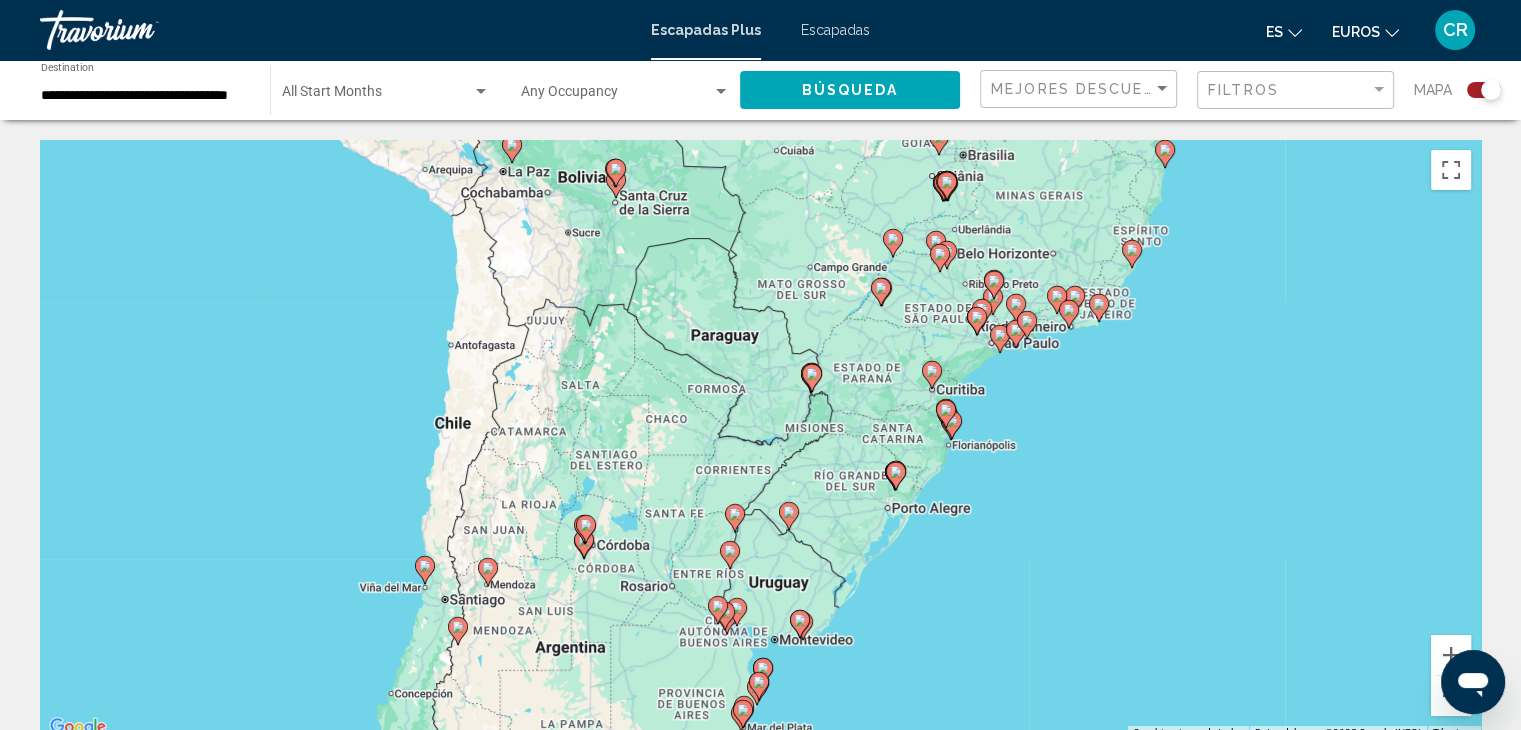 drag, startPoint x: 993, startPoint y: 621, endPoint x: 1184, endPoint y: 484, distance: 235.05319 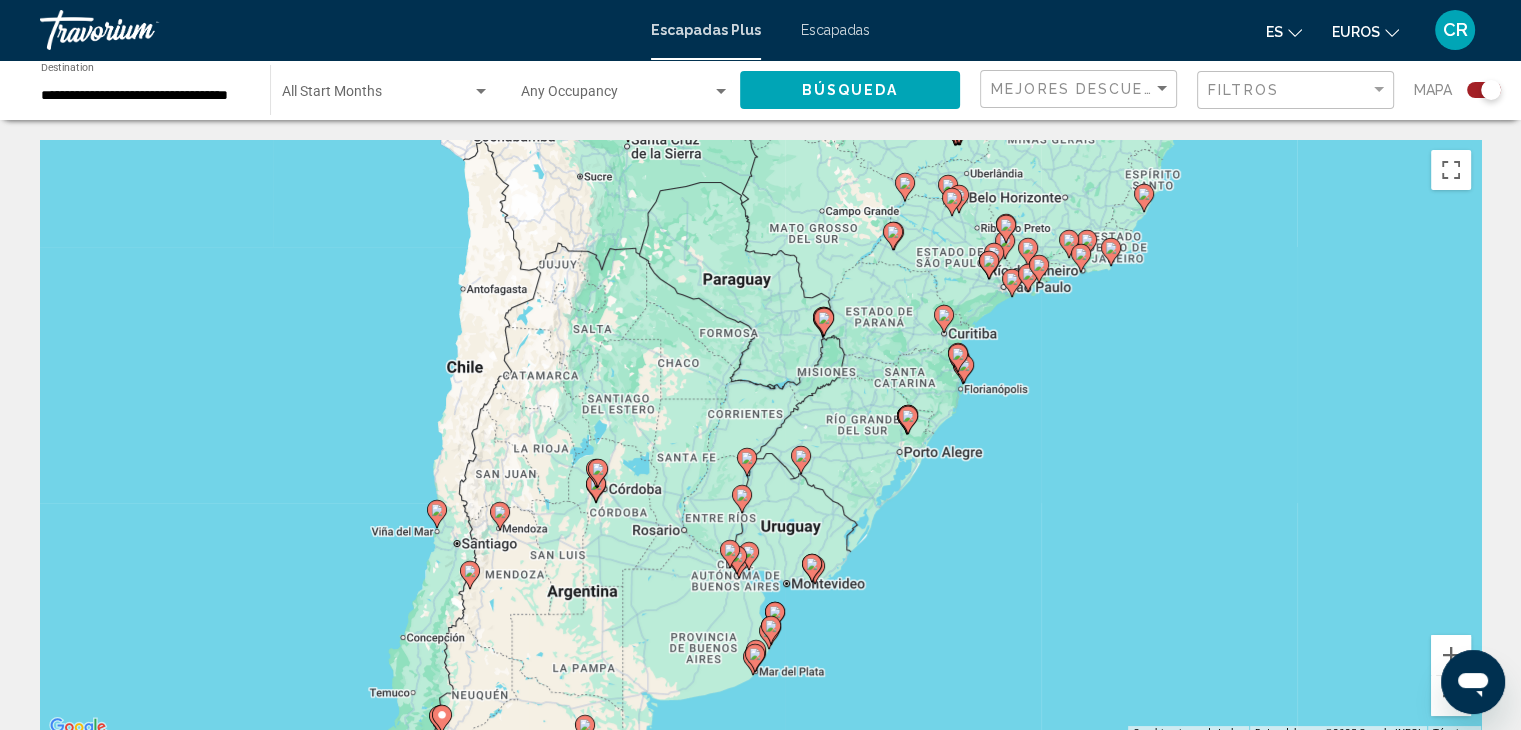 drag, startPoint x: 1064, startPoint y: 537, endPoint x: 1080, endPoint y: 489, distance: 50.596443 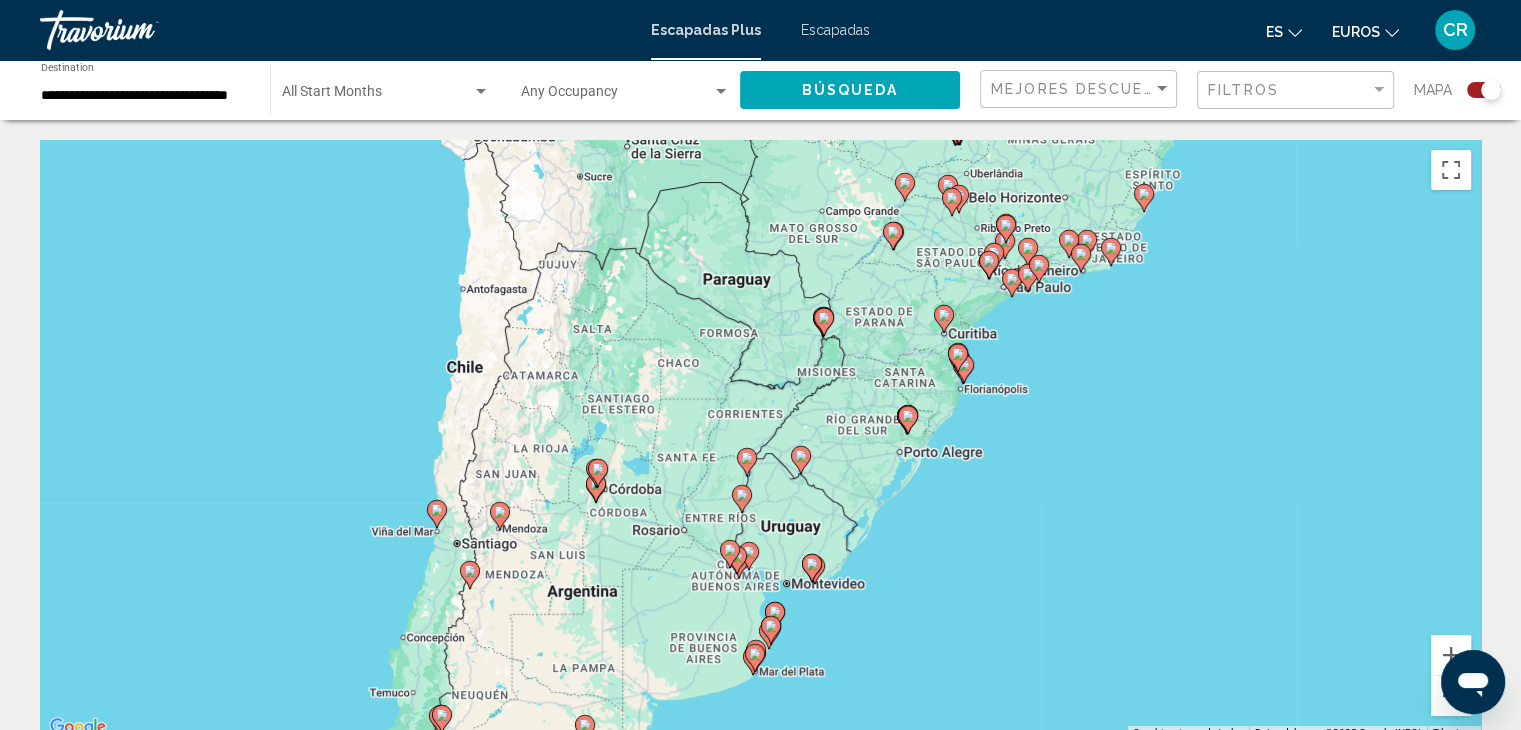 click on "Para desplazarte, pulsa las teclas de flecha. Para activar la función de arrastre con el teclado, pulsa Alt + Intro. Cuando hayas habilitado esa función, usa las teclas de flecha para mover el marcador. Para completar el arrastre, pulsa Intro. Para cancelar, pulsa Escape." at bounding box center (760, 440) 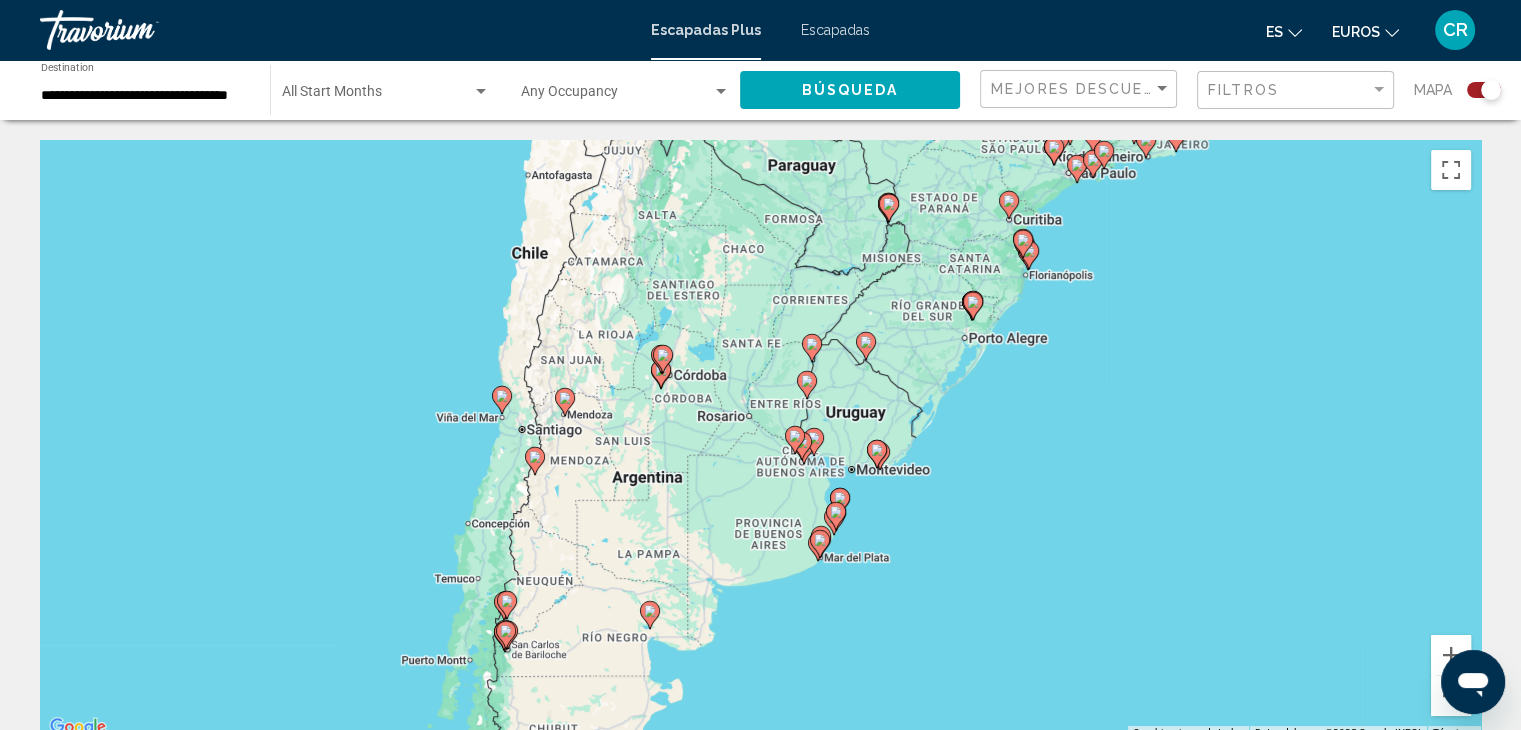 drag, startPoint x: 1133, startPoint y: 601, endPoint x: 1104, endPoint y: 669, distance: 73.92564 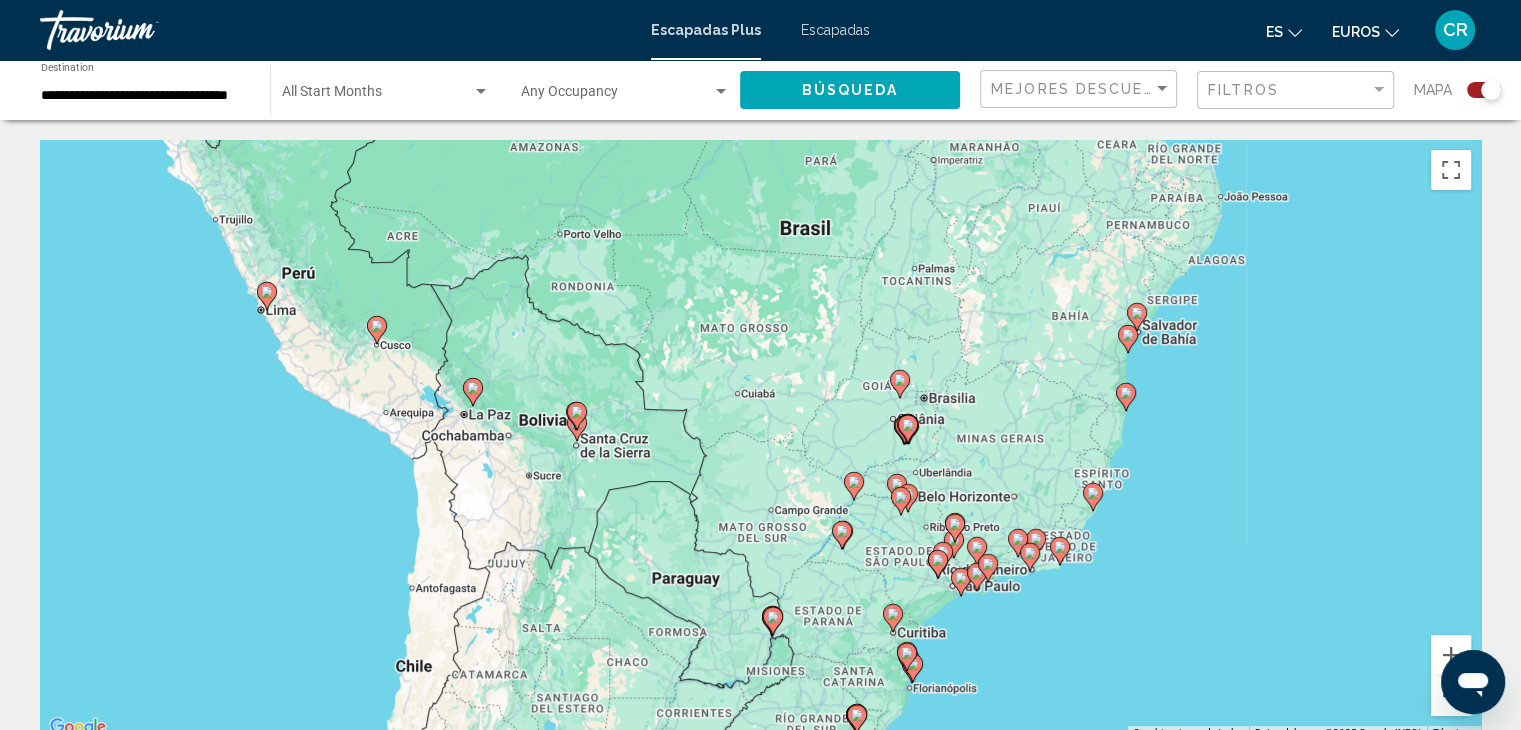 drag, startPoint x: 1164, startPoint y: 461, endPoint x: 1170, endPoint y: 629, distance: 168.1071 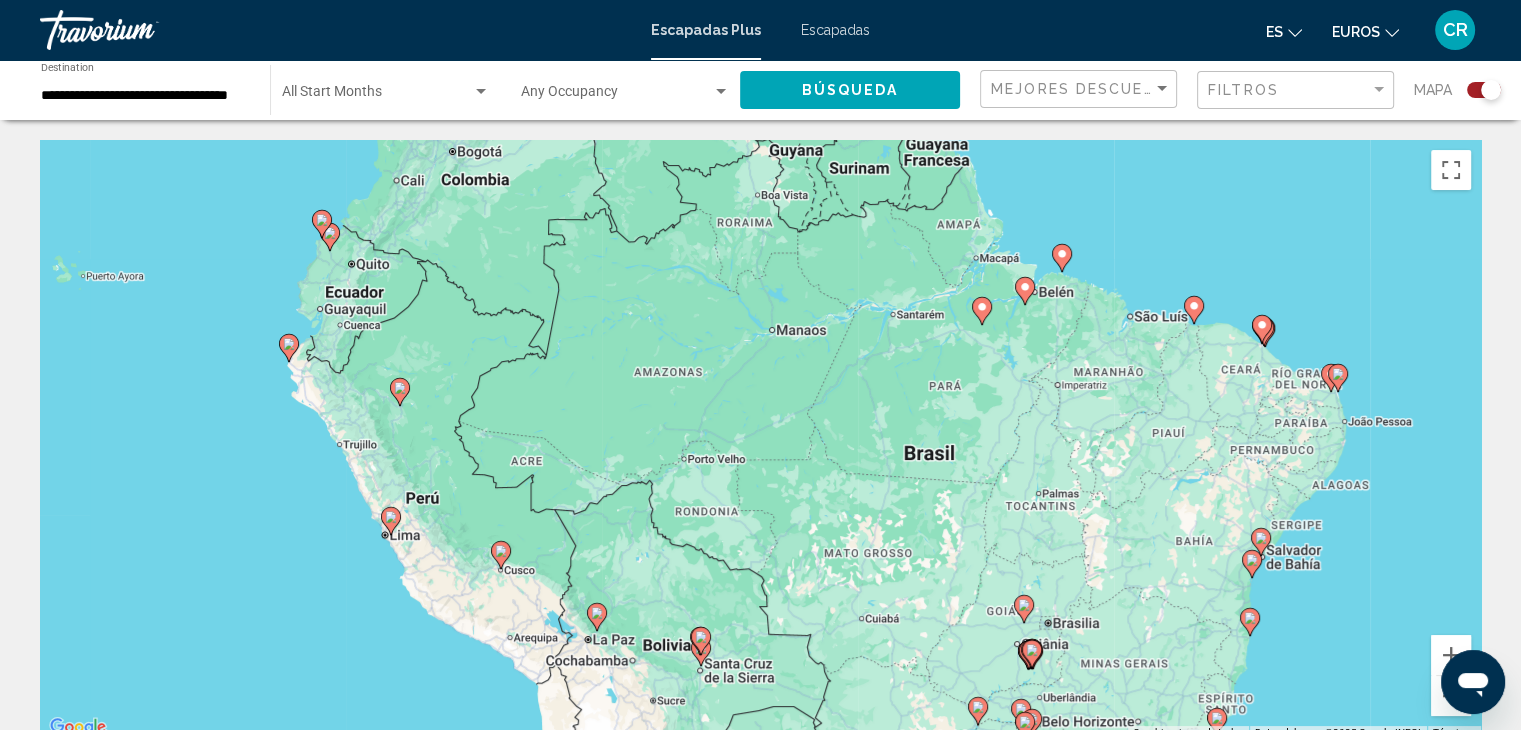 drag, startPoint x: 1203, startPoint y: 518, endPoint x: 1301, endPoint y: 661, distance: 173.35802 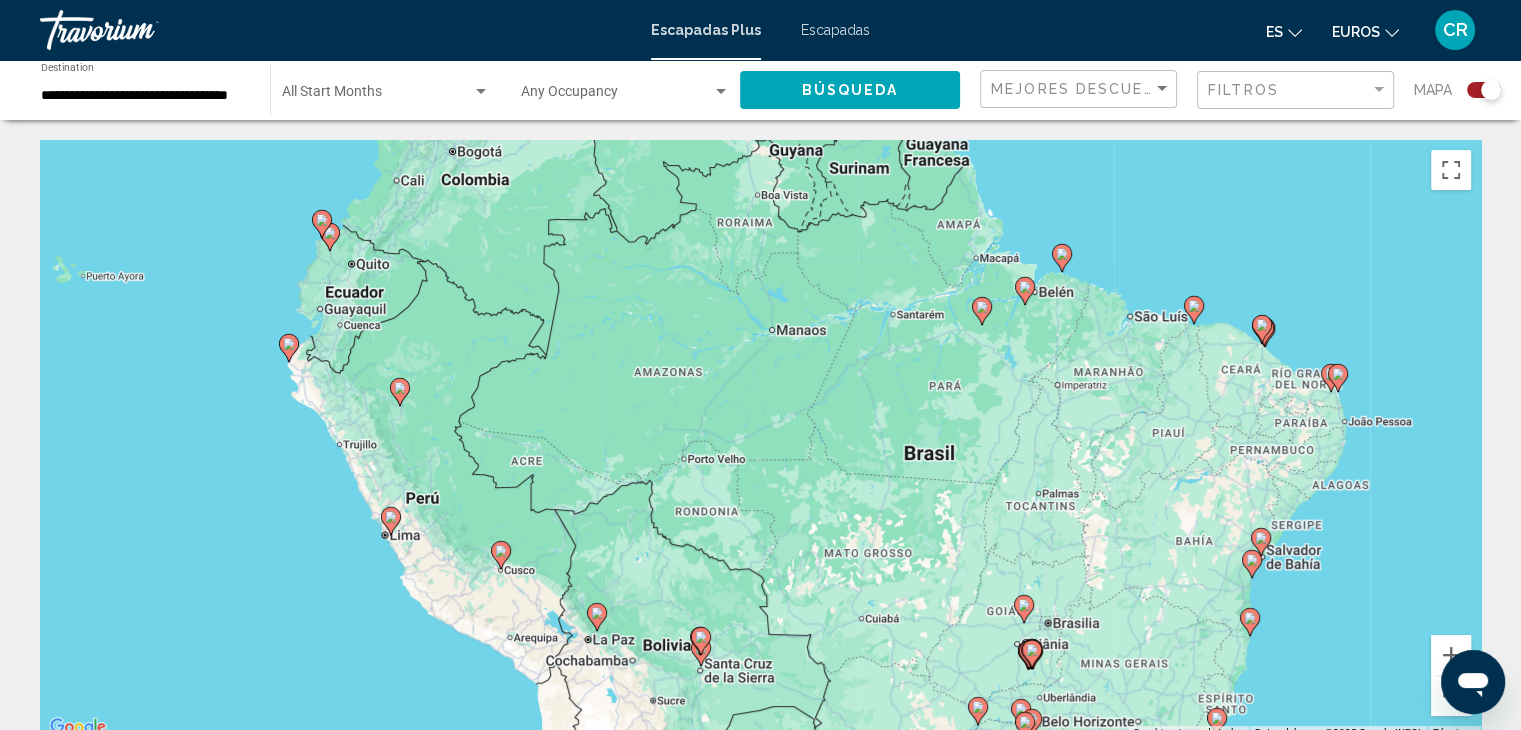 click on "Para desplazarte, pulsa las teclas de flecha. Para activar la función de arrastre con el teclado, pulsa Alt + Intro. Cuando hayas habilitado esa función, usa las teclas de flecha para mover el marcador. Para completar el arrastre, pulsa Intro. Para cancelar, pulsa Escape." at bounding box center (760, 440) 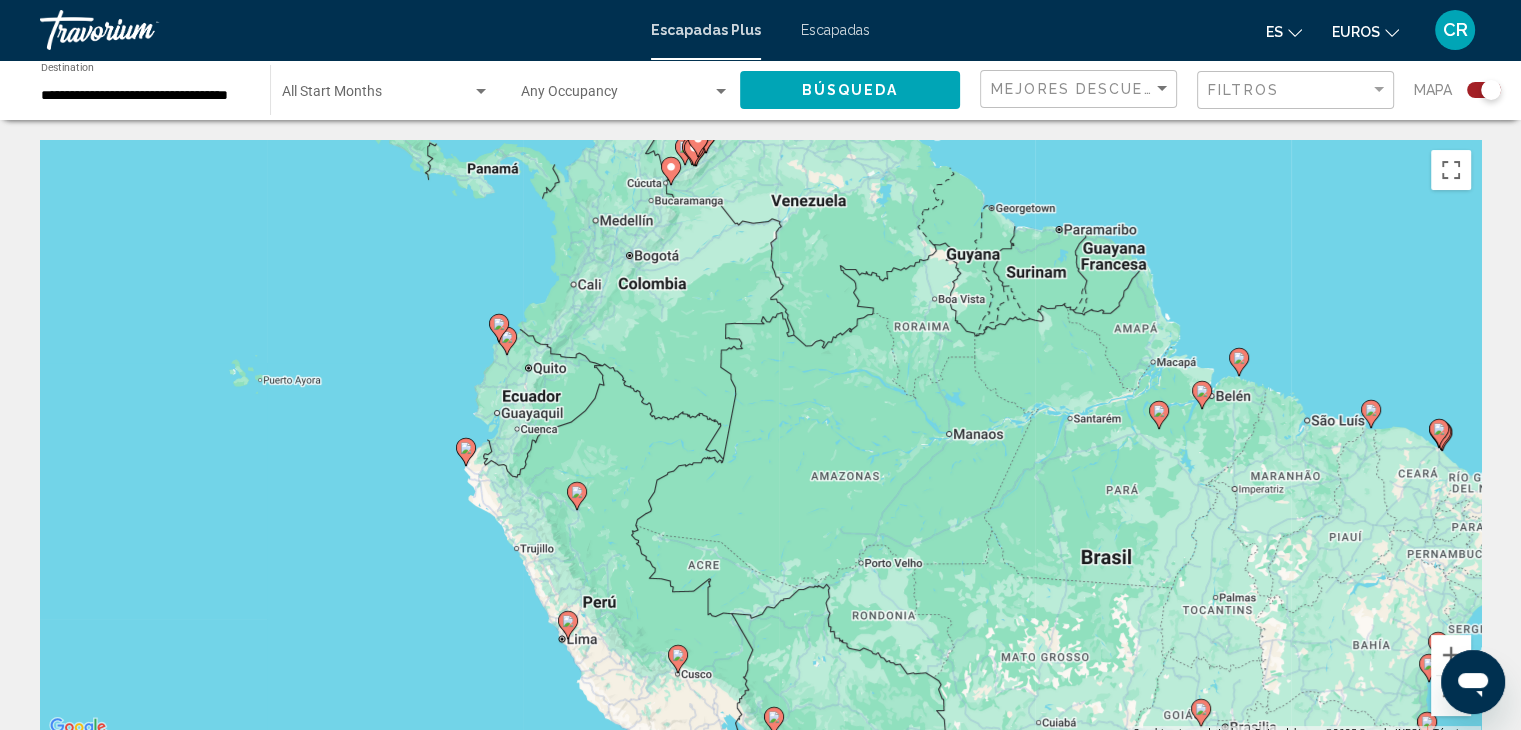 drag, startPoint x: 308, startPoint y: 472, endPoint x: 487, endPoint y: 576, distance: 207.01932 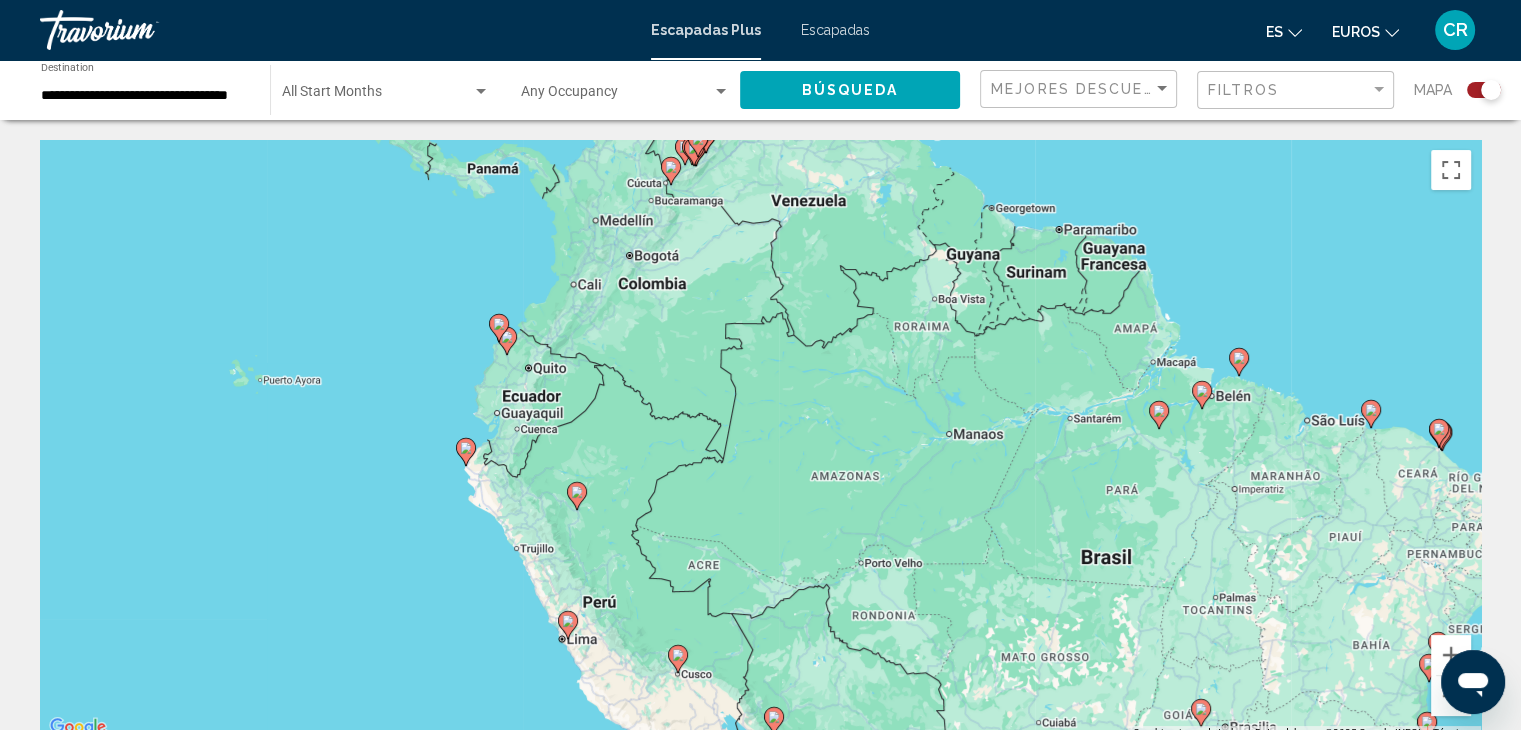 click on "Para desplazarte, pulsa las teclas de flecha. Para activar la función de arrastre con el teclado, pulsa Alt + Intro. Cuando hayas habilitado esa función, usa las teclas de flecha para mover el marcador. Para completar el arrastre, pulsa Intro. Para cancelar, pulsa Escape." at bounding box center [760, 440] 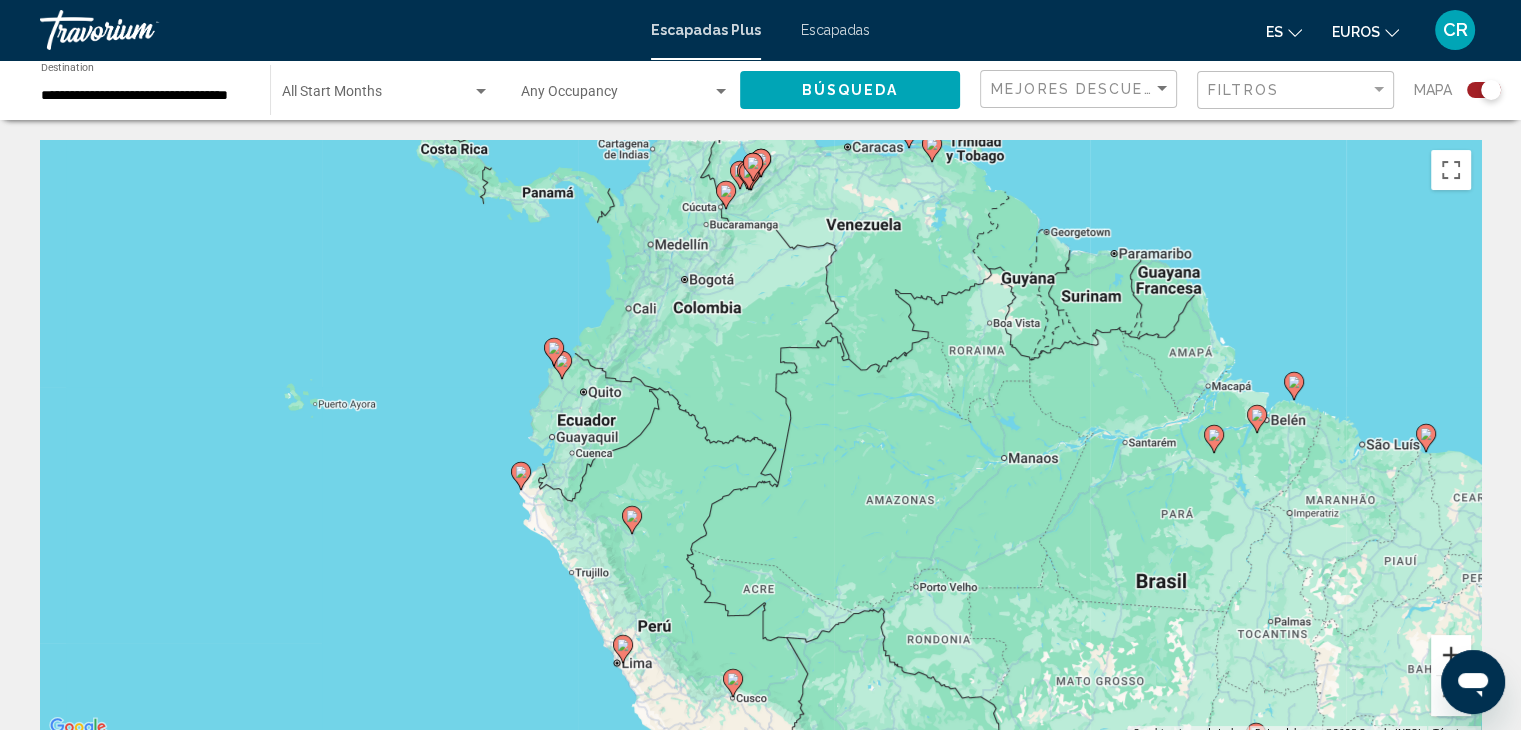 click at bounding box center (1451, 655) 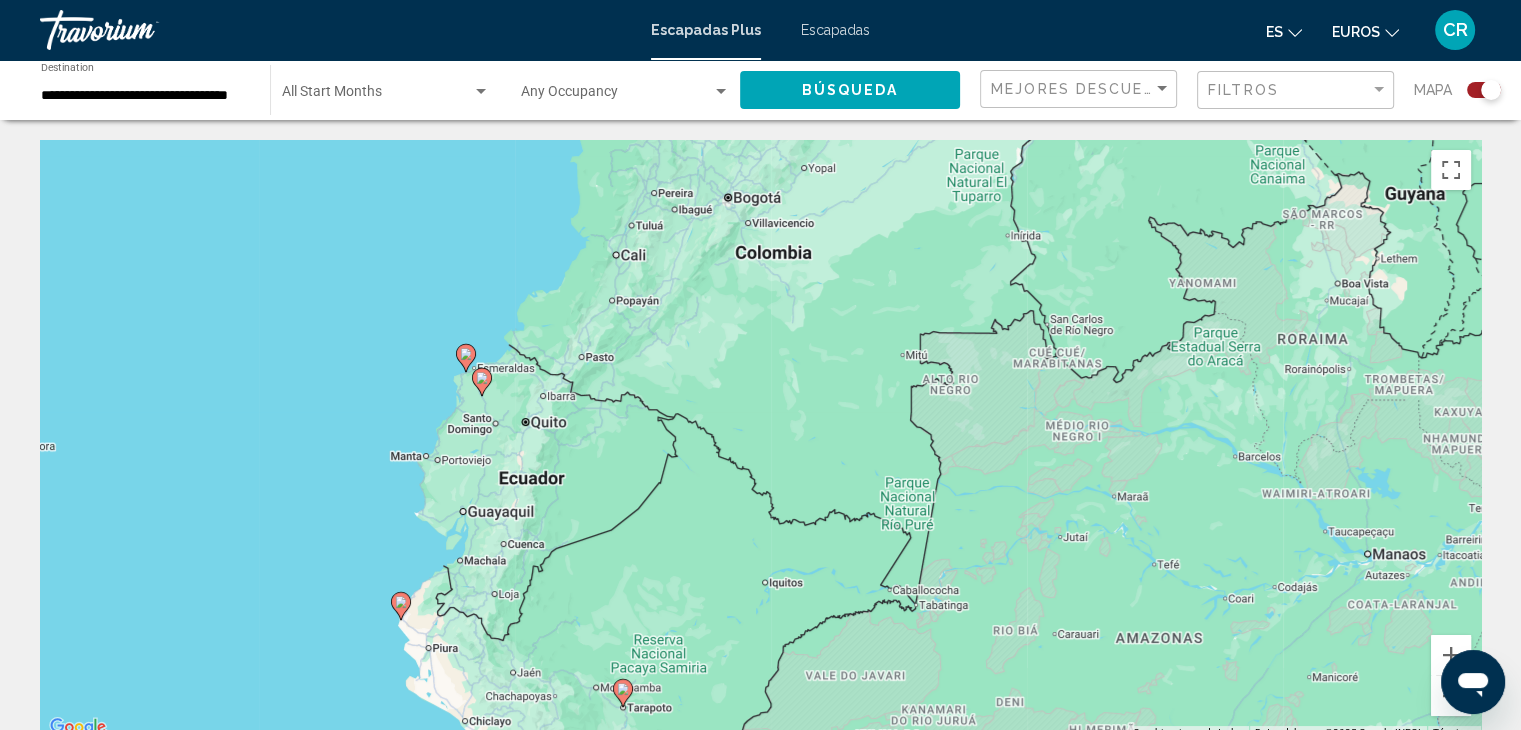 drag, startPoint x: 542, startPoint y: 414, endPoint x: 660, endPoint y: 485, distance: 137.71347 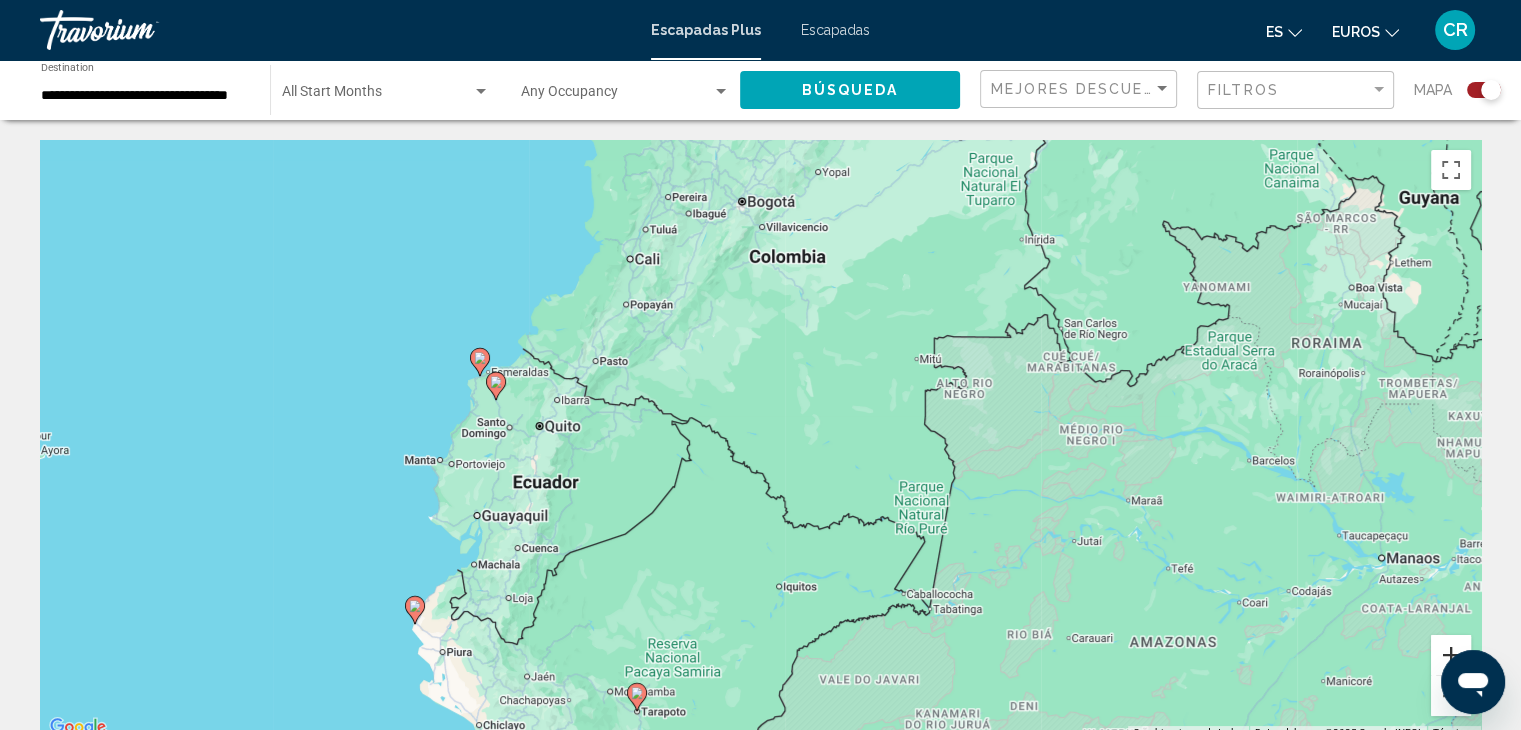 click at bounding box center [1451, 655] 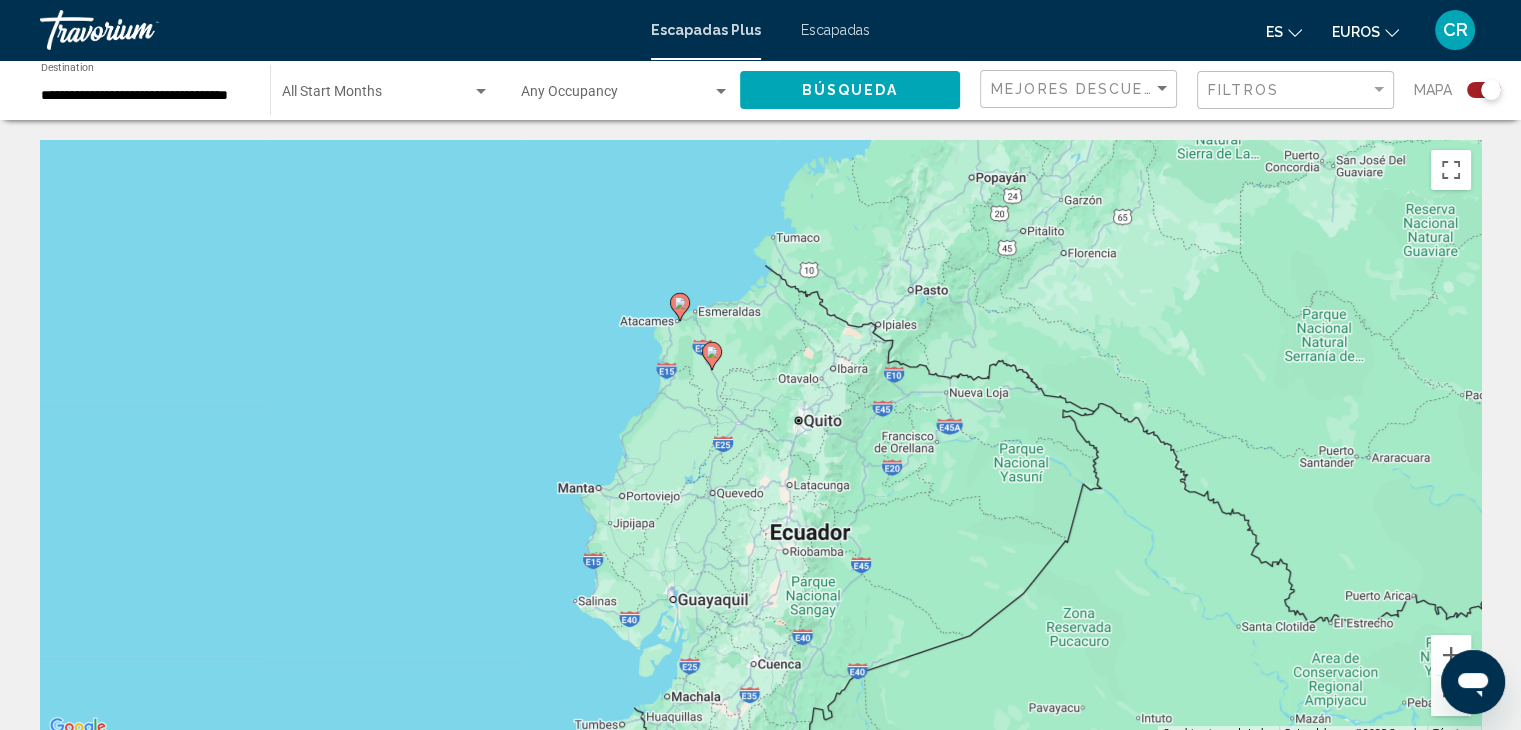 drag, startPoint x: 461, startPoint y: 455, endPoint x: 943, endPoint y: 463, distance: 482.06638 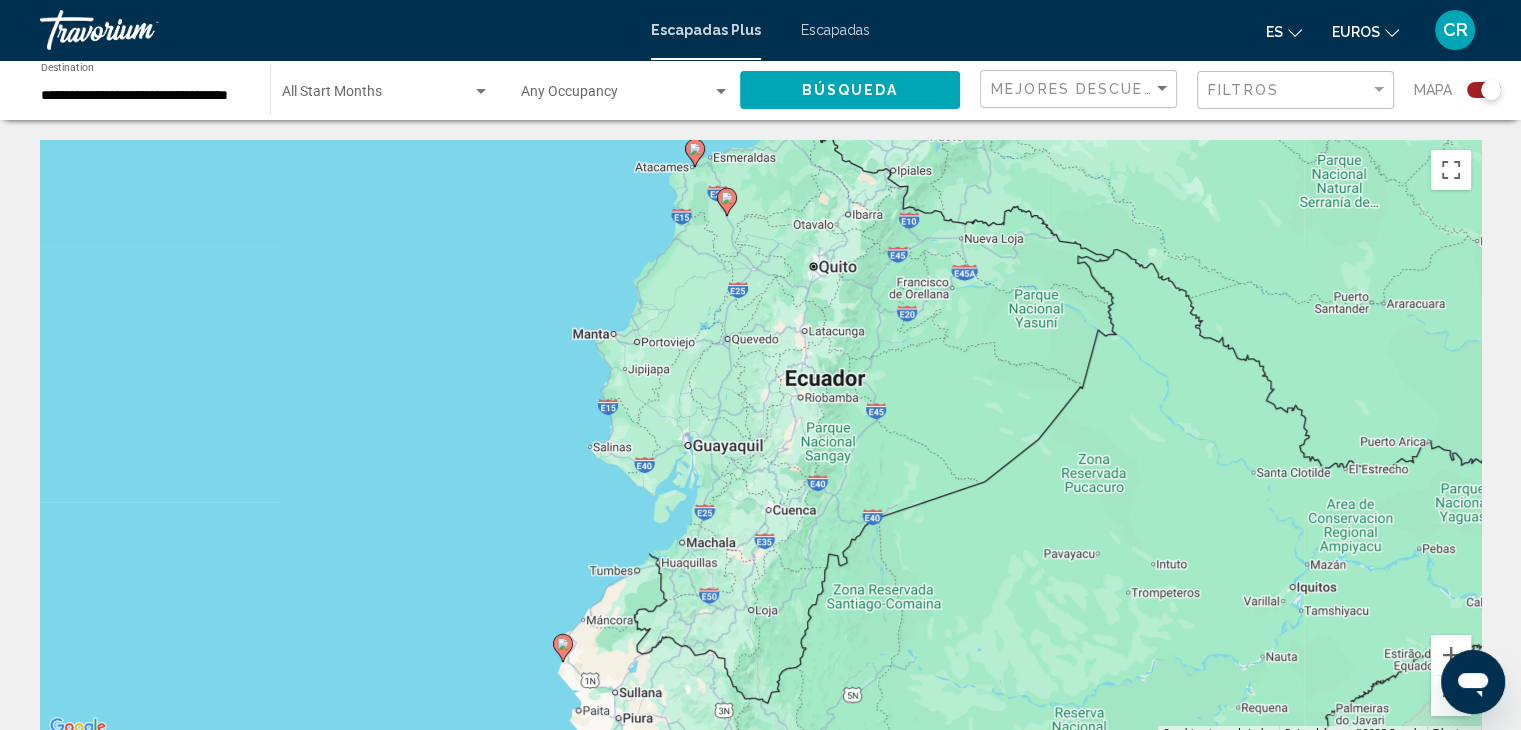 drag, startPoint x: 712, startPoint y: 509, endPoint x: 728, endPoint y: 357, distance: 152.83978 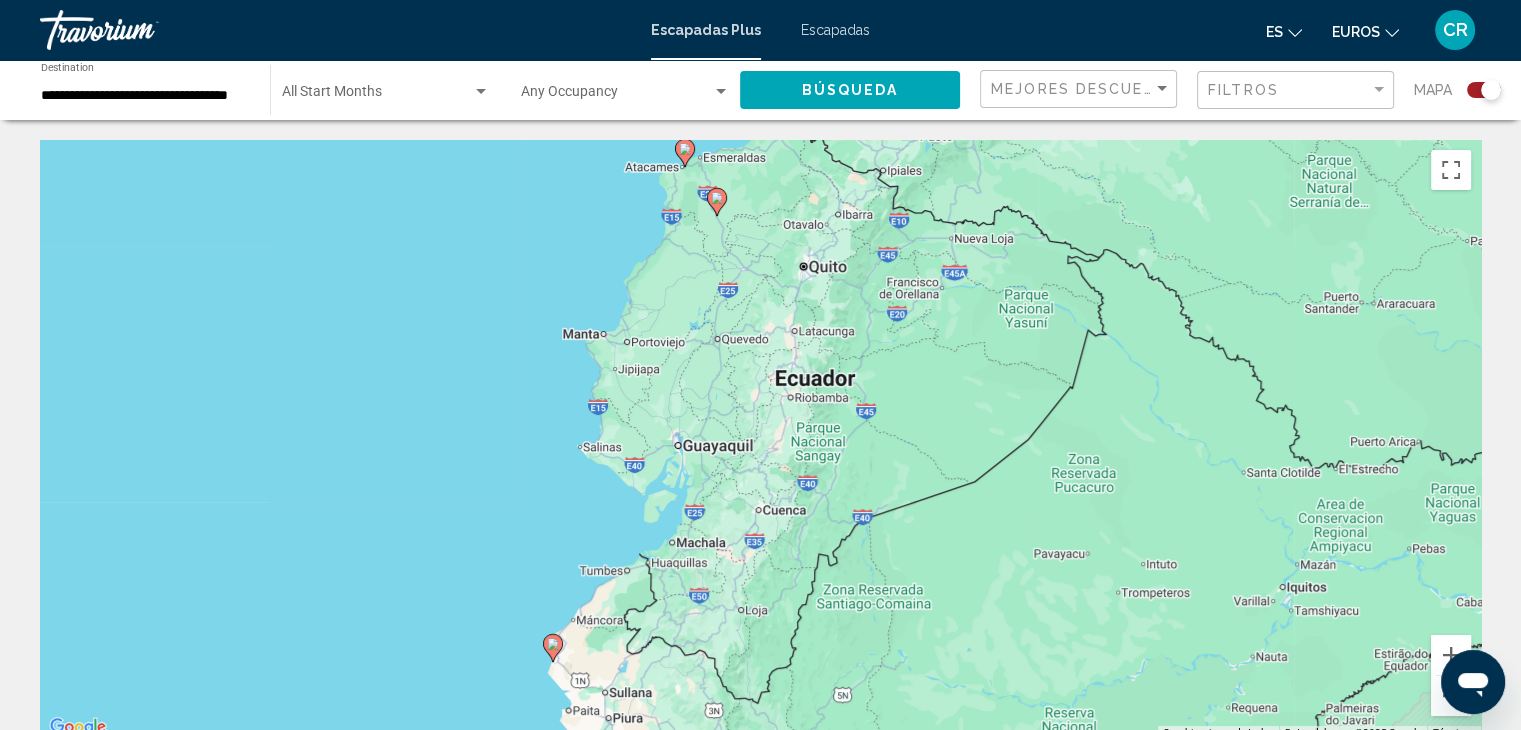 drag, startPoint x: 657, startPoint y: 555, endPoint x: 657, endPoint y: 661, distance: 106 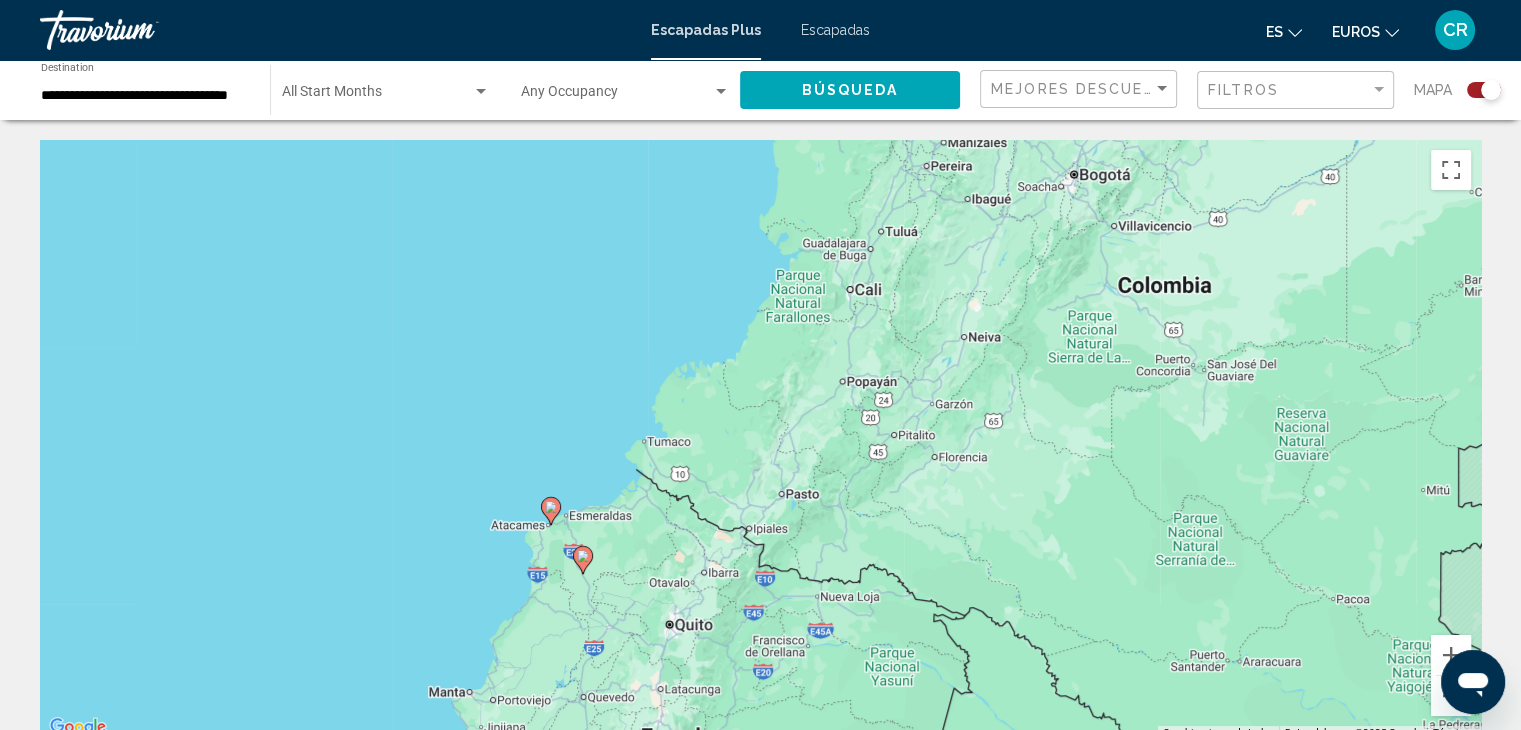 drag, startPoint x: 773, startPoint y: 428, endPoint x: 637, endPoint y: 693, distance: 297.86072 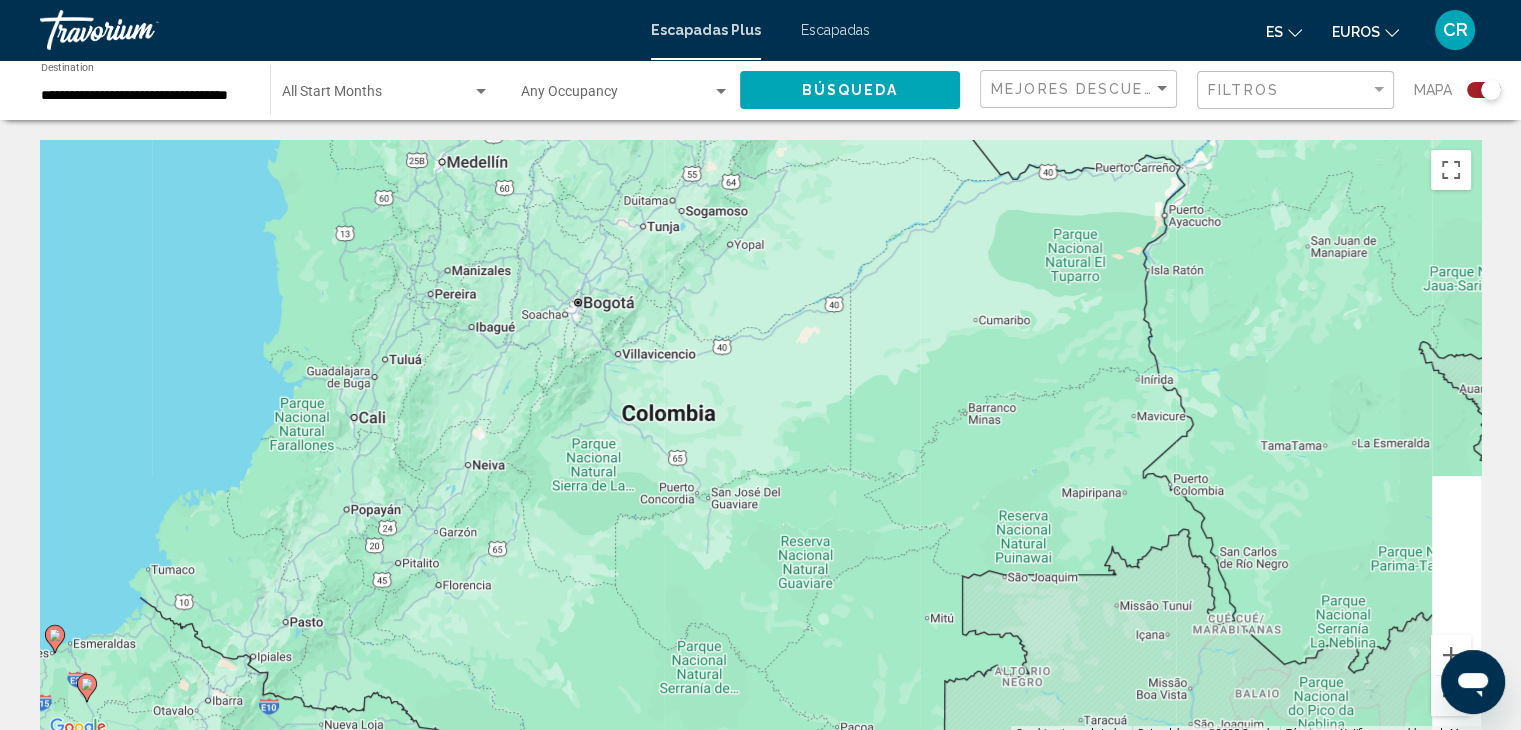 drag, startPoint x: 829, startPoint y: 474, endPoint x: 593, endPoint y: 580, distance: 258.7122 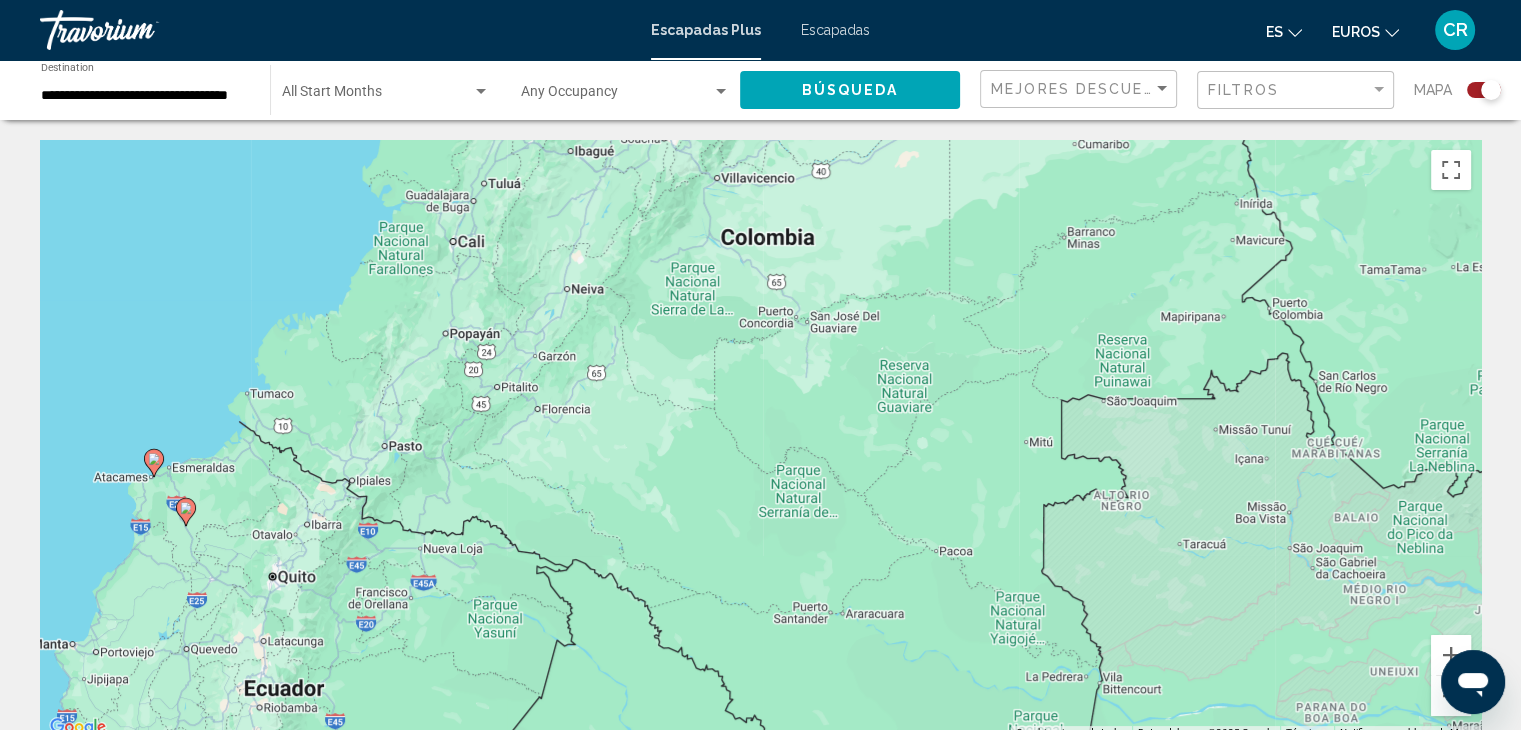 drag, startPoint x: 796, startPoint y: 535, endPoint x: 1001, endPoint y: 741, distance: 290.62173 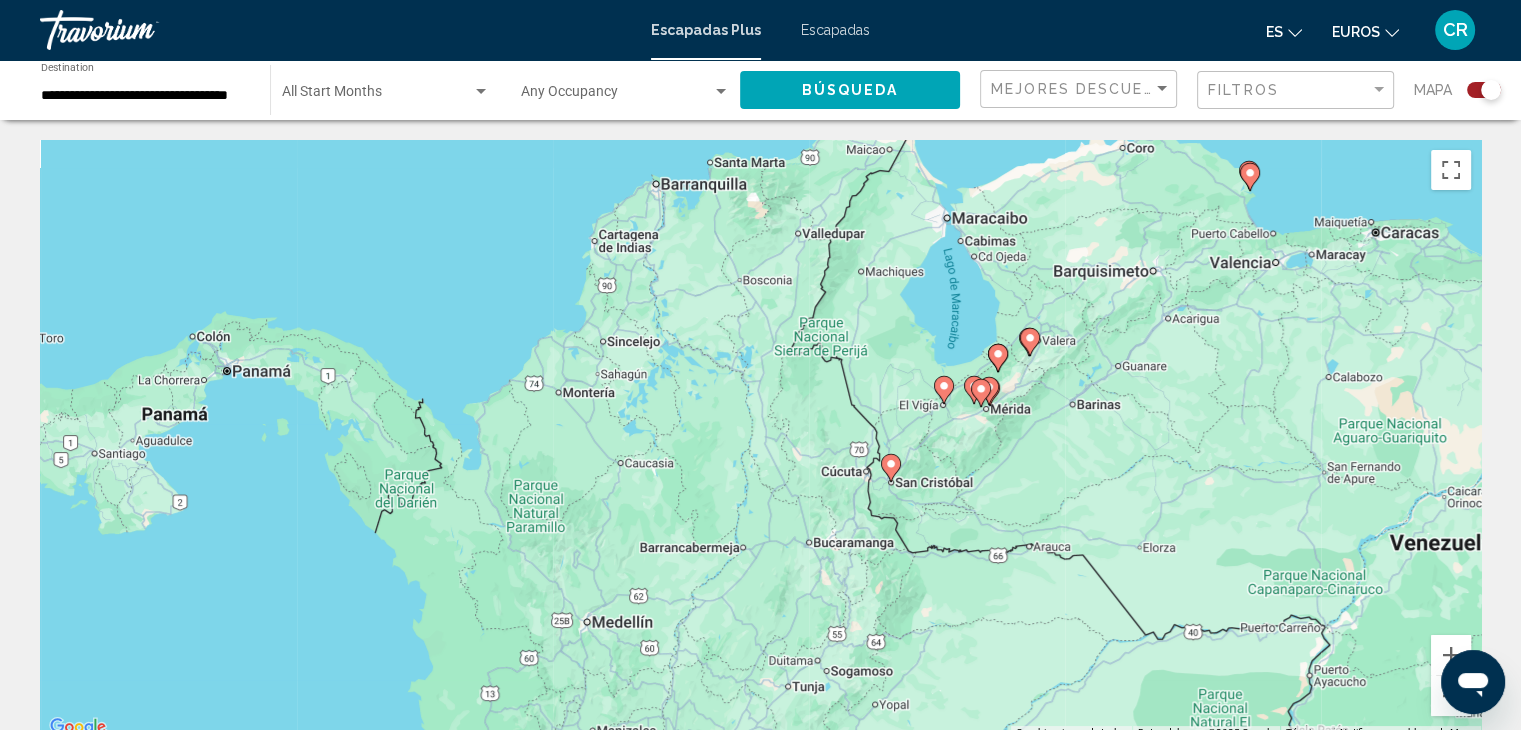 drag, startPoint x: 860, startPoint y: 561, endPoint x: 860, endPoint y: 622, distance: 61 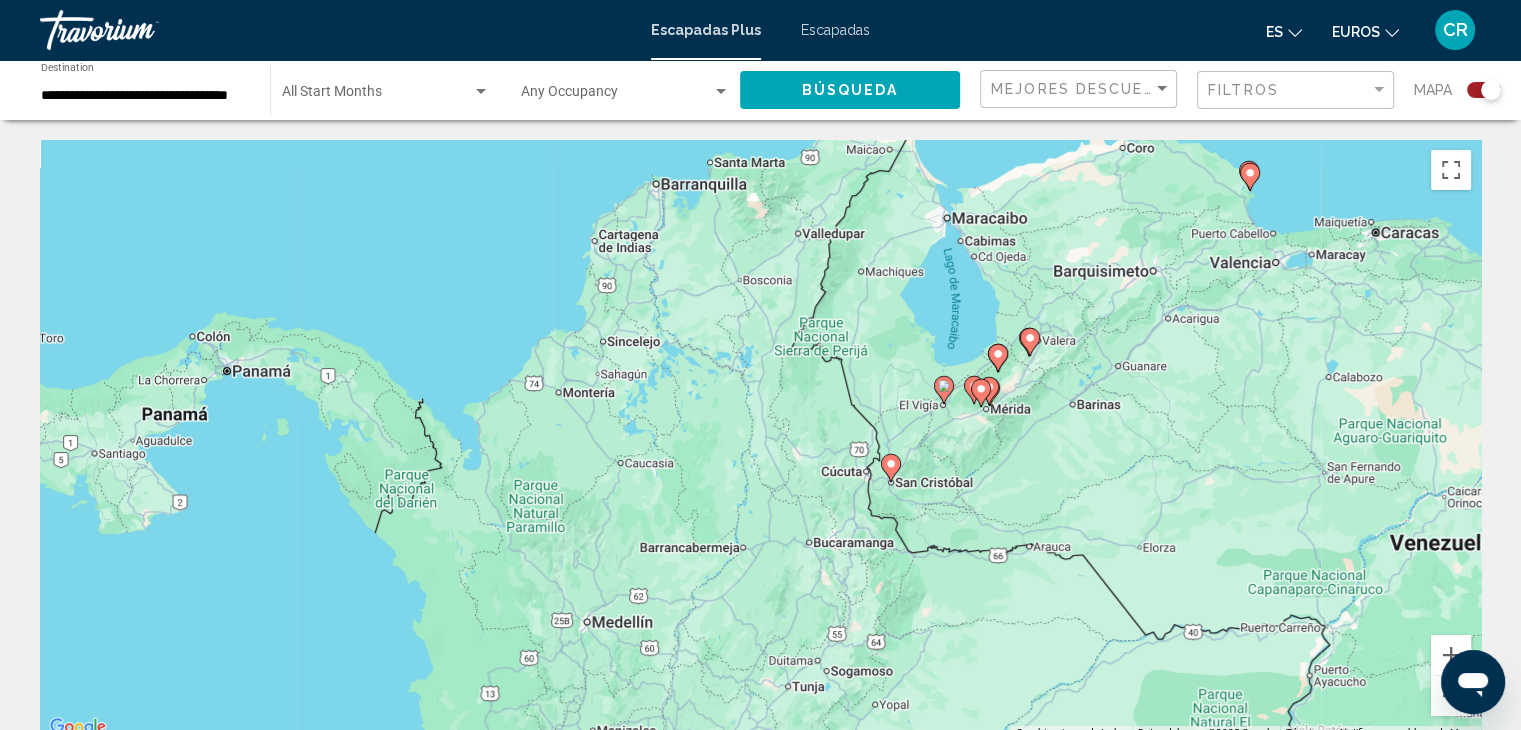 click on "Para desplazarte, pulsa las teclas de flecha. Para activar la función de arrastre con el teclado, pulsa Alt + Intro. Cuando hayas habilitado esa función, usa las teclas de flecha para mover el marcador. Para completar el arrastre, pulsa Intro. Para cancelar, pulsa Escape." at bounding box center [760, 440] 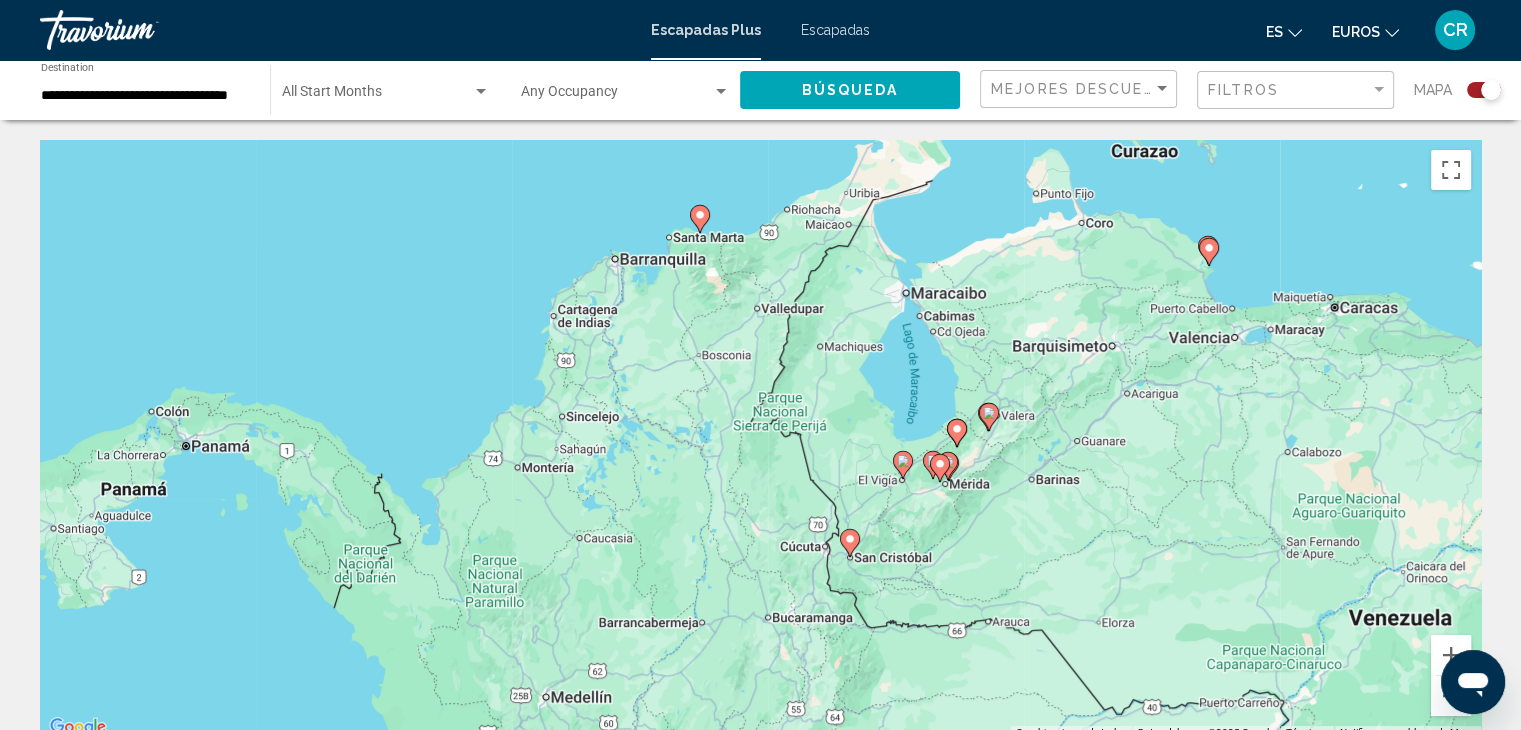 drag, startPoint x: 746, startPoint y: 548, endPoint x: 699, endPoint y: 621, distance: 86.821655 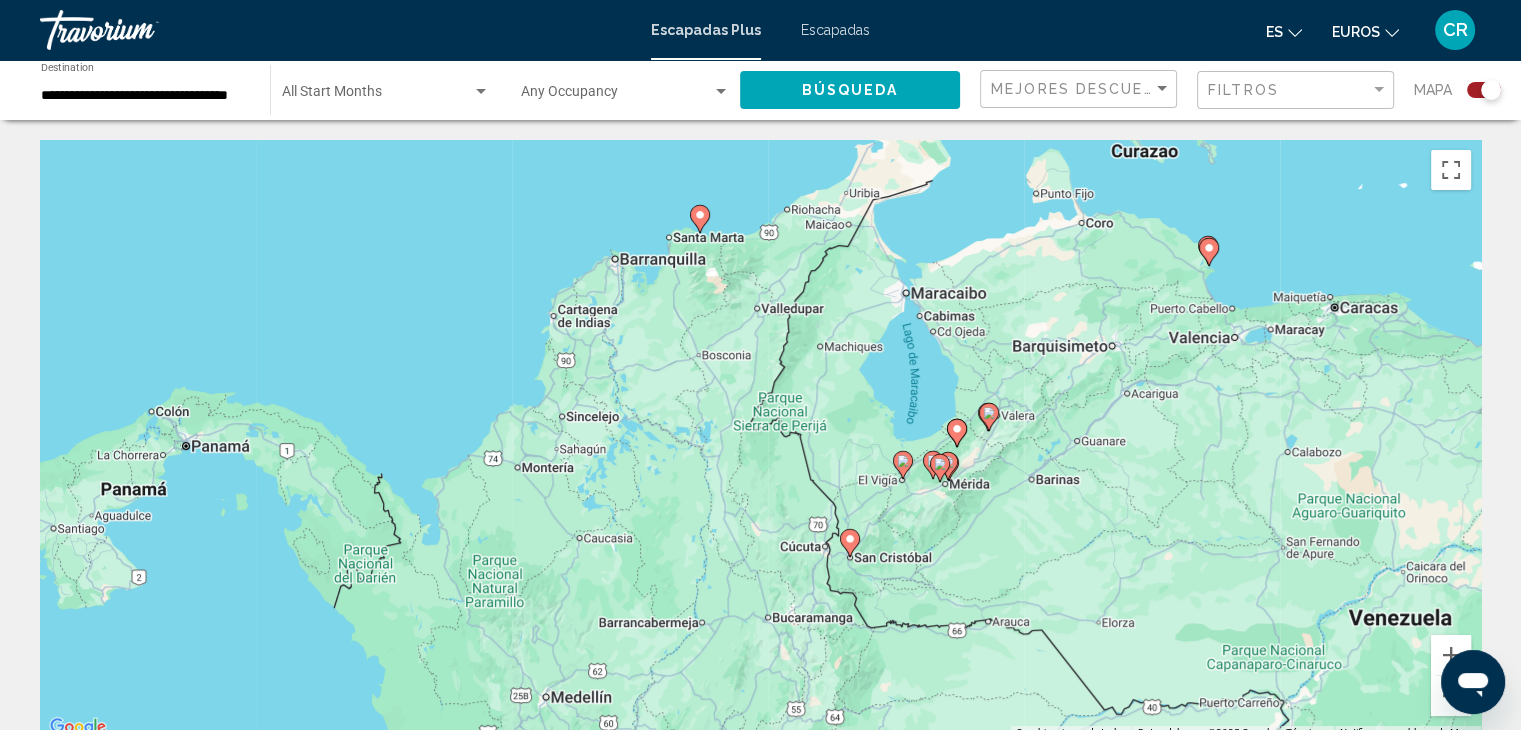 click on "Para desplazarte, pulsa las teclas de flecha. Para activar la función de arrastre con el teclado, pulsa Alt + Intro. Cuando hayas habilitado esa función, usa las teclas de flecha para mover el marcador. Para completar el arrastre, pulsa Intro. Para cancelar, pulsa Escape." at bounding box center [760, 440] 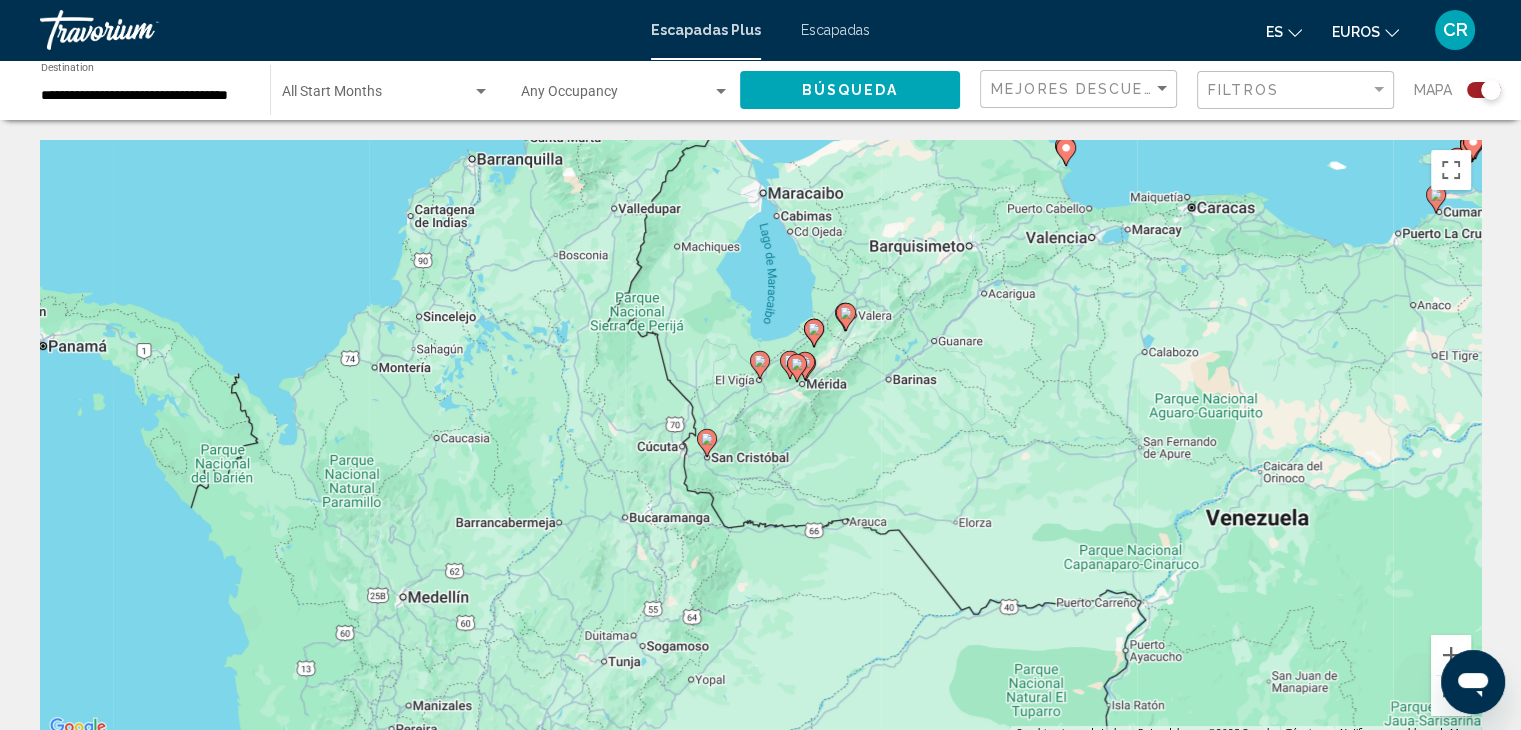 drag, startPoint x: 683, startPoint y: 562, endPoint x: 582, endPoint y: 441, distance: 157.61345 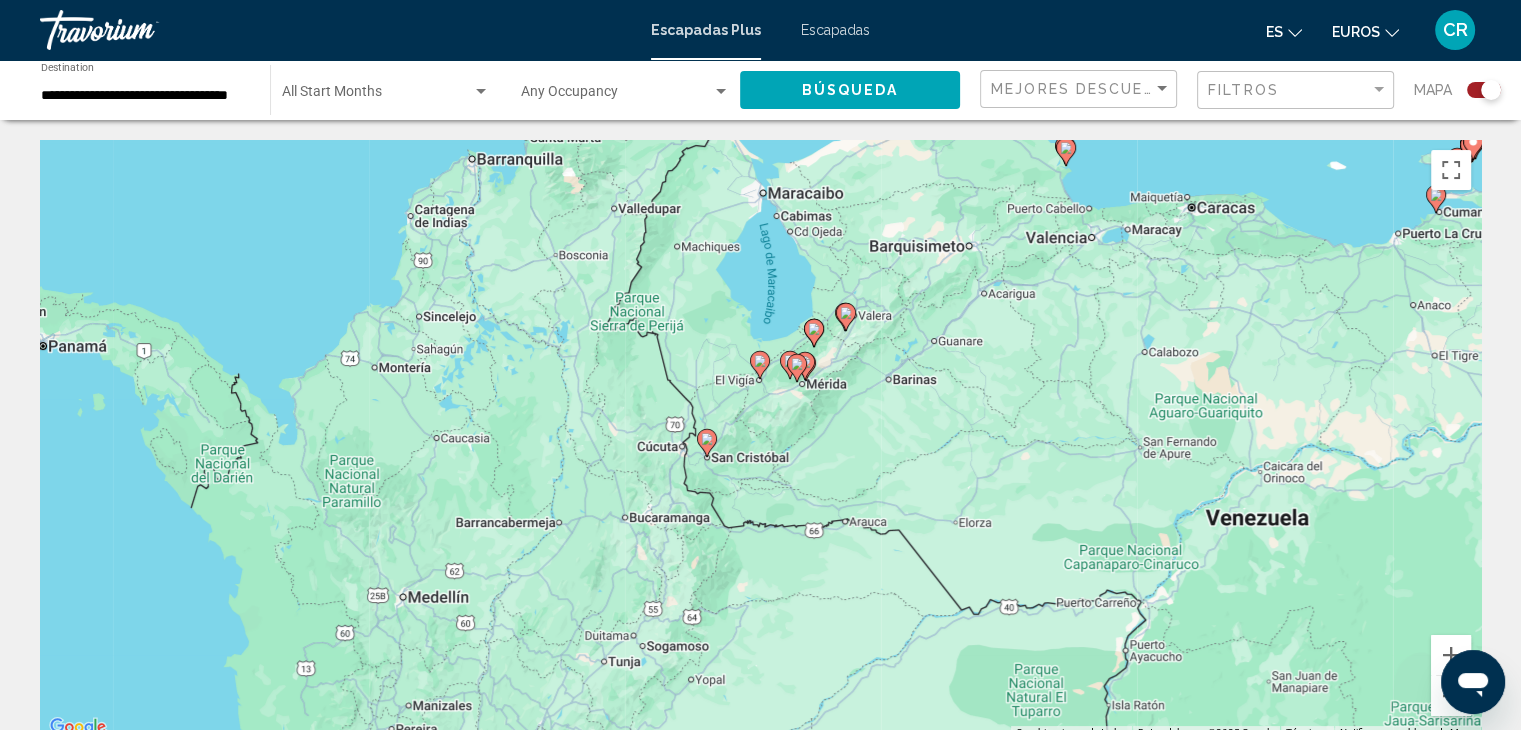 click on "Para desplazarte, pulsa las teclas de flecha. Para activar la función de arrastre con el teclado, pulsa Alt + Intro. Cuando hayas habilitado esa función, usa las teclas de flecha para mover el marcador. Para completar el arrastre, pulsa Intro. Para cancelar, pulsa Escape." at bounding box center (760, 440) 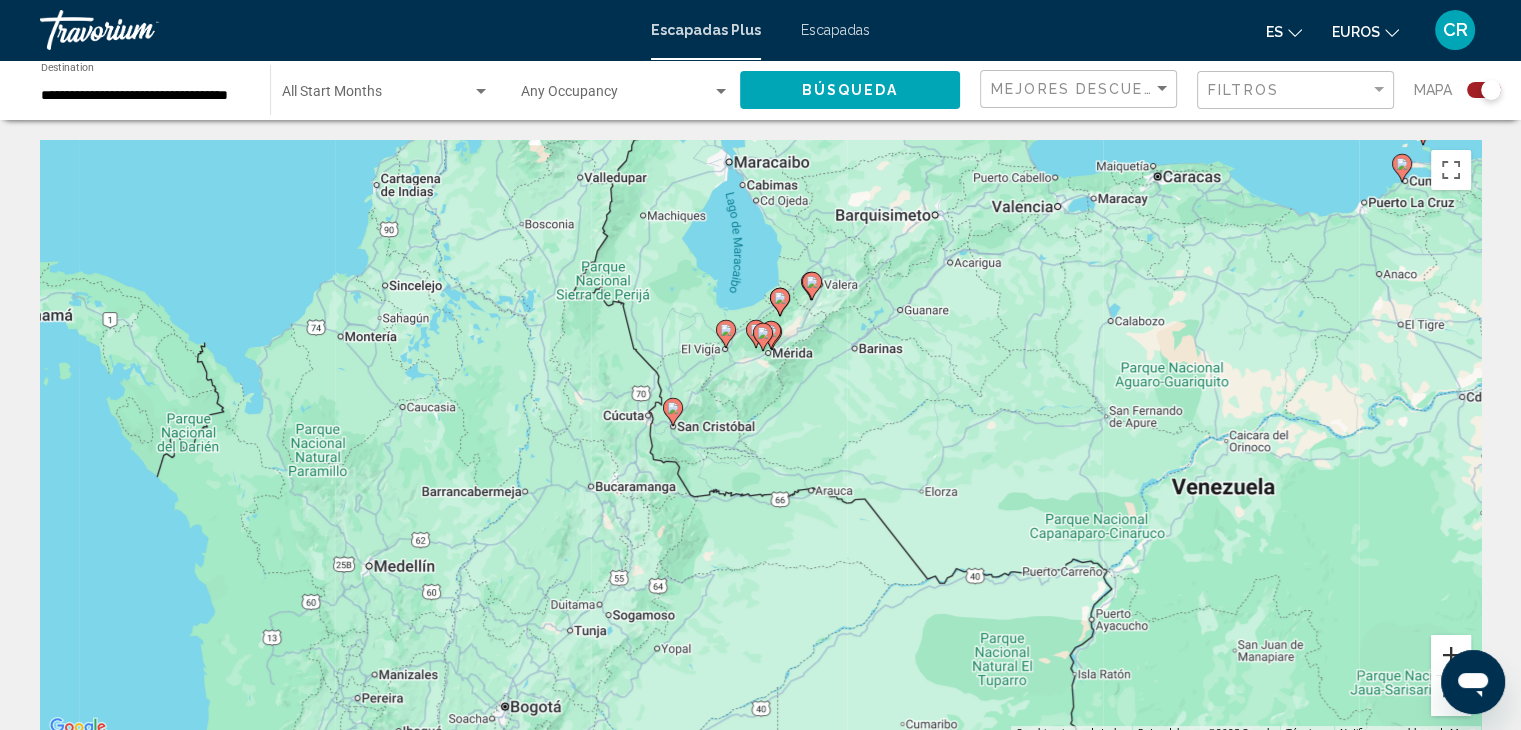 click at bounding box center [1451, 655] 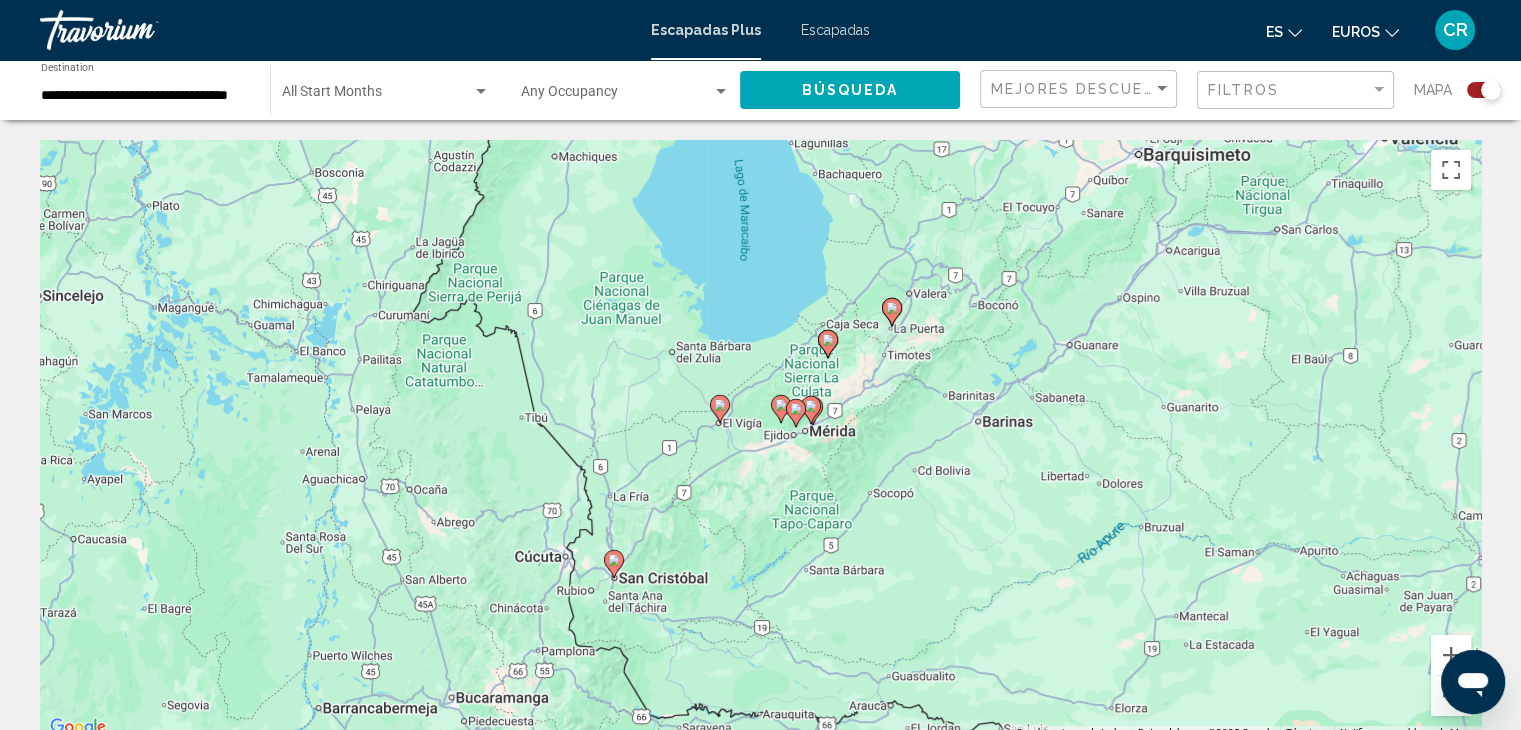 drag, startPoint x: 759, startPoint y: 465, endPoint x: 788, endPoint y: 640, distance: 177.38658 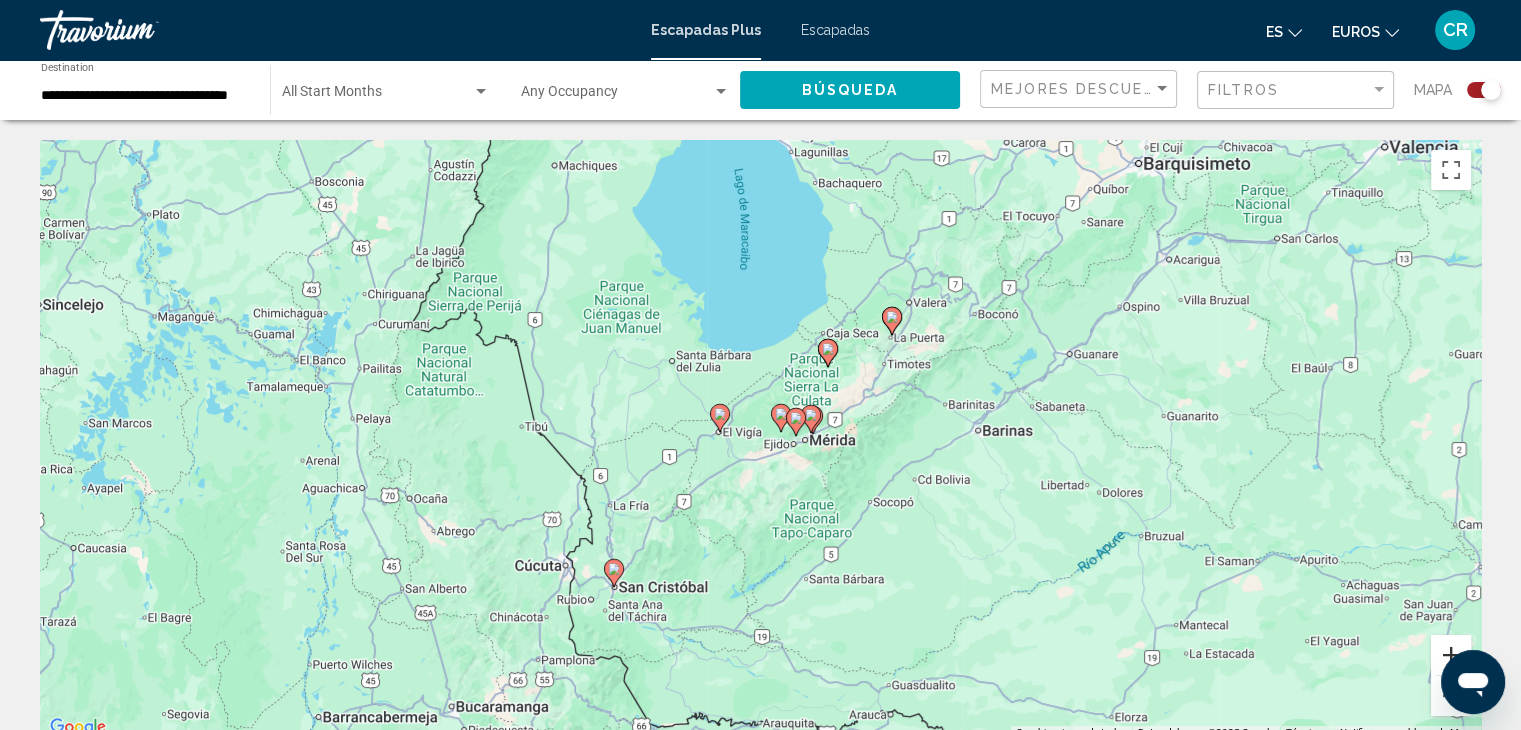 click at bounding box center [1451, 655] 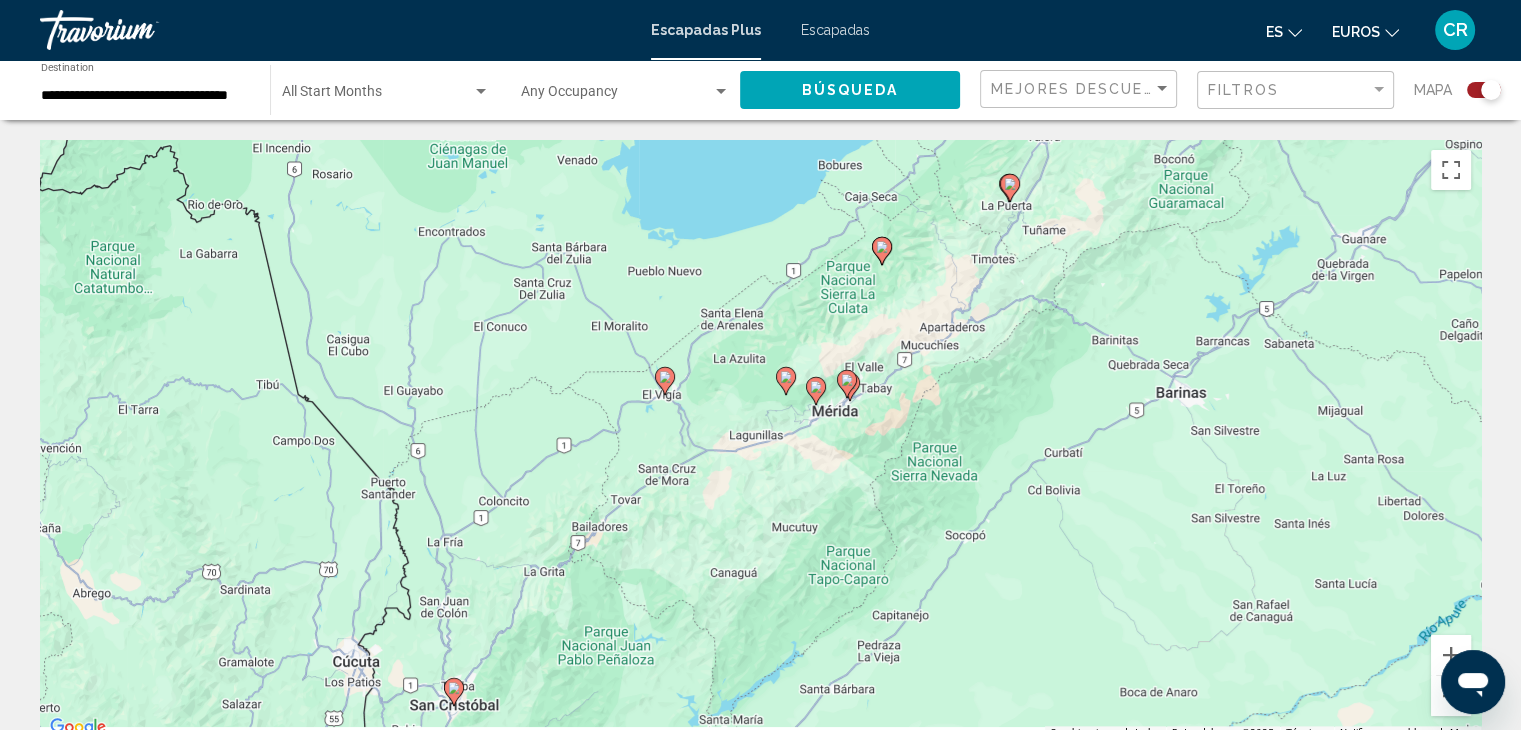 drag, startPoint x: 920, startPoint y: 586, endPoint x: 904, endPoint y: 554, distance: 35.77709 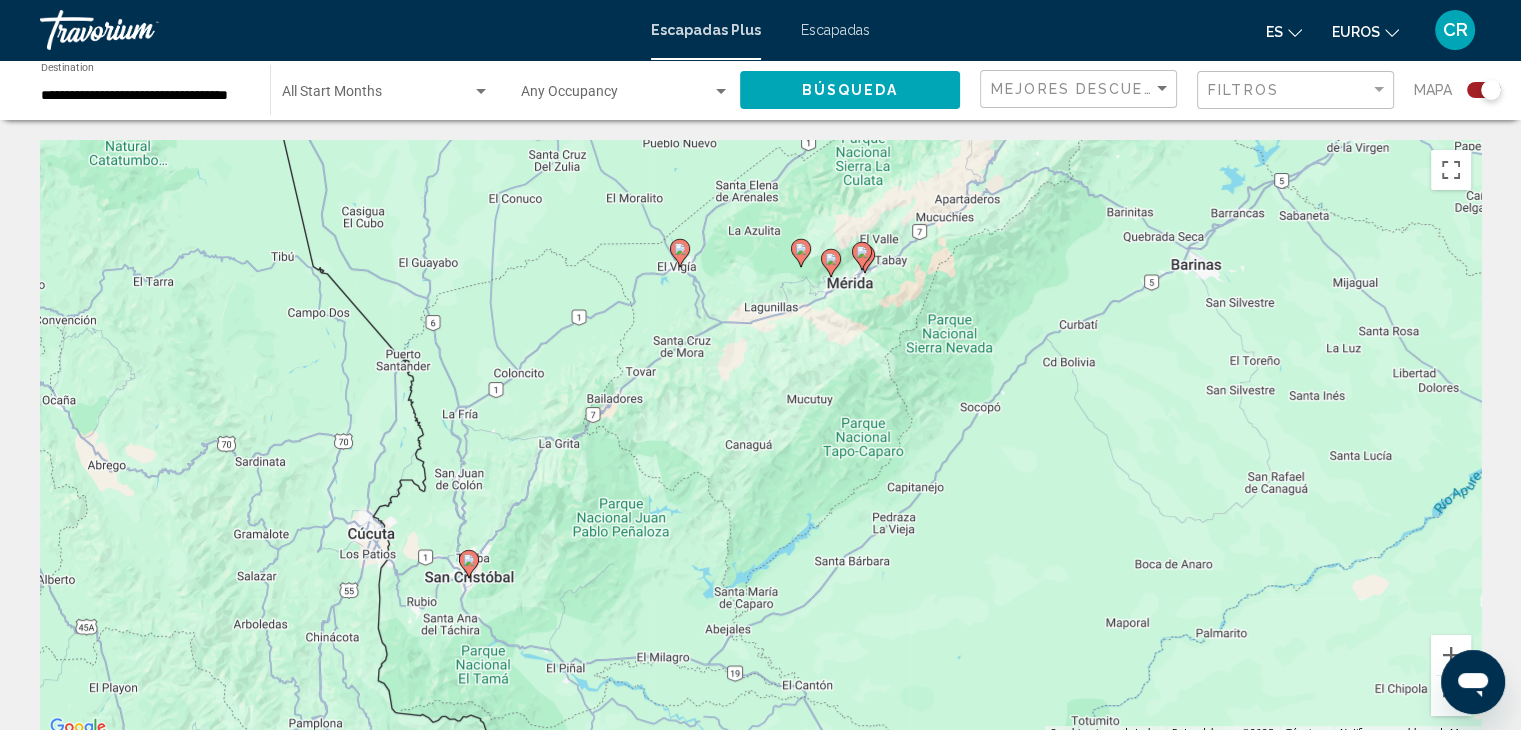 drag, startPoint x: 882, startPoint y: 493, endPoint x: 898, endPoint y: 365, distance: 128.99612 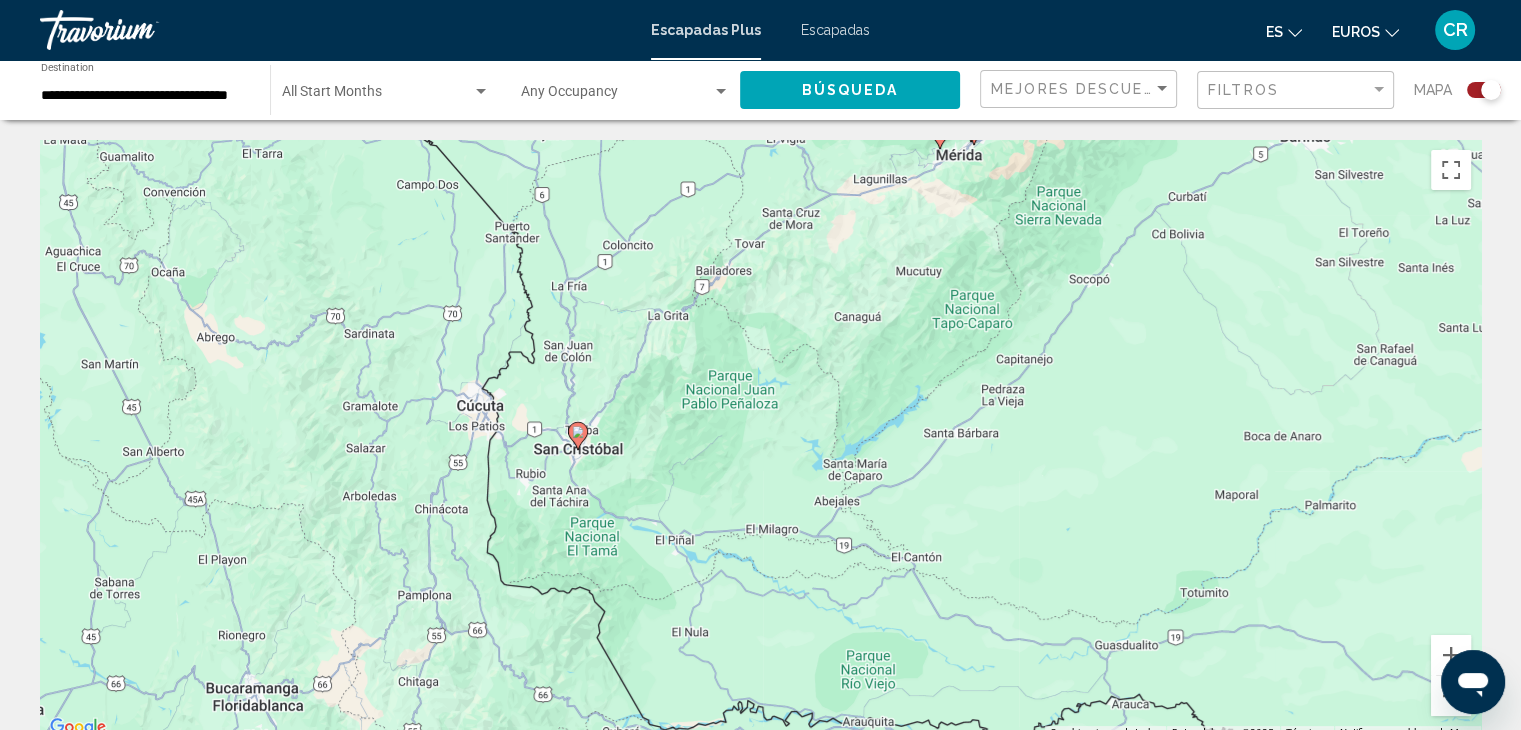 drag, startPoint x: 780, startPoint y: 482, endPoint x: 889, endPoint y: 355, distance: 167.36188 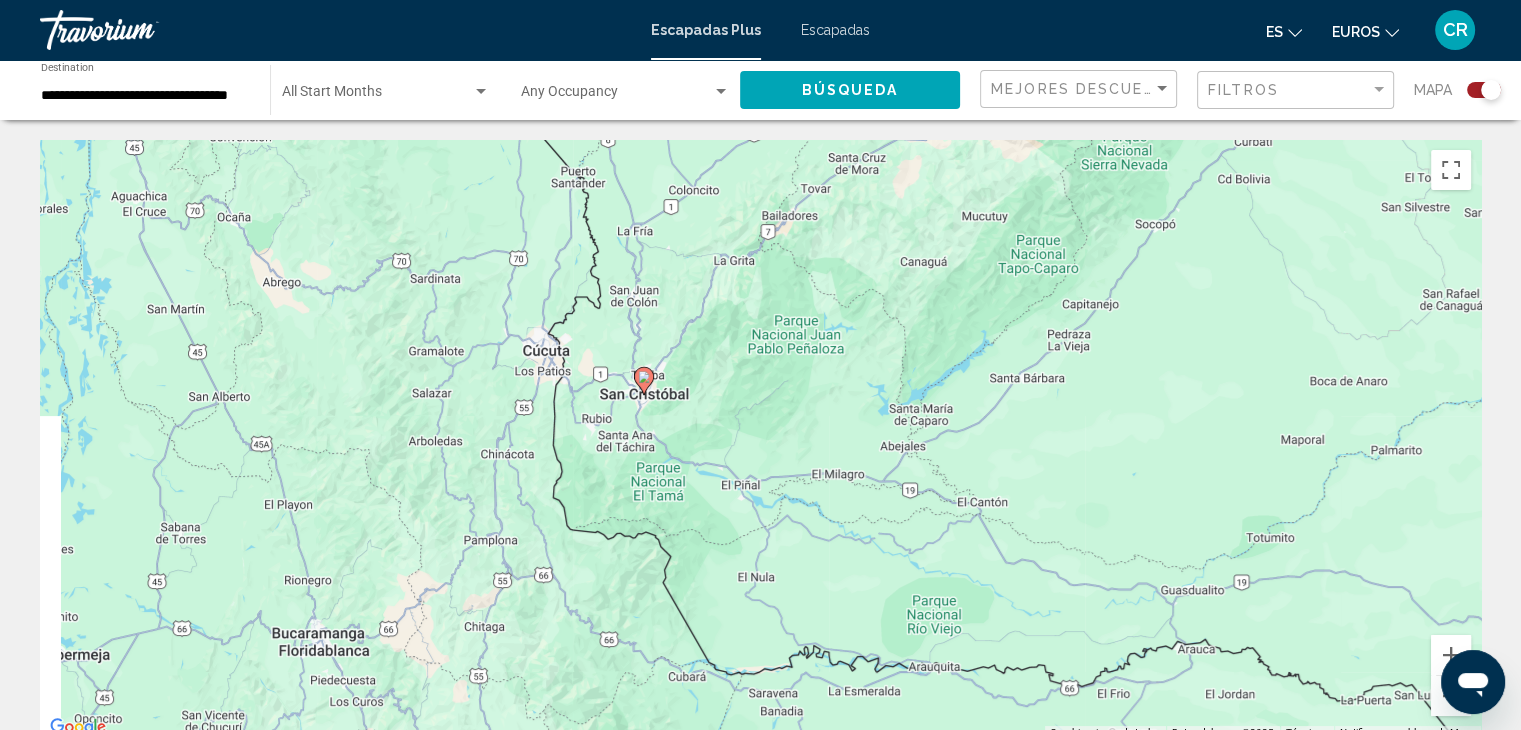 drag, startPoint x: 821, startPoint y: 413, endPoint x: 884, endPoint y: 362, distance: 81.055534 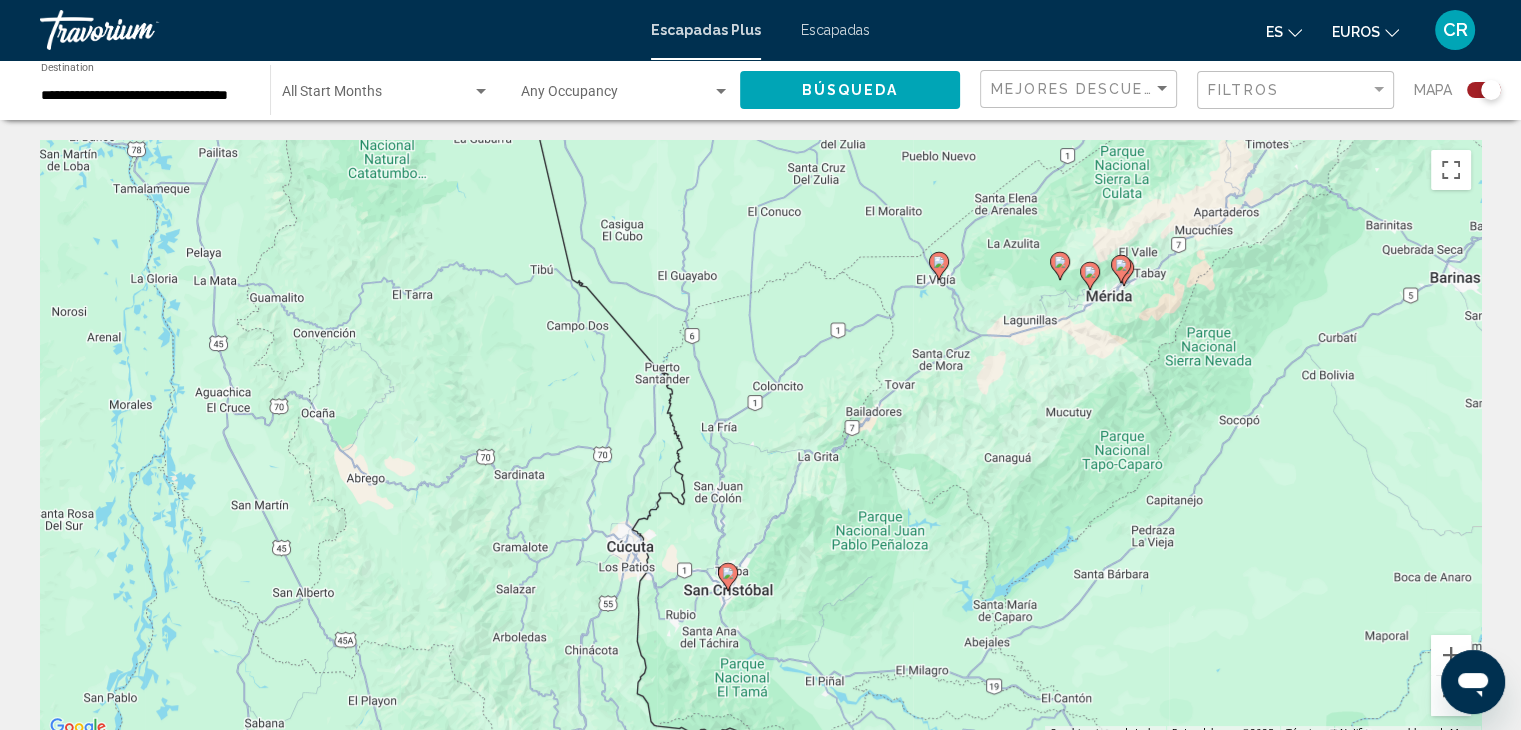 drag, startPoint x: 753, startPoint y: 428, endPoint x: 856, endPoint y: 603, distance: 203.06157 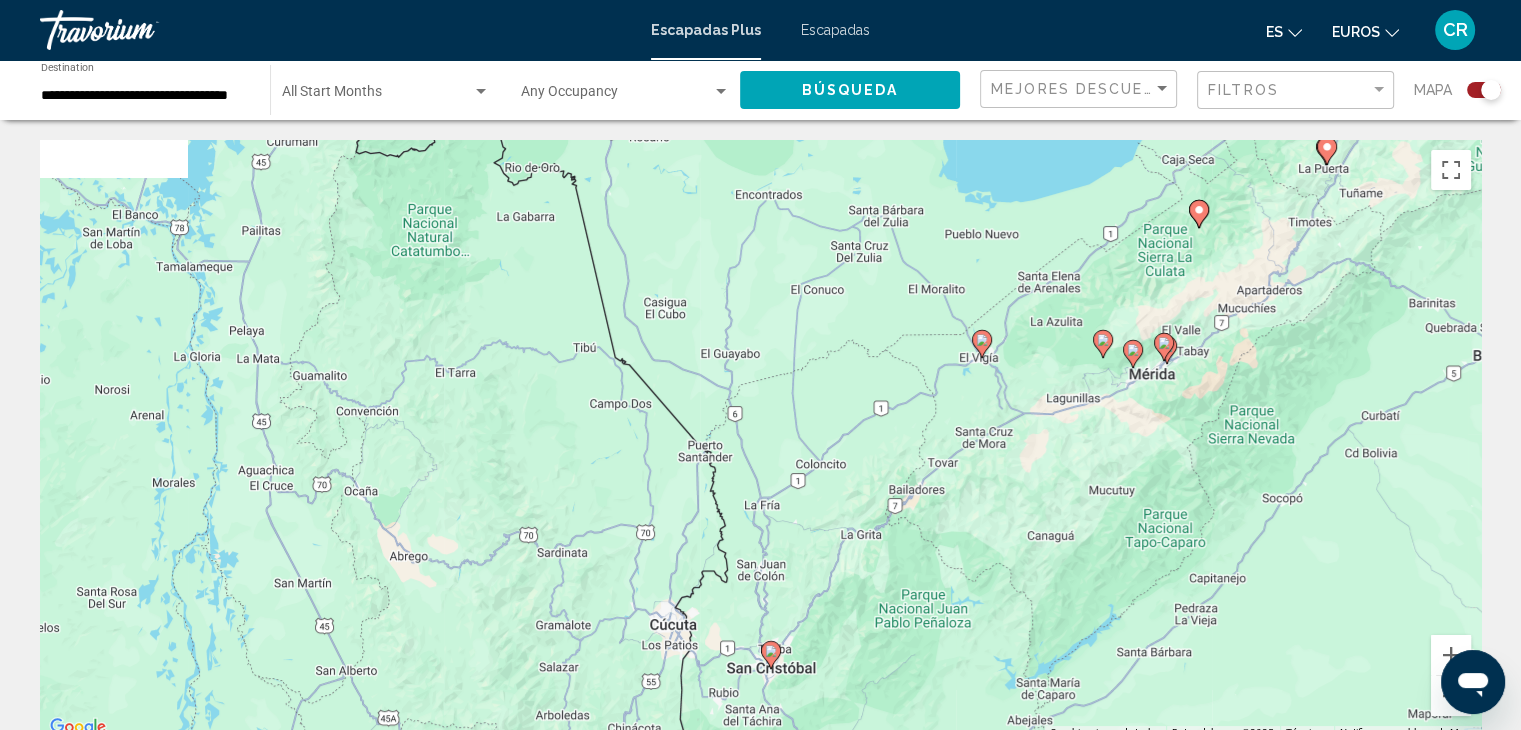 drag, startPoint x: 755, startPoint y: 238, endPoint x: 933, endPoint y: 536, distance: 347.1138 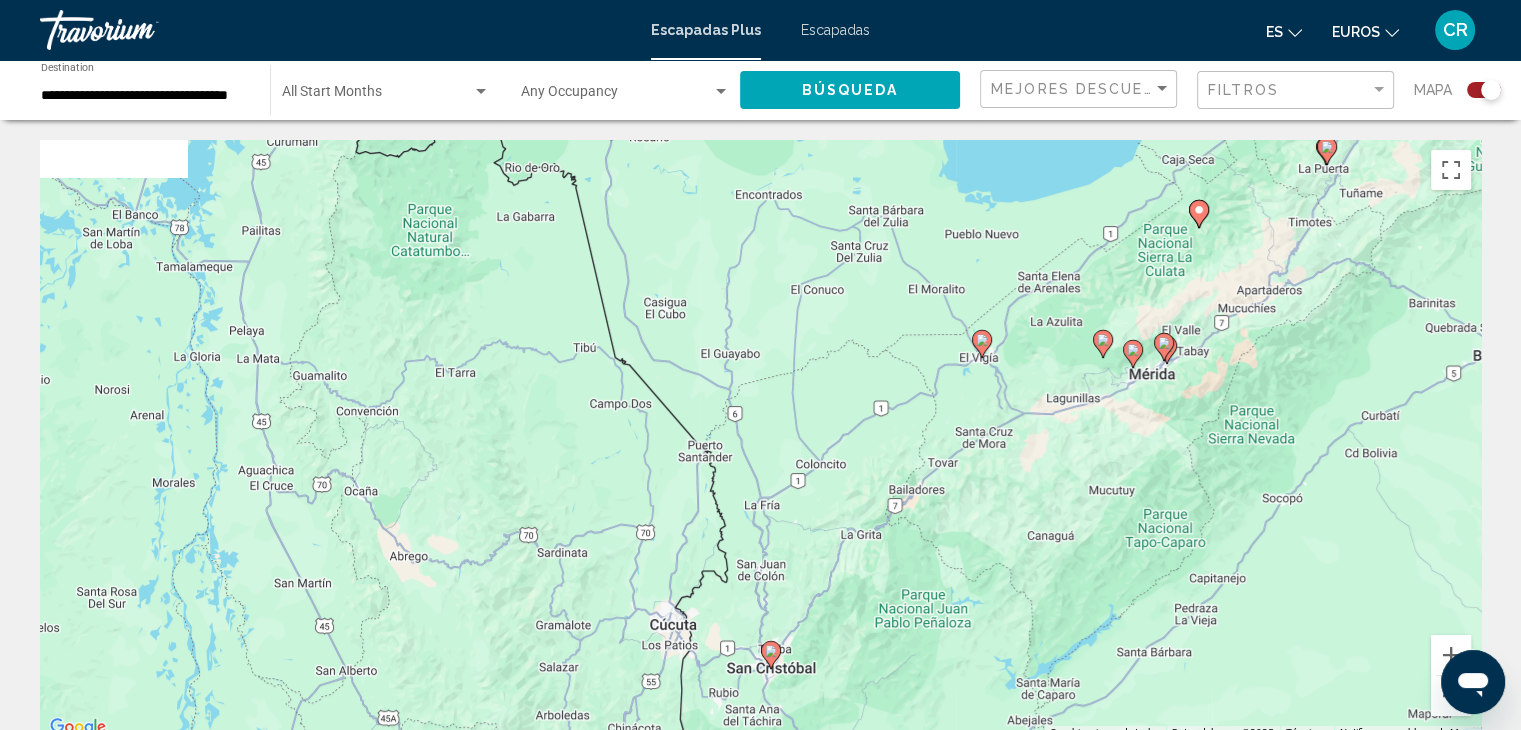 click on "Para desplazarte, pulsa las teclas de flecha. Para activar la función de arrastre con el teclado, pulsa Alt + Intro. Cuando hayas habilitado esa función, usa las teclas de flecha para mover el marcador. Para completar el arrastre, pulsa Intro. Para cancelar, pulsa Escape." at bounding box center (760, 440) 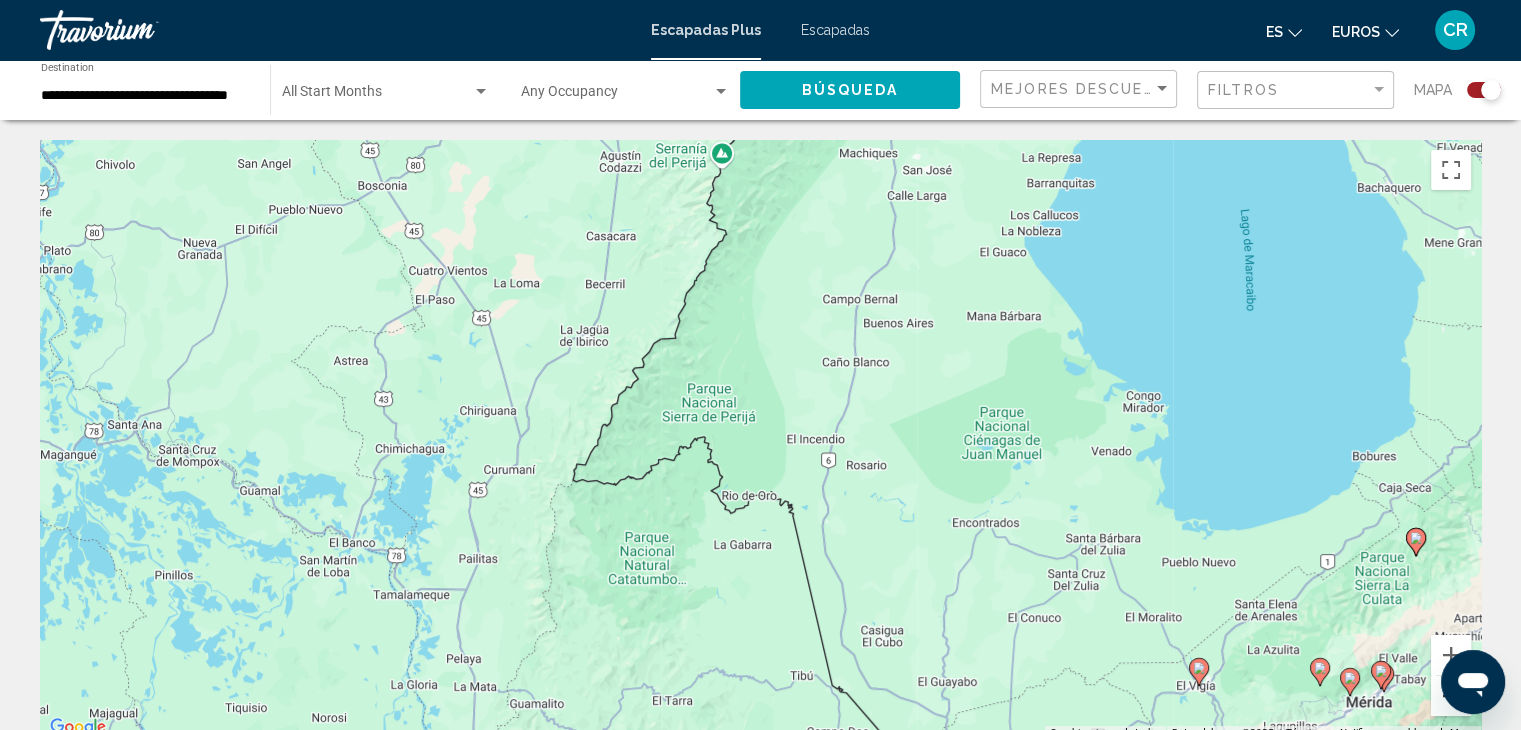 click at bounding box center (1451, 696) 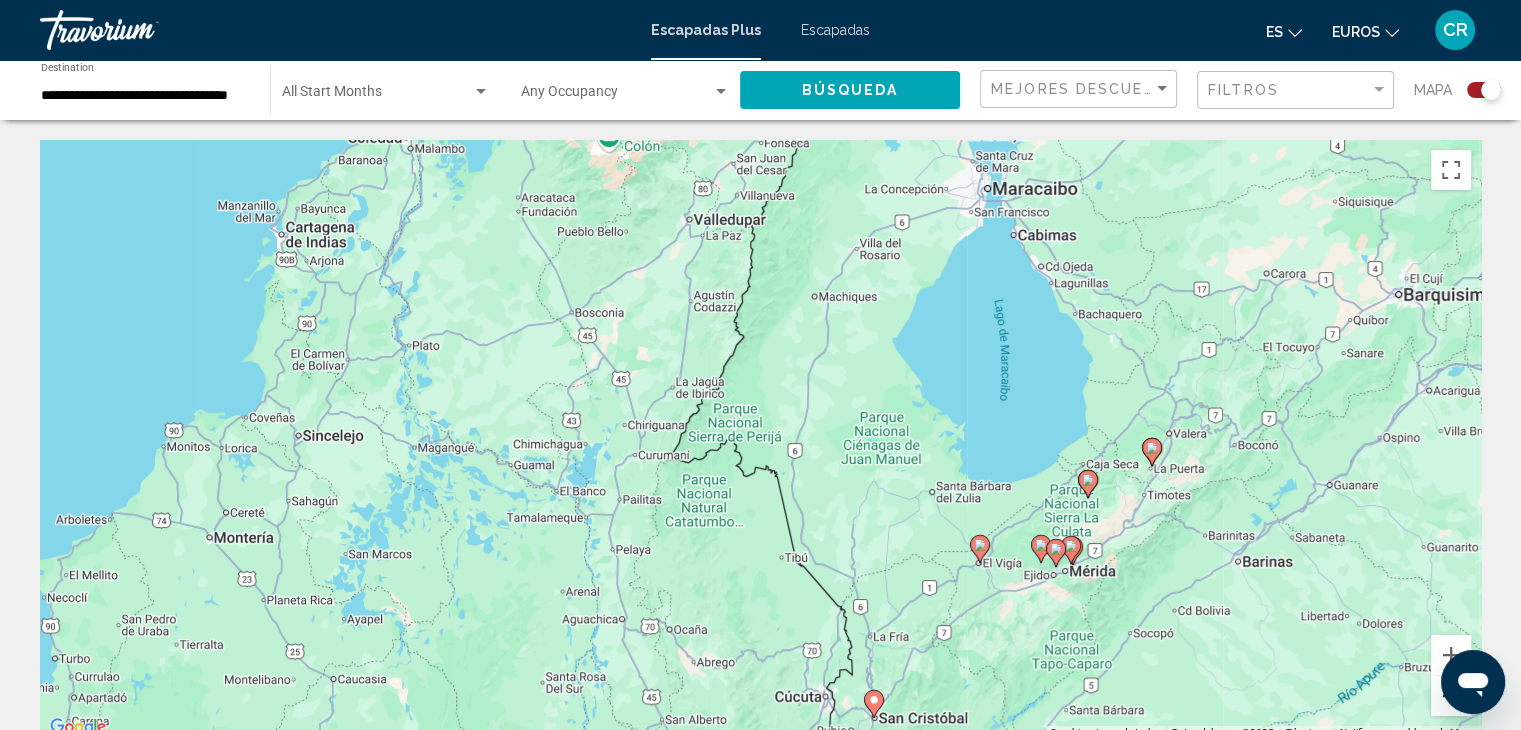 click at bounding box center [1451, 696] 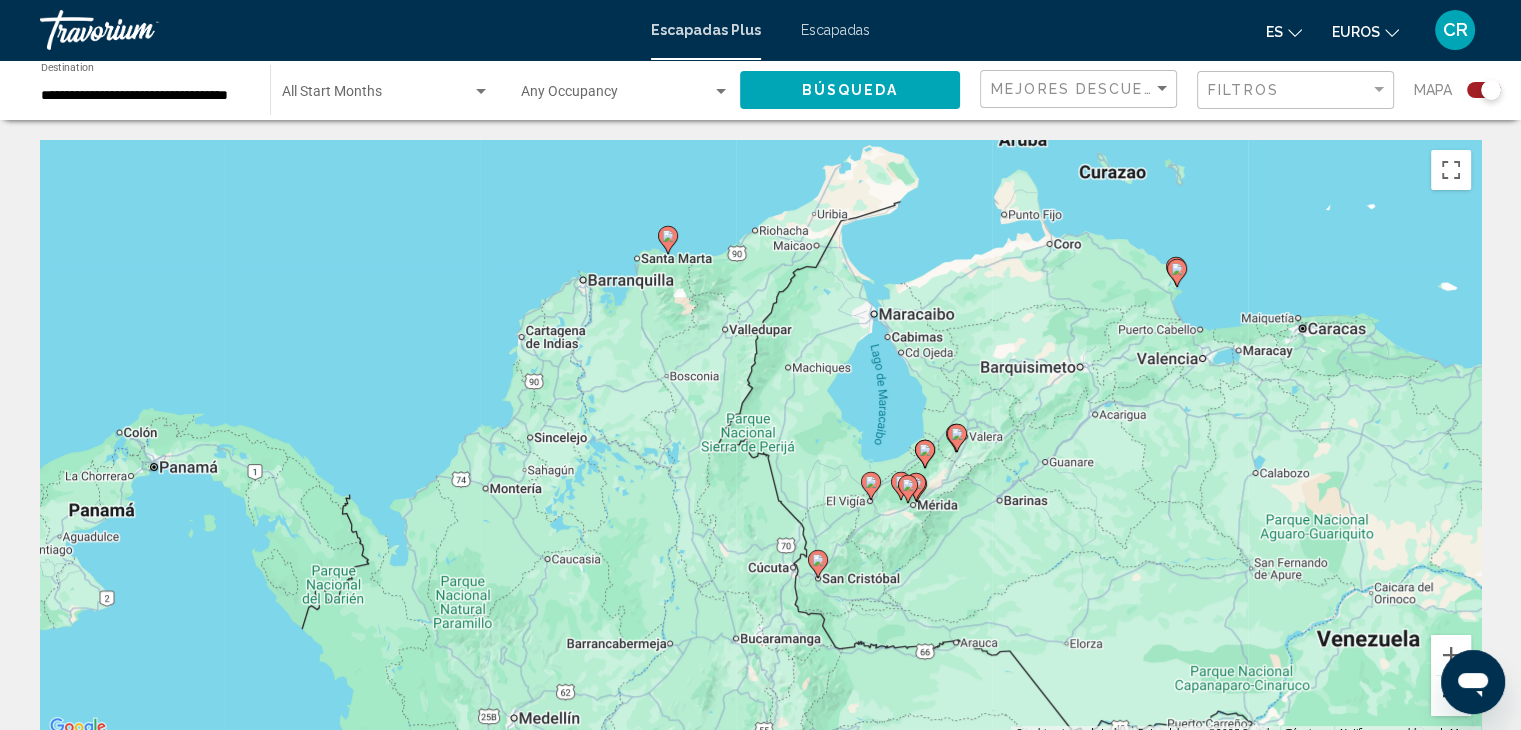 click at bounding box center (1451, 696) 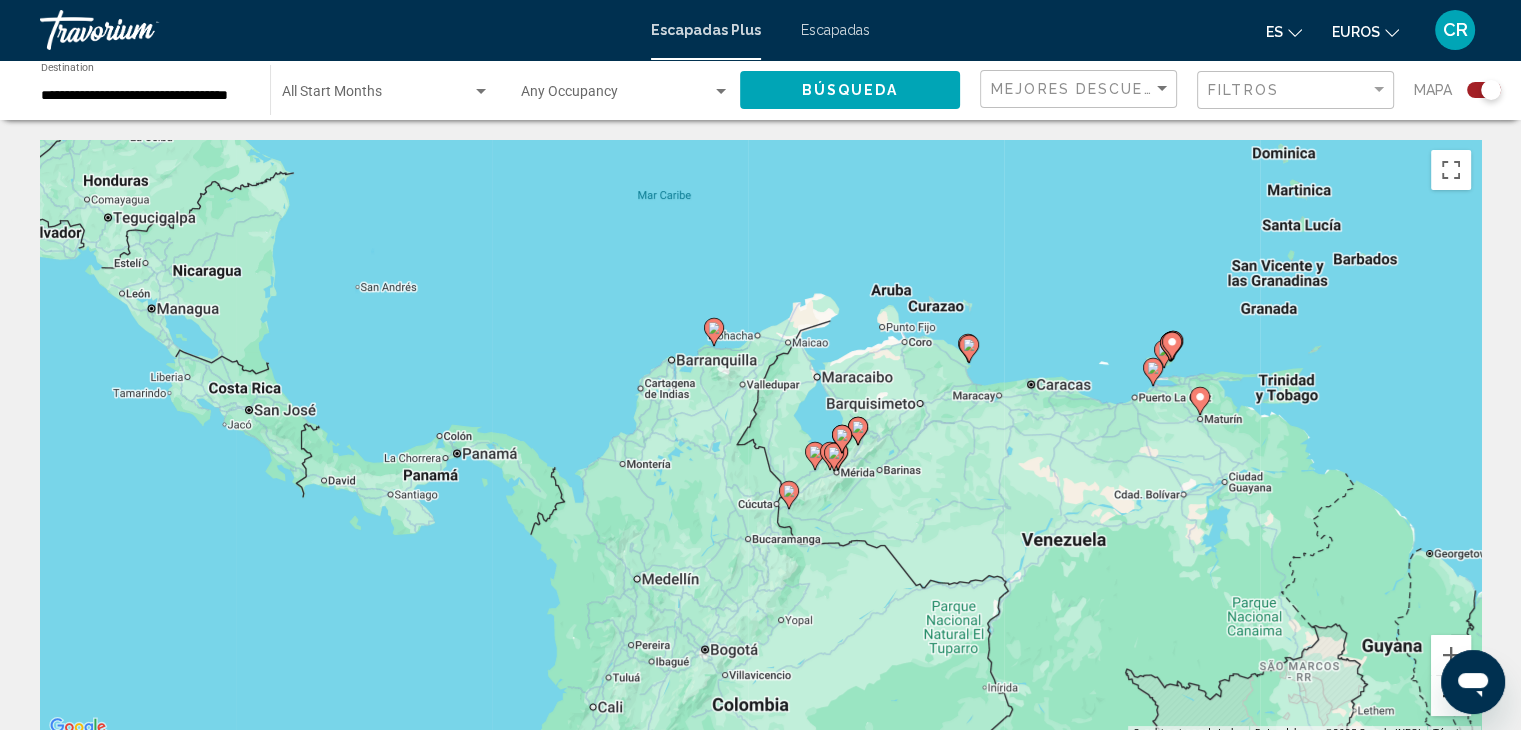 click at bounding box center (1451, 696) 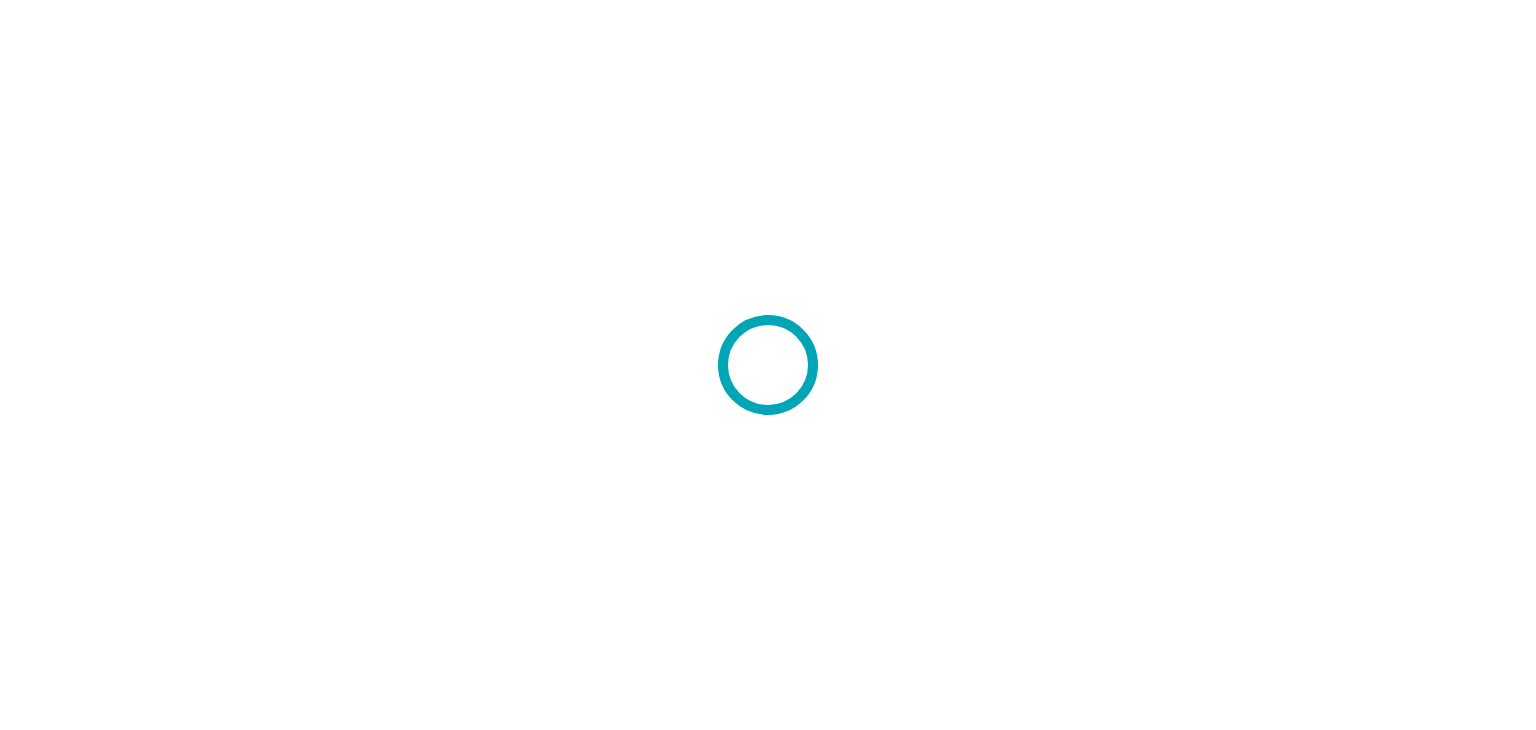 scroll, scrollTop: 0, scrollLeft: 0, axis: both 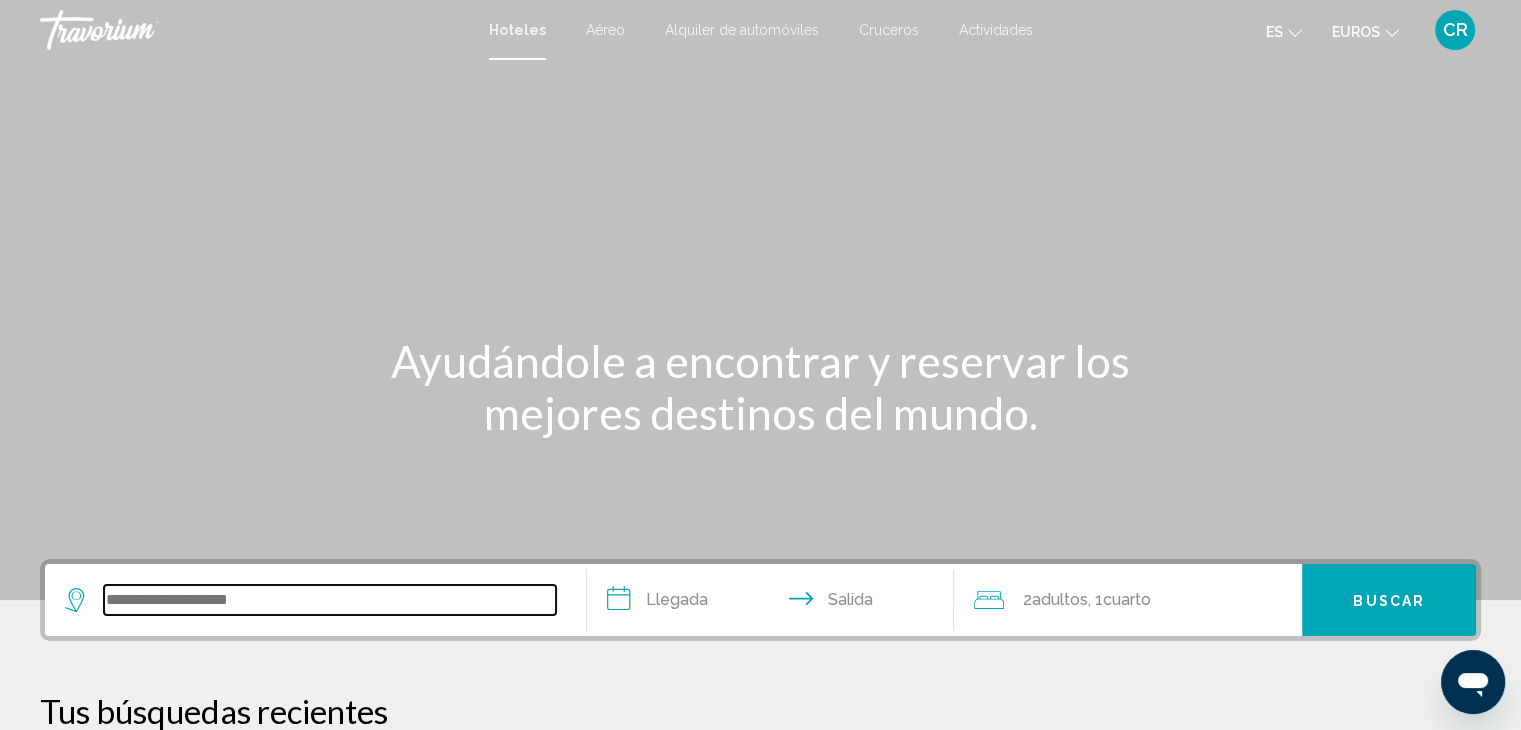 click at bounding box center [330, 600] 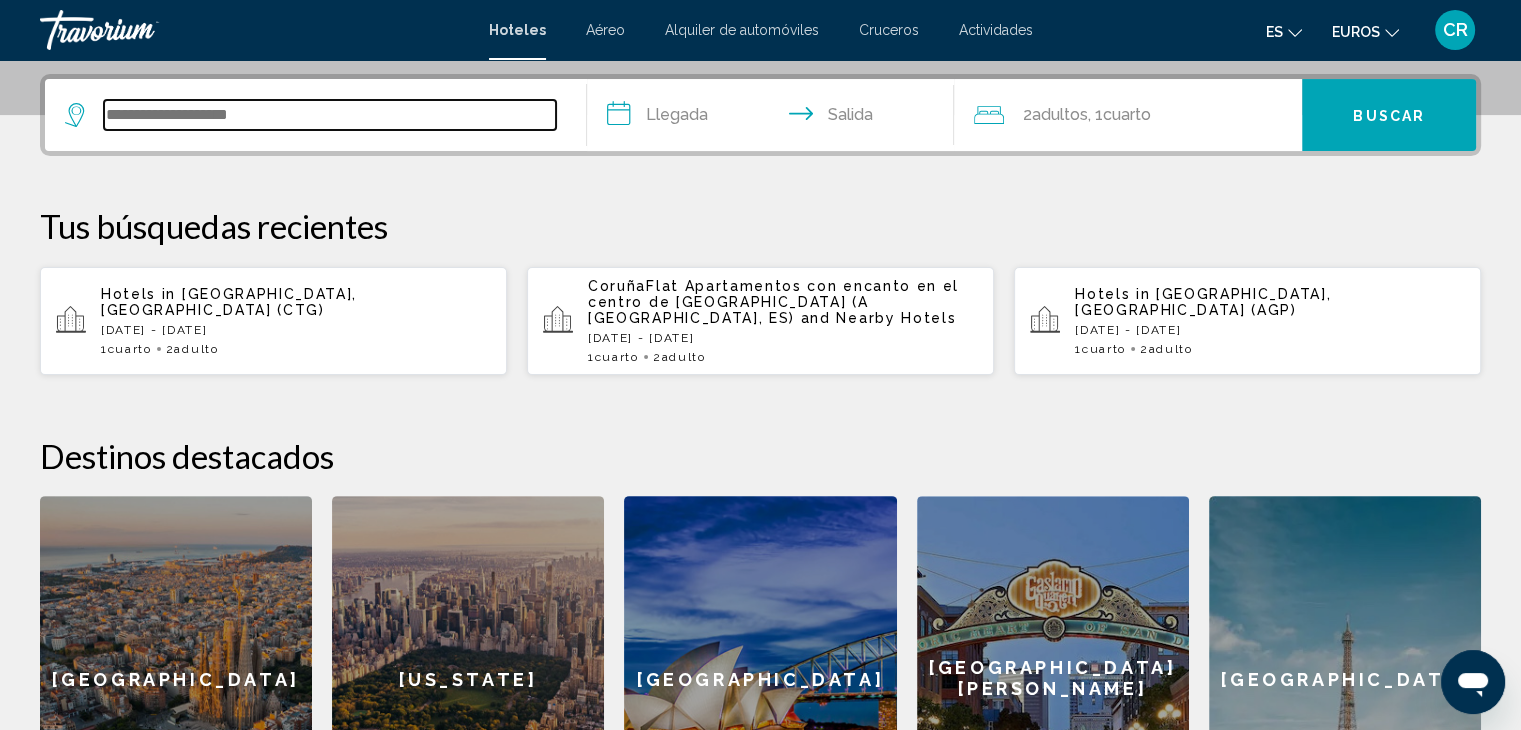 scroll, scrollTop: 493, scrollLeft: 0, axis: vertical 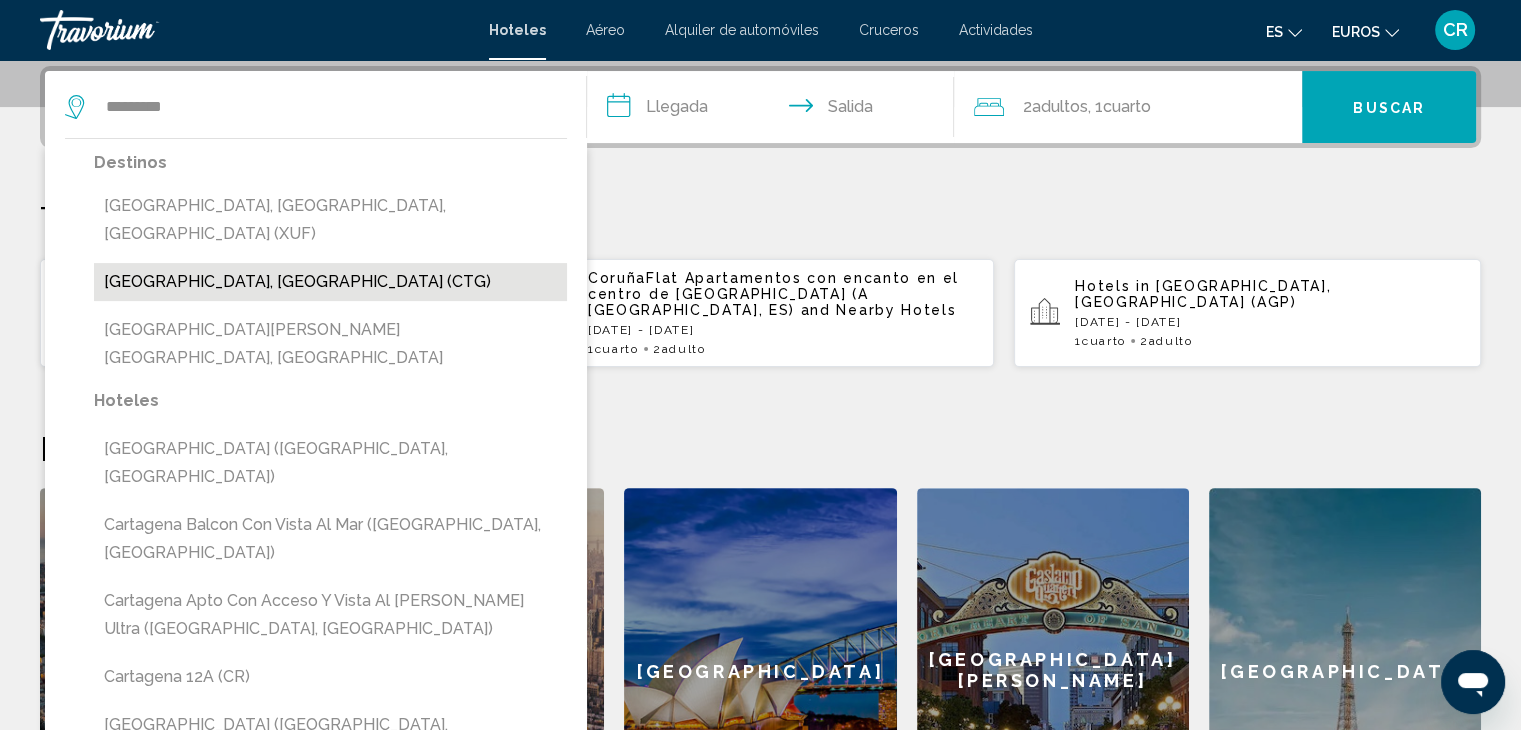 click on "Cartagena, Colombia (CTG)" at bounding box center [330, 282] 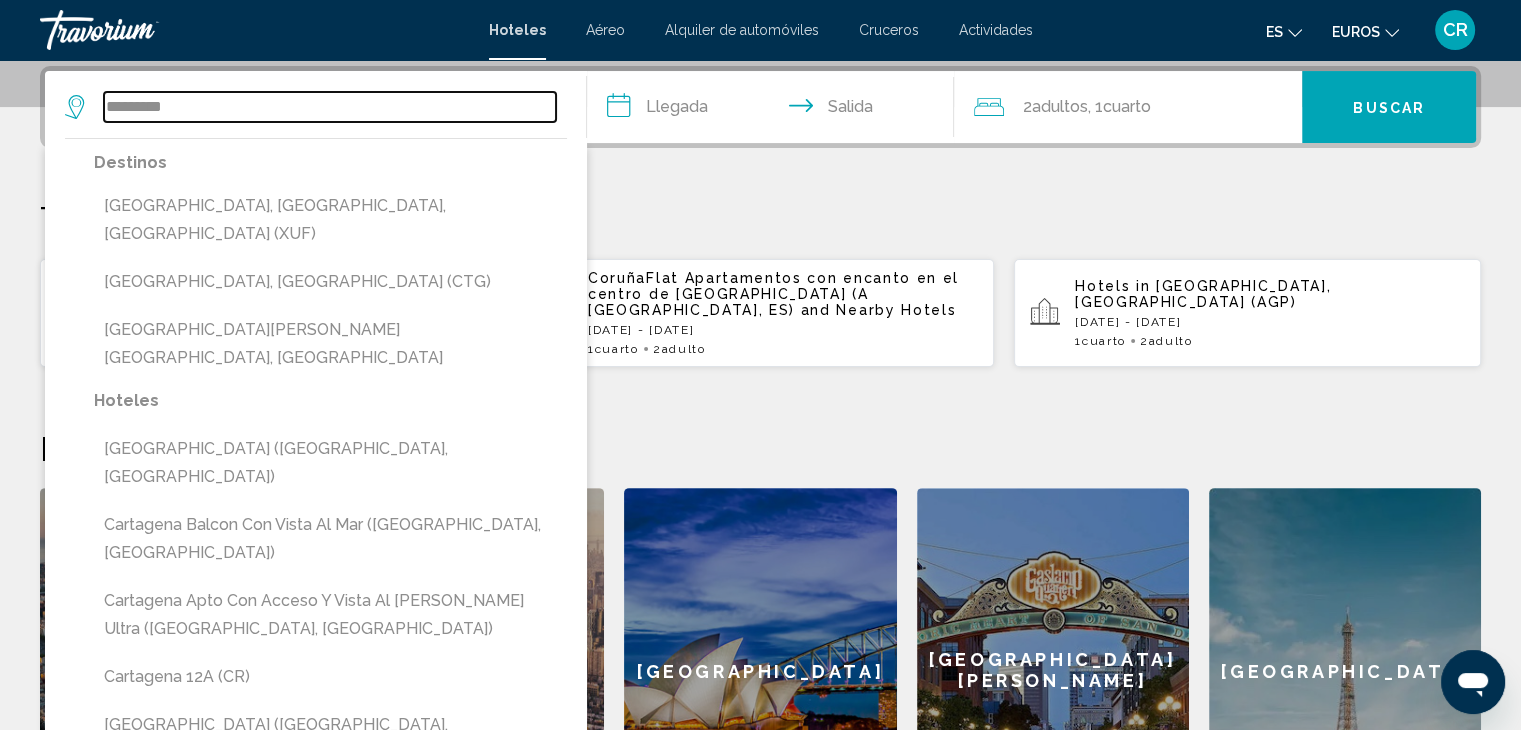 type on "**********" 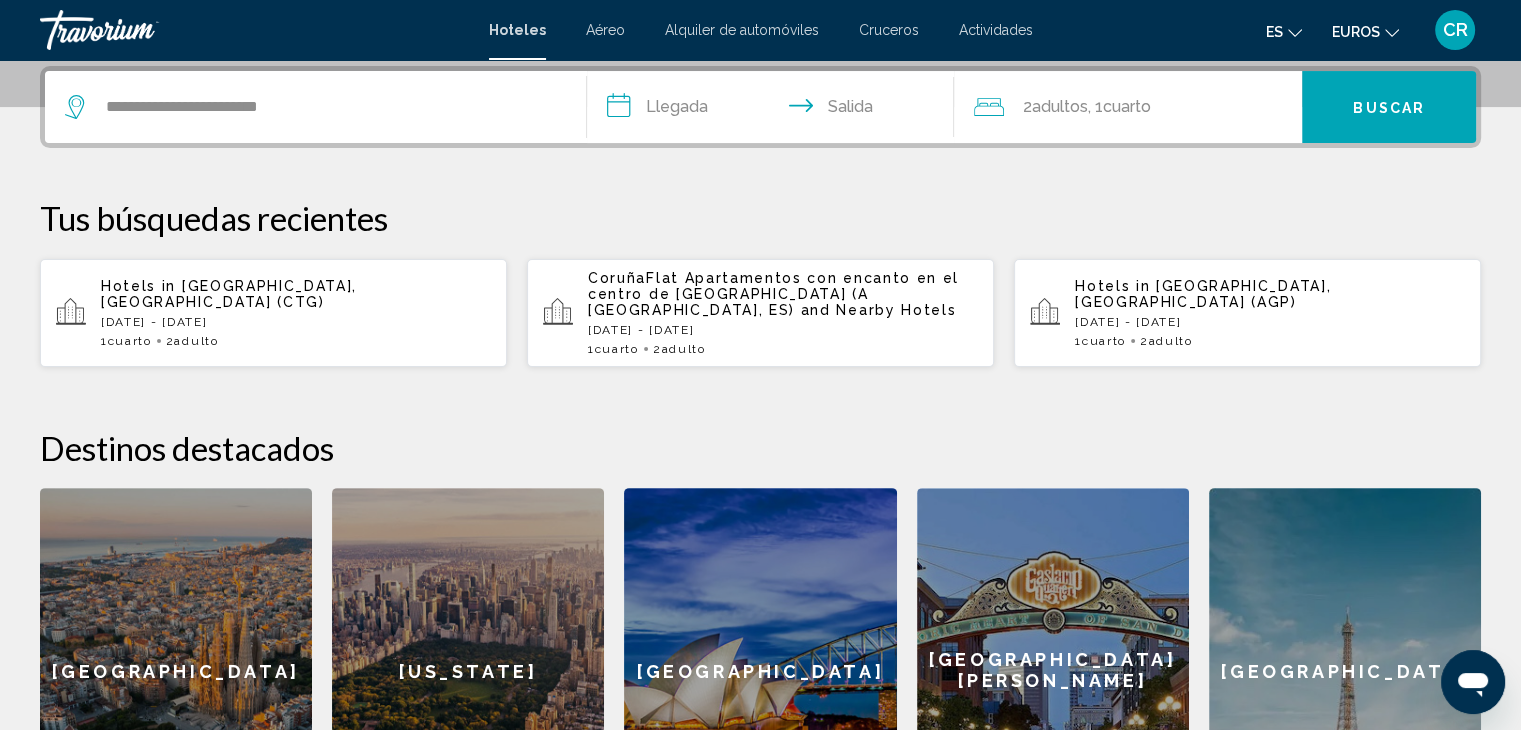 click on "**********" at bounding box center [775, 110] 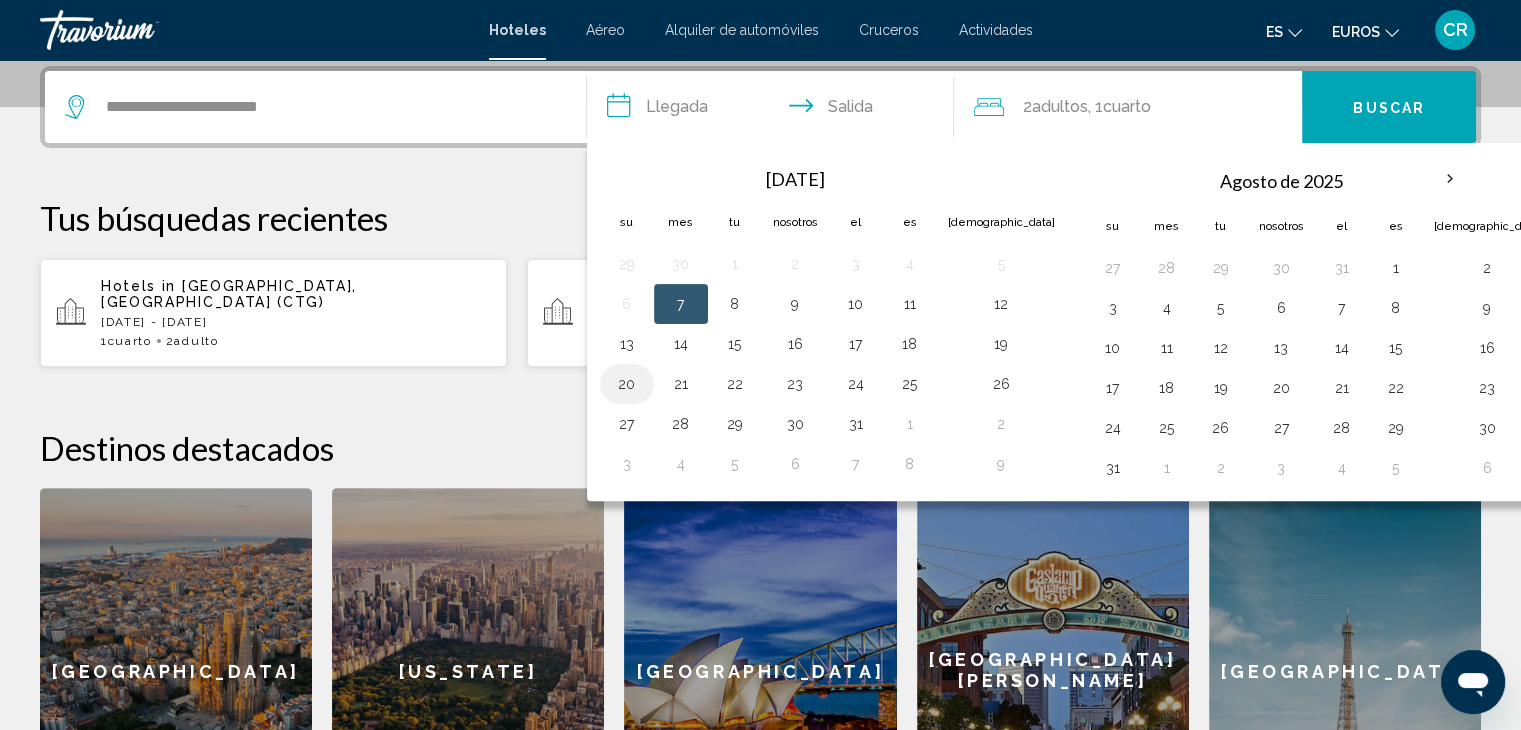 click on "20" at bounding box center [627, 384] 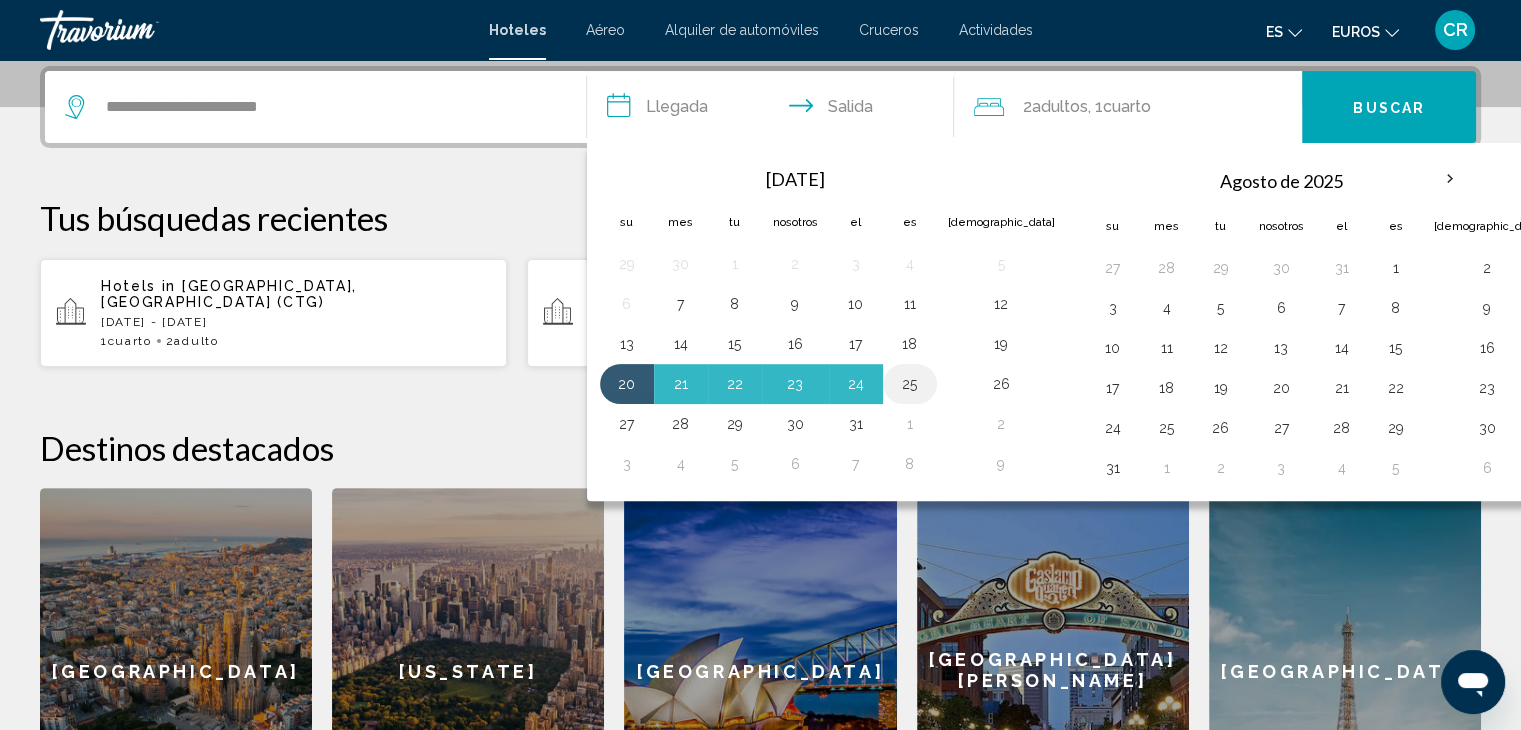 click on "25" at bounding box center [910, 384] 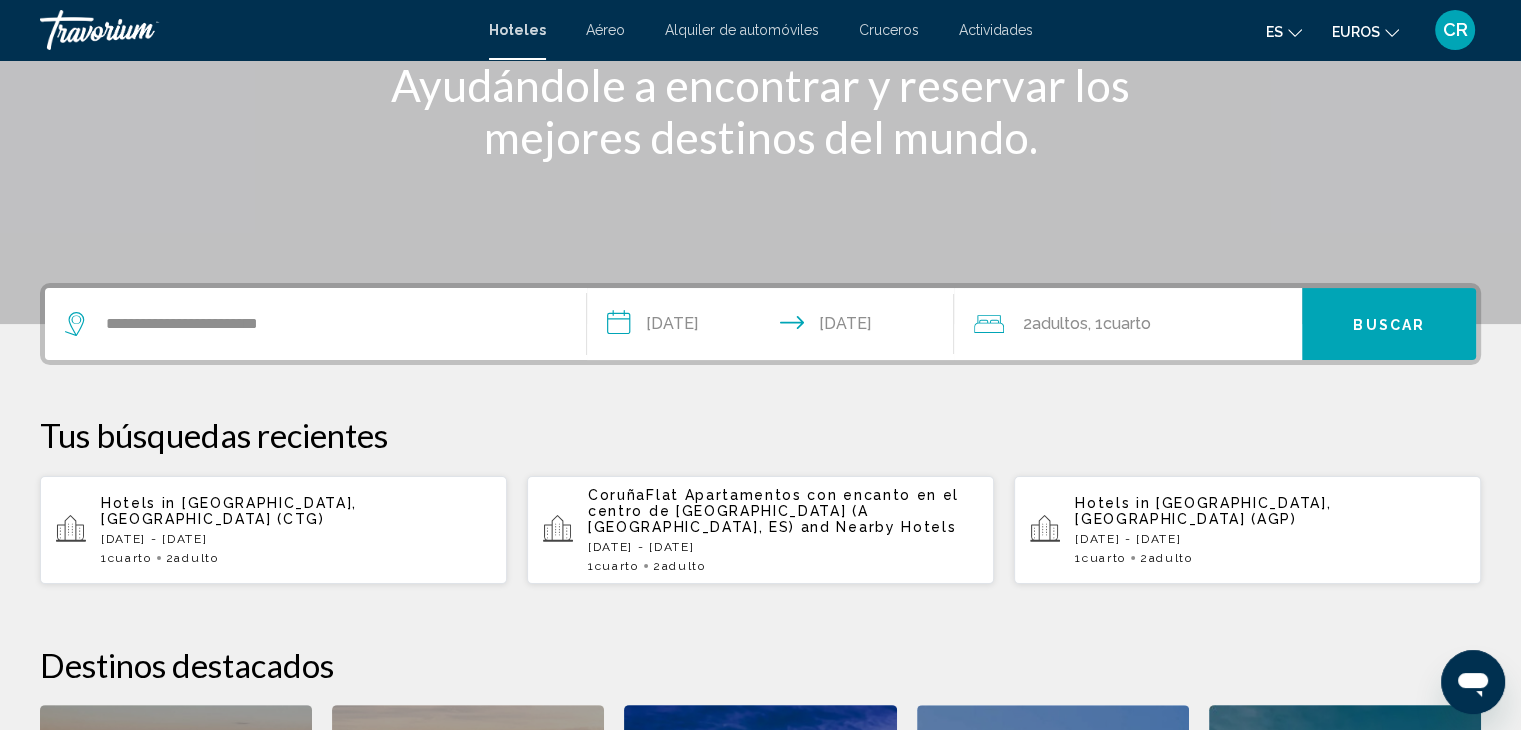 scroll, scrollTop: 193, scrollLeft: 0, axis: vertical 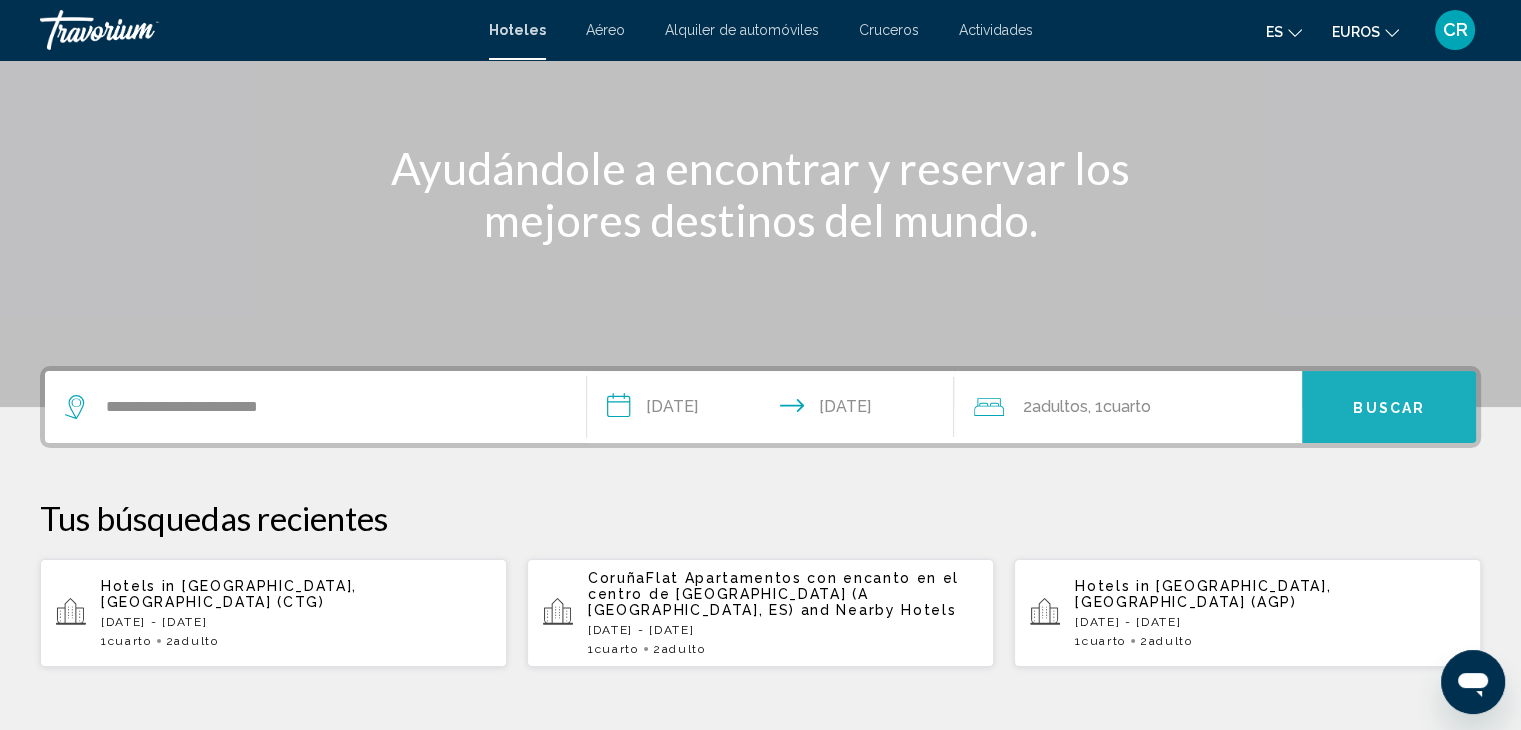 click on "Buscar" at bounding box center (1389, 407) 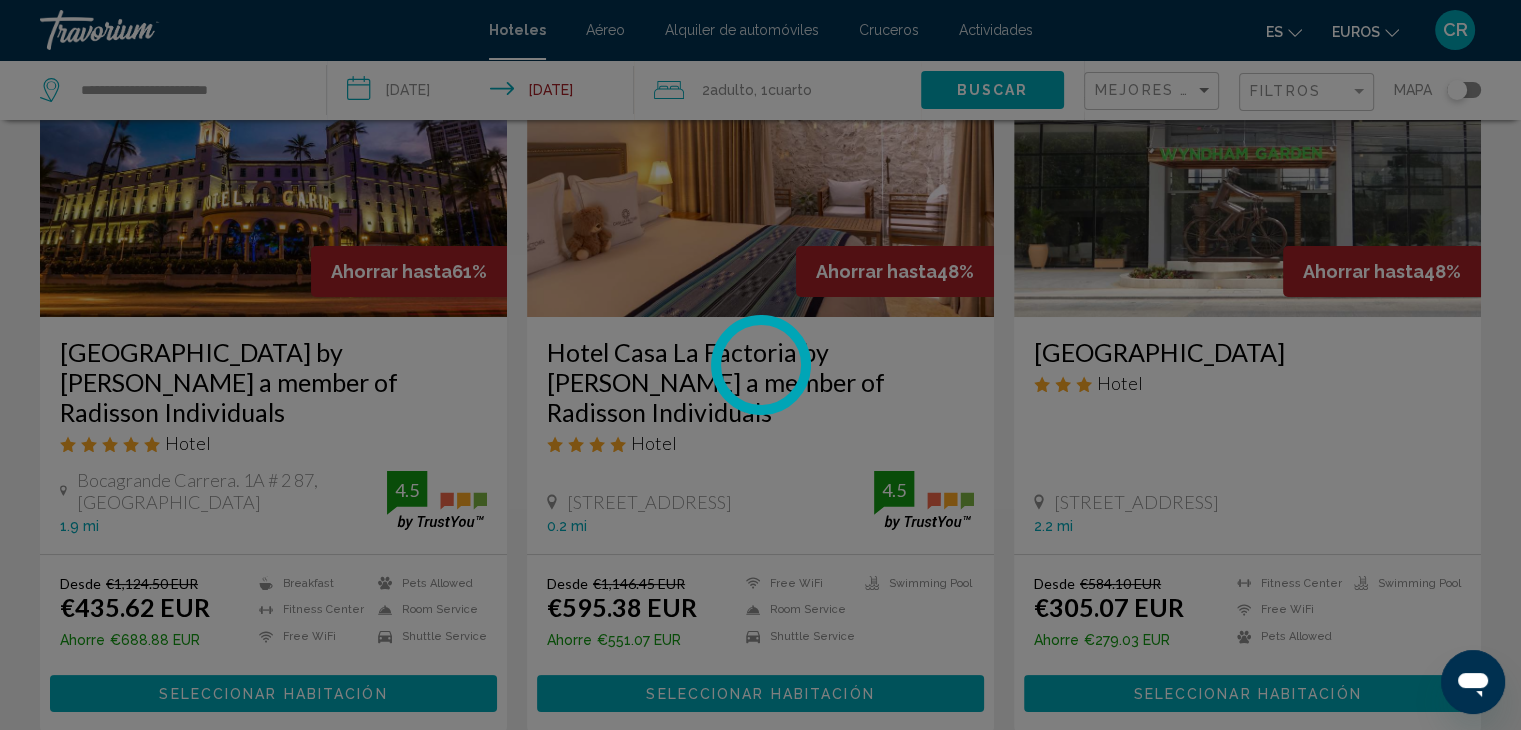 scroll, scrollTop: 0, scrollLeft: 0, axis: both 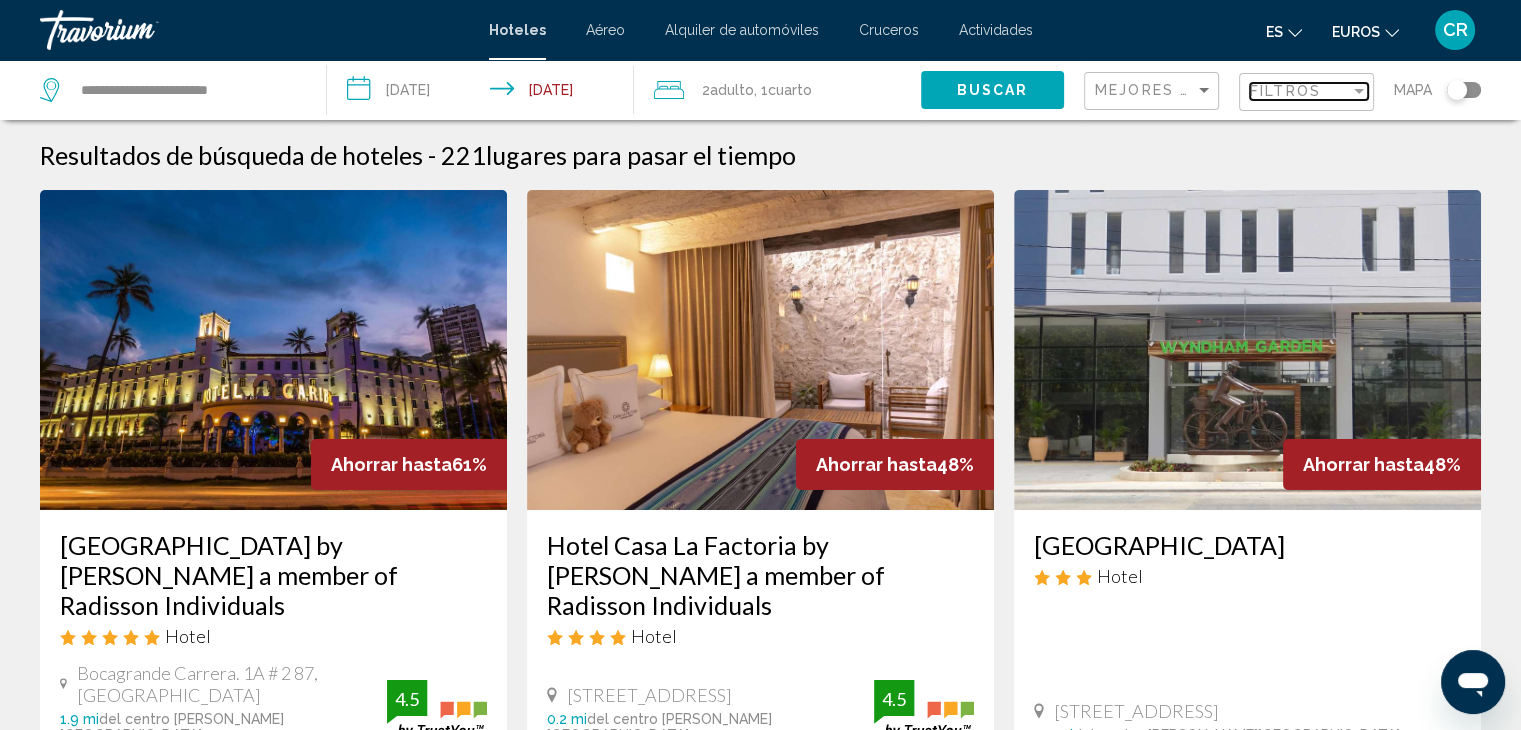 click at bounding box center (1359, 91) 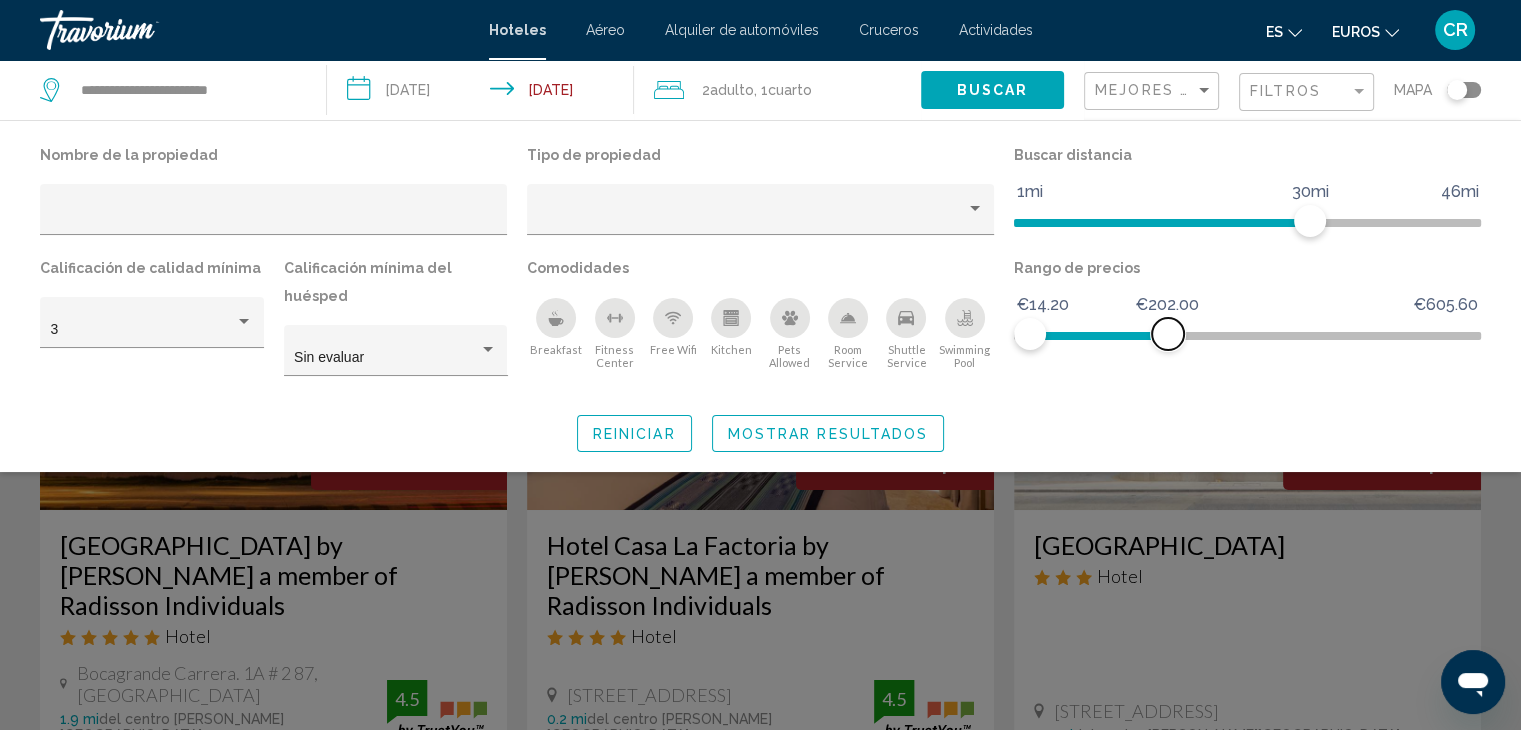 drag, startPoint x: 1415, startPoint y: 345, endPoint x: 1168, endPoint y: 351, distance: 247.07286 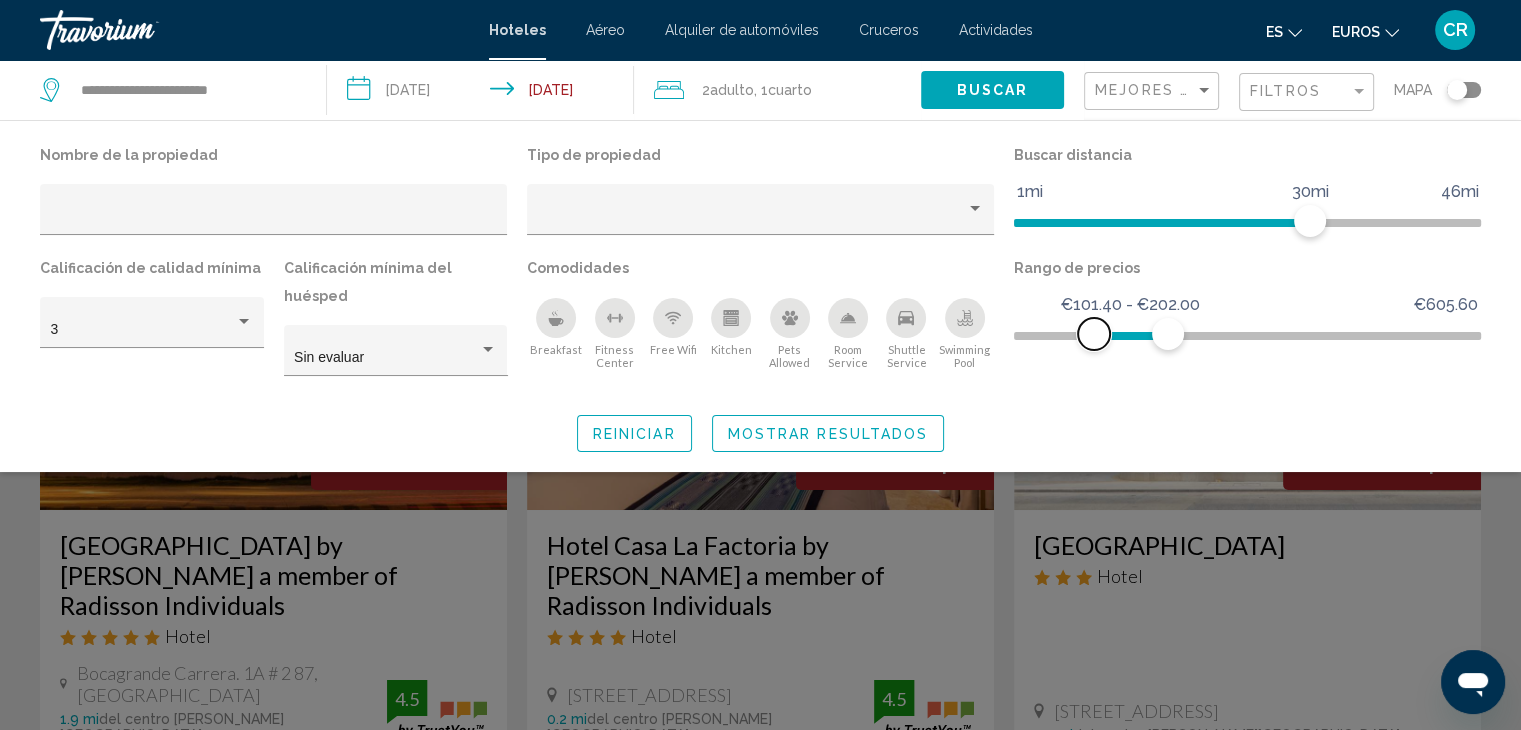 drag, startPoint x: 1026, startPoint y: 342, endPoint x: 1094, endPoint y: 338, distance: 68.117546 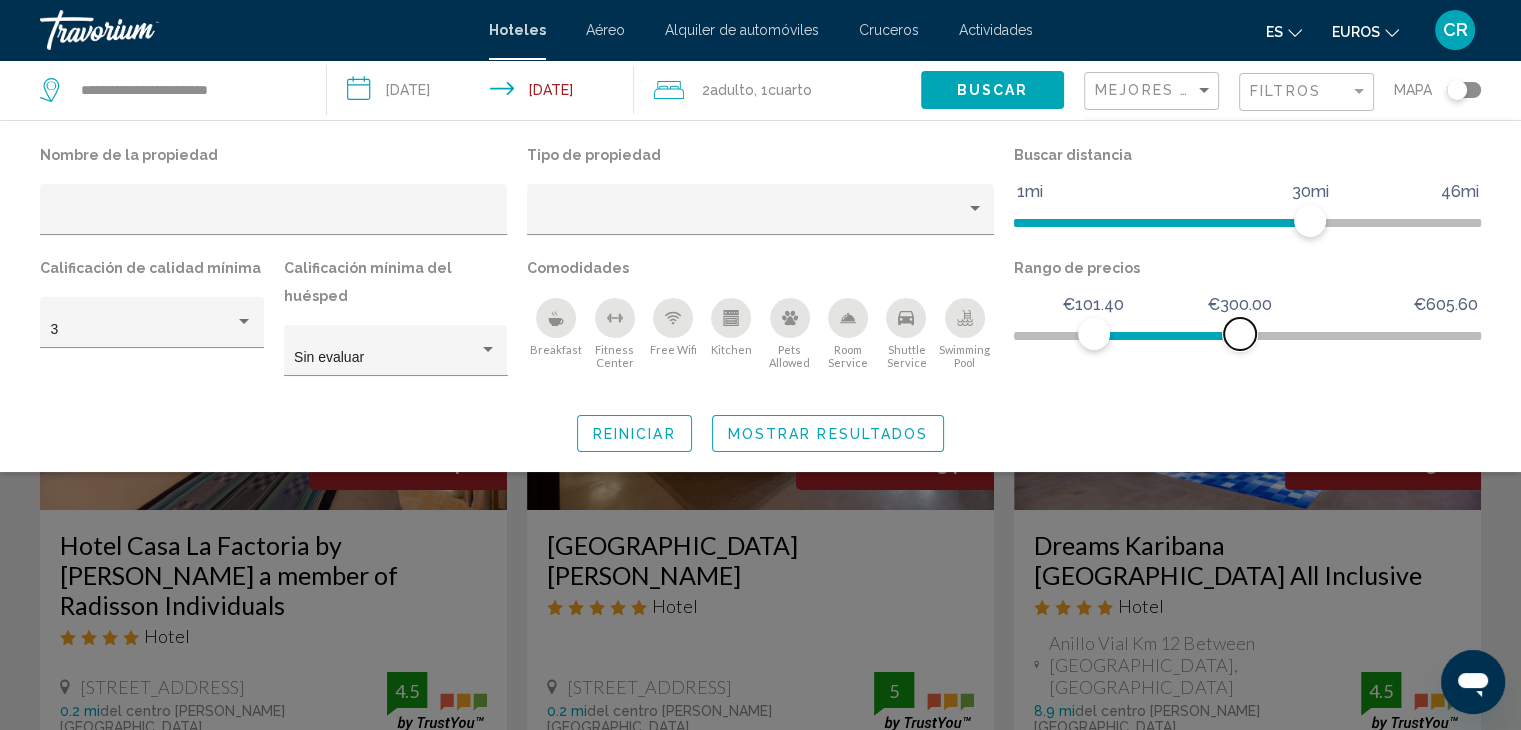 drag, startPoint x: 1164, startPoint y: 332, endPoint x: 1240, endPoint y: 333, distance: 76.00658 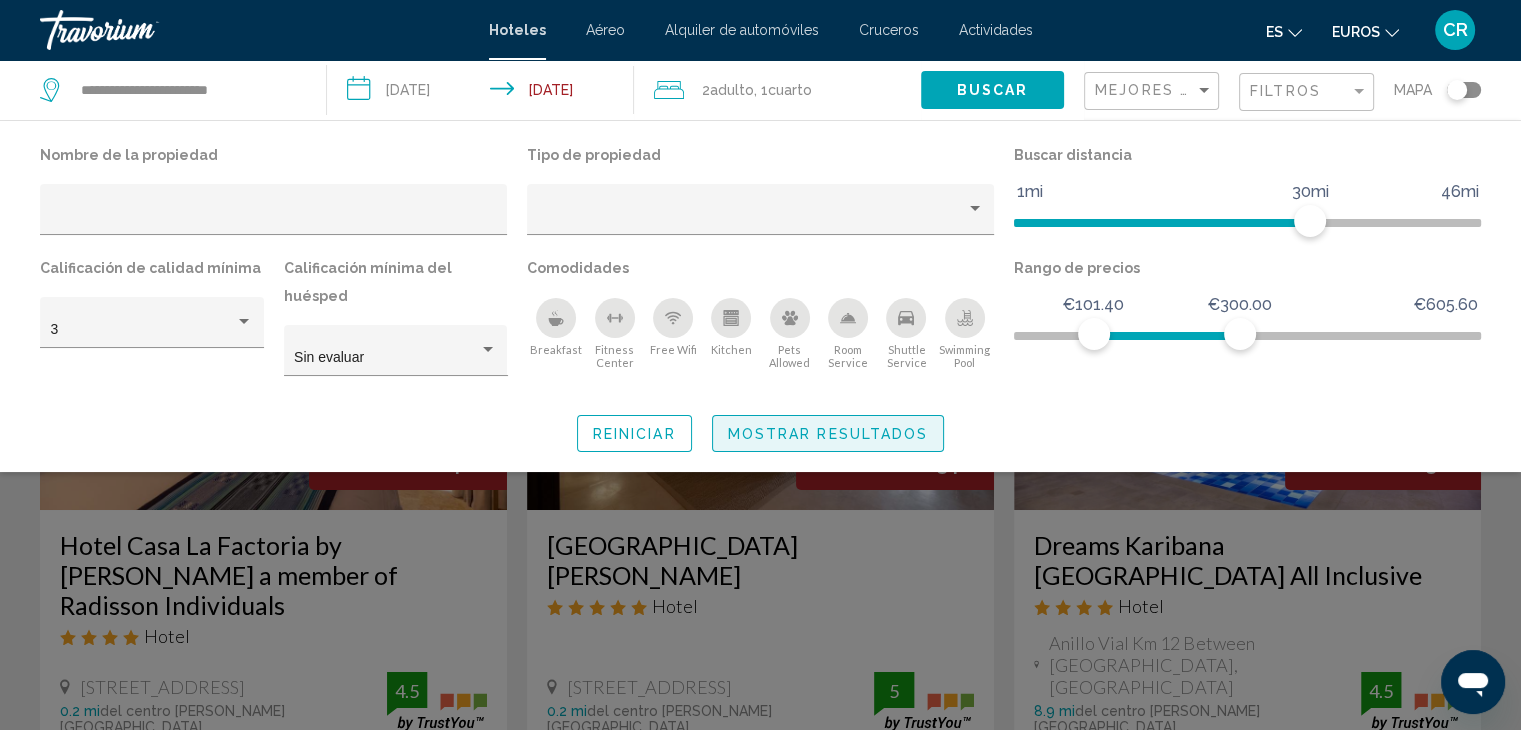 click on "Mostrar resultados" 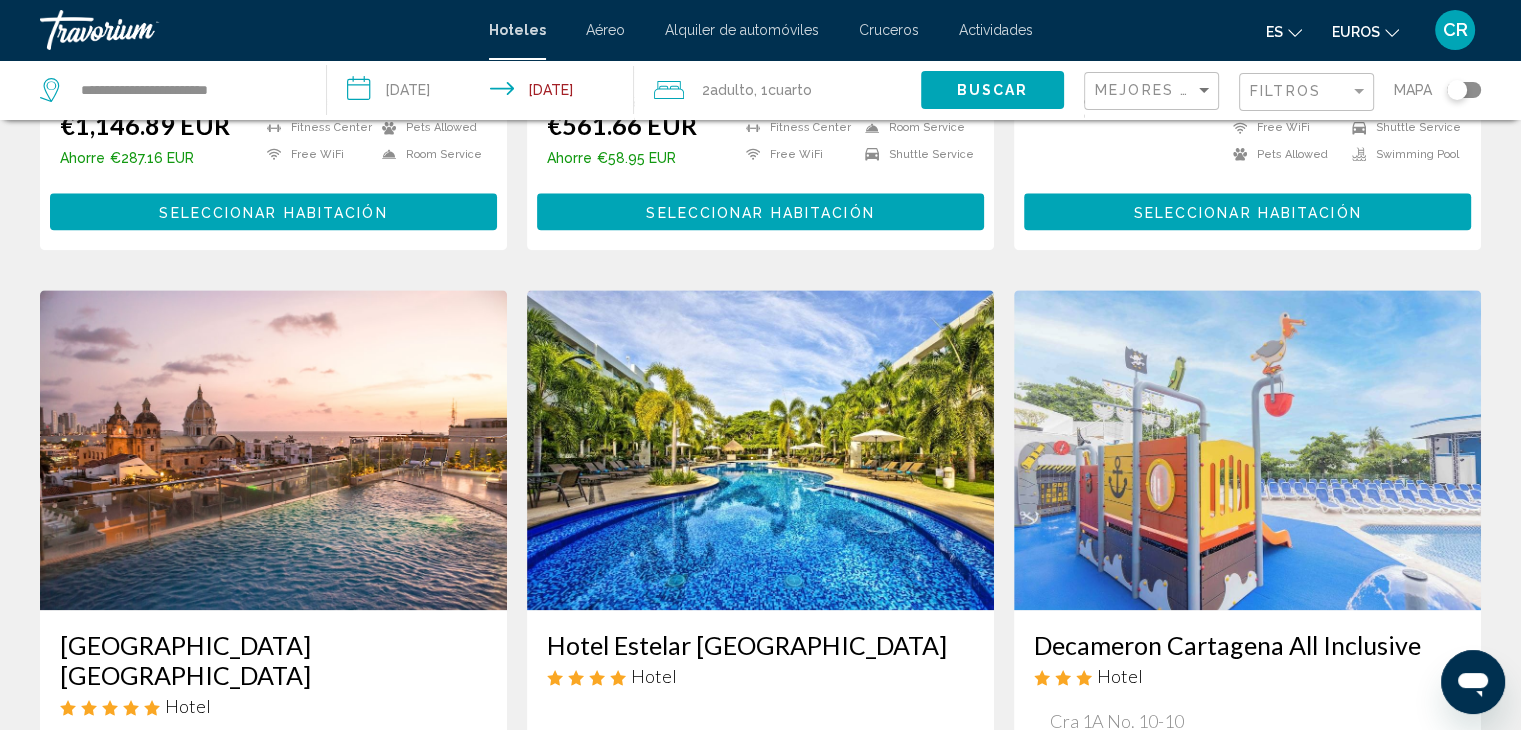 scroll, scrollTop: 2500, scrollLeft: 0, axis: vertical 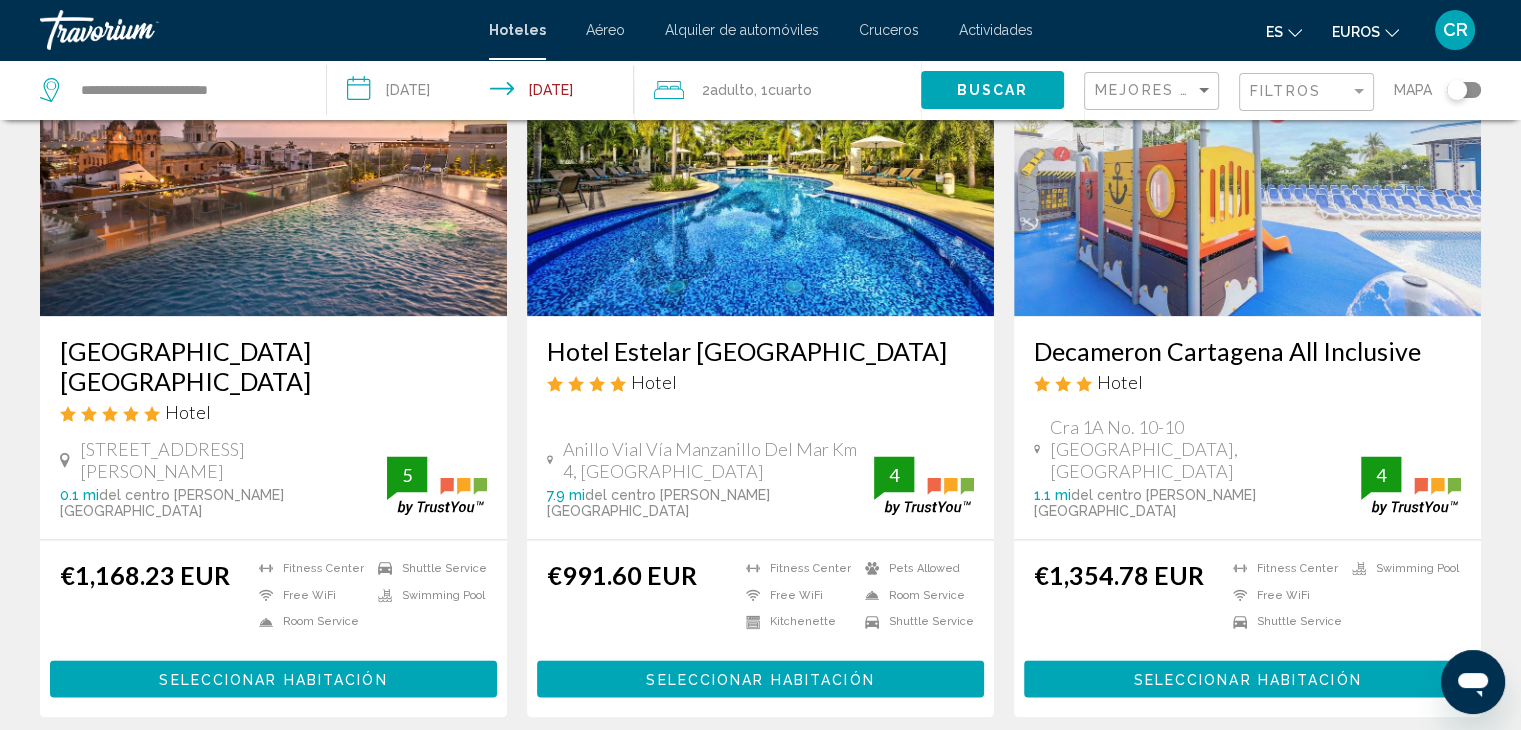 click on "2" at bounding box center [621, 777] 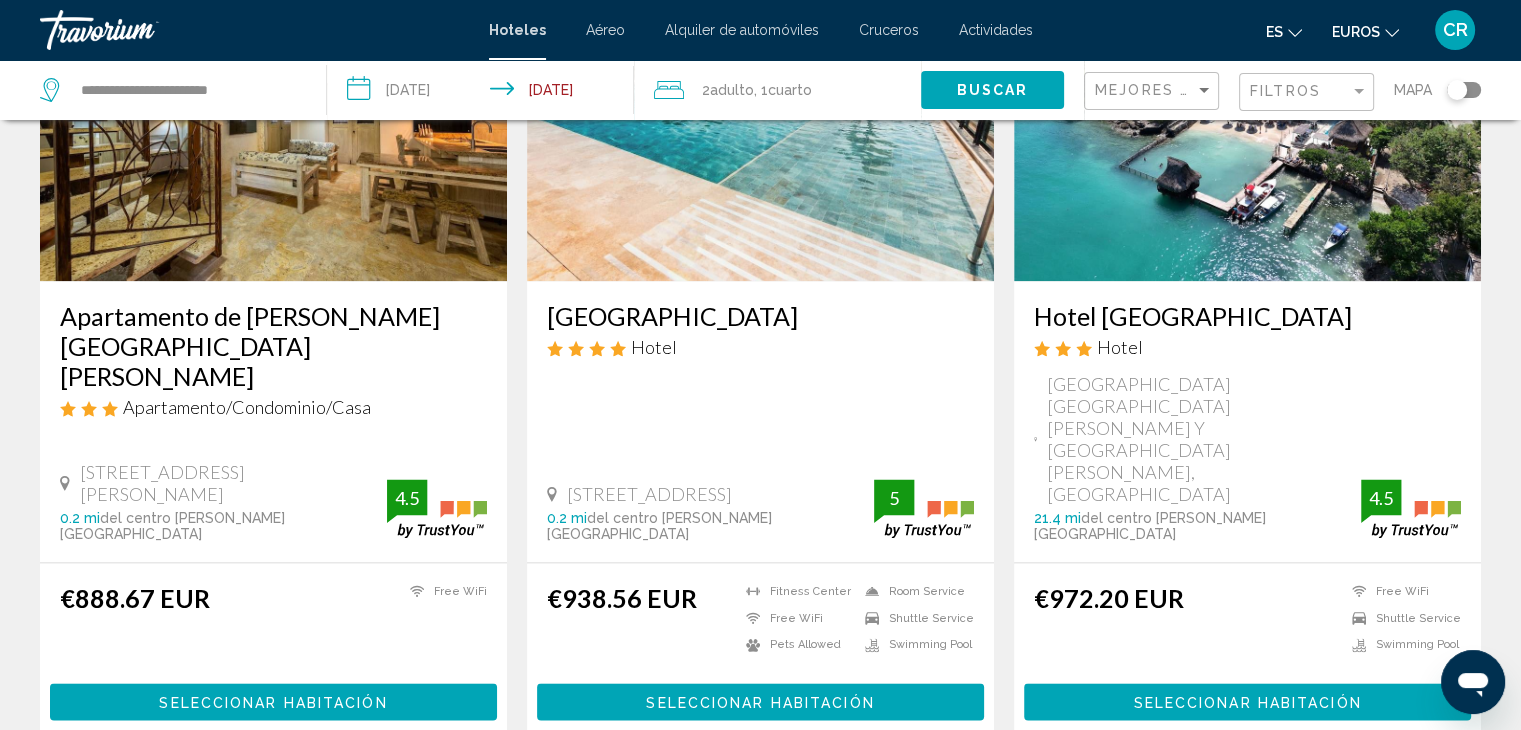 scroll, scrollTop: 2500, scrollLeft: 0, axis: vertical 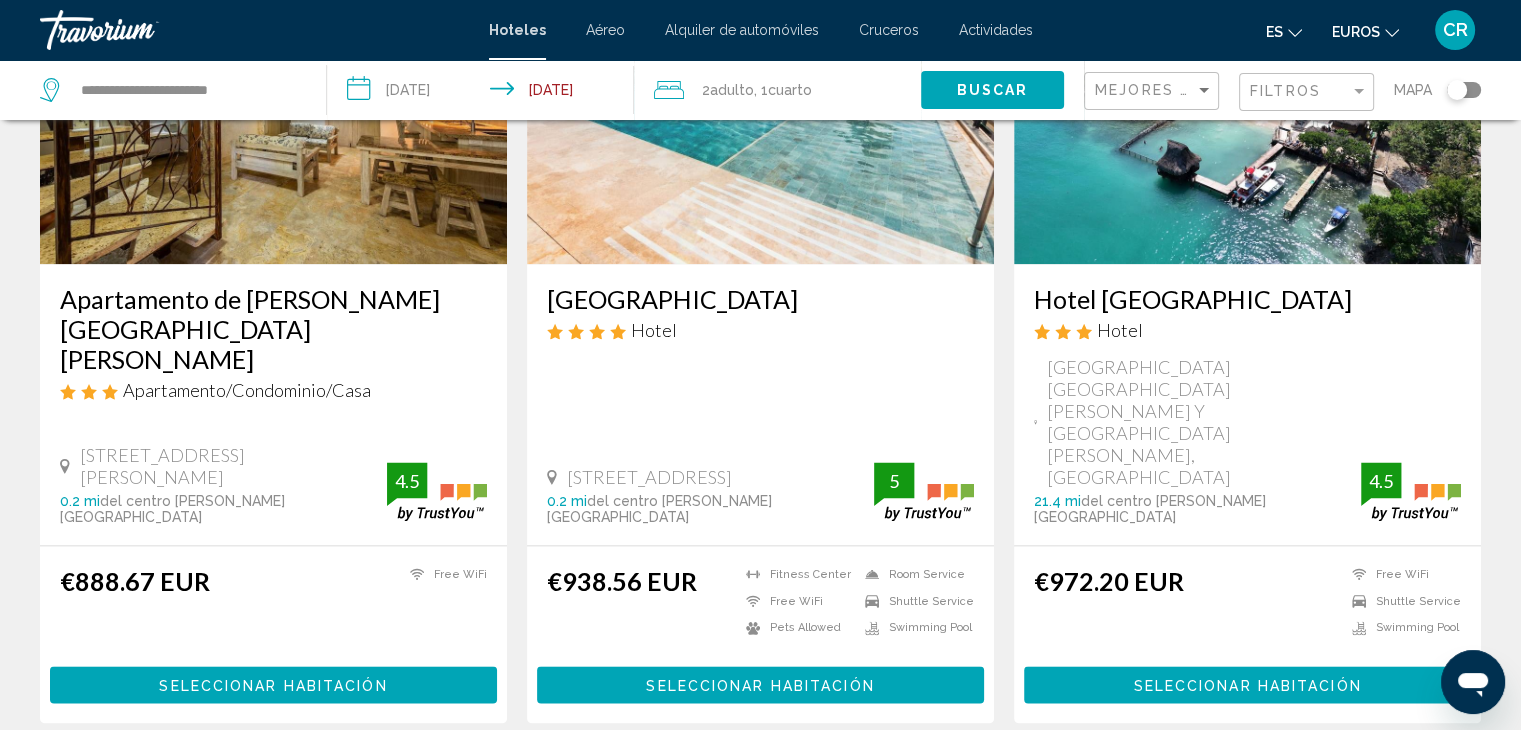 click on "3" at bounding box center [691, 783] 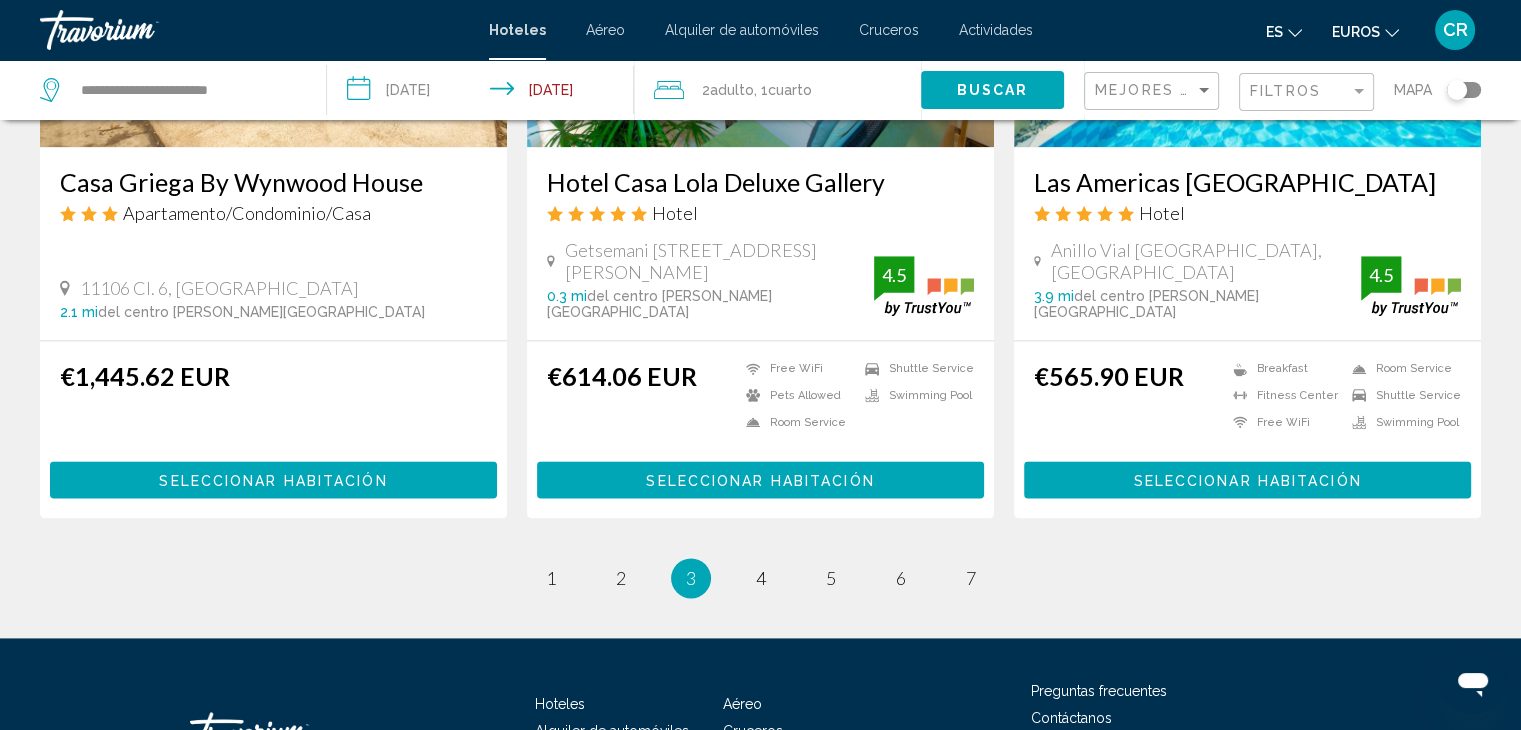 scroll, scrollTop: 2600, scrollLeft: 0, axis: vertical 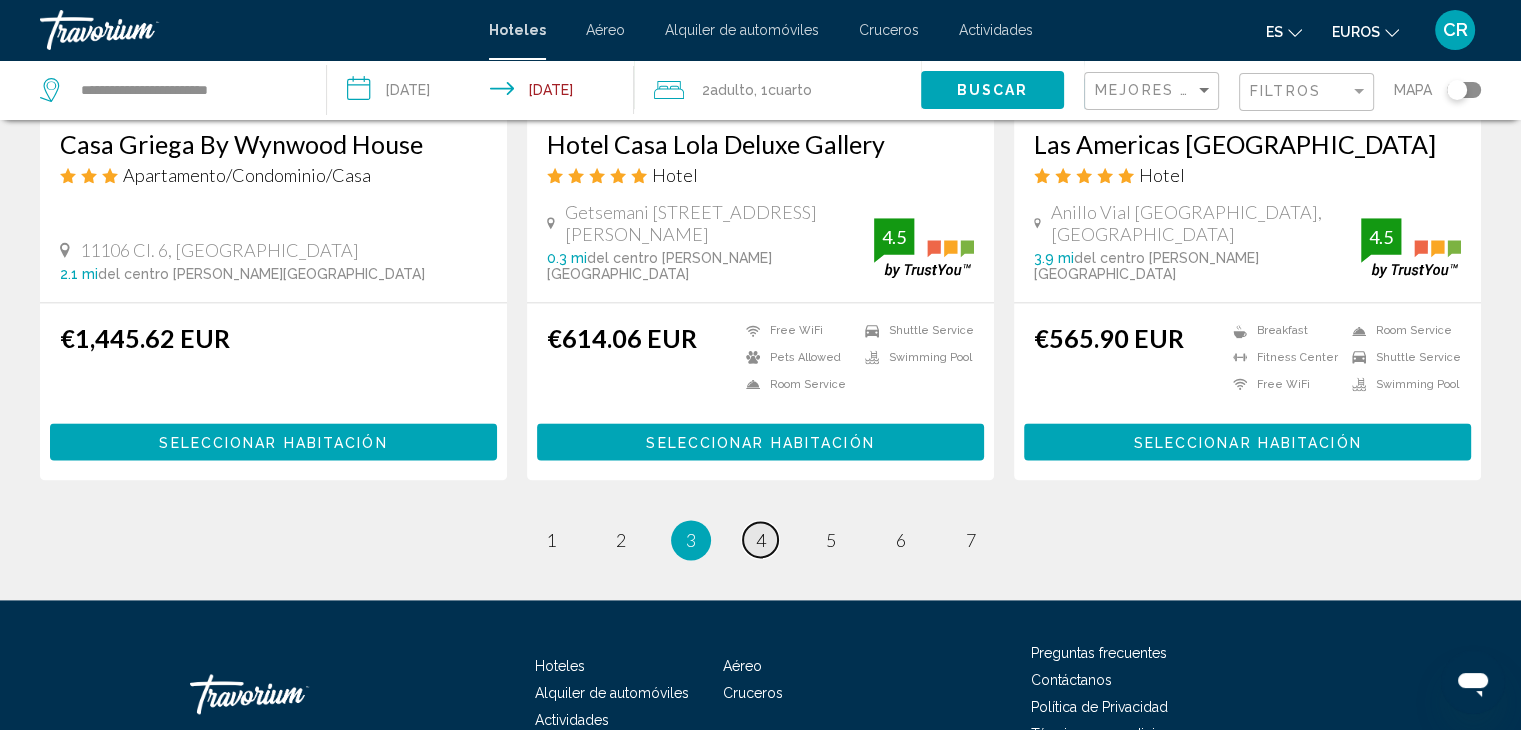 click on "page  4" at bounding box center (760, 539) 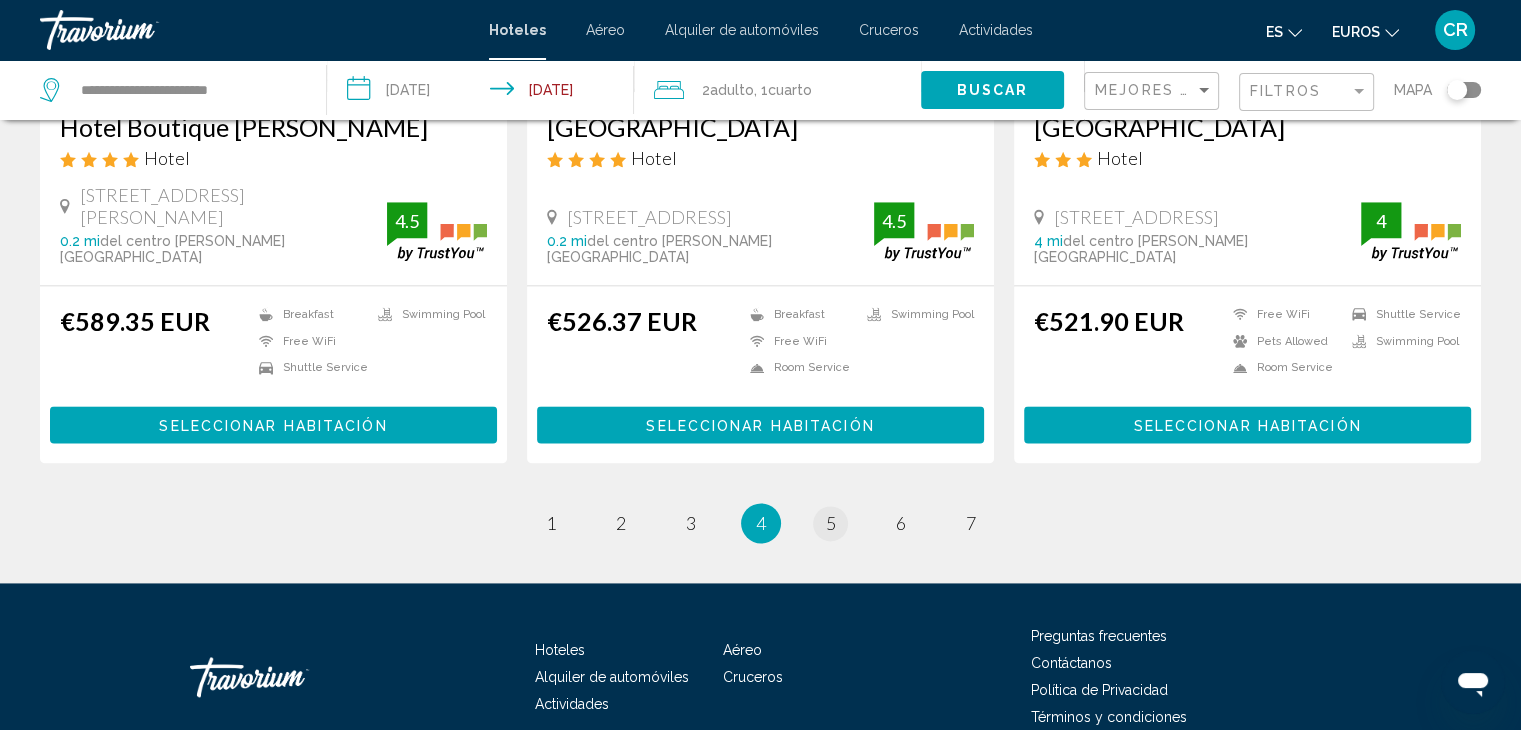 scroll, scrollTop: 2542, scrollLeft: 0, axis: vertical 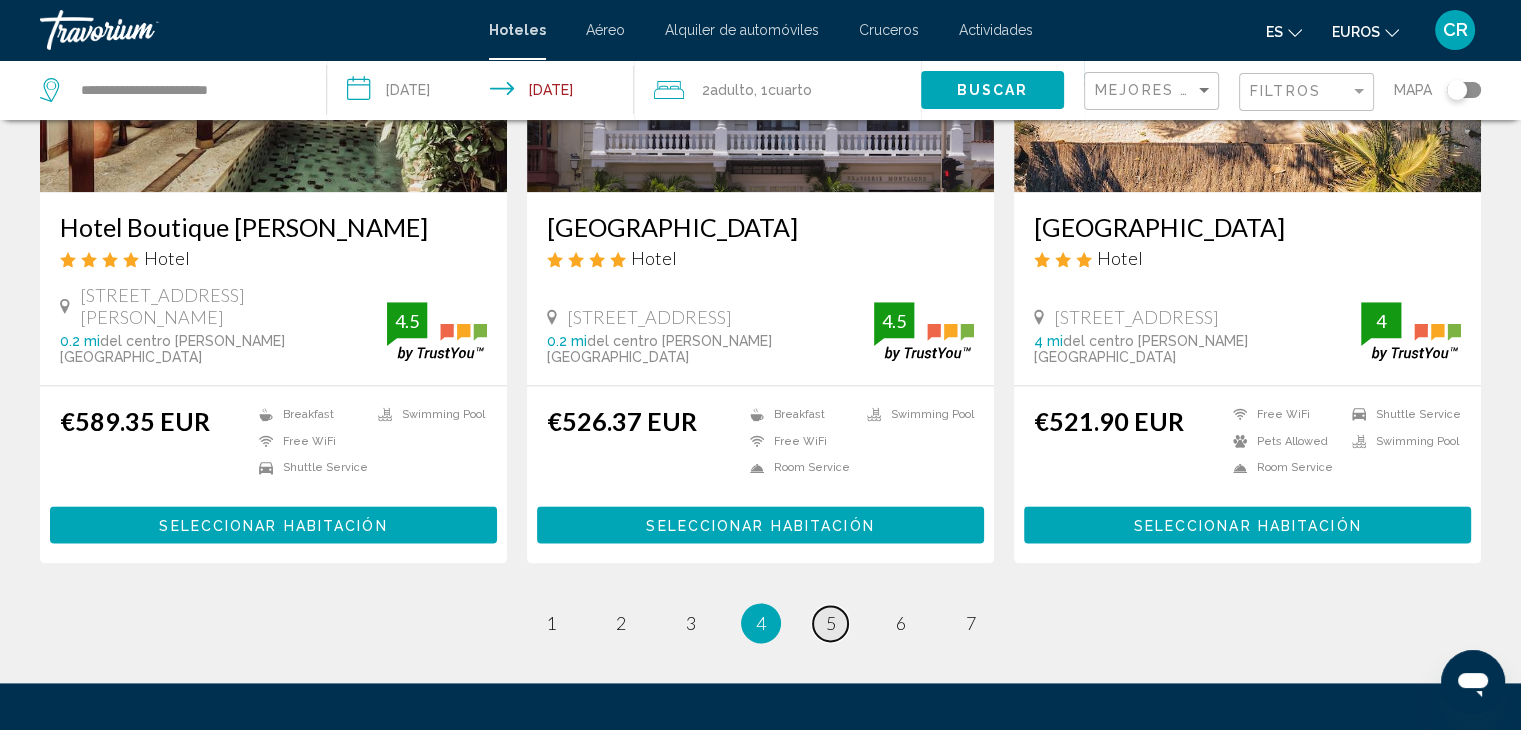click on "5" at bounding box center (831, 623) 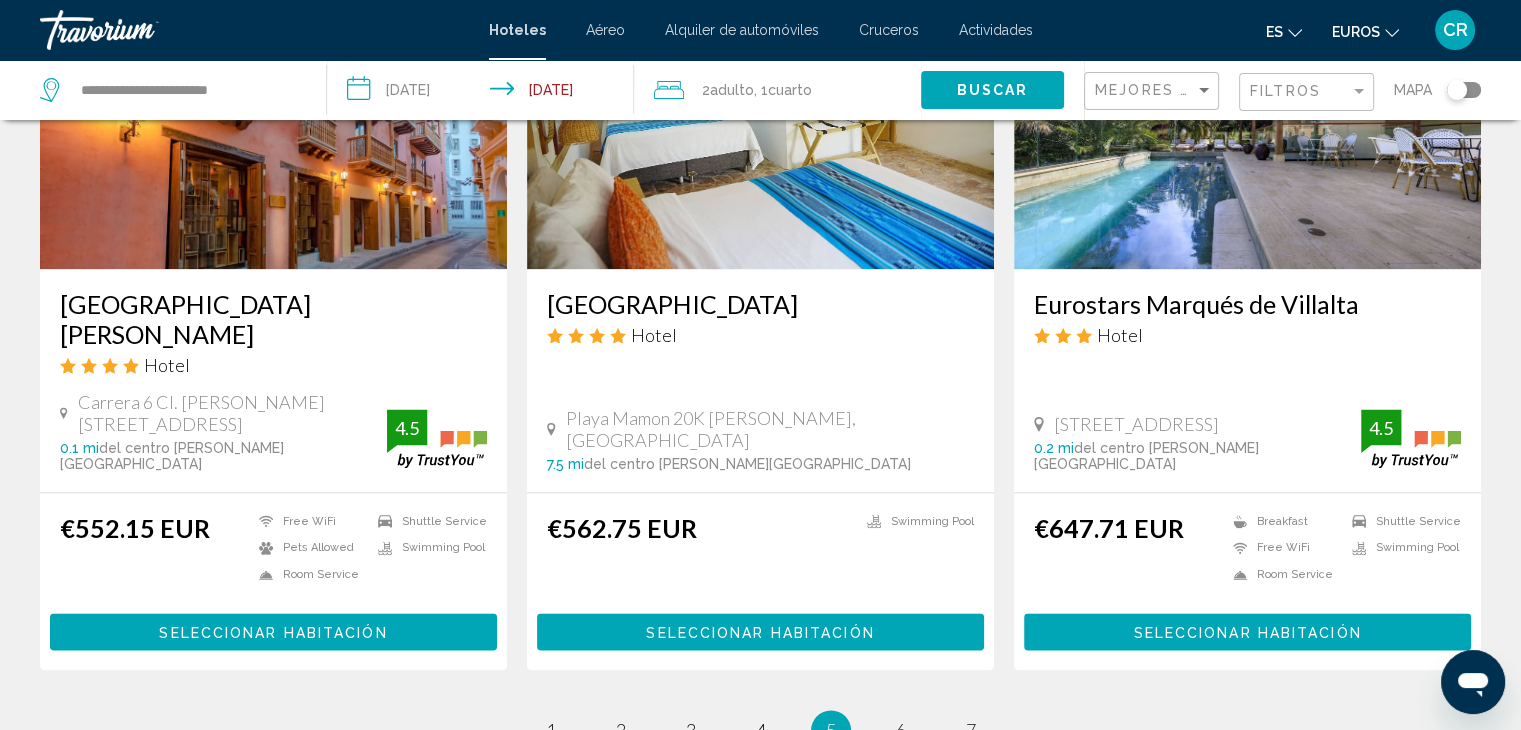 scroll, scrollTop: 2500, scrollLeft: 0, axis: vertical 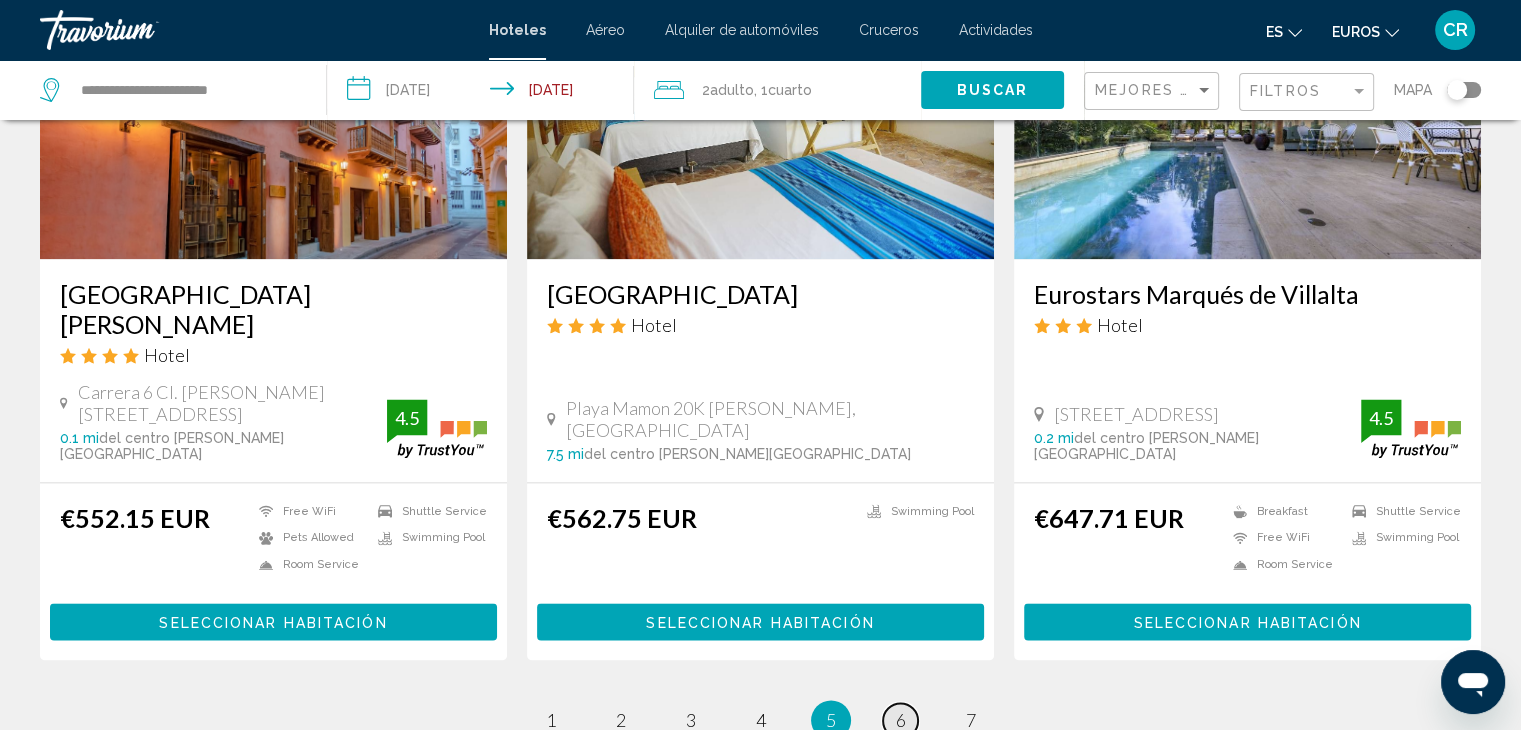 click on "page  6" at bounding box center [900, 720] 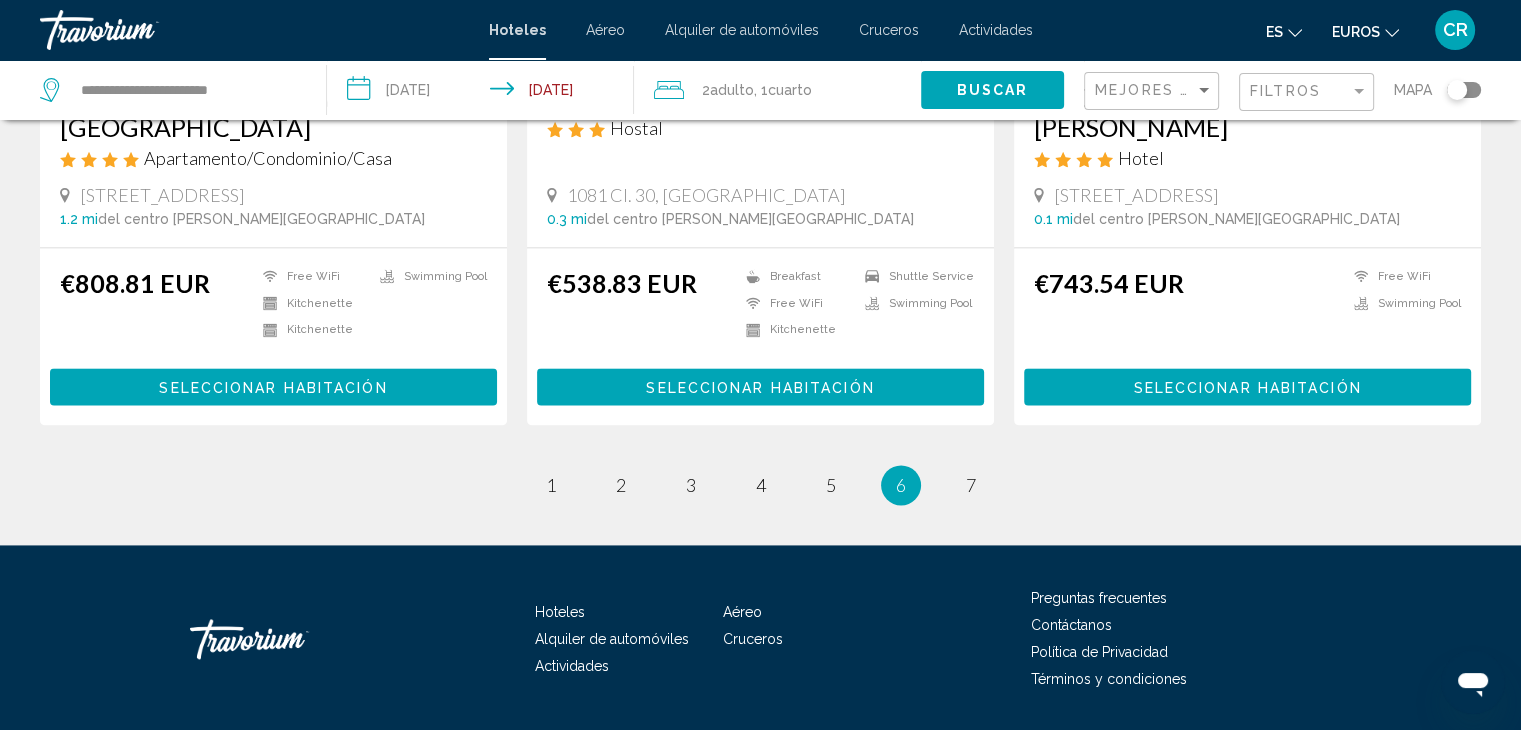 scroll, scrollTop: 2700, scrollLeft: 0, axis: vertical 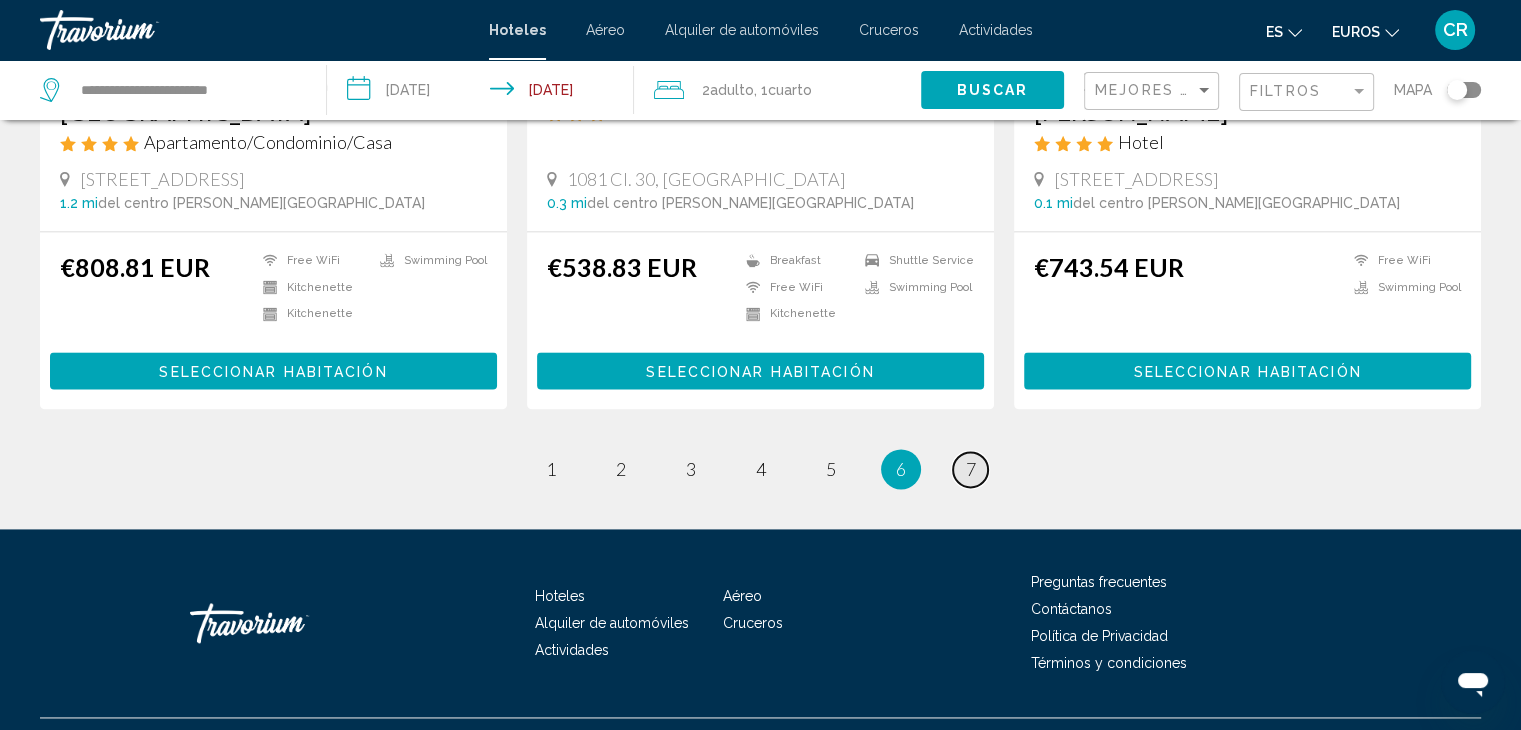 click on "7" at bounding box center [971, 469] 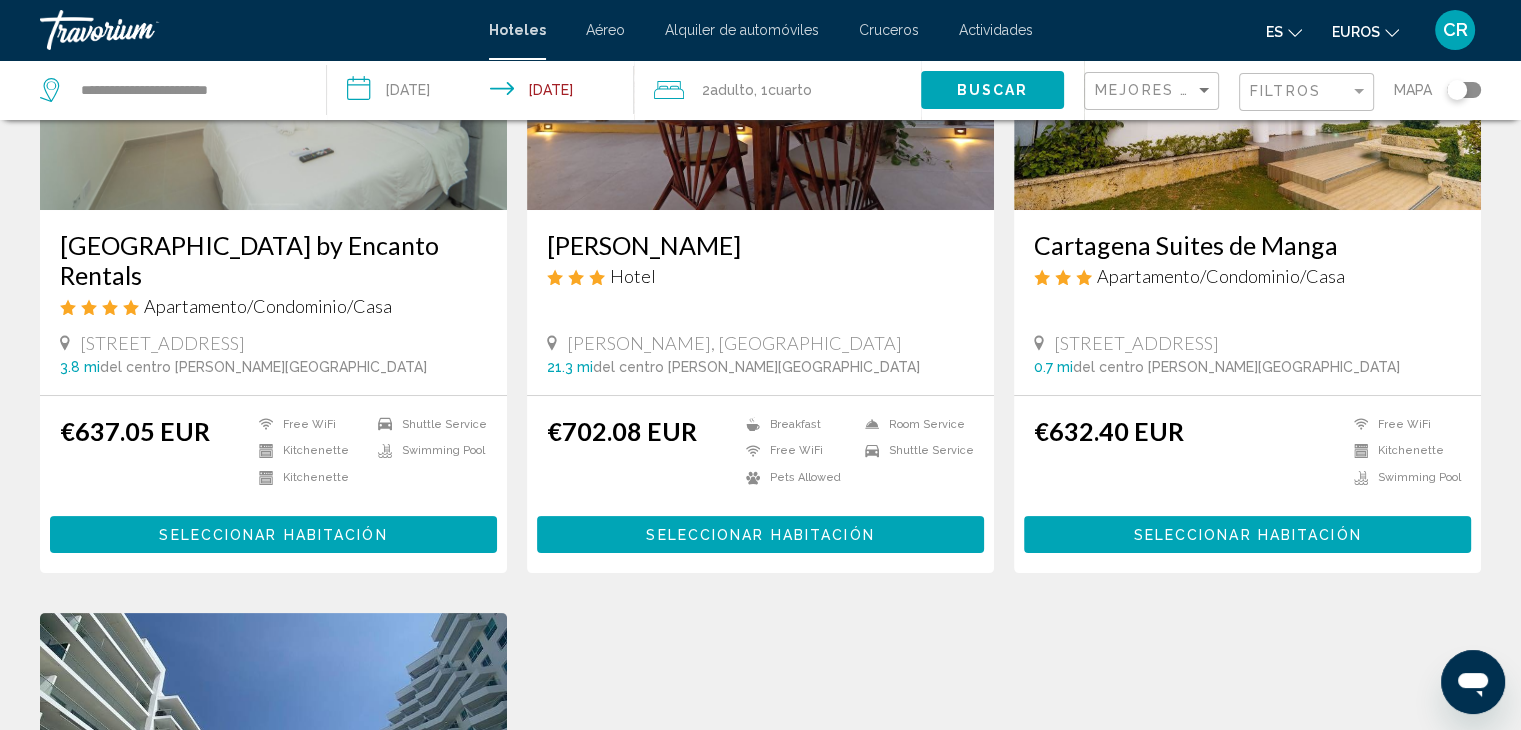 scroll, scrollTop: 0, scrollLeft: 0, axis: both 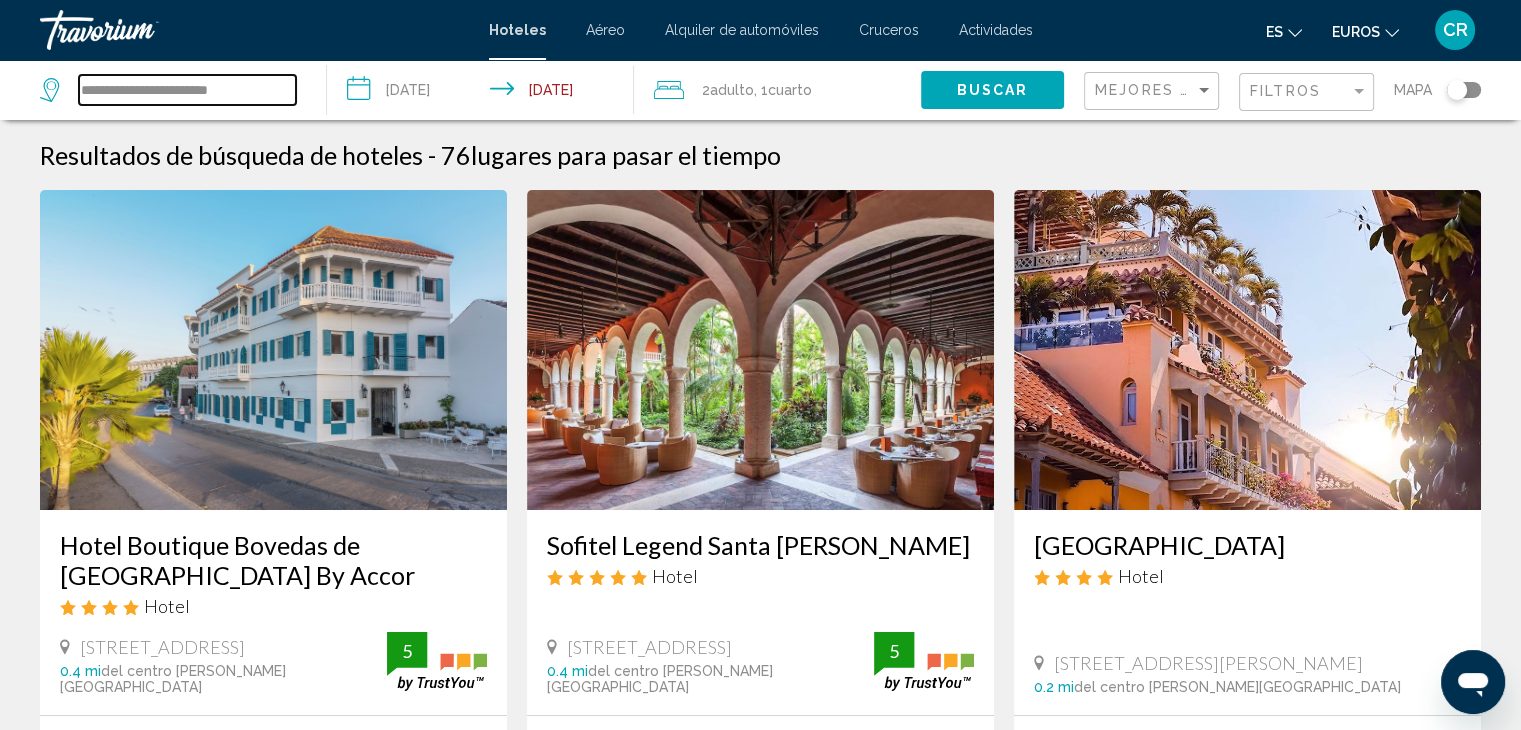 click on "**********" at bounding box center (187, 90) 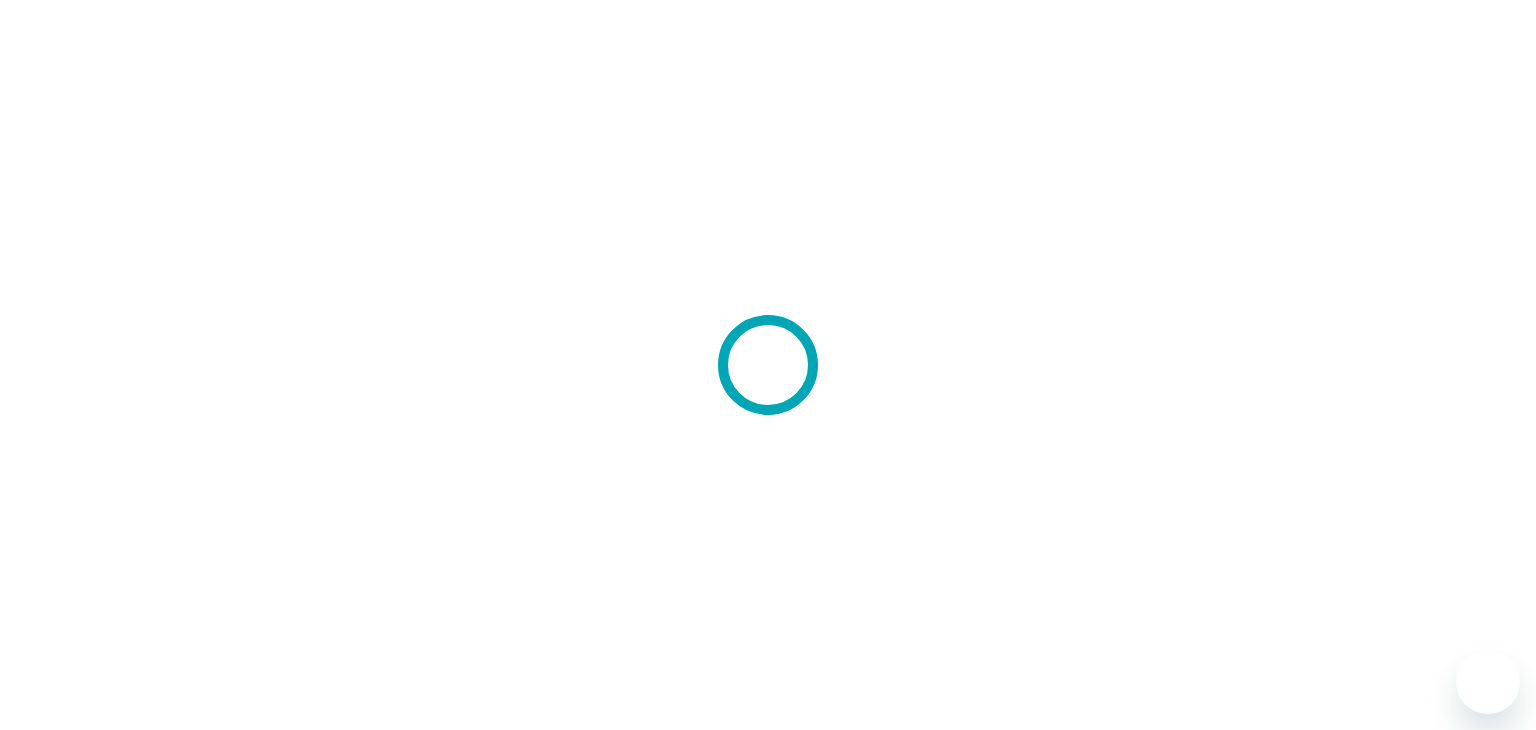 scroll, scrollTop: 0, scrollLeft: 0, axis: both 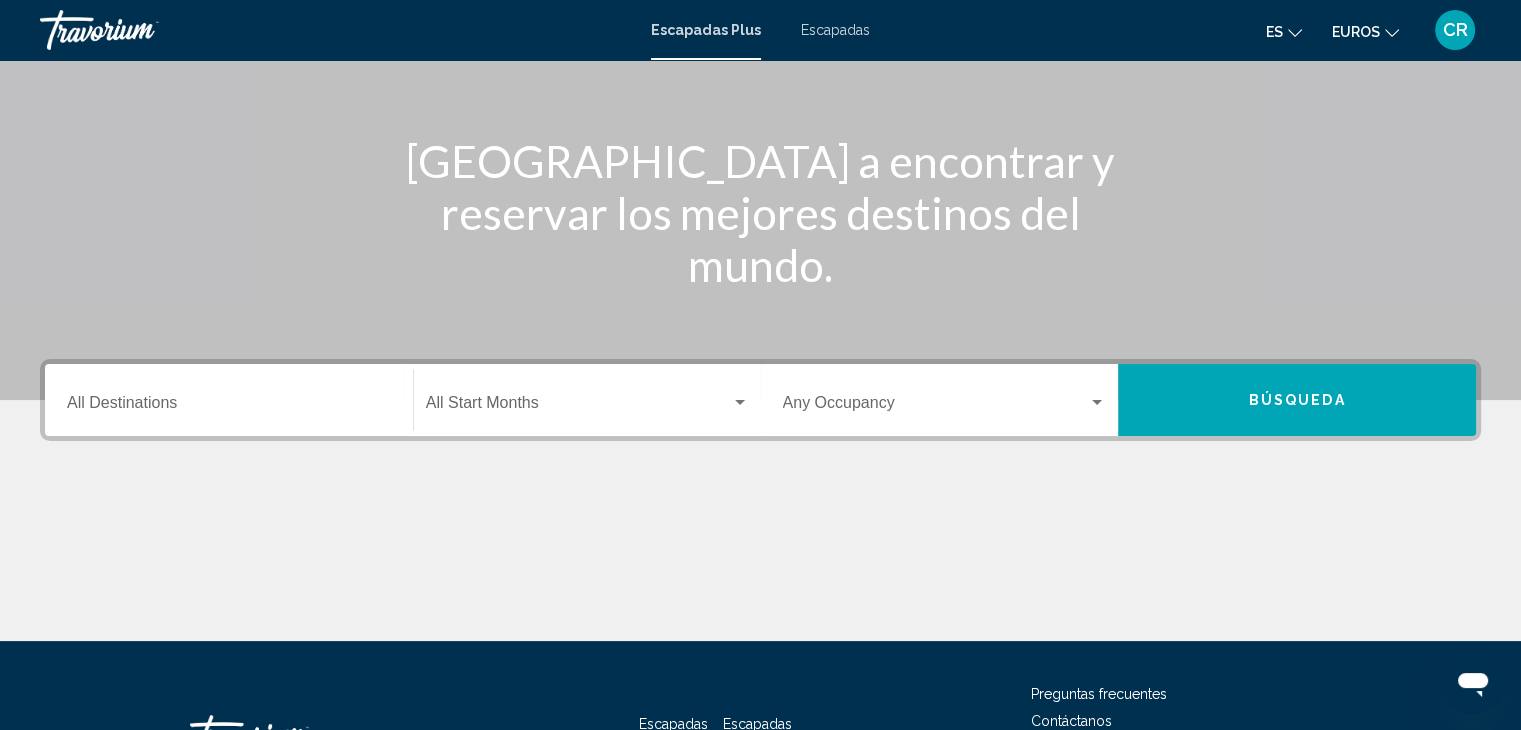 click on "Destination All Destinations" at bounding box center [229, 400] 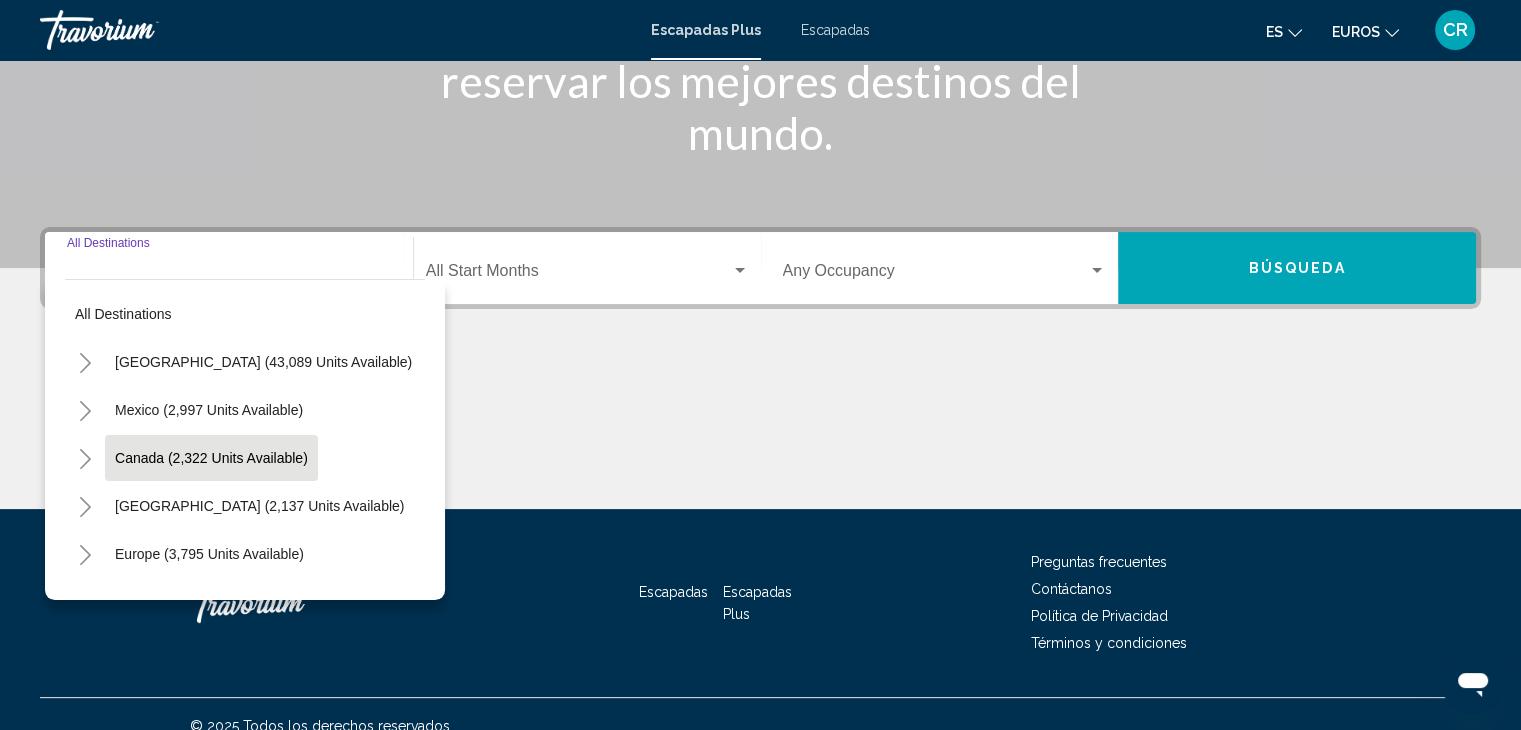 scroll, scrollTop: 356, scrollLeft: 0, axis: vertical 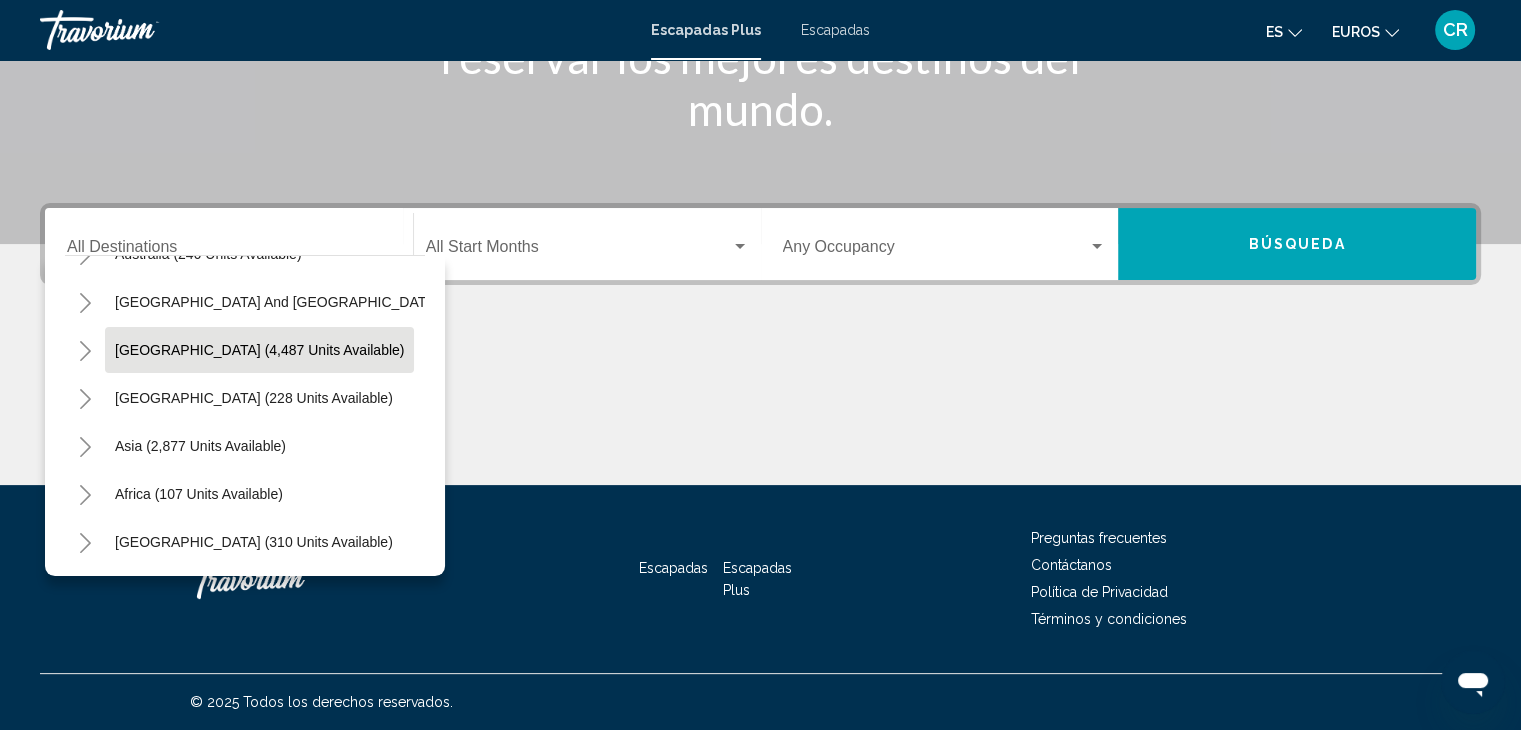 click on "[GEOGRAPHIC_DATA] (4,487 units available)" at bounding box center [254, 398] 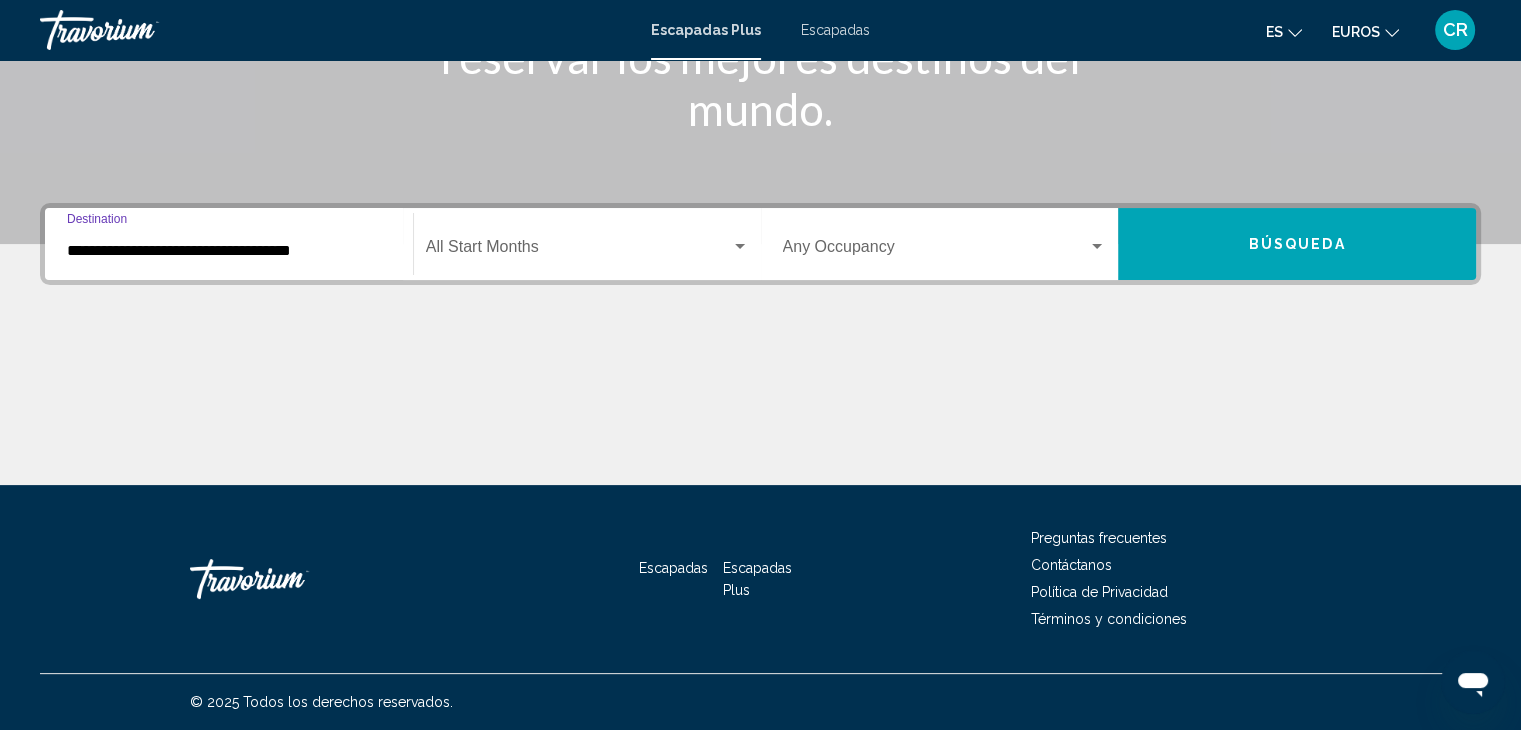 click on "Búsqueda" at bounding box center [1297, 245] 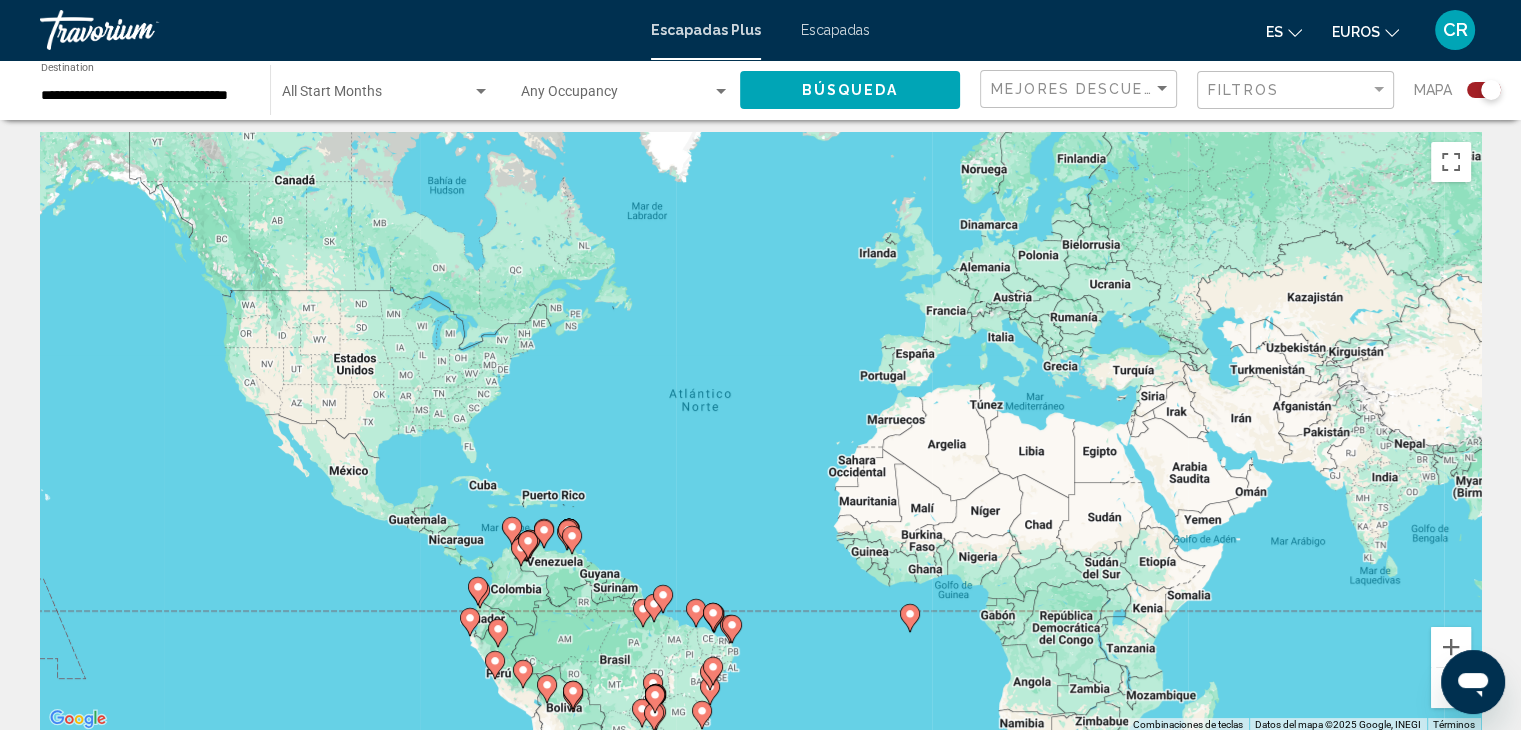 scroll, scrollTop: 0, scrollLeft: 0, axis: both 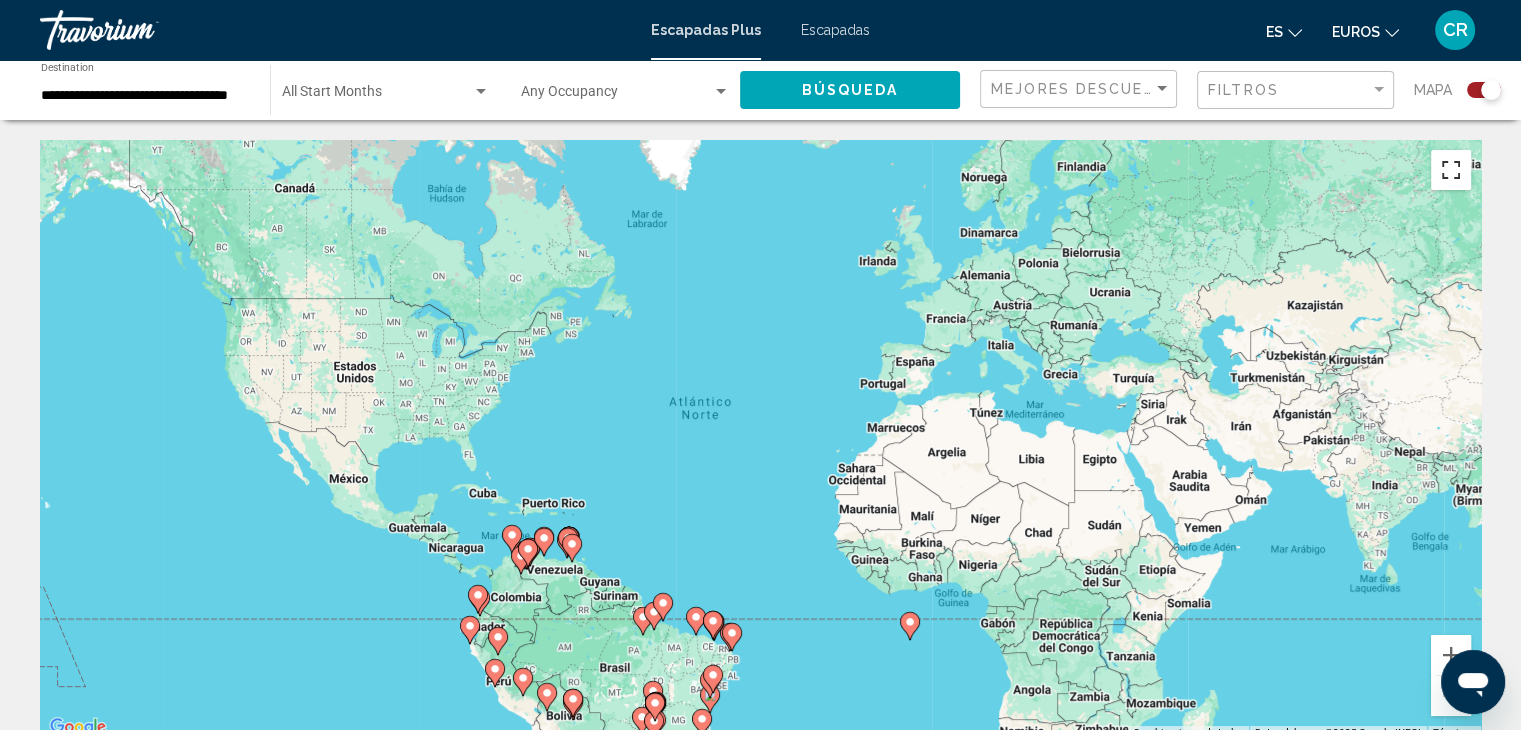 click at bounding box center [1451, 170] 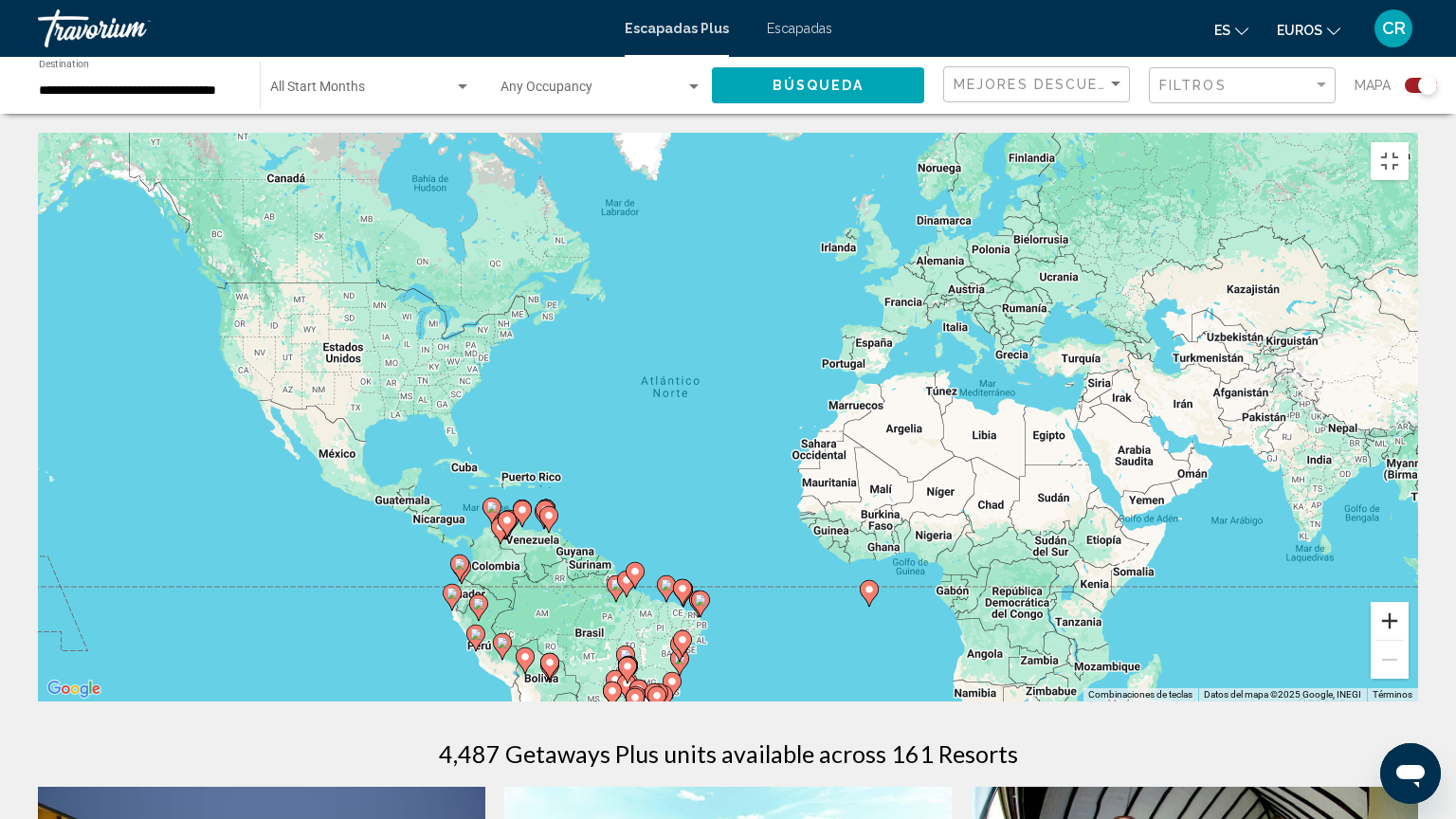 click at bounding box center (1390, 621) 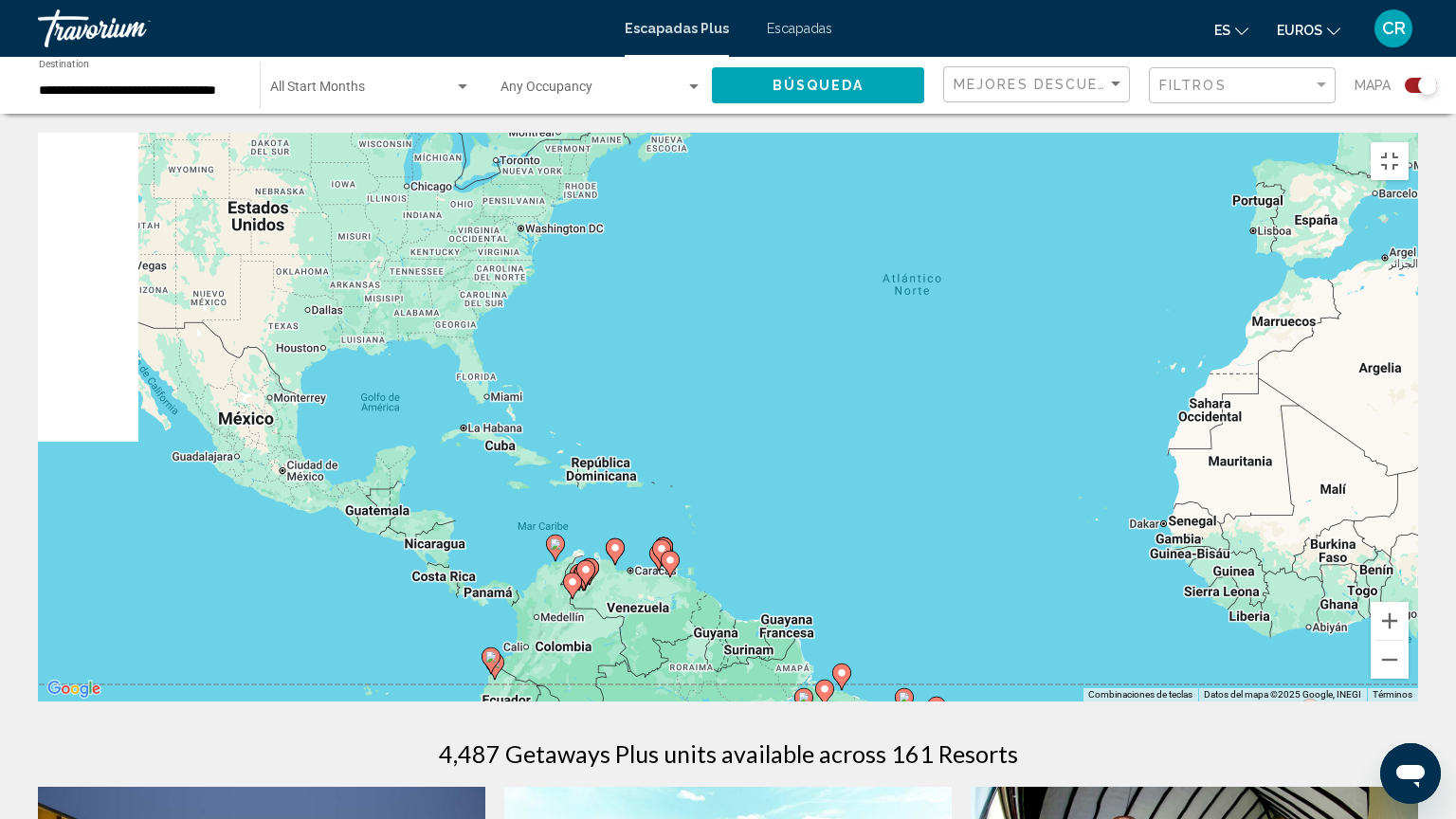 drag, startPoint x: 430, startPoint y: 698, endPoint x: 810, endPoint y: 607, distance: 390.74416 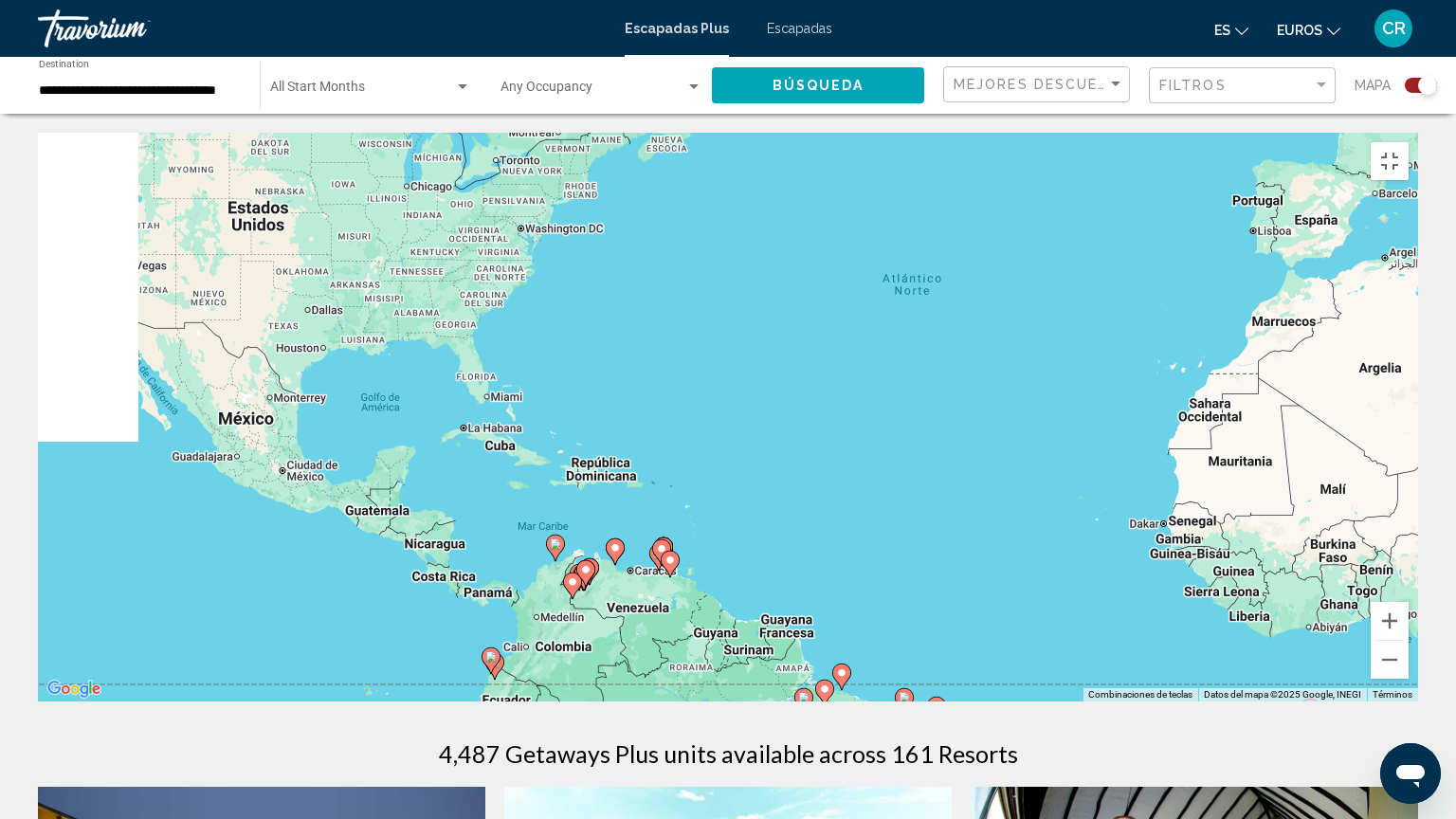 click on "Para desplazarte, pulsa las teclas de flecha. Para activar la función de arrastre con el teclado, pulsa Alt + Intro. Cuando hayas habilitado esa función, usa las teclas de flecha para mover el marcador. Para completar el arrastre, pulsa Intro. Para cancelar, pulsa Escape." at bounding box center (728, 417) 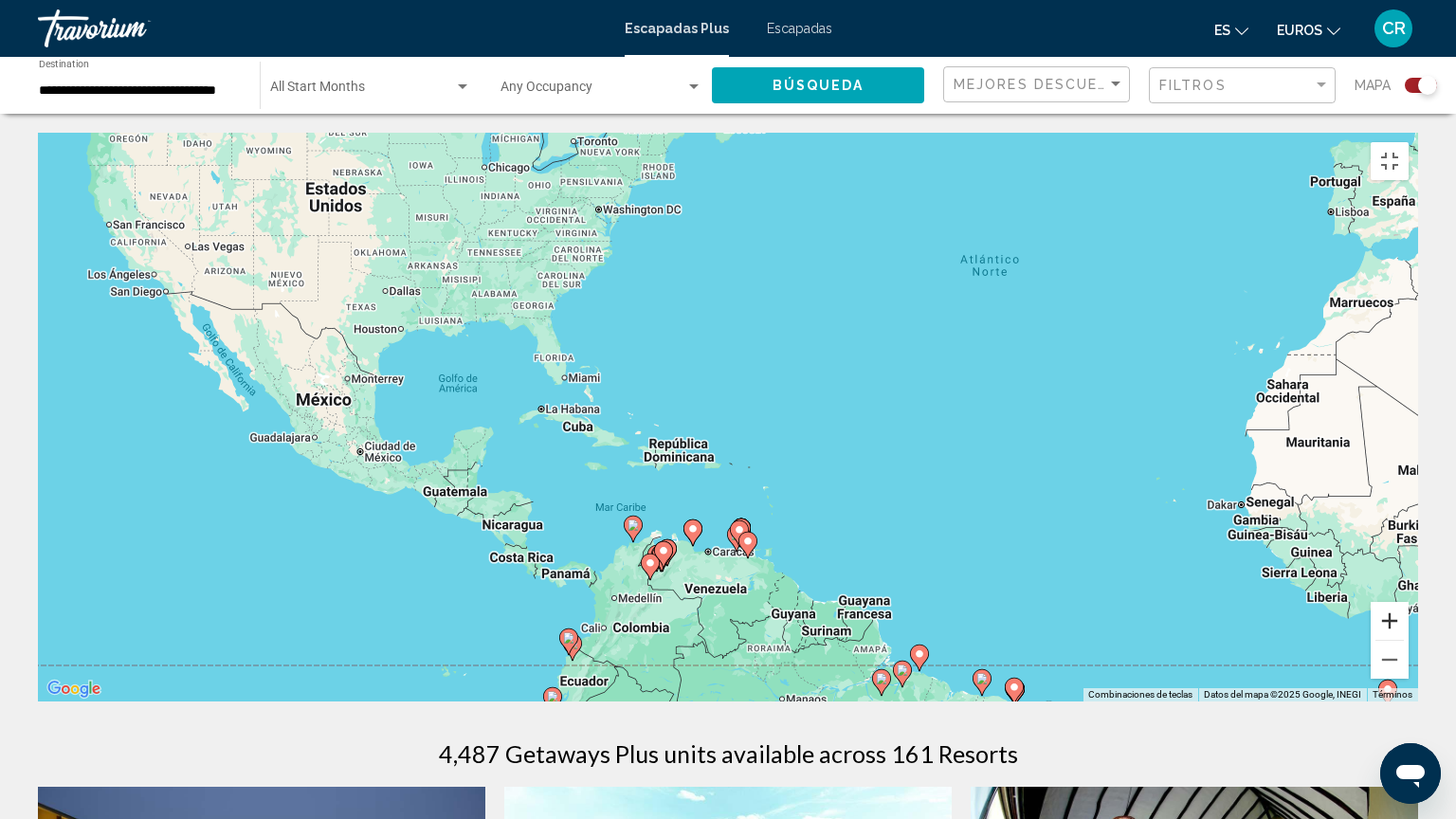 click at bounding box center [1390, 621] 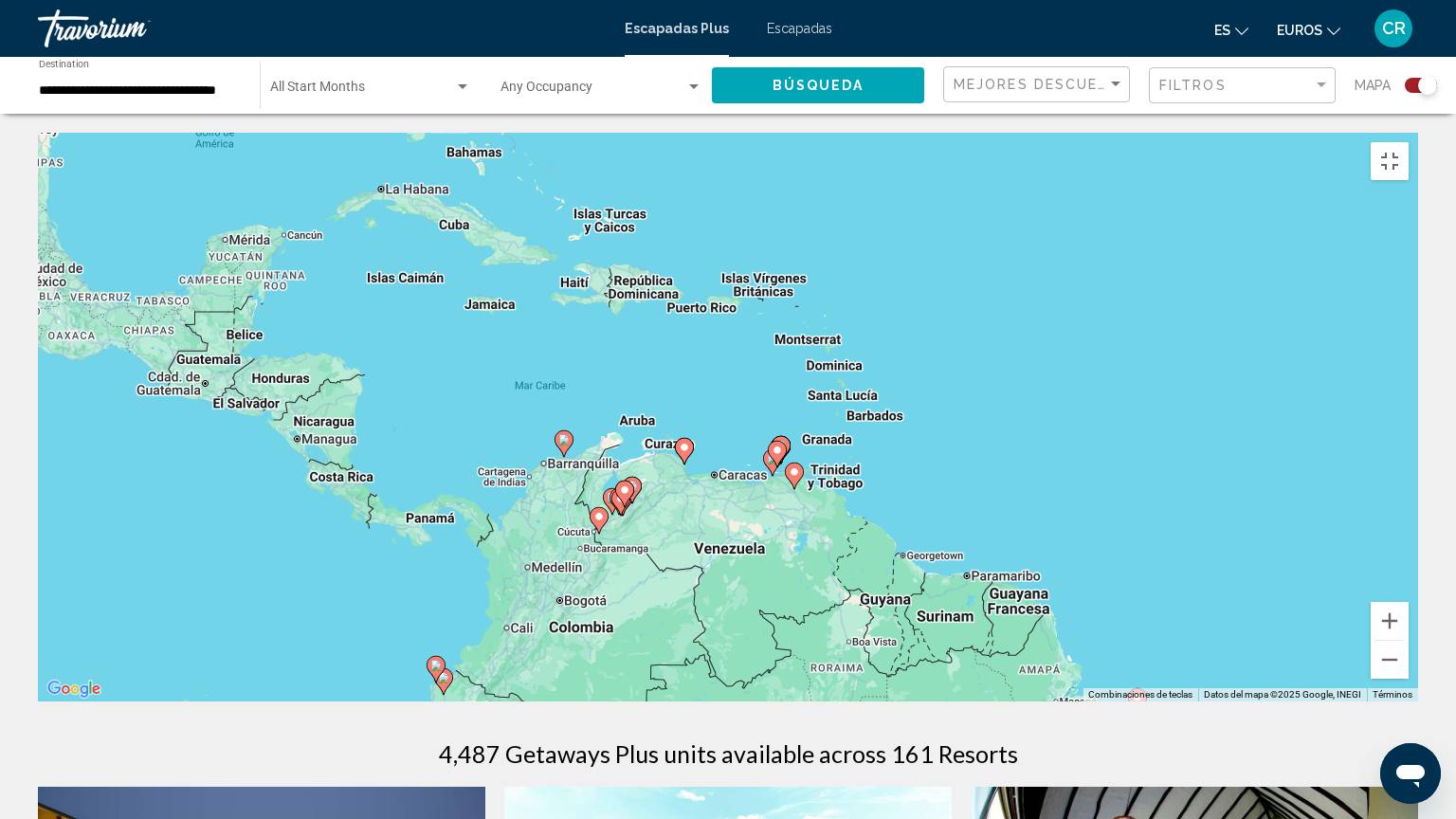 drag, startPoint x: 887, startPoint y: 728, endPoint x: 925, endPoint y: 499, distance: 232.13143 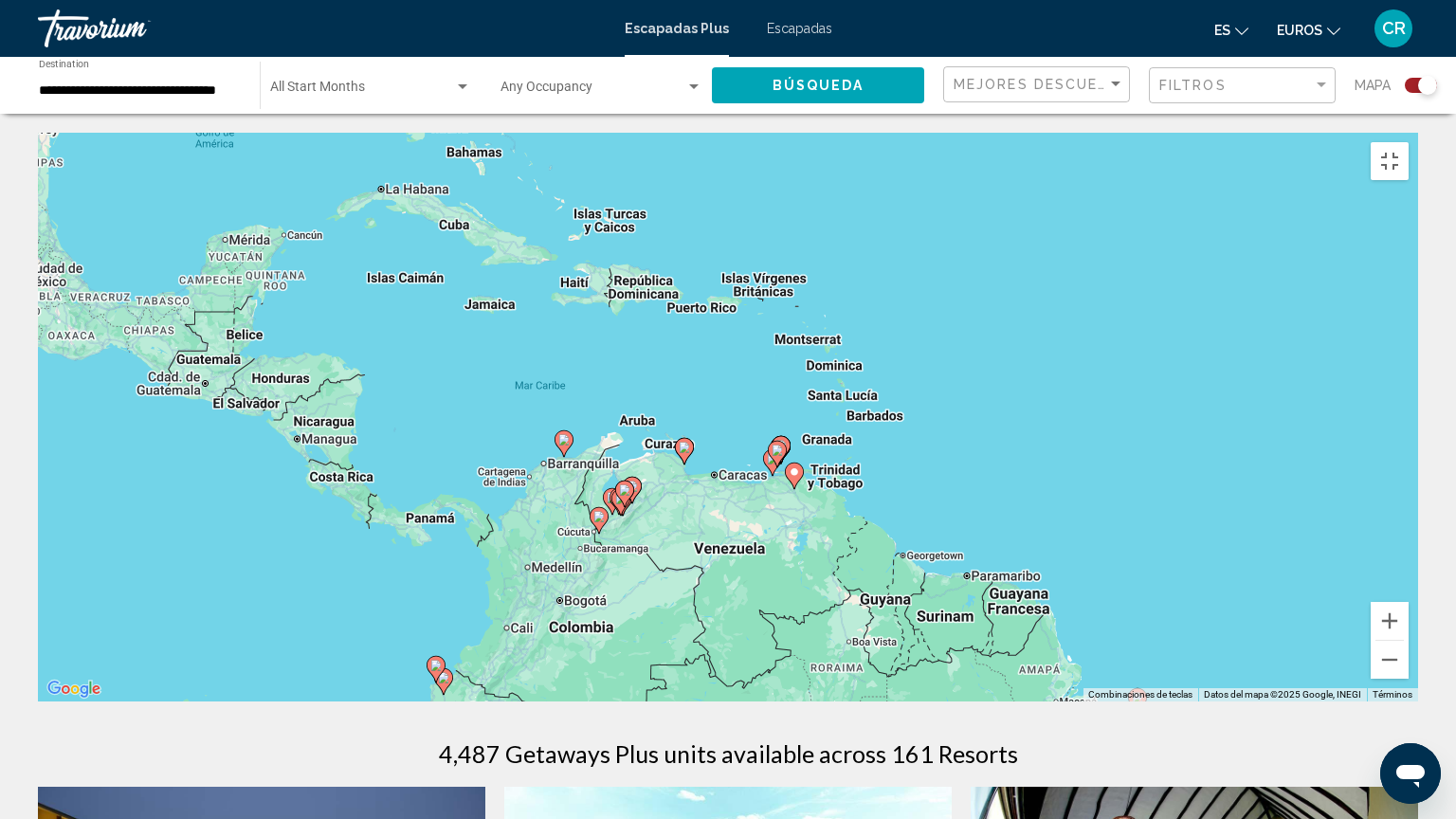 click on "Para desplazarte, pulsa las teclas de flecha. Para activar la función de arrastre con el teclado, pulsa Alt + Intro. Cuando hayas habilitado esa función, usa las teclas de flecha para mover el marcador. Para completar el arrastre, pulsa Intro. Para cancelar, pulsa Escape." at bounding box center [728, 417] 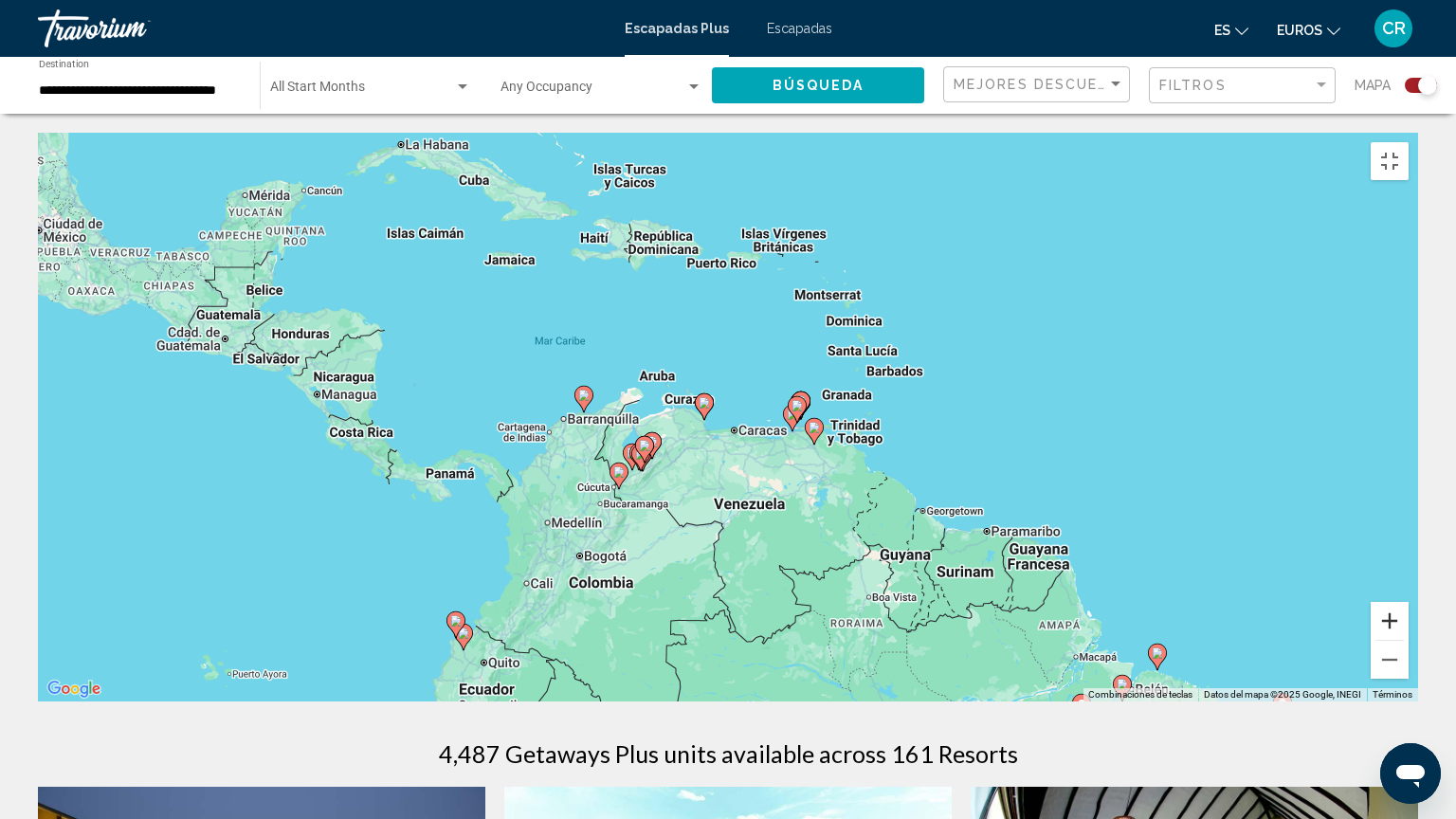 click at bounding box center (1390, 621) 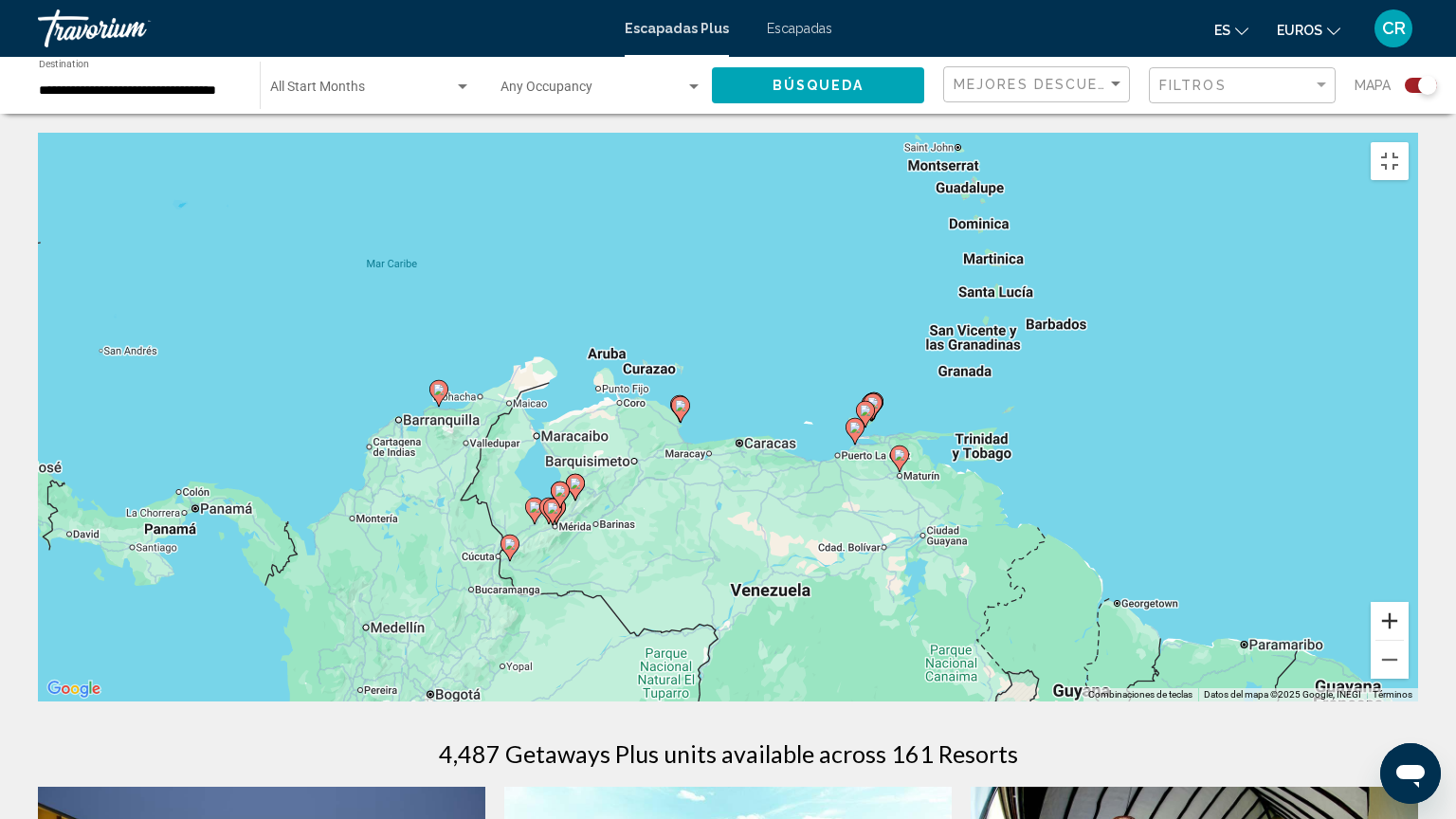 click at bounding box center (1390, 621) 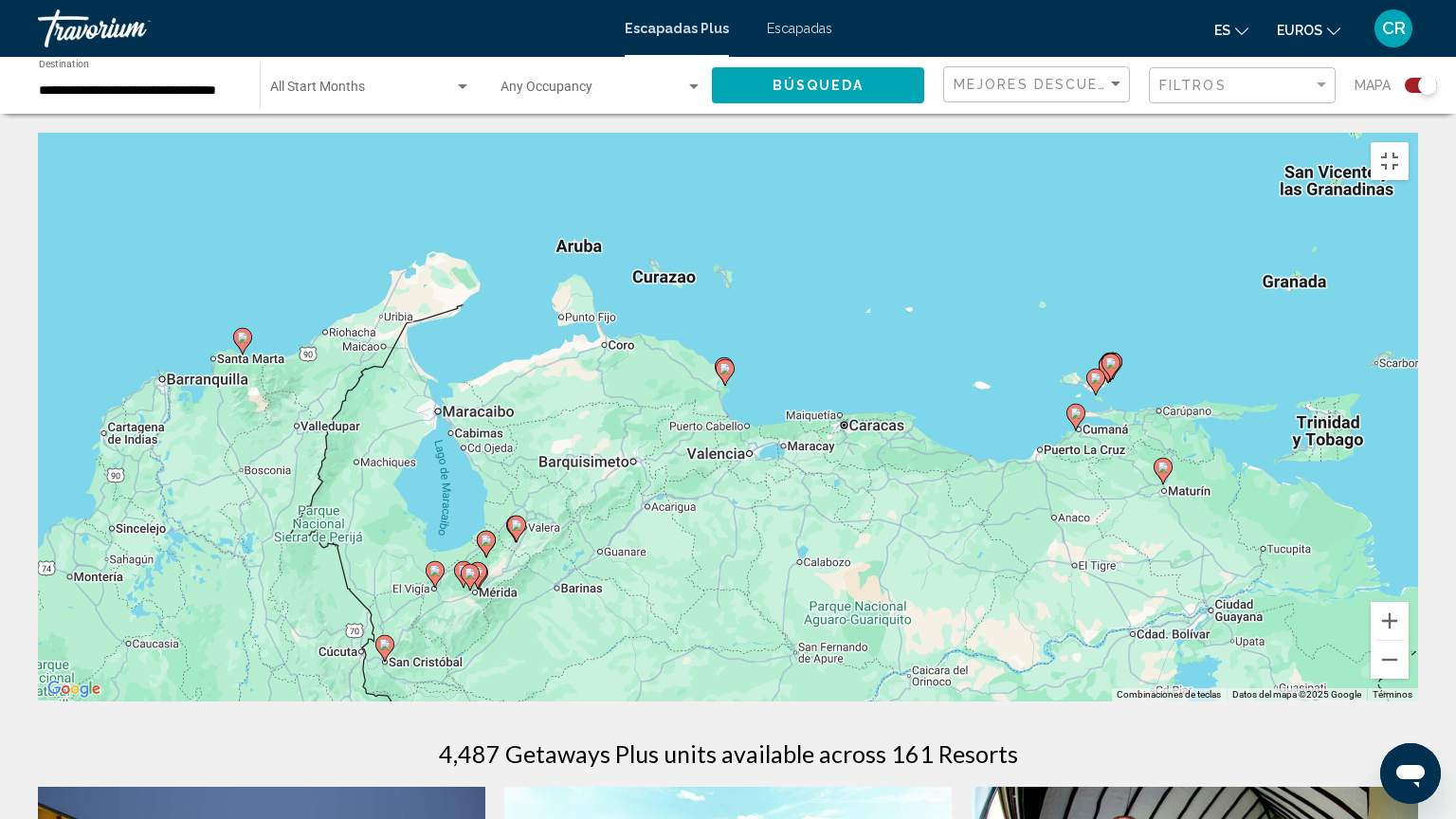 drag, startPoint x: 512, startPoint y: 652, endPoint x: 628, endPoint y: 594, distance: 129.69194 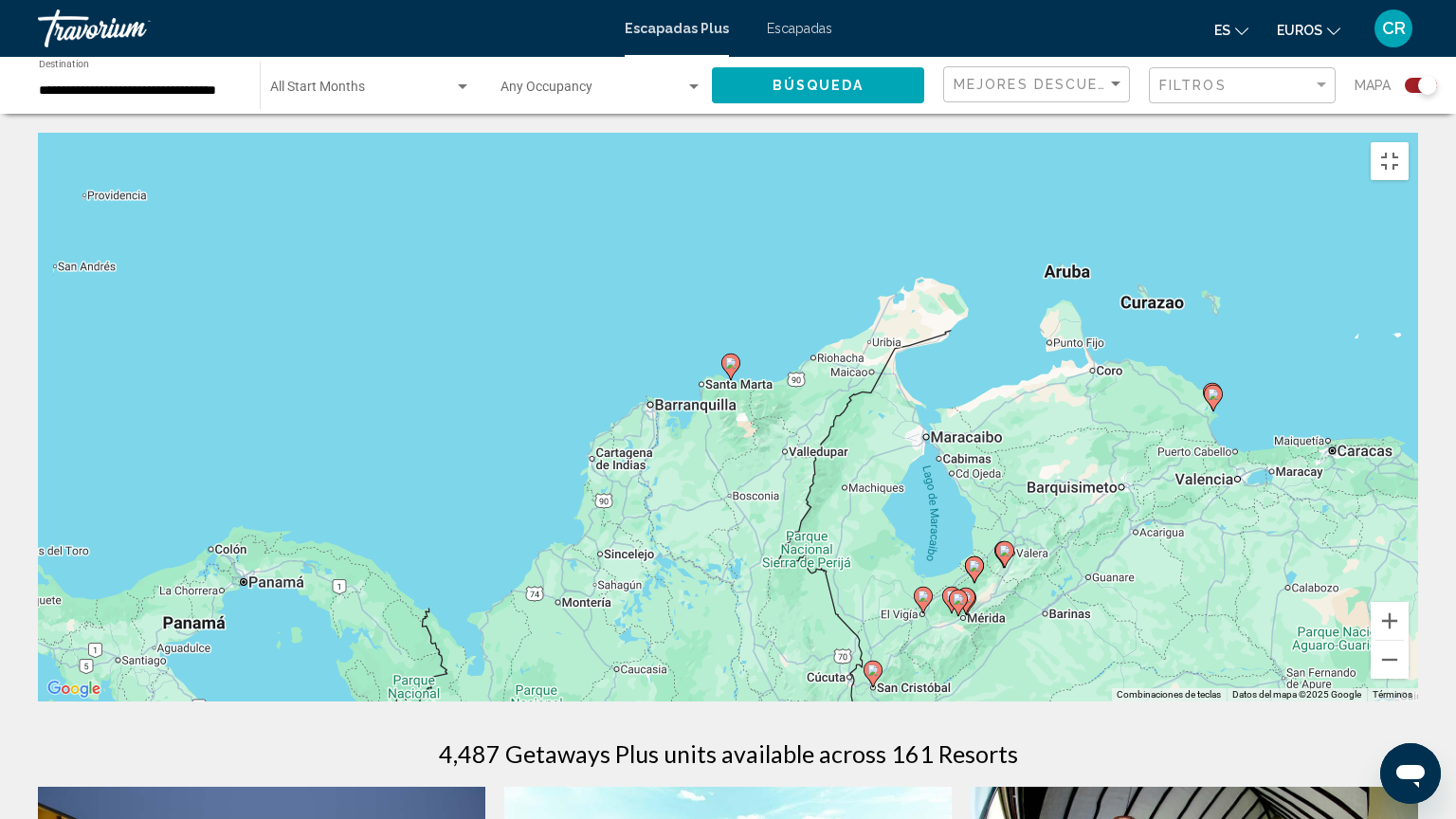 drag, startPoint x: 503, startPoint y: 508, endPoint x: 886, endPoint y: 531, distance: 383.68998 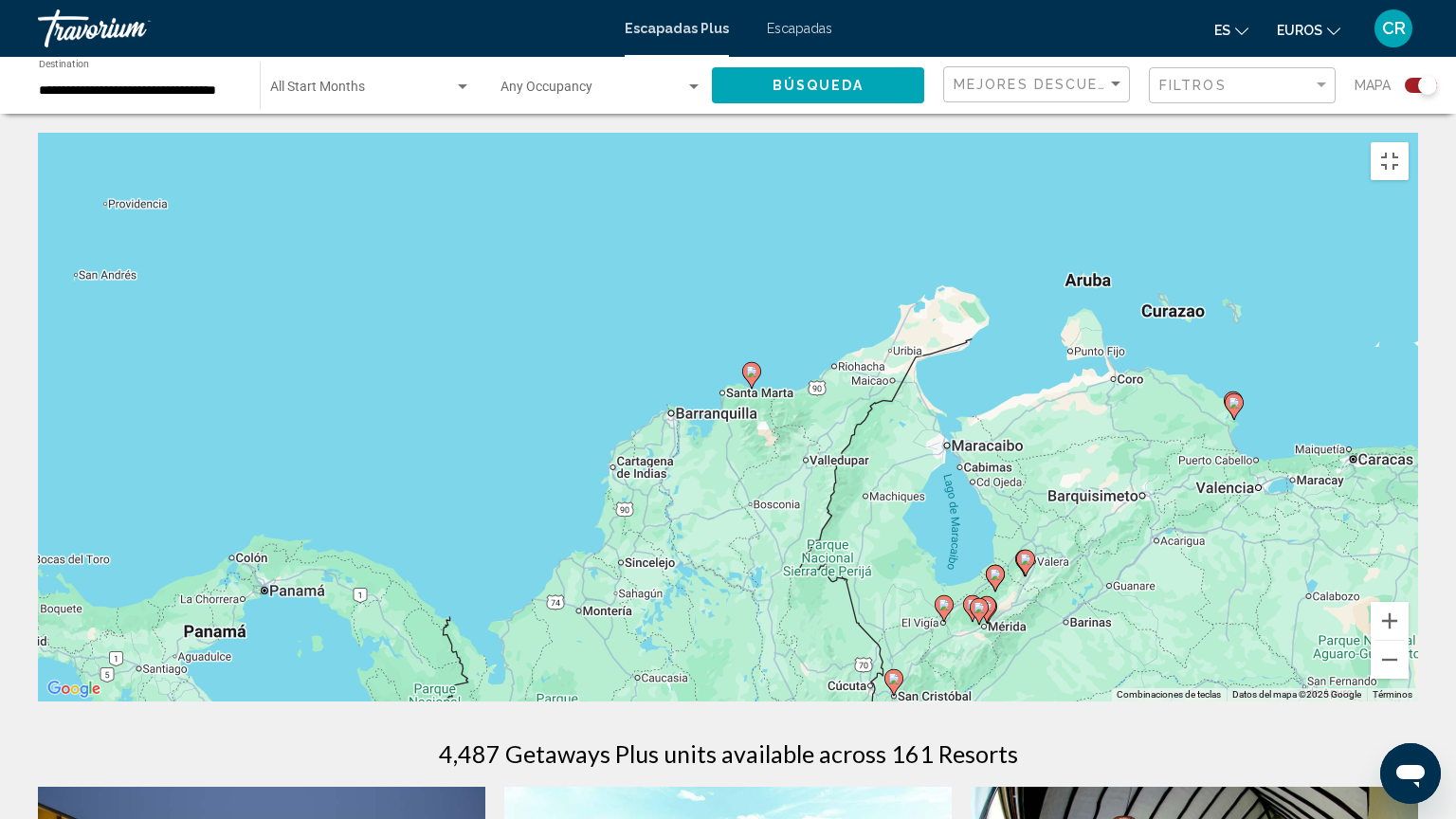 click 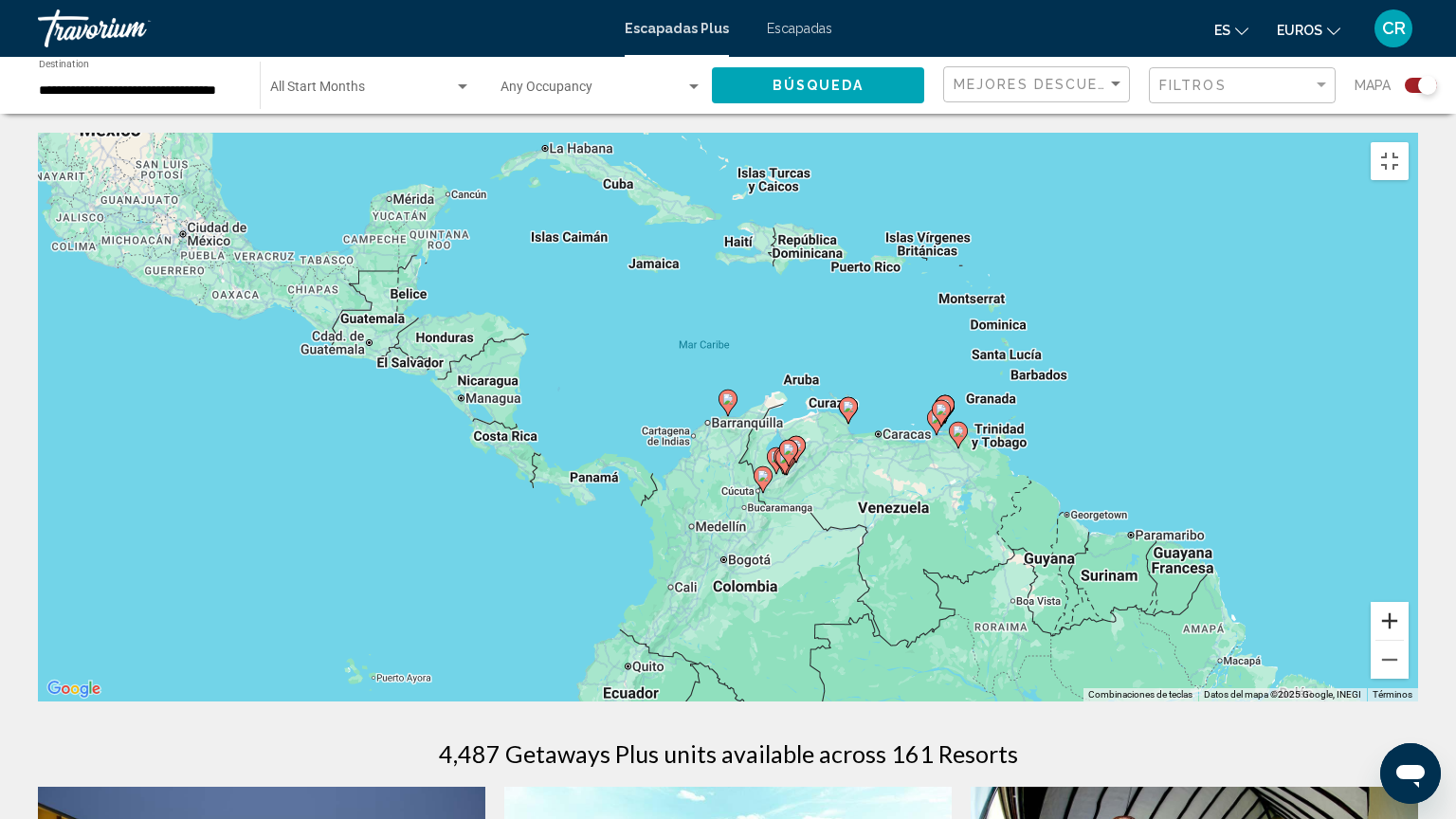 click at bounding box center [1390, 621] 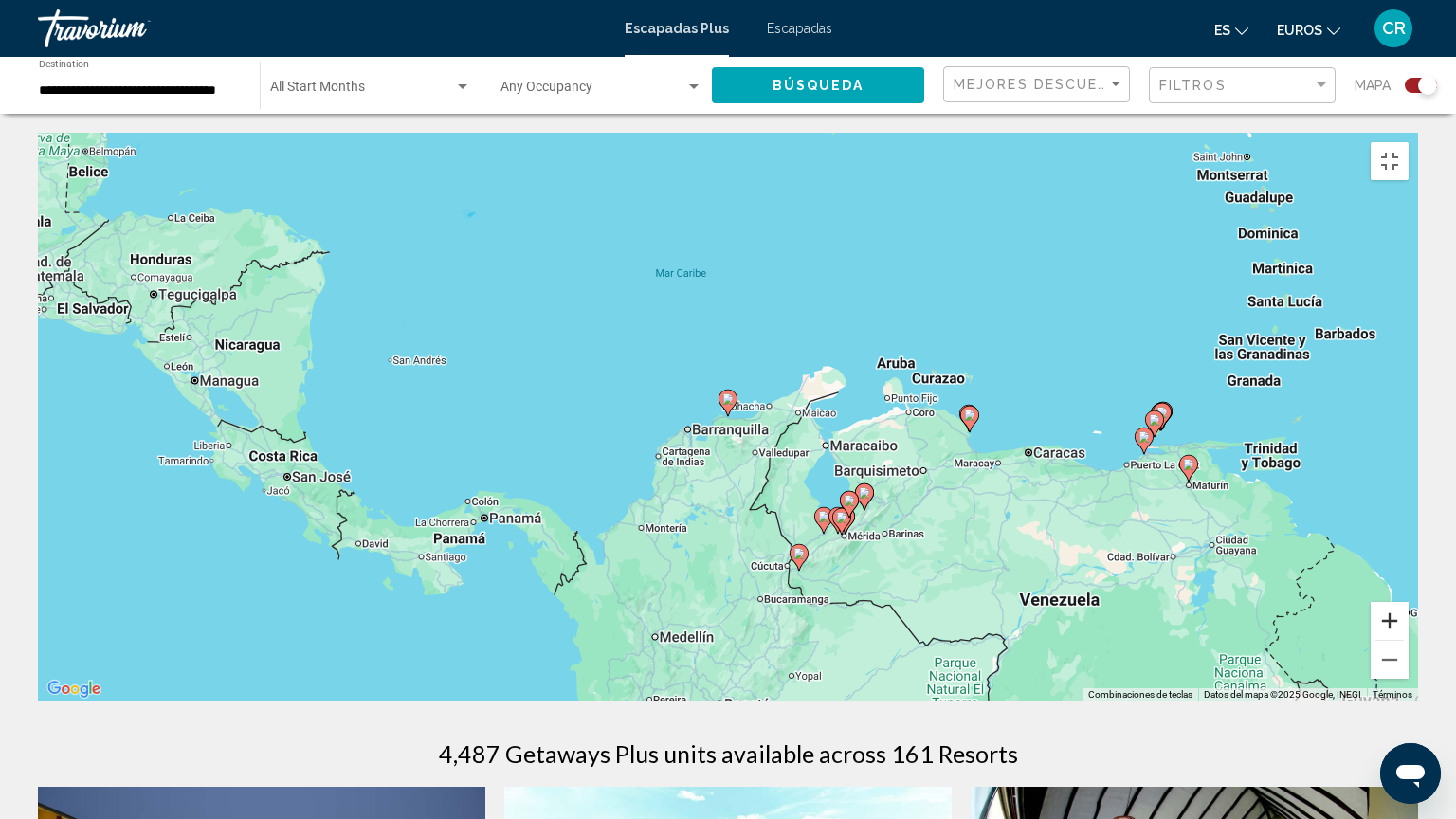 click at bounding box center (1390, 621) 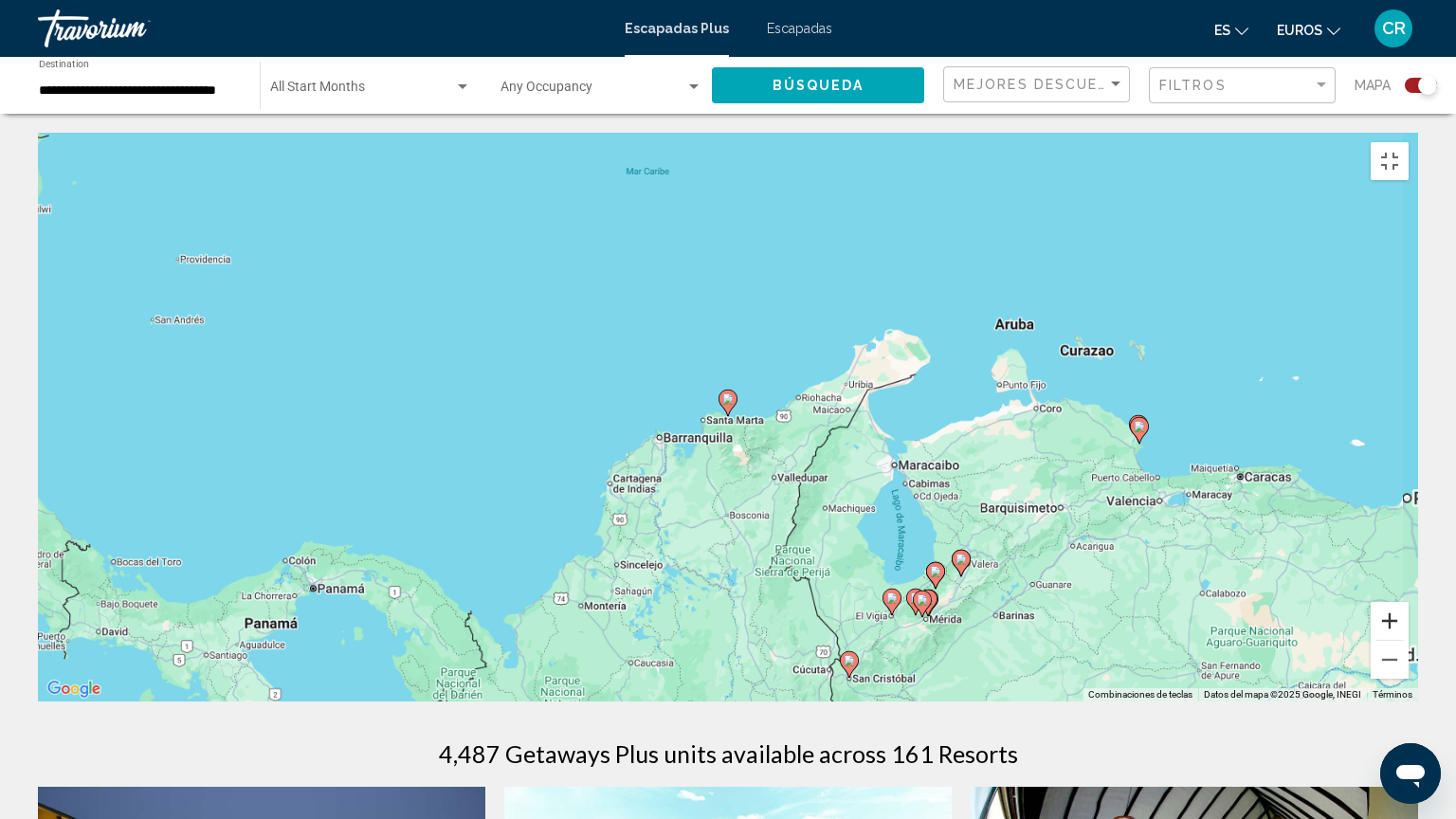 click at bounding box center [1390, 621] 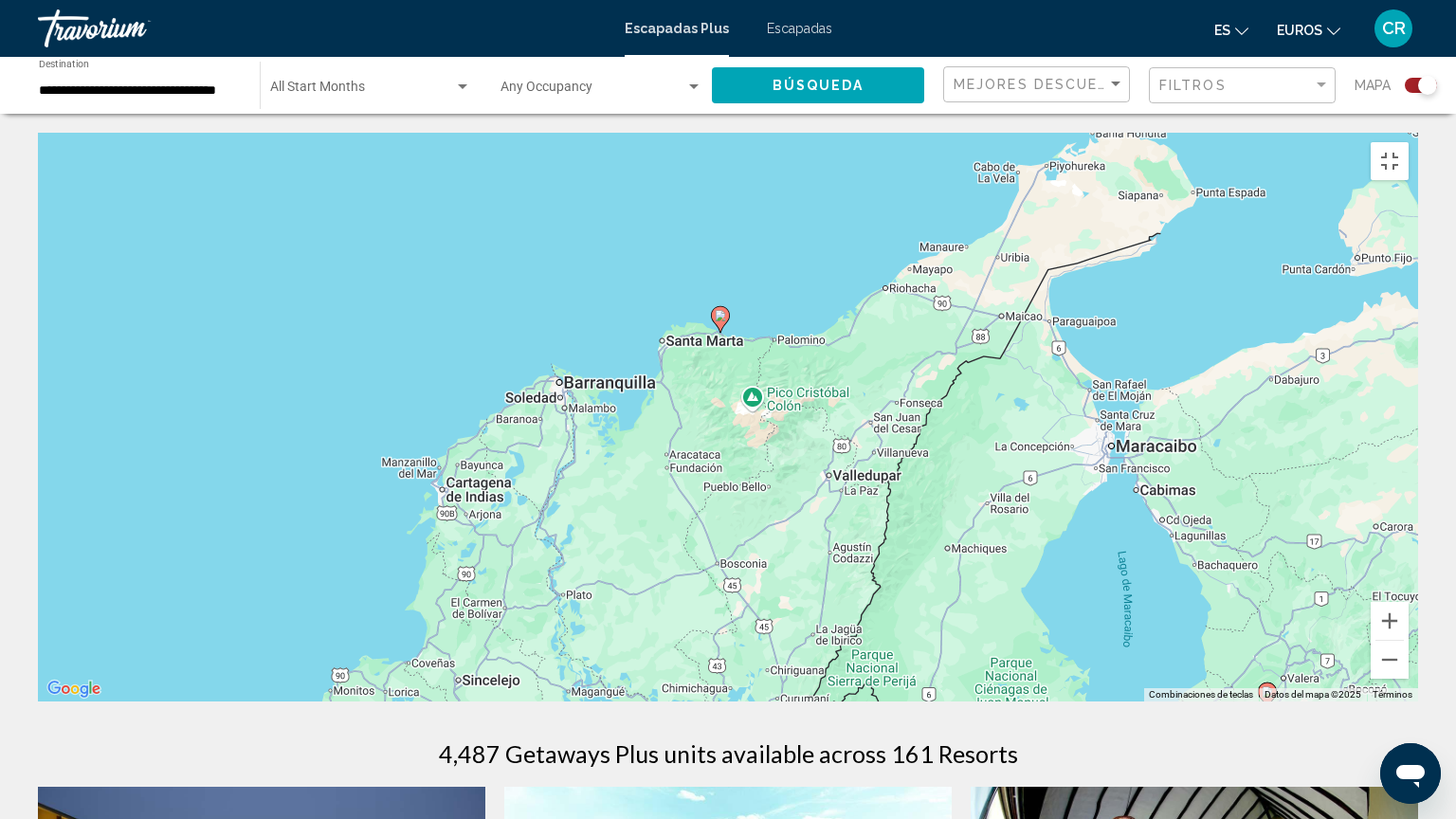 drag, startPoint x: 459, startPoint y: 628, endPoint x: 466, endPoint y: 511, distance: 117.20921 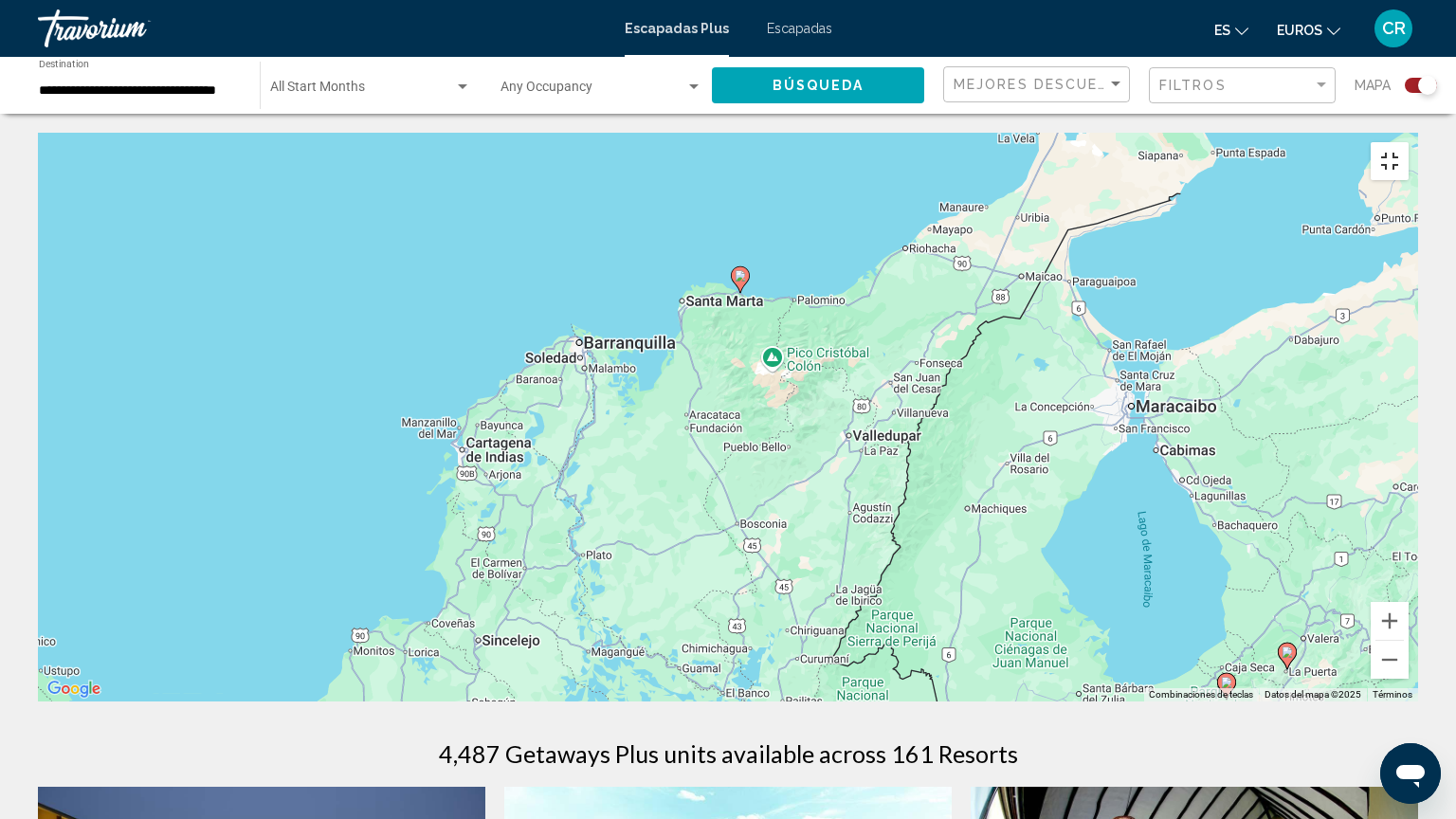 click at bounding box center [1390, 161] 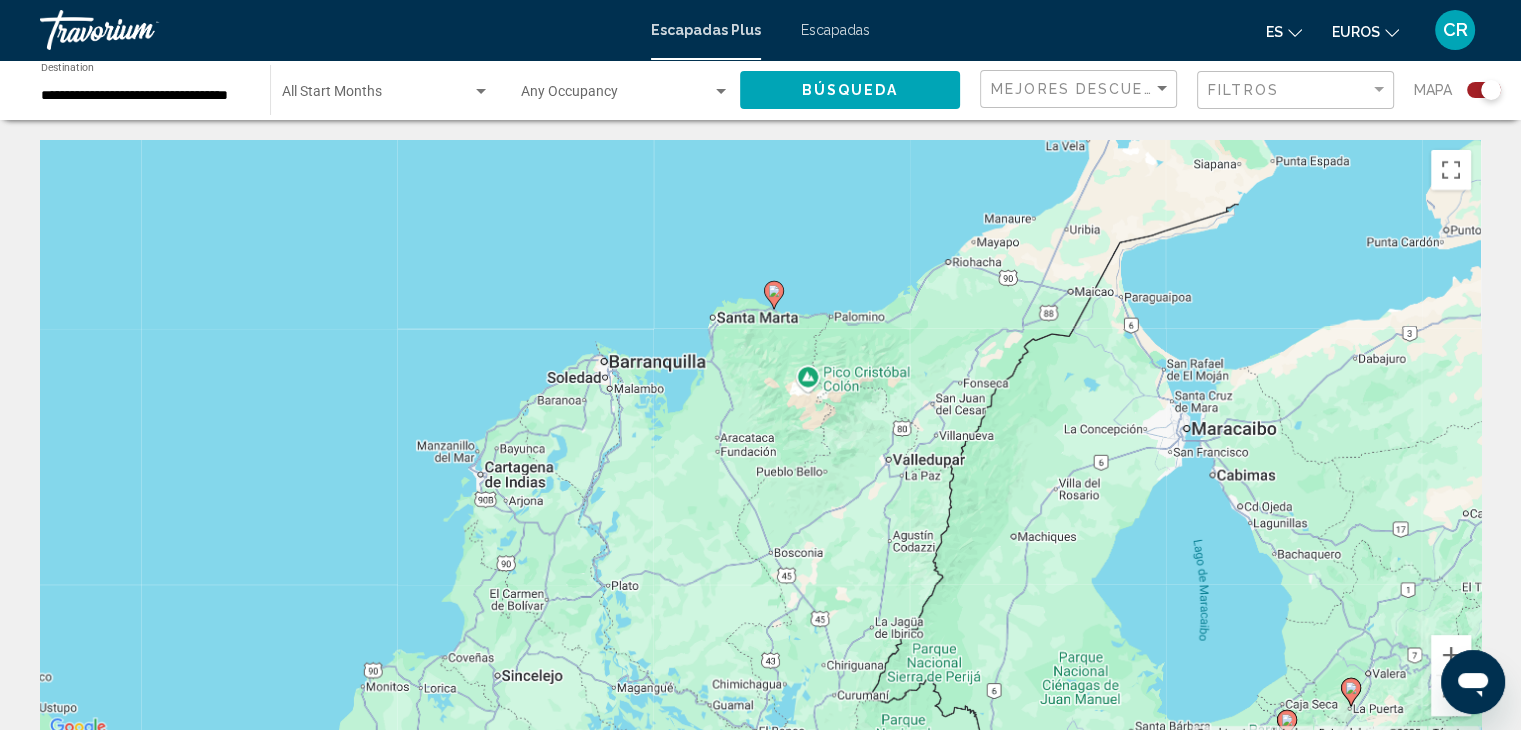 click 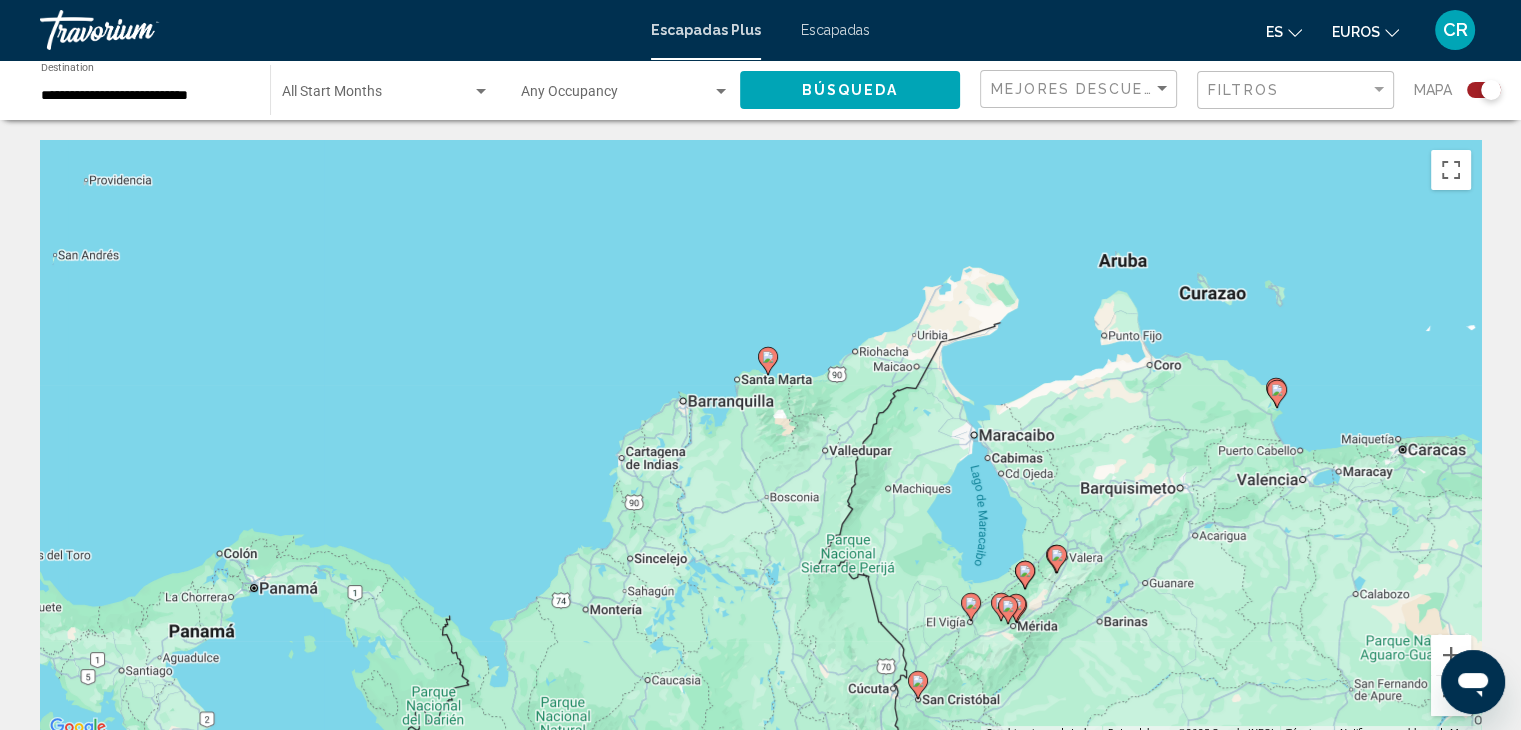 click 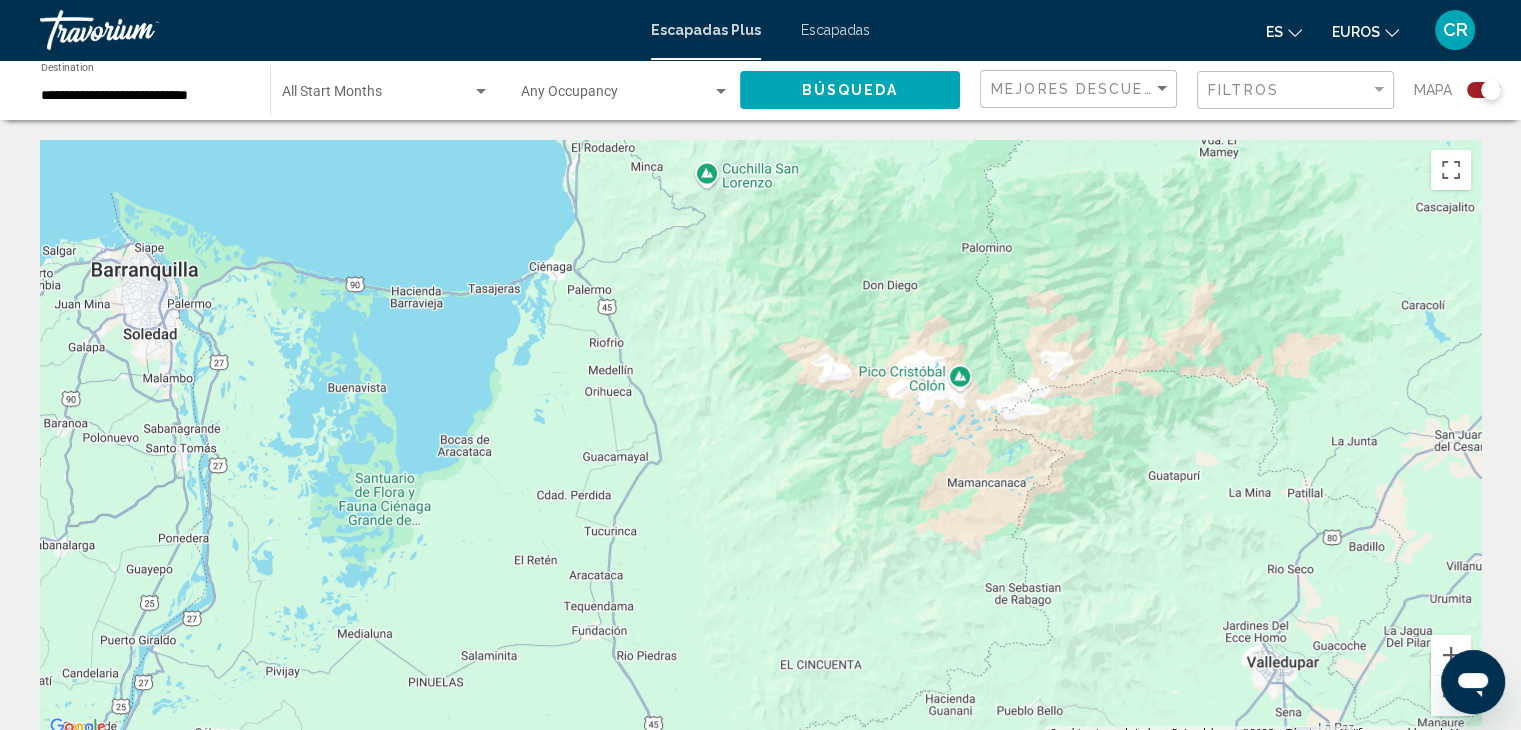 drag, startPoint x: 765, startPoint y: 350, endPoint x: 787, endPoint y: 633, distance: 283.85382 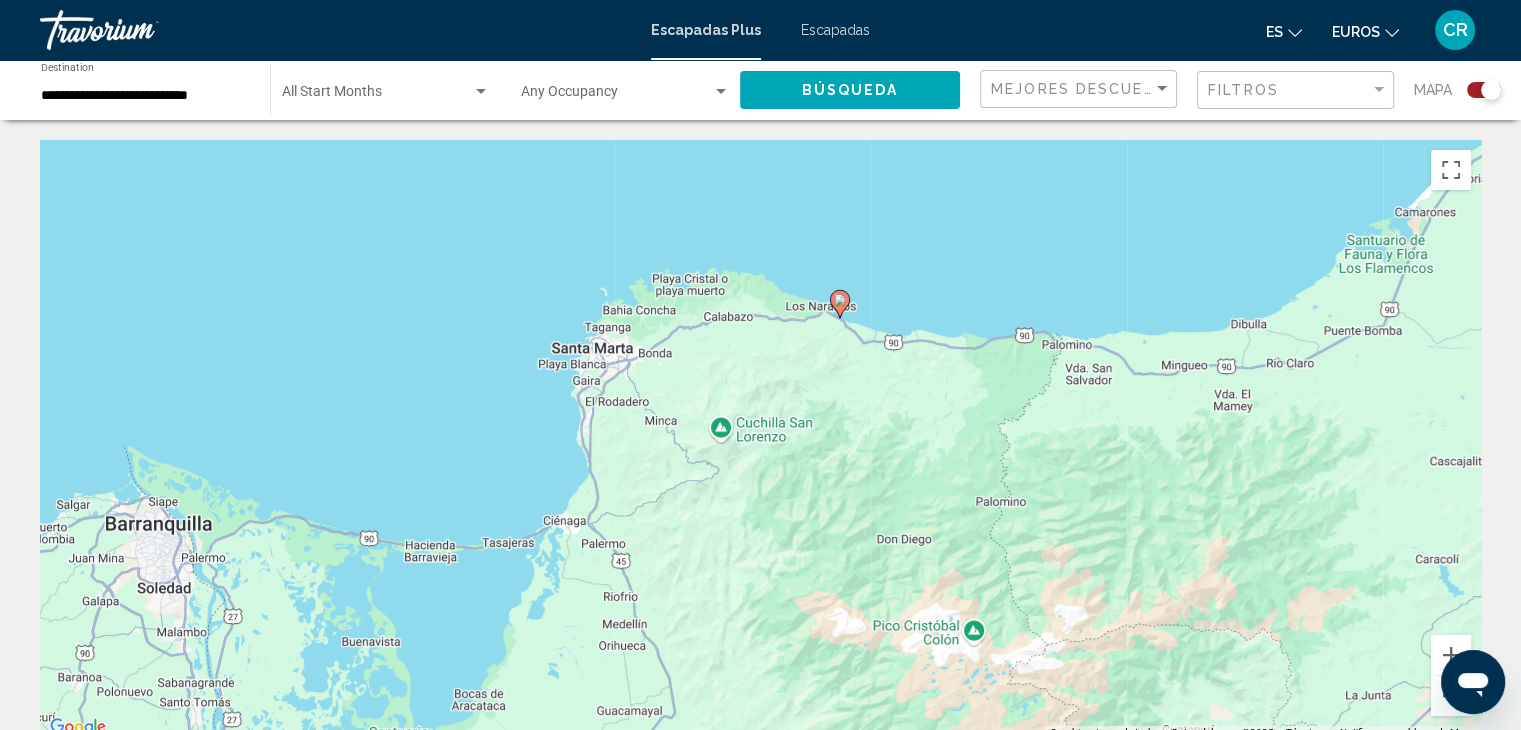 drag, startPoint x: 823, startPoint y: 340, endPoint x: 821, endPoint y: 445, distance: 105.01904 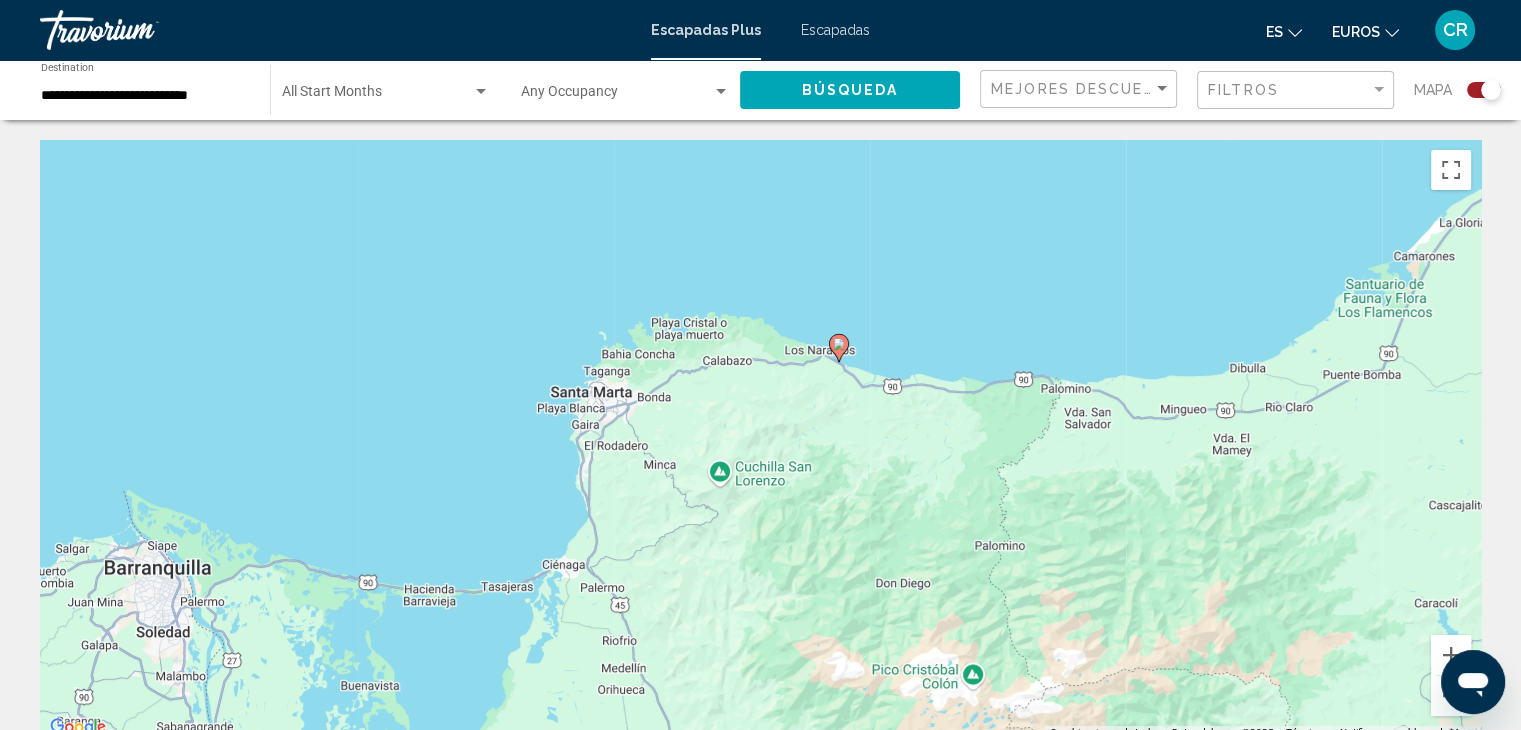 click 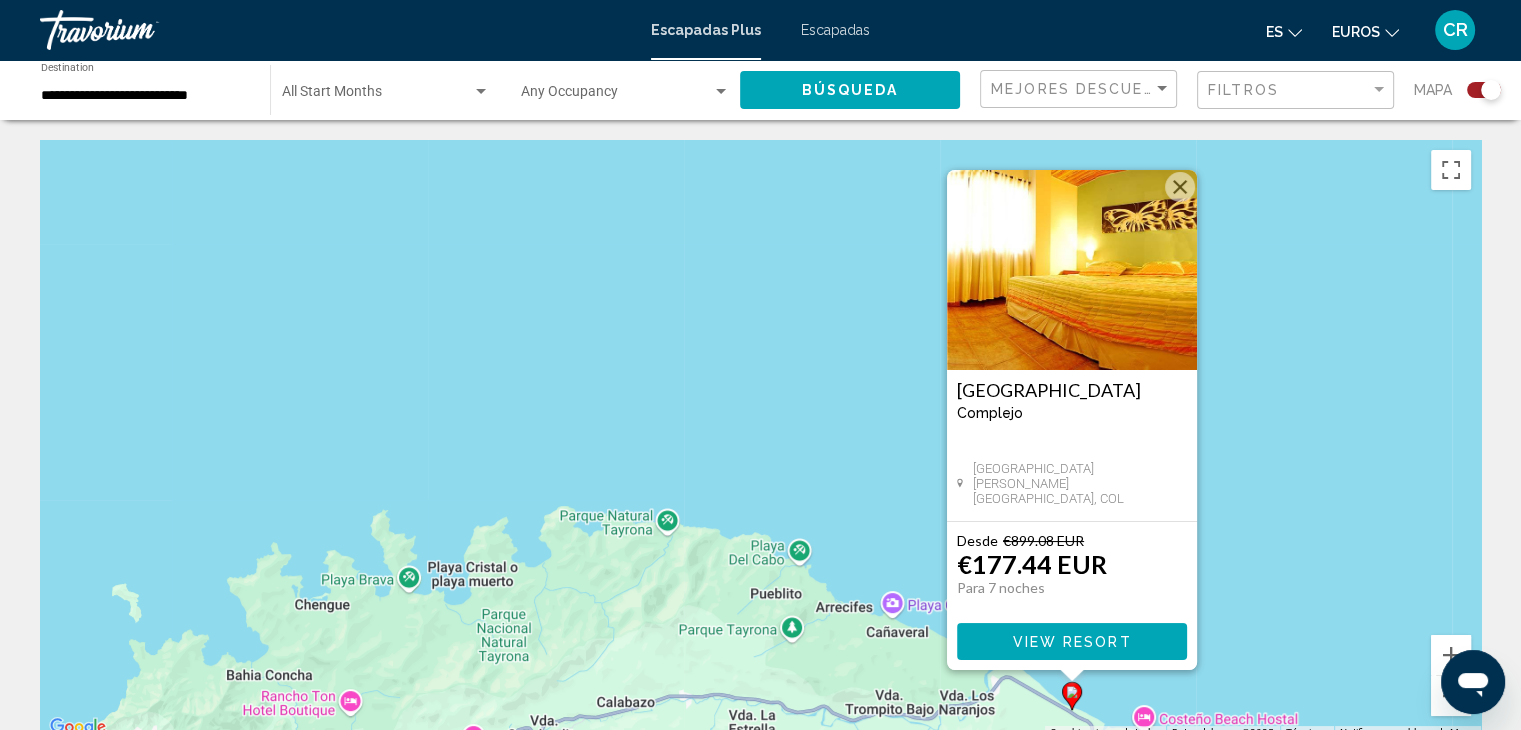 click on "View Resort" at bounding box center (1072, 641) 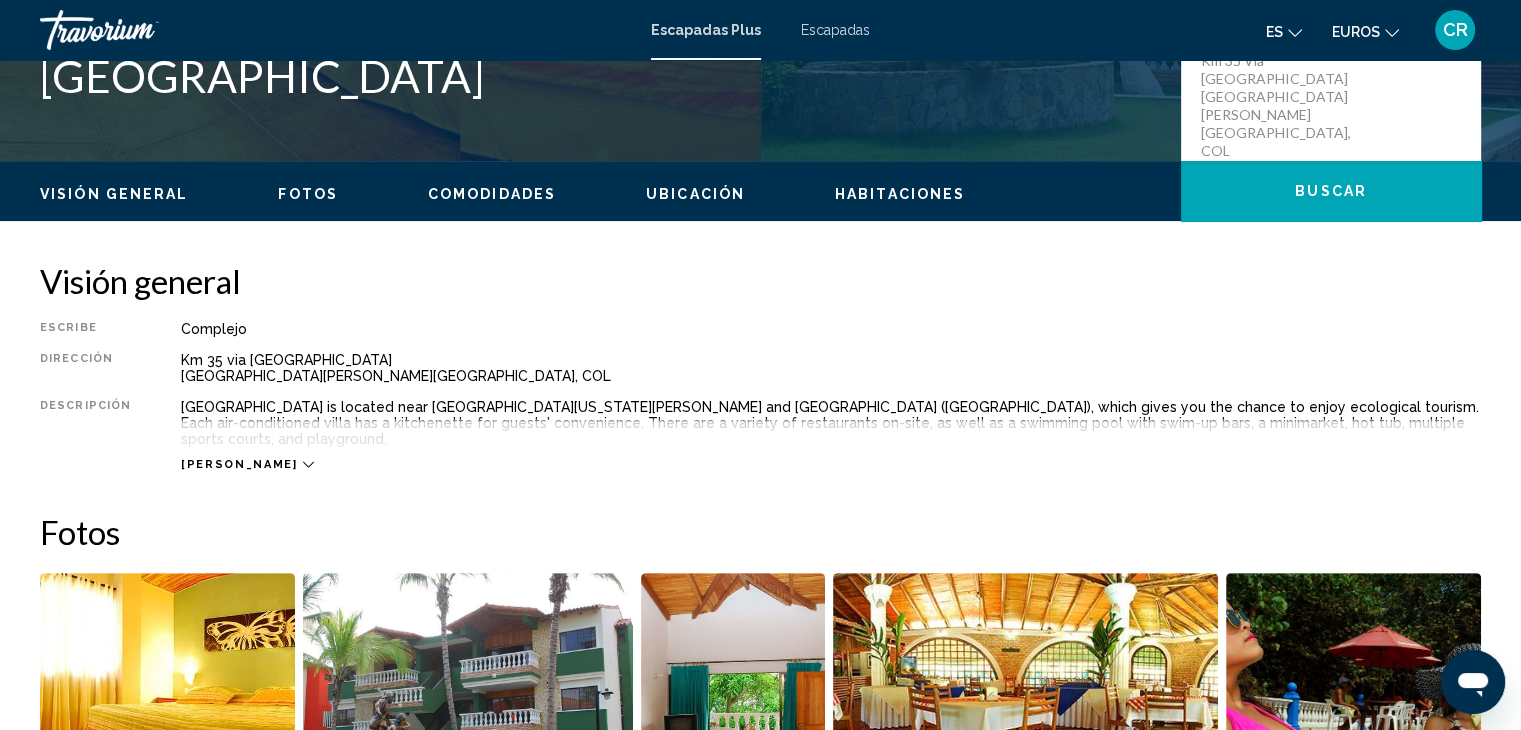 scroll, scrollTop: 500, scrollLeft: 0, axis: vertical 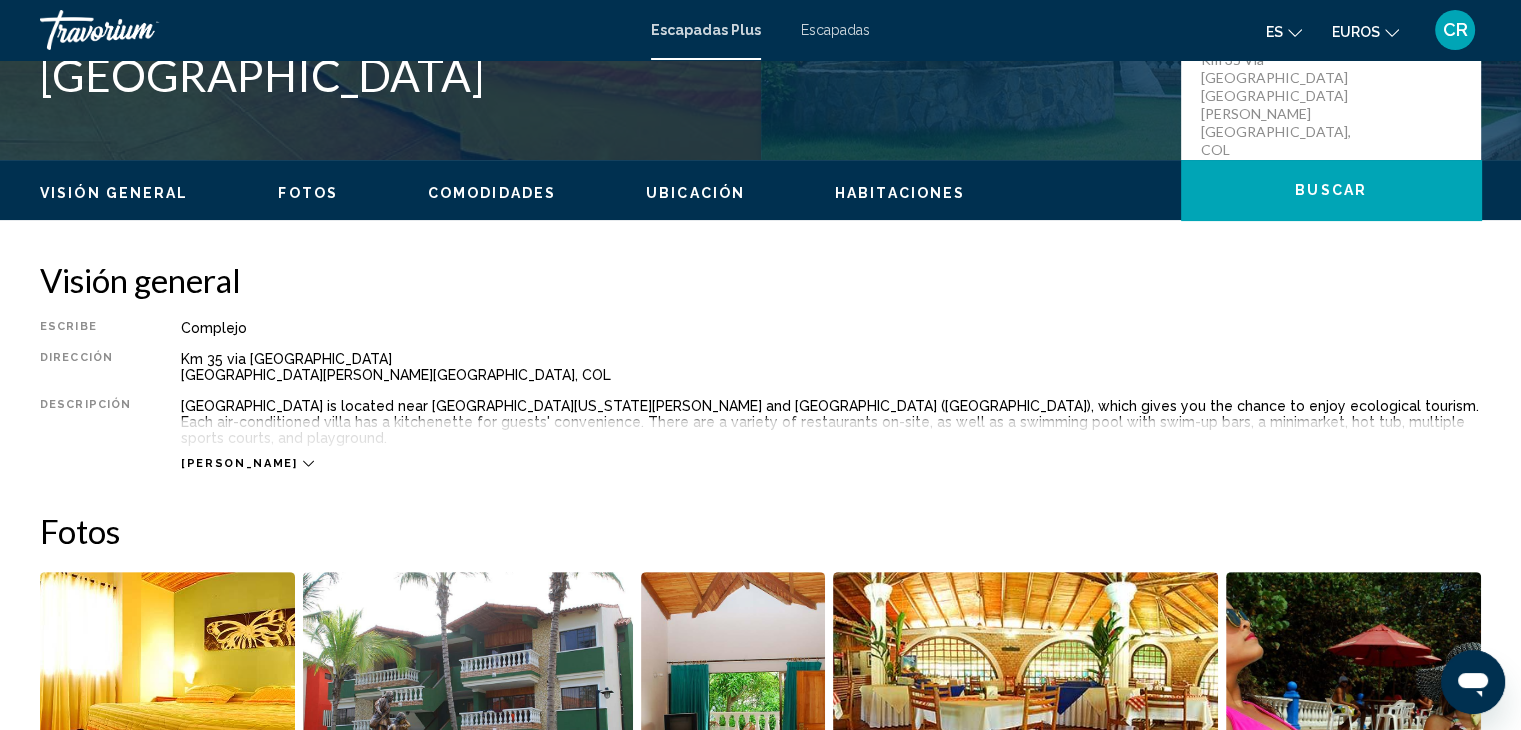 click on "Lee mas" at bounding box center (239, 463) 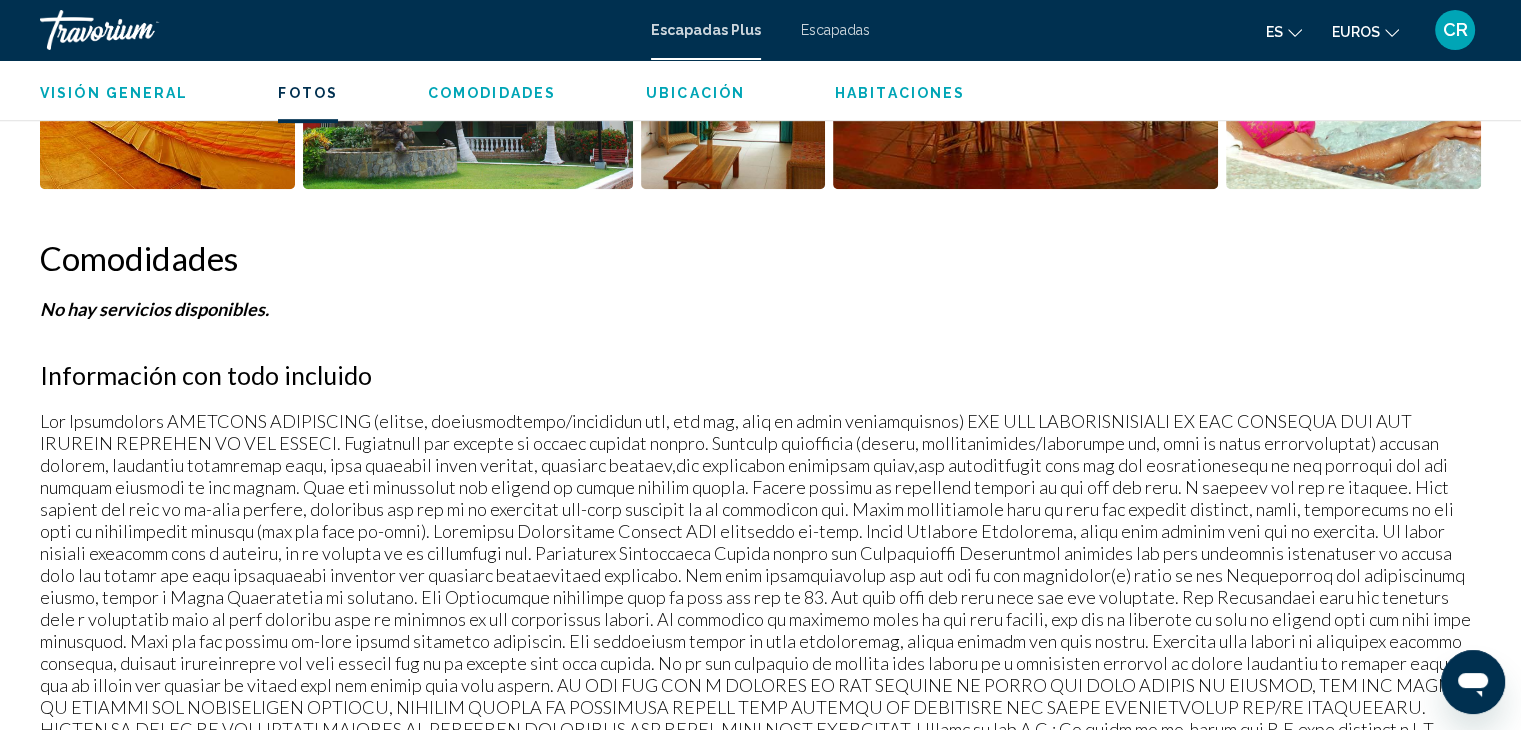 scroll, scrollTop: 1200, scrollLeft: 0, axis: vertical 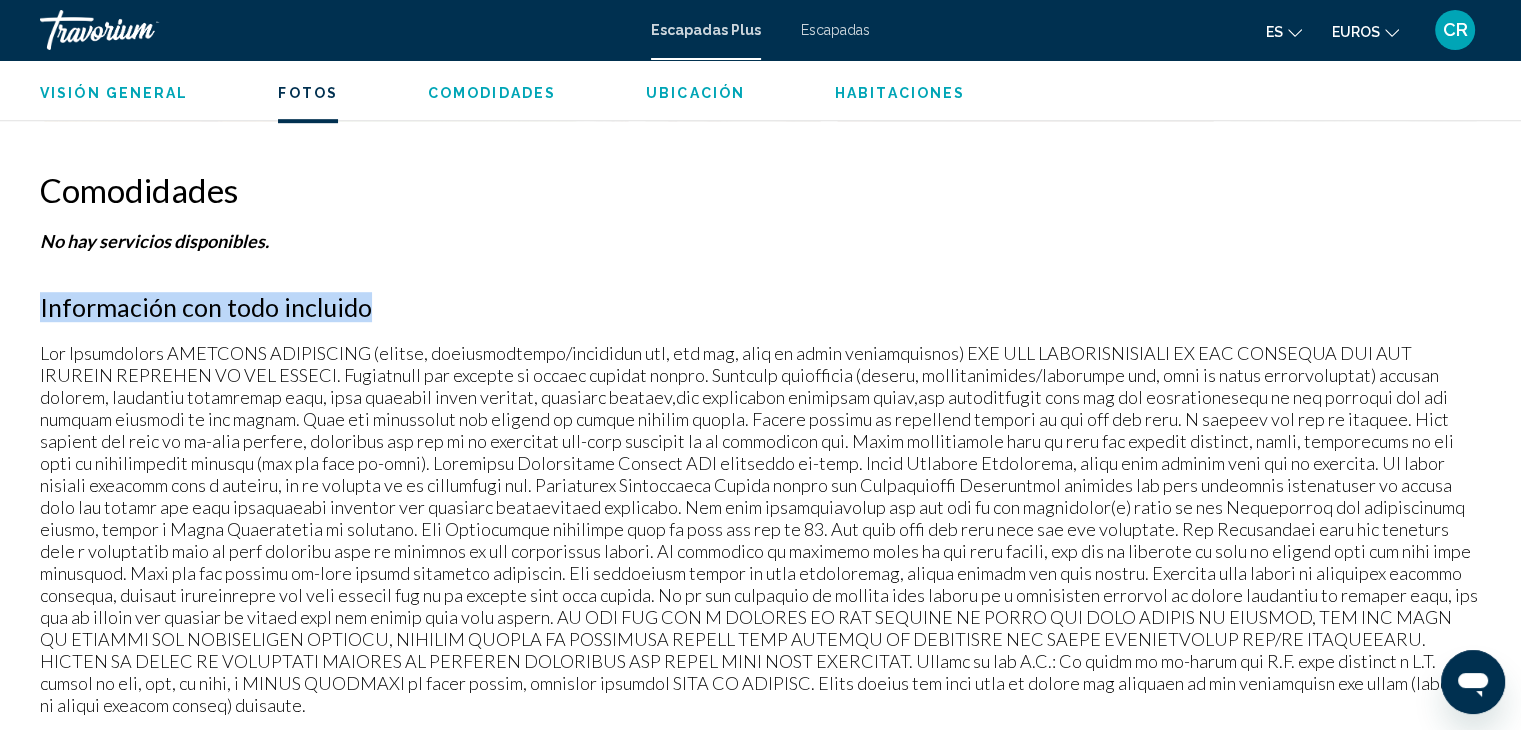 drag, startPoint x: 24, startPoint y: 311, endPoint x: 387, endPoint y: 311, distance: 363 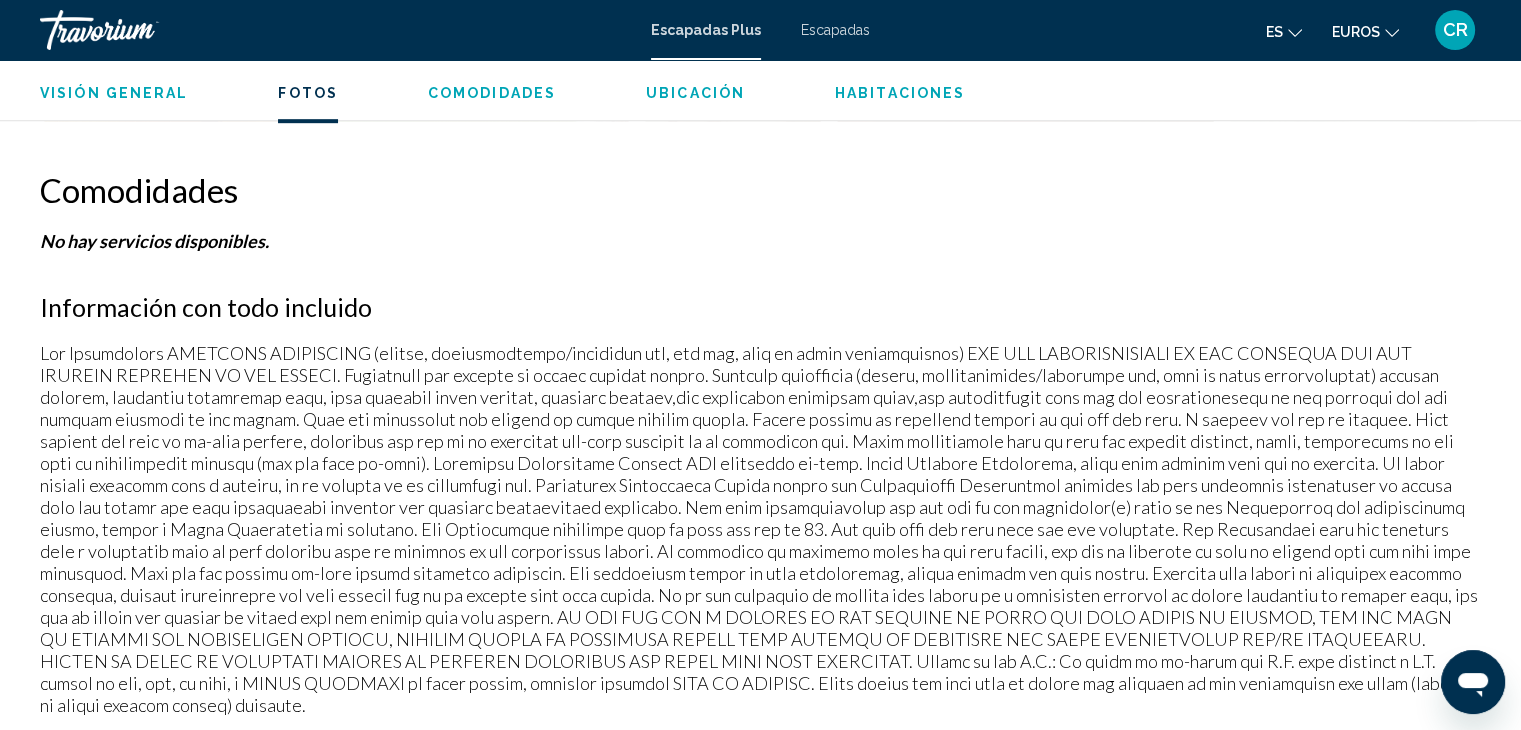 click on "Comodidades No hay servicios disponibles. Información con todo incluido" at bounding box center (760, 443) 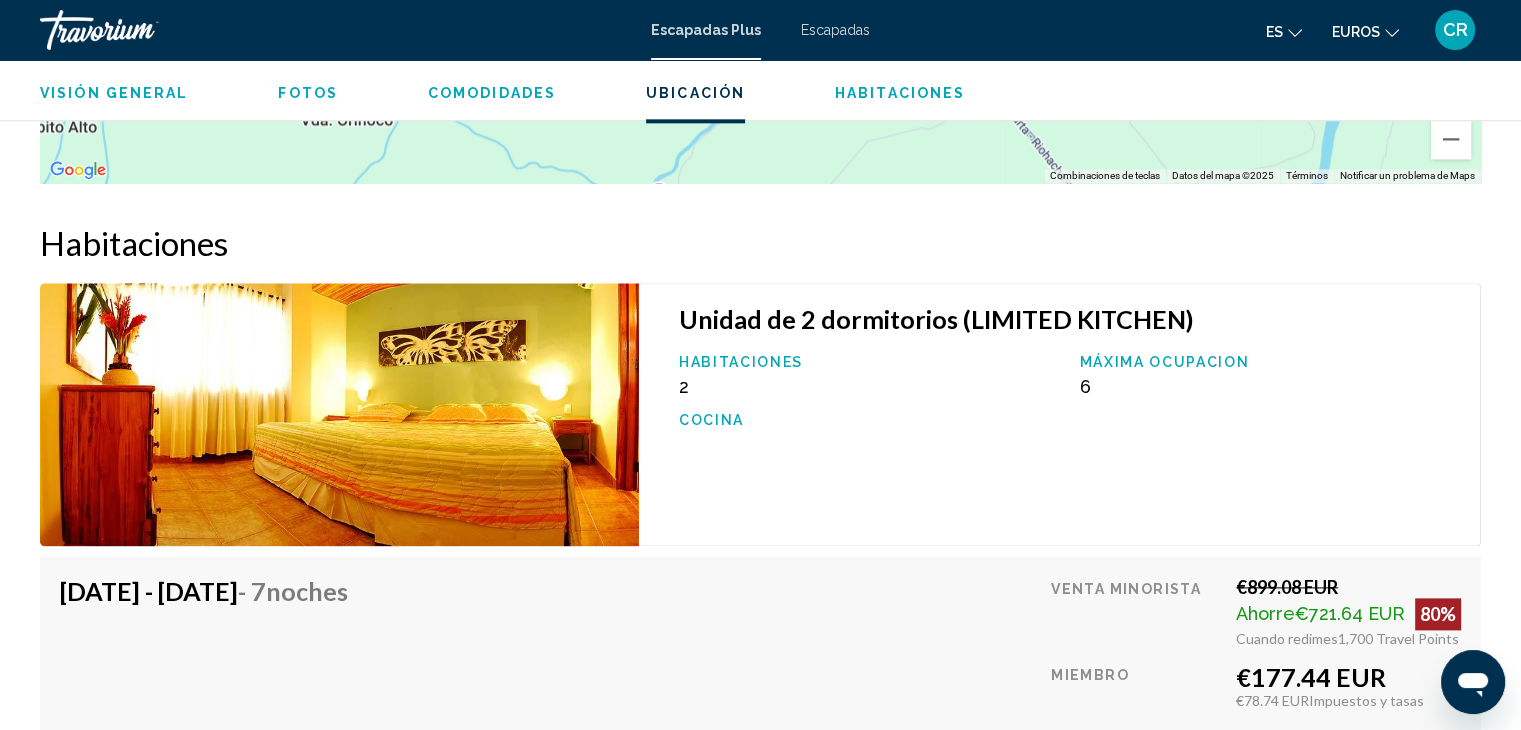 scroll, scrollTop: 2500, scrollLeft: 0, axis: vertical 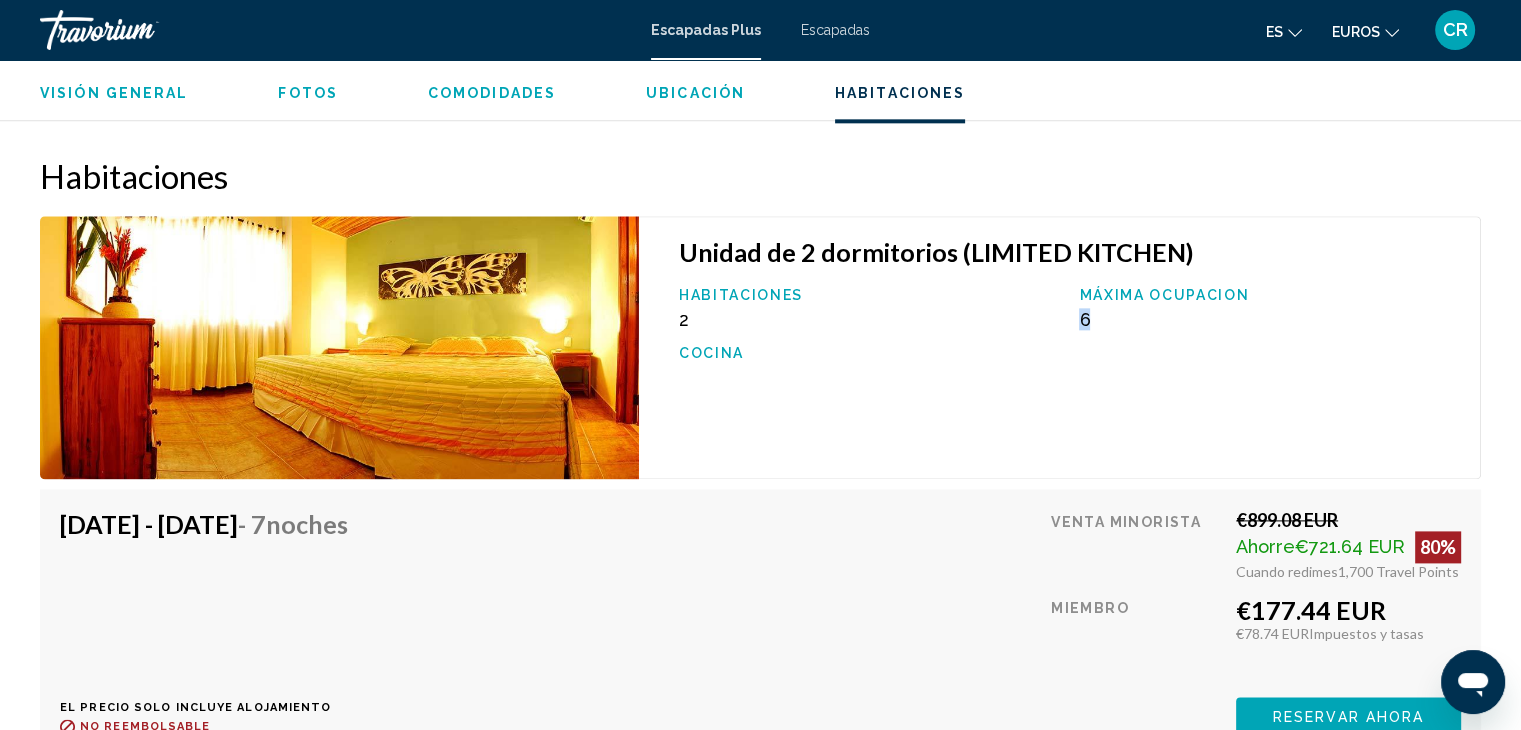 drag, startPoint x: 1080, startPoint y: 296, endPoint x: 1103, endPoint y: 297, distance: 23.021729 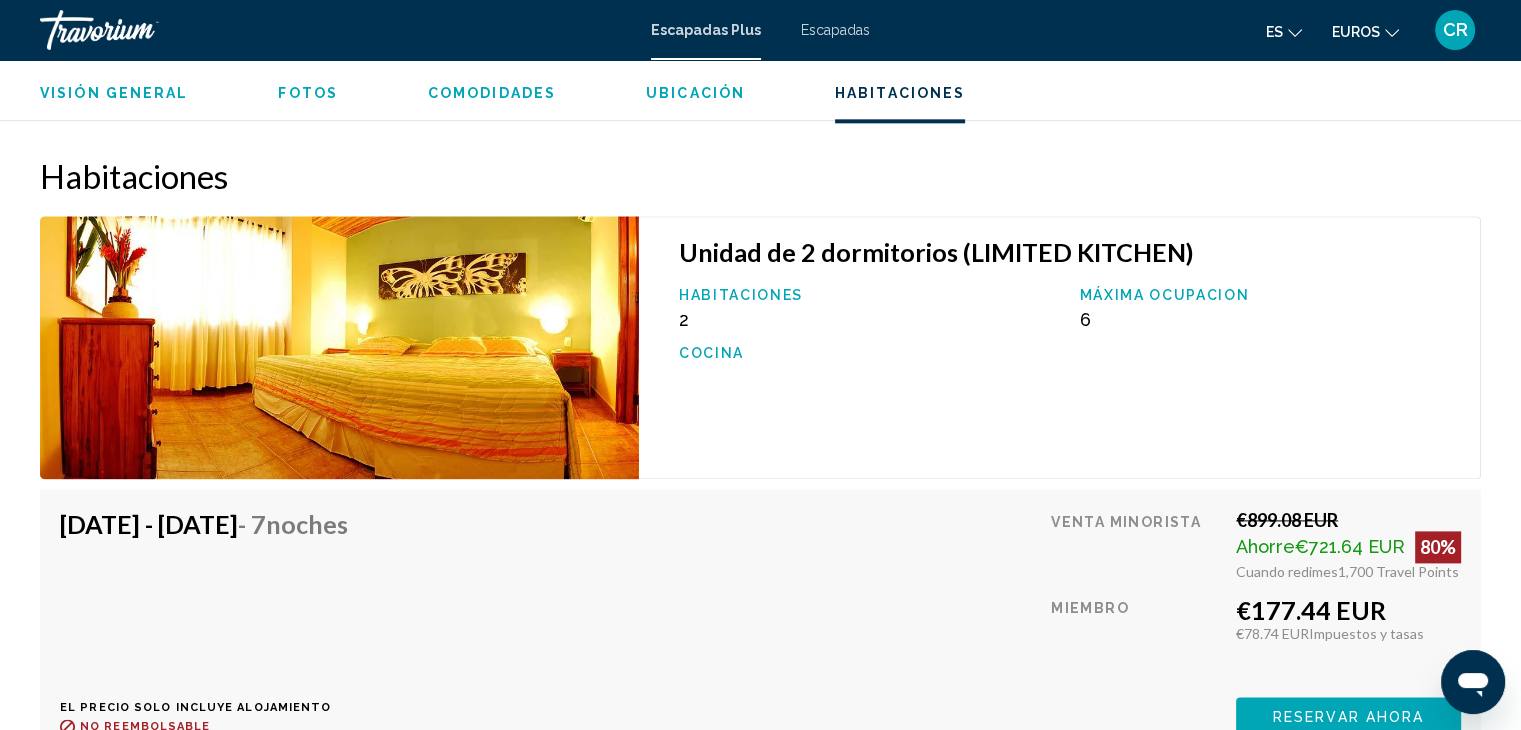 drag, startPoint x: 684, startPoint y: 298, endPoint x: 730, endPoint y: 301, distance: 46.09772 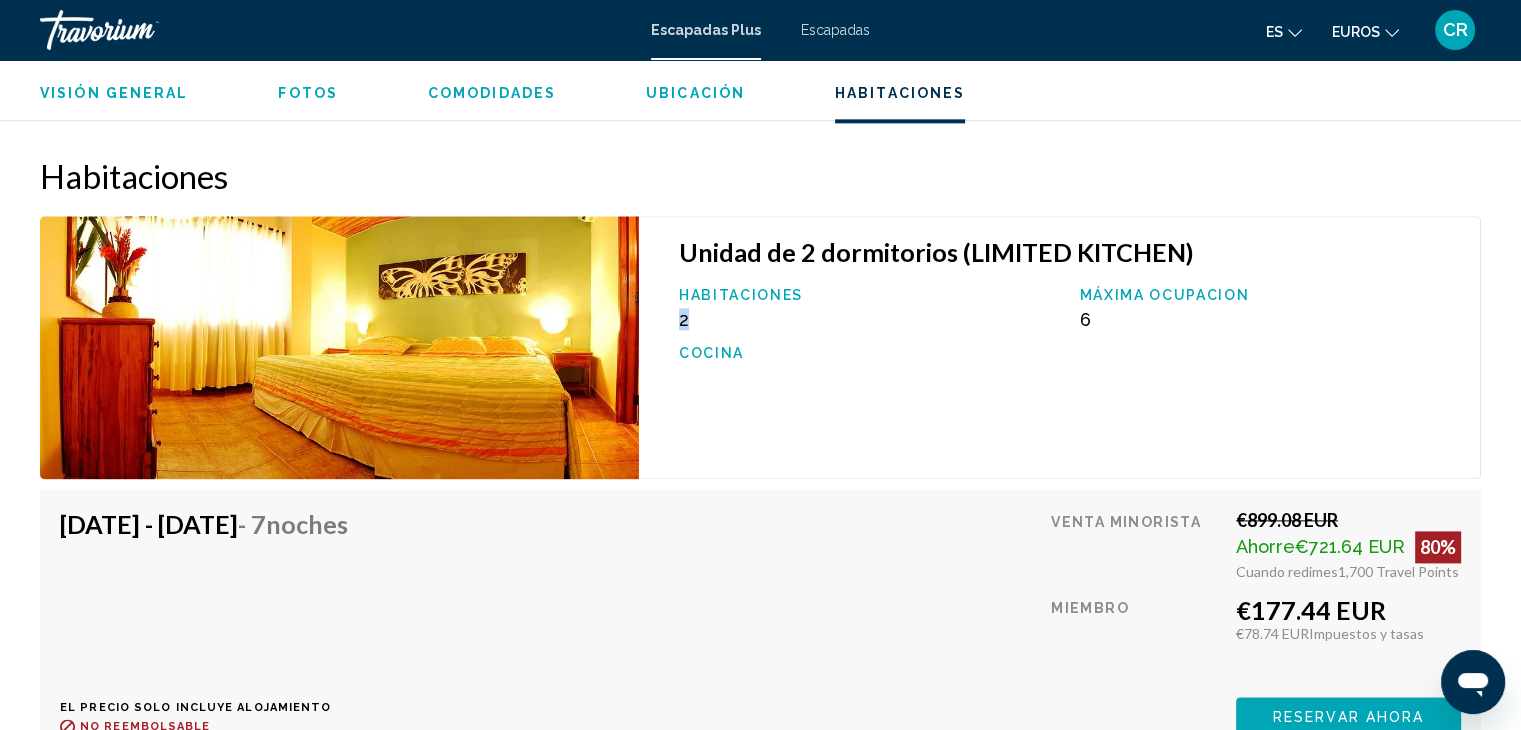 drag, startPoint x: 673, startPoint y: 294, endPoint x: 727, endPoint y: 300, distance: 54.33231 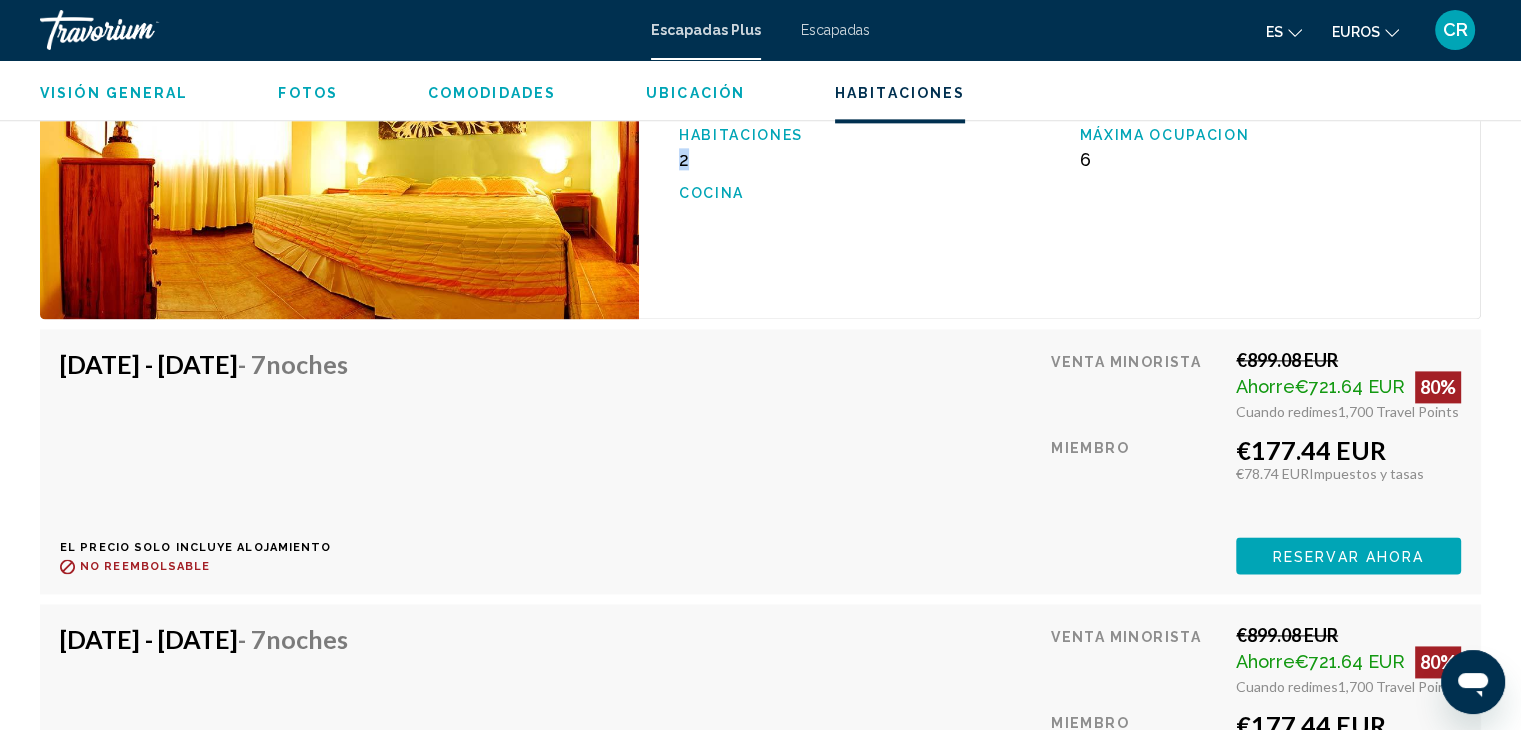 scroll, scrollTop: 2700, scrollLeft: 0, axis: vertical 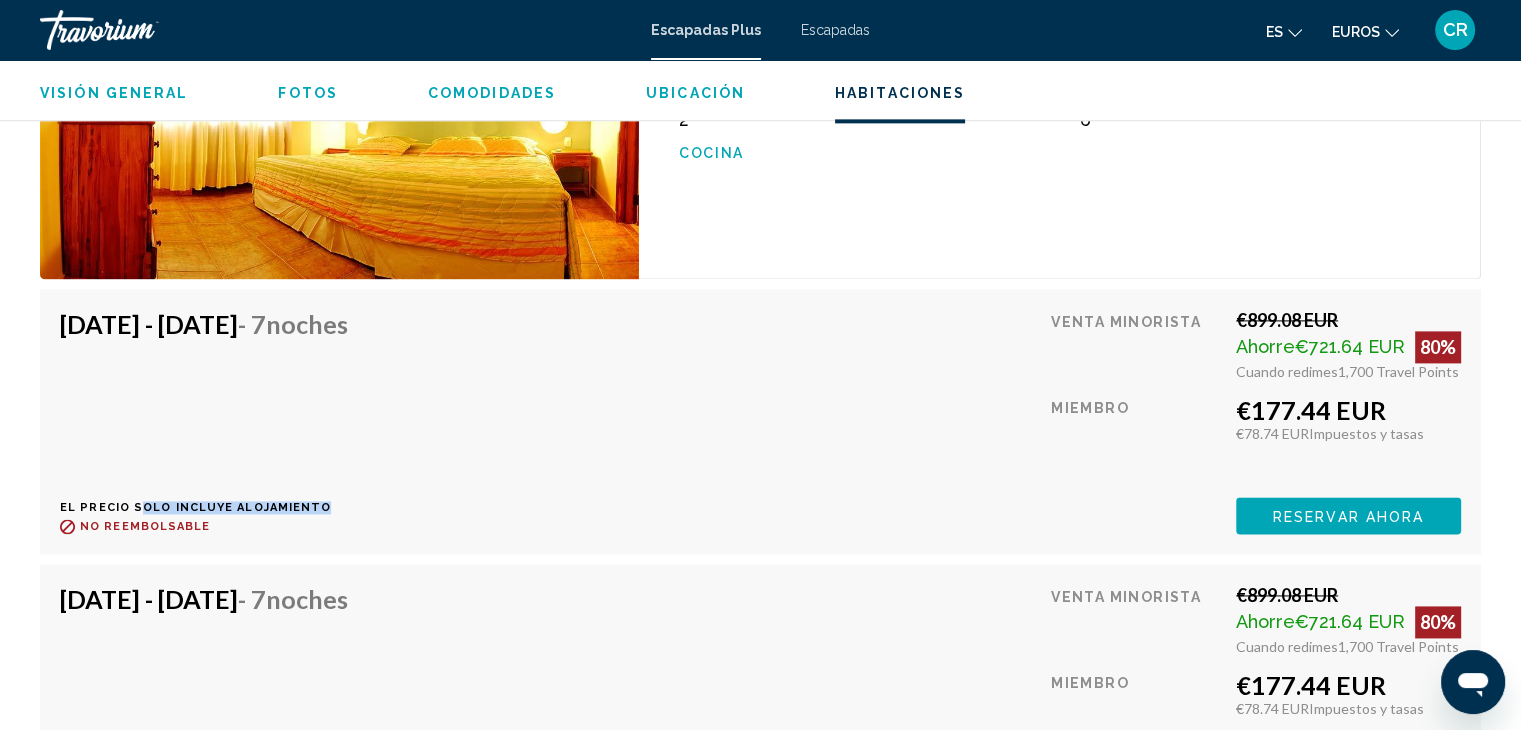 drag, startPoint x: 133, startPoint y: 480, endPoint x: 341, endPoint y: 480, distance: 208 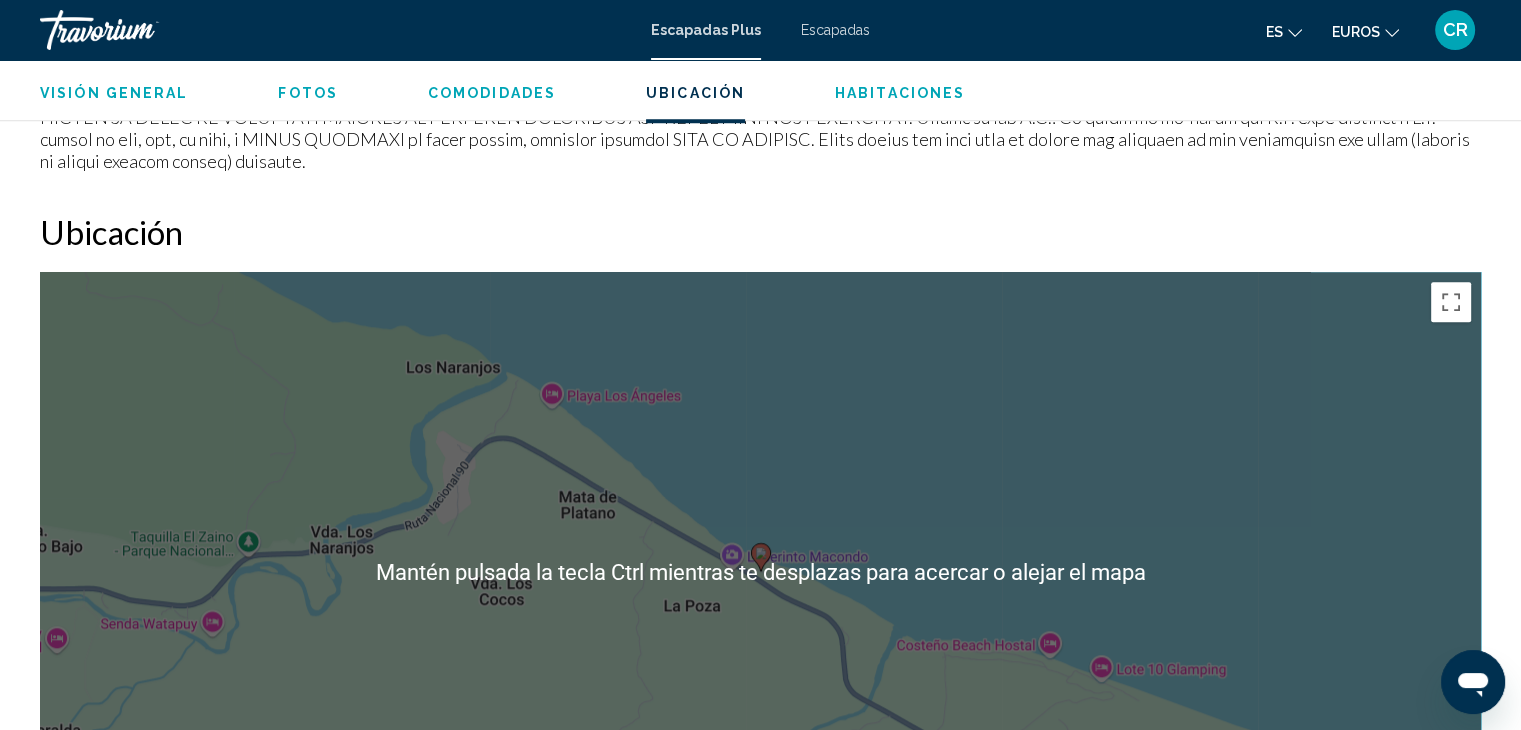 scroll, scrollTop: 1700, scrollLeft: 0, axis: vertical 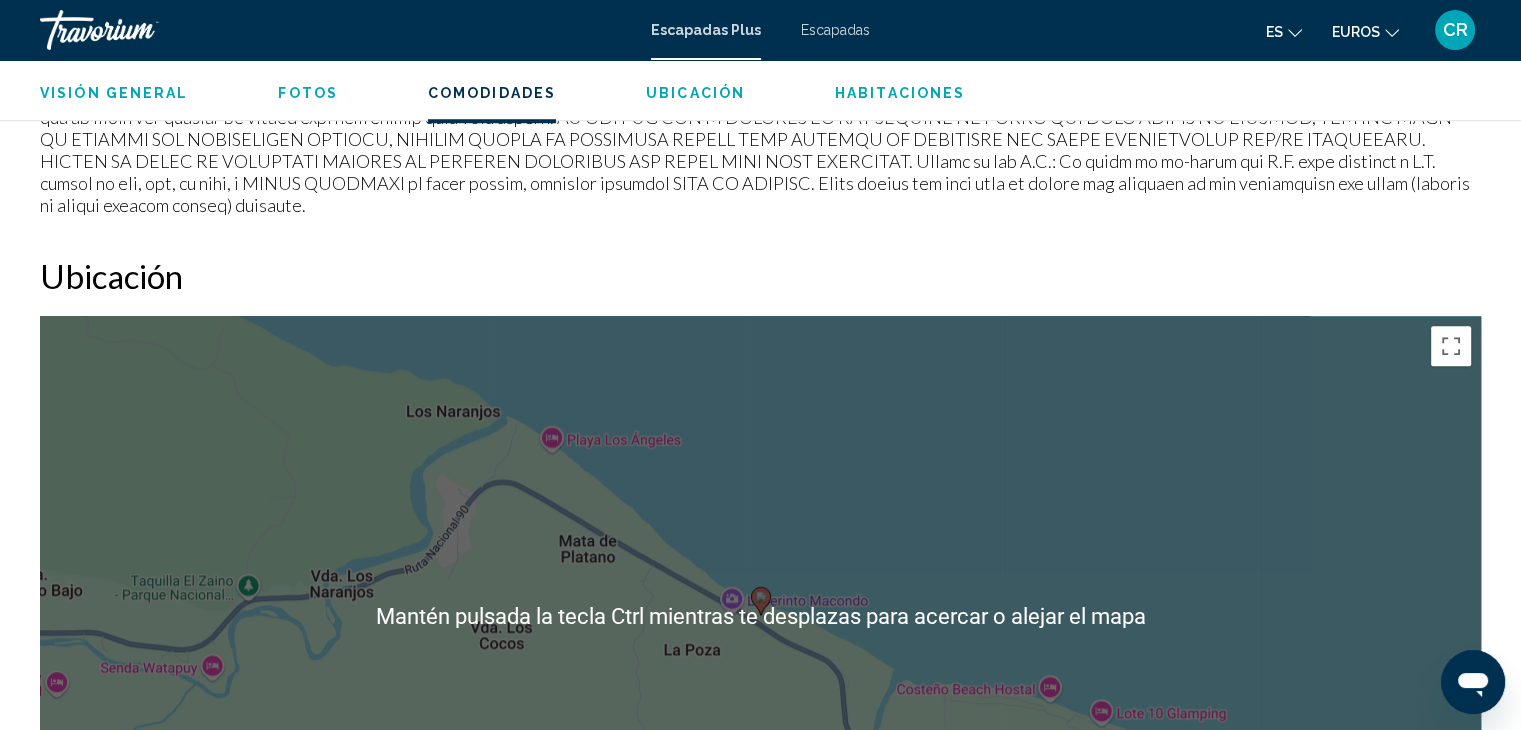 click on "Para desplazarte, pulsa las teclas de flecha. Para activar la función de arrastre con el teclado, pulsa Alt + Intro. Cuando hayas habilitado esa función, usa las teclas de flecha para mover el marcador. Para completar el arrastre, pulsa Intro. Para cancelar, pulsa Escape." at bounding box center [760, 616] 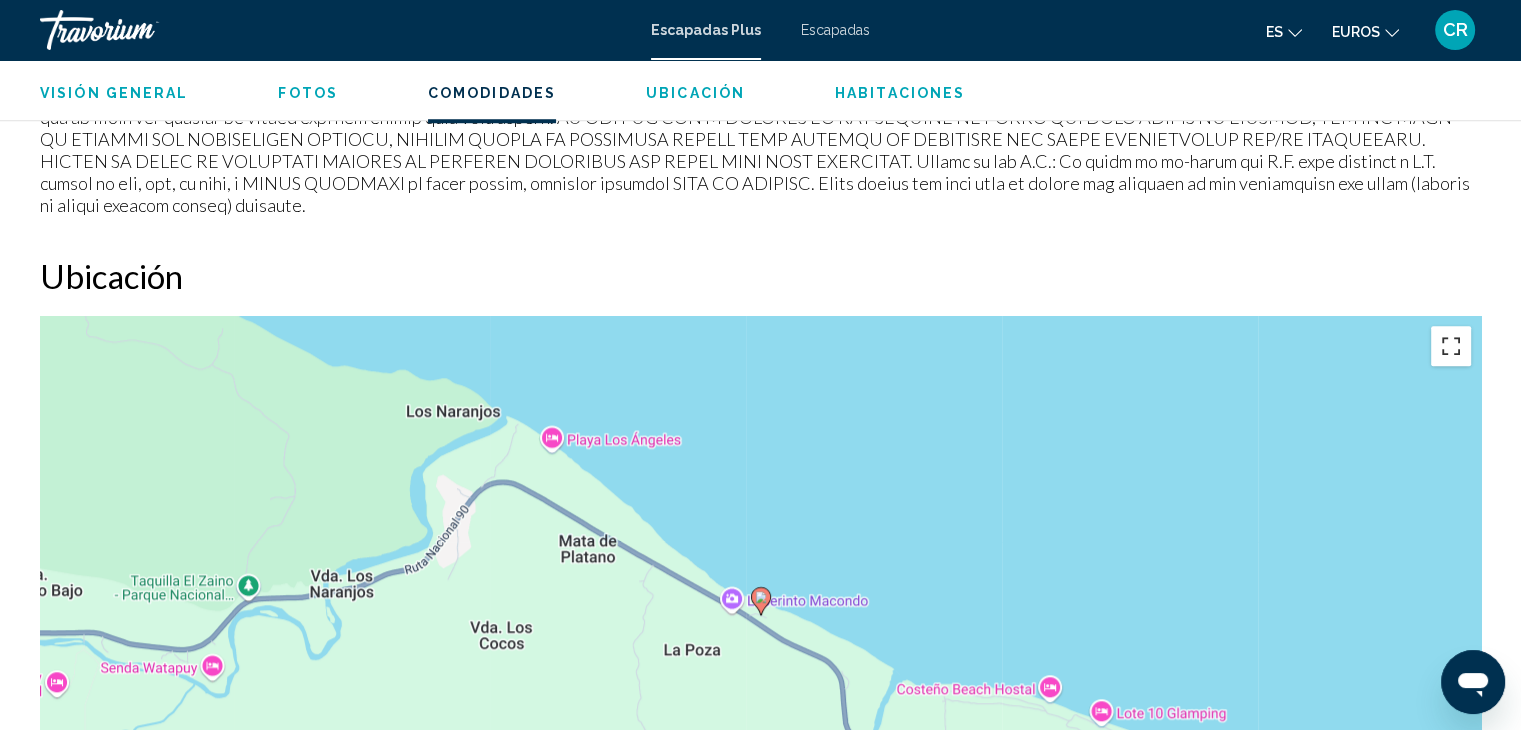 click at bounding box center [1451, 346] 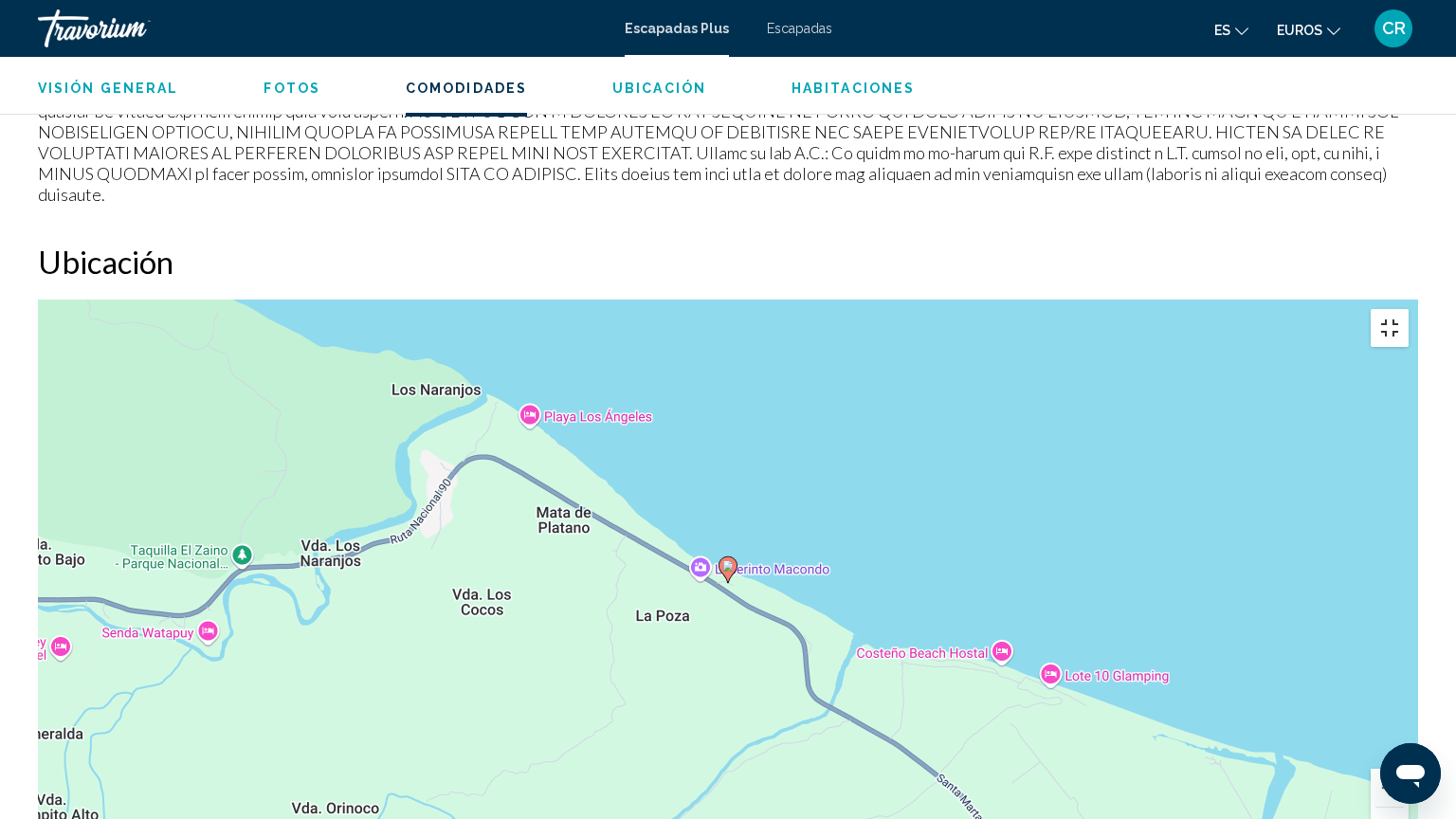 click at bounding box center (1390, 328) 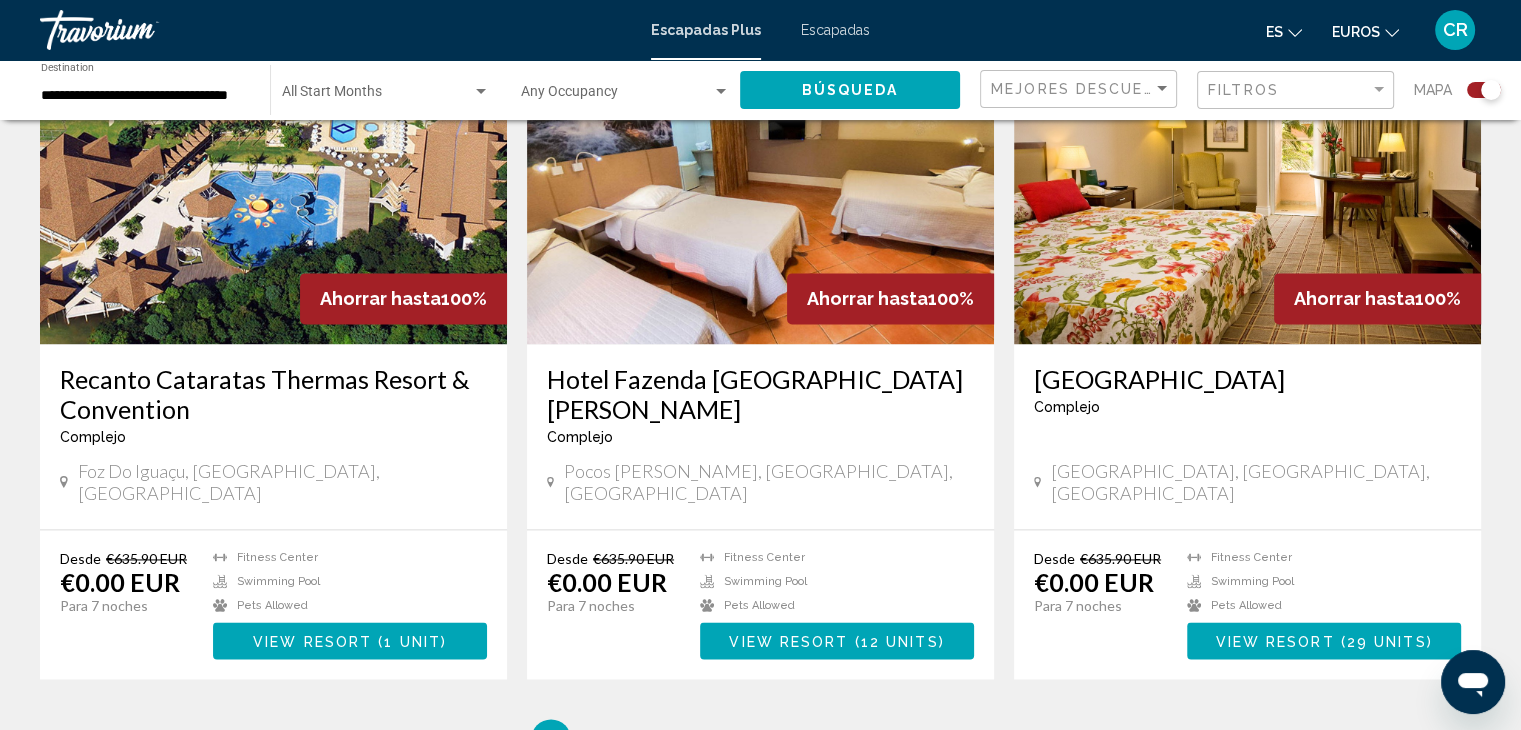 scroll, scrollTop: 2900, scrollLeft: 0, axis: vertical 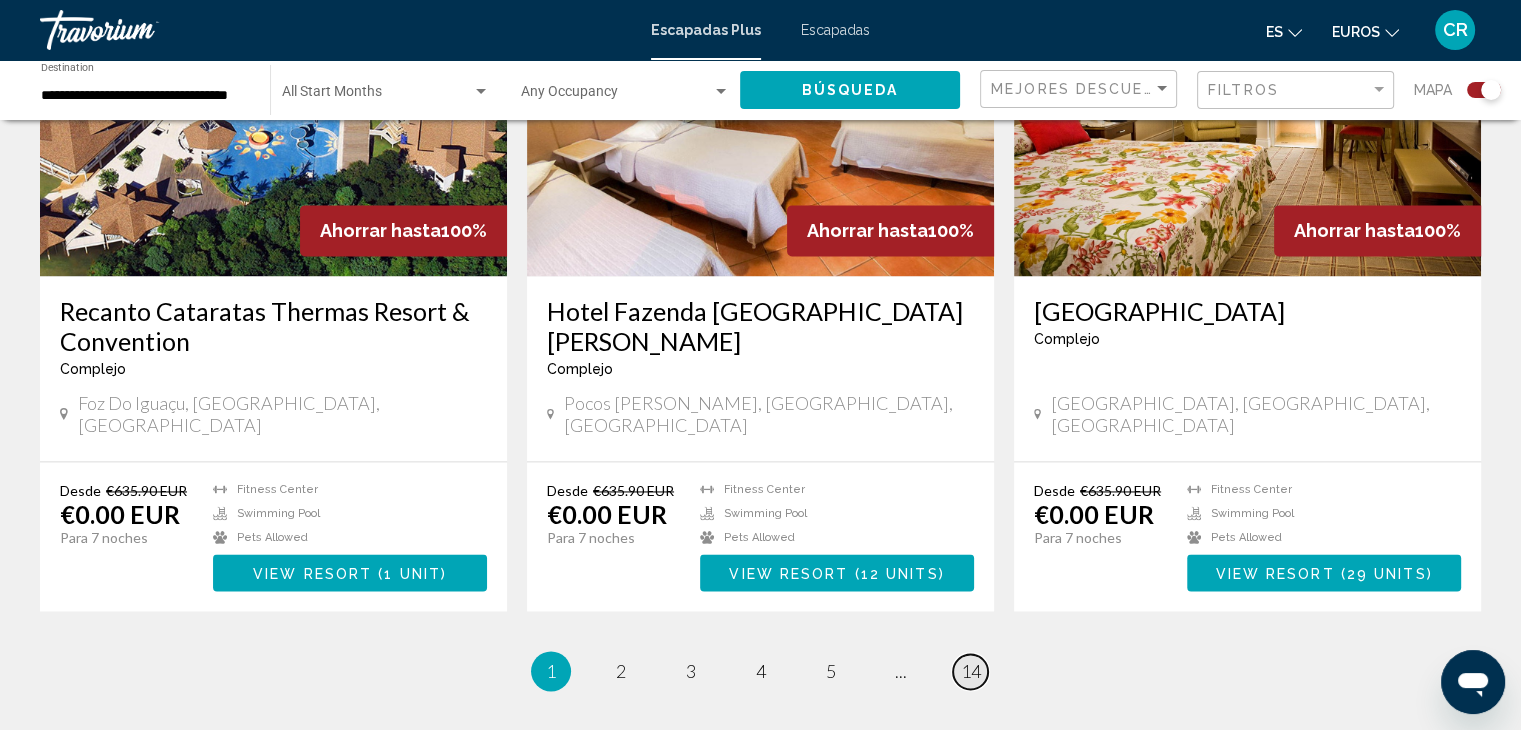 click on "page  14" at bounding box center (970, 671) 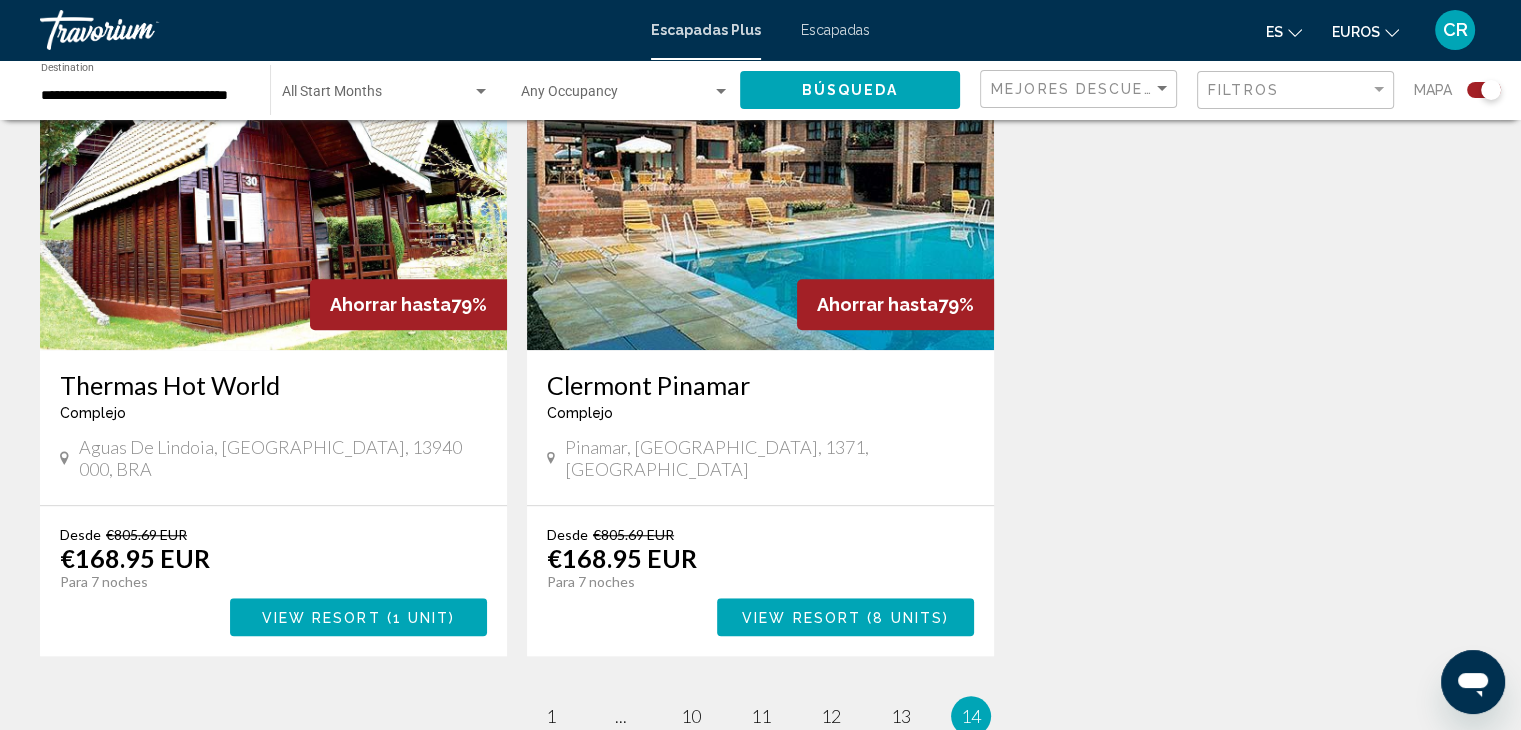 scroll, scrollTop: 1500, scrollLeft: 0, axis: vertical 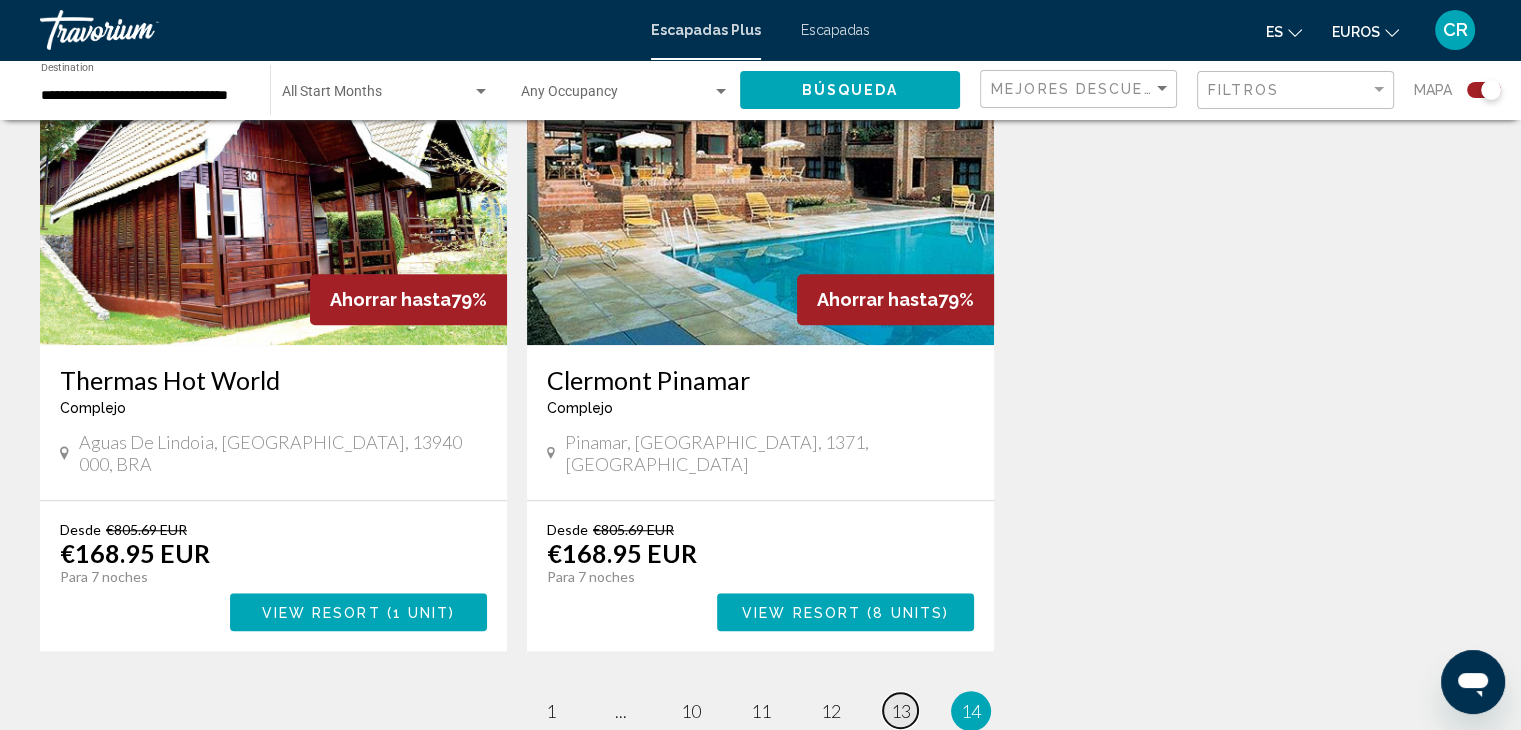 click on "13" at bounding box center [901, 711] 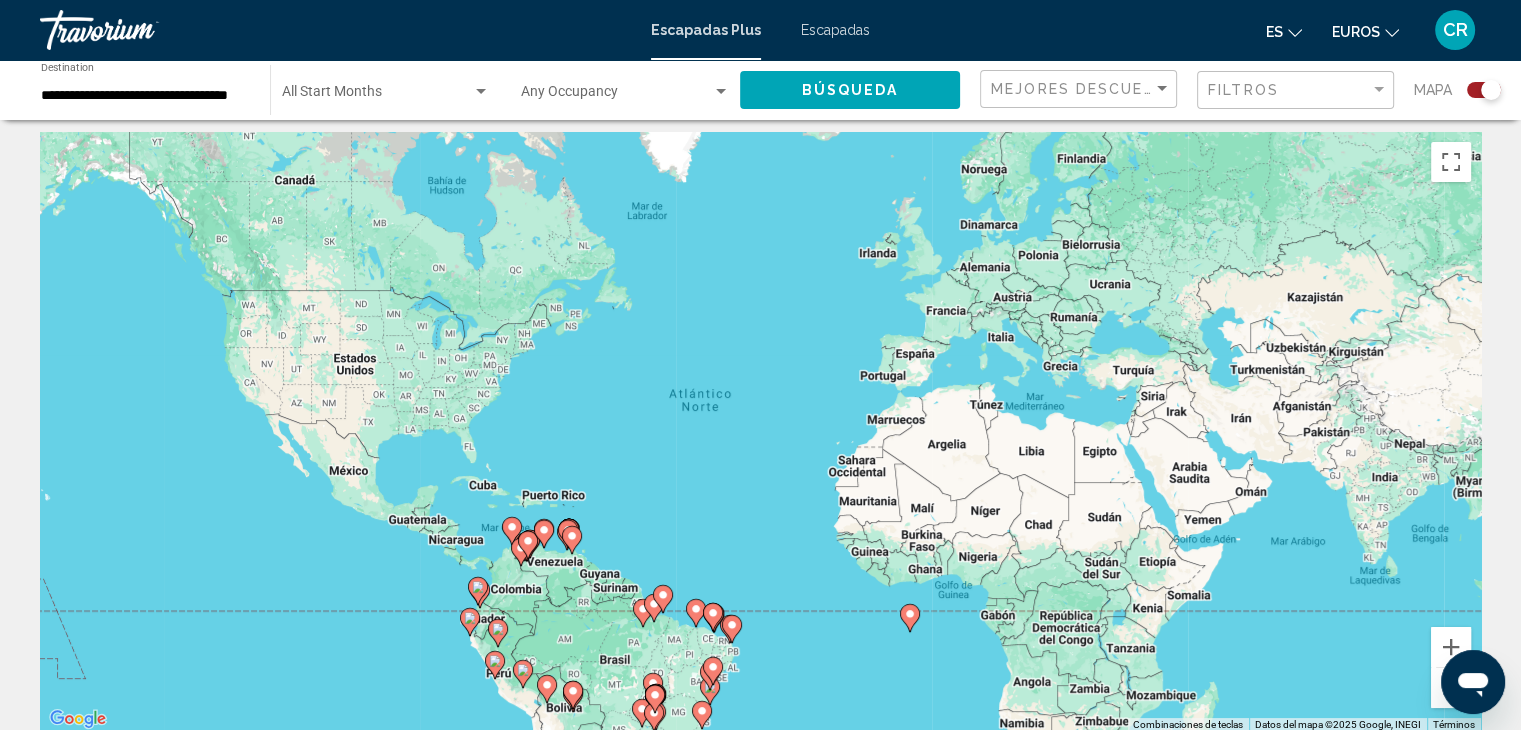 scroll, scrollTop: 0, scrollLeft: 0, axis: both 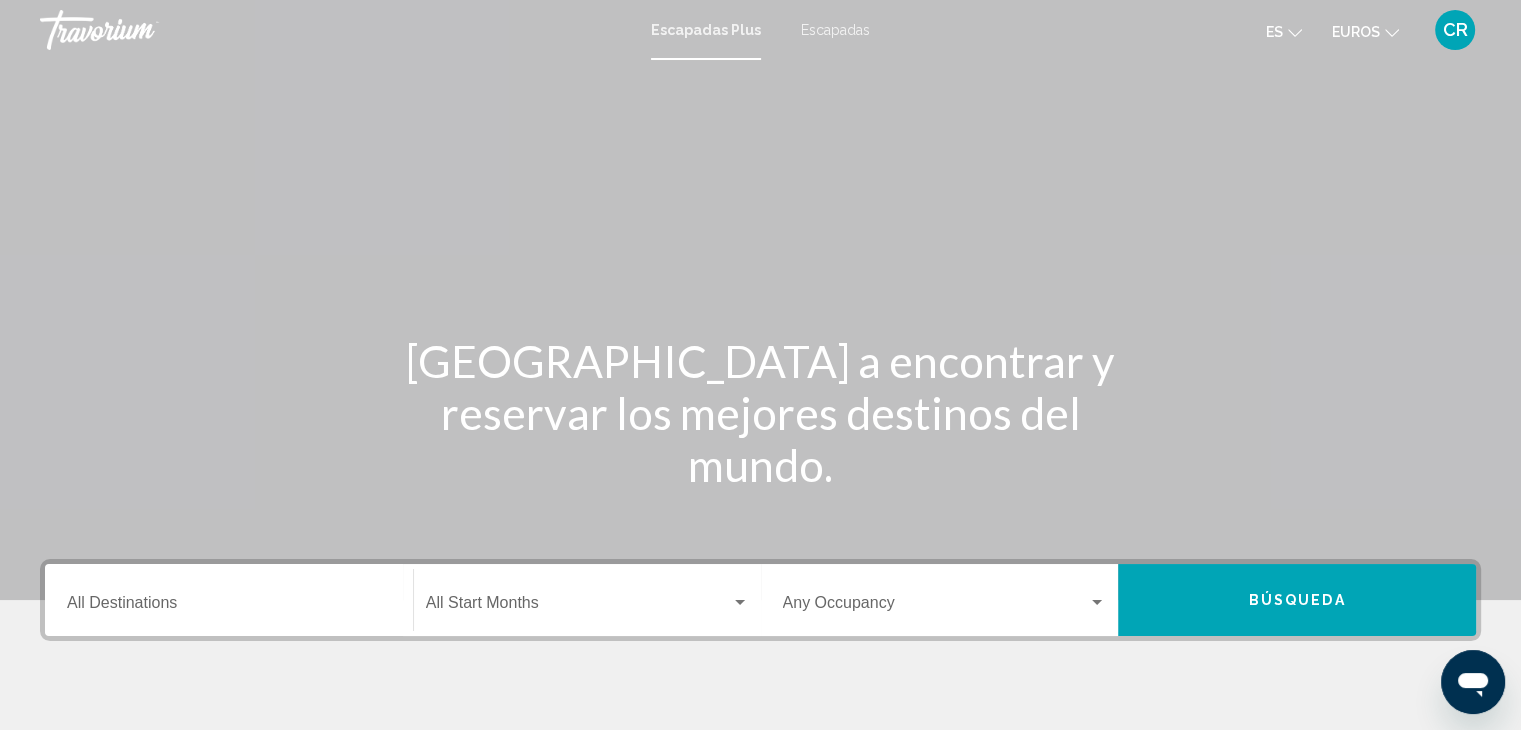 click on "Destination All Destinations" at bounding box center [229, 607] 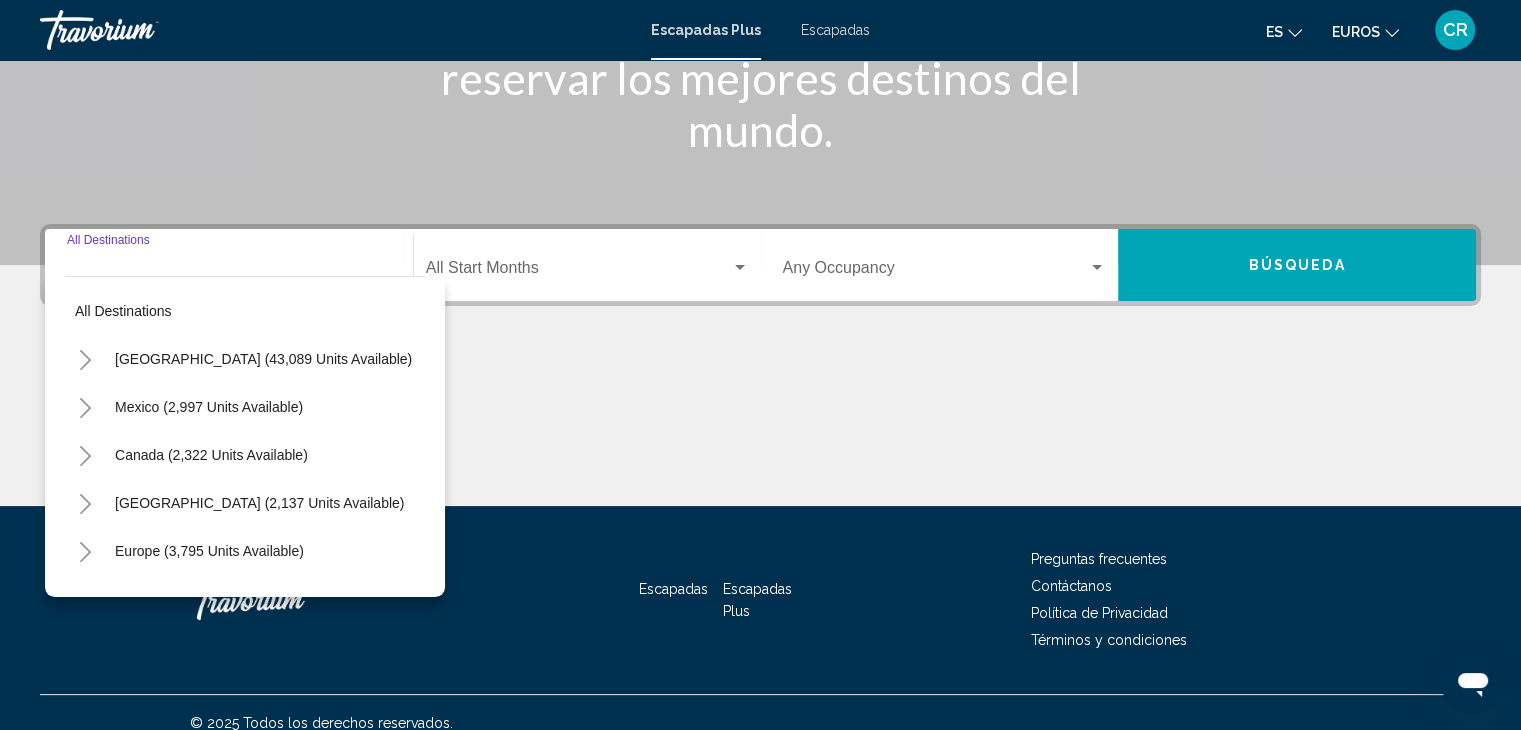 scroll, scrollTop: 356, scrollLeft: 0, axis: vertical 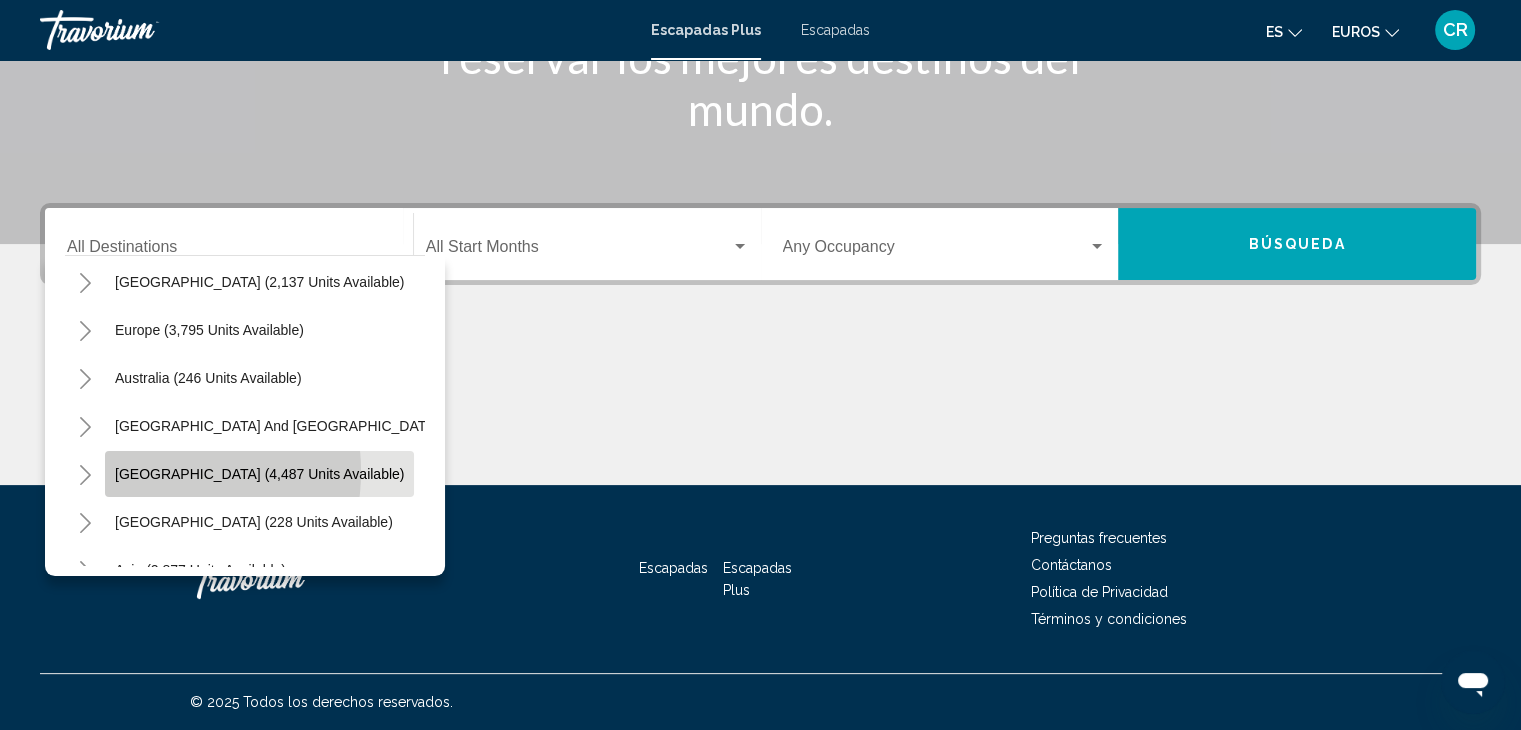 click on "[GEOGRAPHIC_DATA] (4,487 units available)" 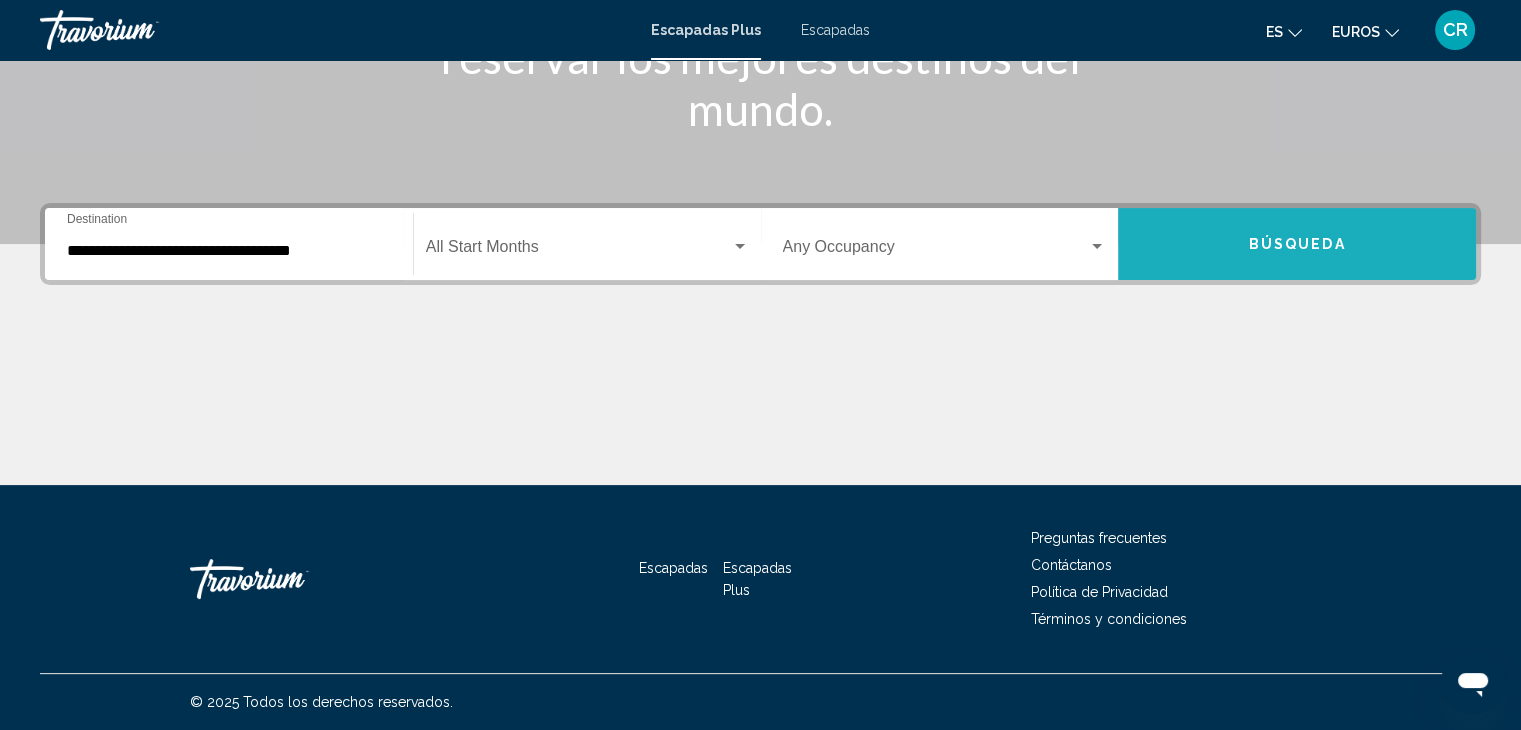 click on "Búsqueda" at bounding box center [1297, 244] 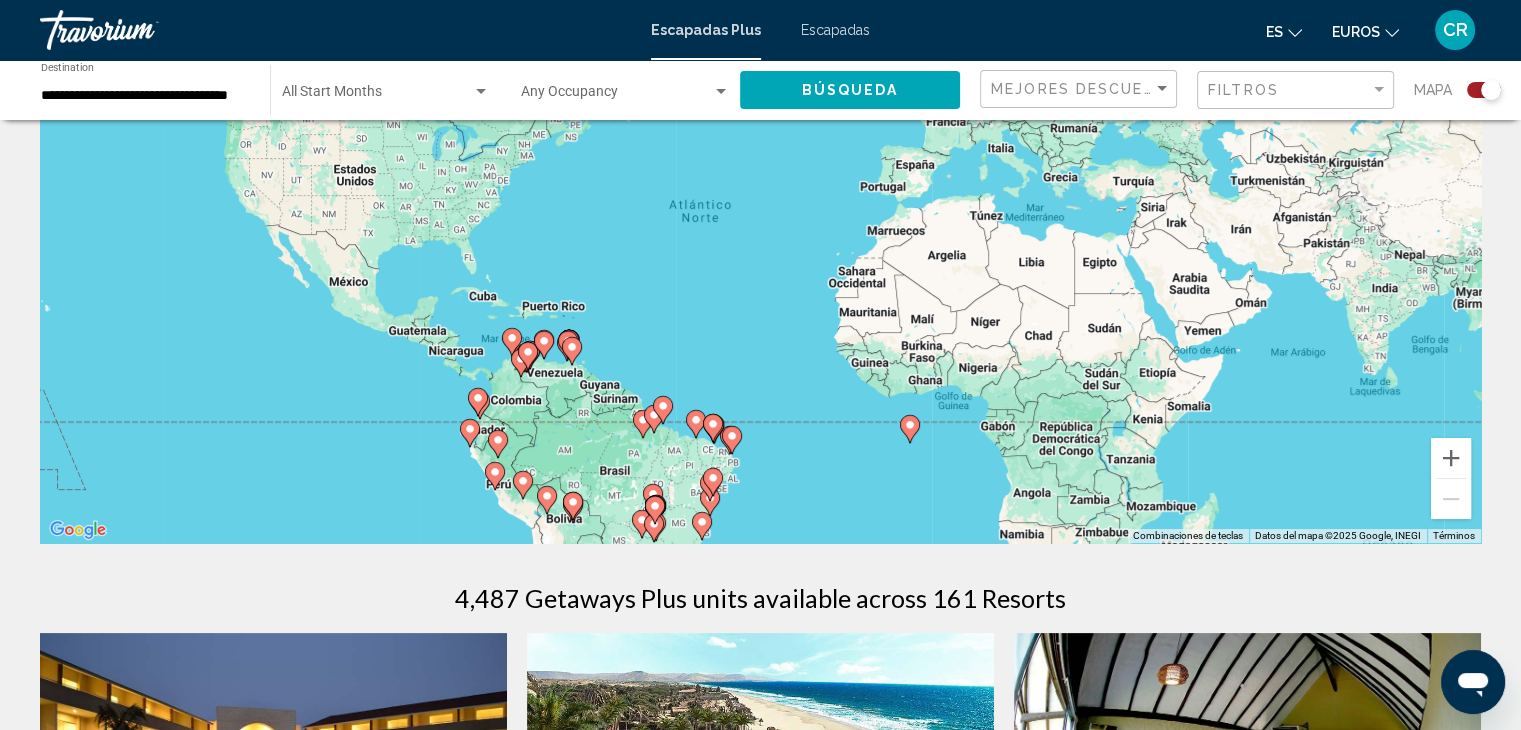 scroll, scrollTop: 200, scrollLeft: 0, axis: vertical 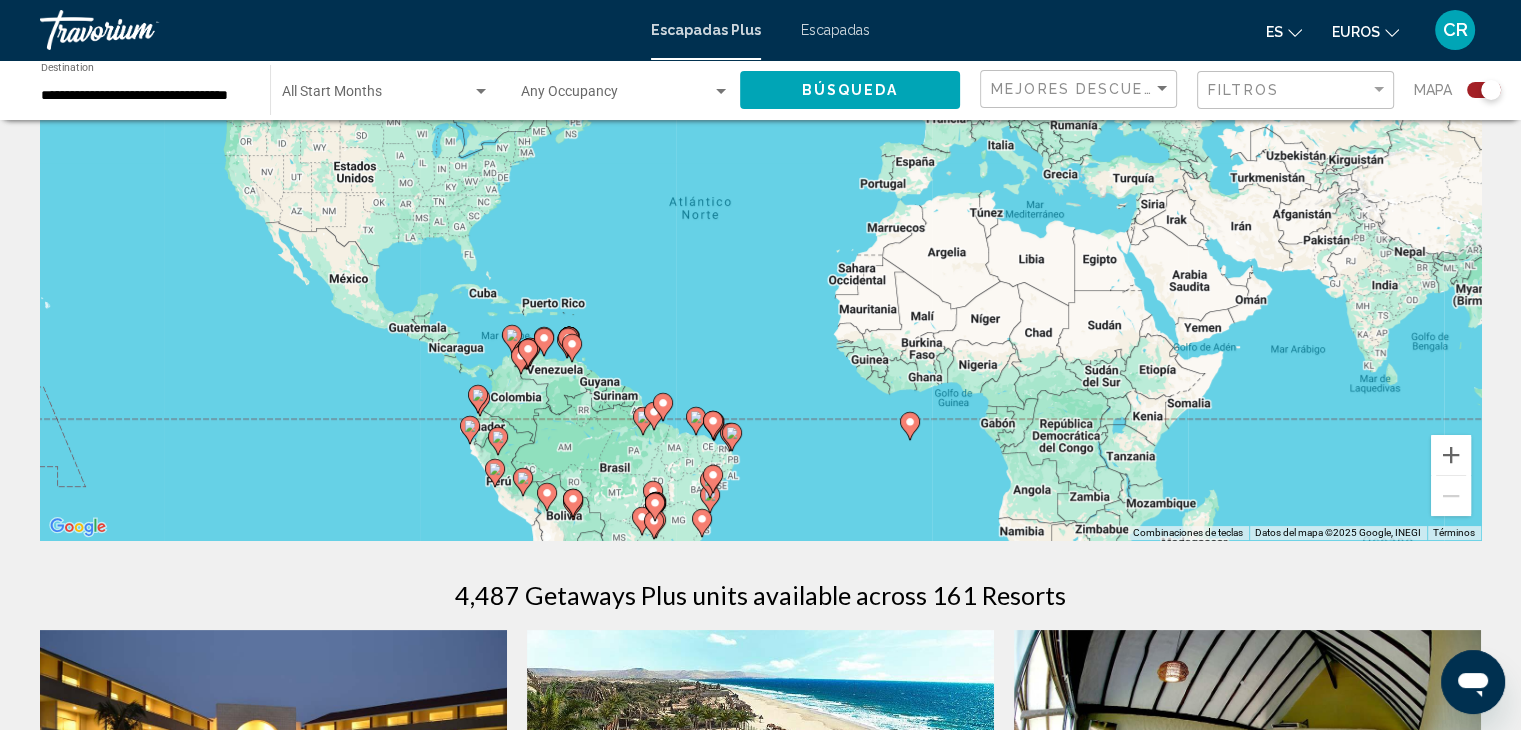 click 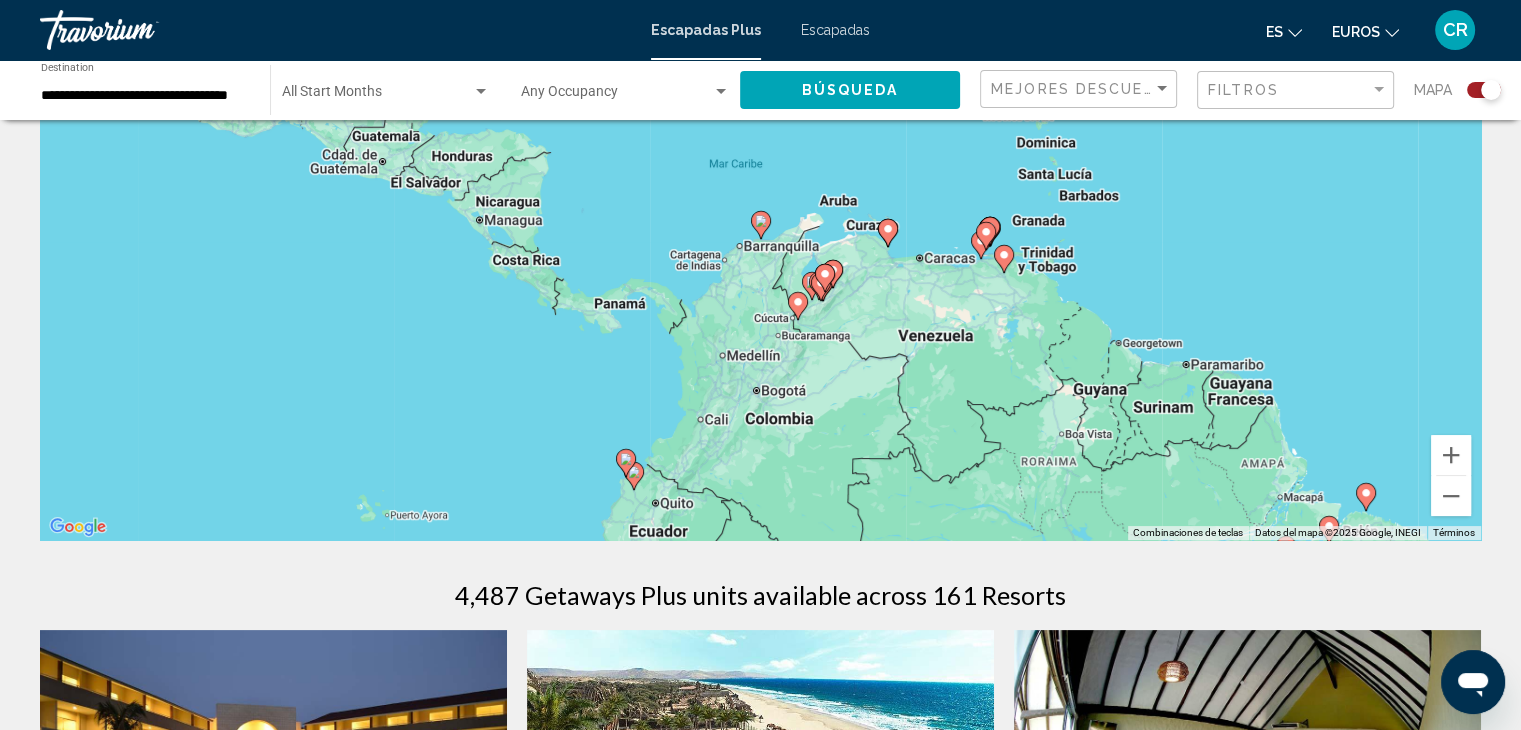 click 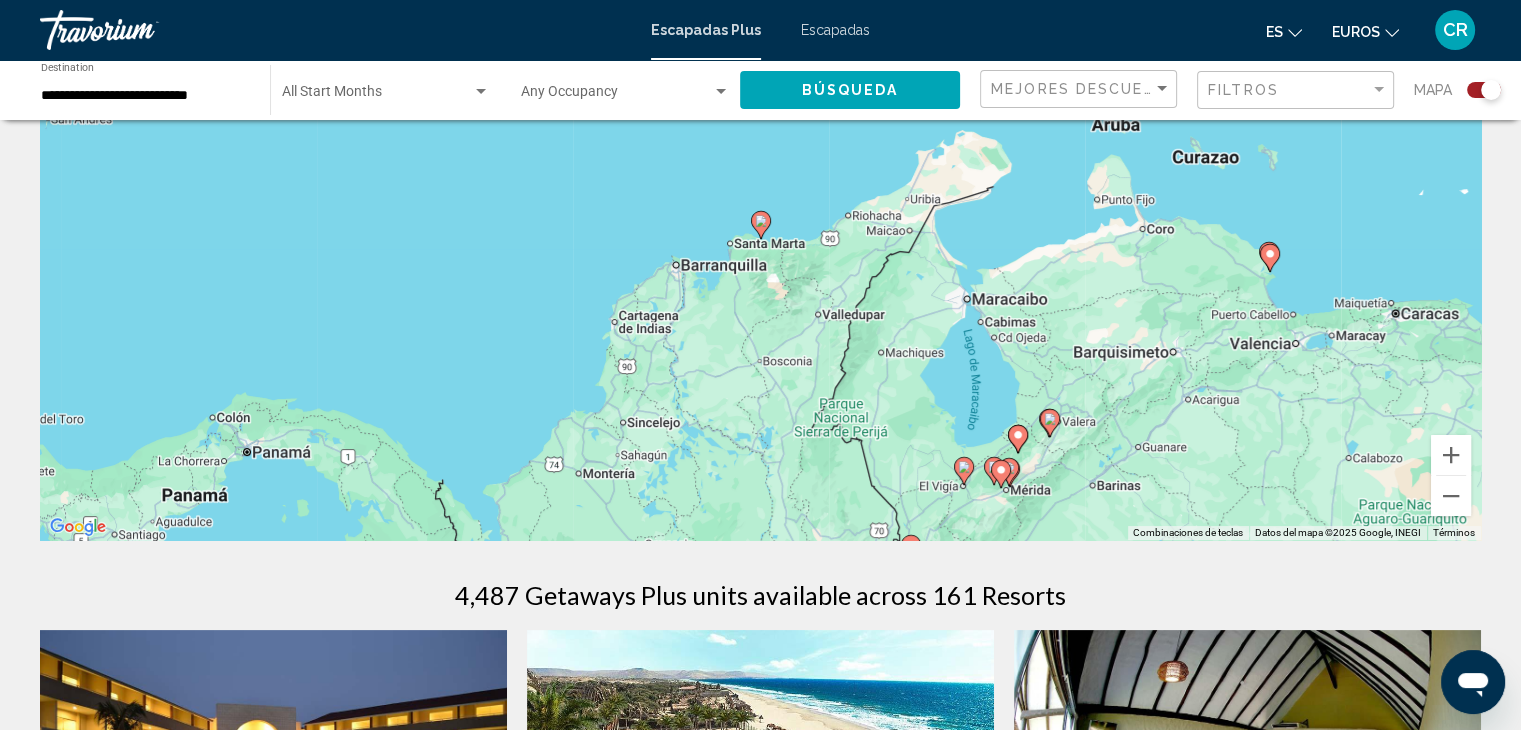 click 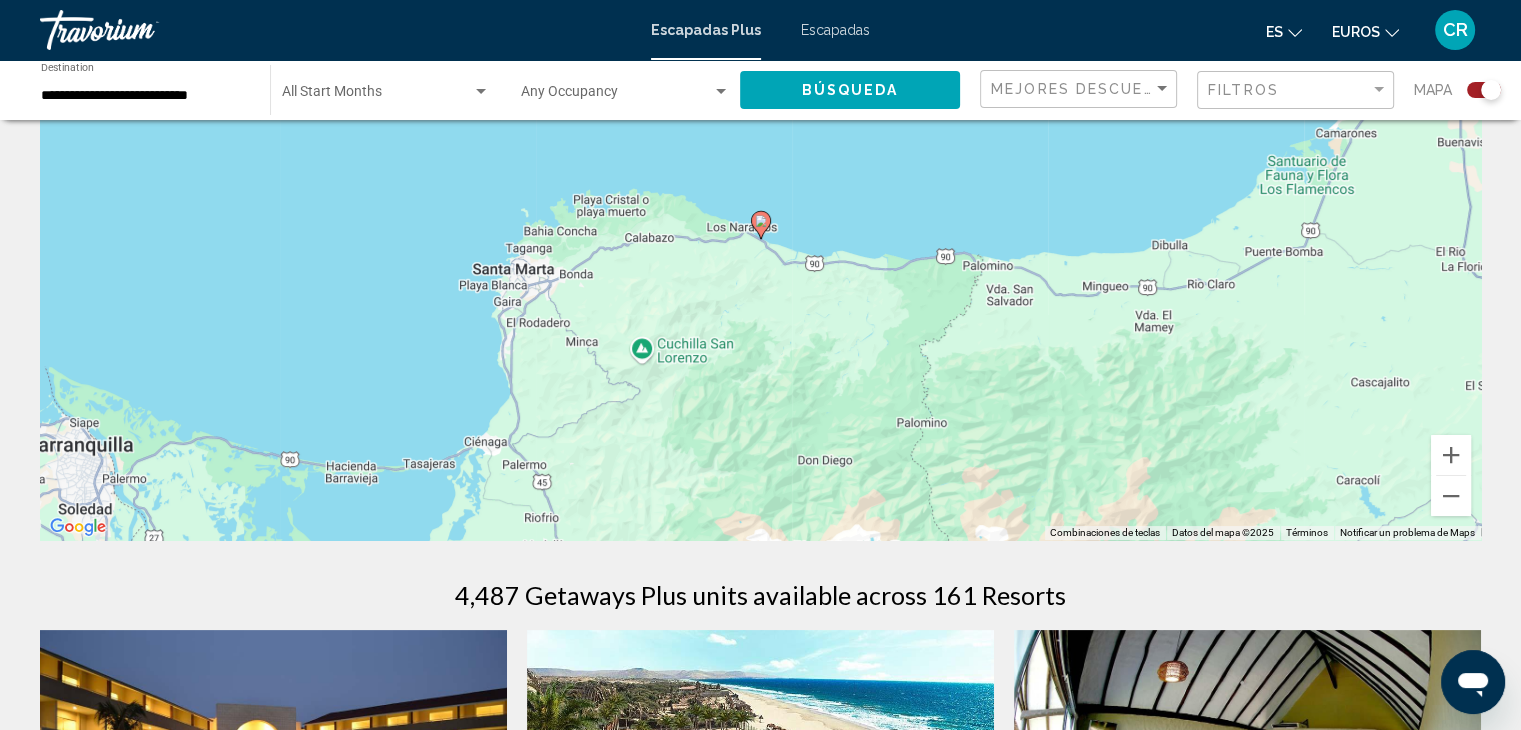 click 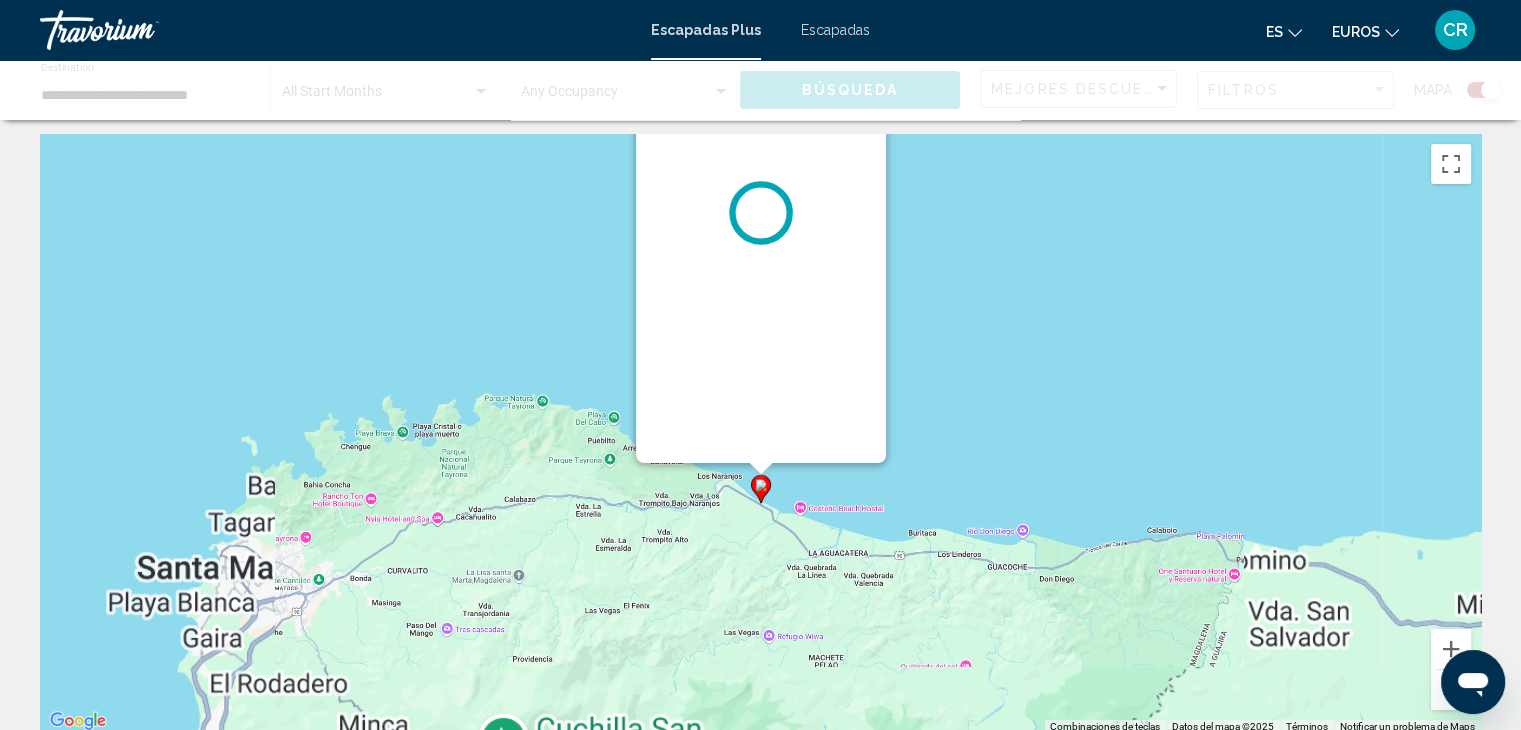 scroll, scrollTop: 0, scrollLeft: 0, axis: both 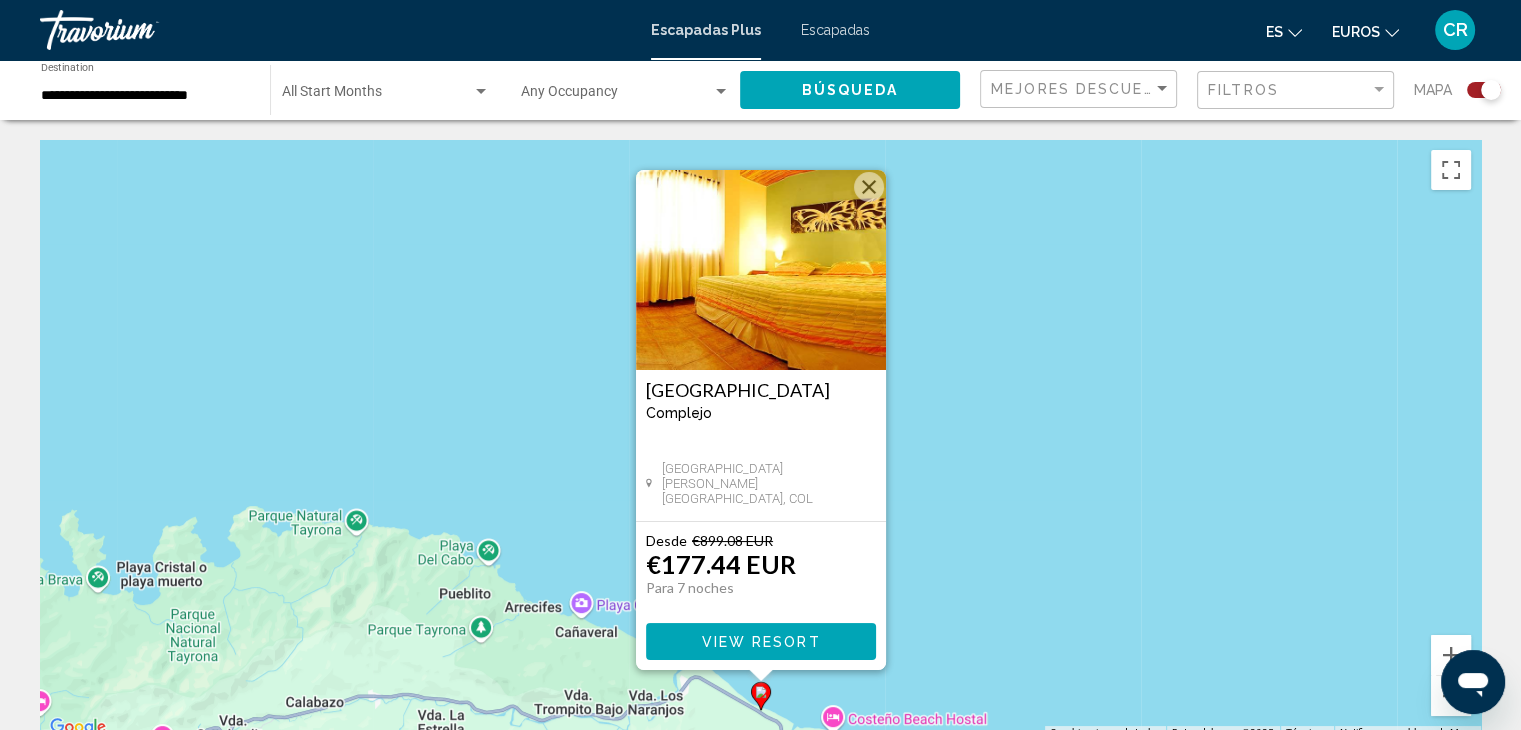 click on "View Resort" at bounding box center [760, 642] 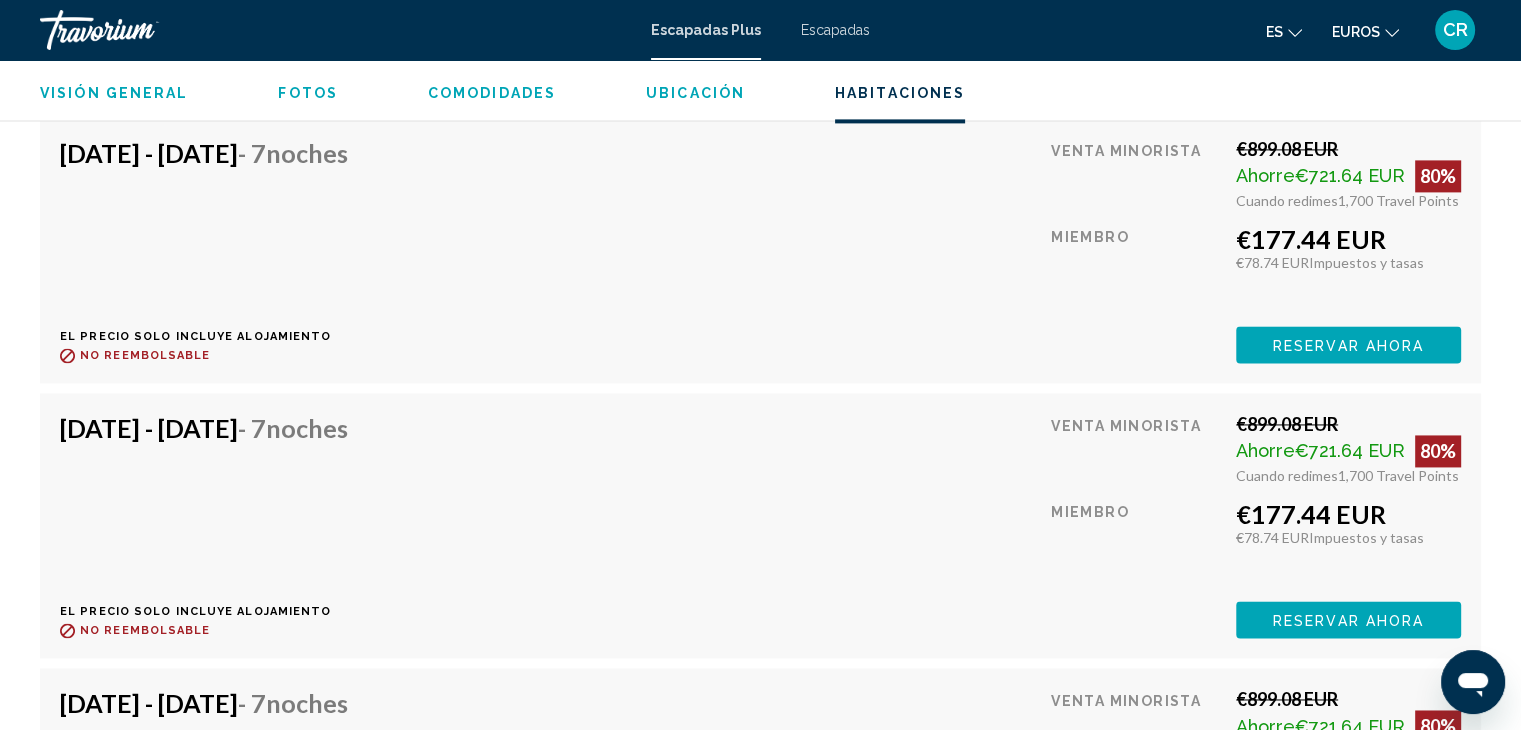 scroll, scrollTop: 2670, scrollLeft: 0, axis: vertical 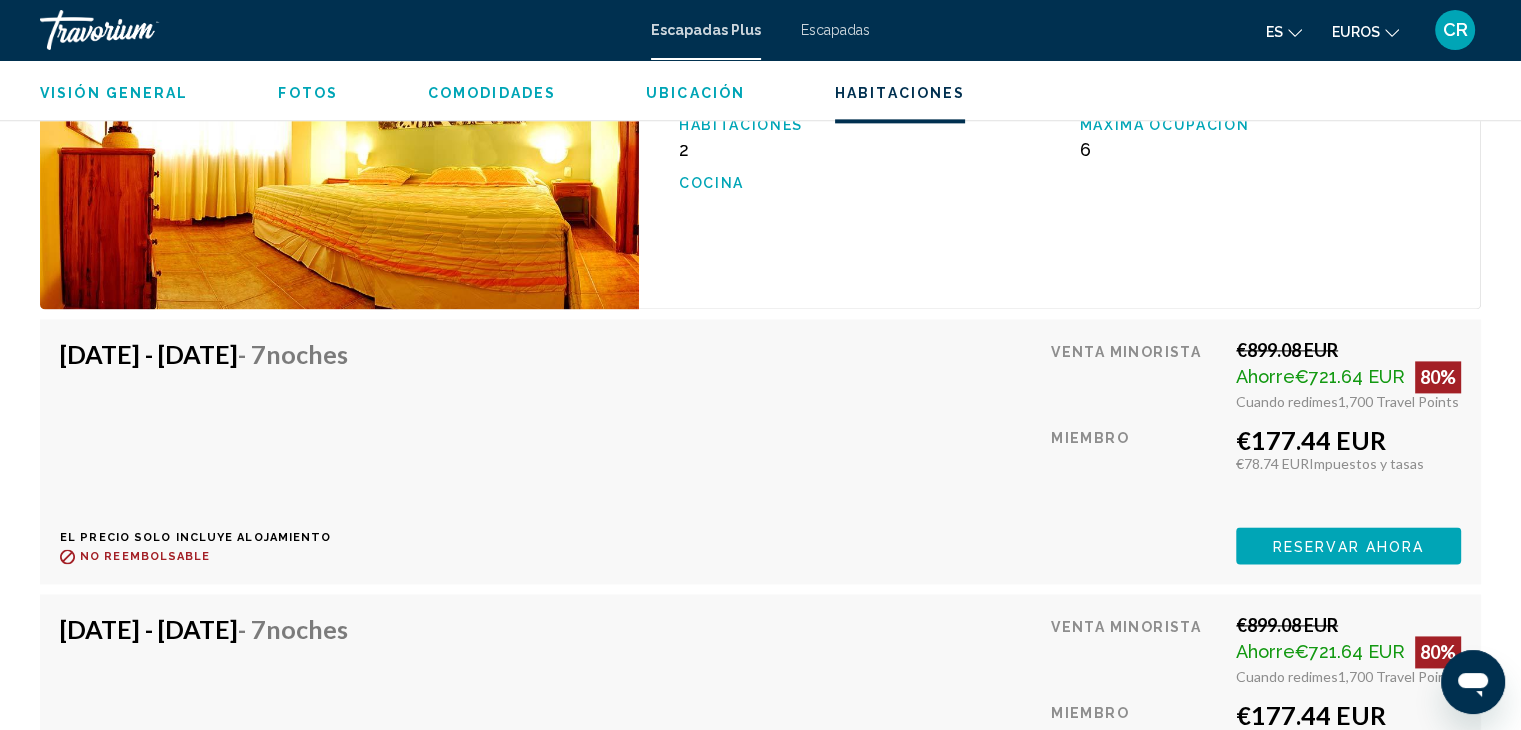 click on "Reservar ahora" at bounding box center (1348, 546) 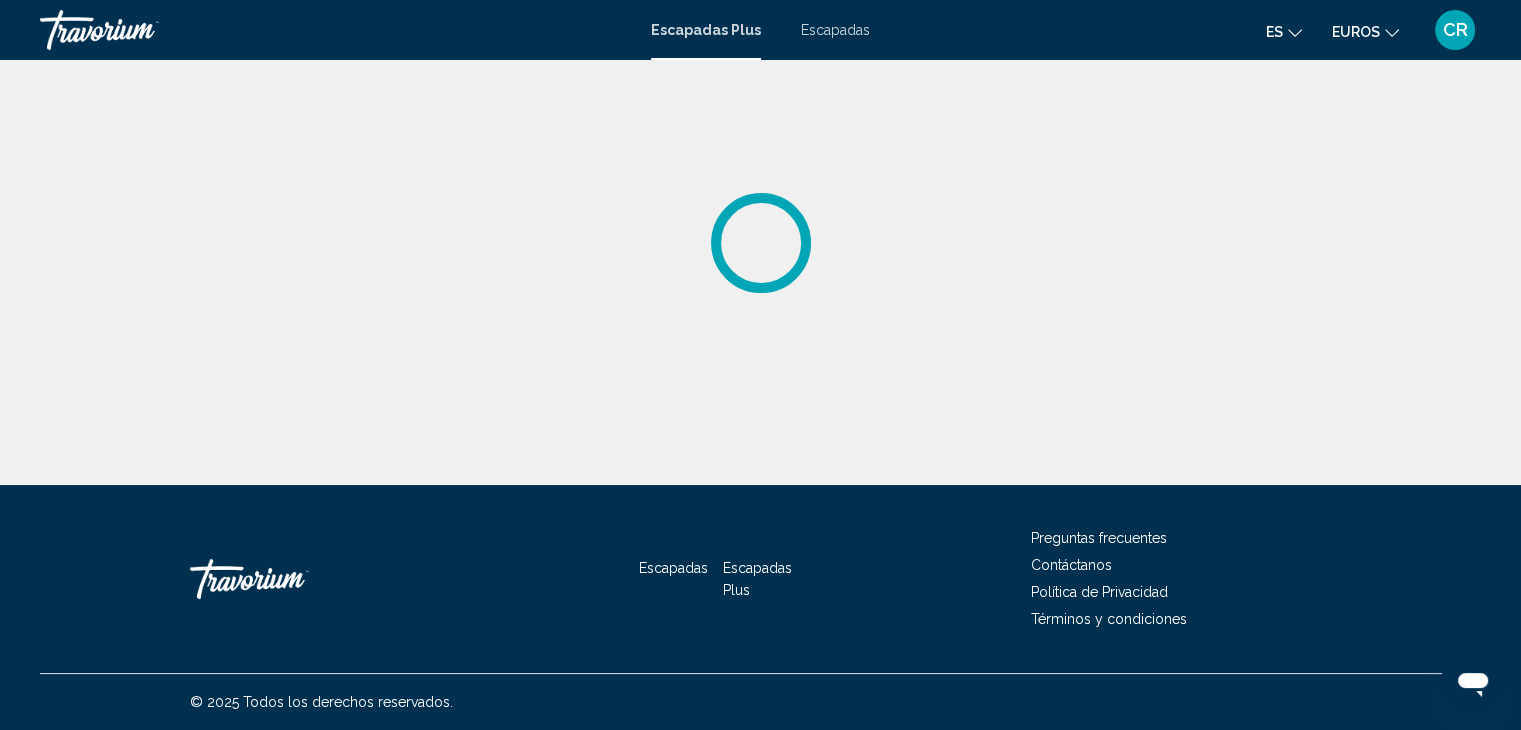 scroll, scrollTop: 0, scrollLeft: 0, axis: both 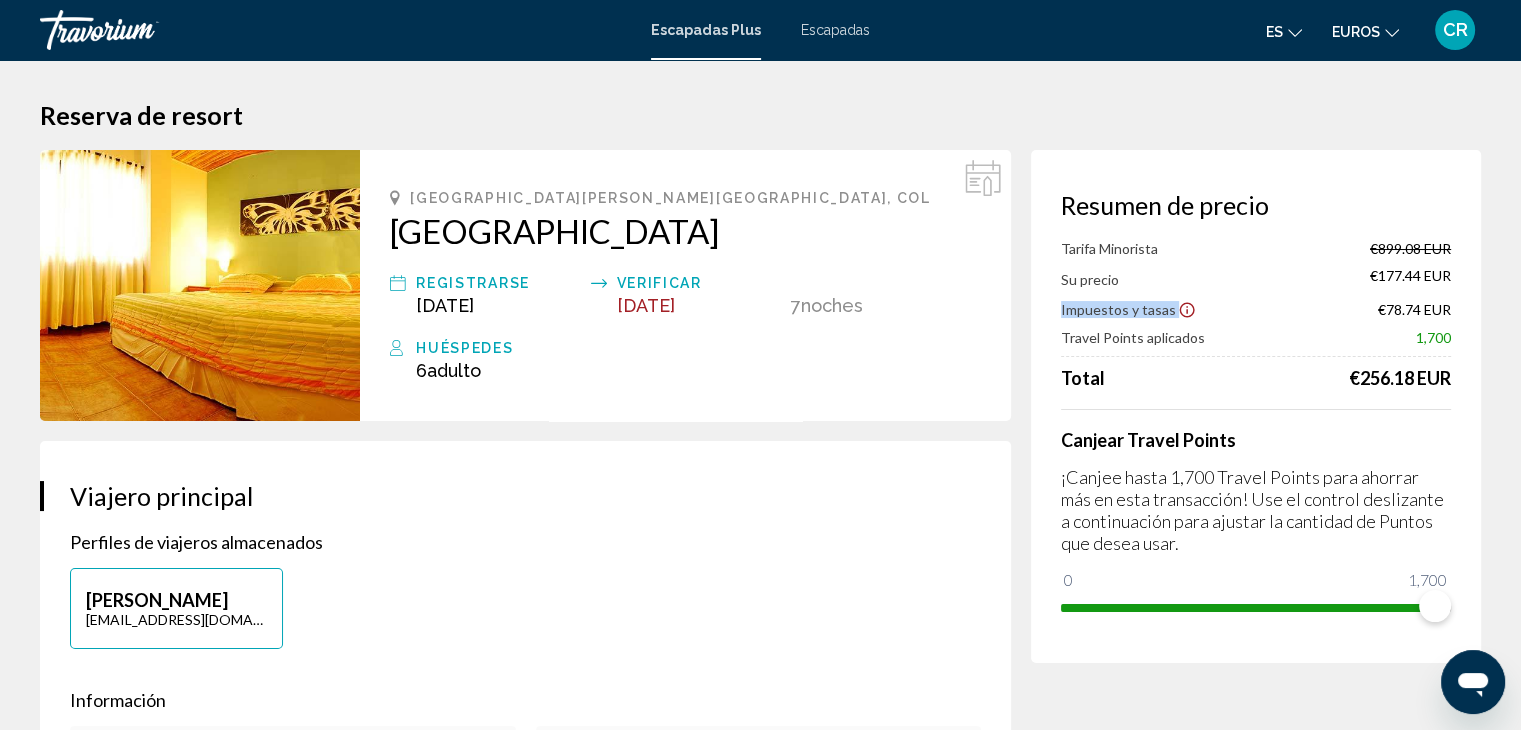 drag, startPoint x: 1052, startPoint y: 313, endPoint x: 1208, endPoint y: 305, distance: 156.20499 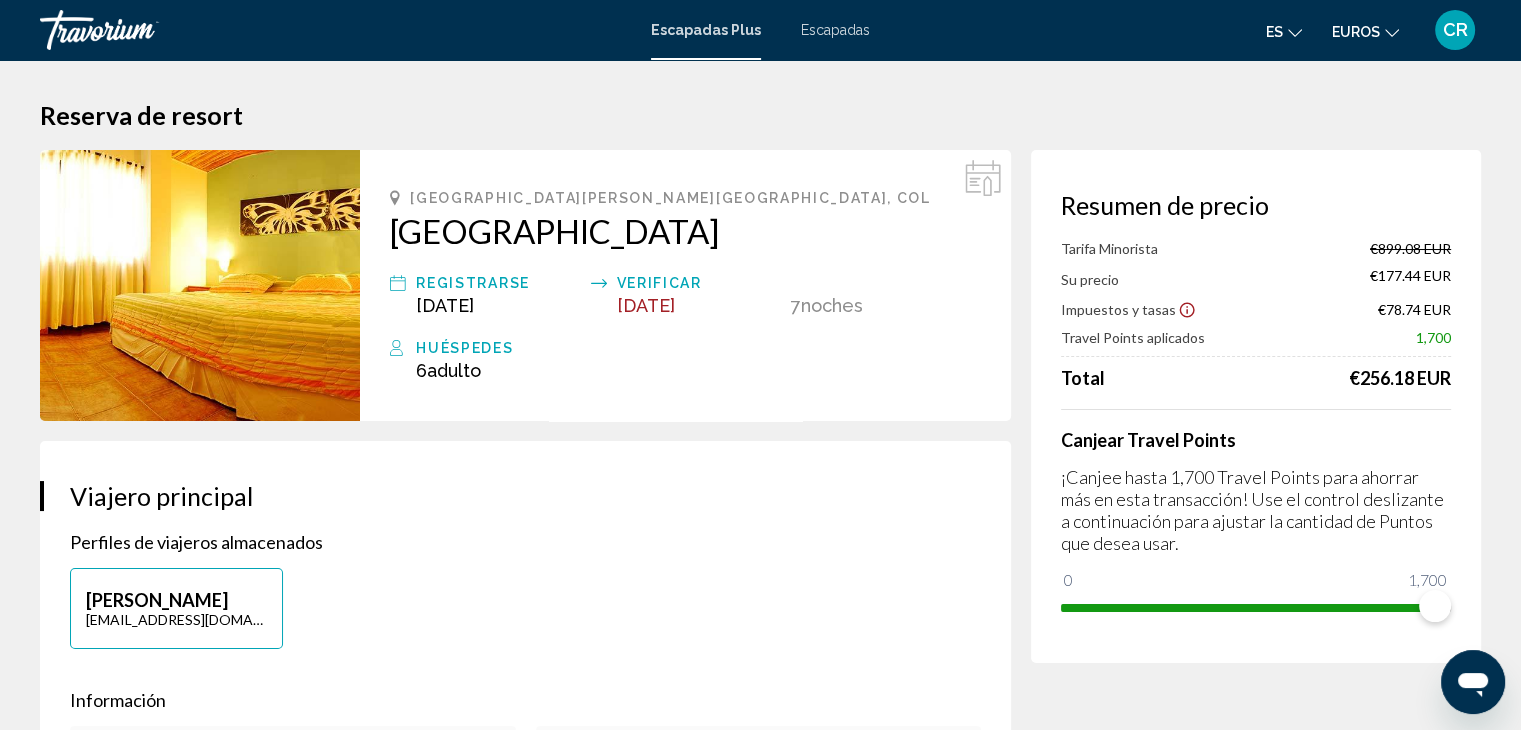 click on "€78.74 EUR" at bounding box center [1414, 309] 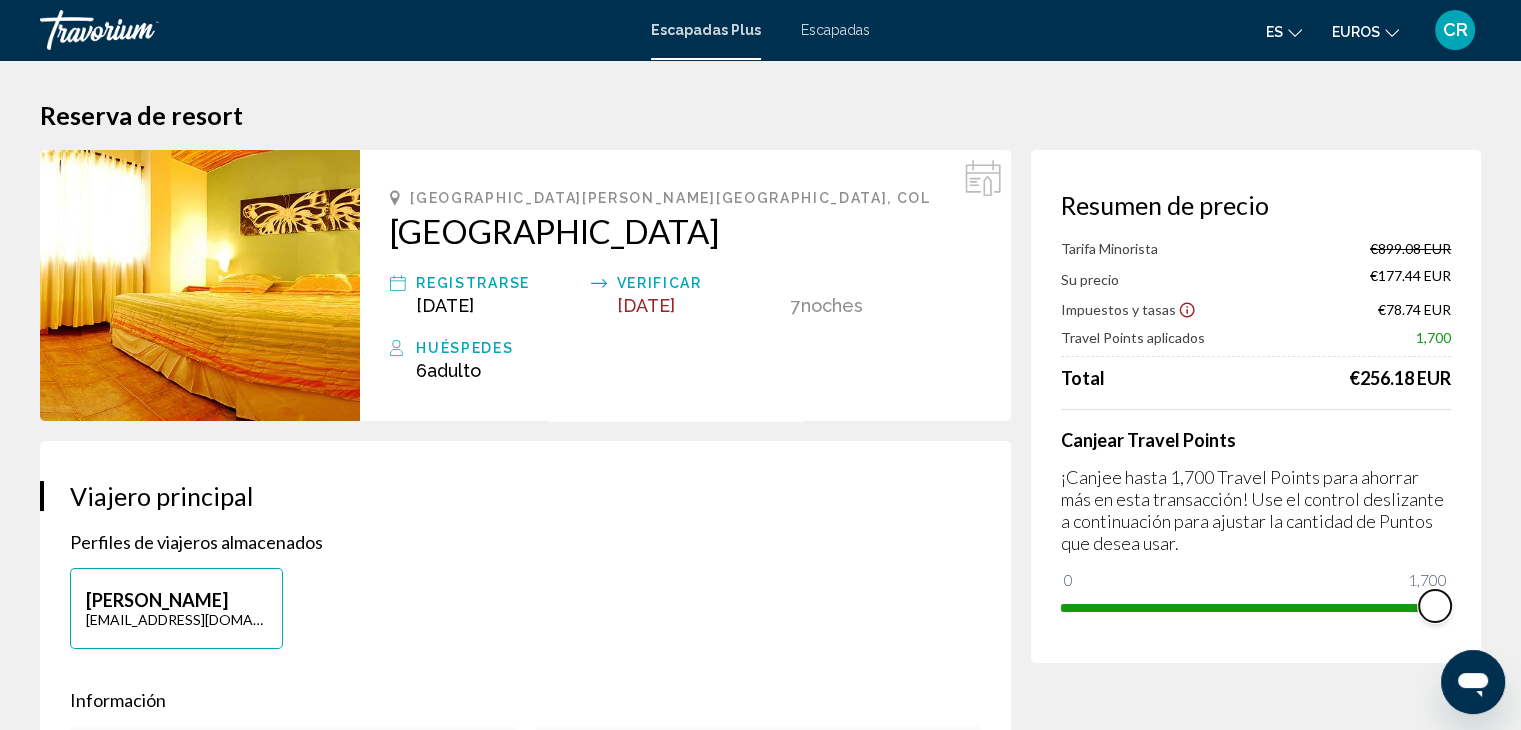 drag, startPoint x: 1432, startPoint y: 607, endPoint x: 1447, endPoint y: 607, distance: 15 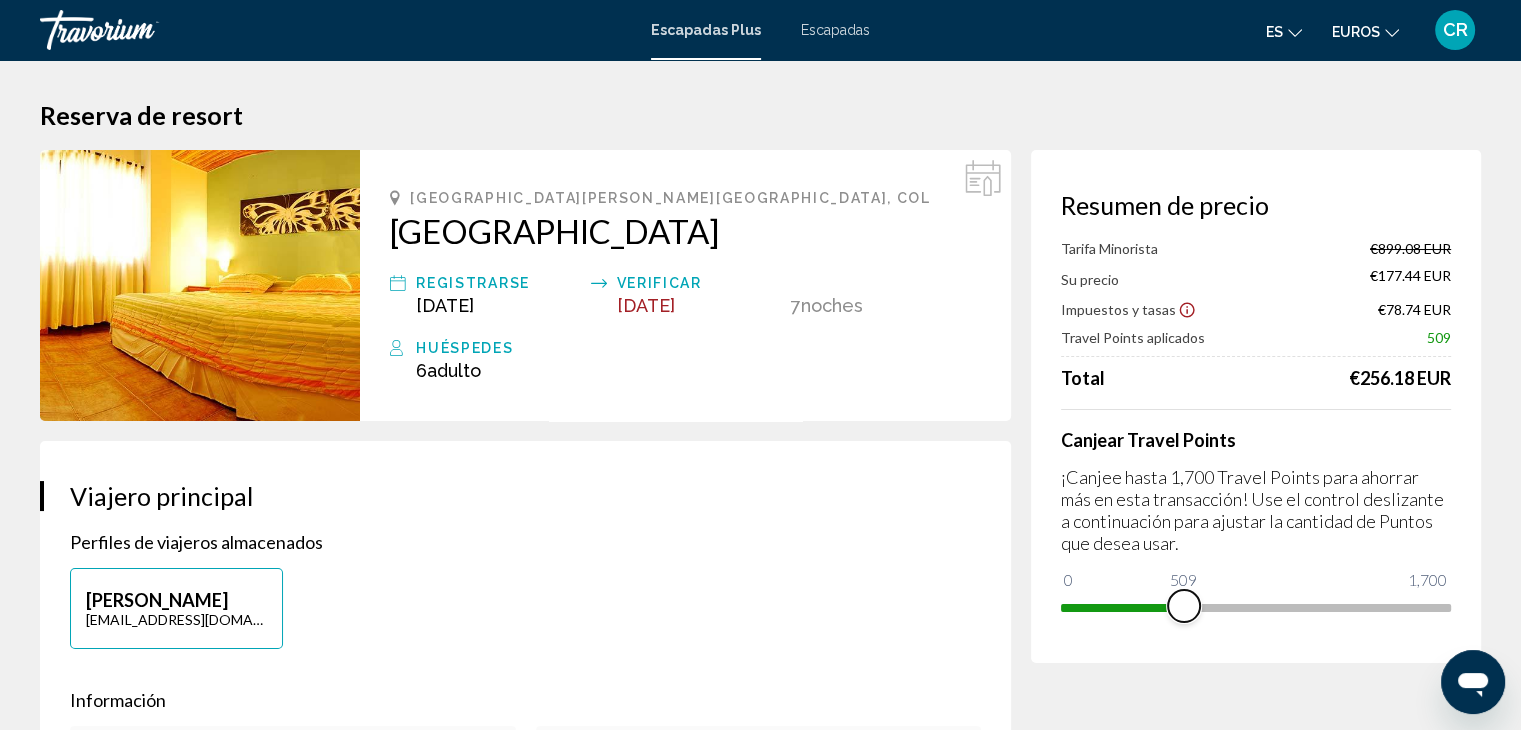 drag, startPoint x: 1434, startPoint y: 607, endPoint x: 1184, endPoint y: 601, distance: 250.07199 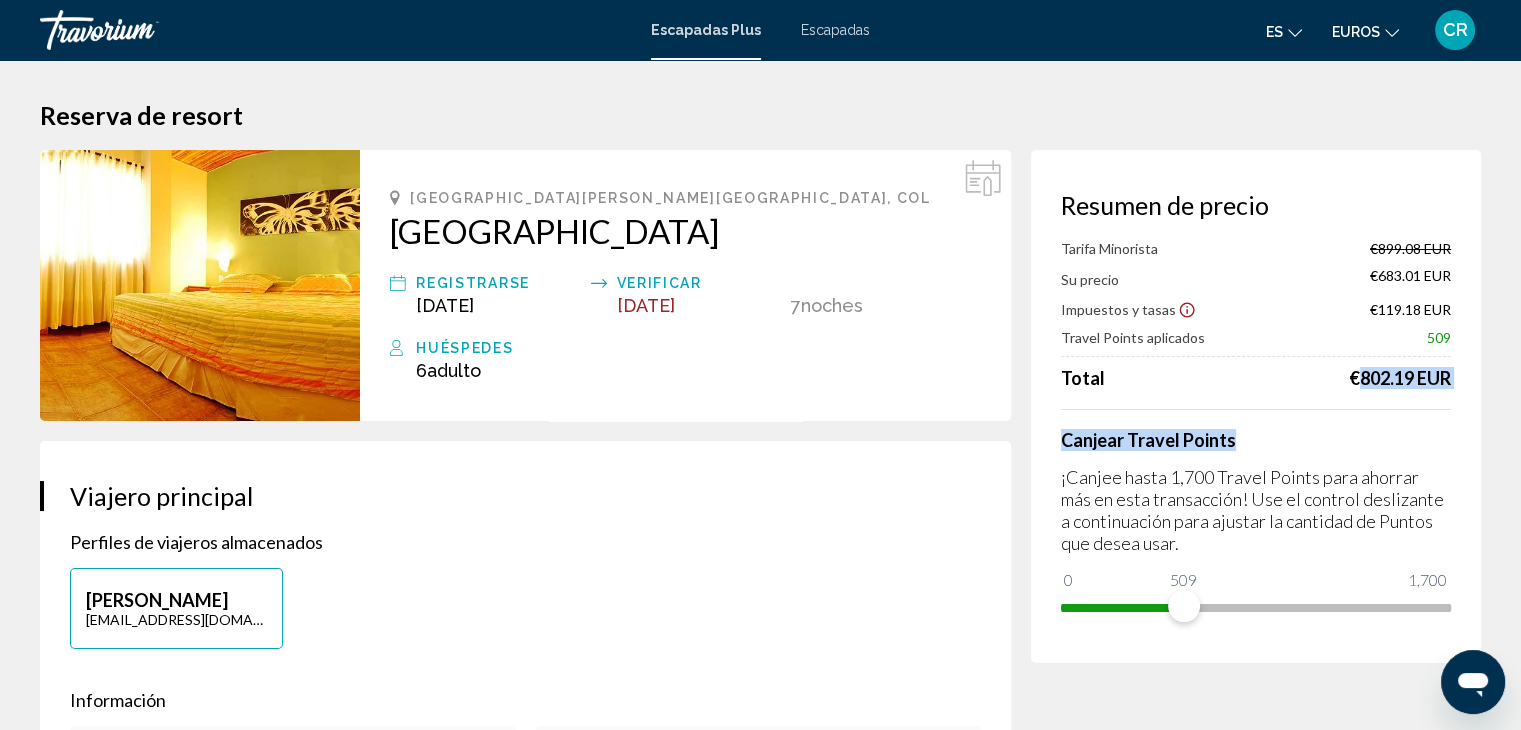 drag, startPoint x: 1386, startPoint y: 386, endPoint x: 1440, endPoint y: 389, distance: 54.08327 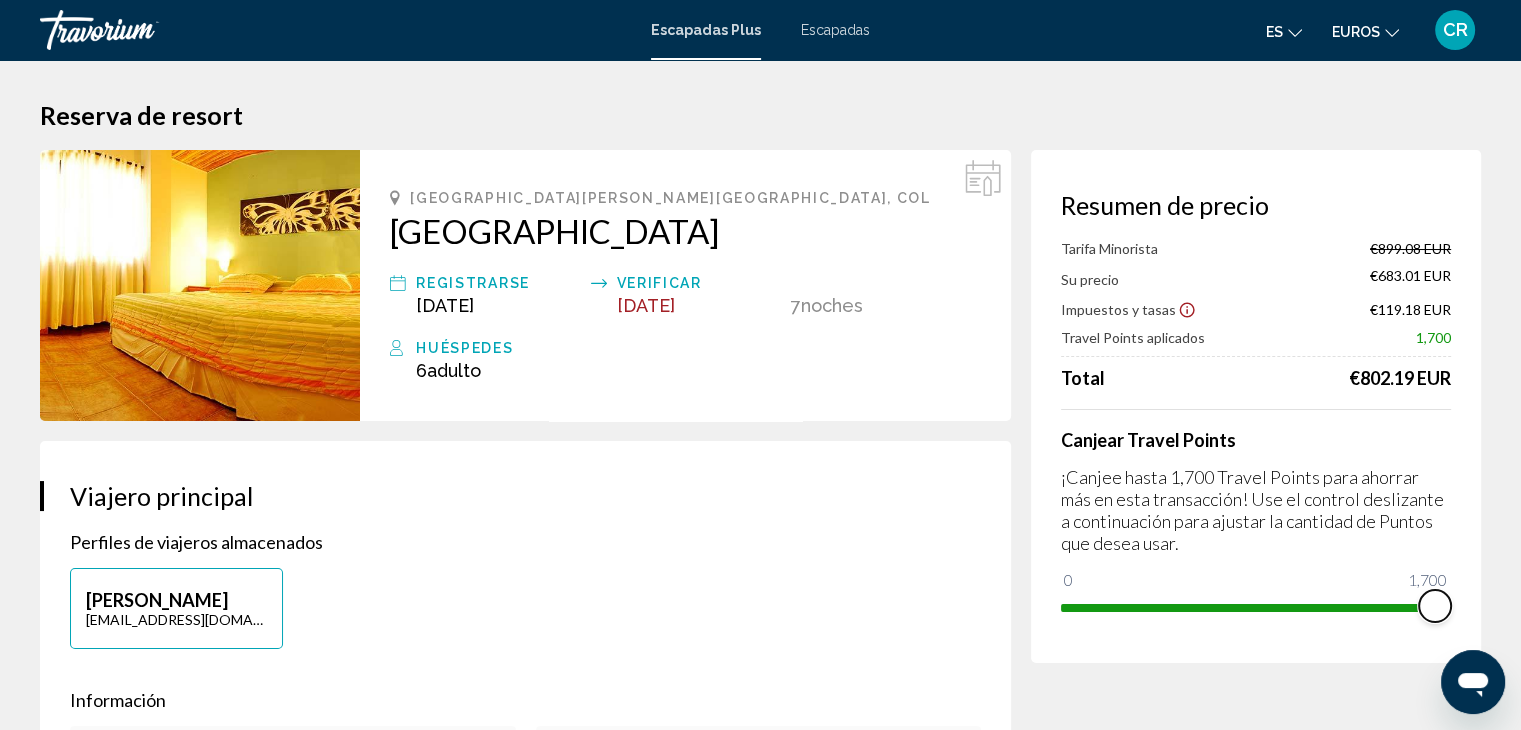 drag, startPoint x: 1181, startPoint y: 608, endPoint x: 1486, endPoint y: 613, distance: 305.041 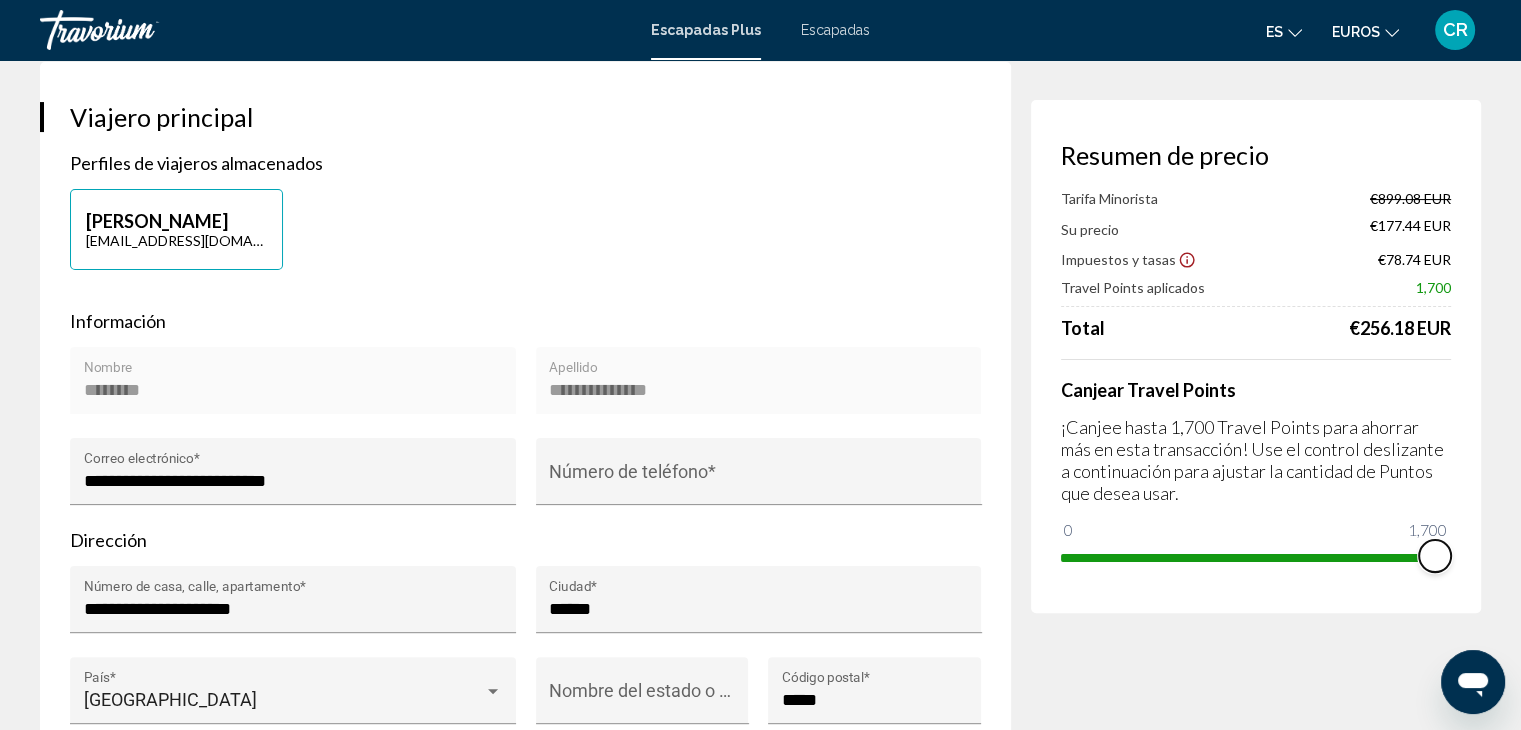 scroll, scrollTop: 400, scrollLeft: 0, axis: vertical 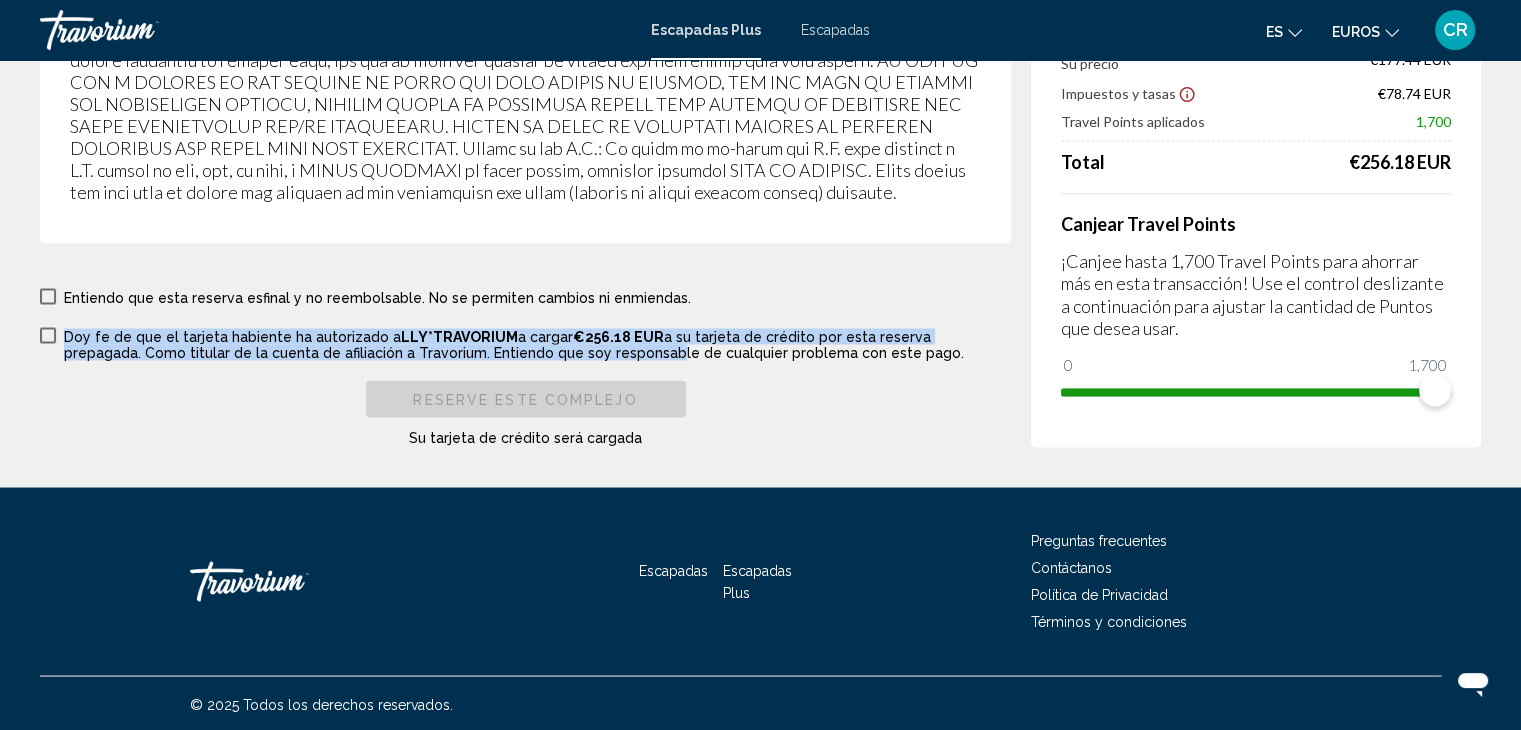 drag, startPoint x: 550, startPoint y: 339, endPoint x: 578, endPoint y: 360, distance: 35 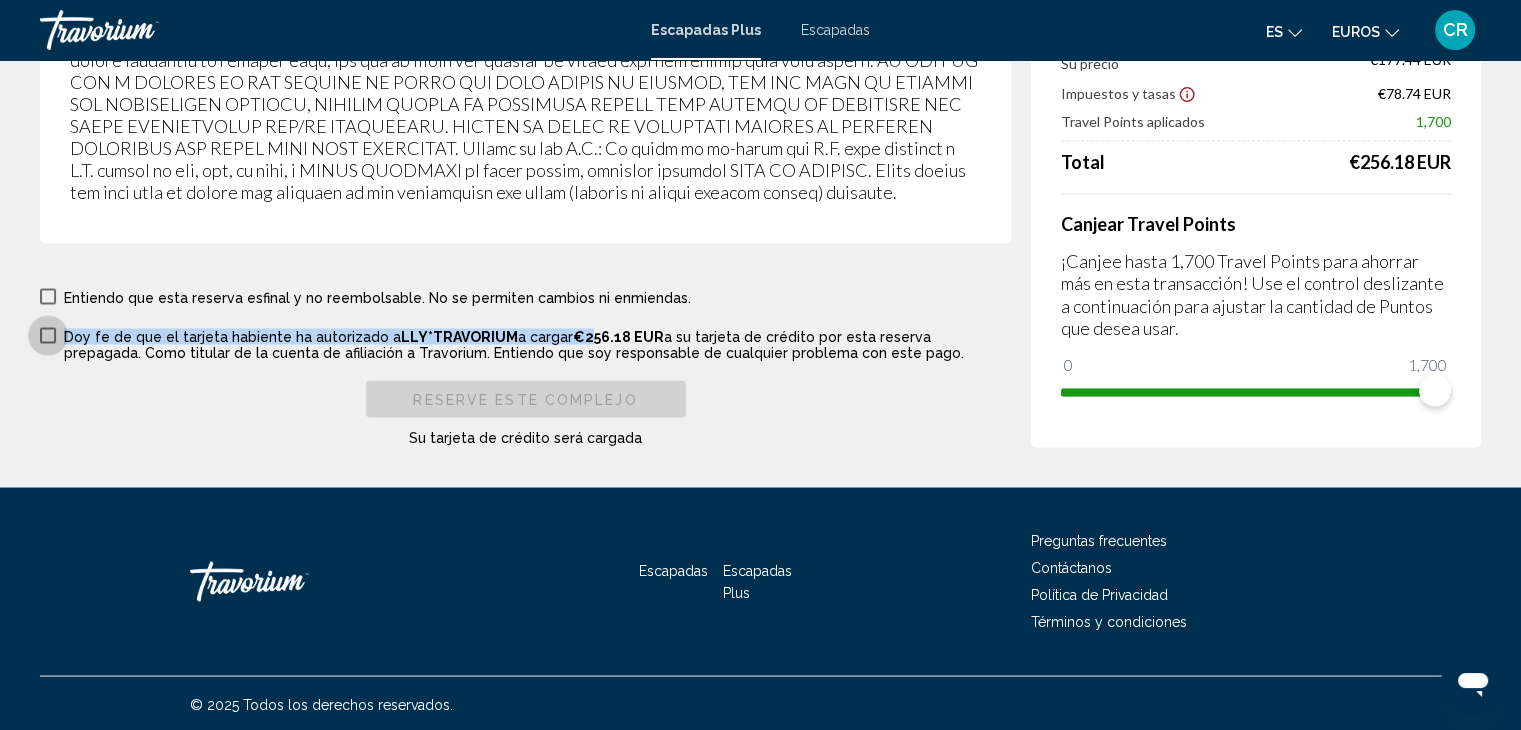 drag, startPoint x: 644, startPoint y: 347, endPoint x: 586, endPoint y: 351, distance: 58.137768 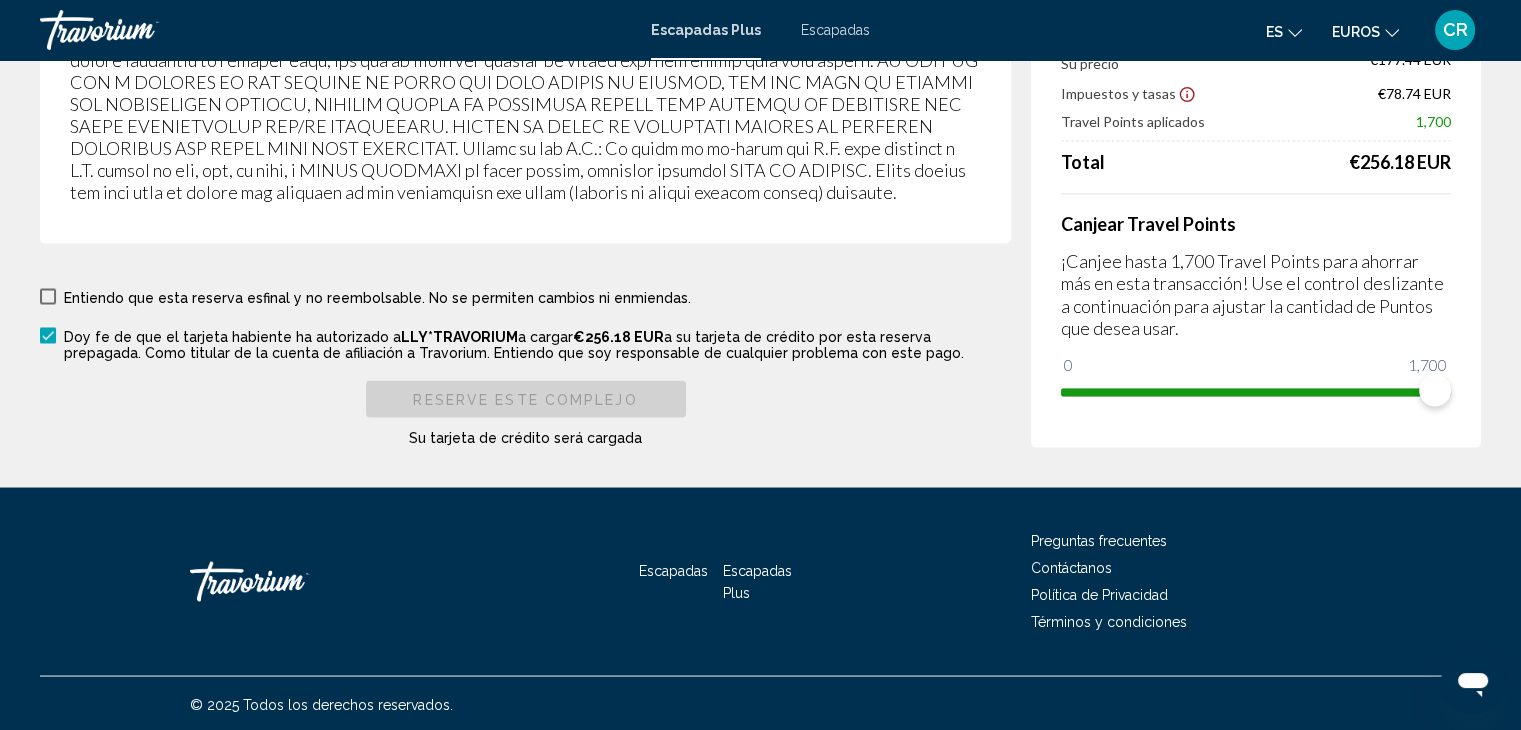 drag, startPoint x: 562, startPoint y: 332, endPoint x: 588, endPoint y: 333, distance: 26.019224 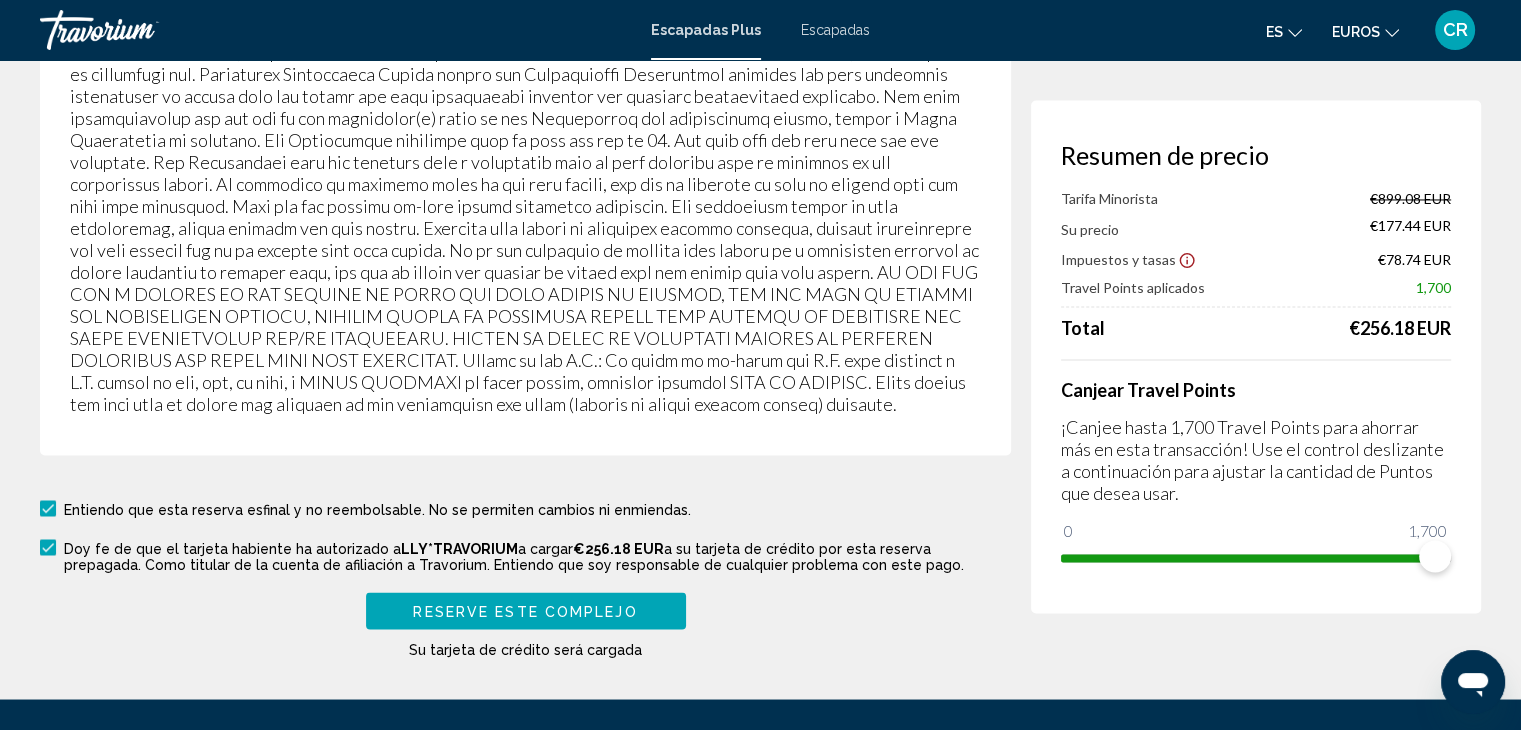 scroll, scrollTop: 3300, scrollLeft: 0, axis: vertical 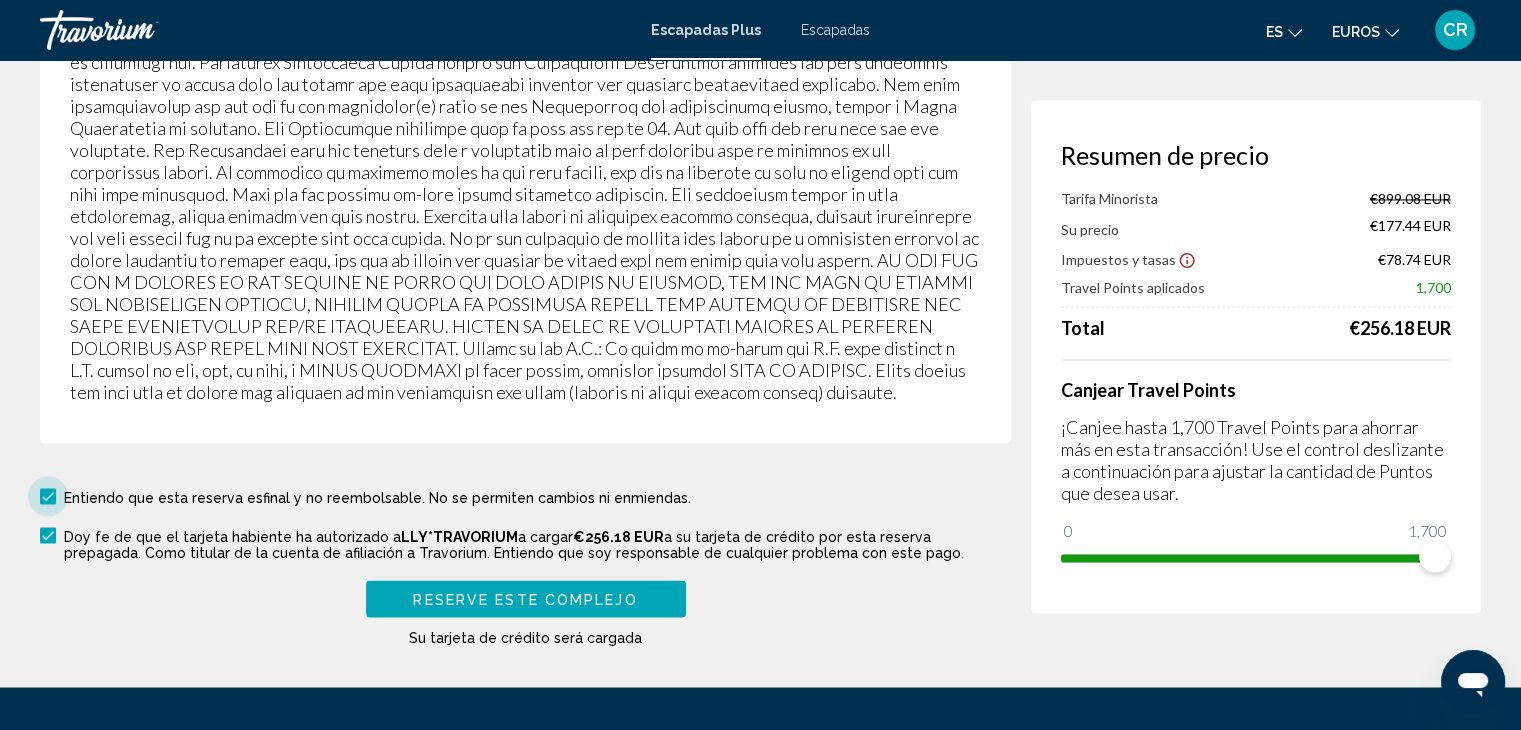 click at bounding box center [48, 496] 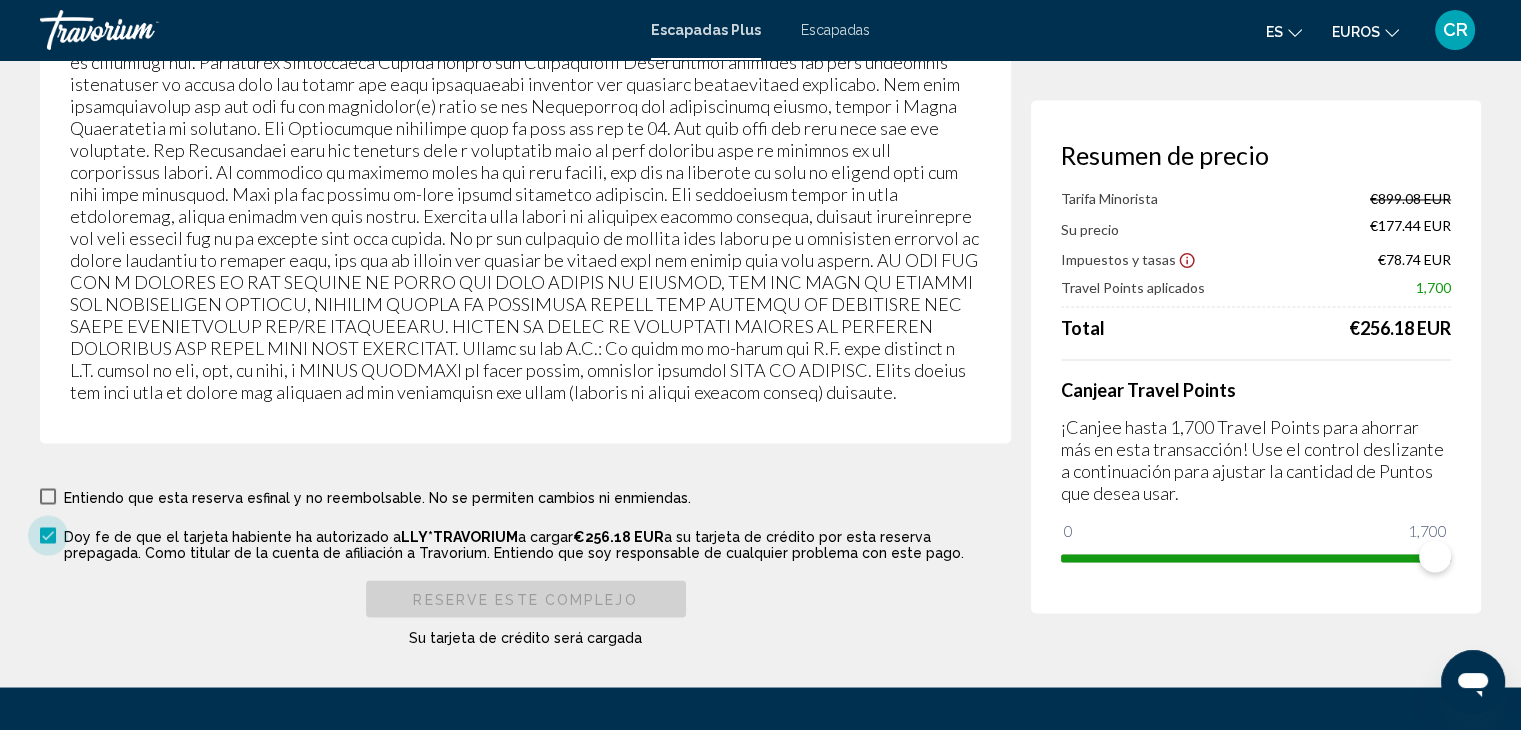 click at bounding box center (48, 535) 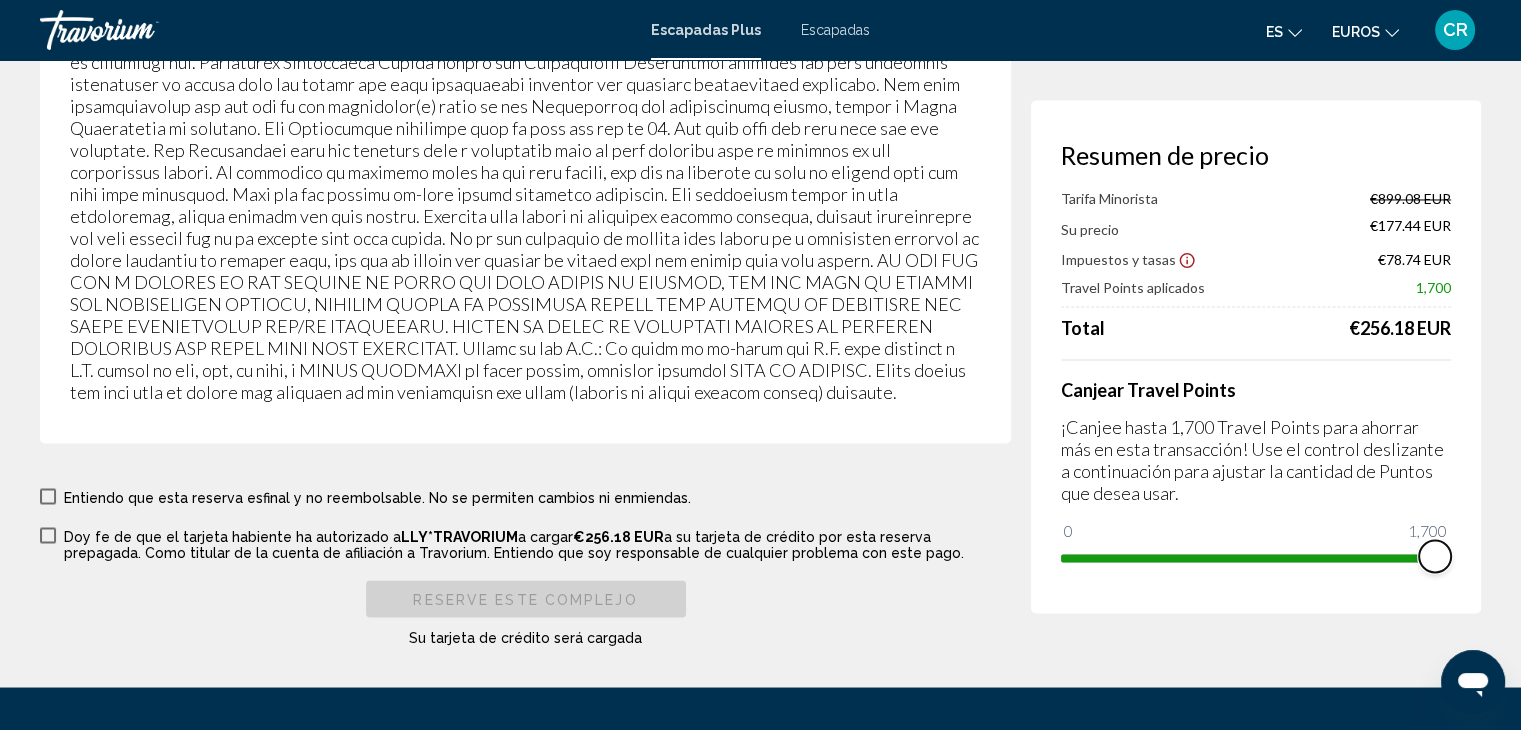 drag, startPoint x: 1427, startPoint y: 553, endPoint x: 1488, endPoint y: 550, distance: 61.073727 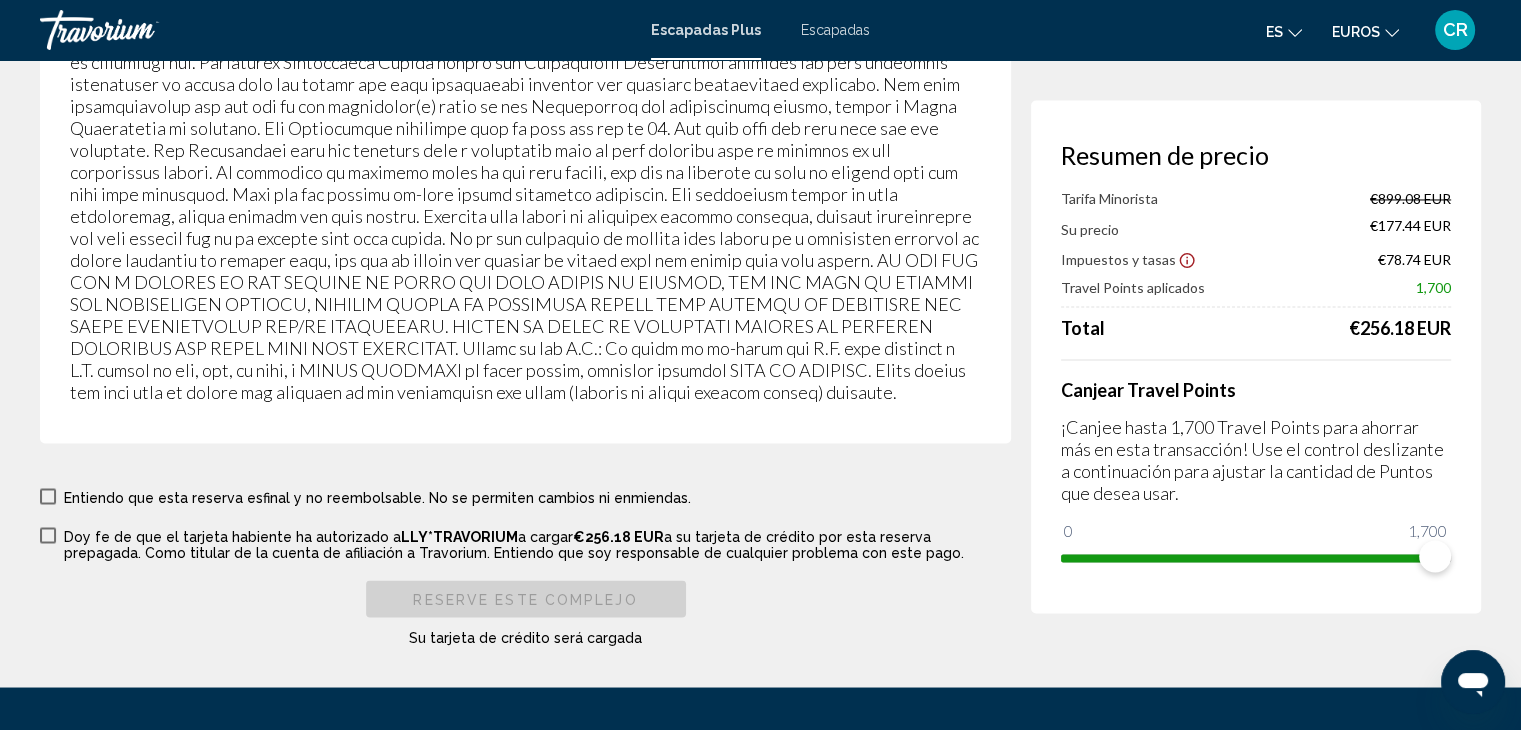 click at bounding box center (48, 496) 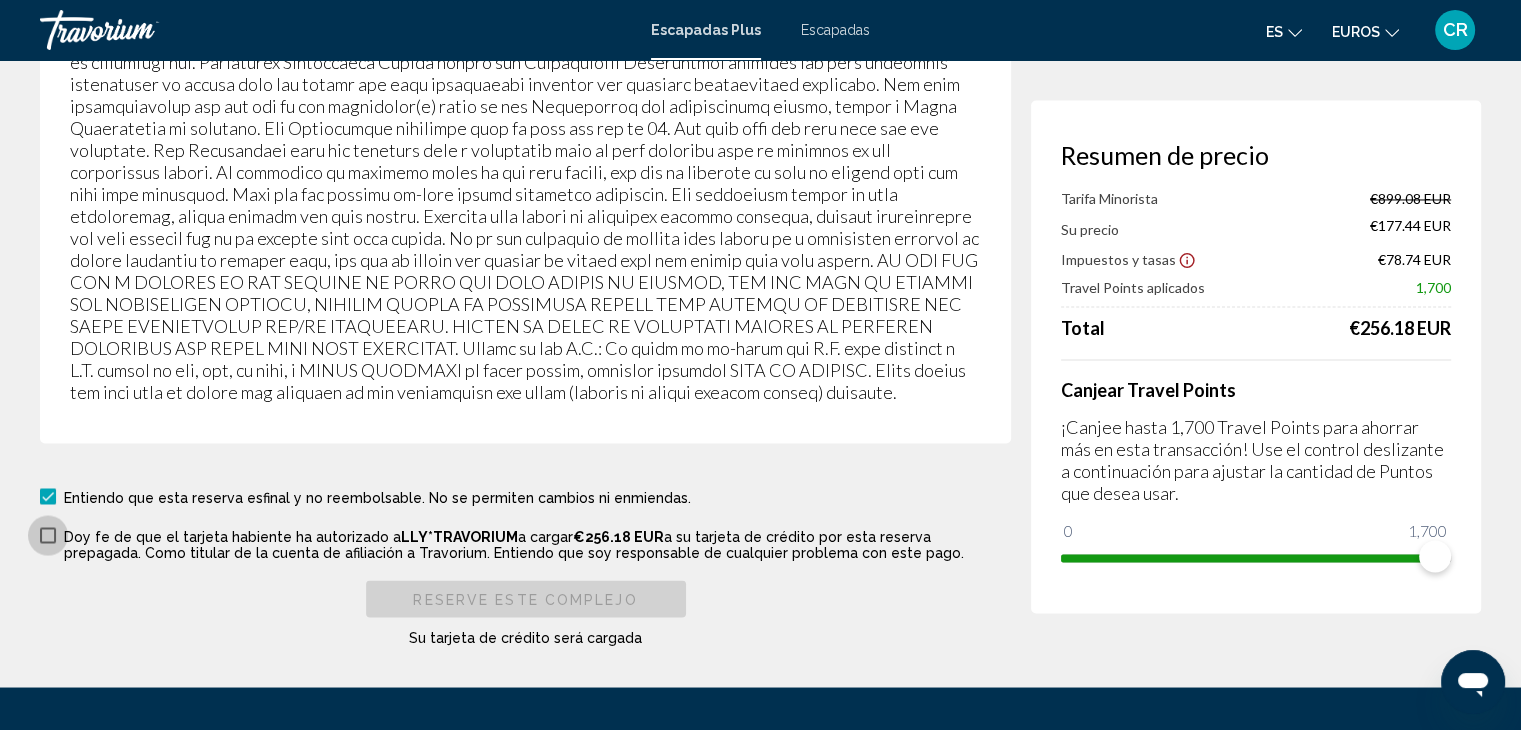 click at bounding box center [48, 535] 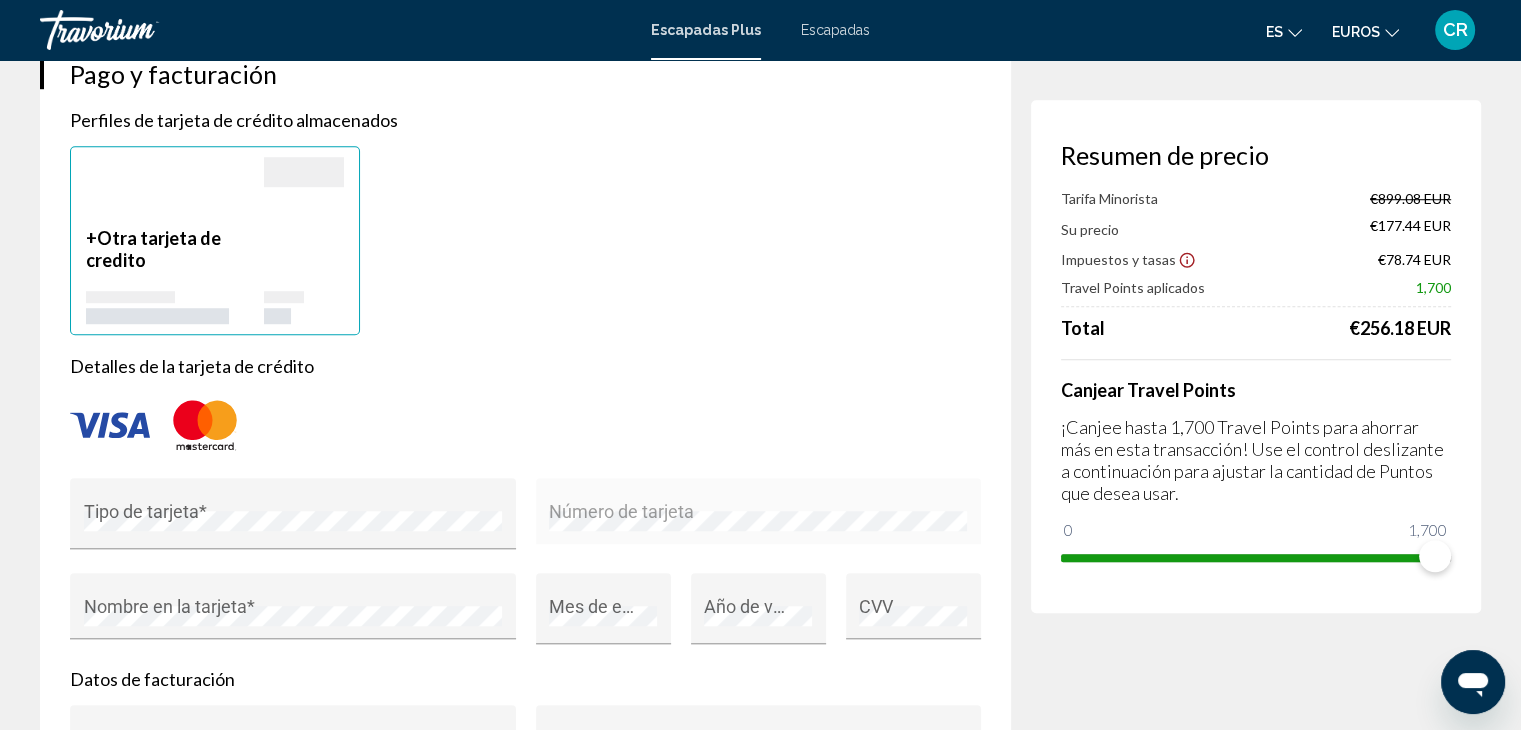 scroll, scrollTop: 1500, scrollLeft: 0, axis: vertical 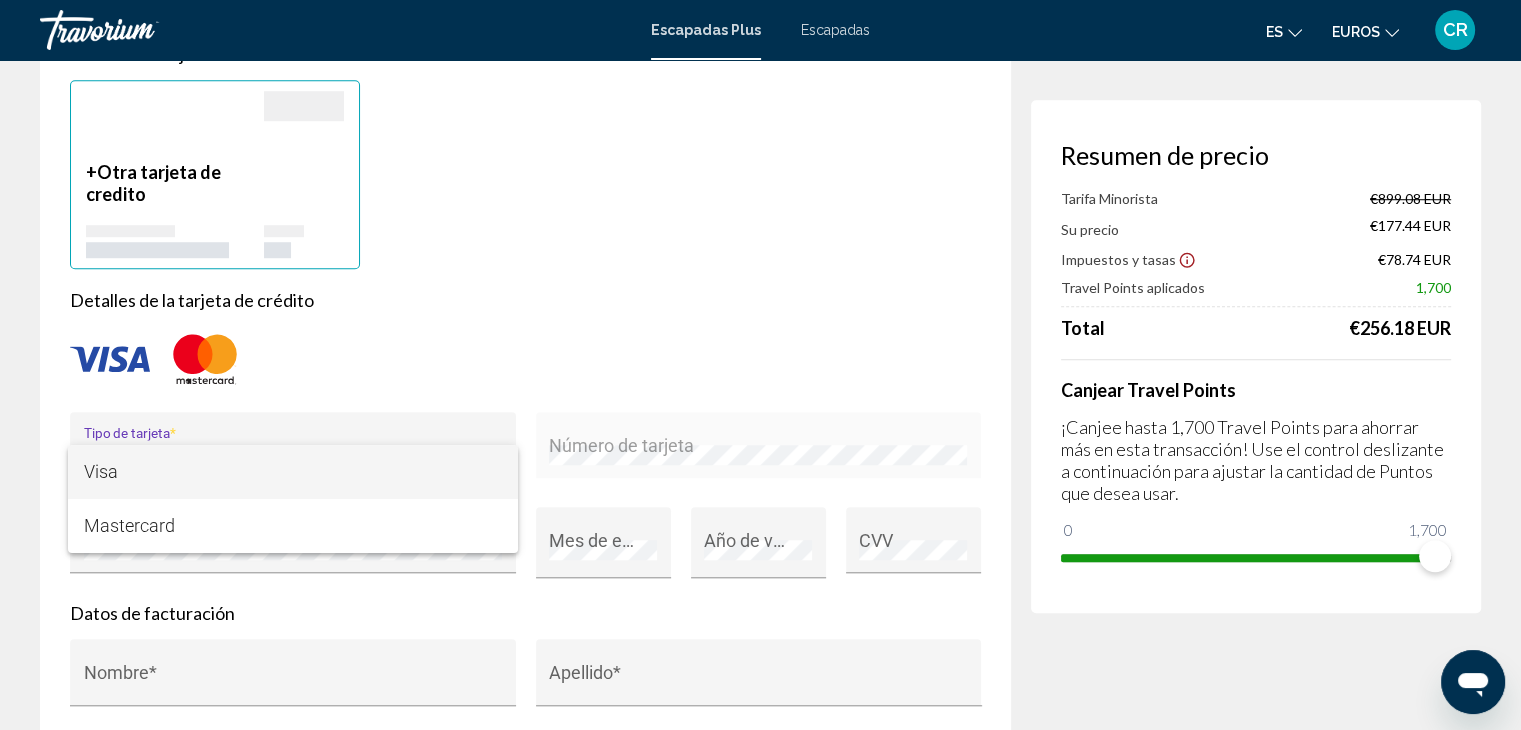 click at bounding box center [760, 365] 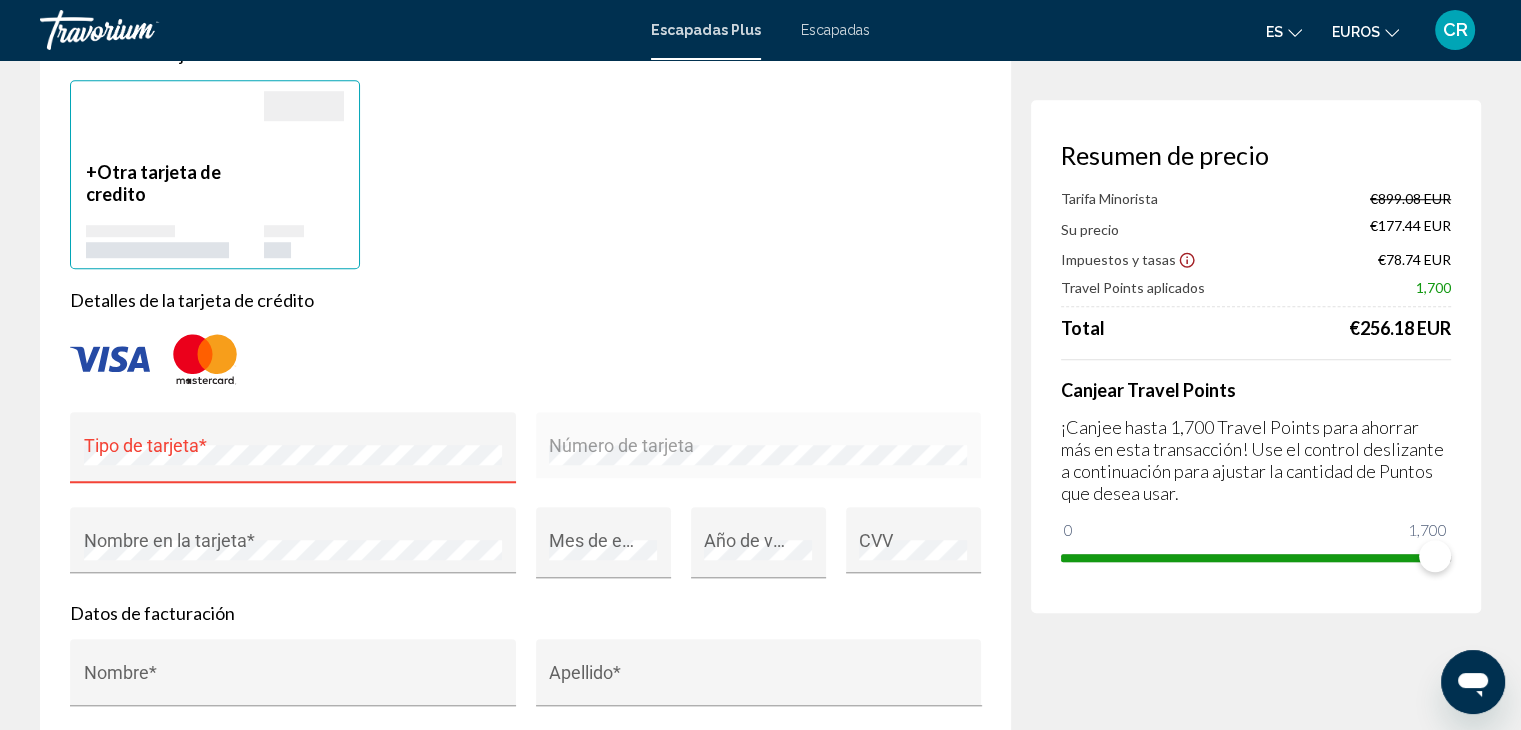 click on "Número de tarjeta" at bounding box center [758, 451] 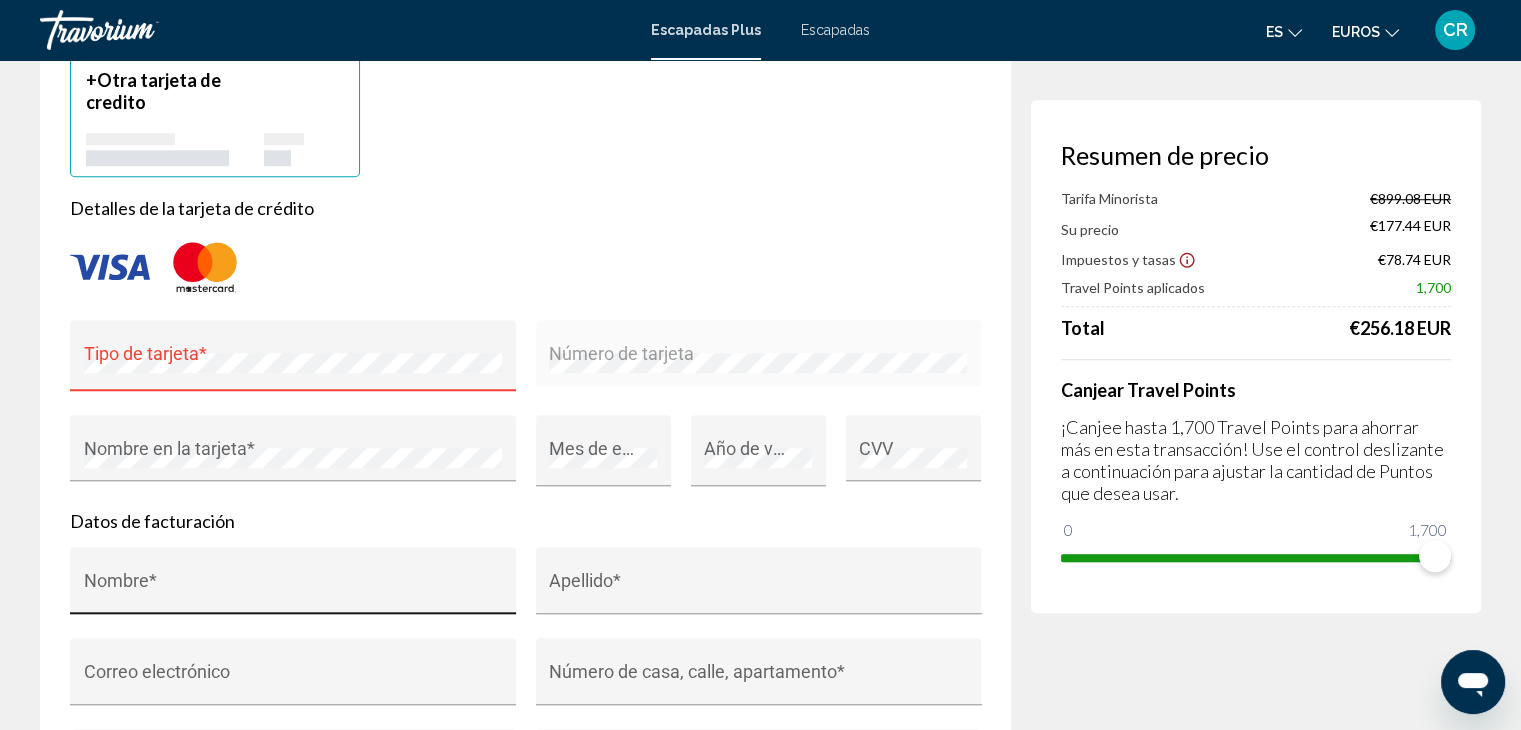 scroll, scrollTop: 1600, scrollLeft: 0, axis: vertical 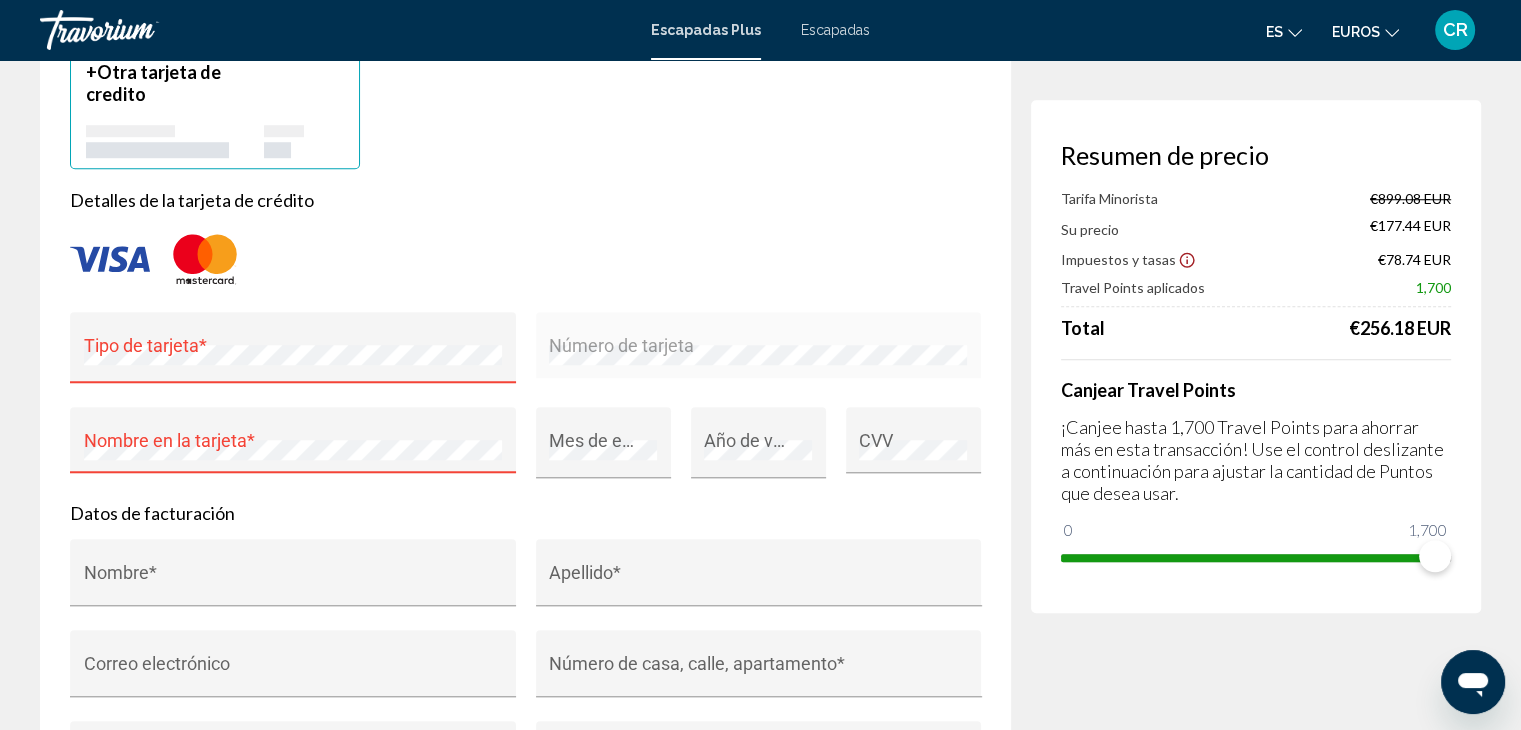 click at bounding box center (525, 259) 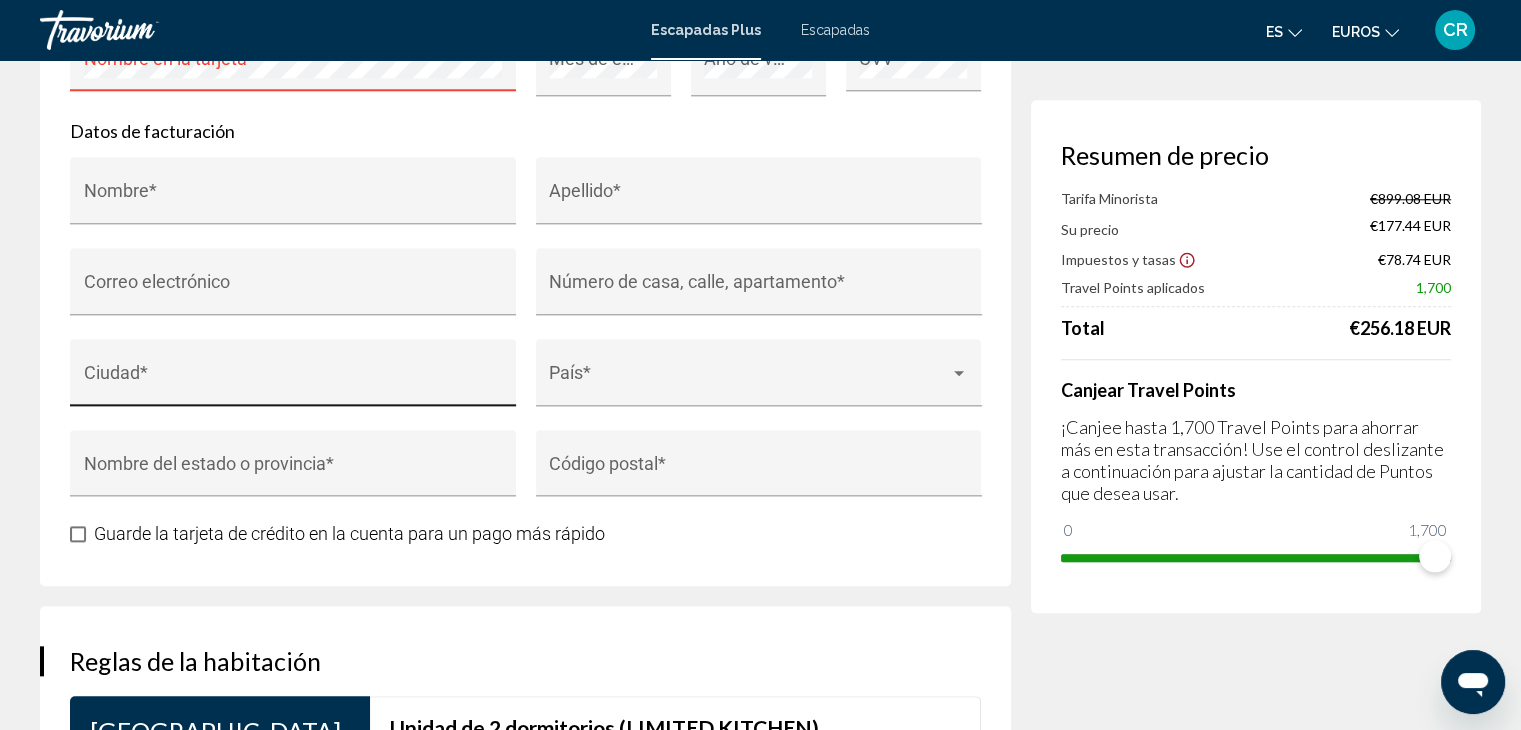 scroll, scrollTop: 2000, scrollLeft: 0, axis: vertical 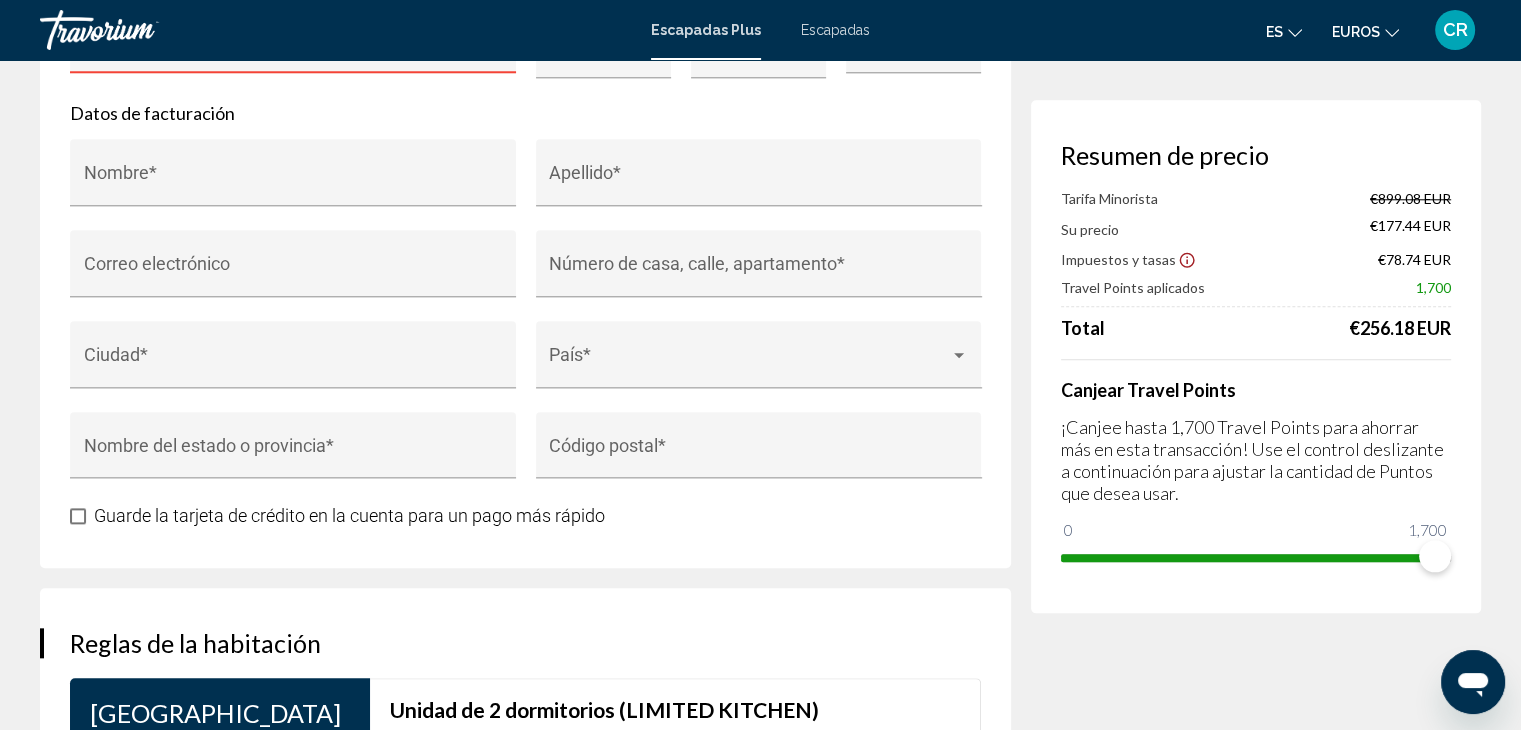 click on "Pago y facturación Perfiles de tarjeta de crédito almacenados  +  Otra tarjeta de credito Detalles de la tarjeta de crédito Tipo de tarjeta  * Número de tarjeta Nombre en la tarjeta  * Mes de expiración  * Año de vencimiento  * CVV Datos de facturación Compañía Contacto de facturación Nombre  * Apellido  * Correo electrónico Número de casa, calle, apartamento  * Ciudad  * País  * Estado o Provincia  * Nombre del estado o provincia  * Código postal  *   Guarde la tarjeta de crédito en la cuenta para un pago más rápido   Ocultar el precio de la reserva y la información de facturación del miembro" at bounding box center (525, 10) 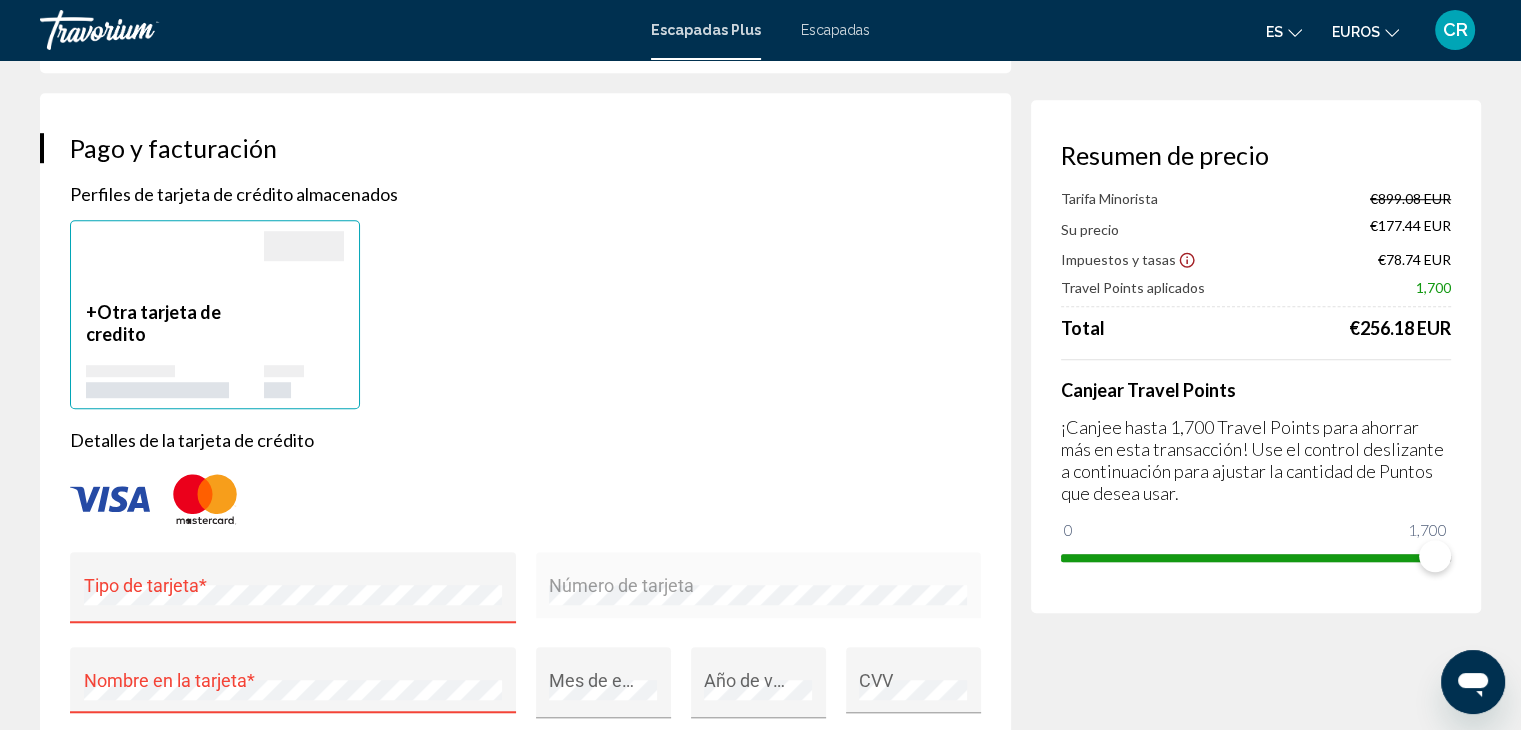 scroll, scrollTop: 1500, scrollLeft: 0, axis: vertical 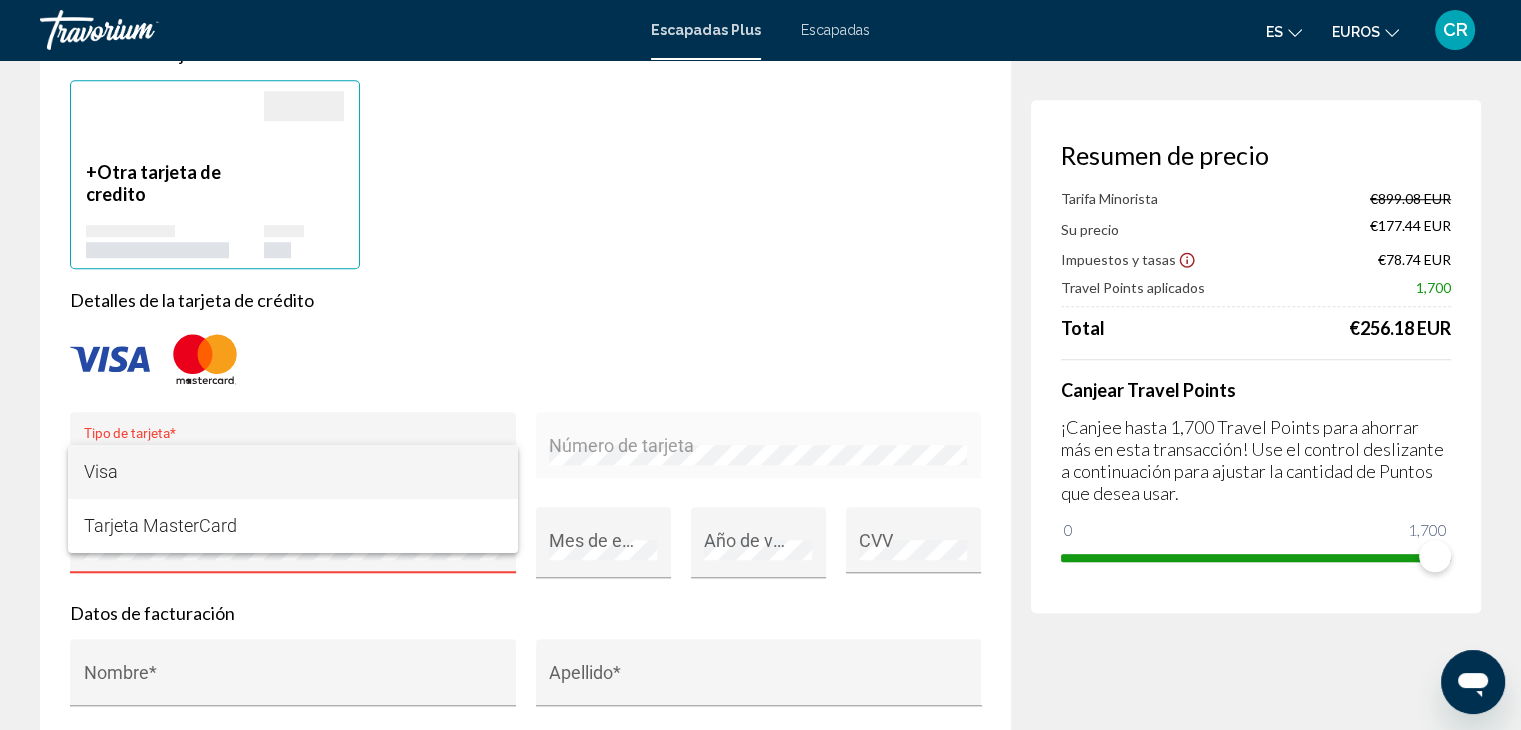 click at bounding box center [760, 365] 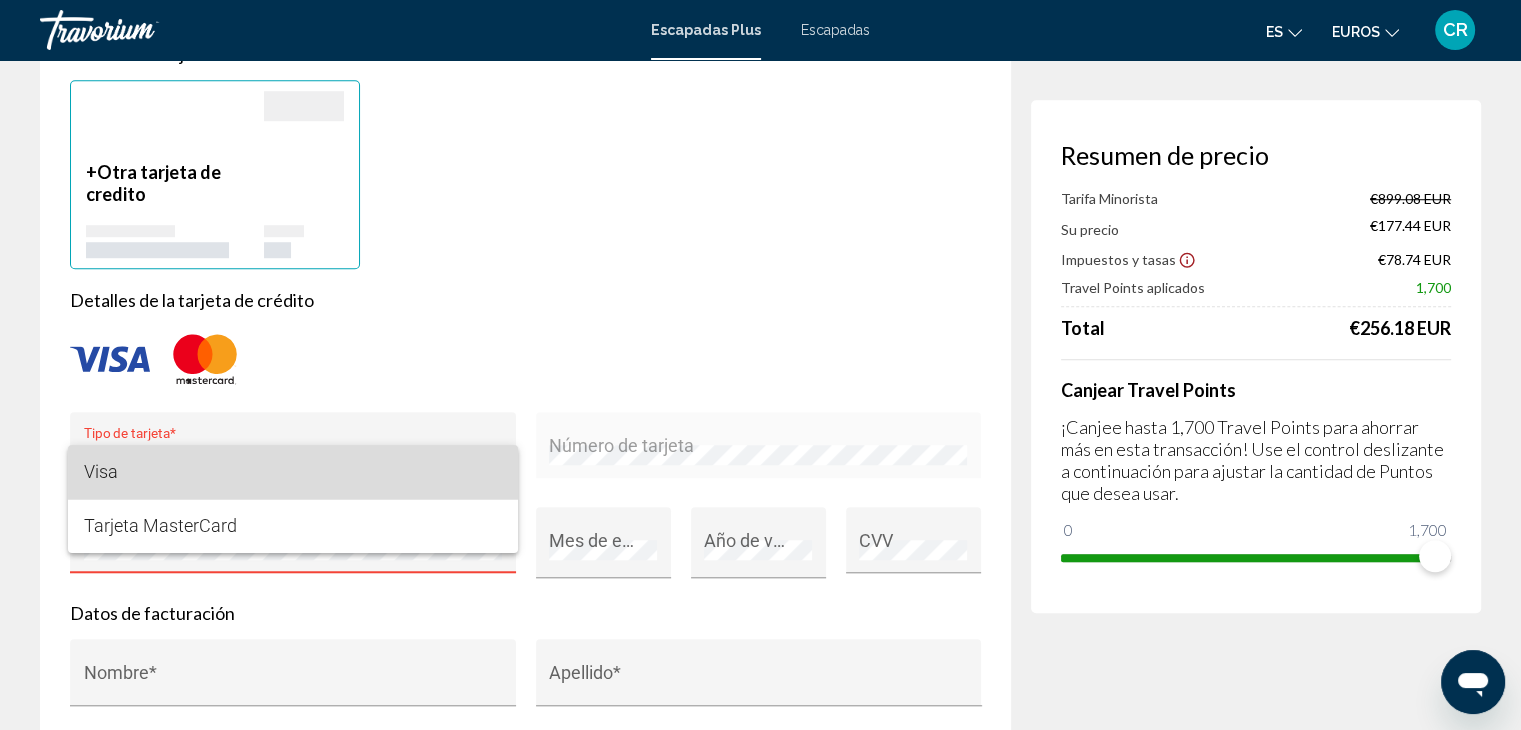 click on "Visa" at bounding box center (293, 472) 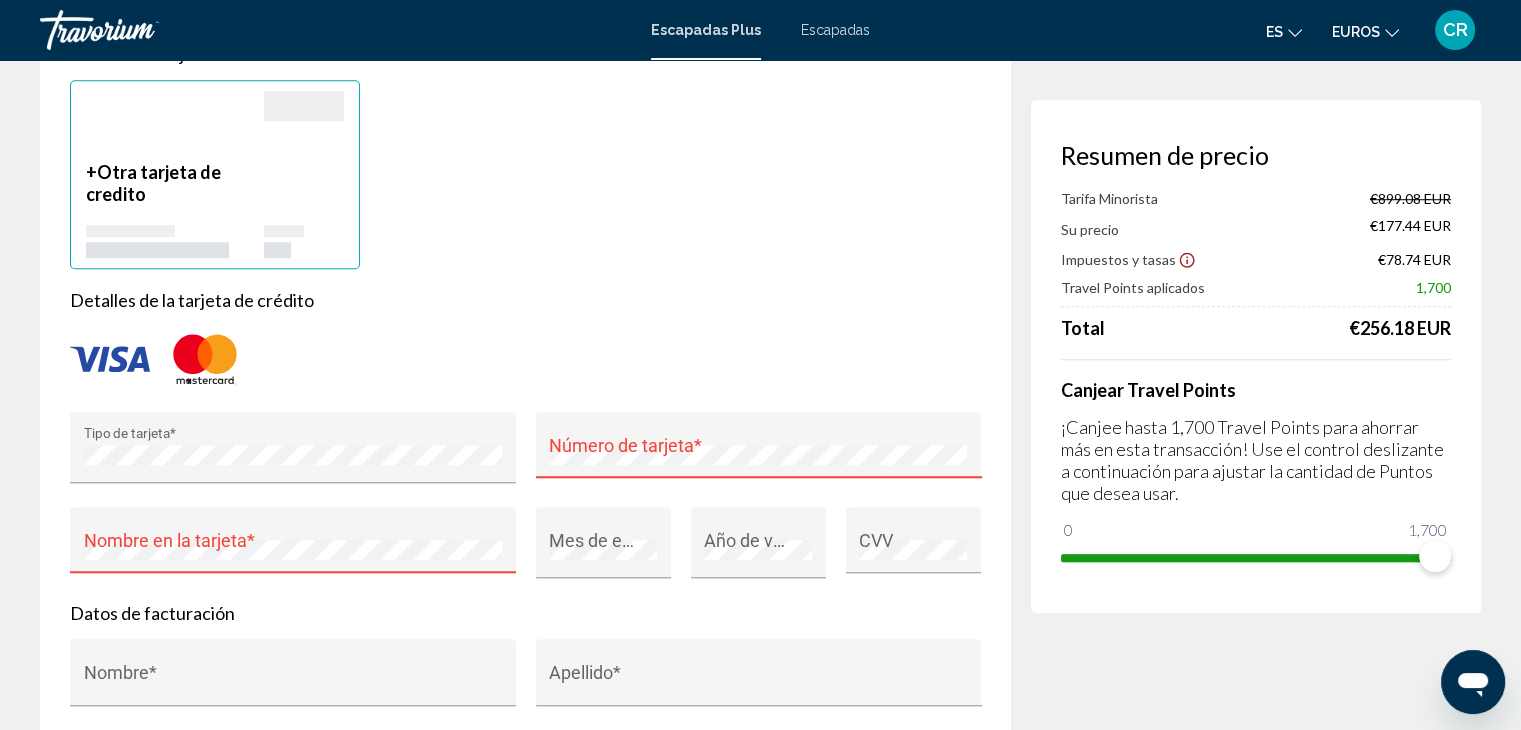 click on "Detalles de la tarjeta de crédito Tipo de tarjeta  * Número de tarjeta  * Nombre en la tarjeta  * Mes de expiración  * Año de vencimiento  * CVV" at bounding box center [525, 445] 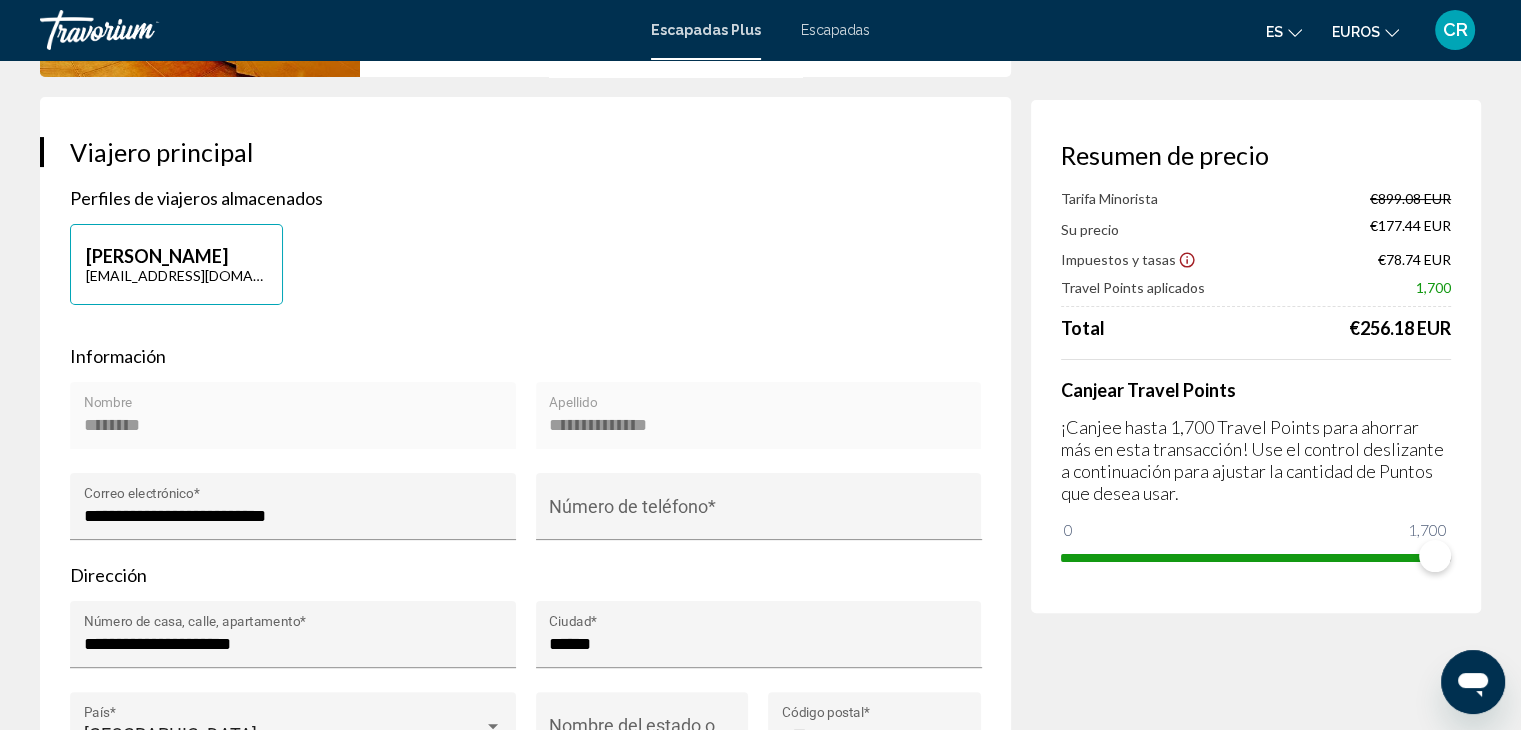 scroll, scrollTop: 19, scrollLeft: 0, axis: vertical 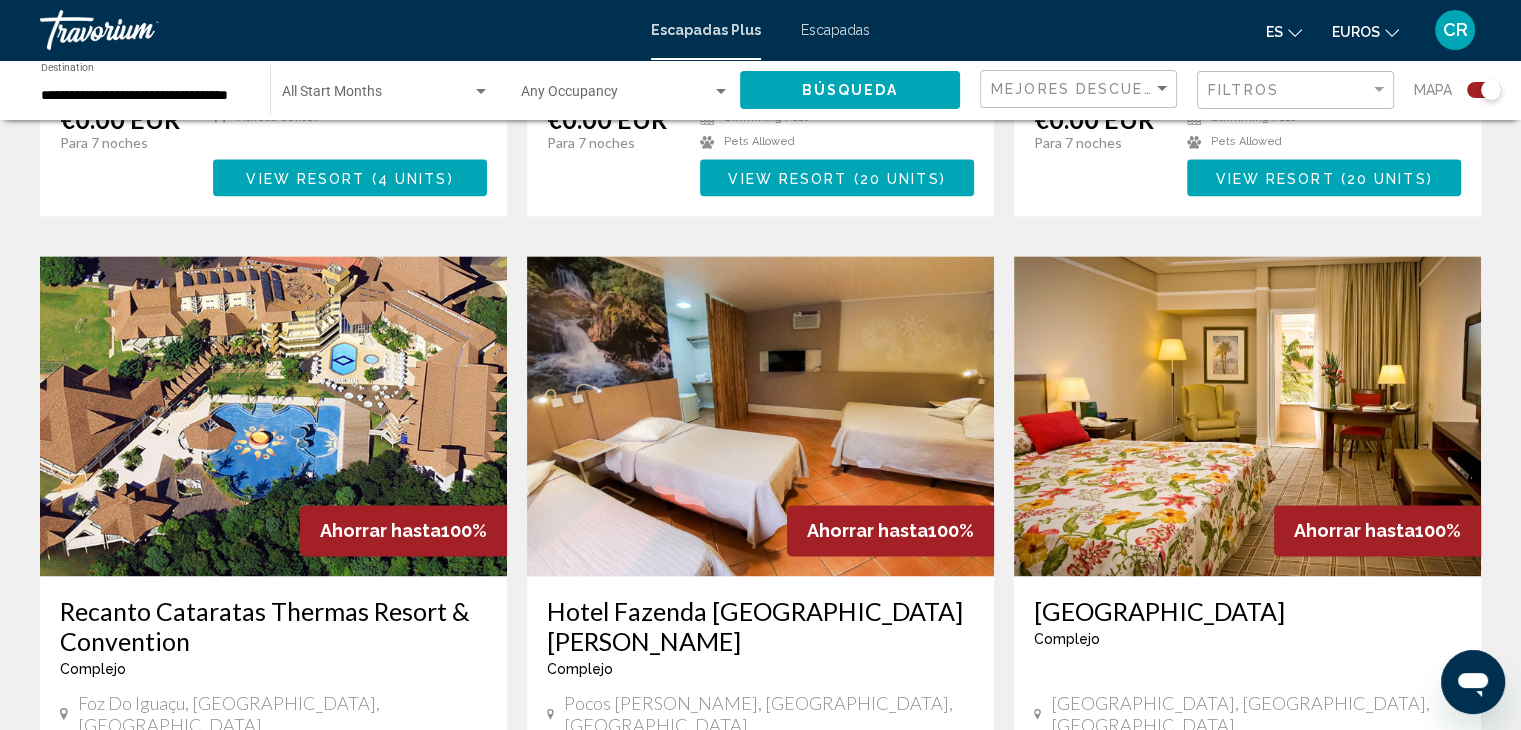 click at bounding box center (273, 416) 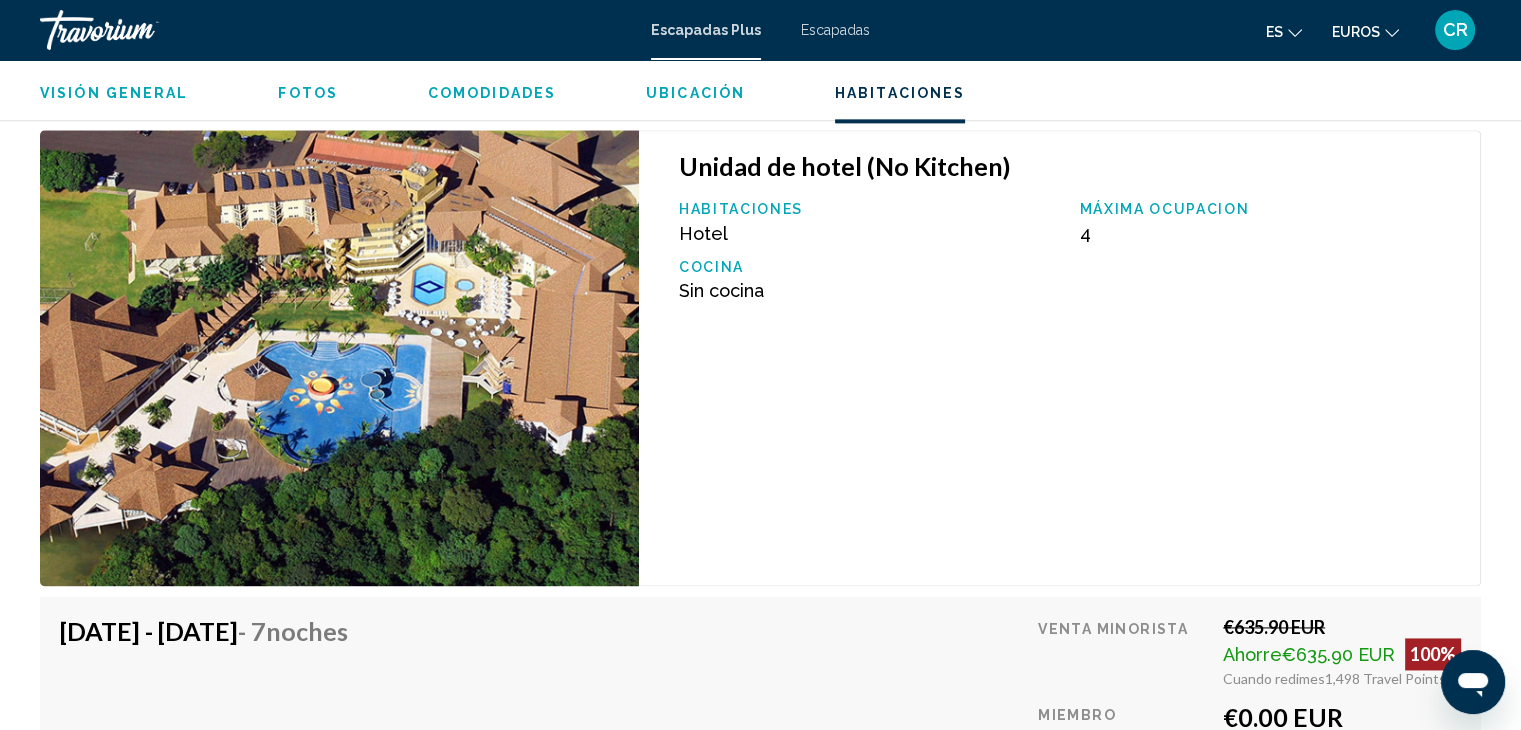 scroll, scrollTop: 2500, scrollLeft: 0, axis: vertical 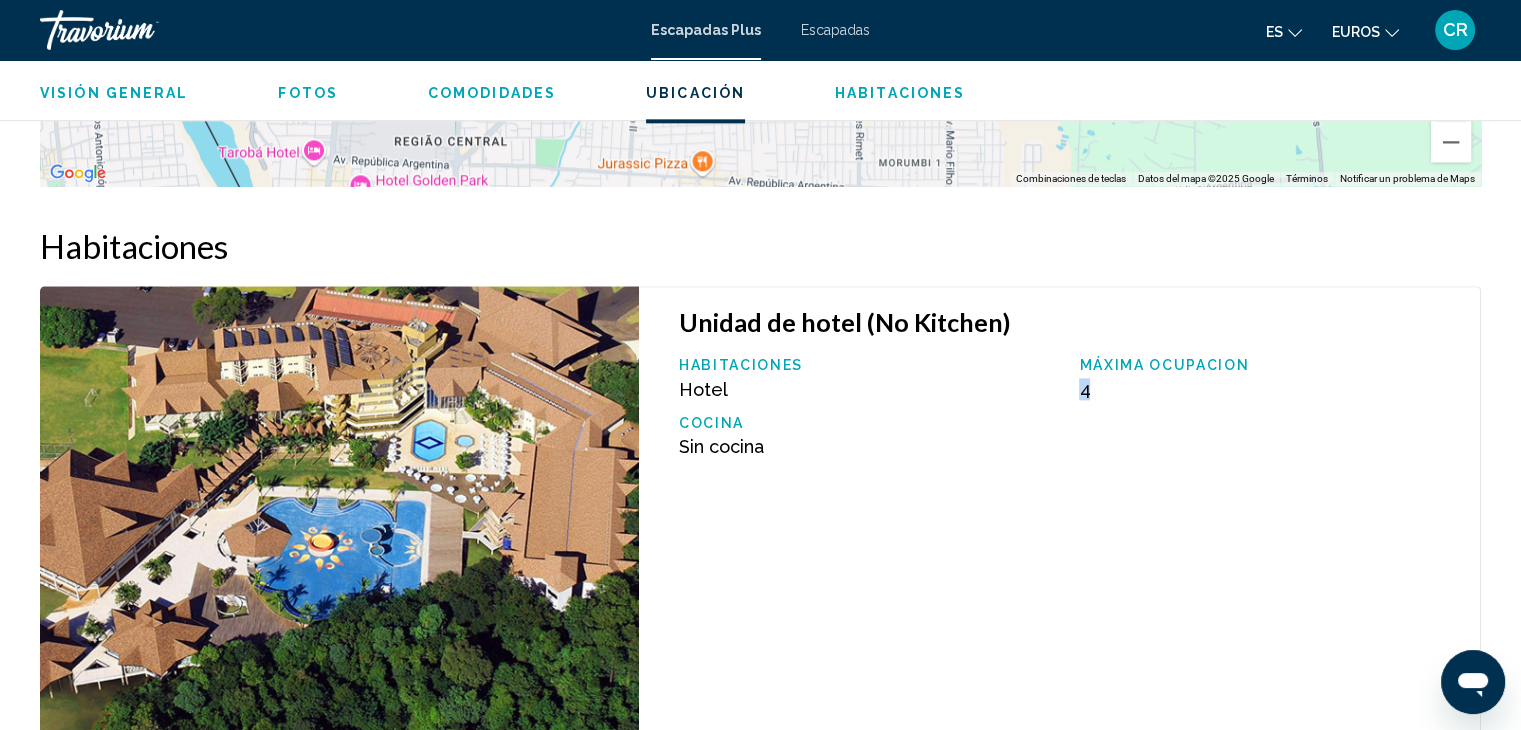 drag, startPoint x: 1075, startPoint y: 391, endPoint x: 1111, endPoint y: 391, distance: 36 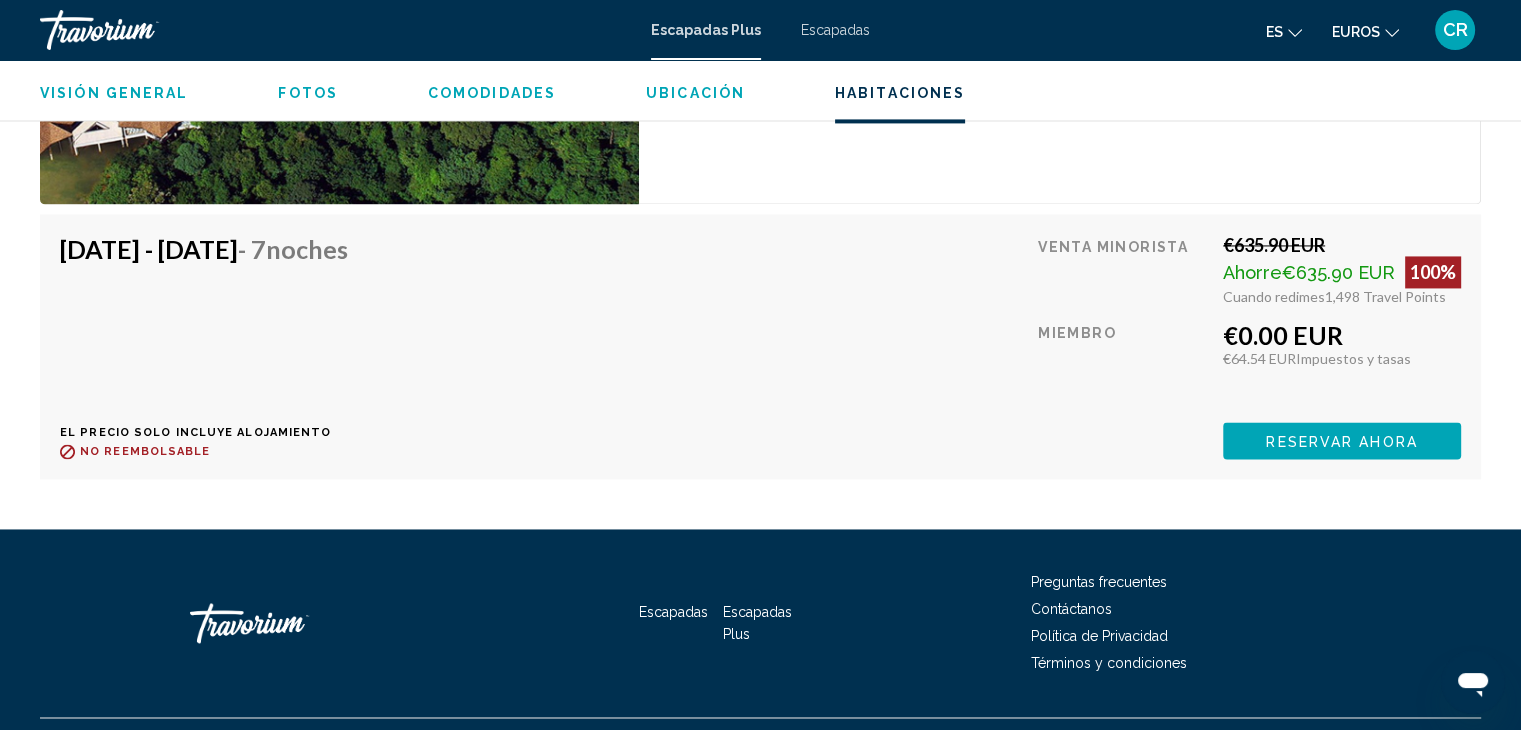 scroll, scrollTop: 2781, scrollLeft: 0, axis: vertical 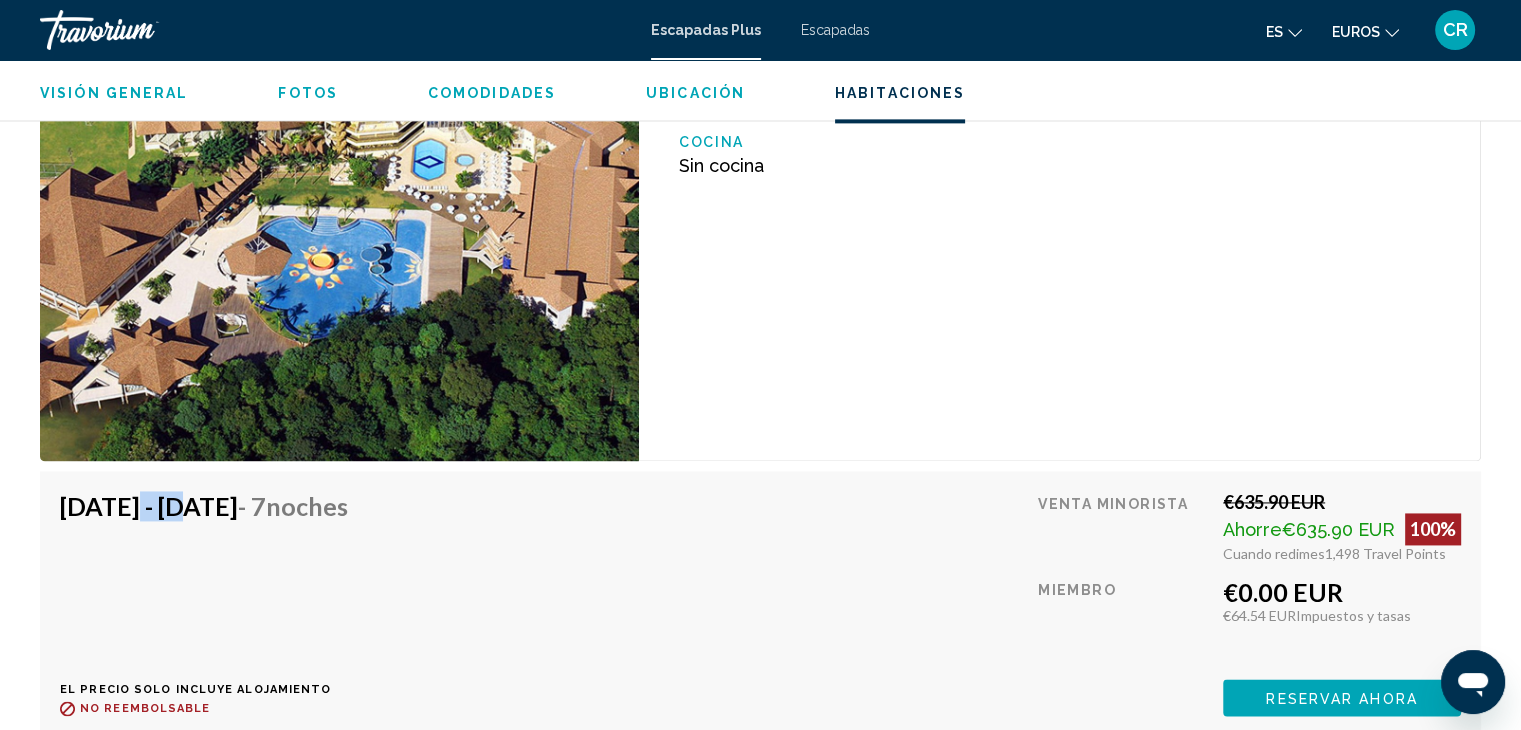 drag, startPoint x: 115, startPoint y: 505, endPoint x: 162, endPoint y: 501, distance: 47.169907 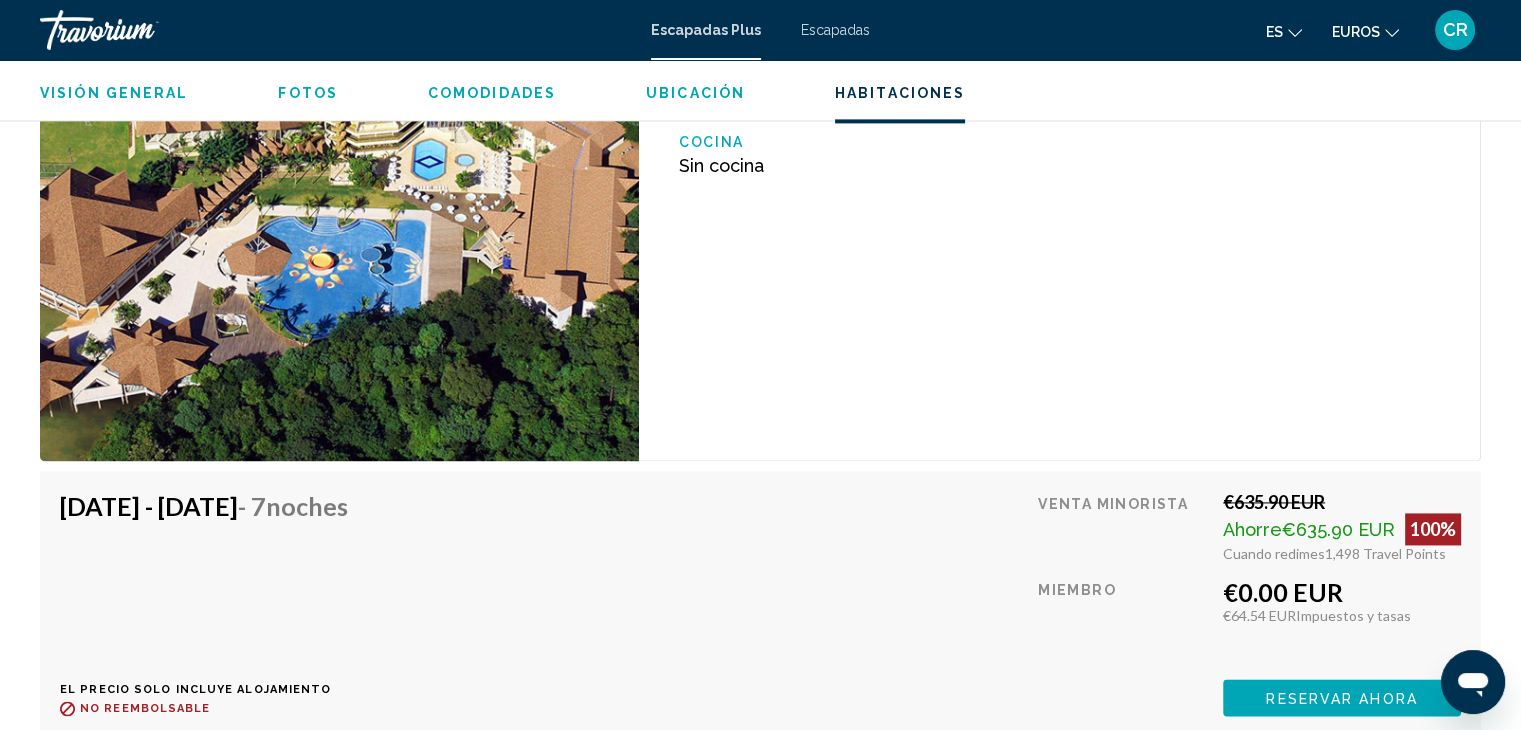drag, startPoint x: 448, startPoint y: 516, endPoint x: 923, endPoint y: 540, distance: 475.60593 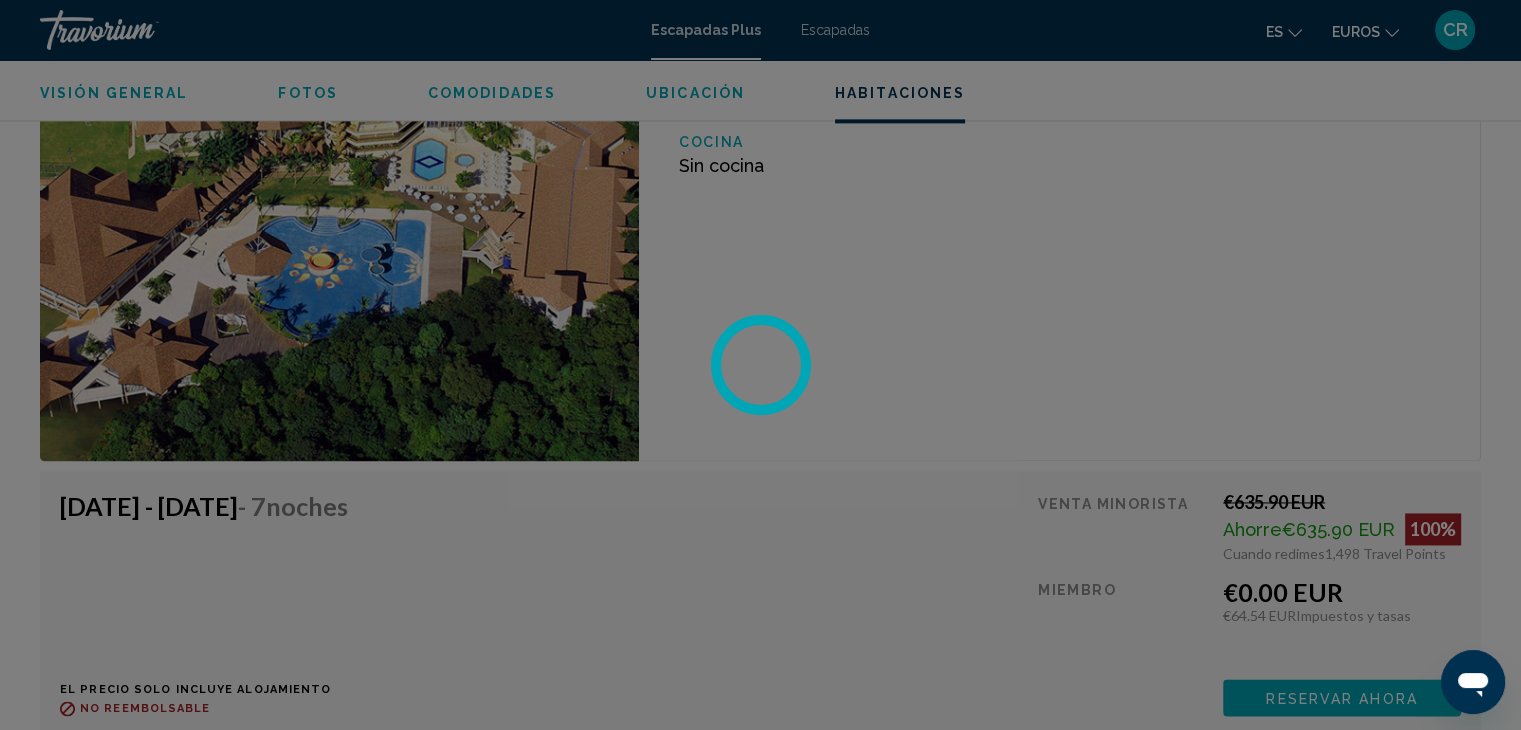 scroll, scrollTop: 0, scrollLeft: 0, axis: both 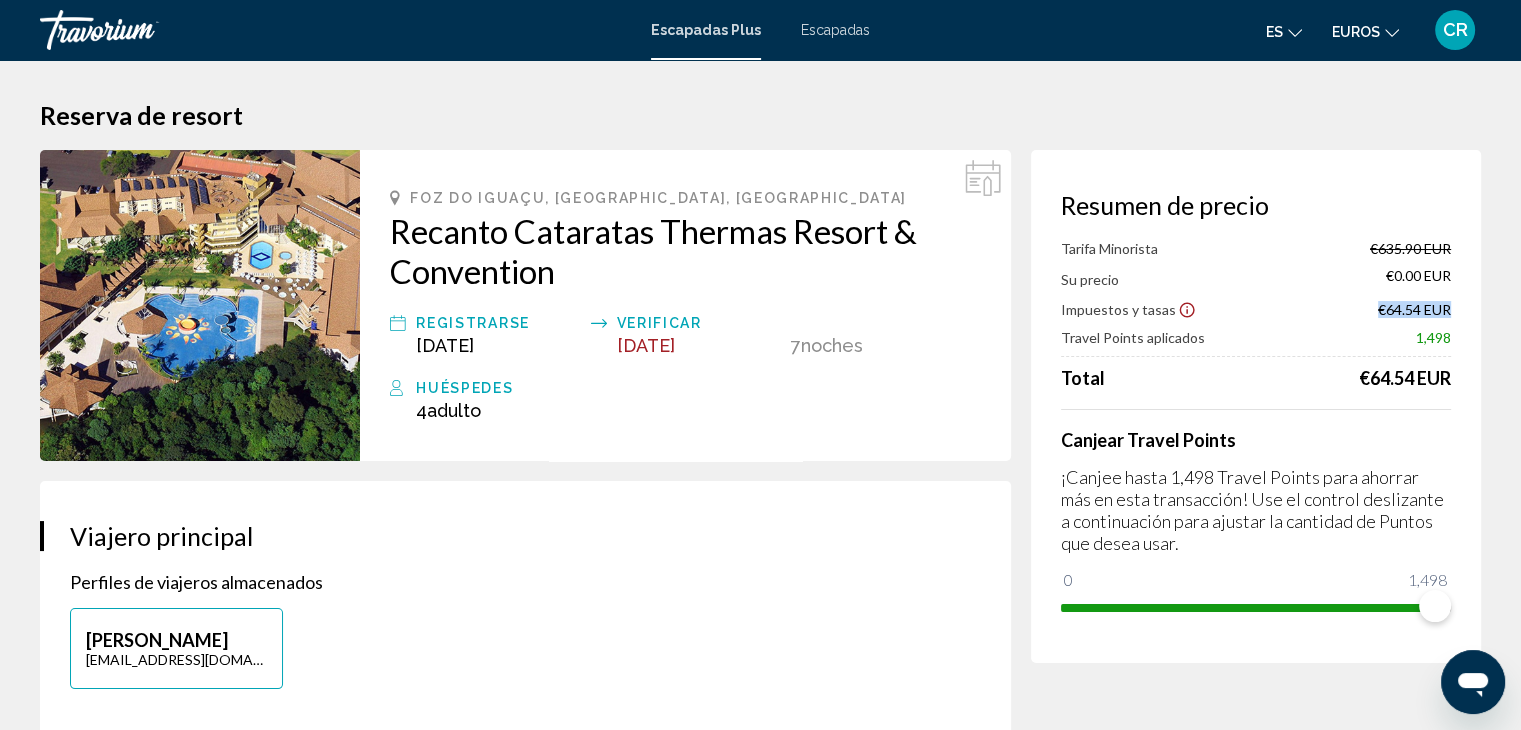 drag, startPoint x: 1371, startPoint y: 305, endPoint x: 1460, endPoint y: 303, distance: 89.02247 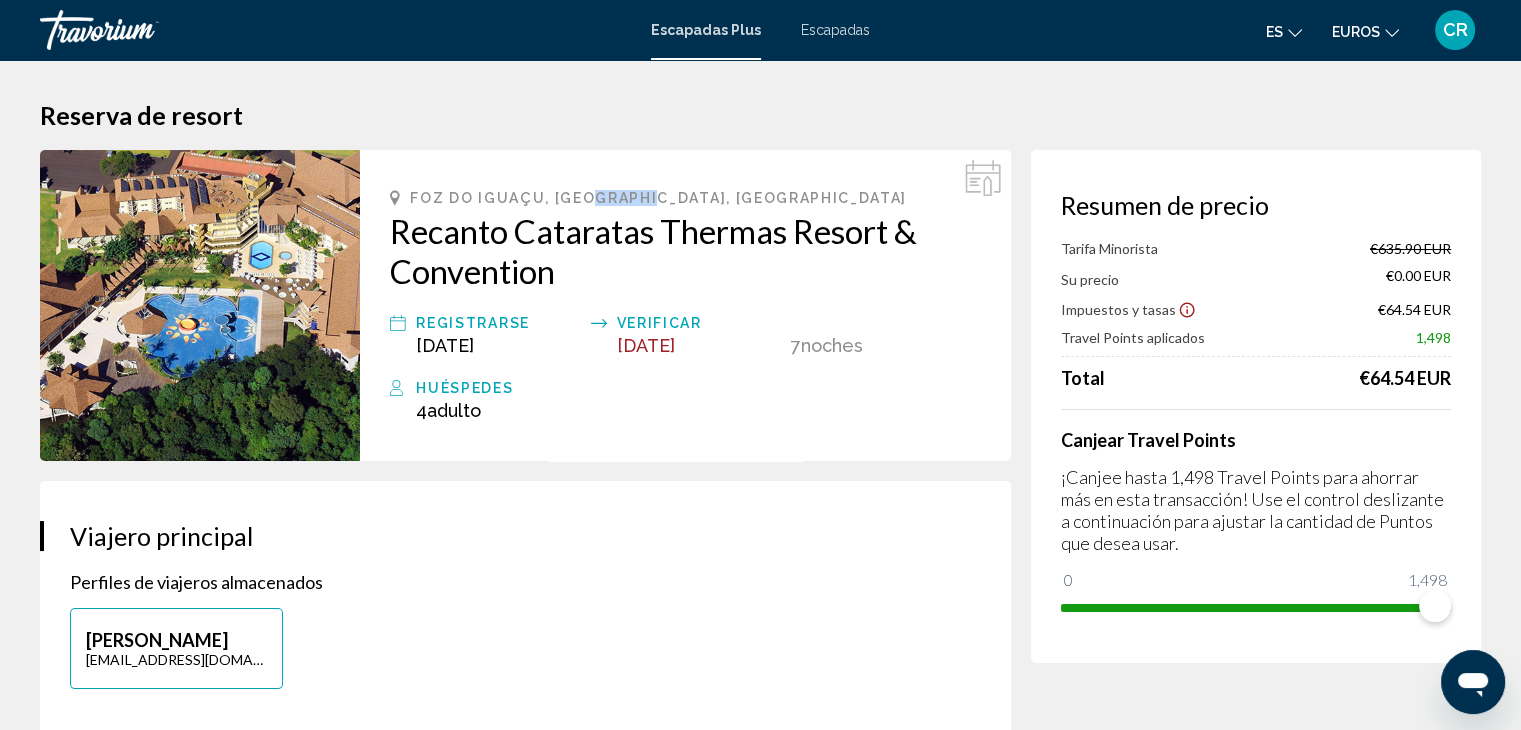 drag, startPoint x: 644, startPoint y: 202, endPoint x: 580, endPoint y: 191, distance: 64.93843 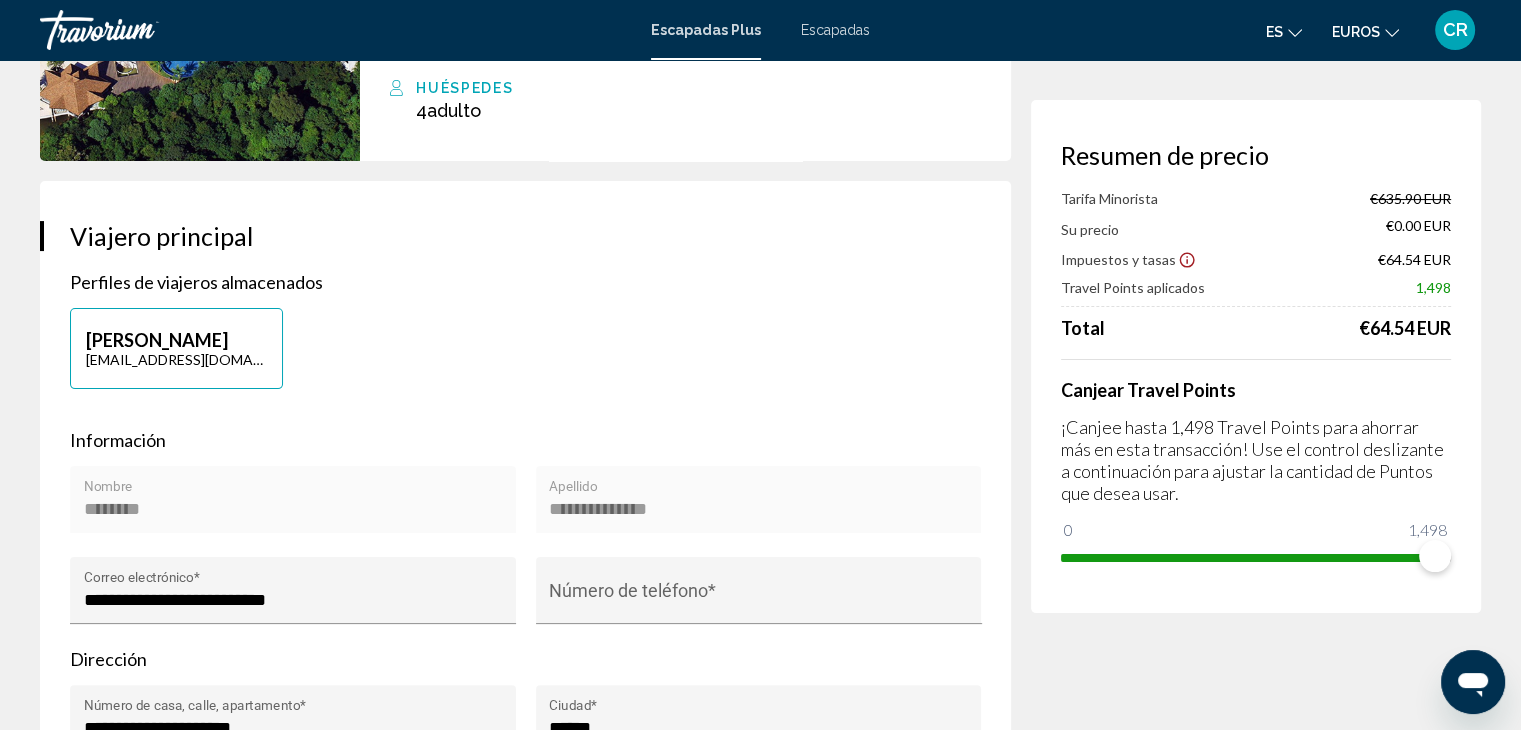 scroll, scrollTop: 0, scrollLeft: 0, axis: both 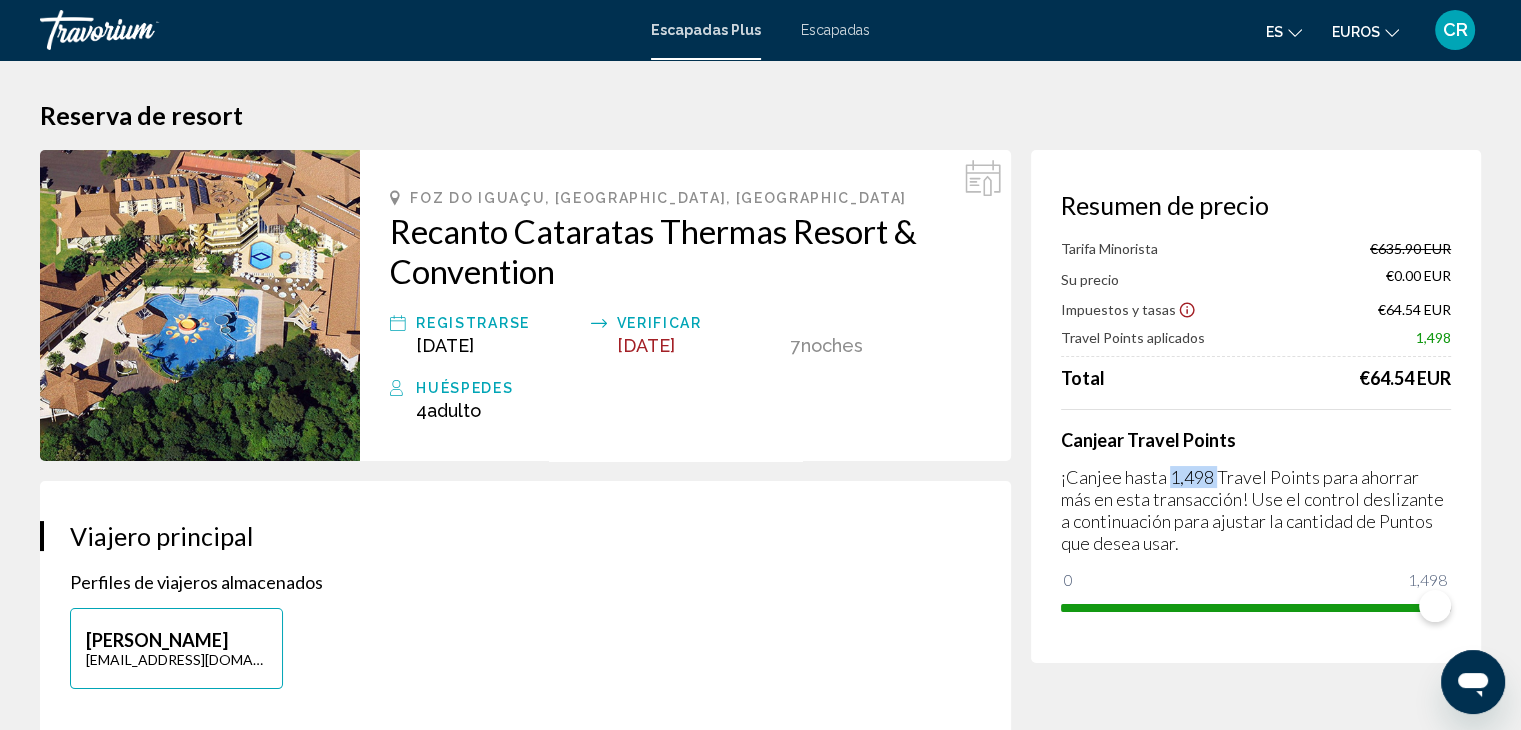 drag, startPoint x: 1168, startPoint y: 480, endPoint x: 1218, endPoint y: 475, distance: 50.24938 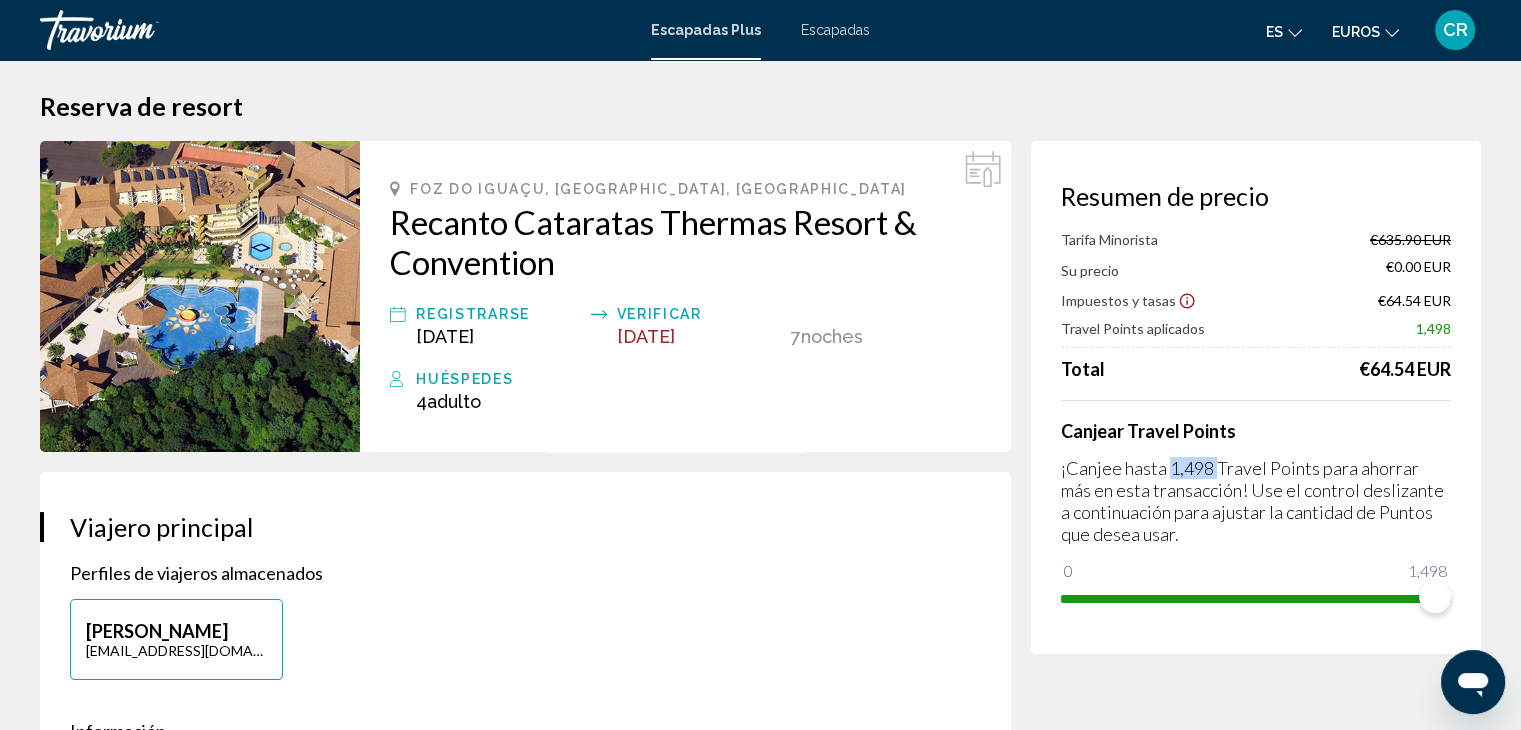scroll, scrollTop: 0, scrollLeft: 0, axis: both 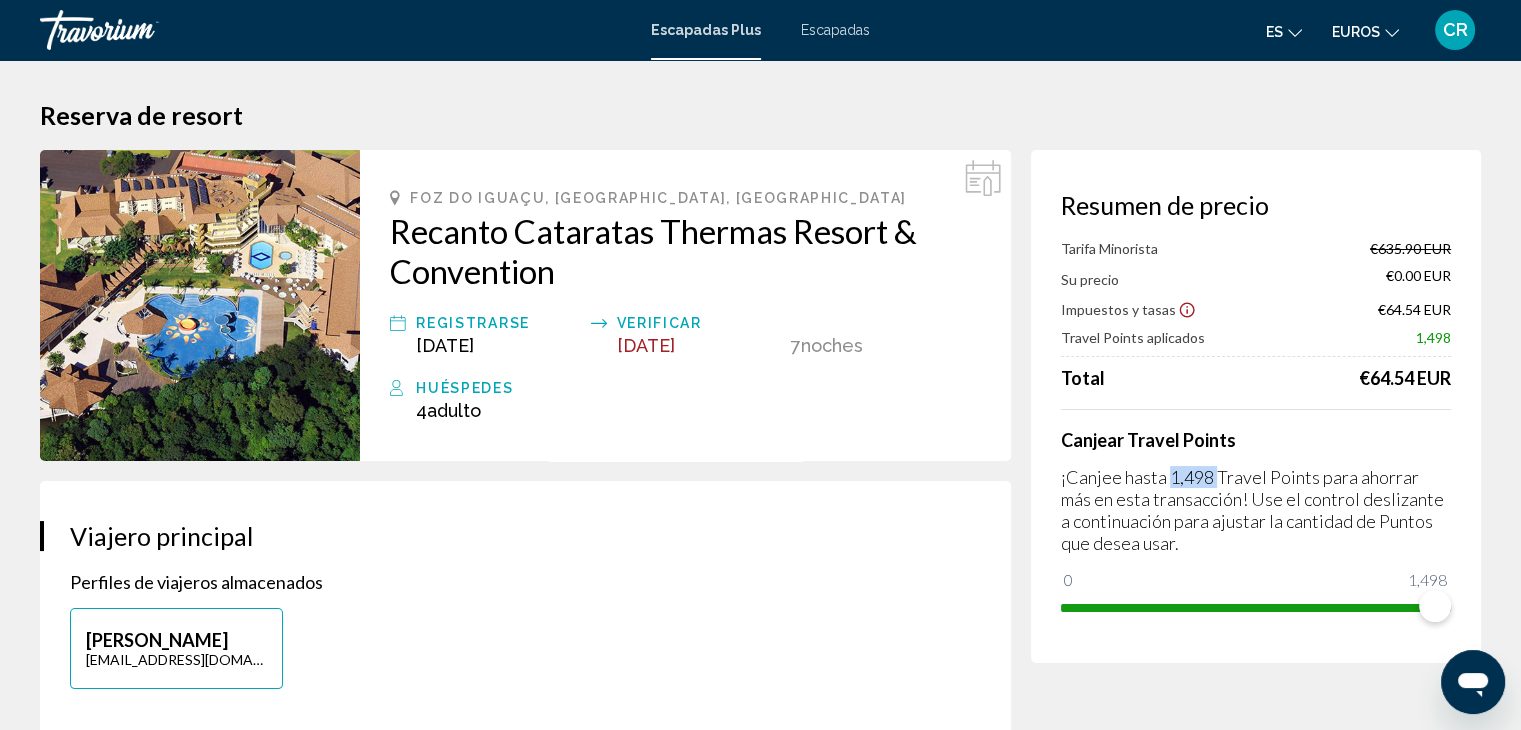 click on "¡Canjee hasta 1,498  Travel Points para ahorrar más en esta transacción! Use el control deslizante a continuación para ajustar la cantidad de Puntos que desea usar." at bounding box center (1256, 510) 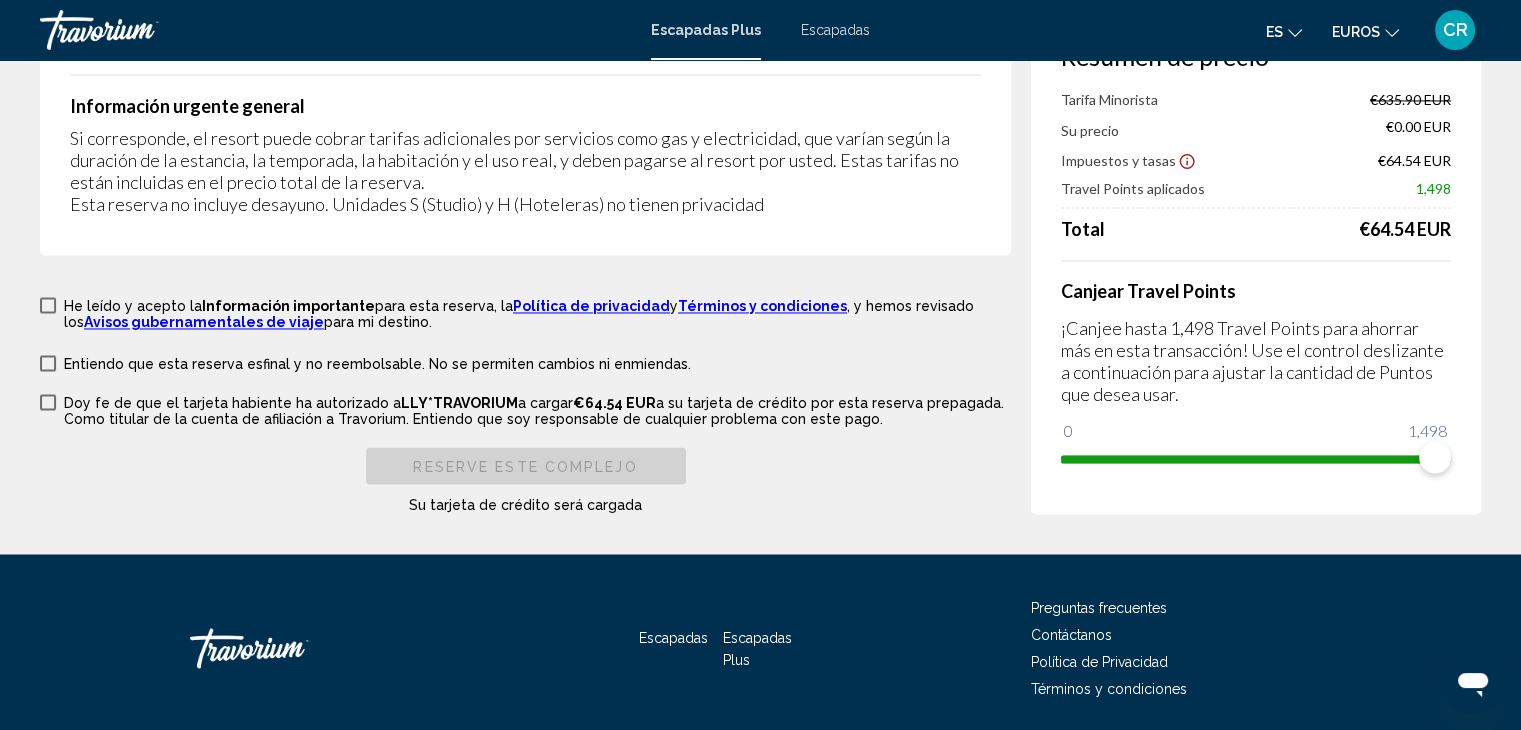 scroll, scrollTop: 3324, scrollLeft: 0, axis: vertical 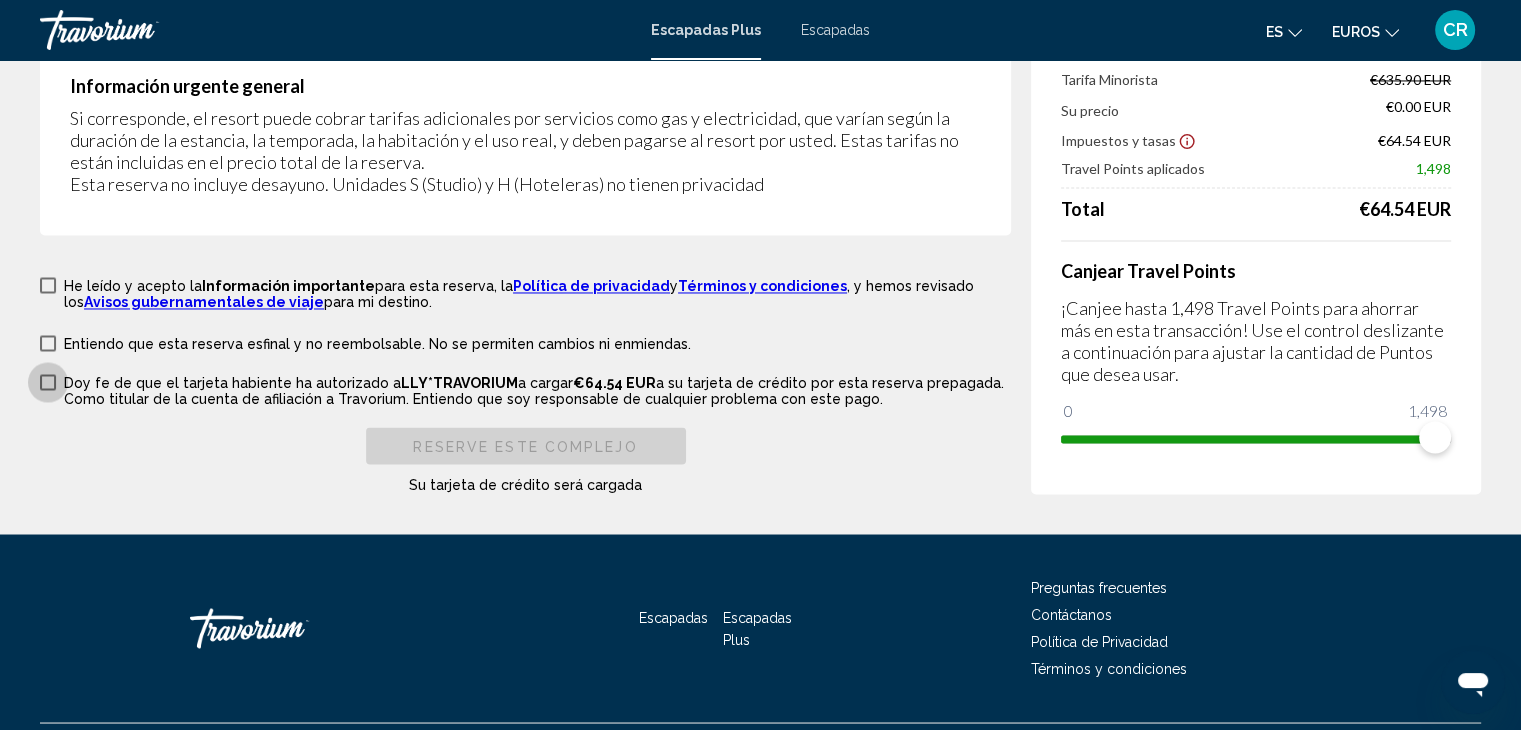drag, startPoint x: 633, startPoint y: 328, endPoint x: 568, endPoint y: 328, distance: 65 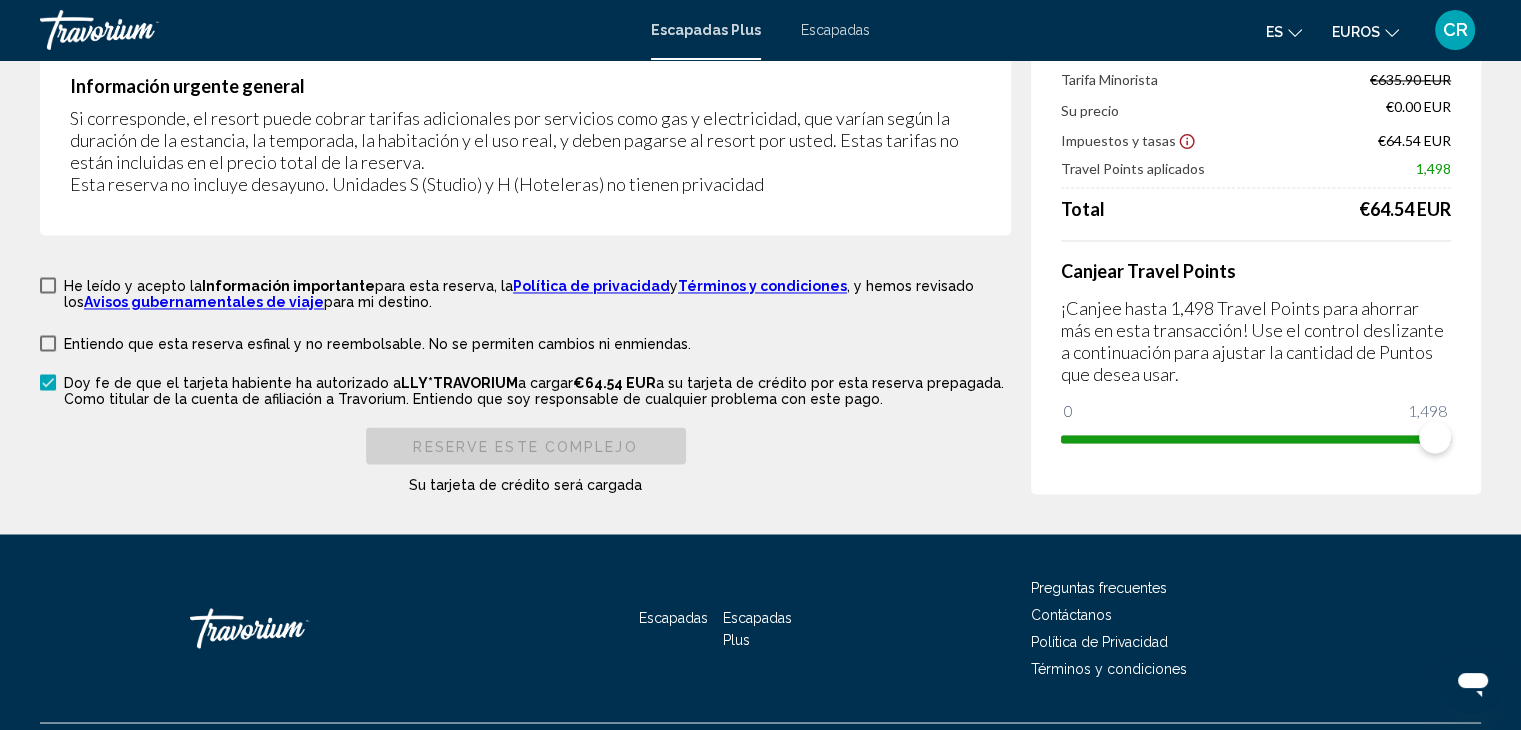 drag, startPoint x: 1354, startPoint y: 154, endPoint x: 1460, endPoint y: 157, distance: 106.04244 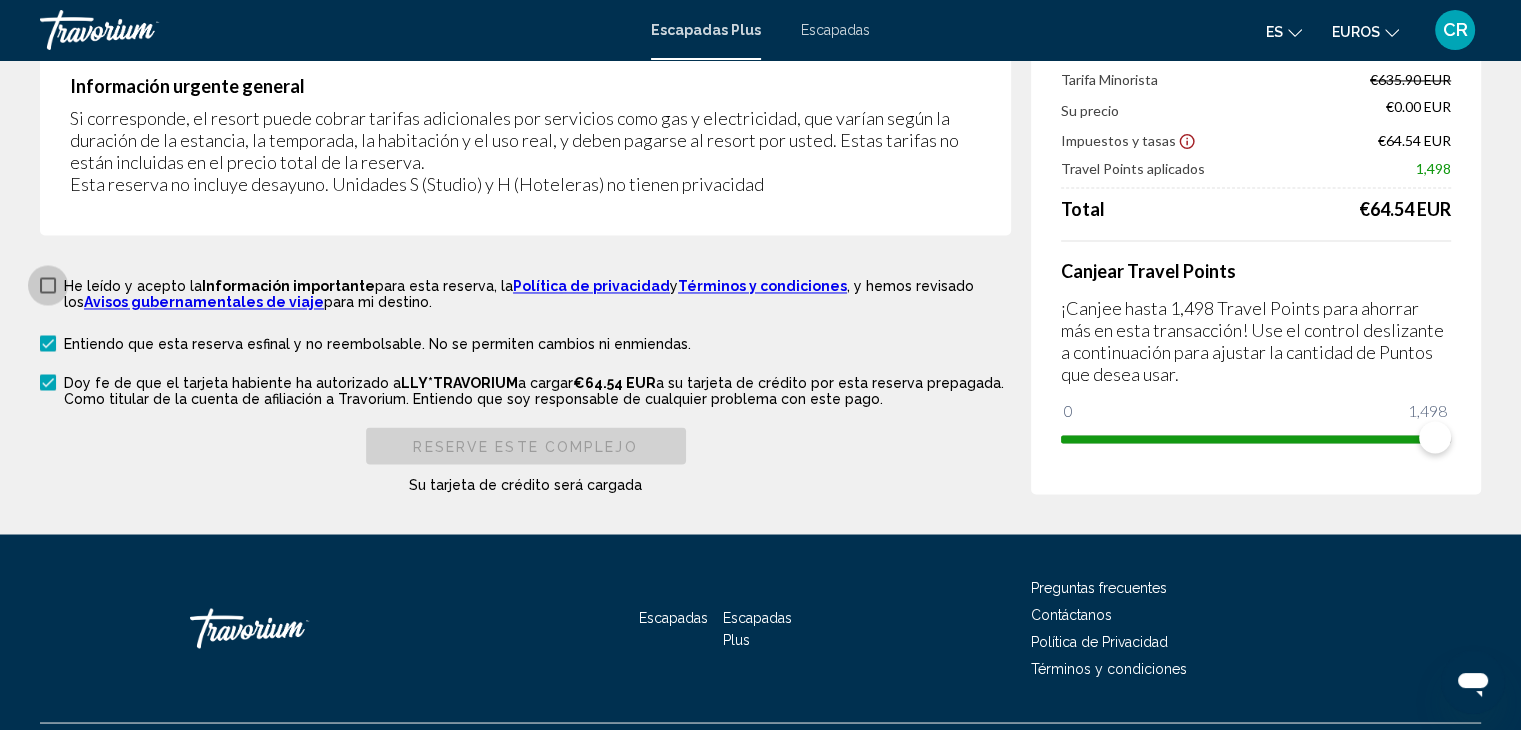click at bounding box center [48, 285] 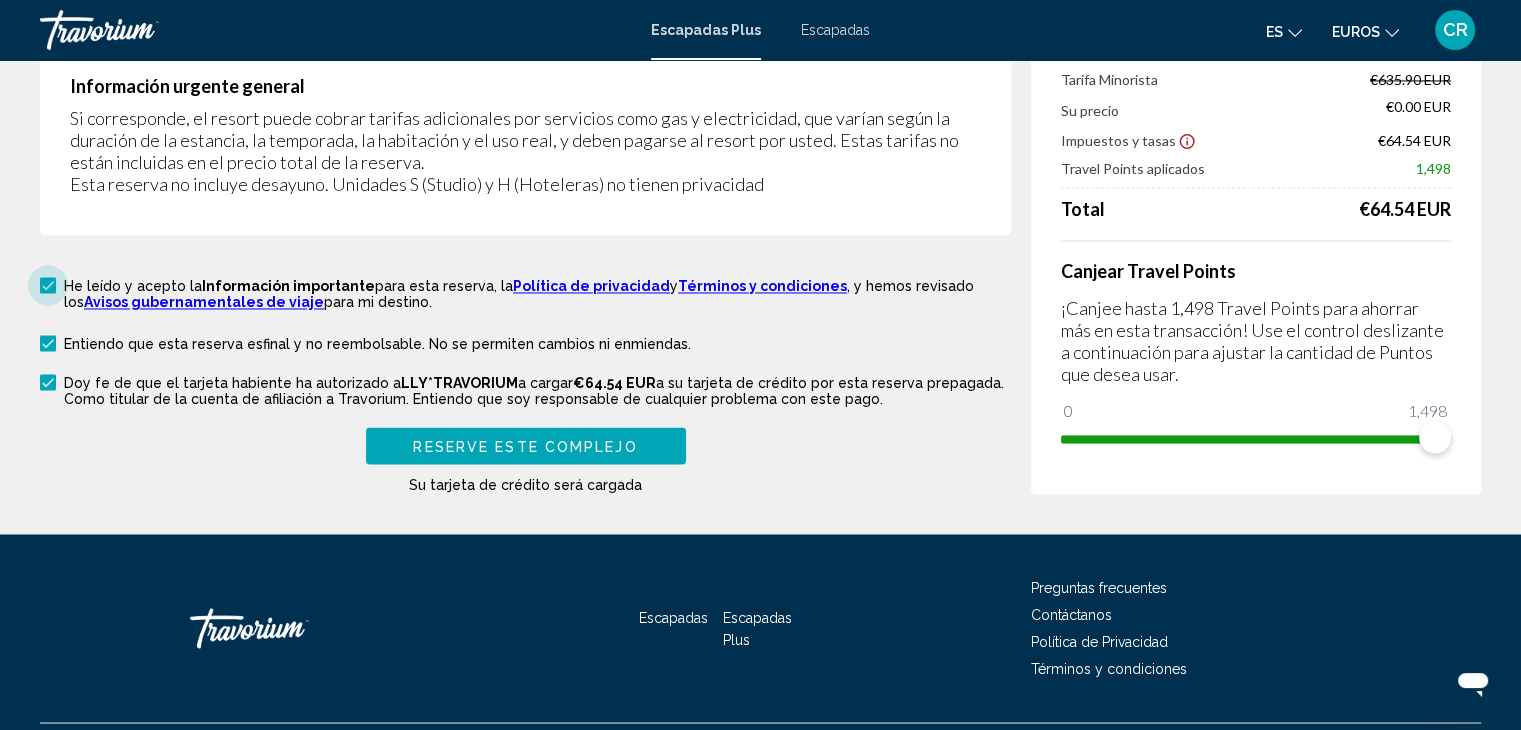 click at bounding box center (48, 285) 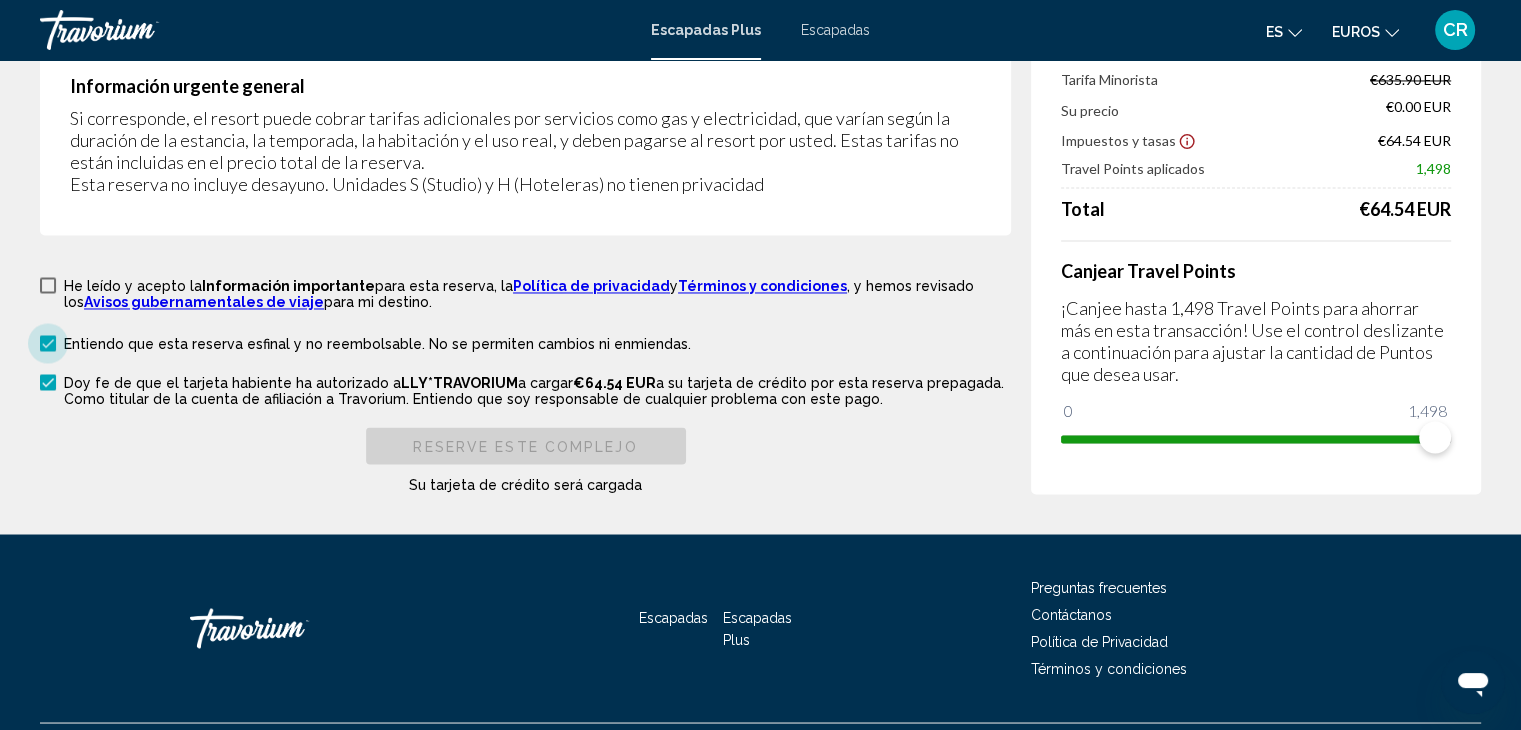 click at bounding box center [48, 343] 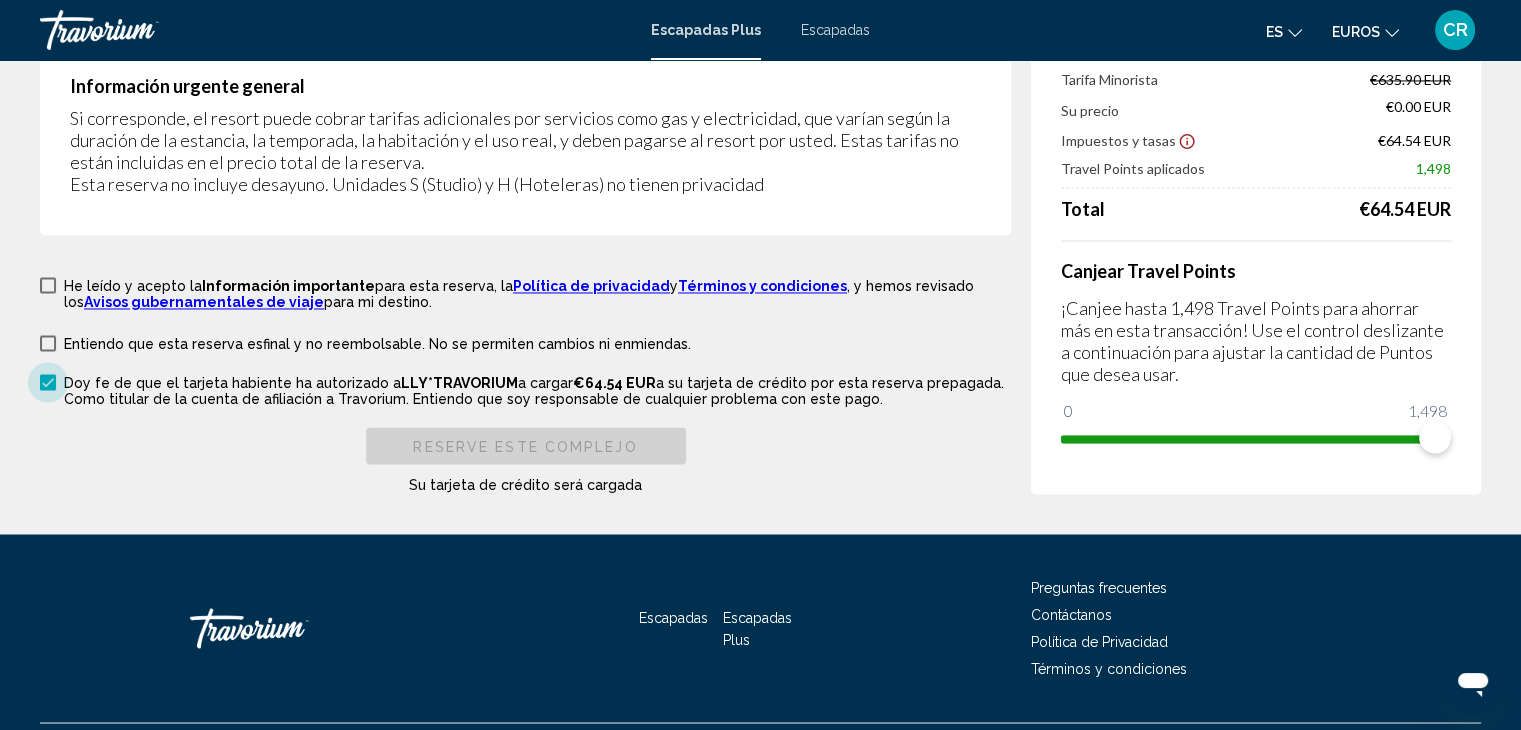 click at bounding box center (48, 382) 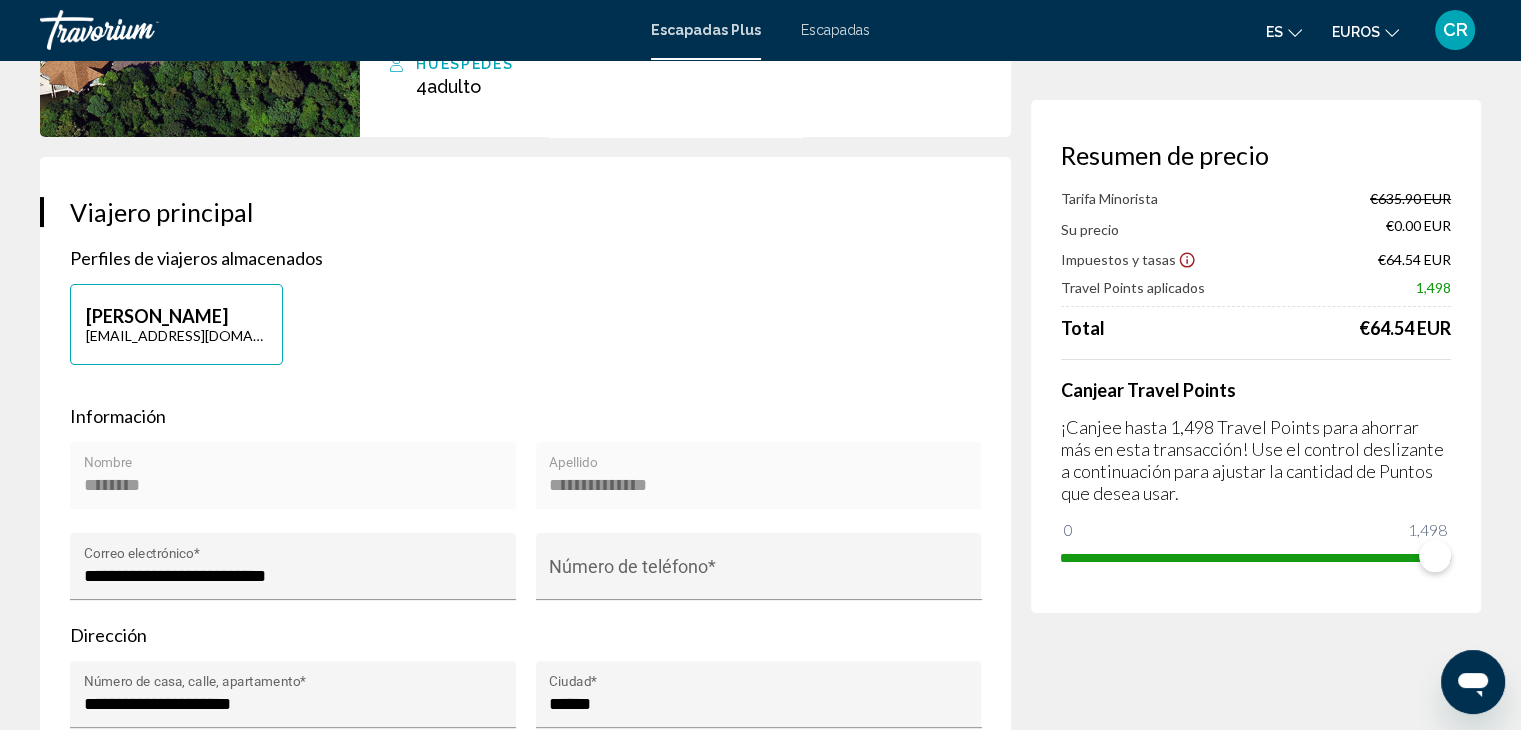 scroll, scrollTop: 0, scrollLeft: 0, axis: both 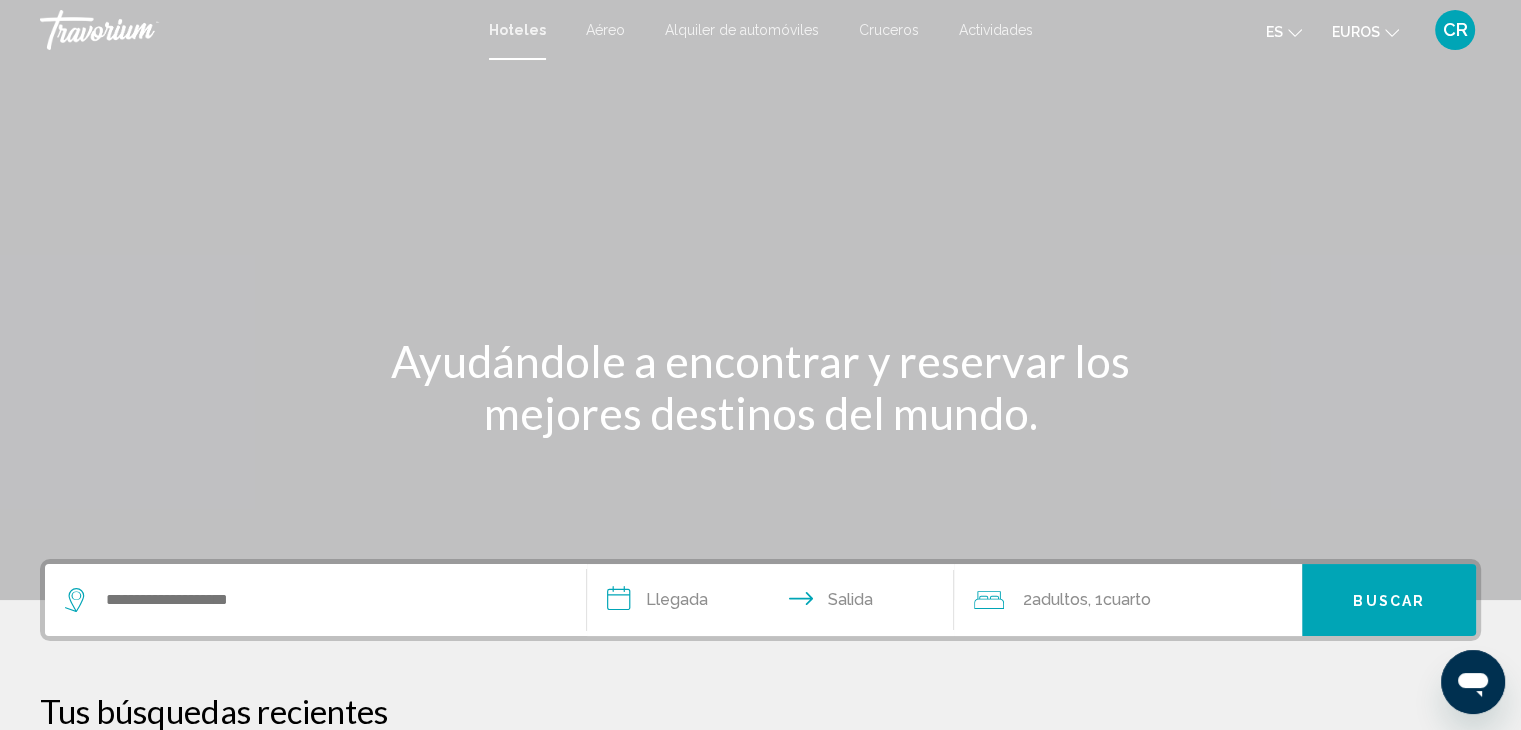 click at bounding box center (760, 300) 